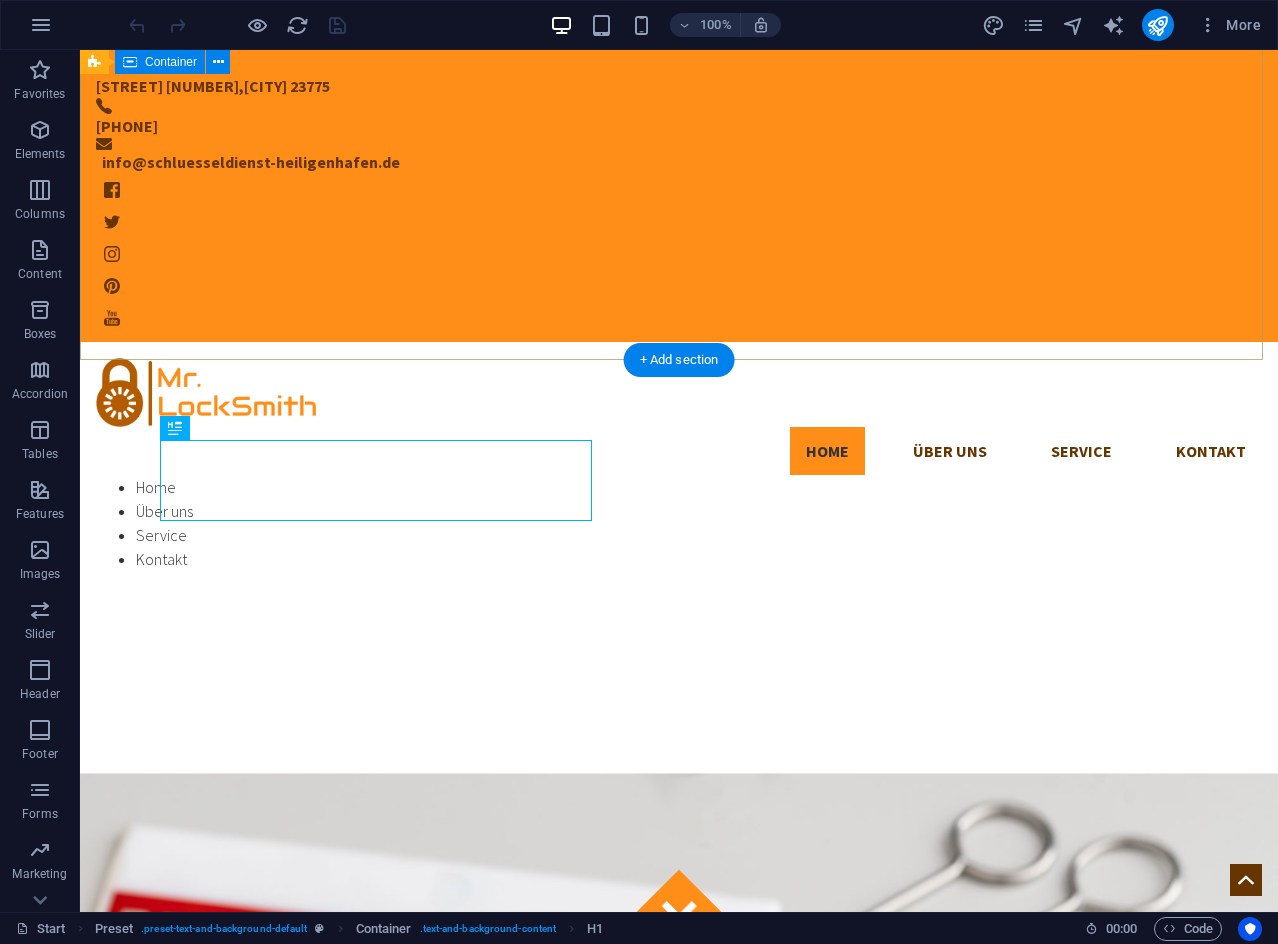 scroll, scrollTop: 642, scrollLeft: 0, axis: vertical 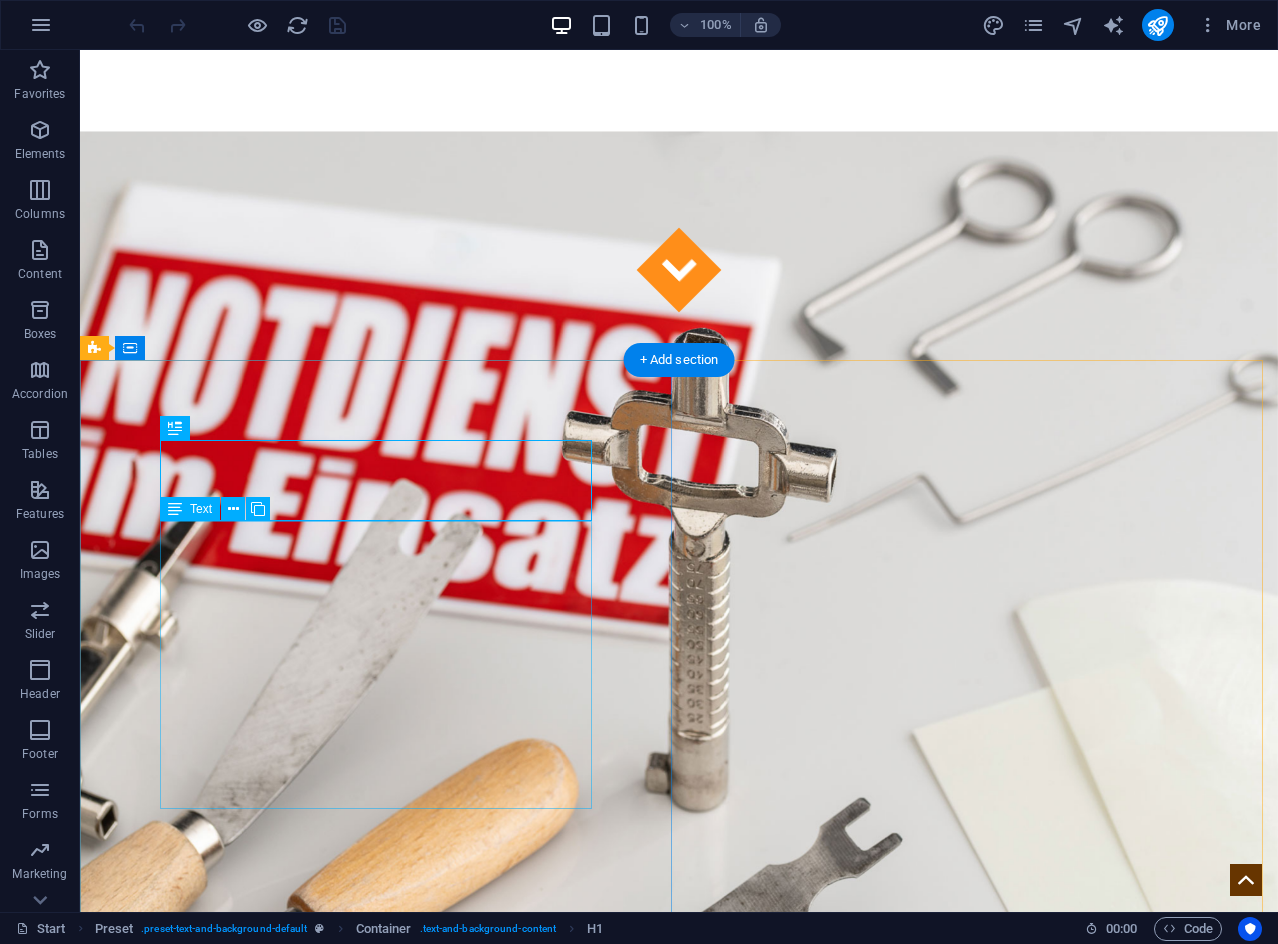 click on "Lorem ipsum dolor sit amet, consectetur adipisicing elit. Vitae, eos, voluptatem, et sequi distinctio adipisci omnis in error quas fuga tempore fugit incidunt quos. Atque, debitis architecto ducimus eligendi dignissimos modi ut non officiis repudiandae maiores. Fugit sit atque eaque dolorum autem reprehenderit porro omnis obcaecati laborum? Obcaecati, laboriosam, ex, deserunt, harum libero a voluptatem possimus culpa nisi eos quas dolore omnis debitis consequatur fugiat eaque nostrum excepturi nulla. Qui, molestias, nobis dicta enim voluptas repellendus tempore mollitia hic tempora natus ipsam sed quo distinctio suscipit officiis consectetur omnis odit saepe soluta atque magni consequuntur unde nemo voluptatem similique porro." at bounding box center [679, 1478] 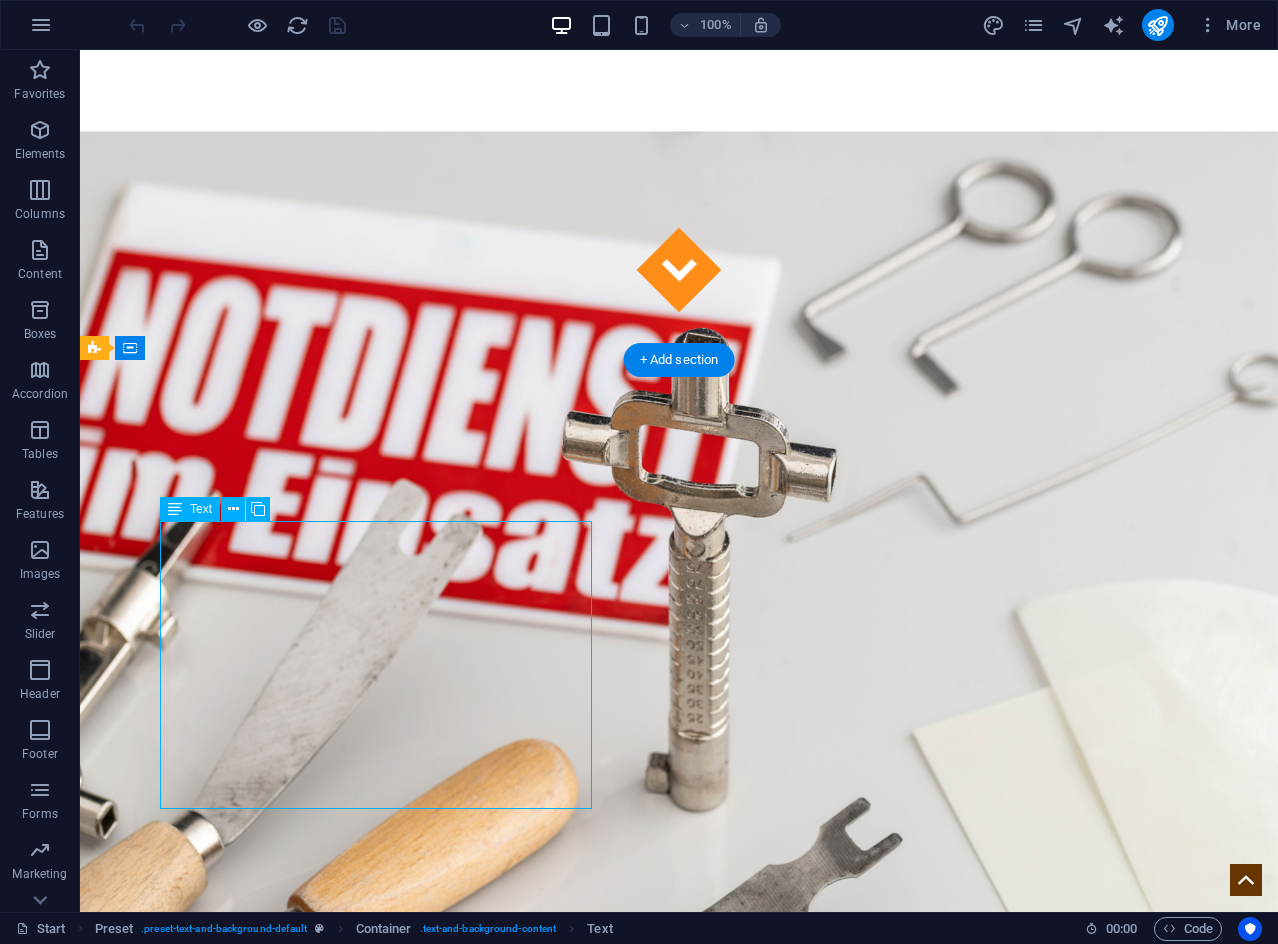 click on "Lorem ipsum dolor sit amet, consectetur adipisicing elit. Vitae, eos, voluptatem, et sequi distinctio adipisci omnis in error quas fuga tempore fugit incidunt quos. Atque, debitis architecto ducimus eligendi dignissimos modi ut non officiis repudiandae maiores. Fugit sit atque eaque dolorum autem reprehenderit porro omnis obcaecati laborum? Obcaecati, laboriosam, ex, deserunt, harum libero a voluptatem possimus culpa nisi eos quas dolore omnis debitis consequatur fugiat eaque nostrum excepturi nulla. Qui, molestias, nobis dicta enim voluptas repellendus tempore mollitia hic tempora natus ipsam sed quo distinctio suscipit officiis consectetur omnis odit saepe soluta atque magni consequuntur unde nemo voluptatem similique porro." at bounding box center (679, 1478) 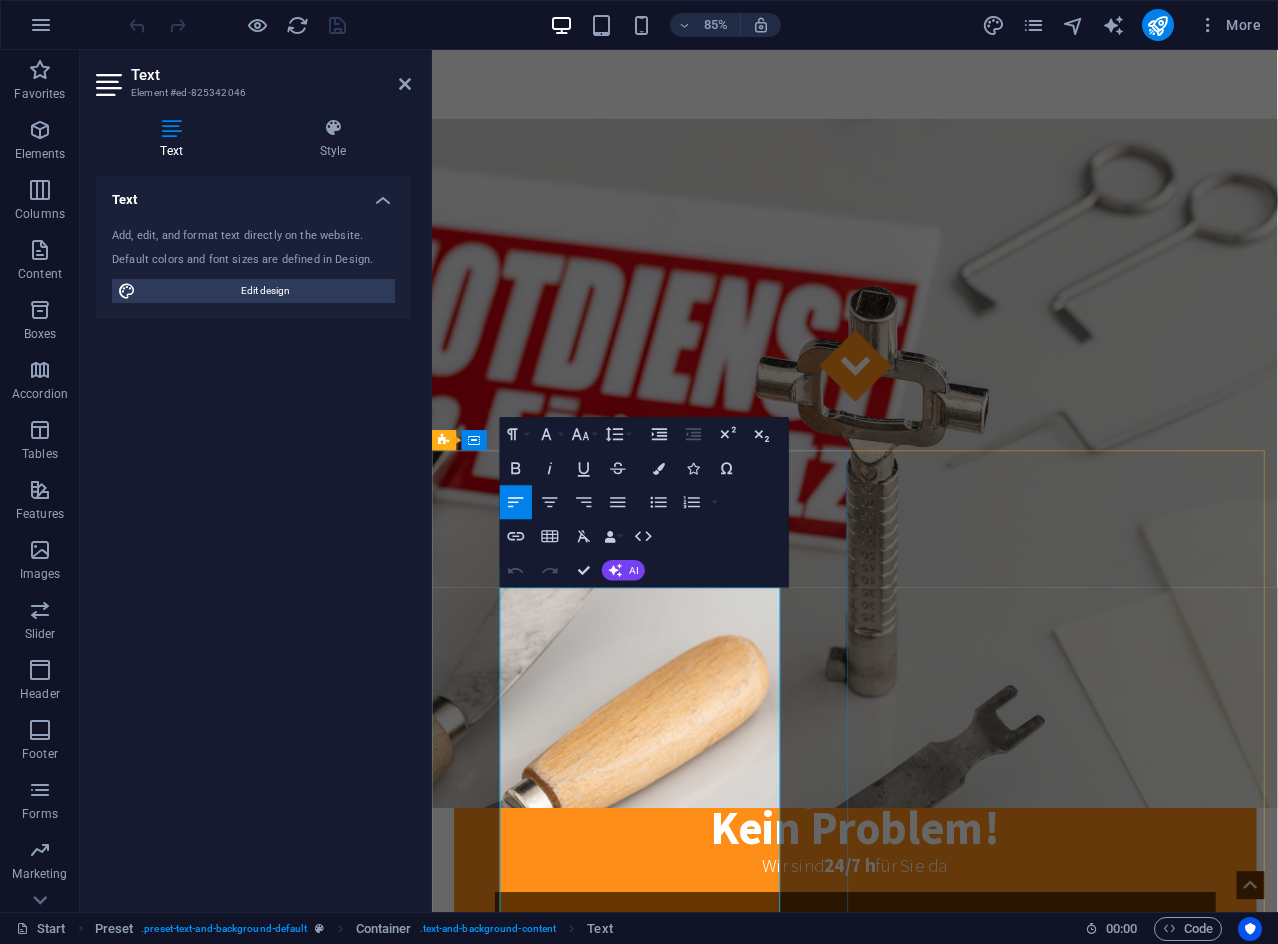 click on "Lorem ipsum dolor sit amet, consectetur adipisicing elit. Vitae, eos, voluptatem, et sequi distinctio adipisci omnis in error quas fuga tempore fugit incidunt quos. Atque, debitis architecto ducimus eligendi dignissimos modi ut non officiis repudiandae maiores. Fugit sit atque eaque dolorum autem reprehenderit porro omnis obcaecati laborum? Obcaecati, laboriosam, ex, deserunt, harum libero a voluptatem possimus culpa nisi eos quas dolore omnis debitis consequatur fugiat eaque nostrum excepturi nulla. Qui, molestias, nobis dicta enim voluptas repellendus tempore mollitia hic tempora natus ipsam sed quo distinctio suscipit officiis consectetur omnis odit saepe soluta atque magni consequuntur unde nemo voluptatem similique porro." at bounding box center (930, 1478) 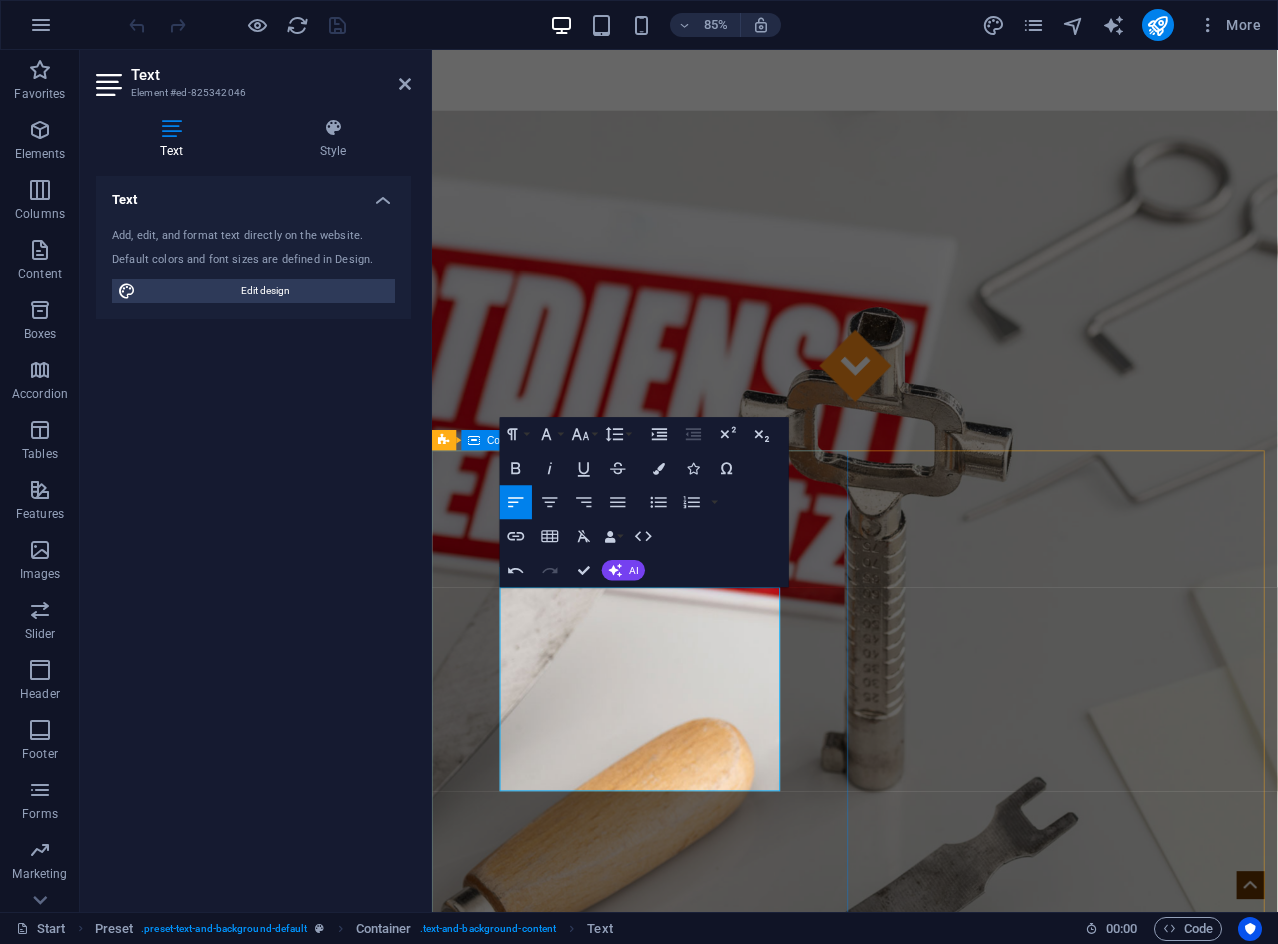 drag, startPoint x: 614, startPoint y: 899, endPoint x: 477, endPoint y: 697, distance: 244.0758 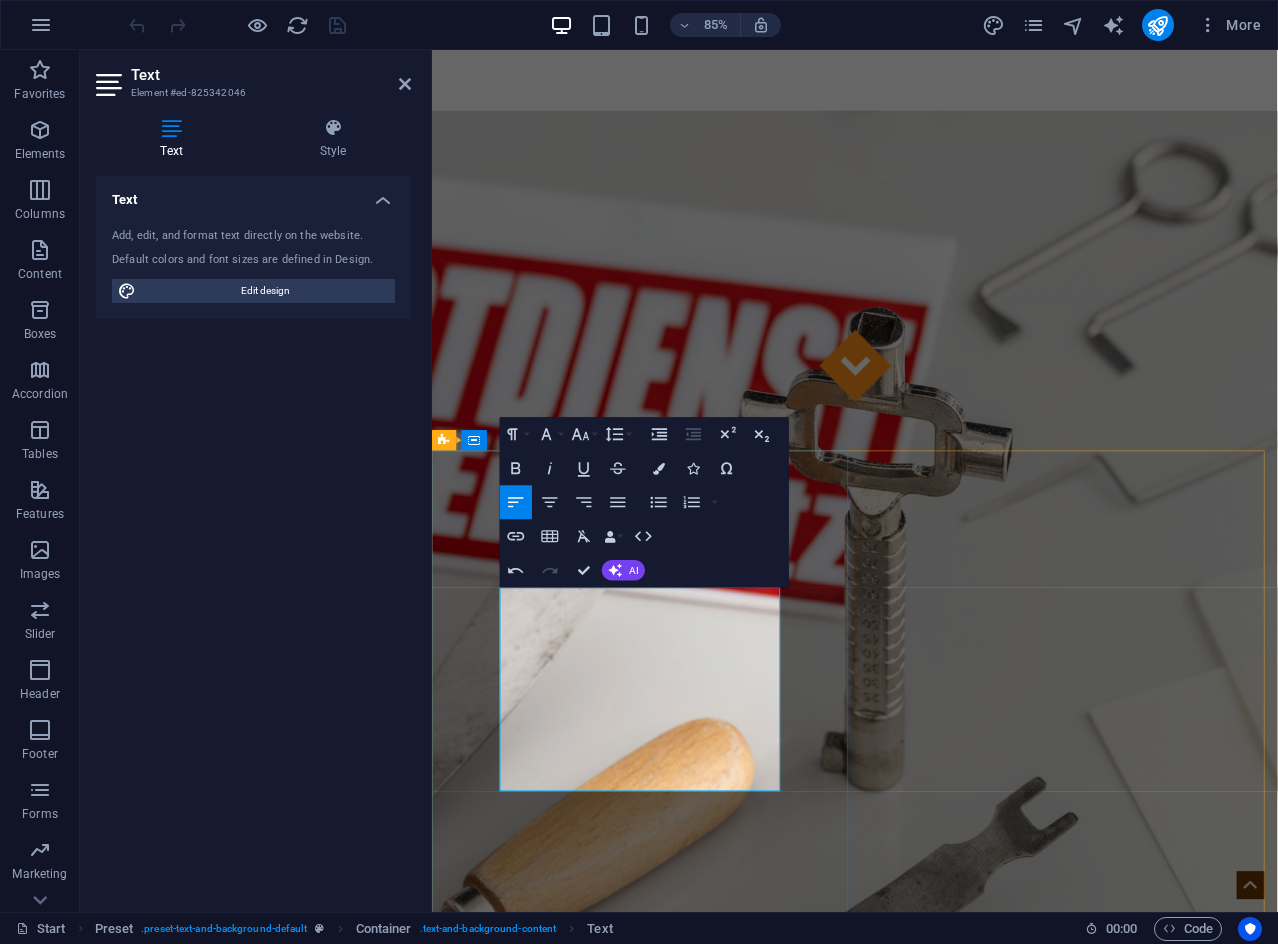 click on "Lorem ipsum dolor sit amet, consectetur adipisicing elit. Vitae, eos, voluptatem, et sequi diuptatem possimus culpa nisi eos quas dolore omnis debitis consequatur fugiat eaque nostrum excepturi nulla. Qui, molestias, nobis dicta enim voluptas repellendus tempore mollitia hic tempora natus ipsam sed quo distinctio suscipit officiis consectetur omnis odit saepe soluta atque magni consequuntur unde nemo voluptatem similique porro." at bounding box center [930, 1585] 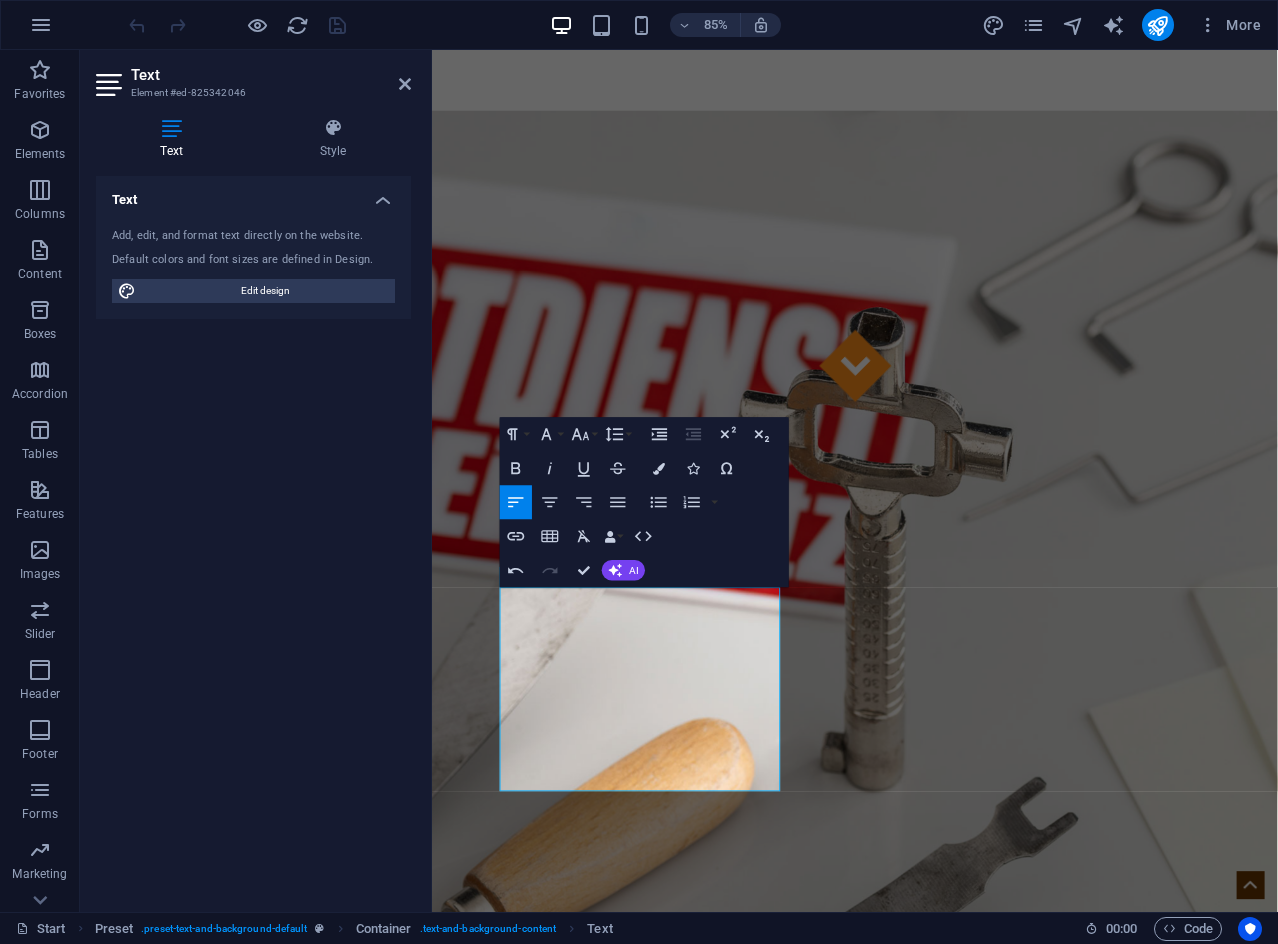 drag, startPoint x: 568, startPoint y: 908, endPoint x: 466, endPoint y: 718, distance: 215.64786 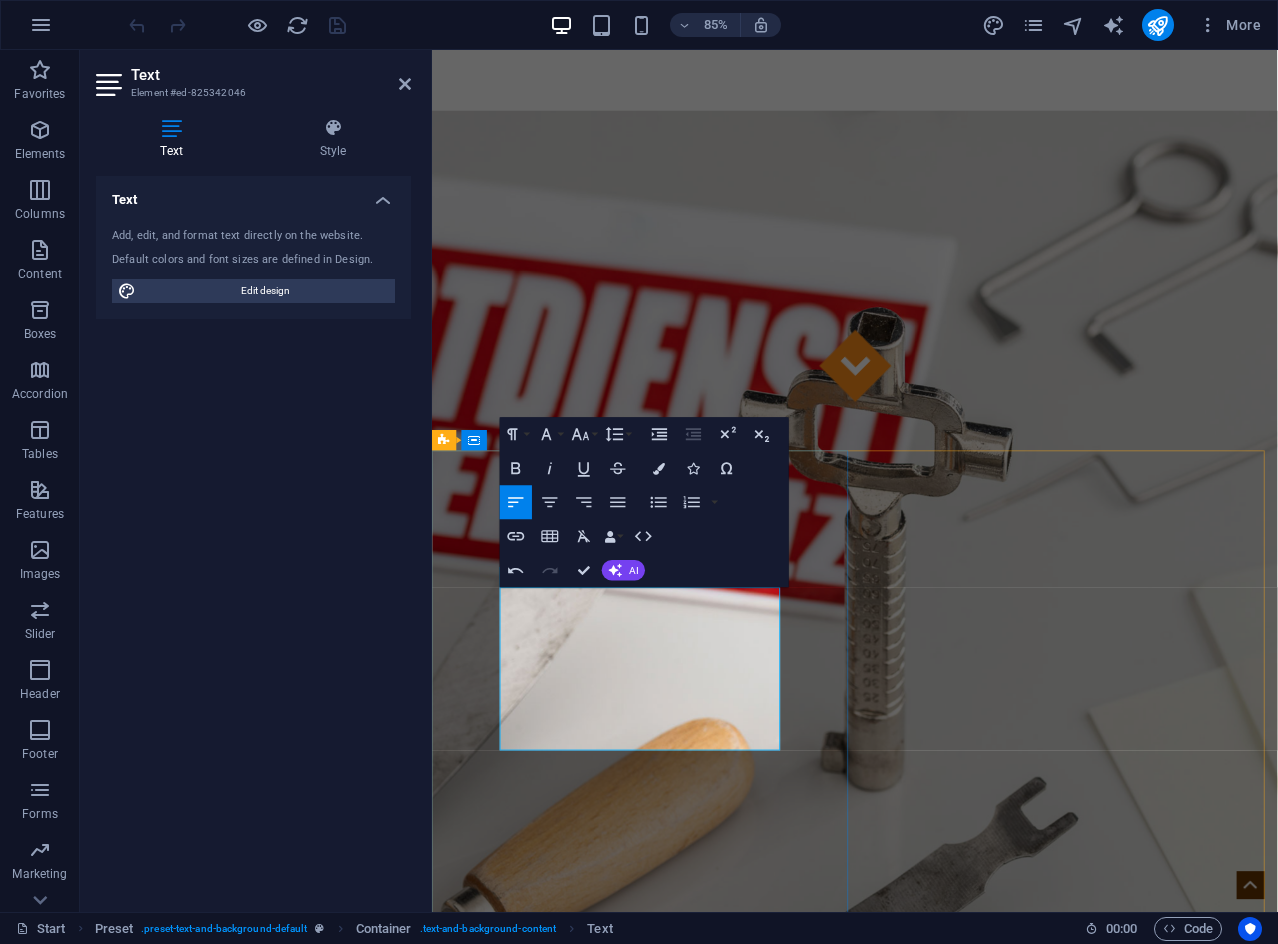 scroll, scrollTop: 4026, scrollLeft: 2, axis: both 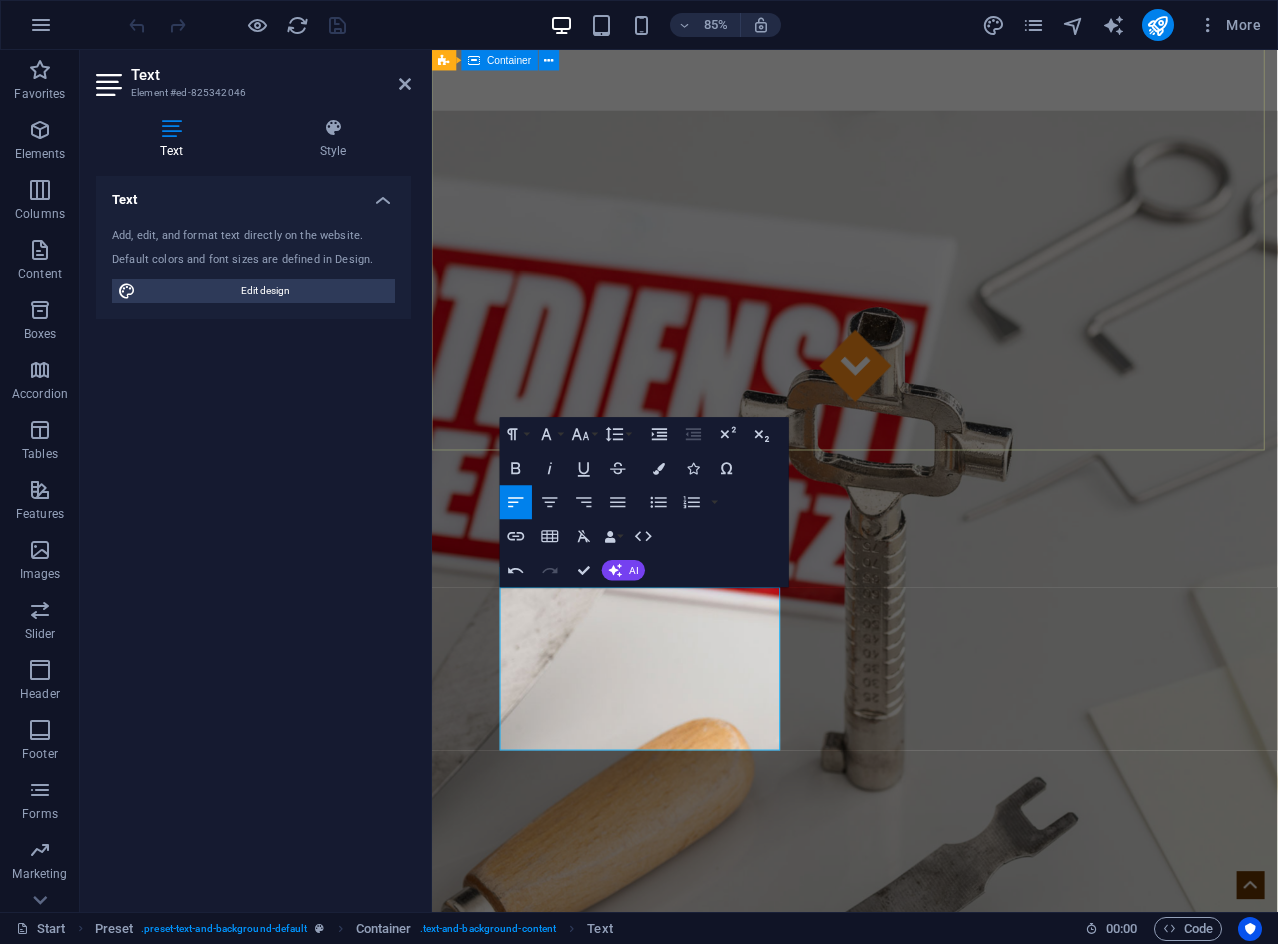 click on "Ausgesperrt ? Kein Problem! Wir sind   24/7 h  für Sie da   Rufen Sie uns an" at bounding box center [929, 1137] 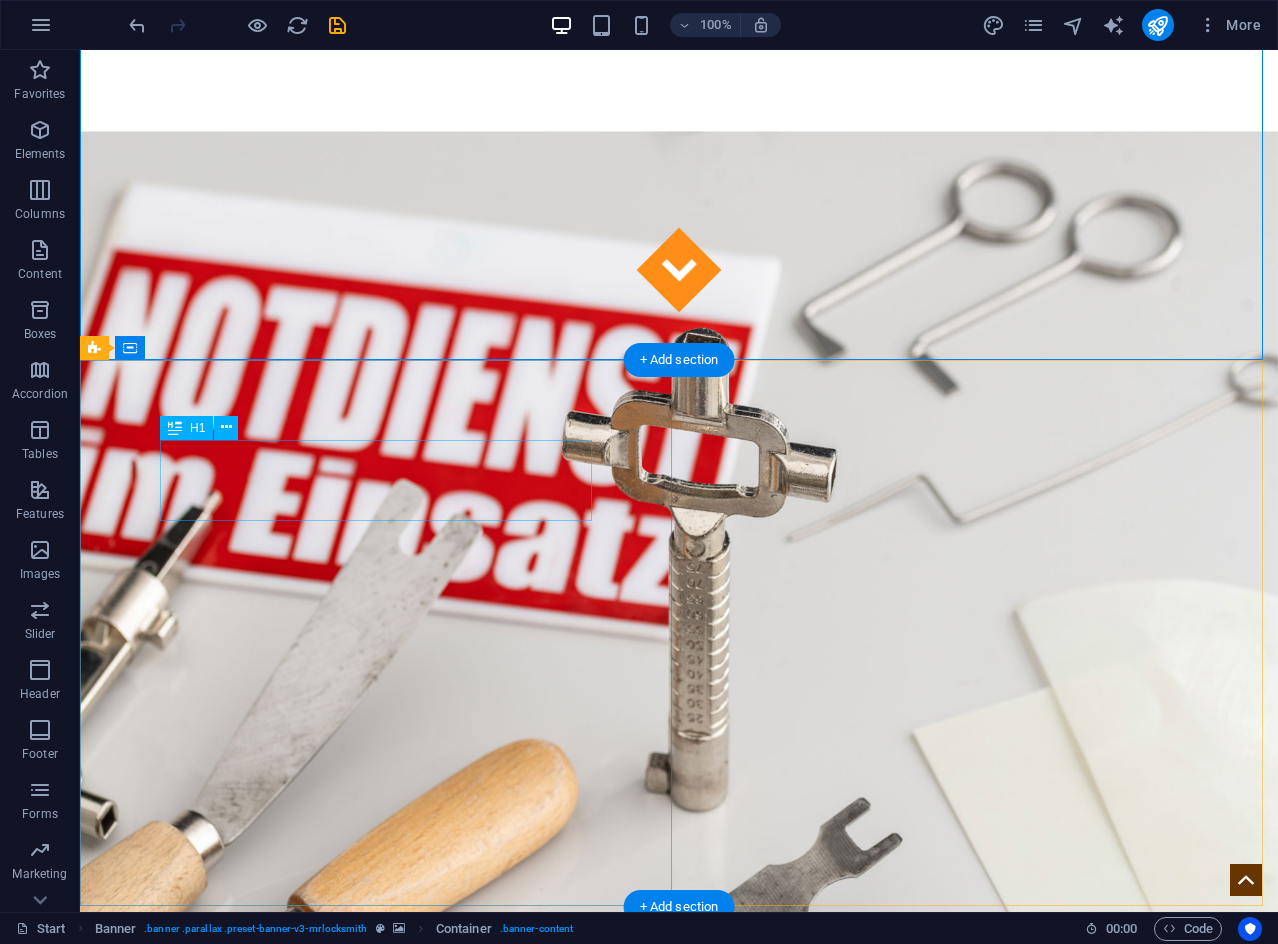 click on "About us" at bounding box center (679, 1353) 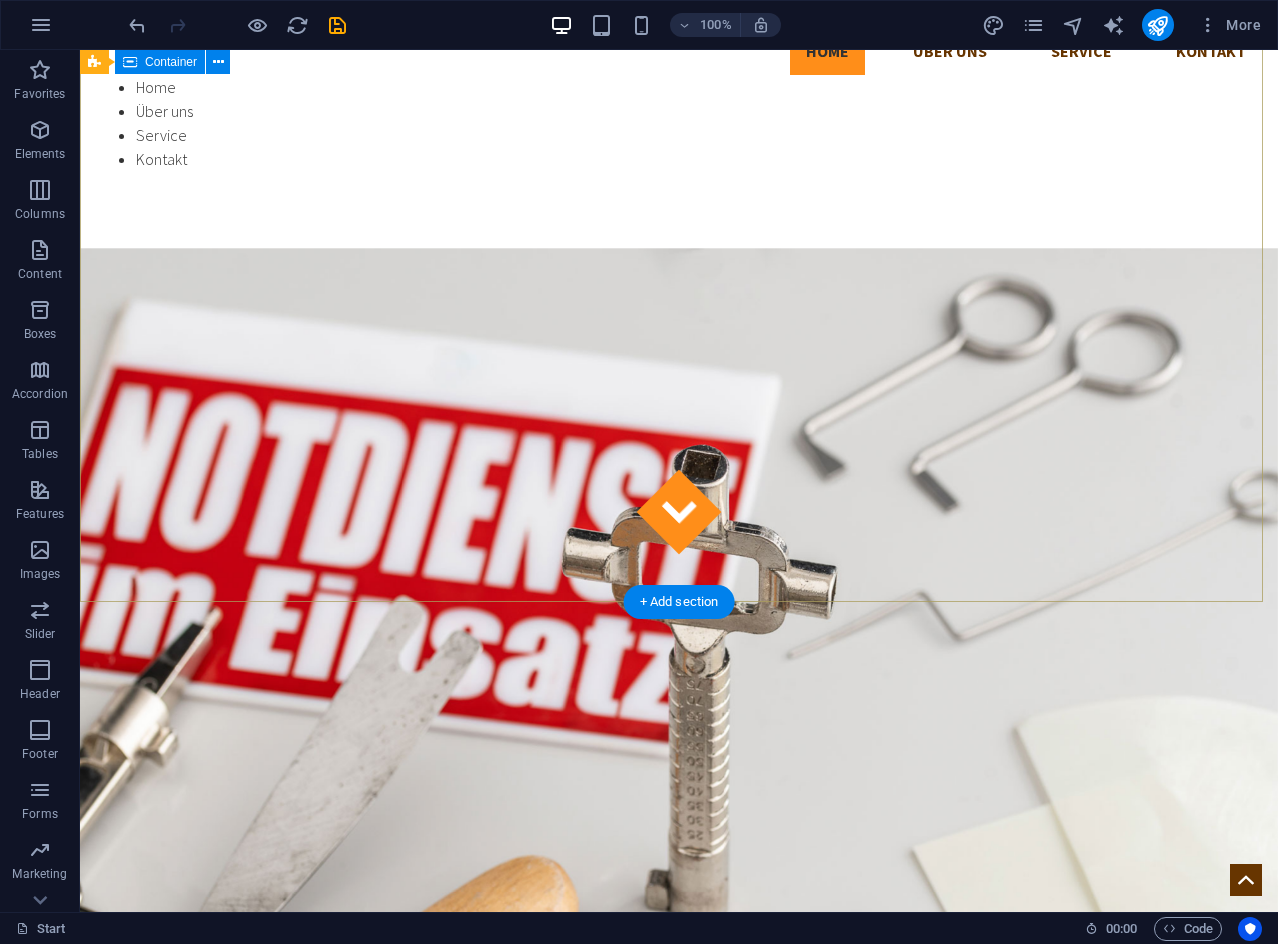 scroll, scrollTop: 0, scrollLeft: 0, axis: both 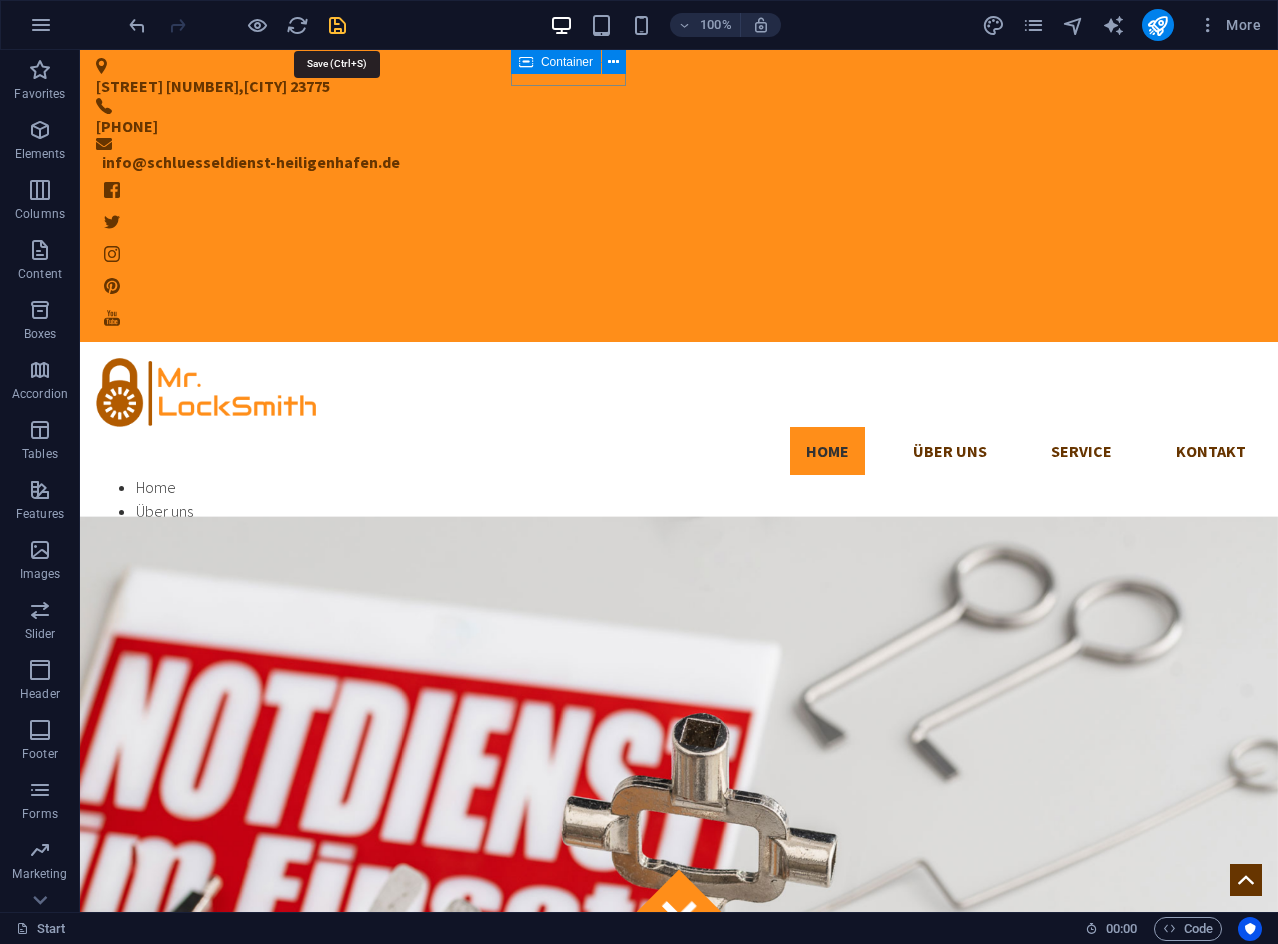 click at bounding box center (337, 25) 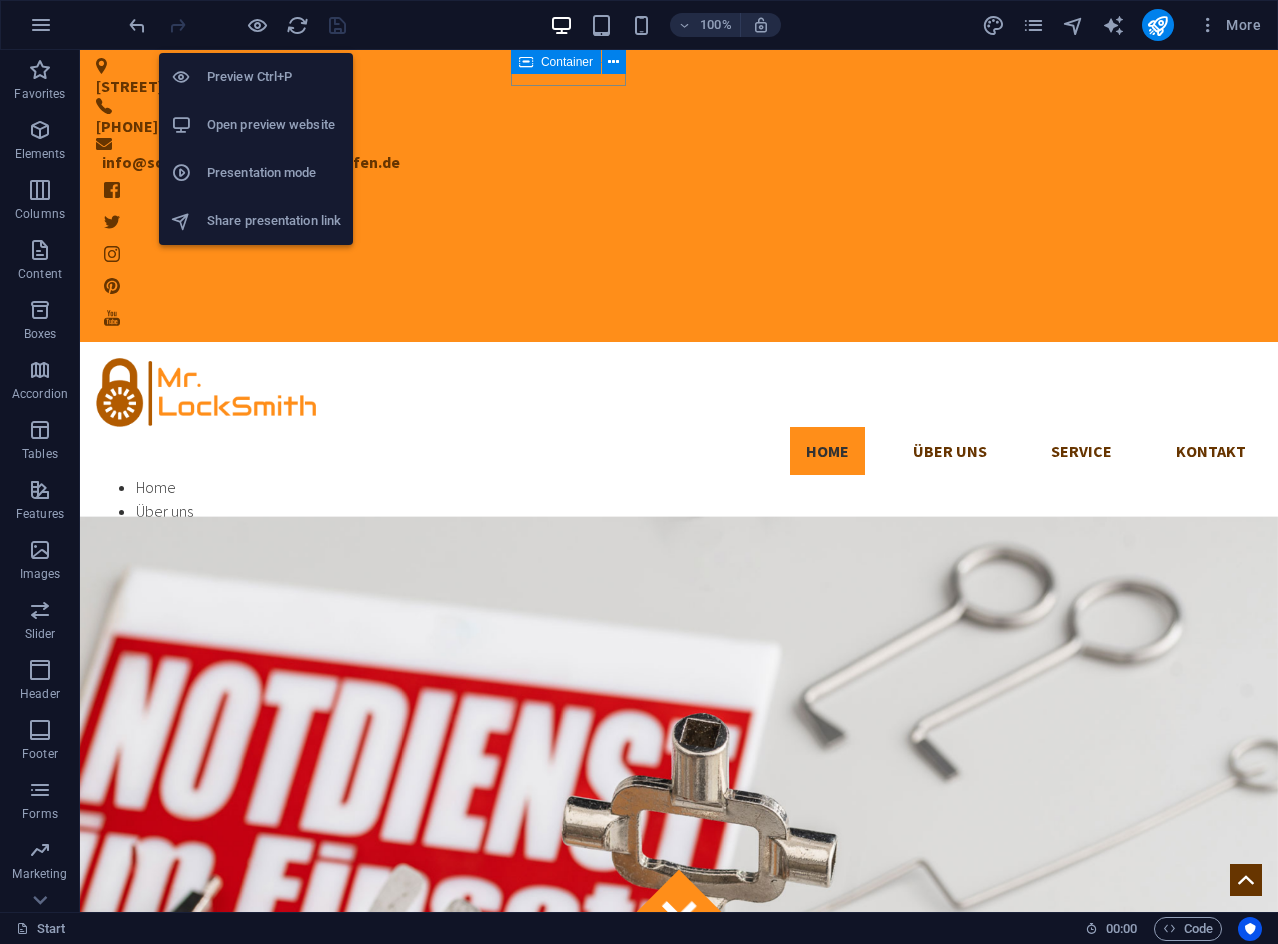 click on "Open preview website" at bounding box center (274, 125) 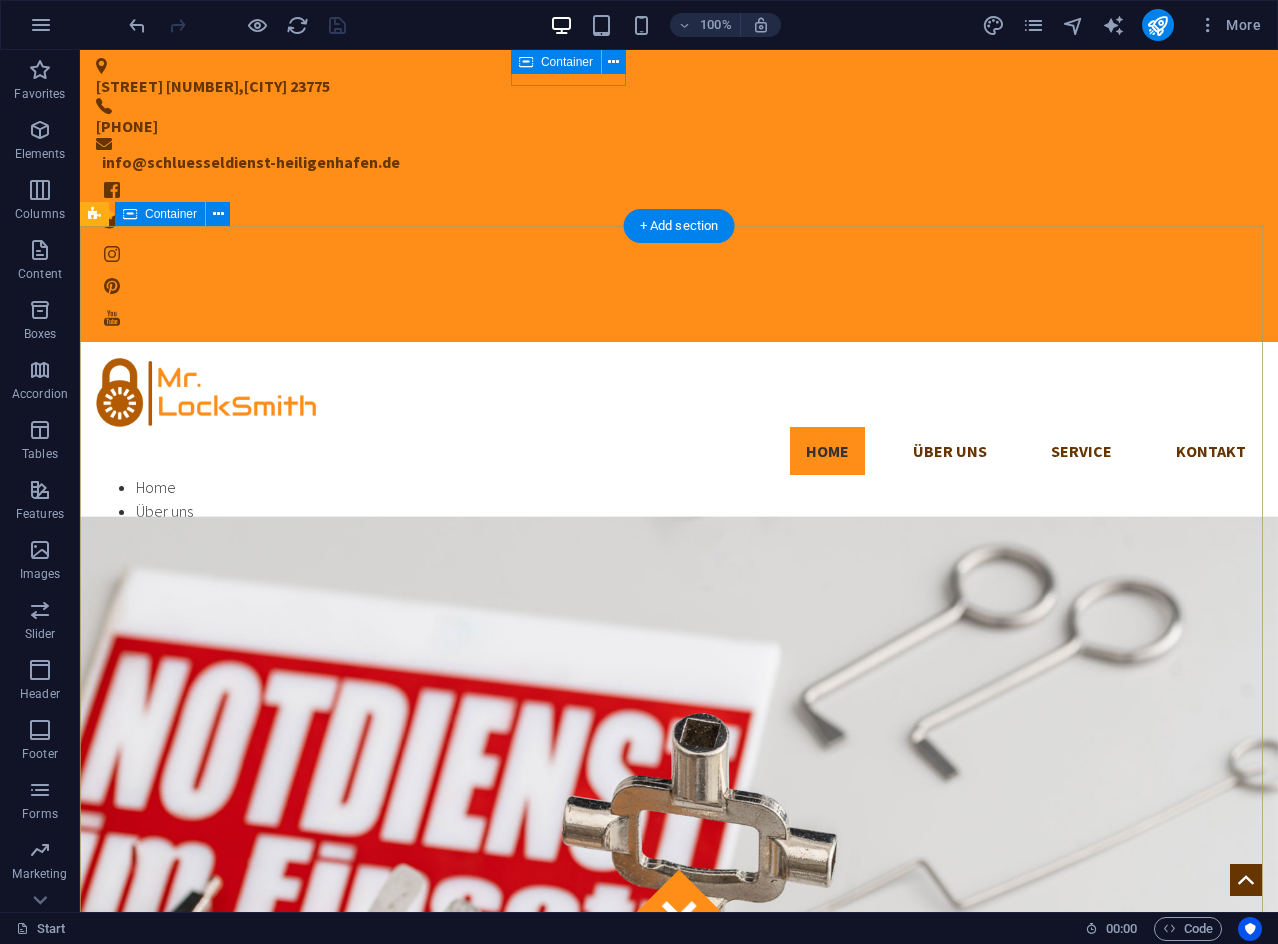 click on "Ausgesperrt ? Kein Problem! Wir sind   24/7 h  für Sie da   Rufen Sie uns an" at bounding box center [679, 1636] 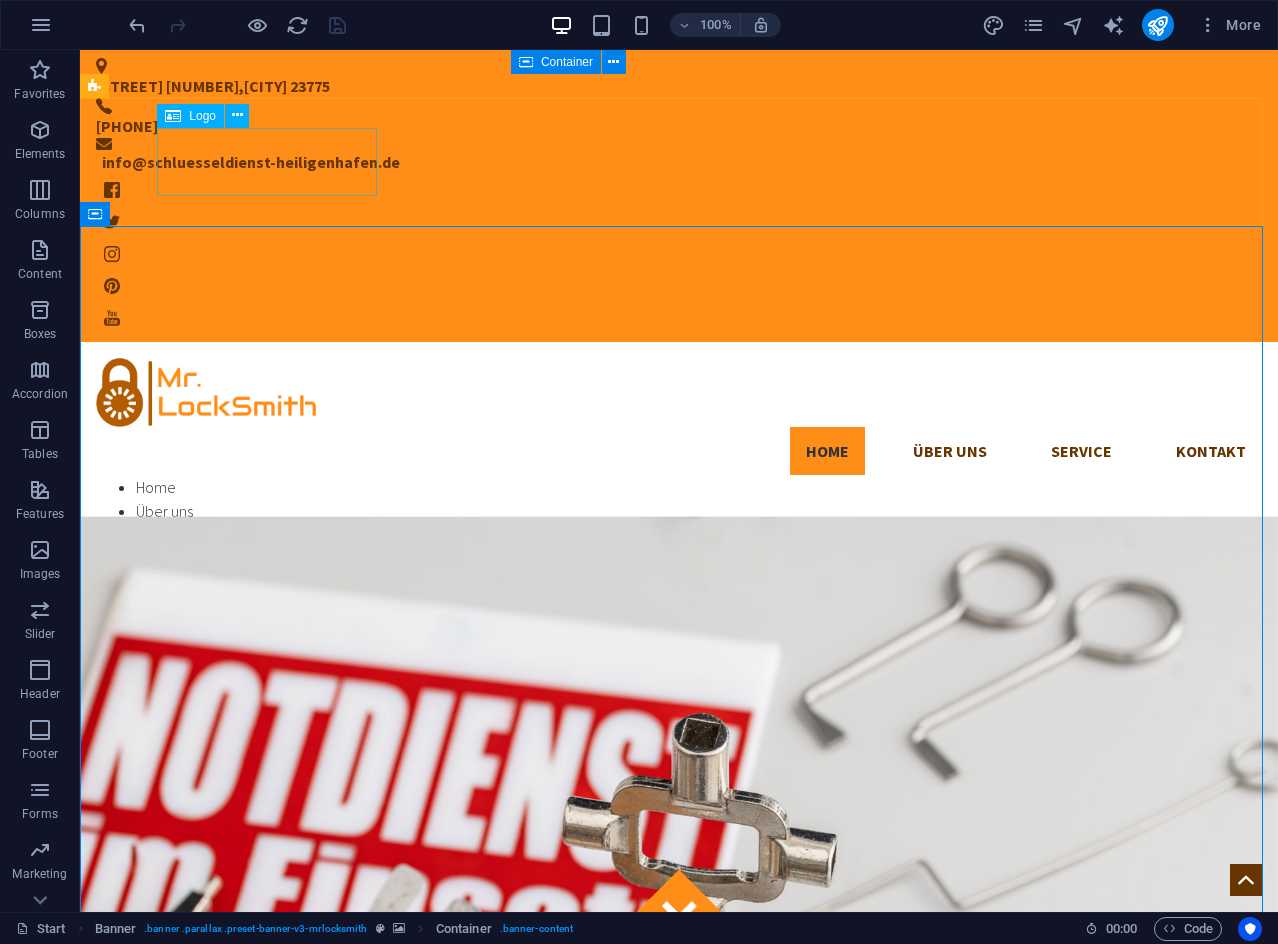 click on "Logo" at bounding box center (202, 116) 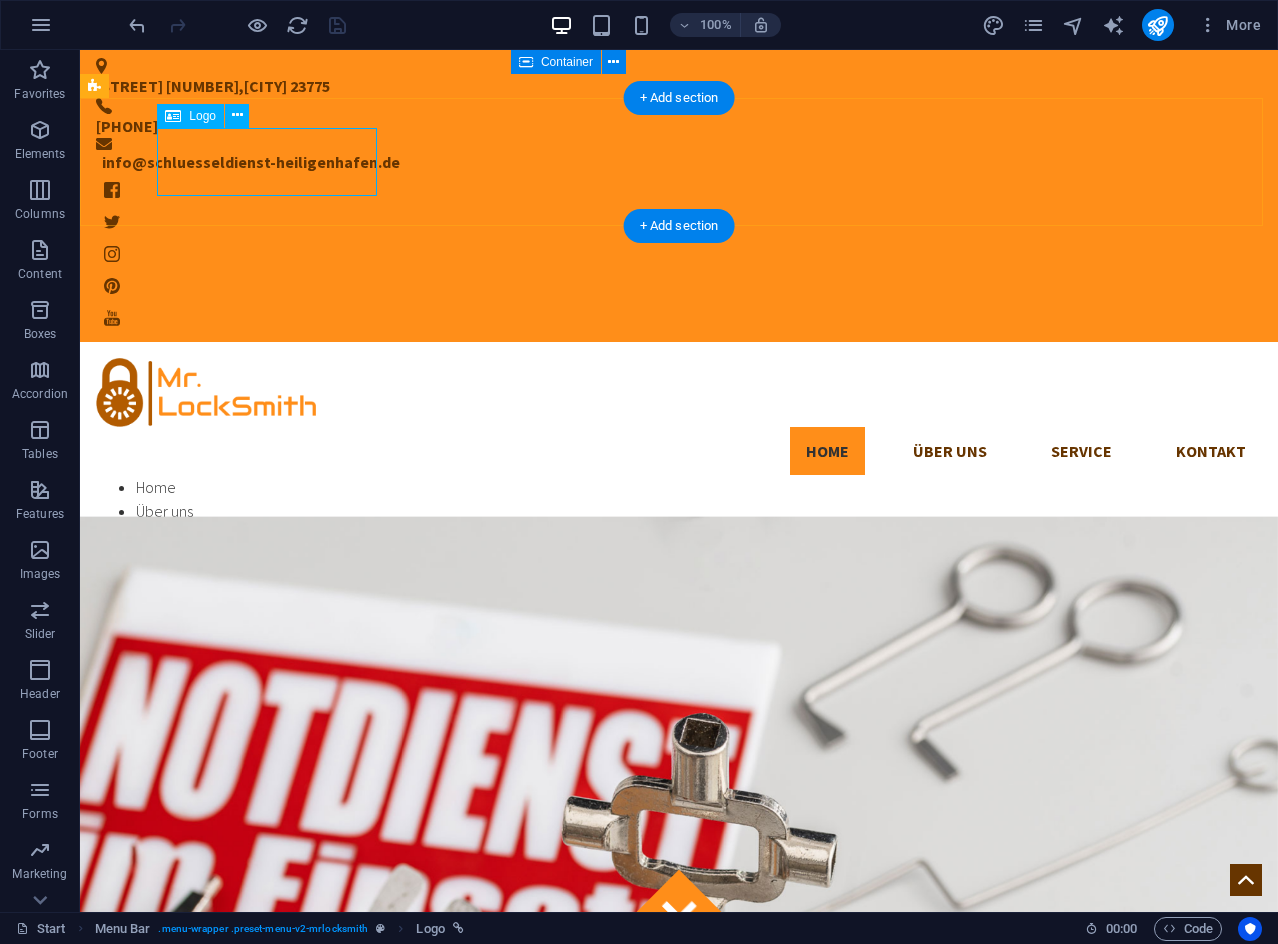 click at bounding box center [679, 392] 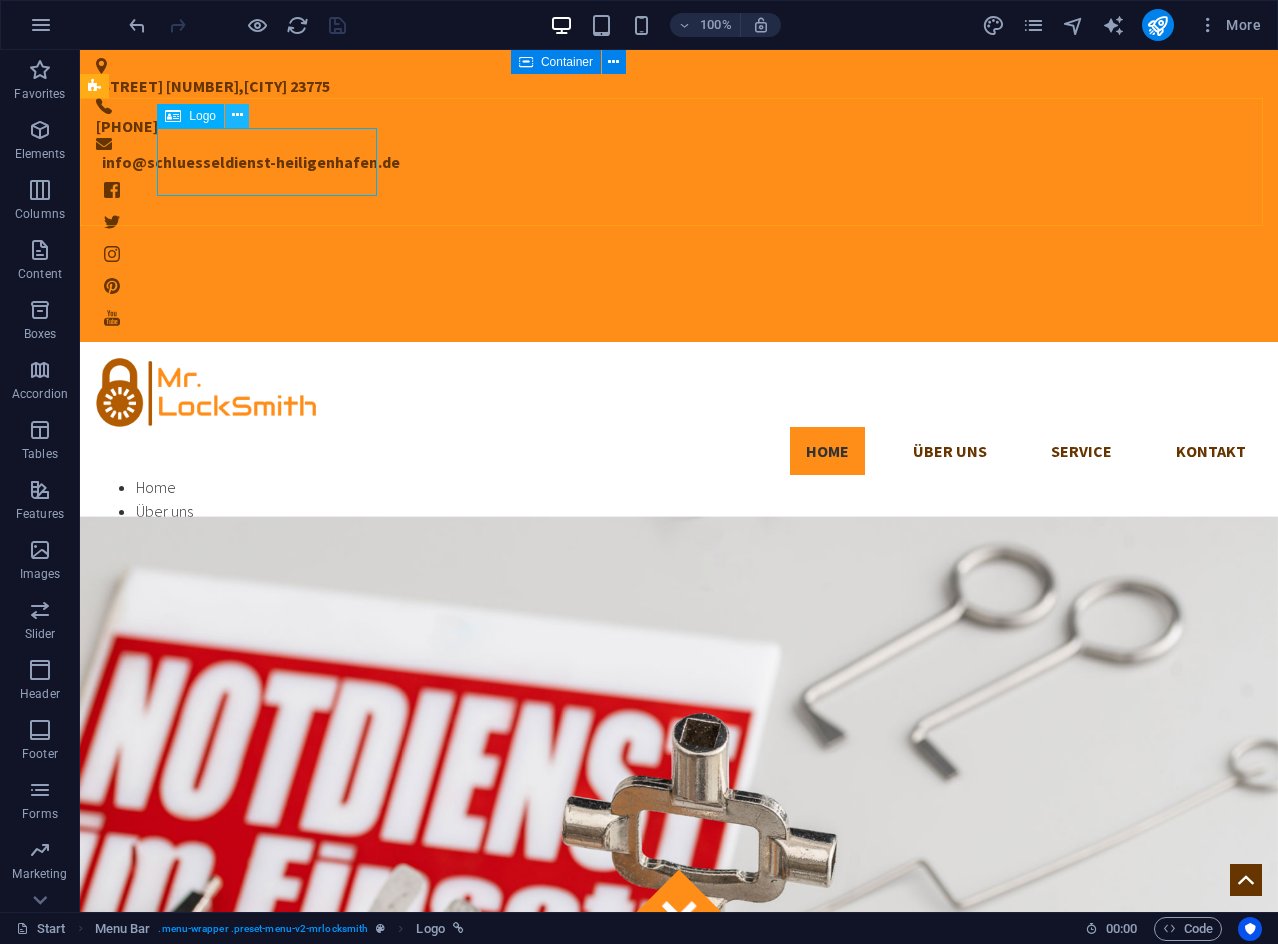 click at bounding box center (237, 116) 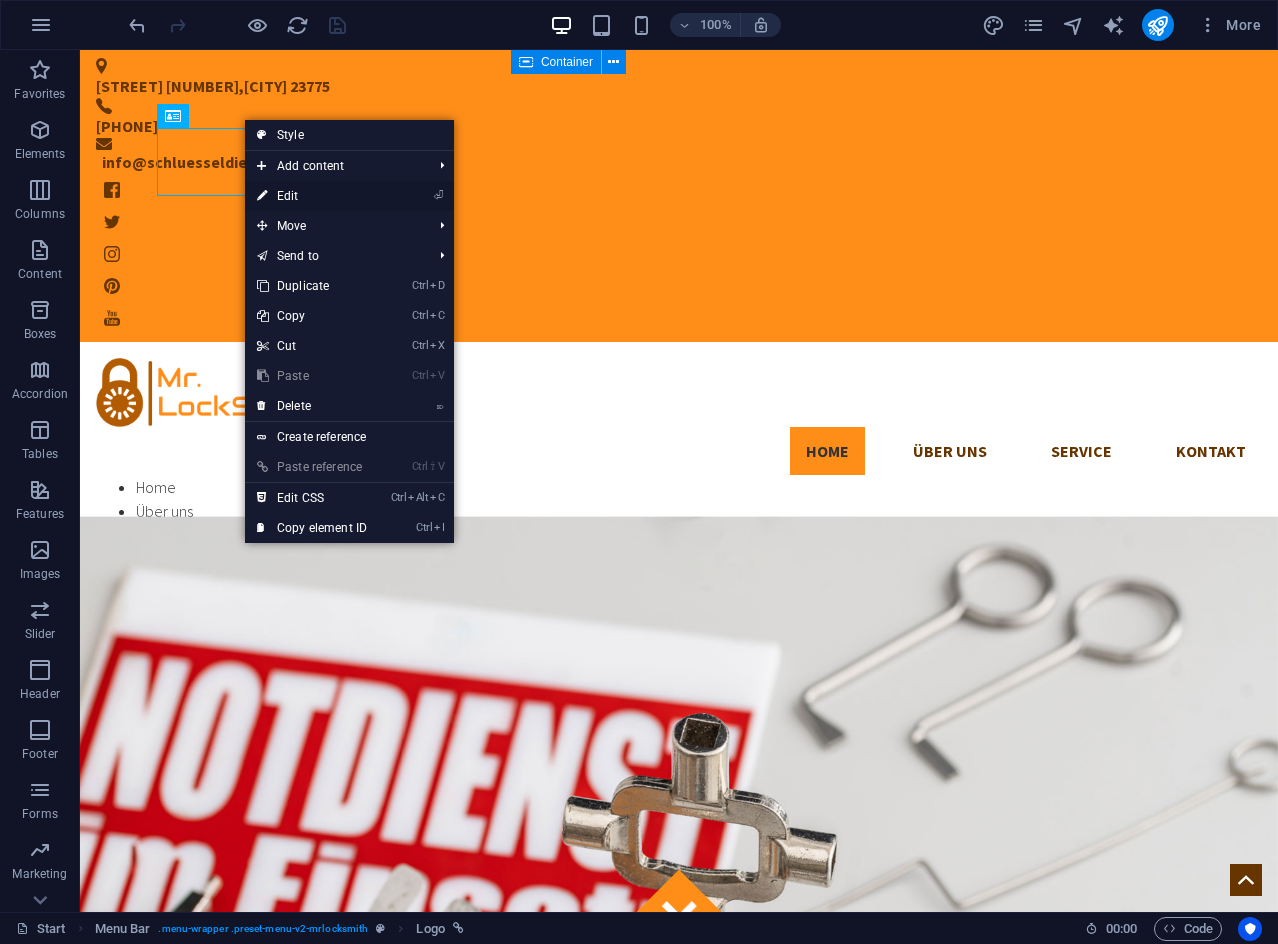 click on "⏎  Edit" at bounding box center (312, 196) 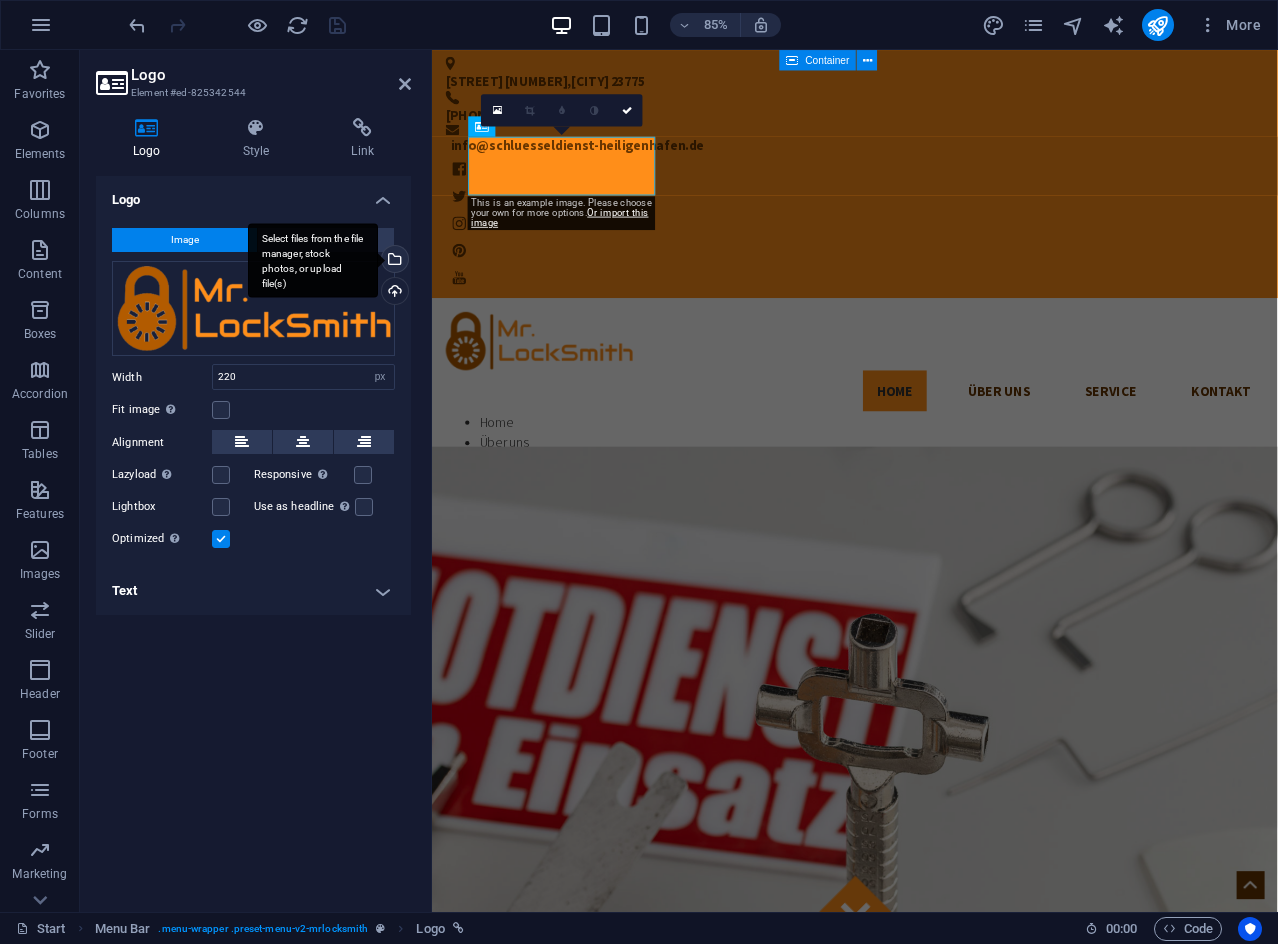 click on "Select files from the file manager, stock photos, or upload file(s)" at bounding box center [393, 261] 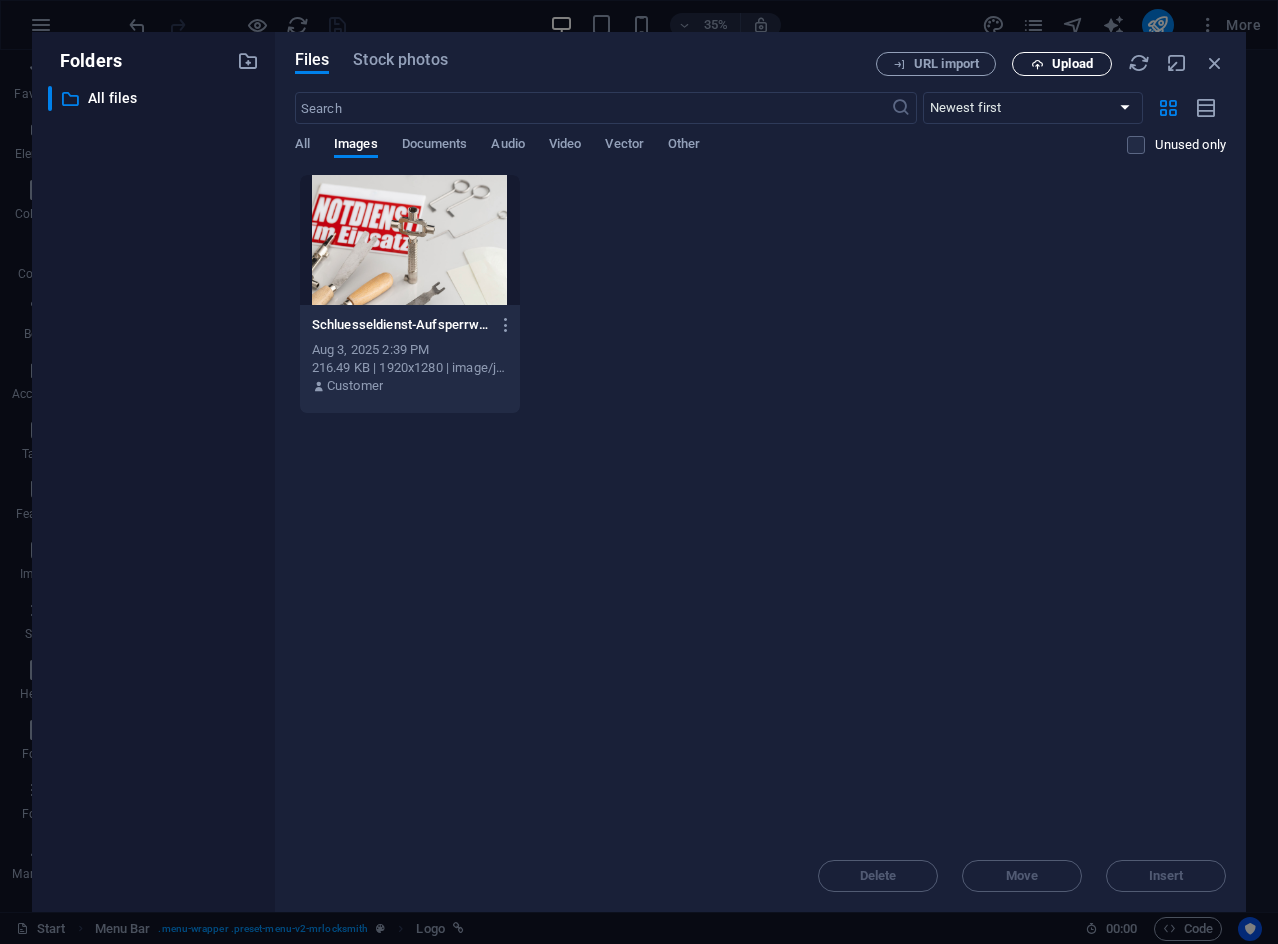 click on "Upload" at bounding box center (1072, 64) 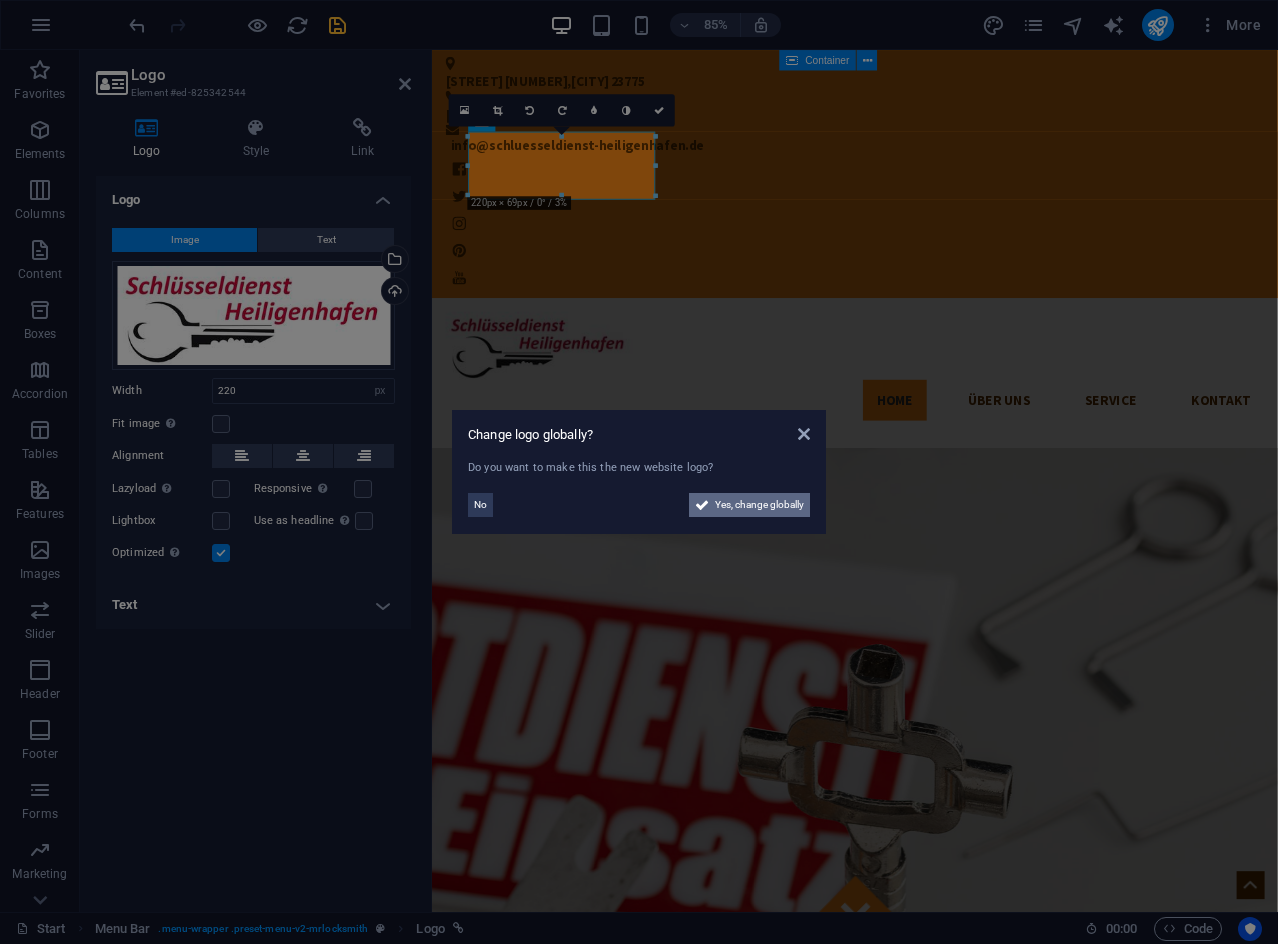 click on "Yes, change globally" at bounding box center (759, 505) 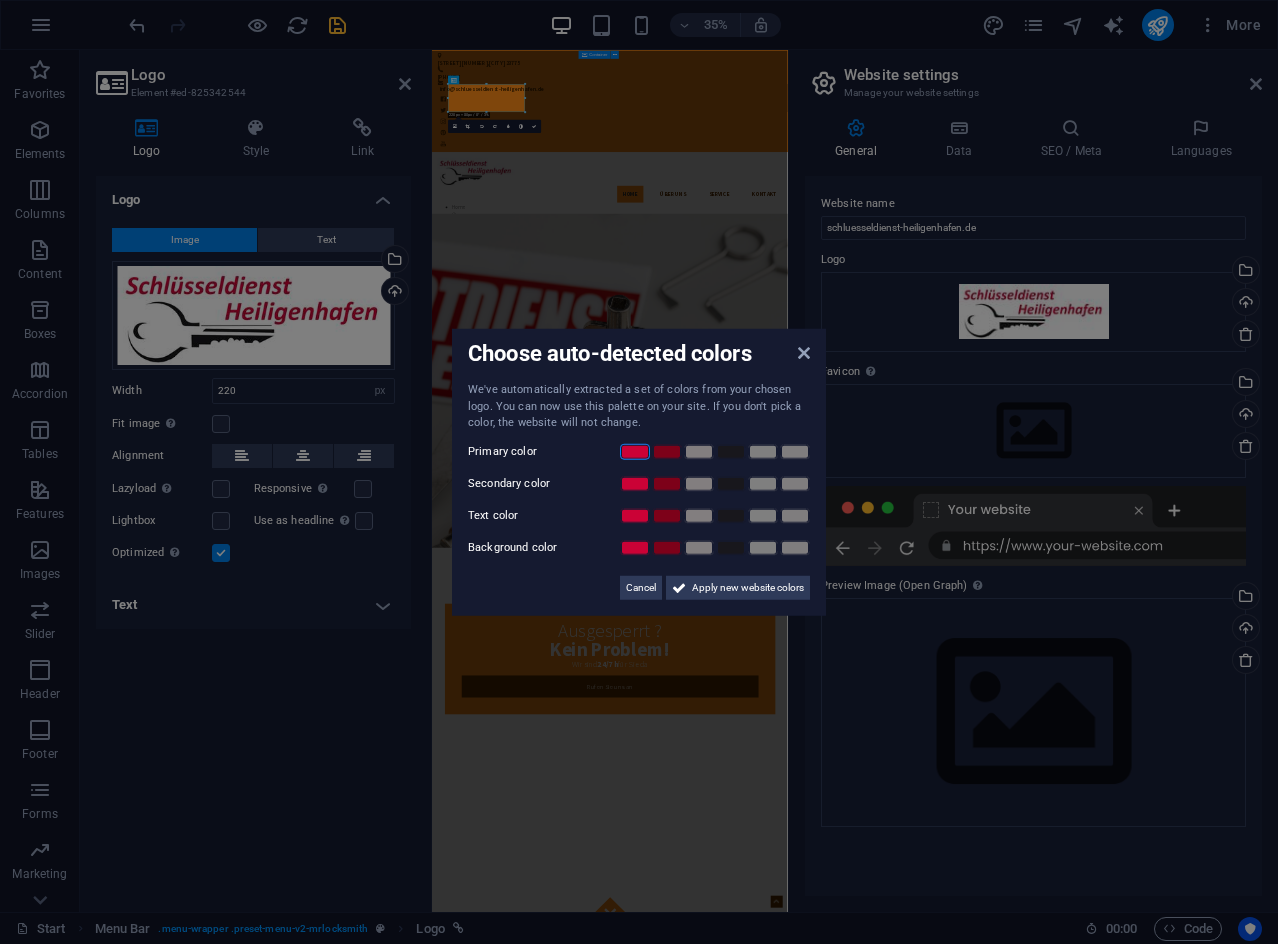 click at bounding box center (635, 451) 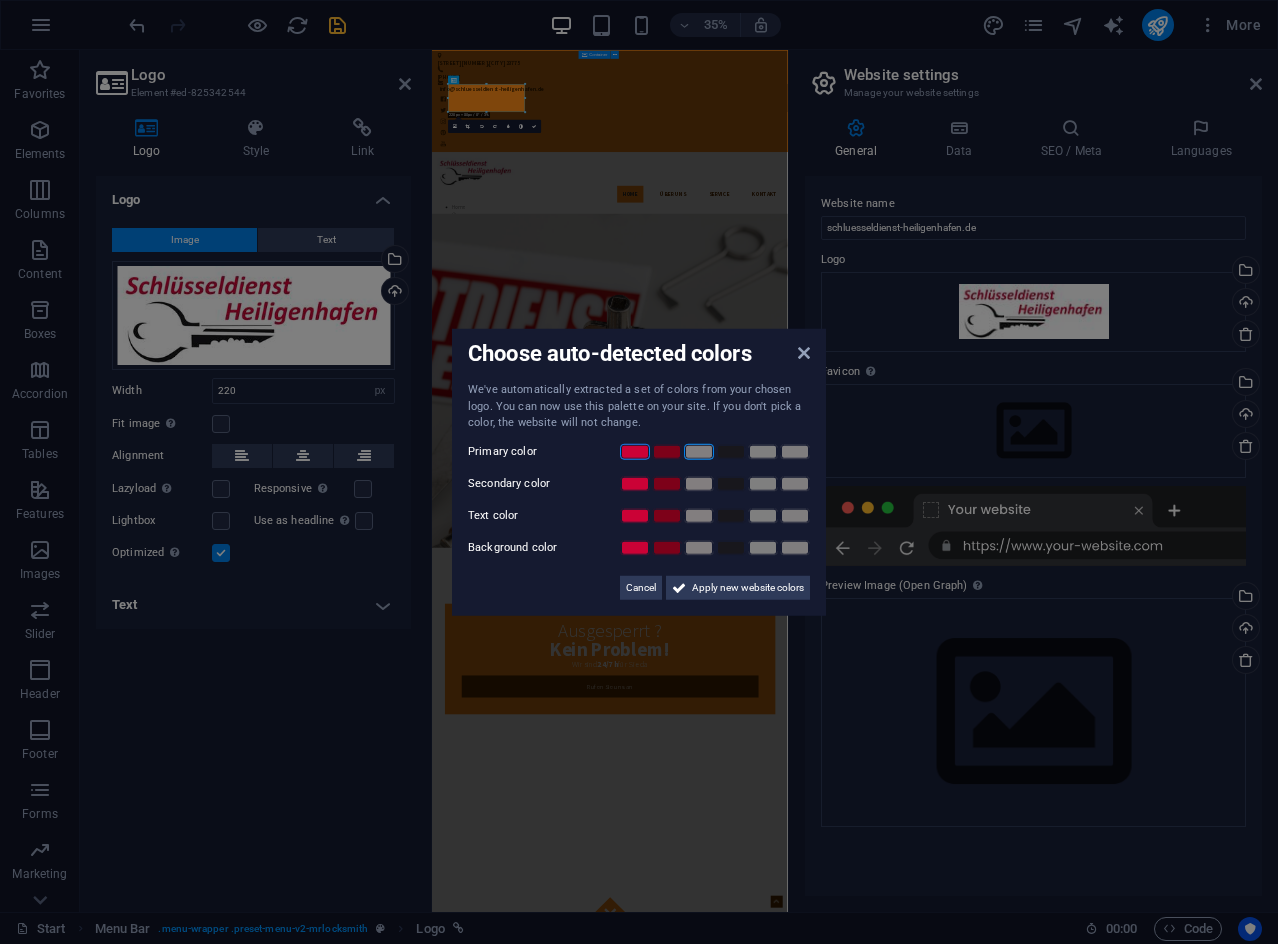 click at bounding box center [699, 451] 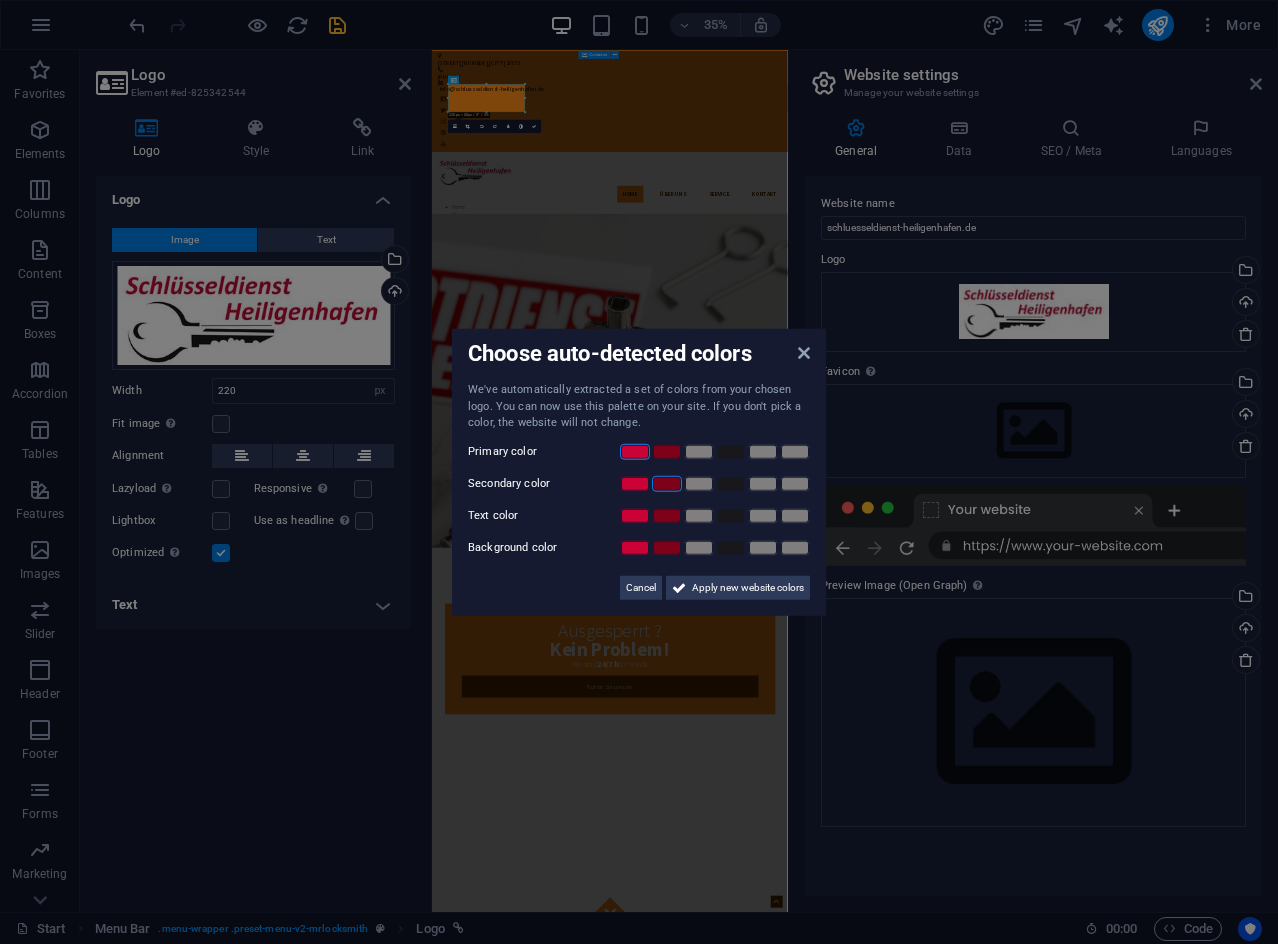click at bounding box center [667, 483] 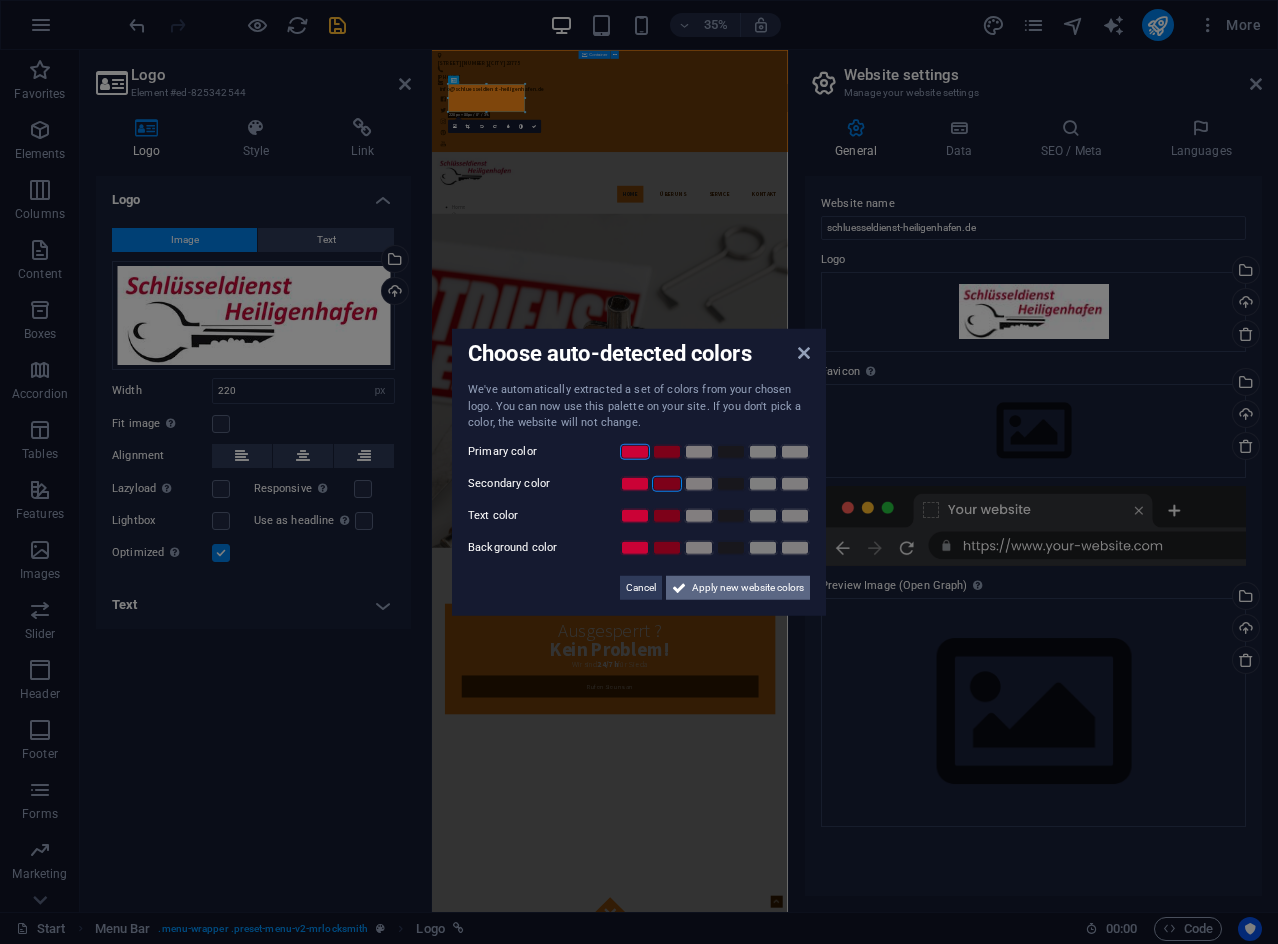 click on "Apply new website colors" at bounding box center (748, 587) 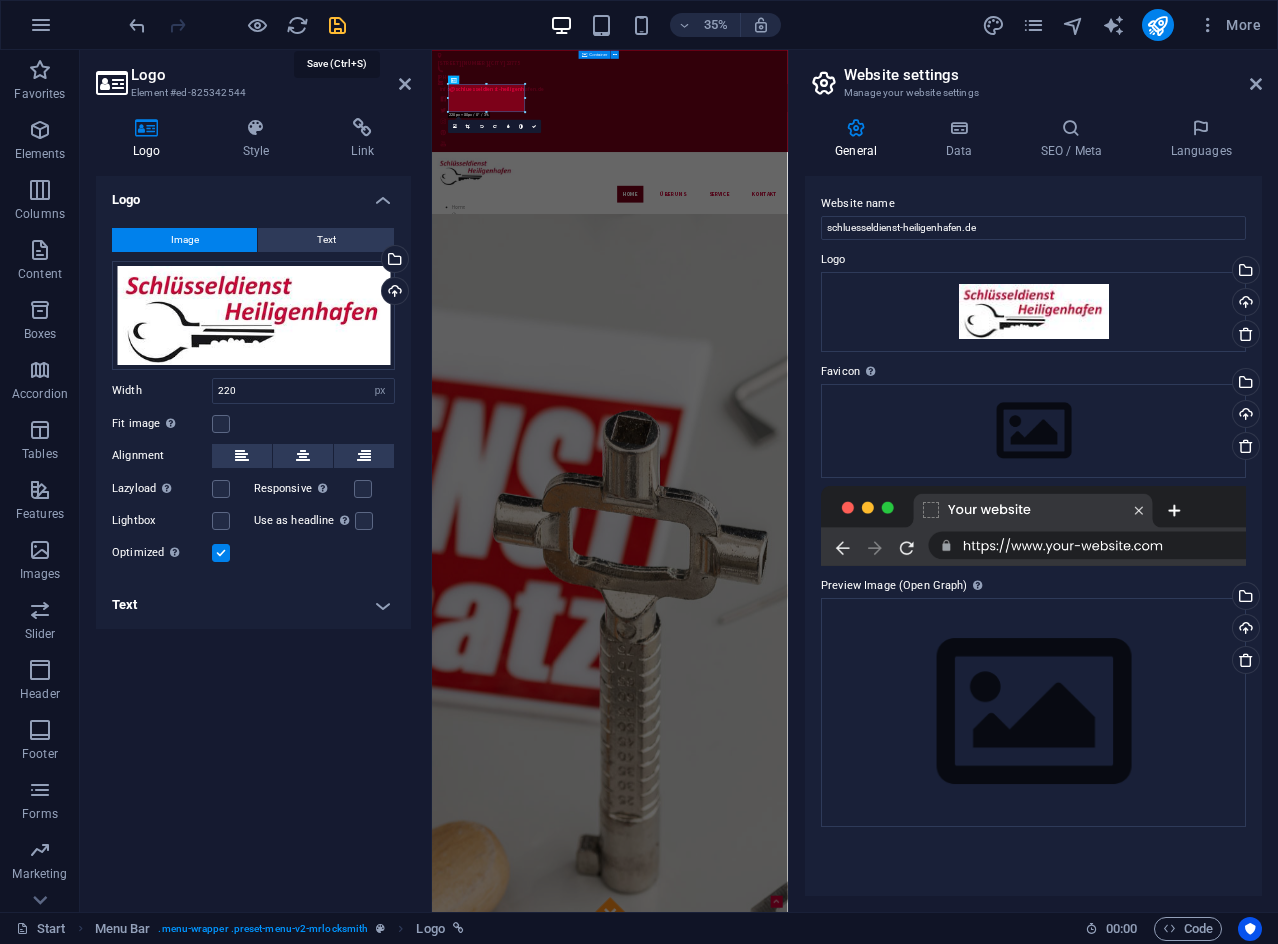 click at bounding box center [337, 25] 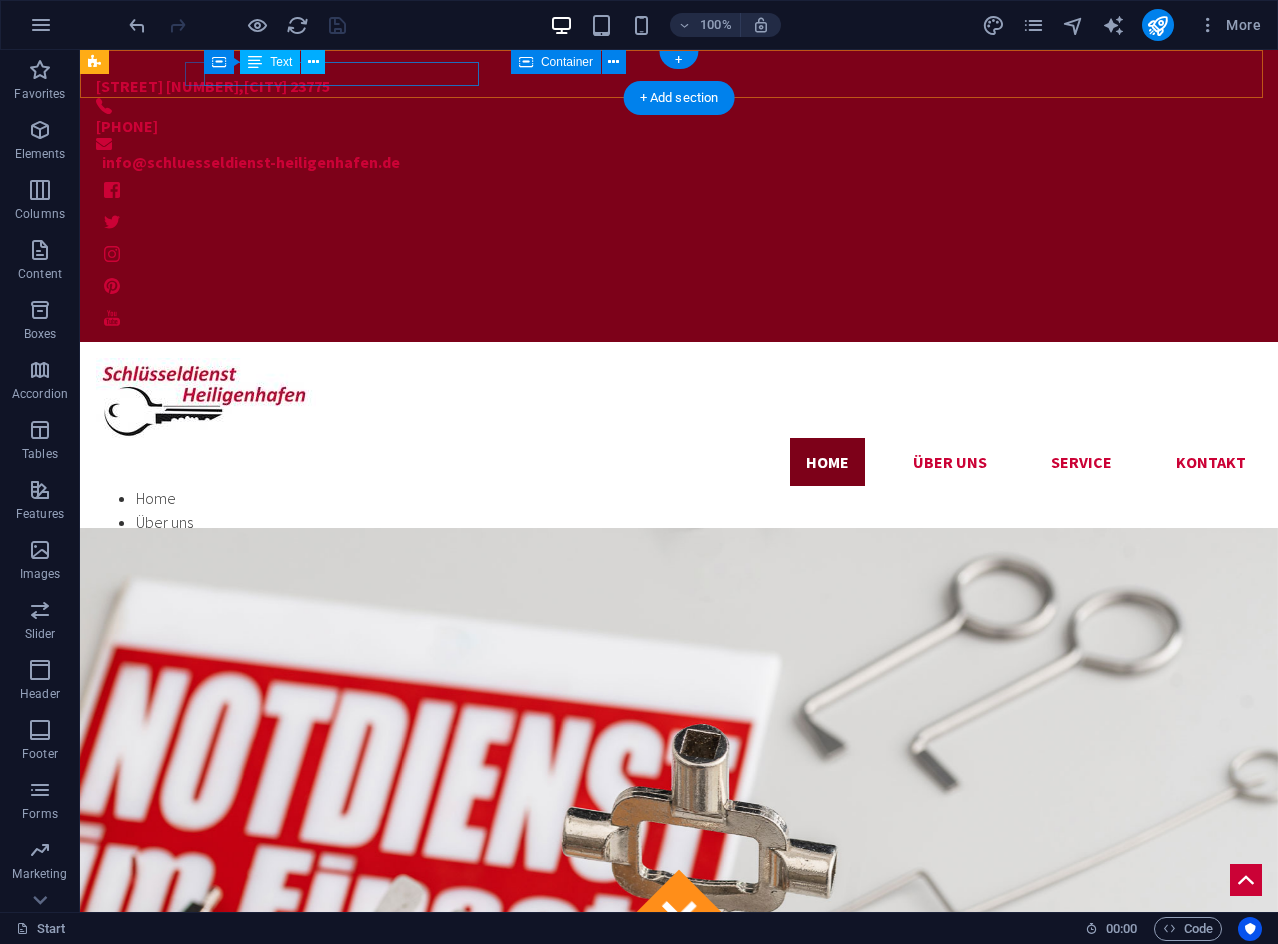 click on "Anklamer Allee 20 ,  Großenbrode   23775" at bounding box center [663, 86] 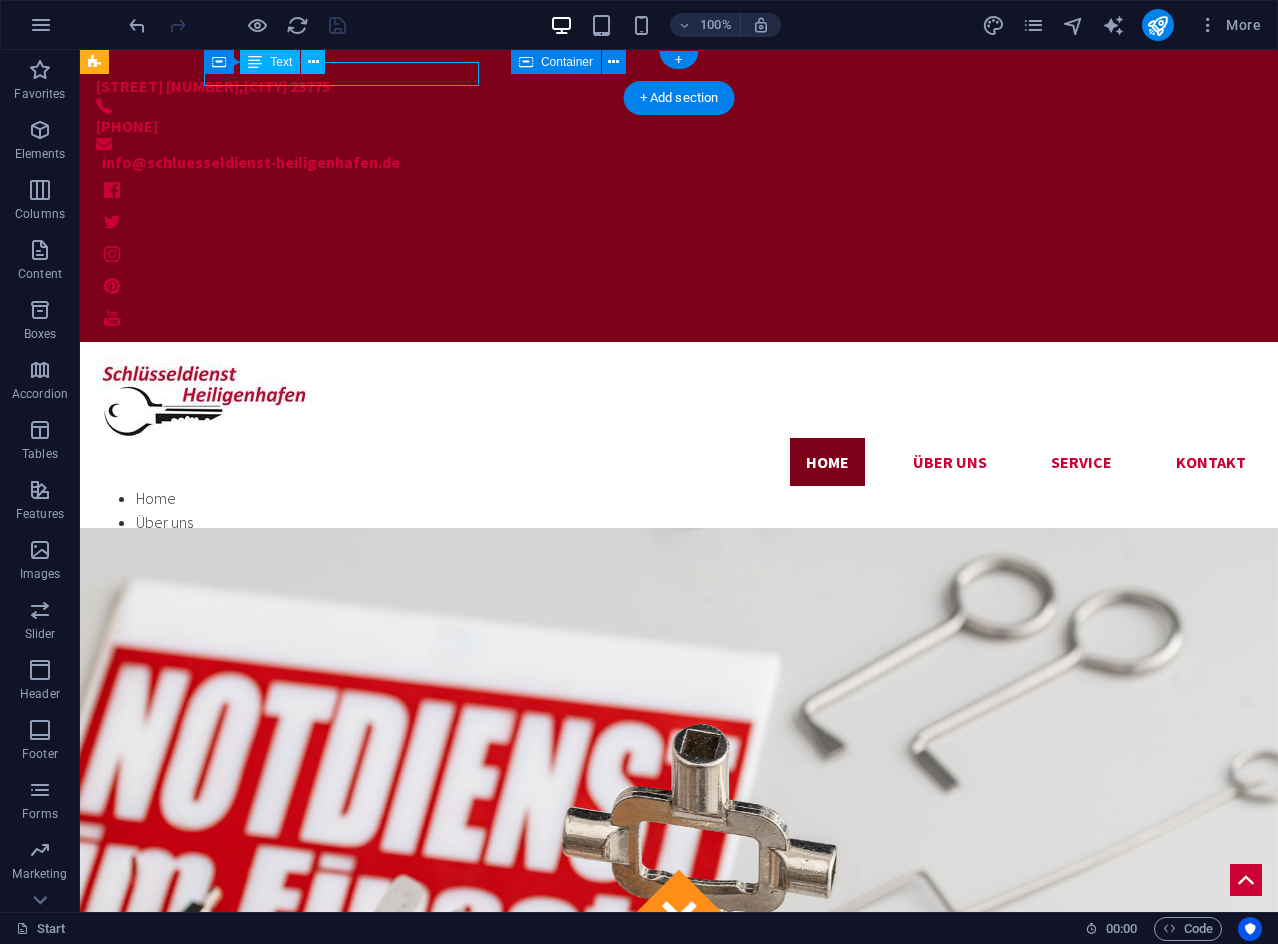 click on "Anklamer Allee 20 ,  Großenbrode   23775" at bounding box center (663, 86) 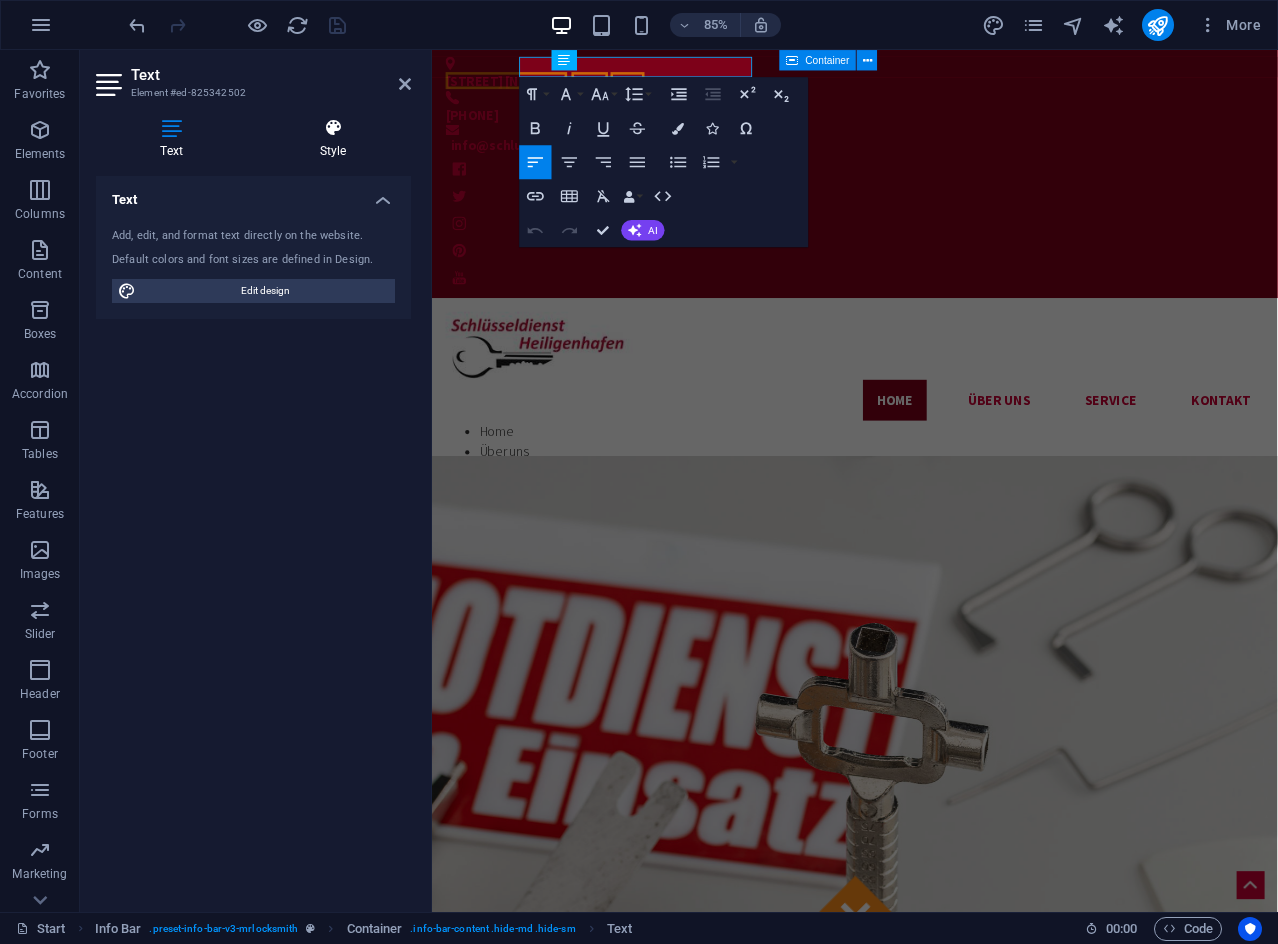 click on "Style" at bounding box center (333, 139) 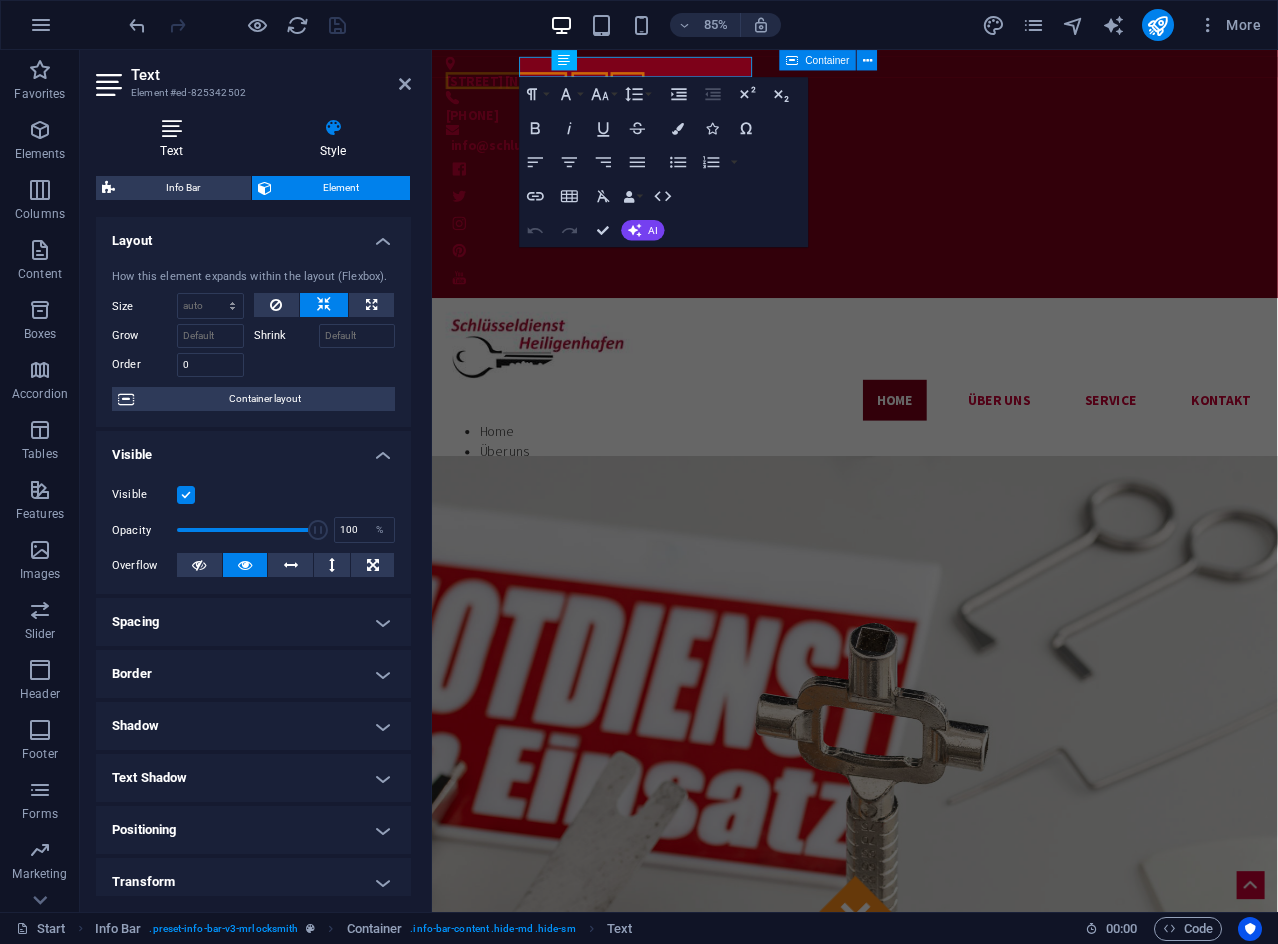 click on "Text" at bounding box center (175, 139) 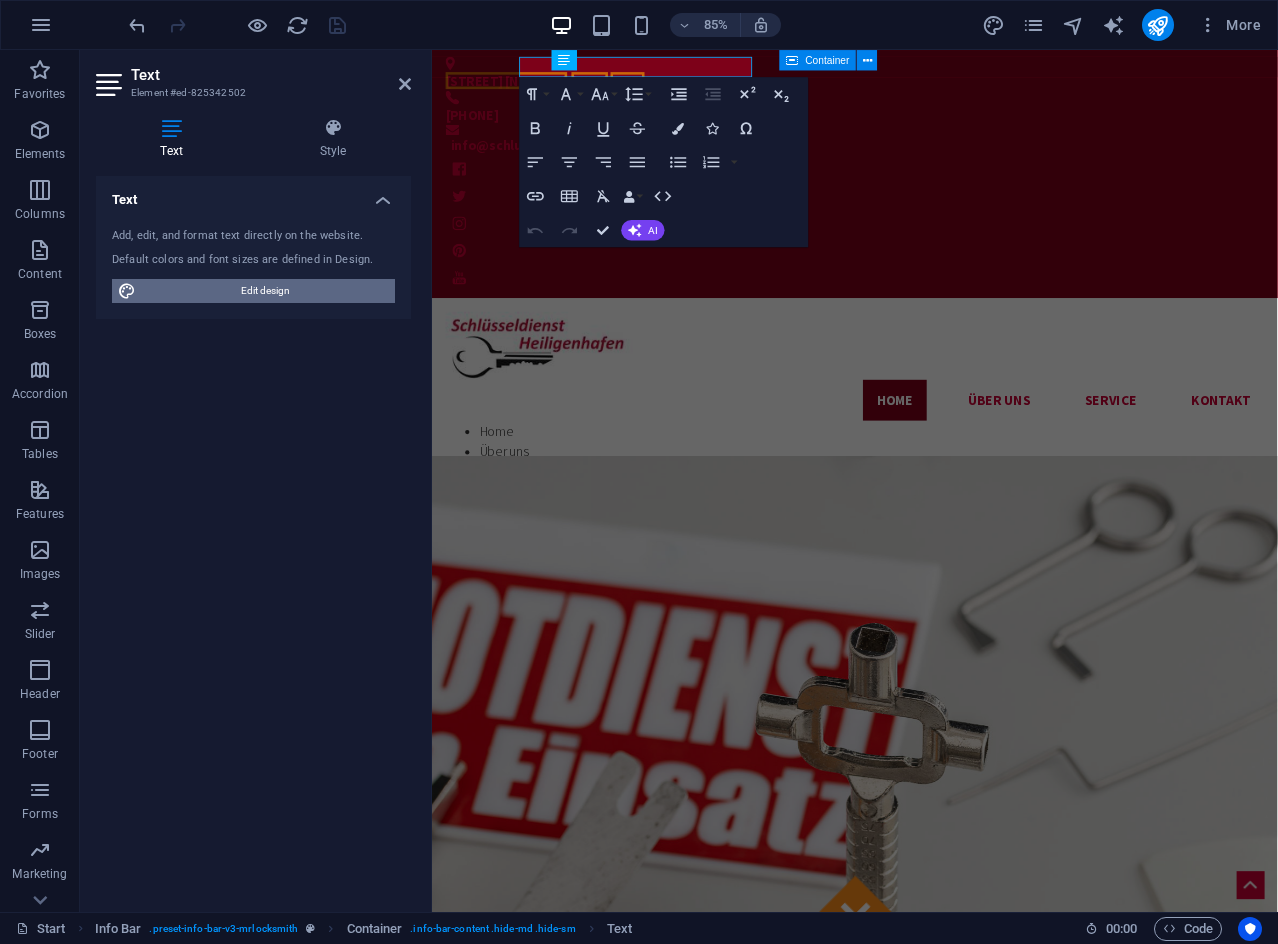drag, startPoint x: 210, startPoint y: 289, endPoint x: 51, endPoint y: 1517, distance: 1238.2507 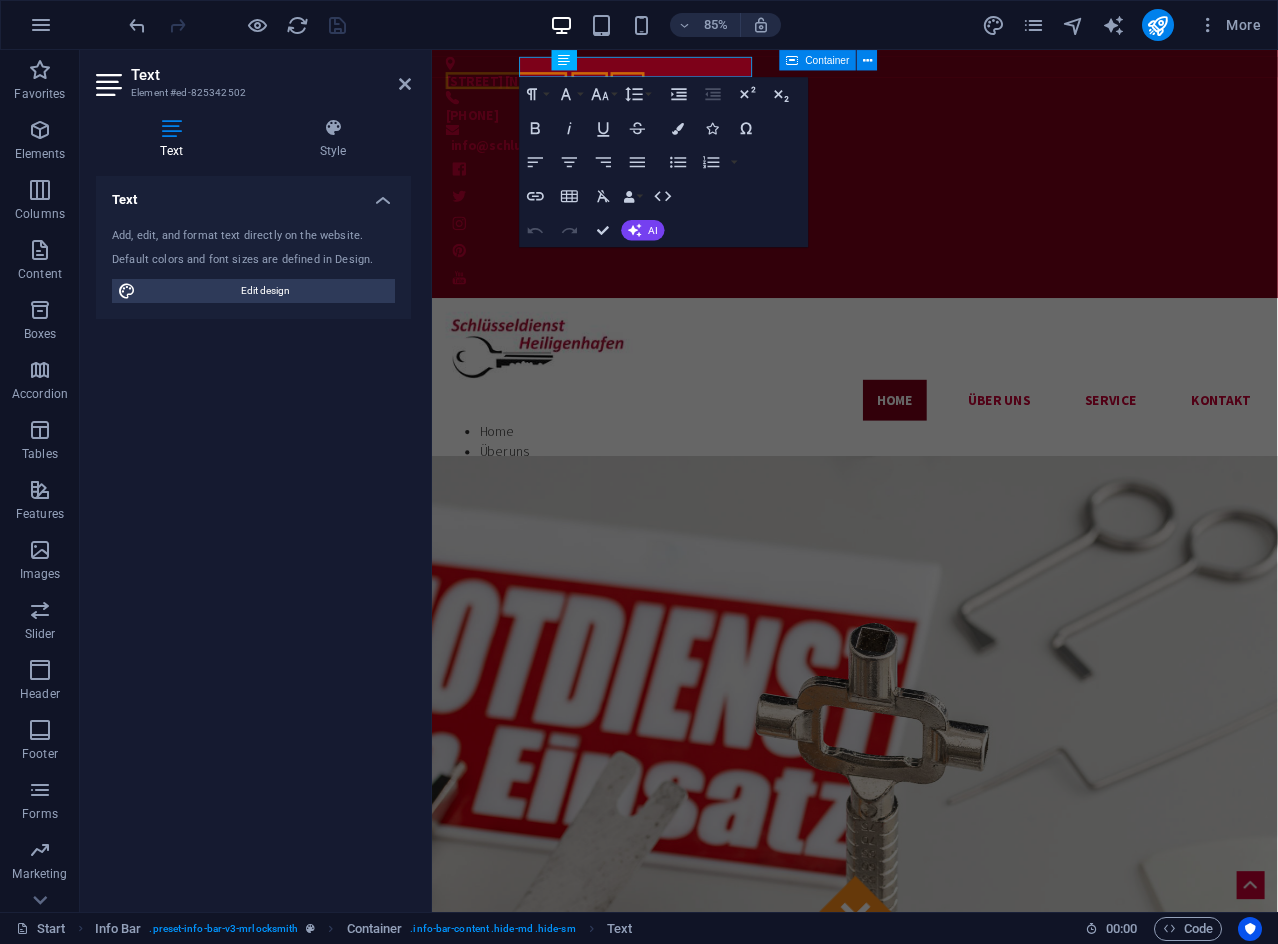select on "px" 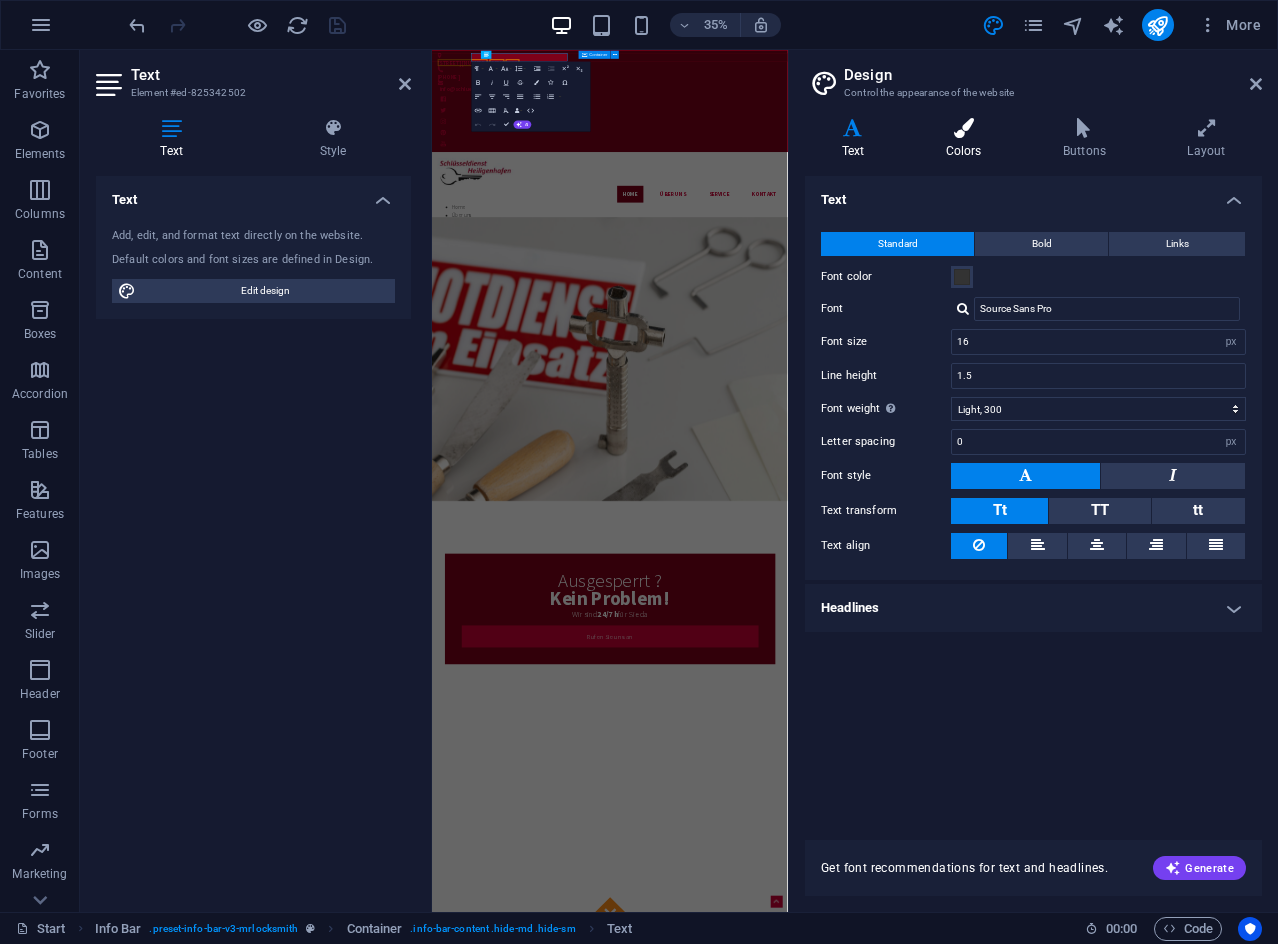 click at bounding box center [963, 128] 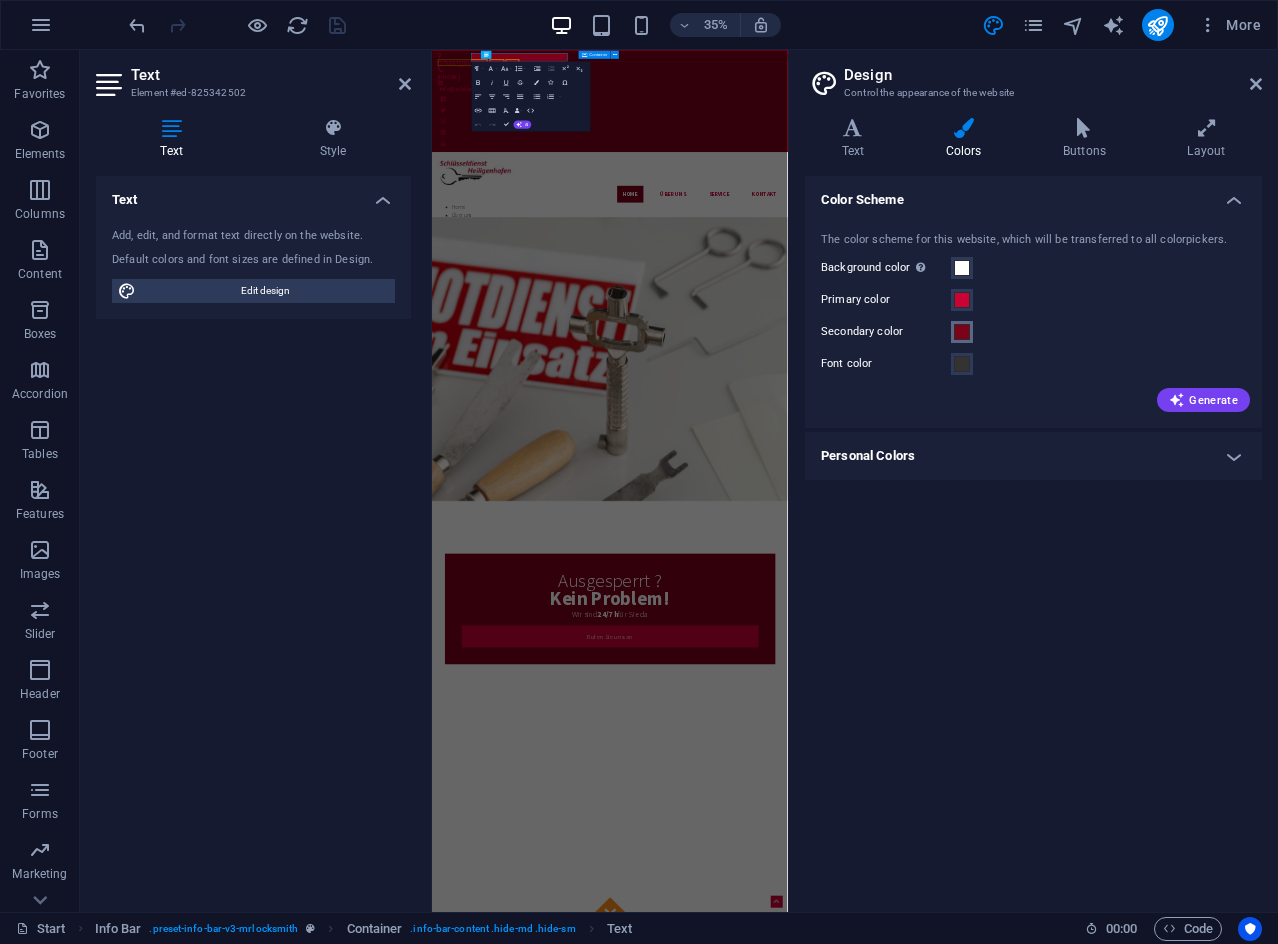 click at bounding box center [962, 332] 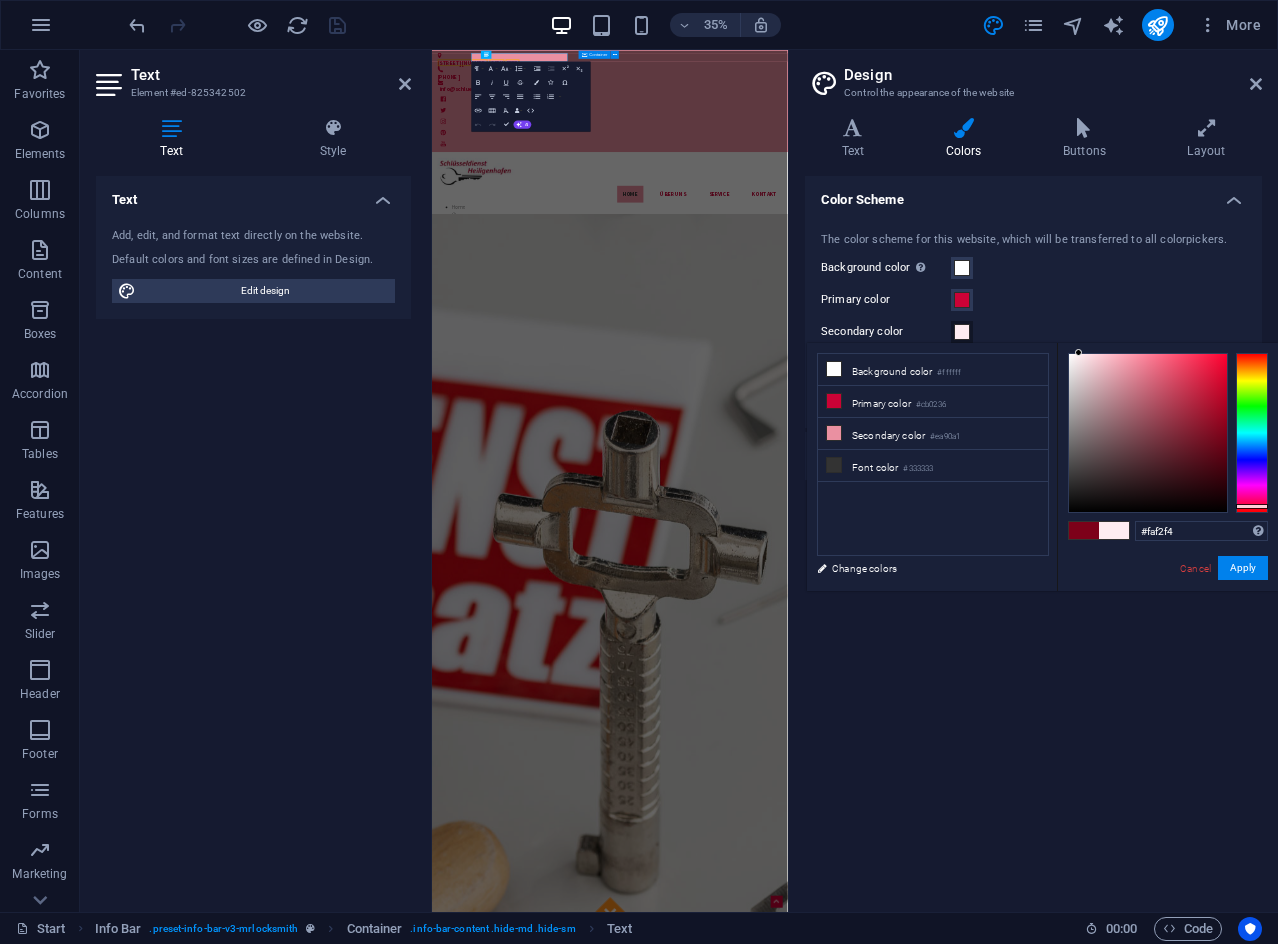 type on "#faf4f5" 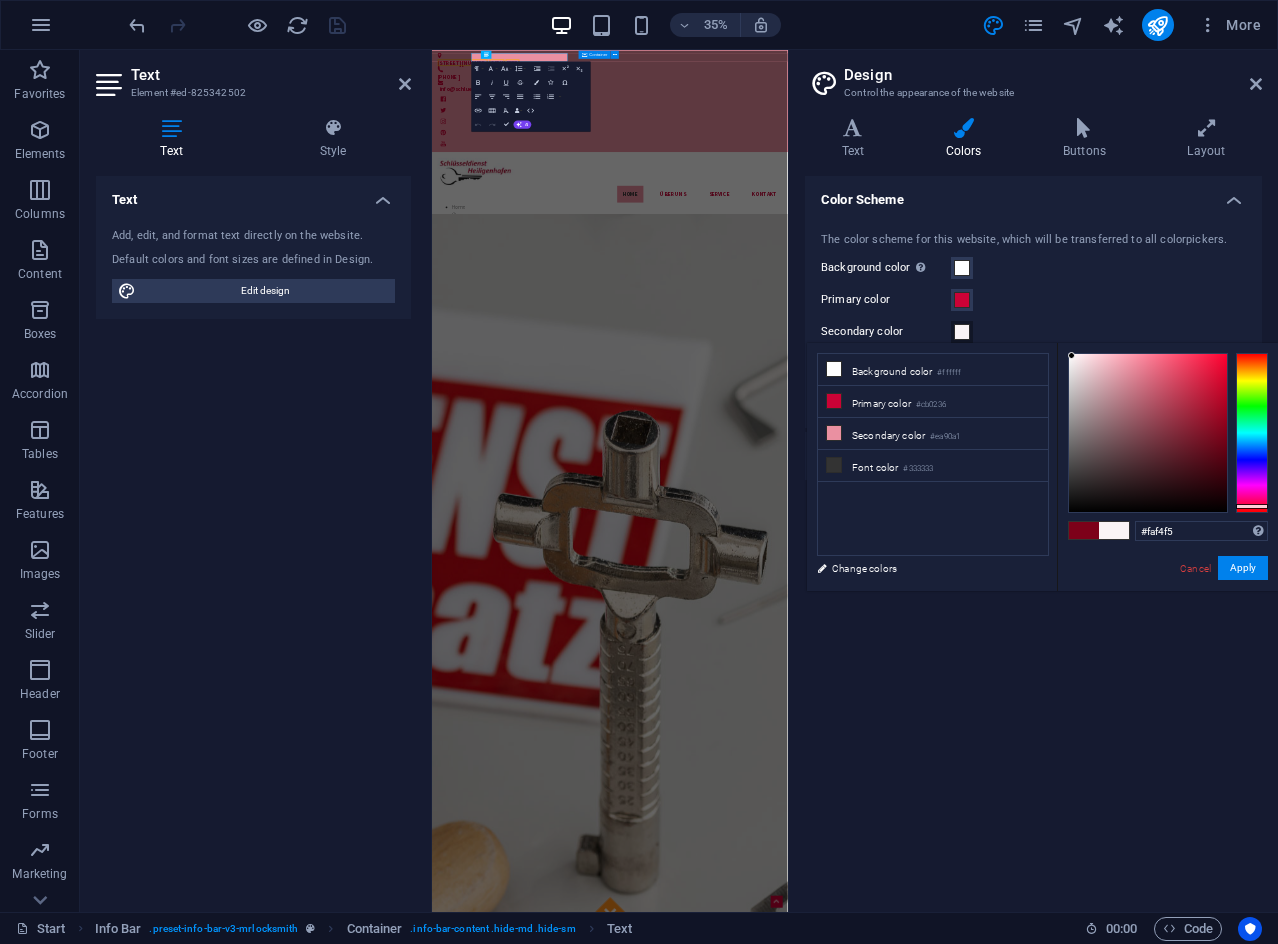 drag, startPoint x: 1142, startPoint y: 387, endPoint x: 1072, endPoint y: 356, distance: 76.55717 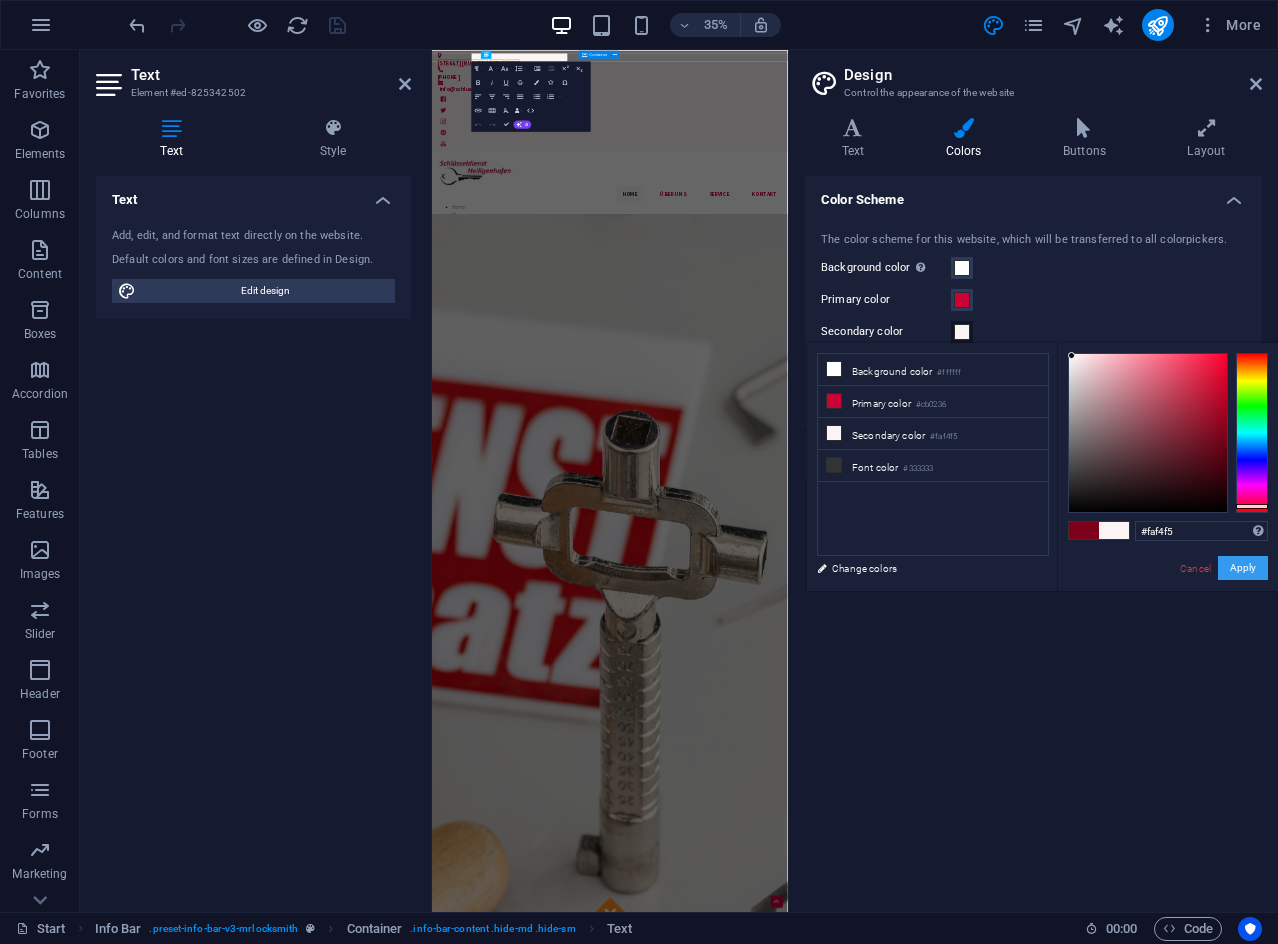 click on "Apply" at bounding box center [1243, 568] 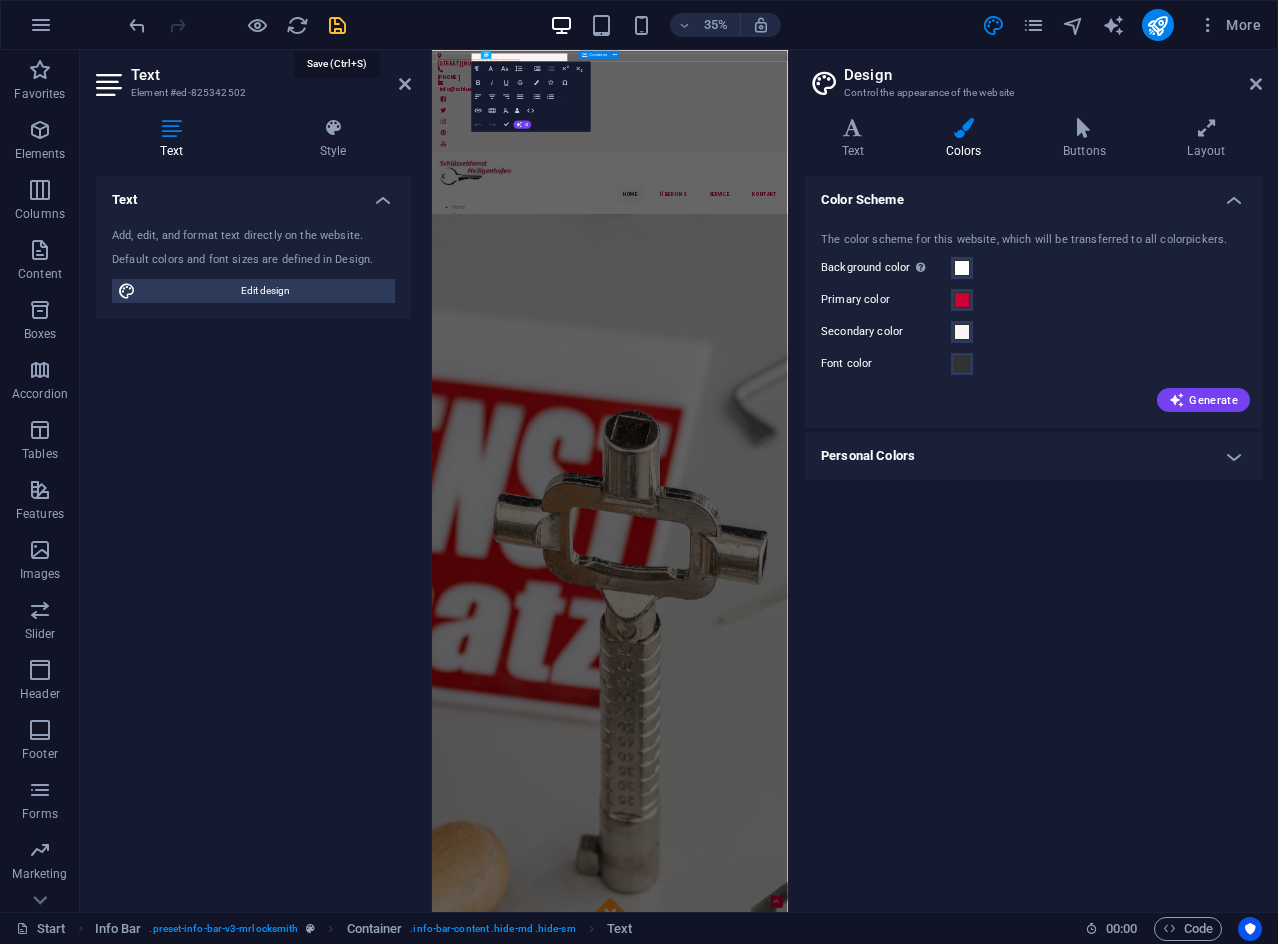 click at bounding box center (337, 25) 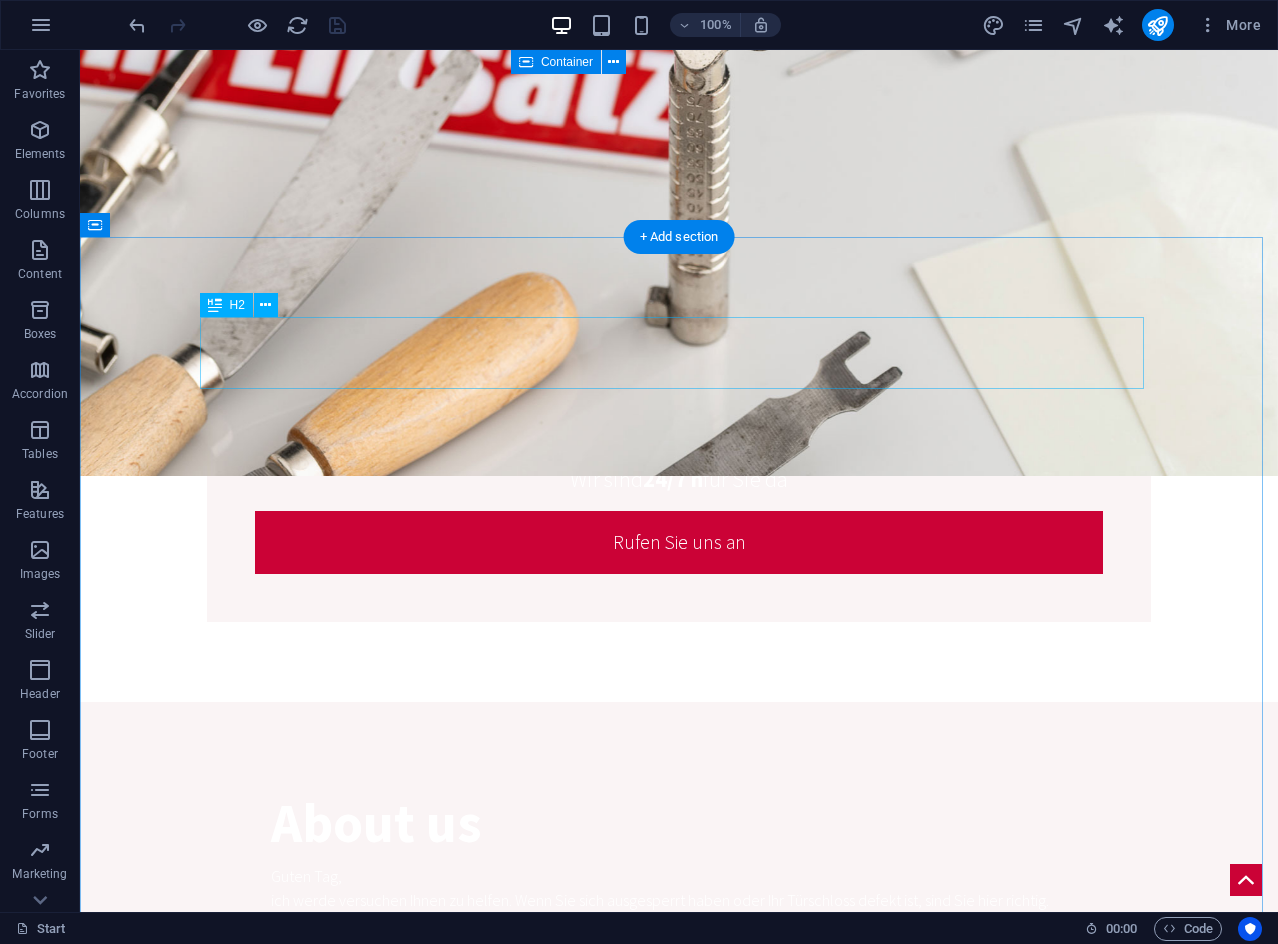 scroll, scrollTop: 0, scrollLeft: 0, axis: both 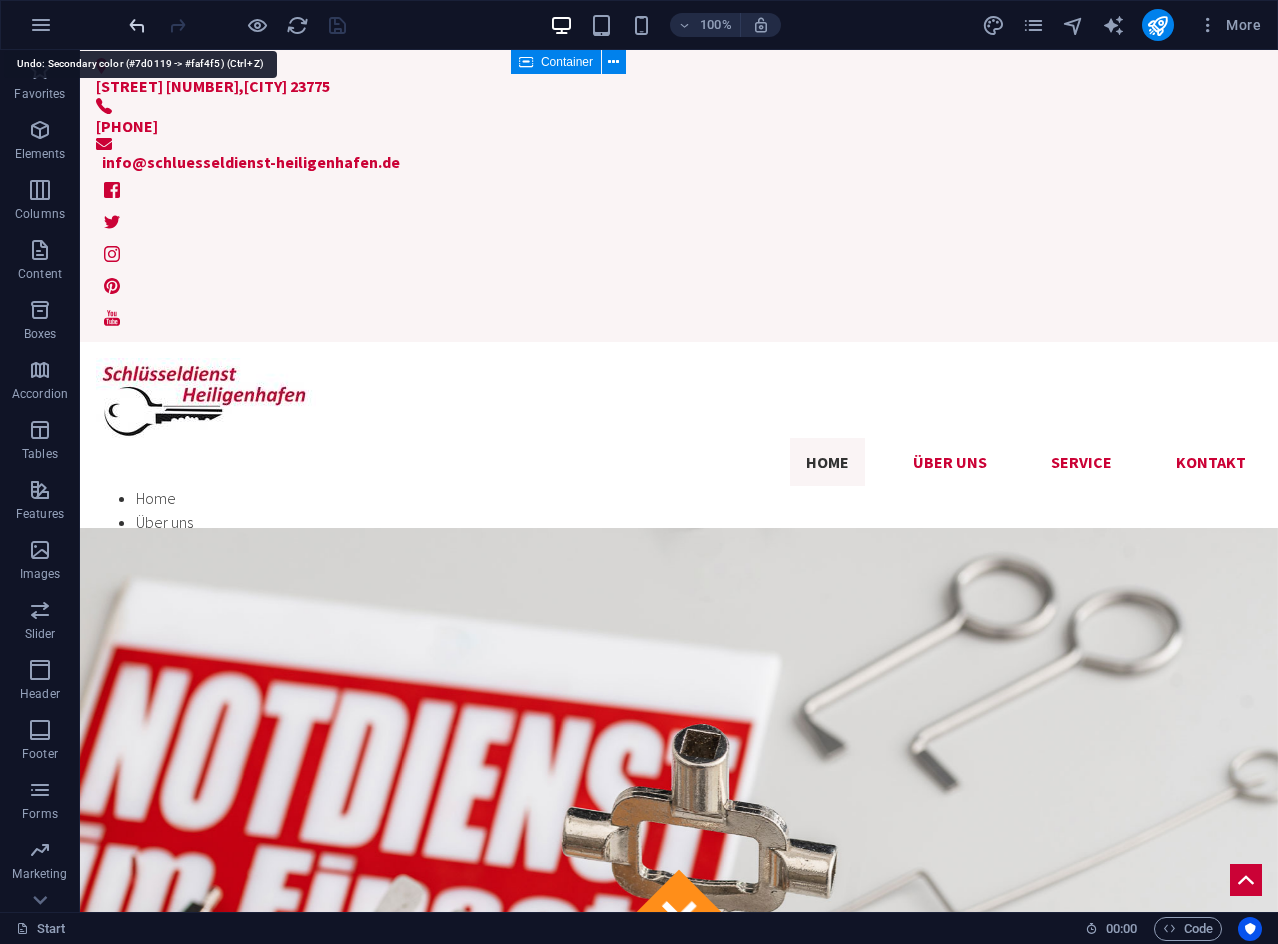 click at bounding box center (137, 25) 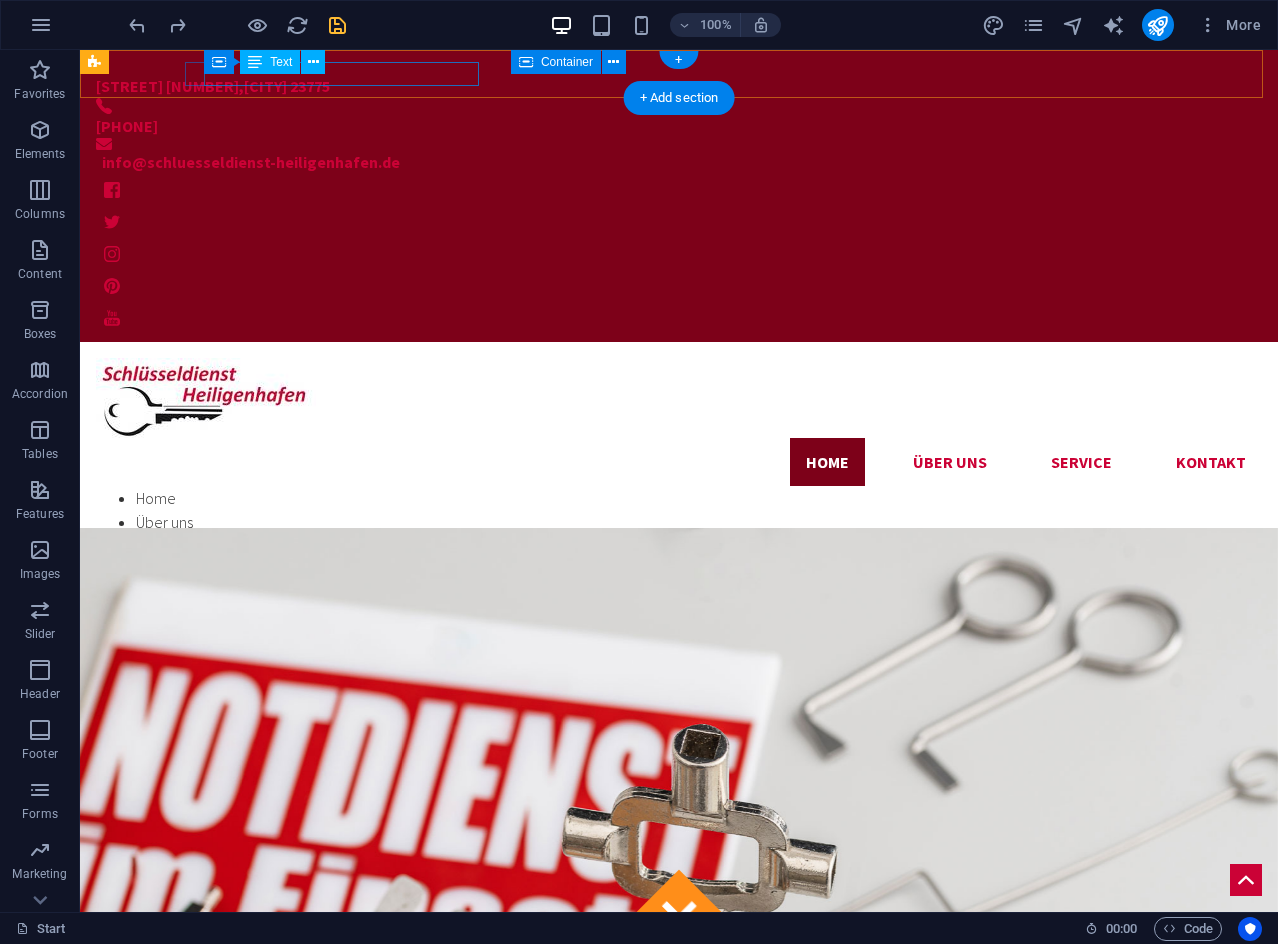 click on "Anklamer Allee 20 ,  Großenbrode   23775" at bounding box center (663, 86) 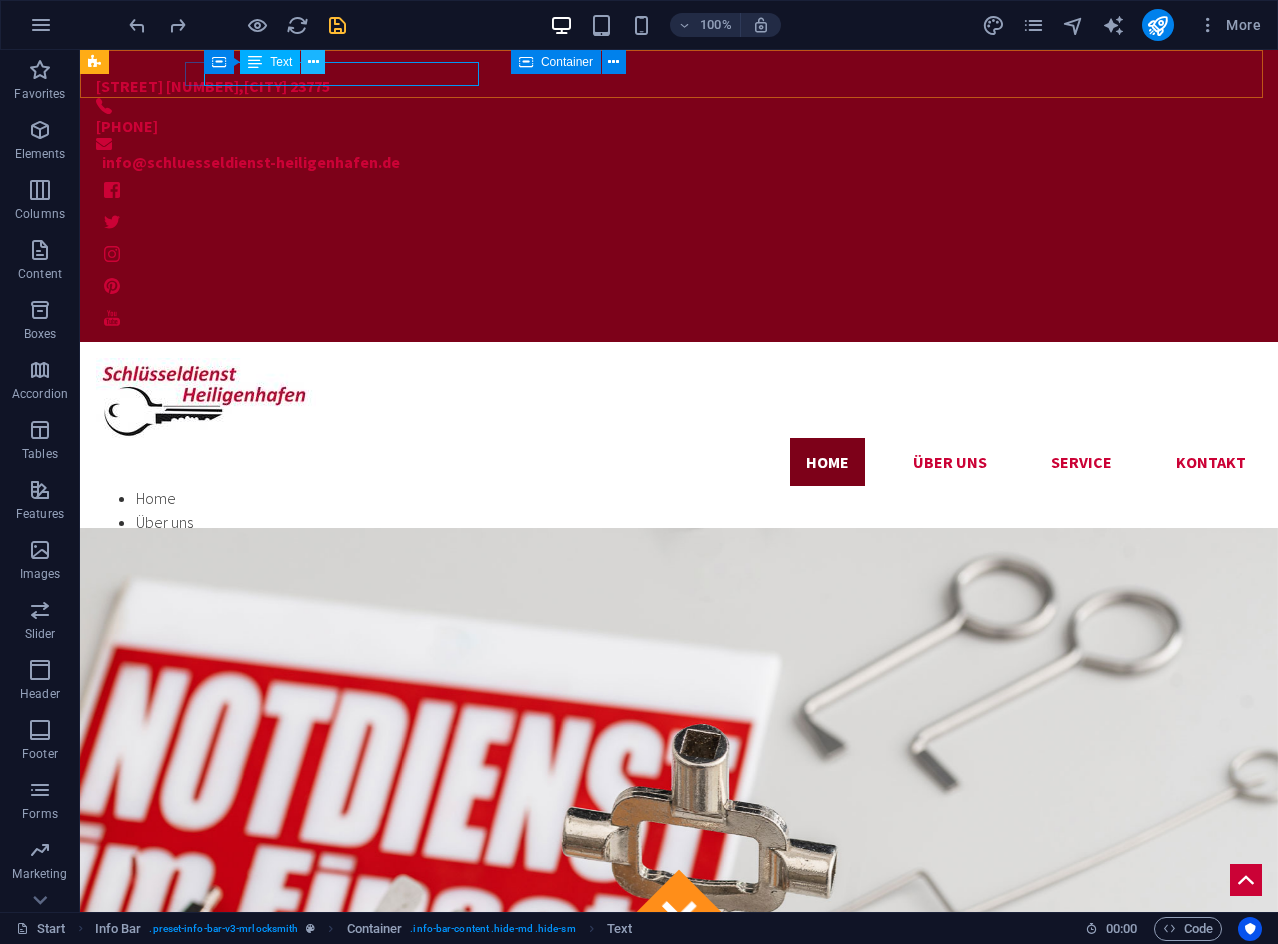 click at bounding box center [313, 62] 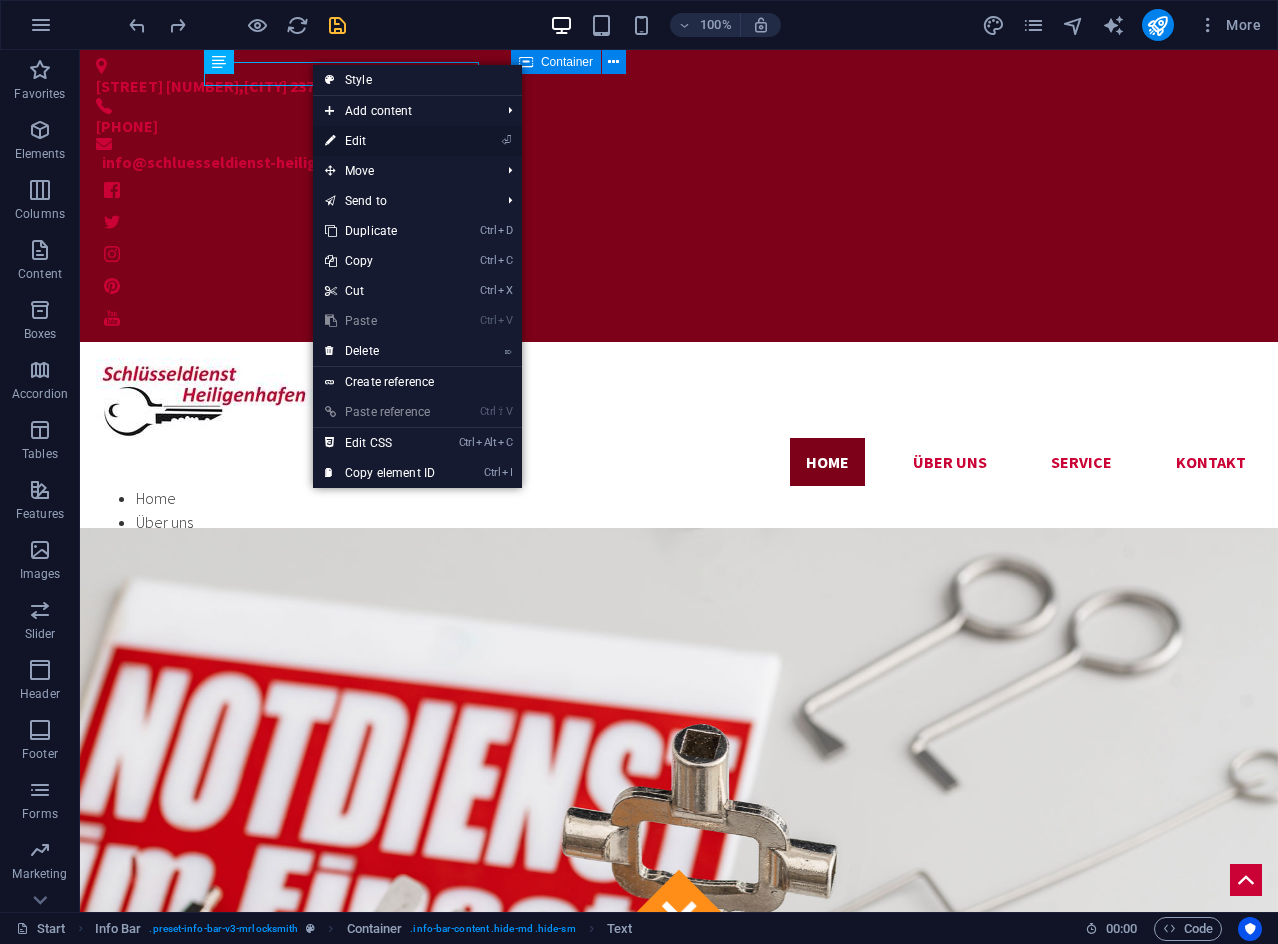 click on "⏎  Edit" at bounding box center (380, 141) 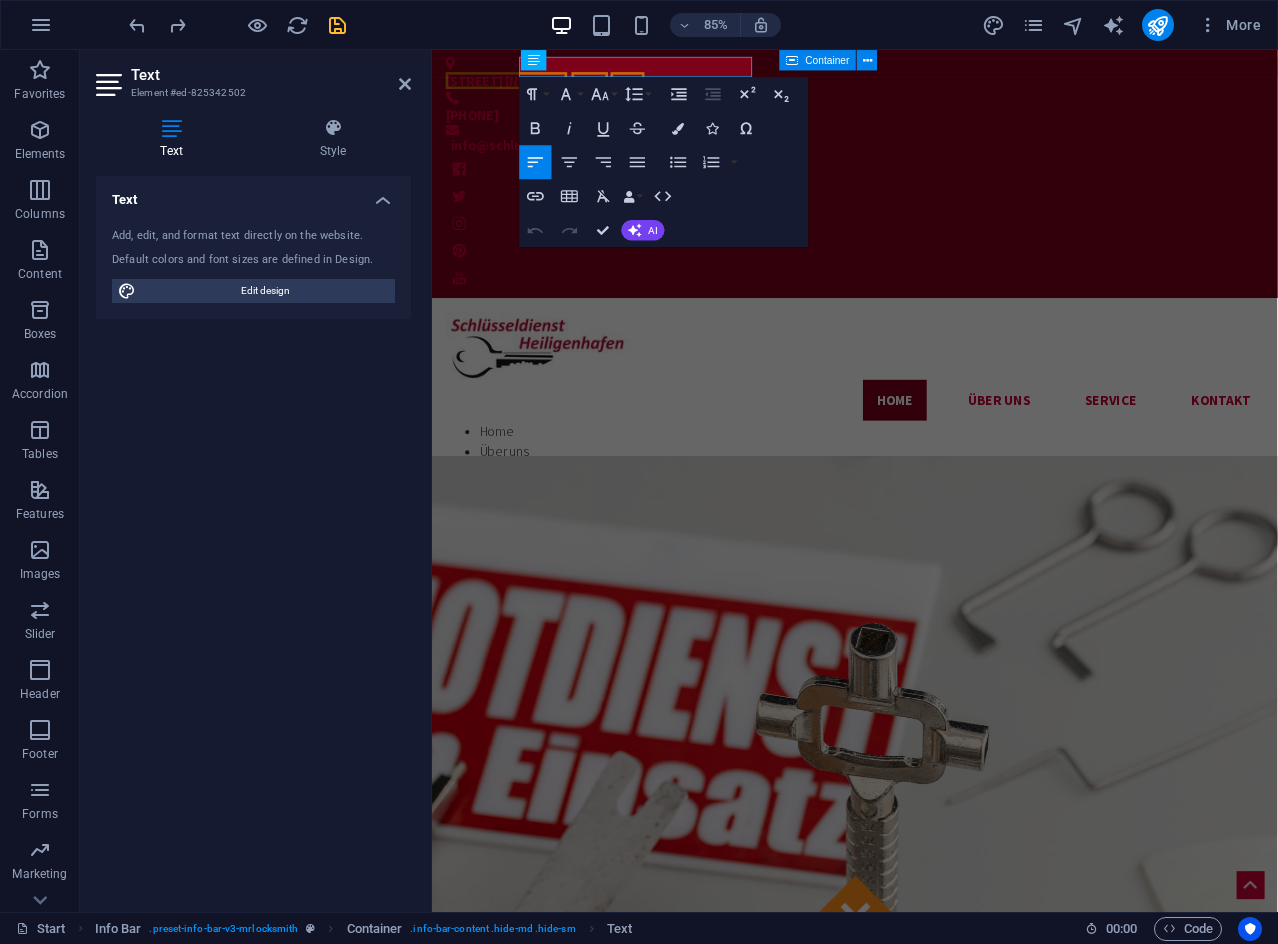 click at bounding box center (171, 128) 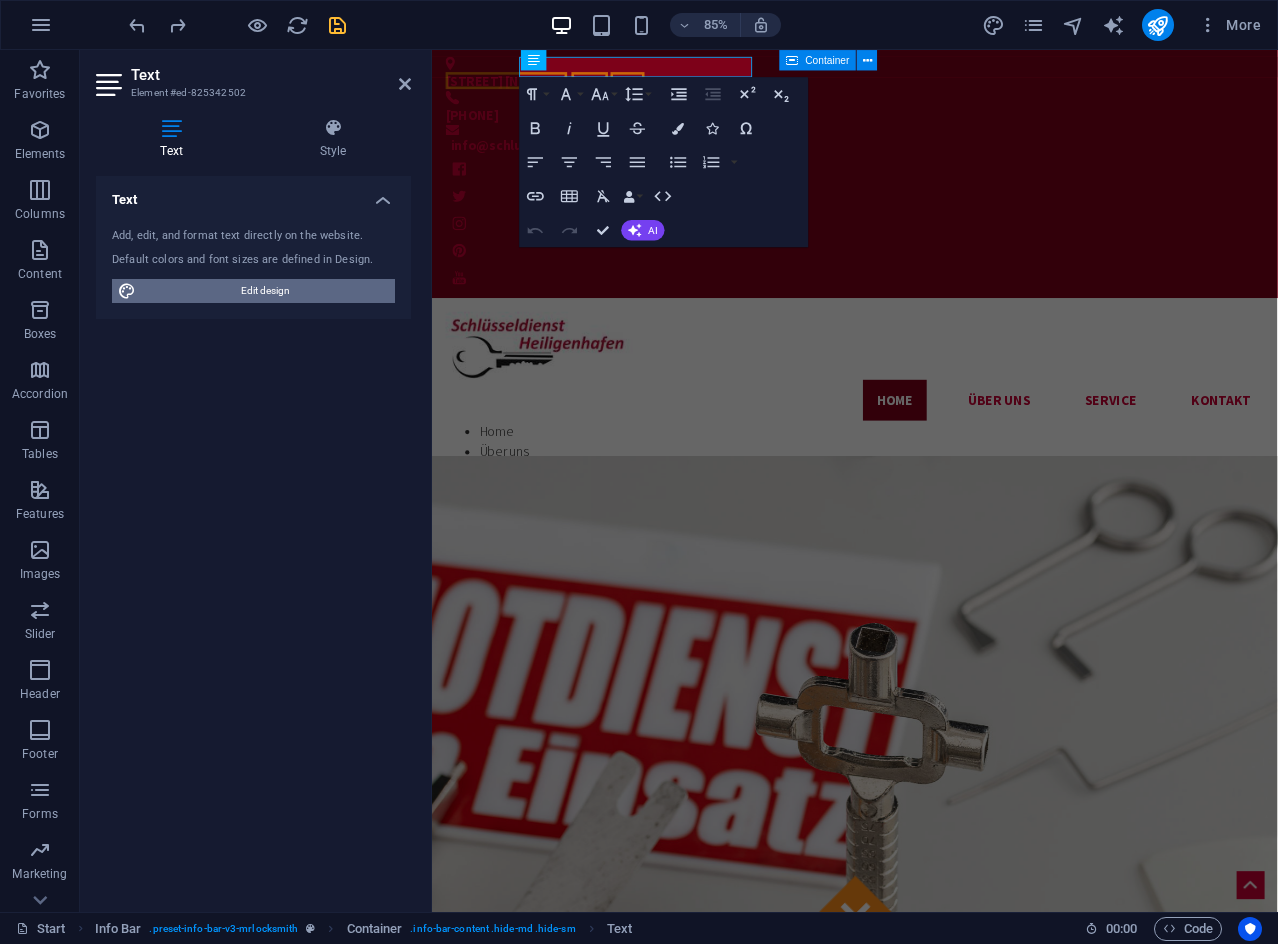 click on "Edit design" at bounding box center [265, 291] 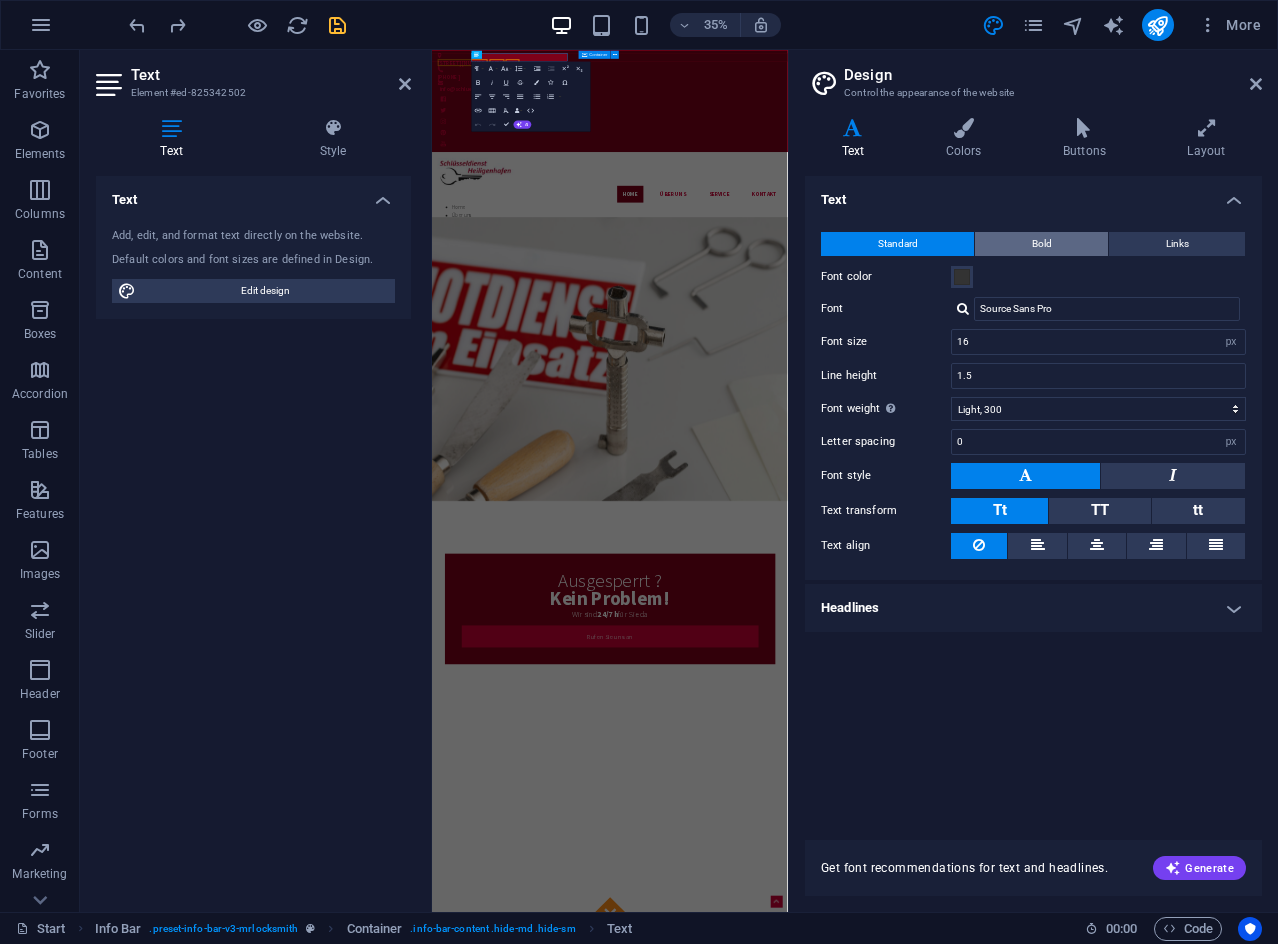 click on "Bold" at bounding box center (1042, 244) 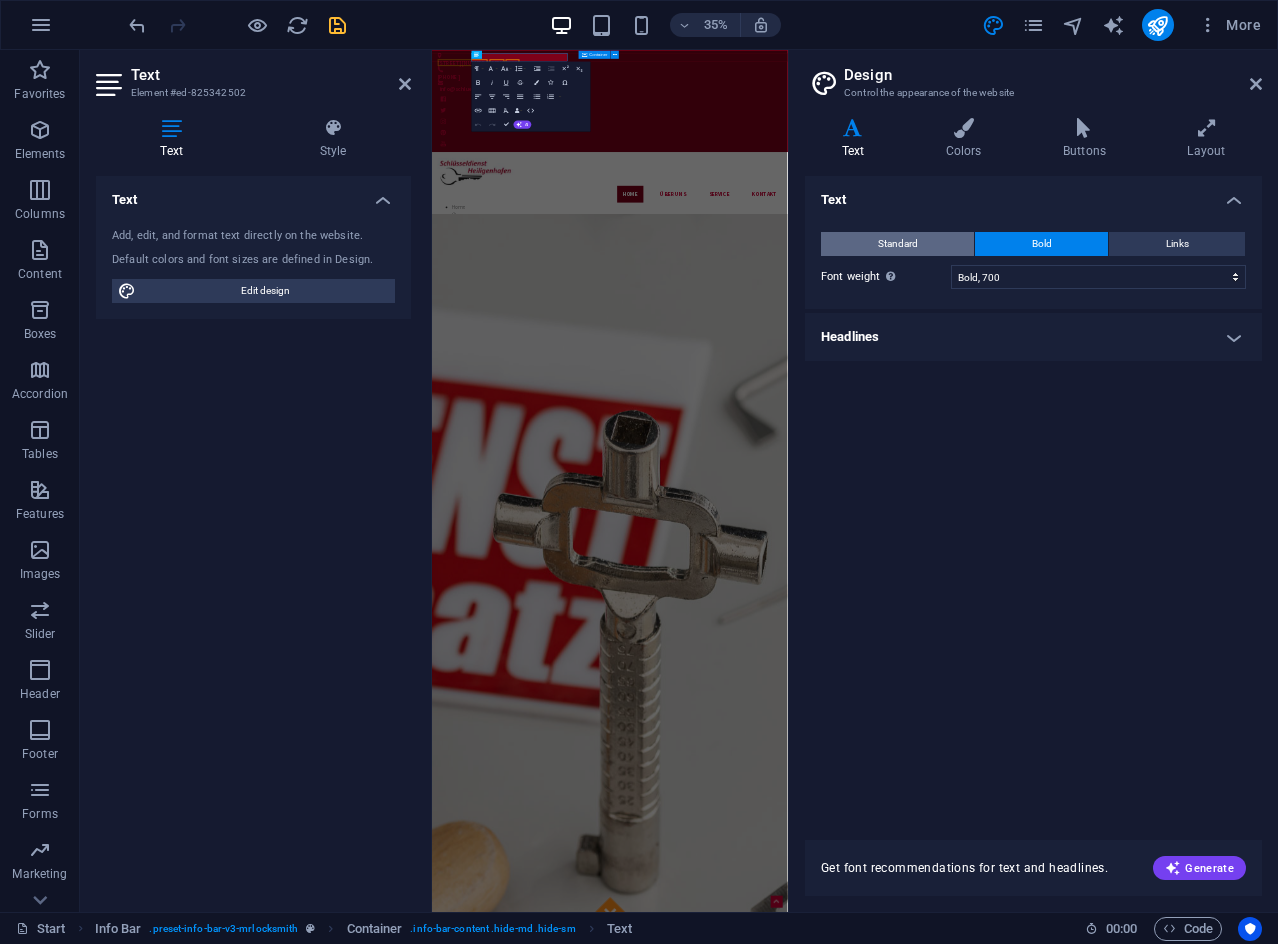 click on "Standard" at bounding box center [897, 244] 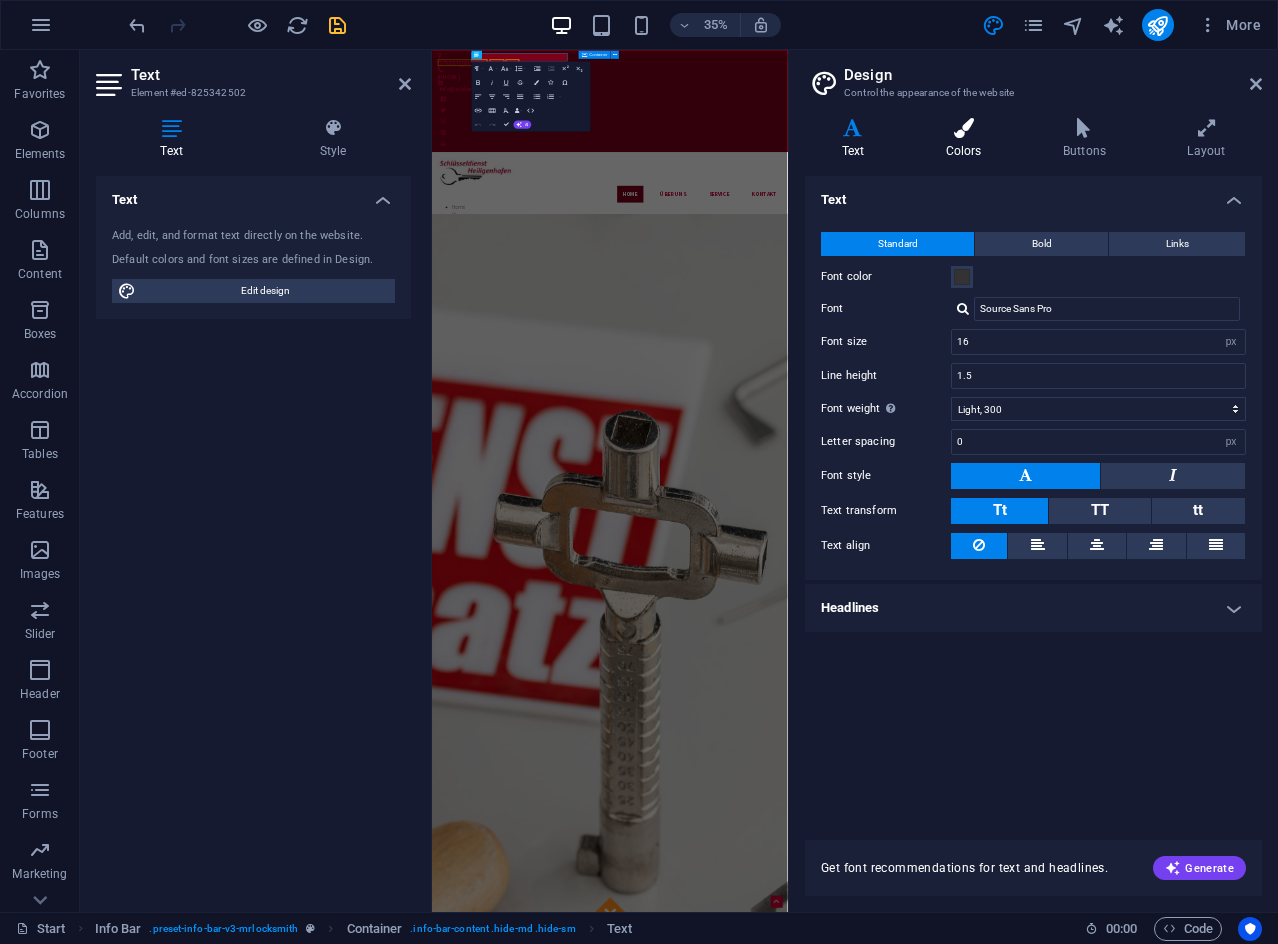click at bounding box center (963, 128) 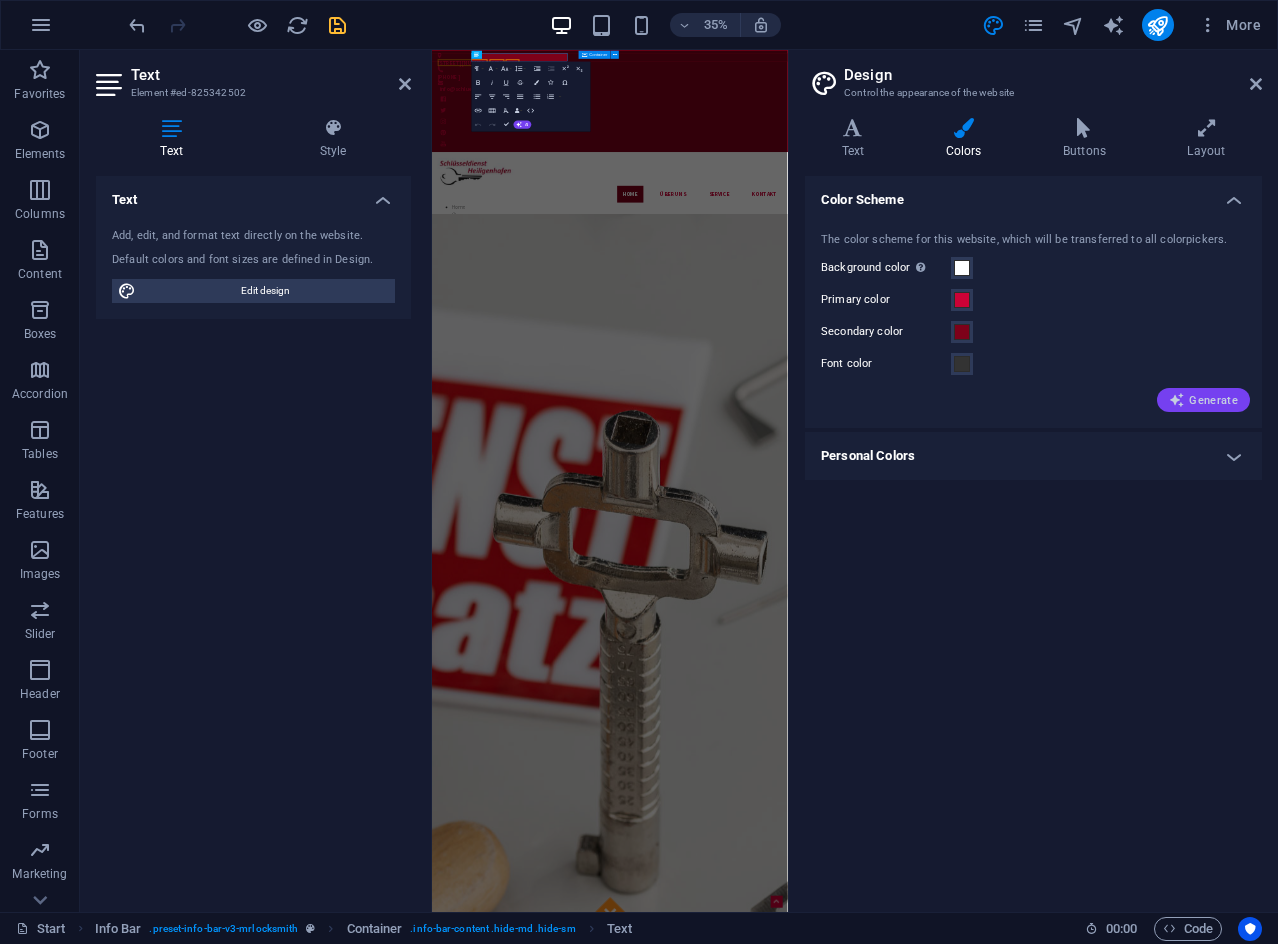 click on "Generate" at bounding box center [1203, 400] 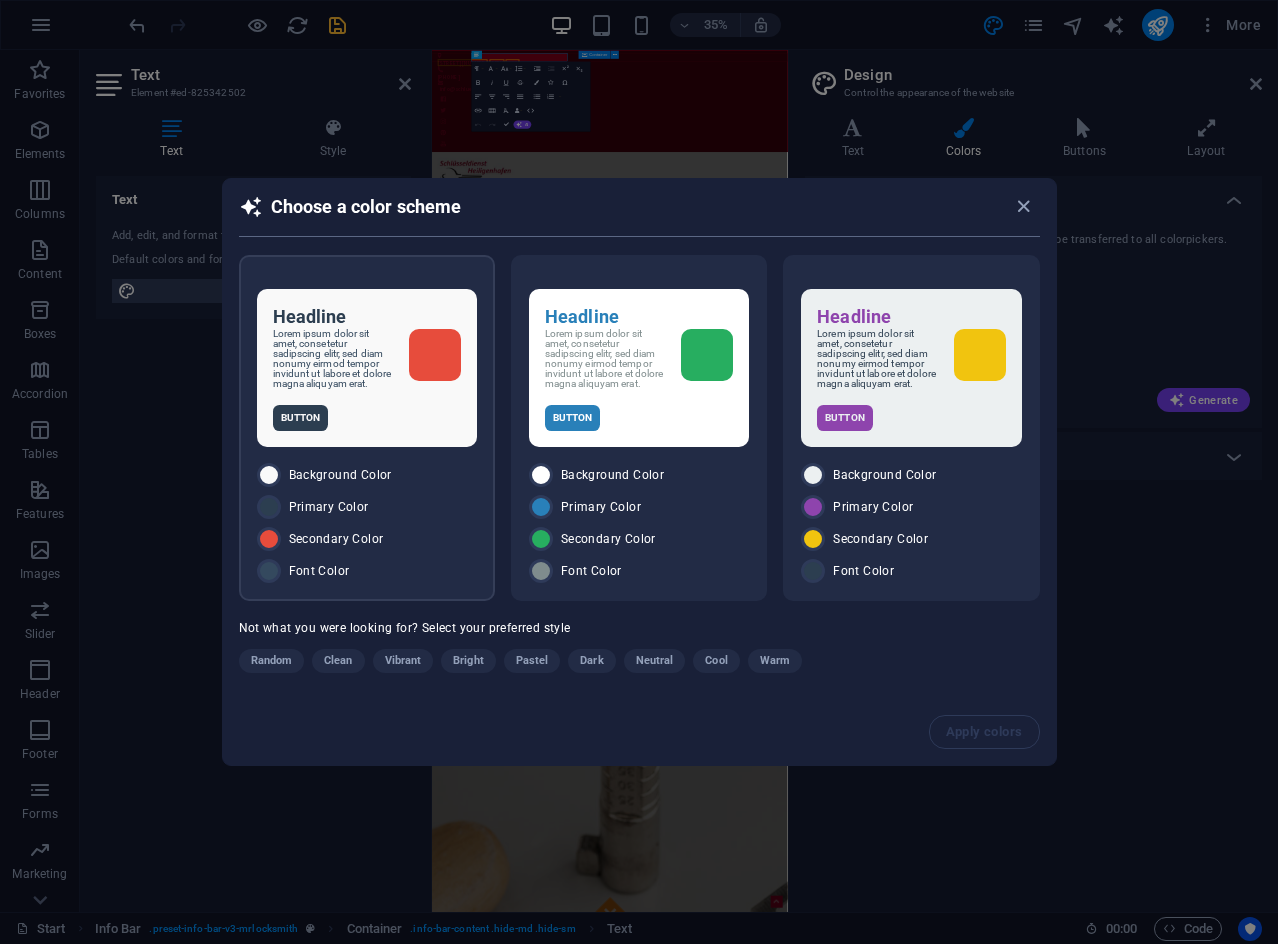 click on "Button" at bounding box center (367, 418) 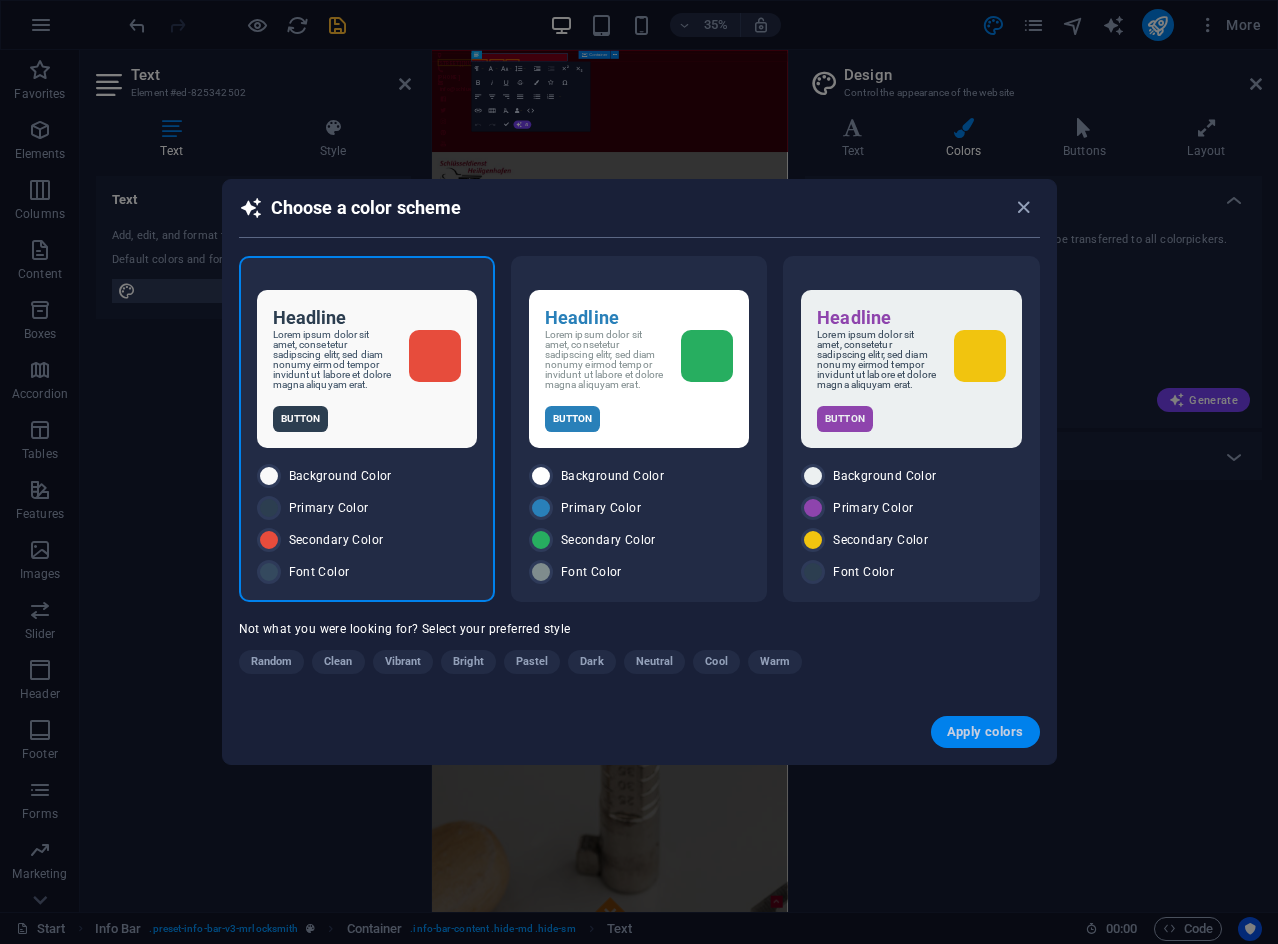 click on "Apply colors" at bounding box center (985, 732) 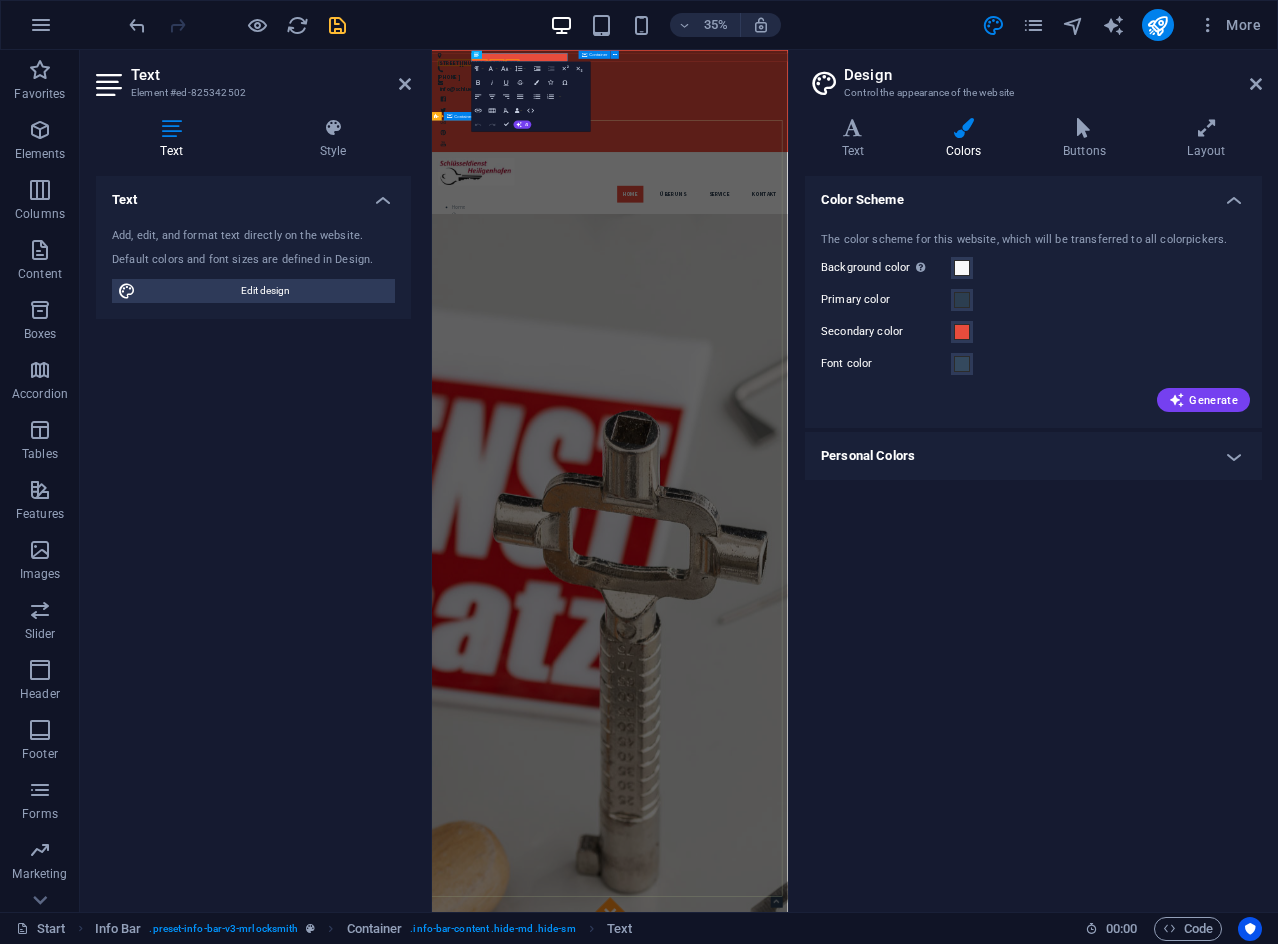 click on "Ausgesperrt ? Kein Problem! Wir sind   24/7 h  für Sie da   Rufen Sie uns an" at bounding box center (940, 3151) 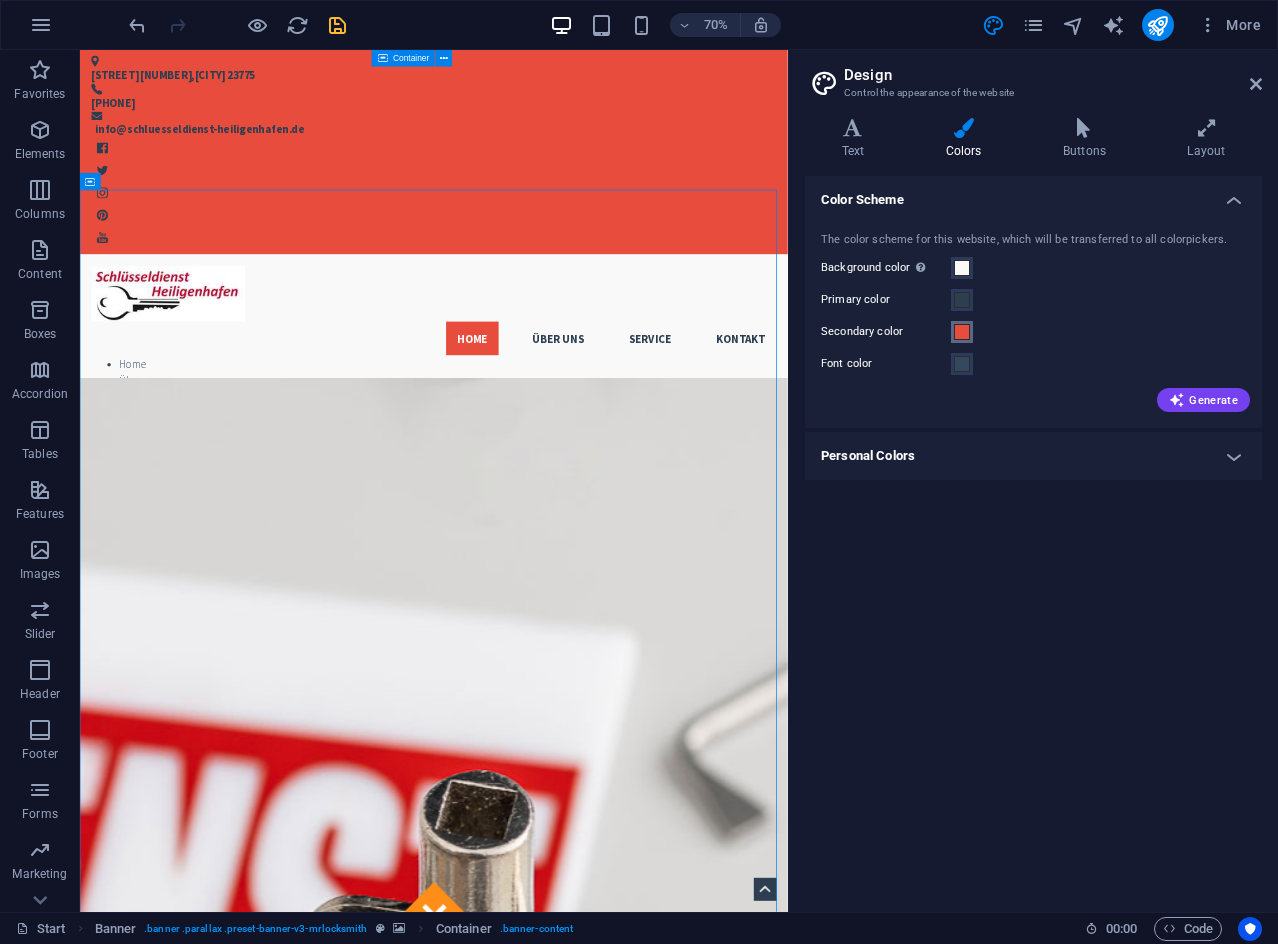 click at bounding box center [962, 332] 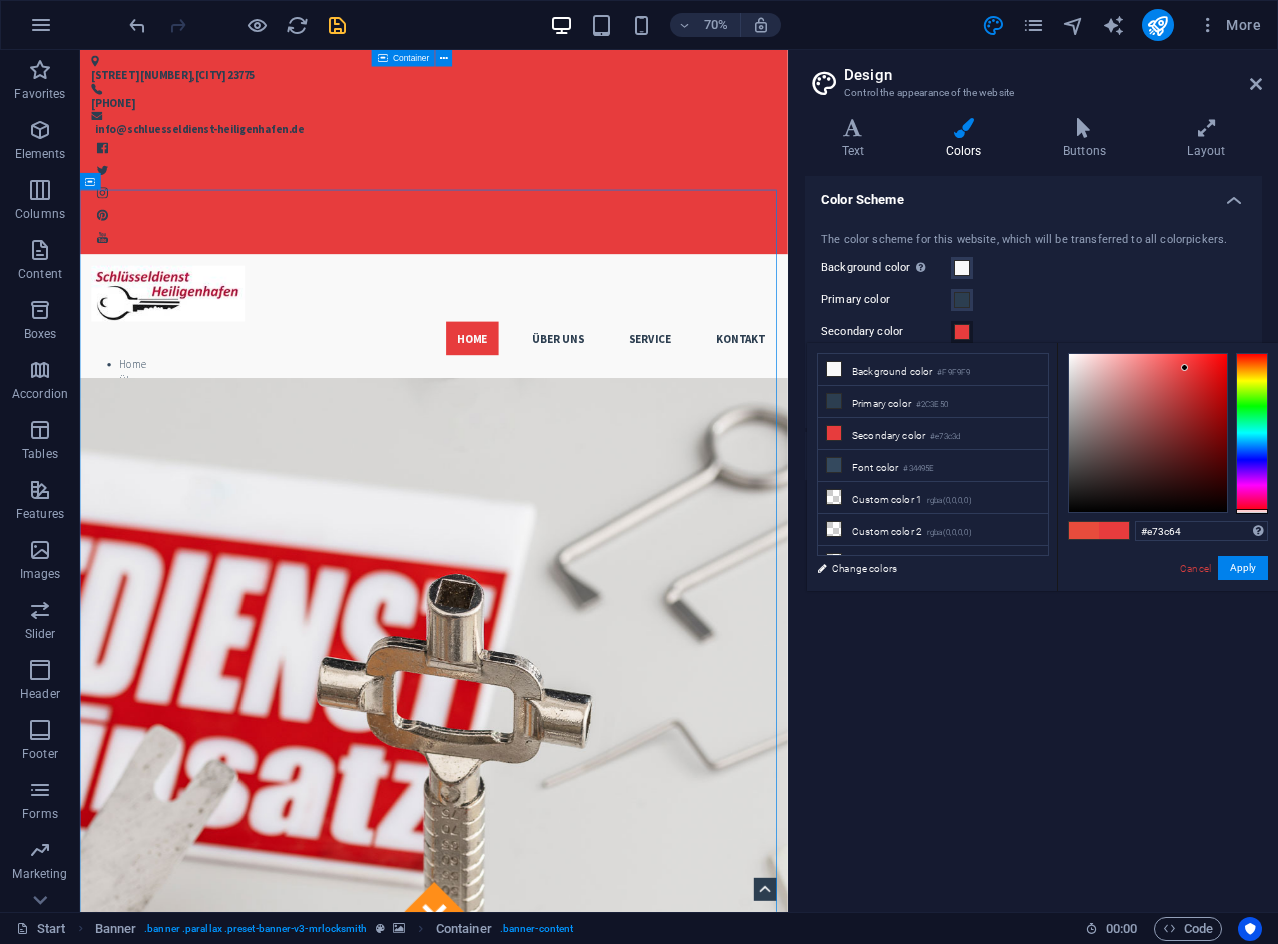 type on "[COLOR]" 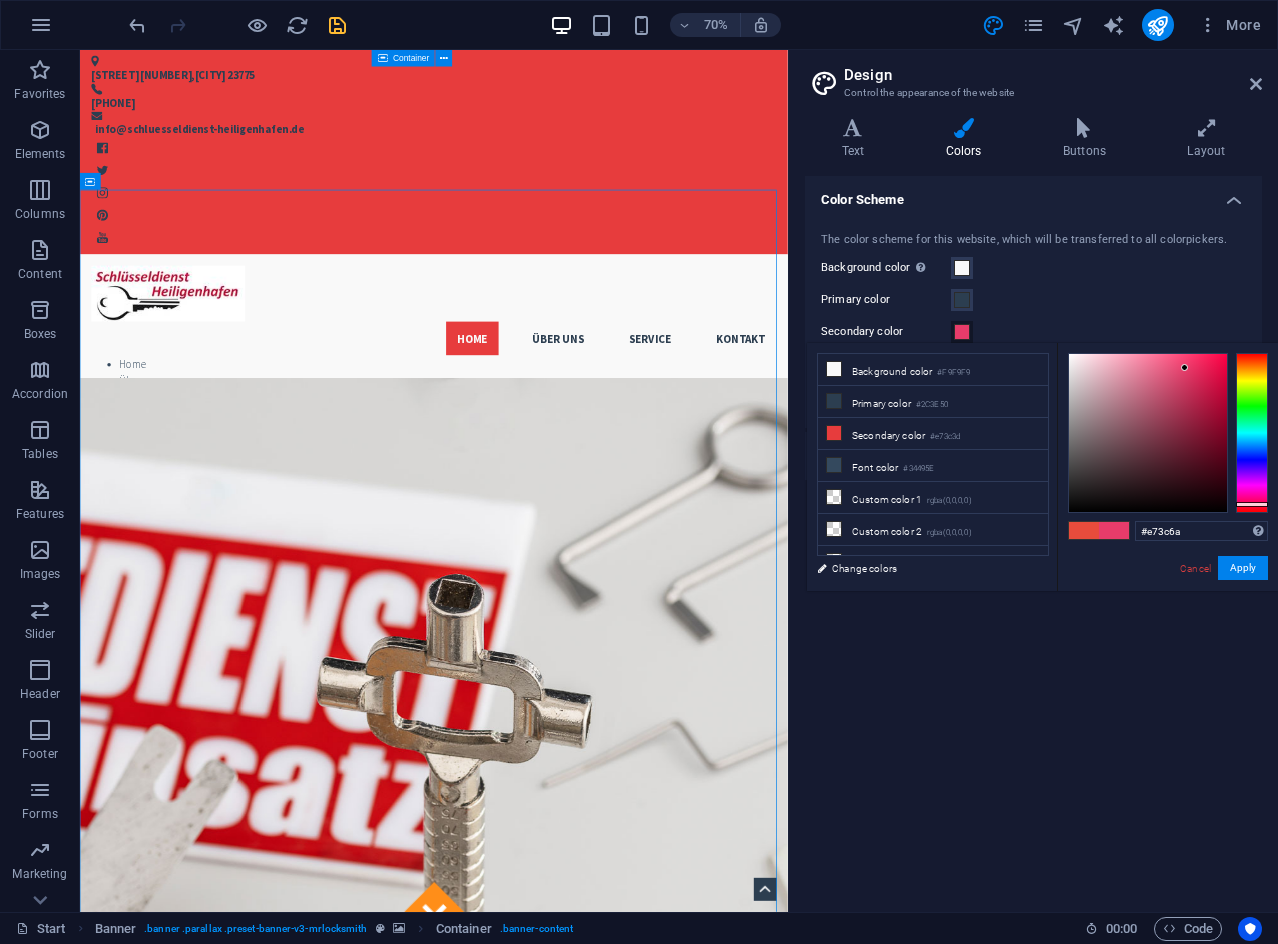 drag, startPoint x: 1237, startPoint y: 500, endPoint x: 1248, endPoint y: 504, distance: 11.7046995 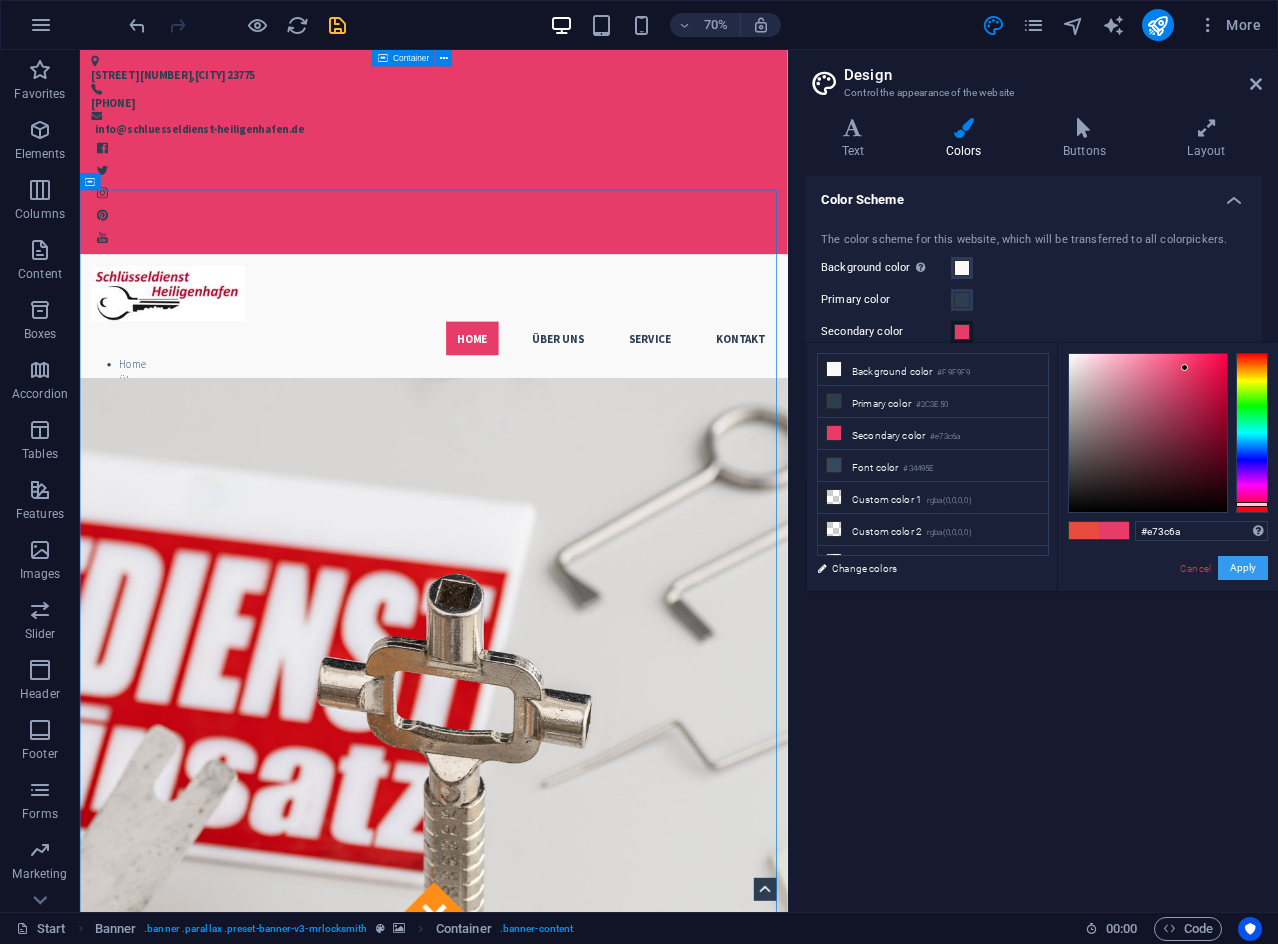 click on "Apply" at bounding box center [1243, 568] 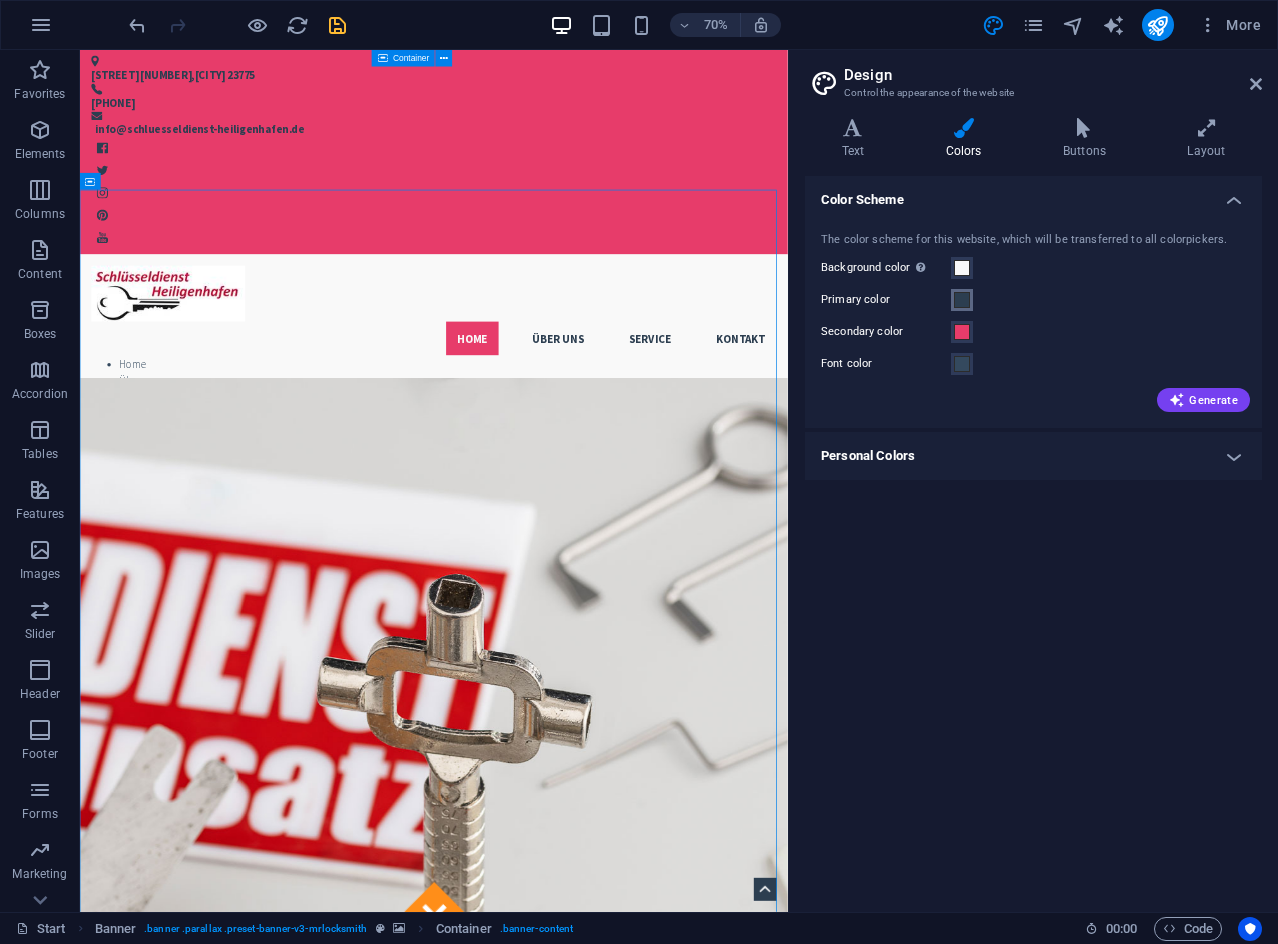 click at bounding box center [962, 300] 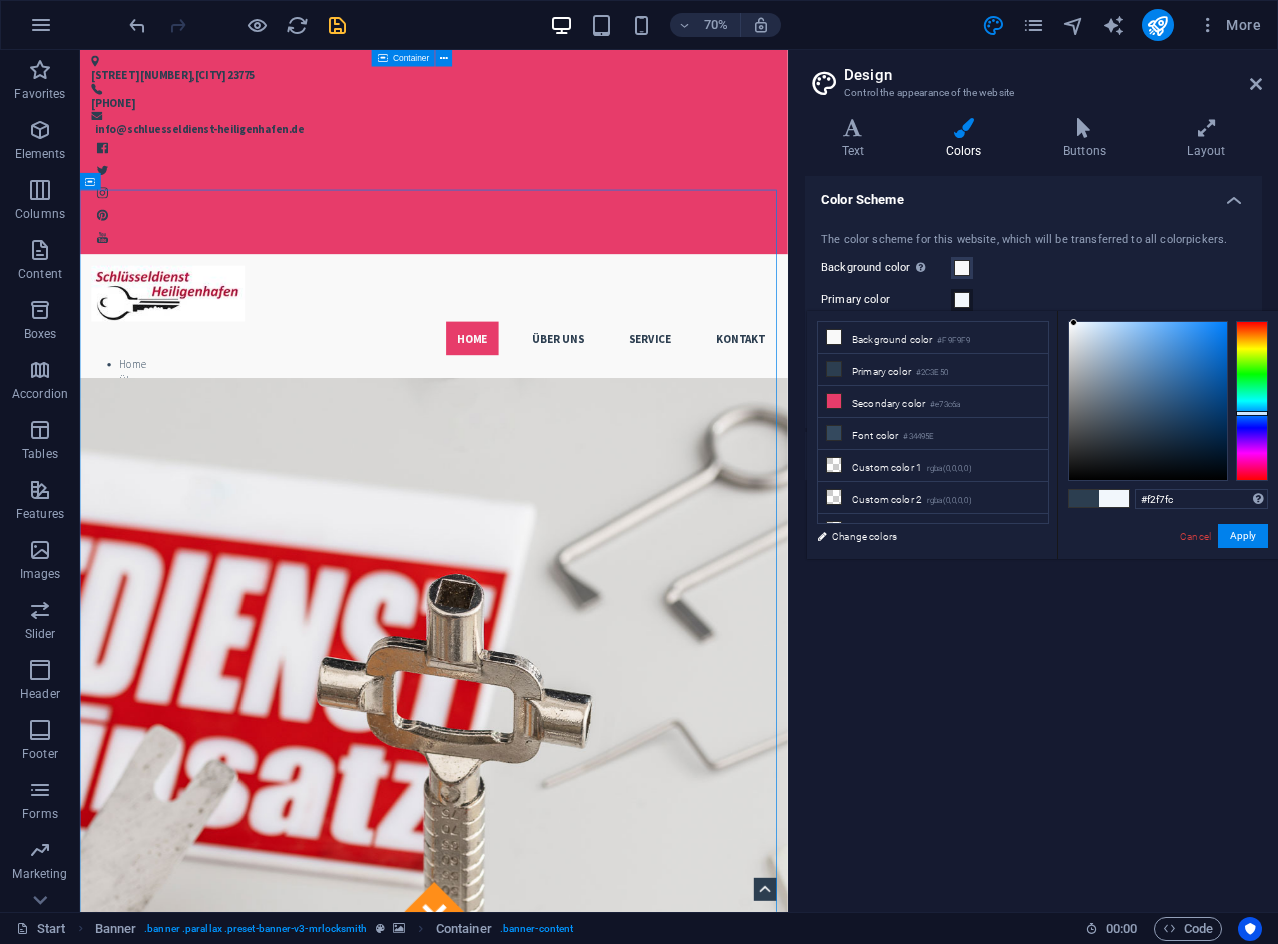 drag, startPoint x: 1080, startPoint y: 348, endPoint x: 1074, endPoint y: 323, distance: 25.70992 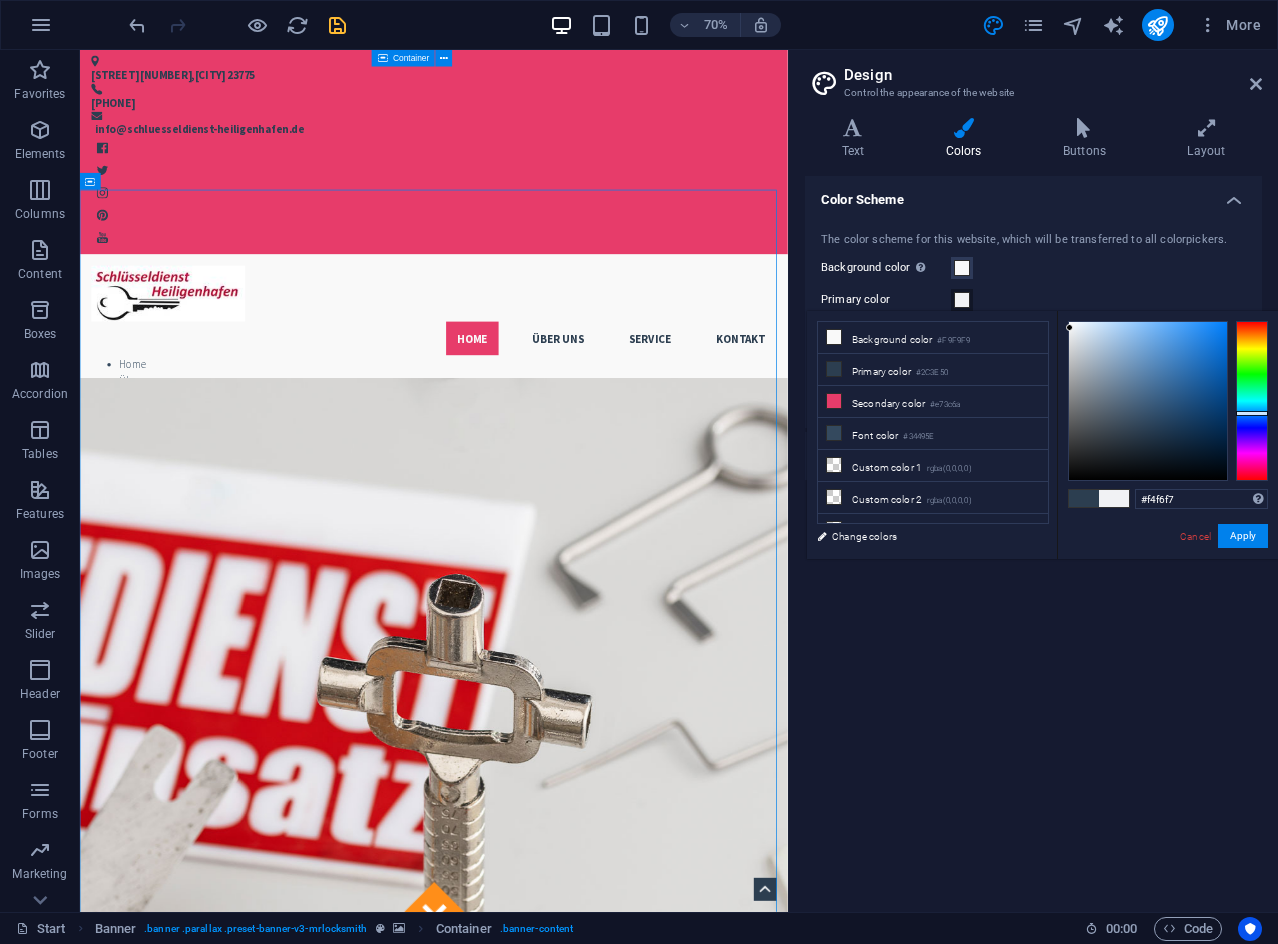 type on "#f4f6f9" 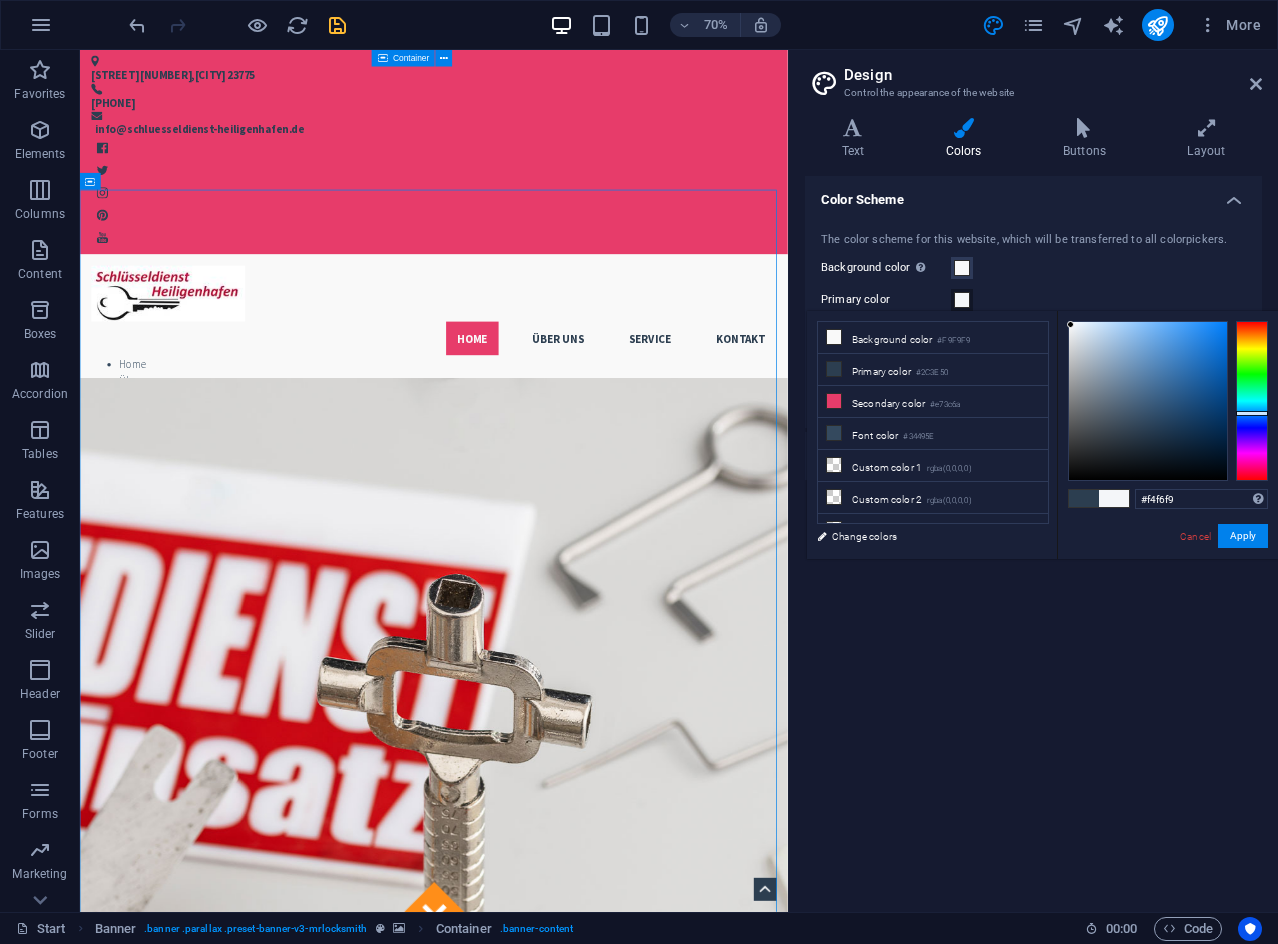 click at bounding box center (1148, 401) 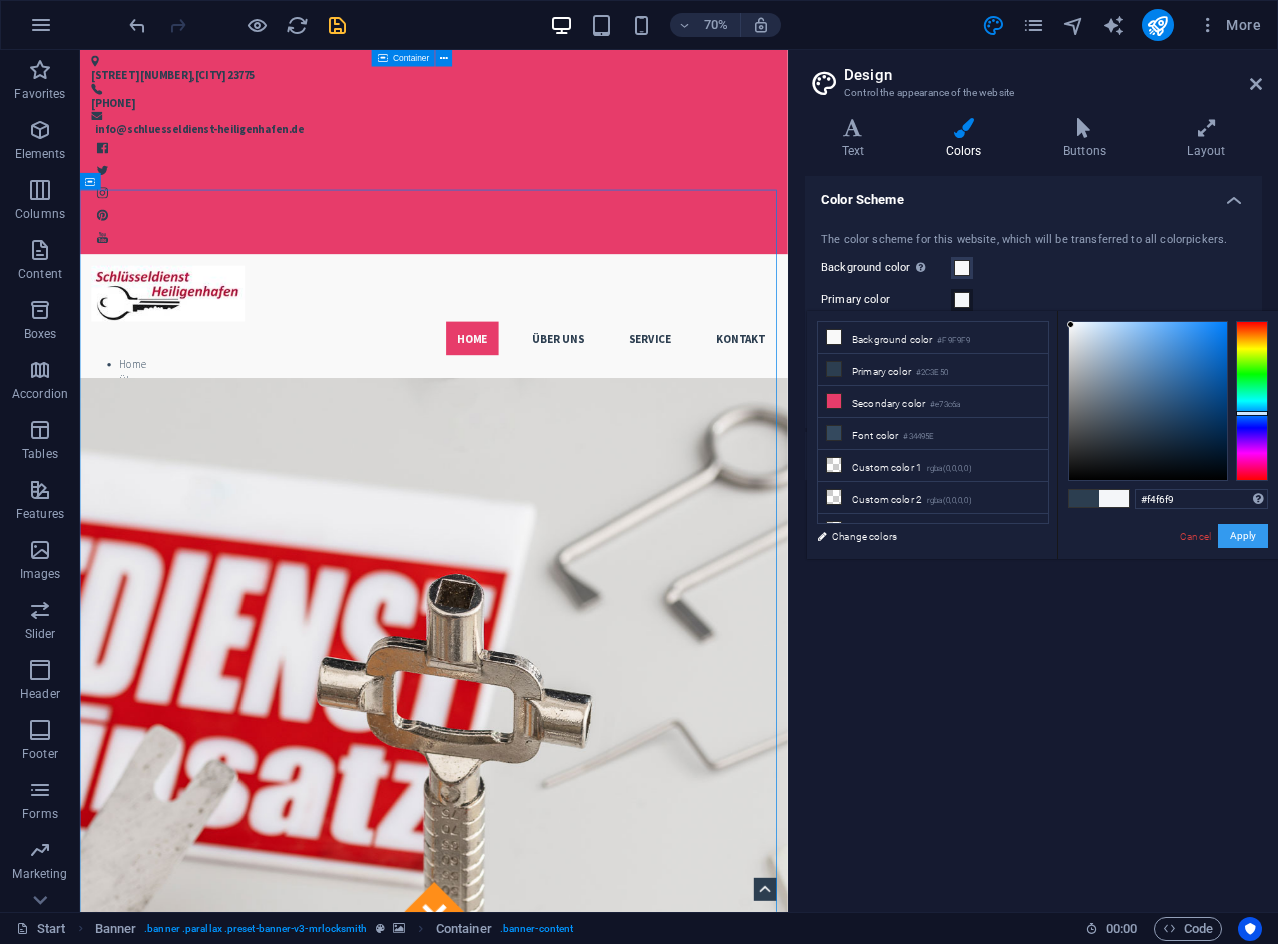click on "Apply" at bounding box center [1243, 536] 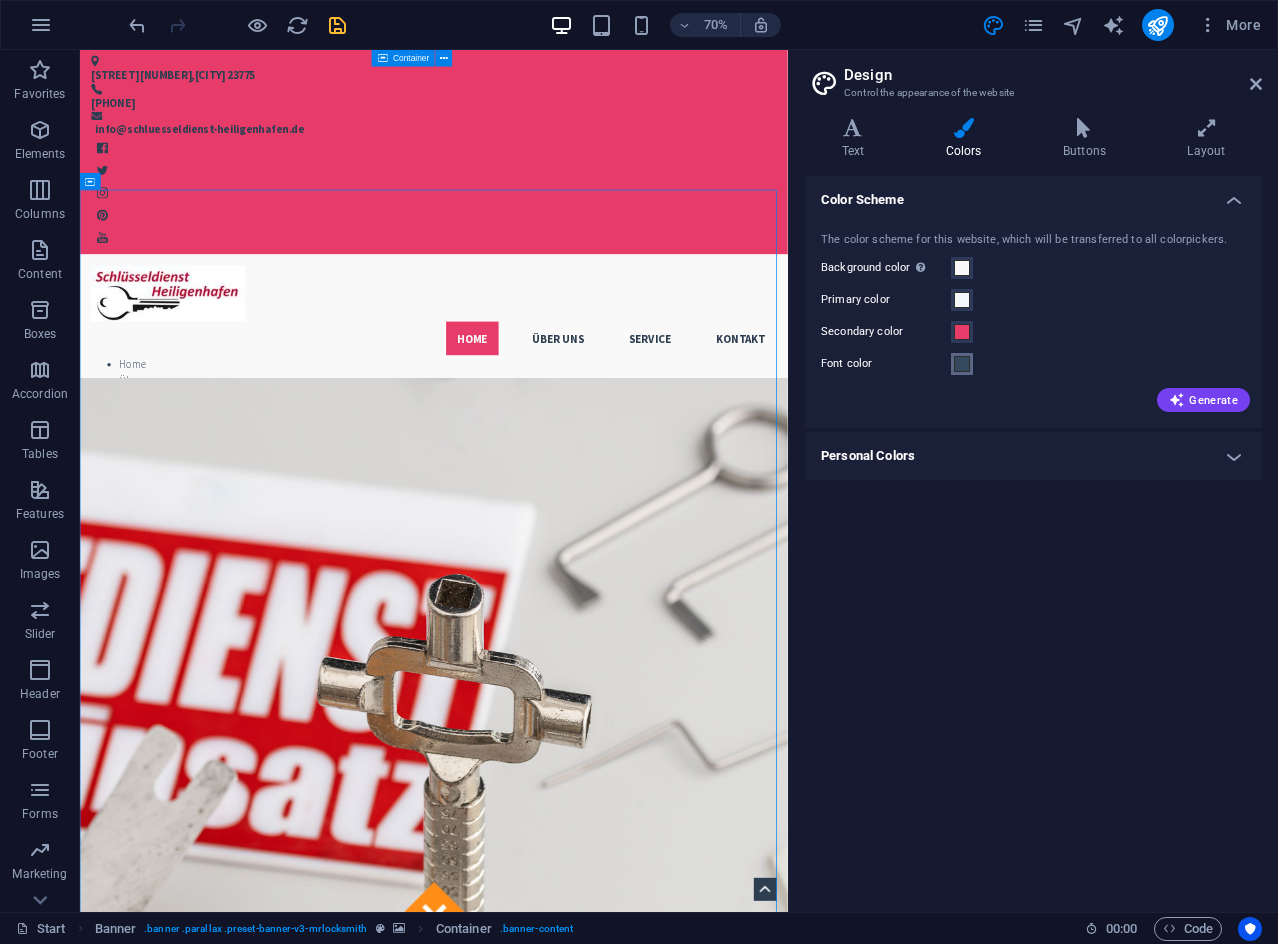 click at bounding box center (962, 364) 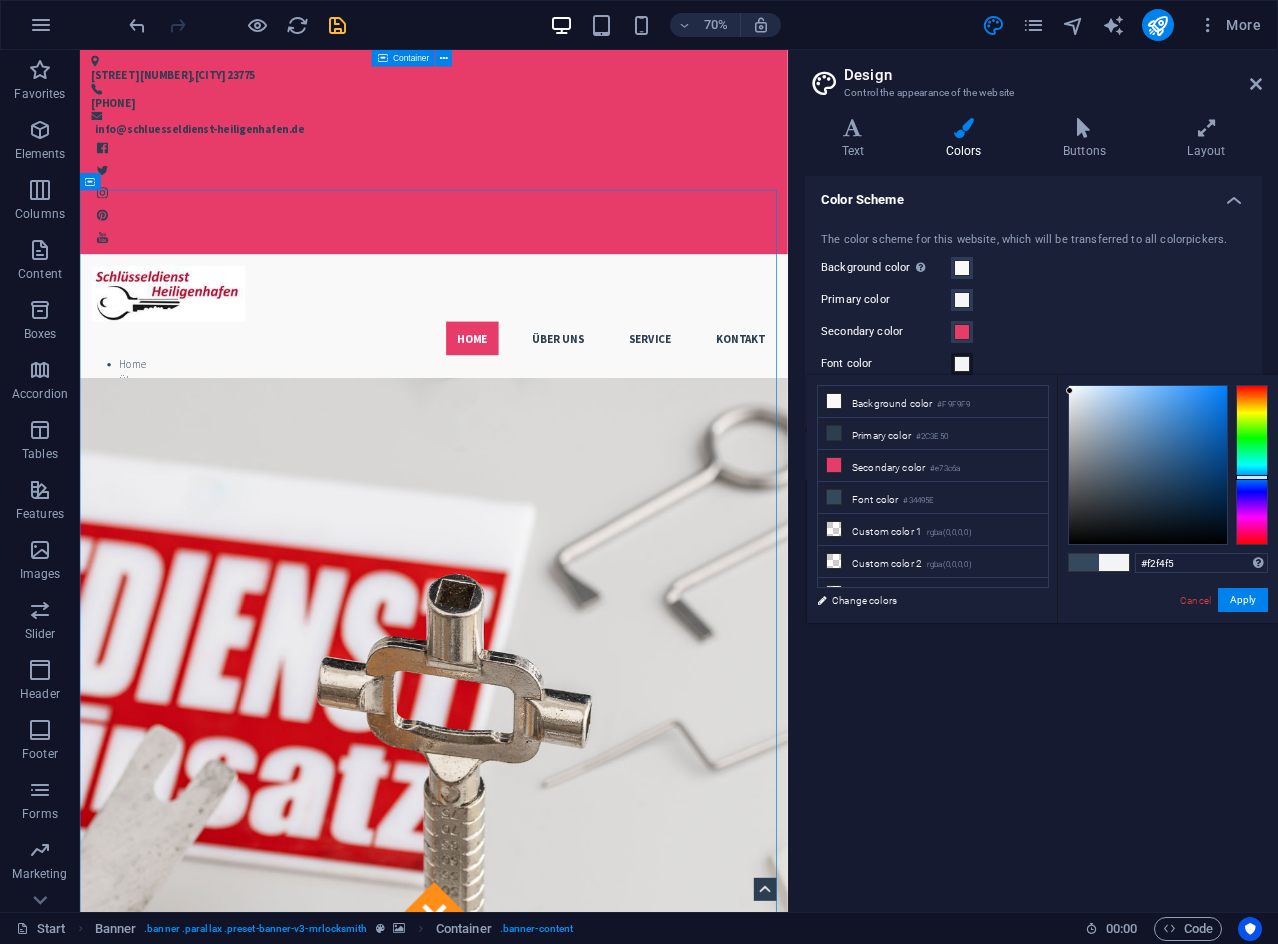 drag, startPoint x: 1108, startPoint y: 400, endPoint x: 1070, endPoint y: 391, distance: 39.051247 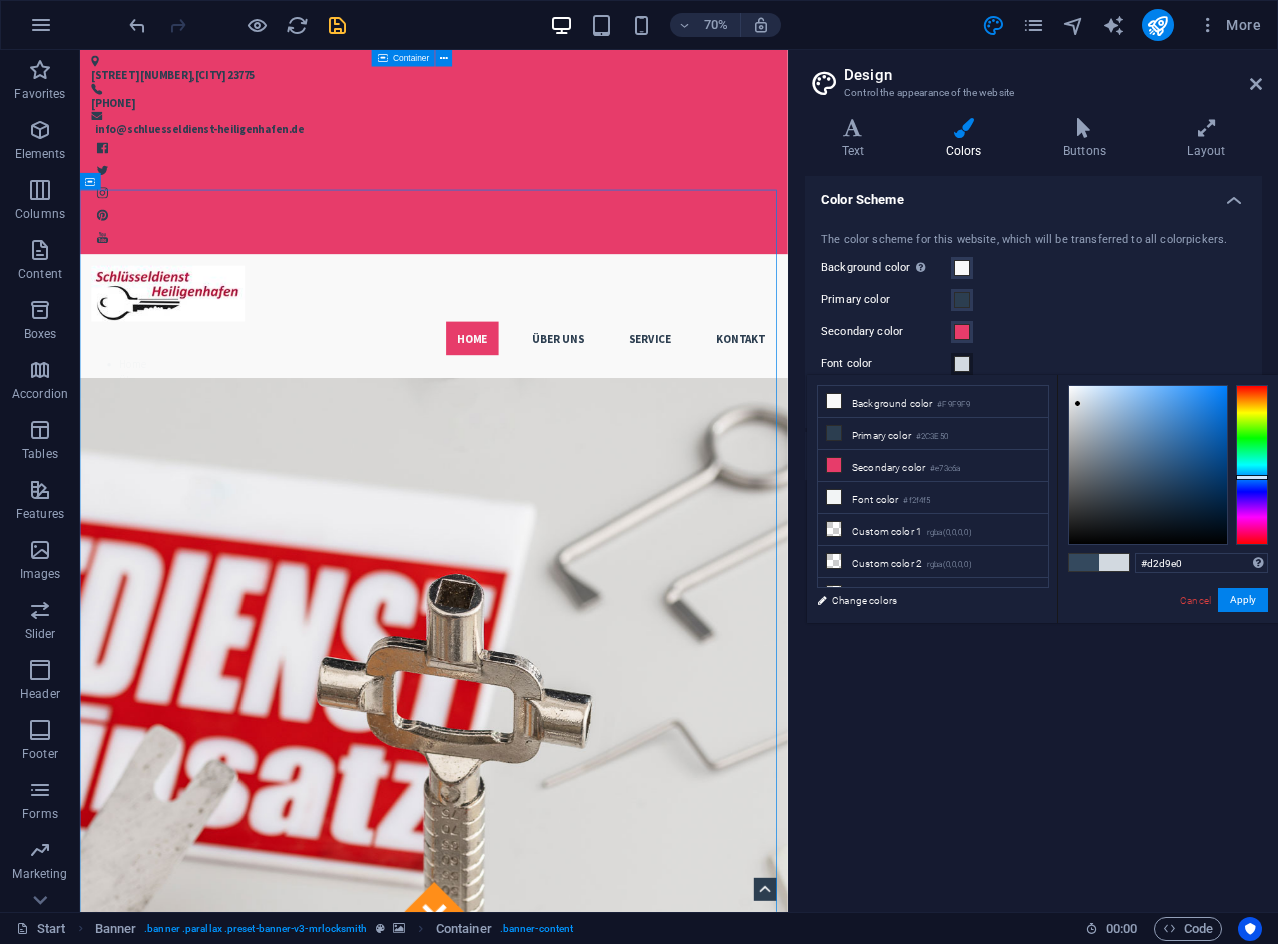 drag, startPoint x: 1090, startPoint y: 392, endPoint x: 1078, endPoint y: 404, distance: 16.970562 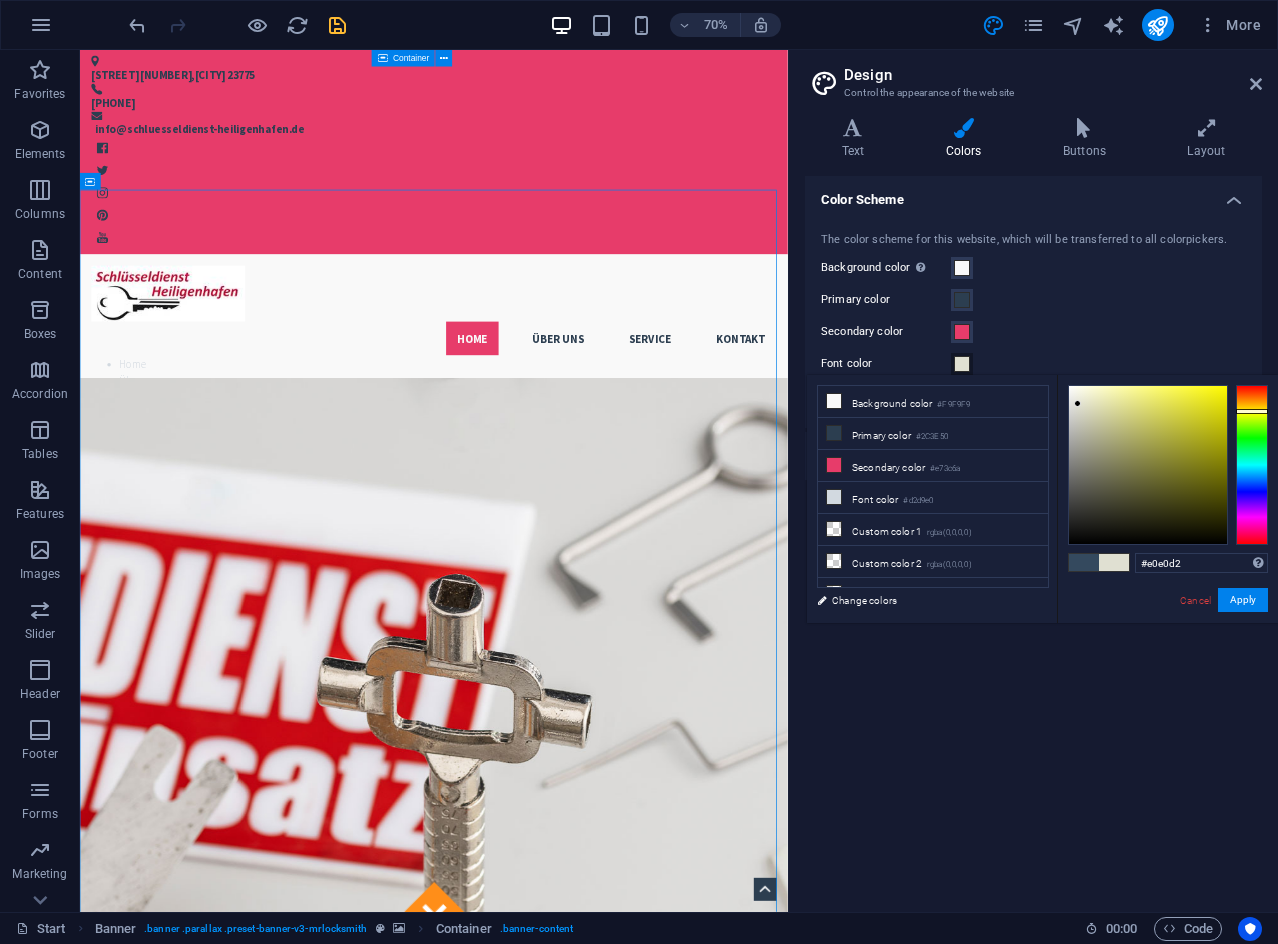 click at bounding box center [1252, 465] 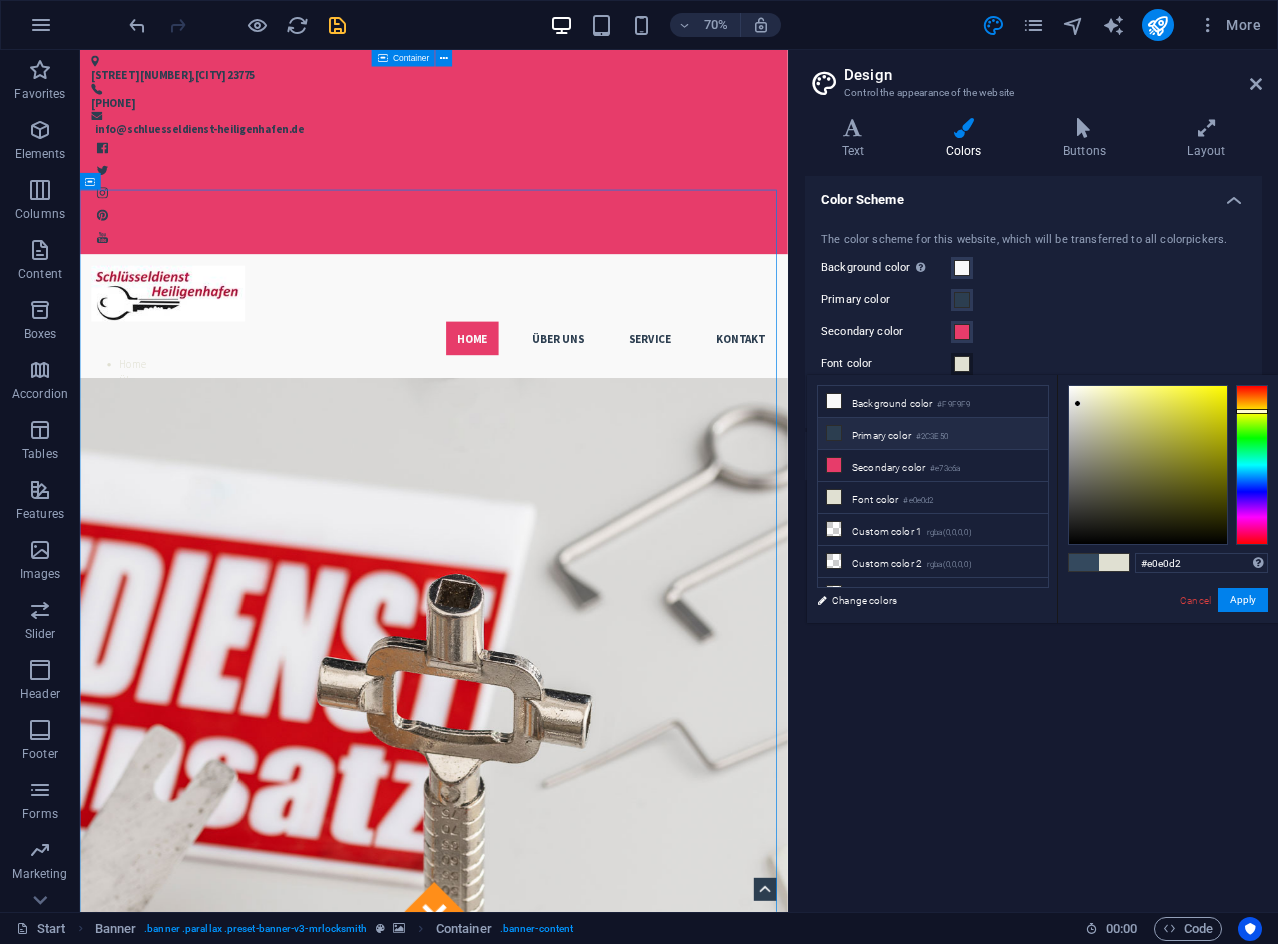 click on "Primary color
#2C3E50" at bounding box center [933, 434] 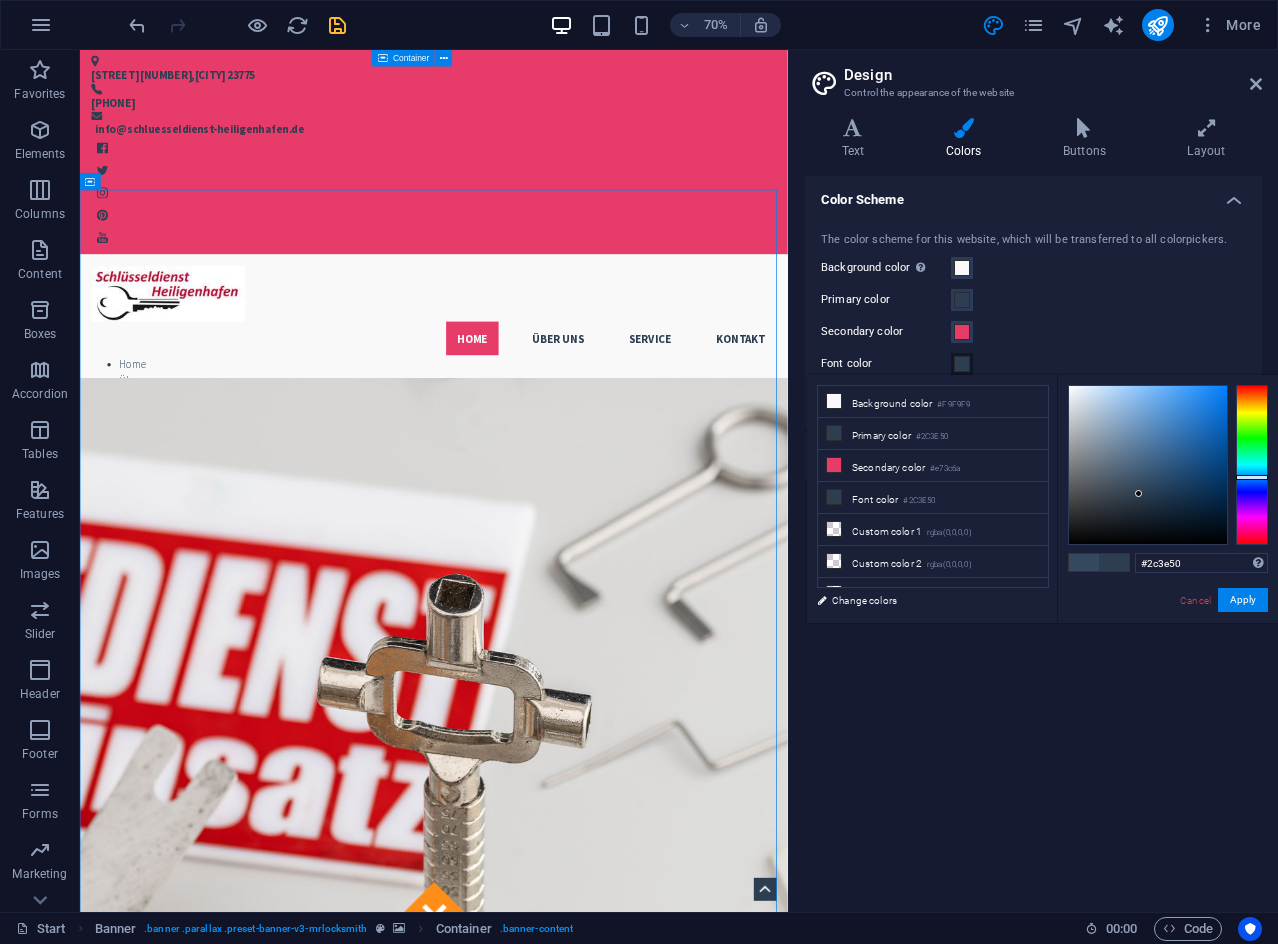 type on "#504a2c" 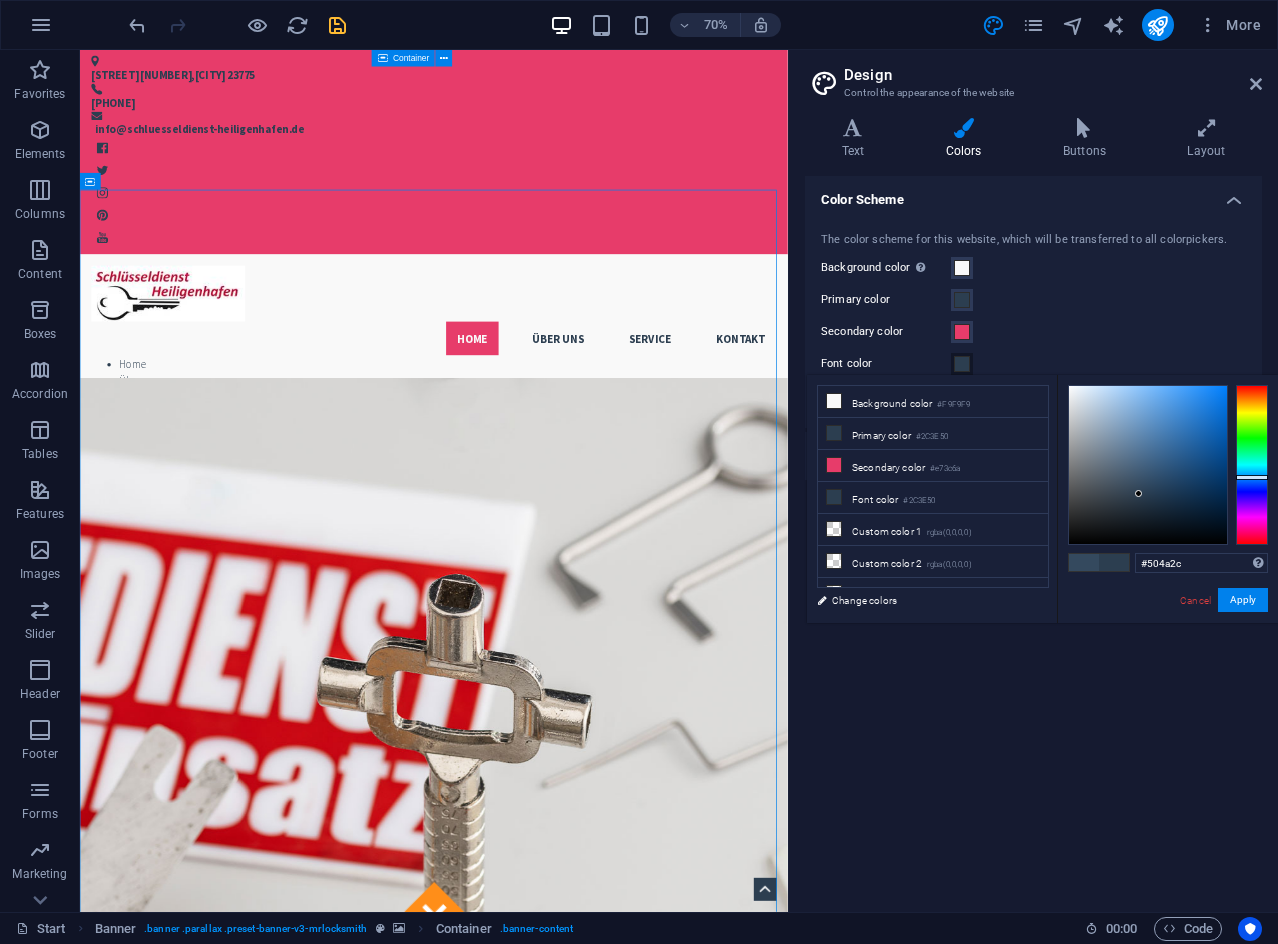 click at bounding box center [1252, 465] 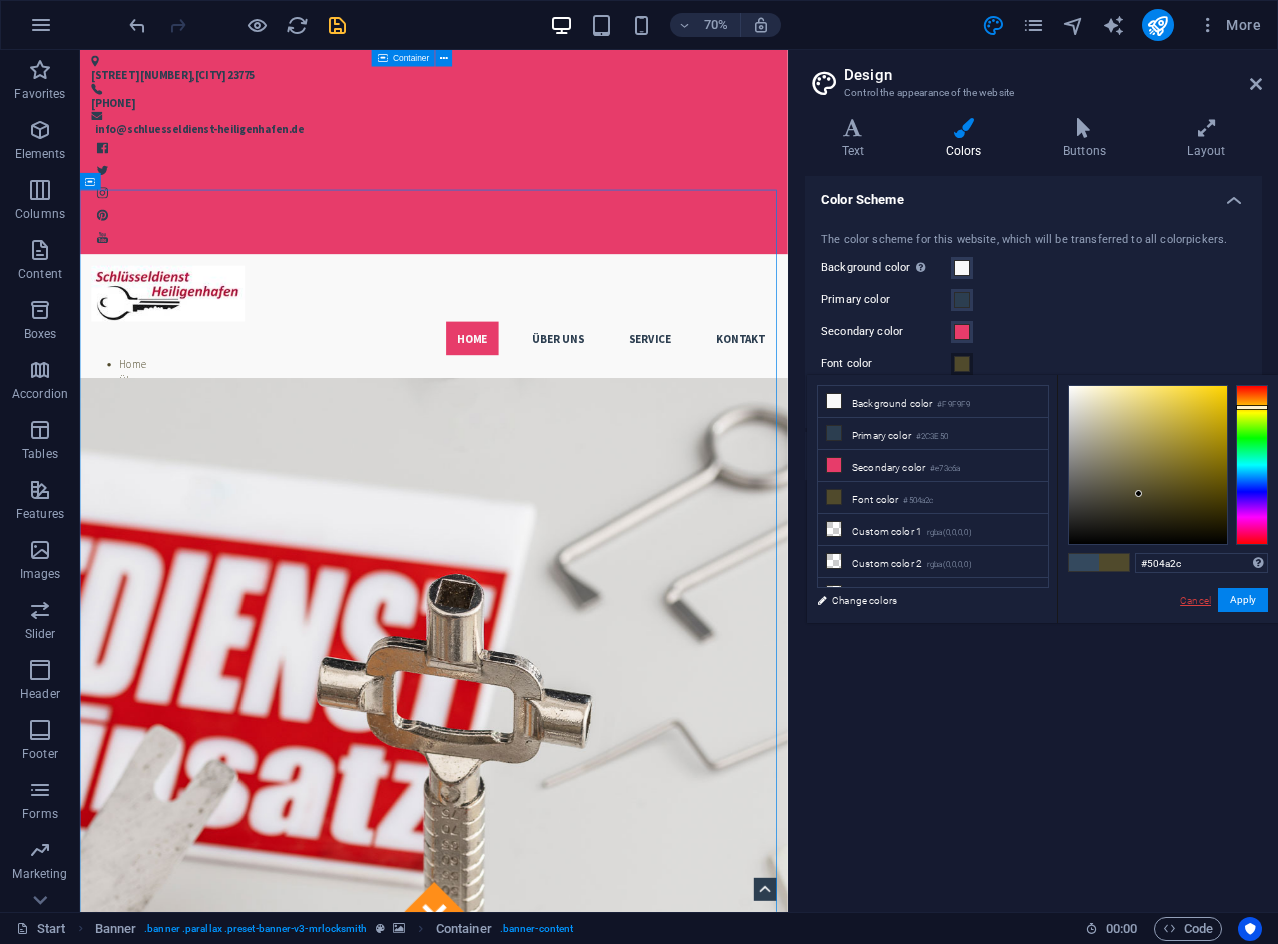 click on "Cancel" at bounding box center [1195, 600] 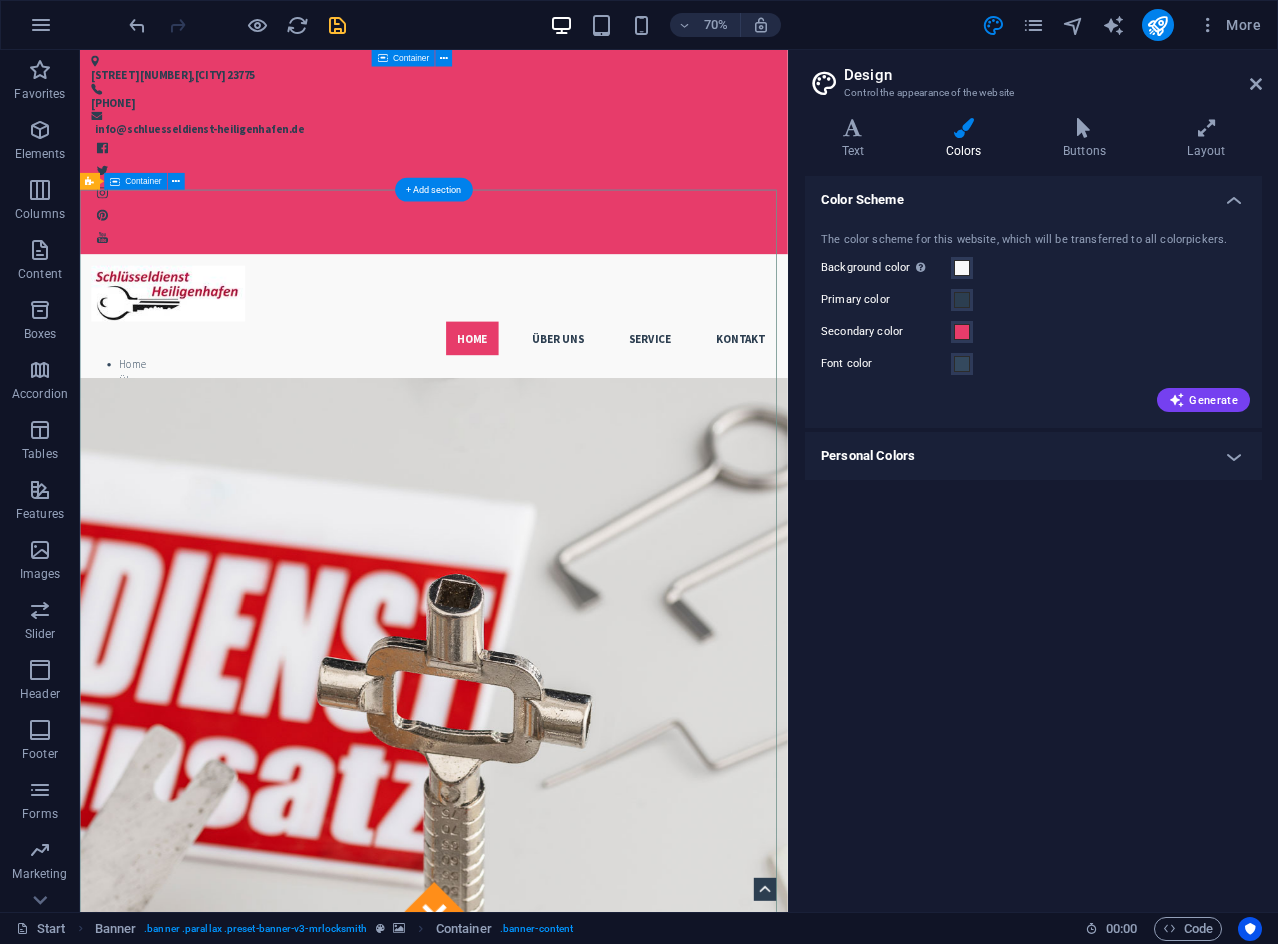 click on "Ausgesperrt ? Kein Problem! Wir sind   24/7 h  für Sie da   Rufen Sie uns an" at bounding box center (585, 1993) 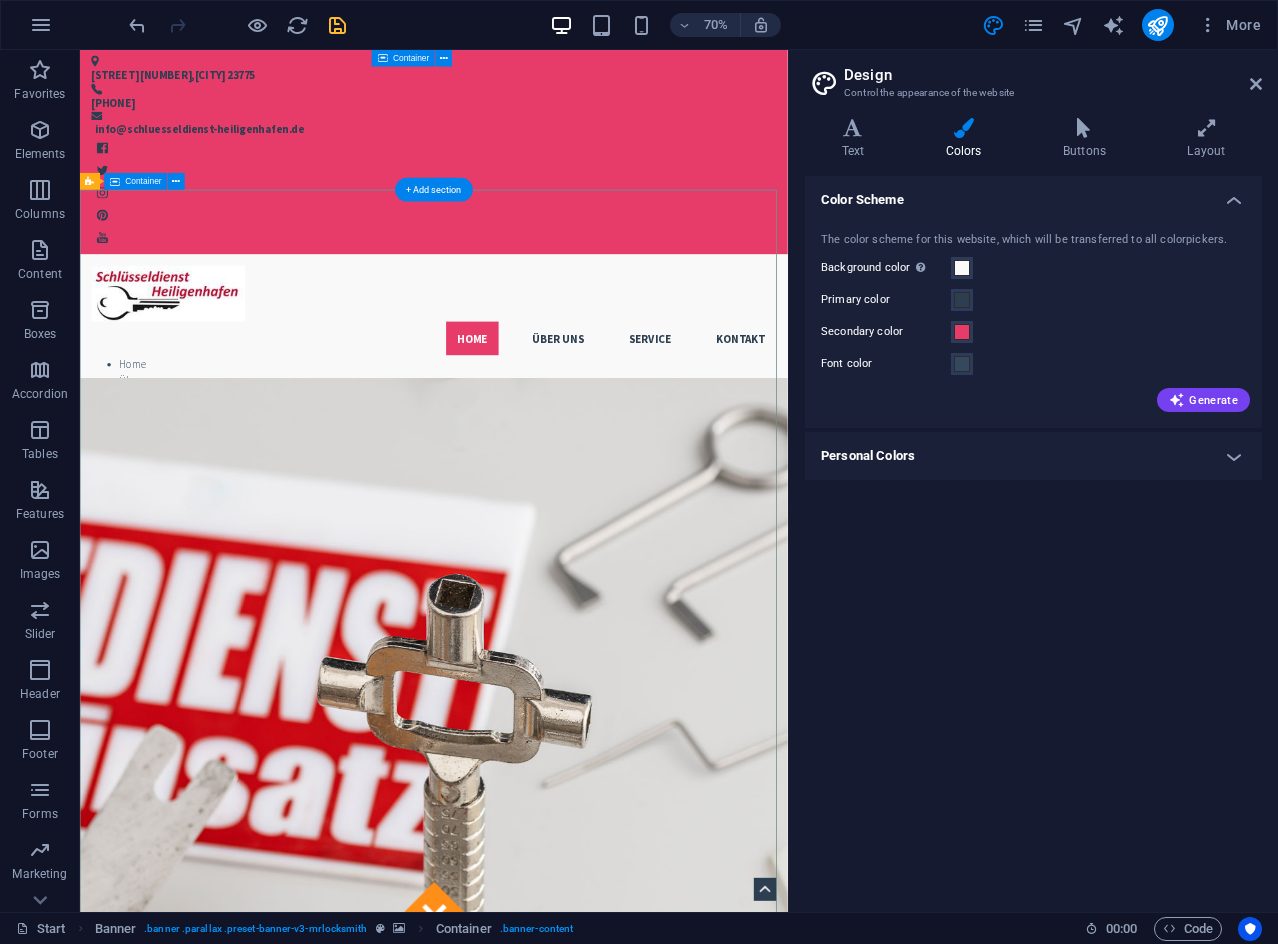 click on "Ausgesperrt ? Kein Problem! Wir sind   24/7 h  für Sie da   Rufen Sie uns an" at bounding box center (585, 1993) 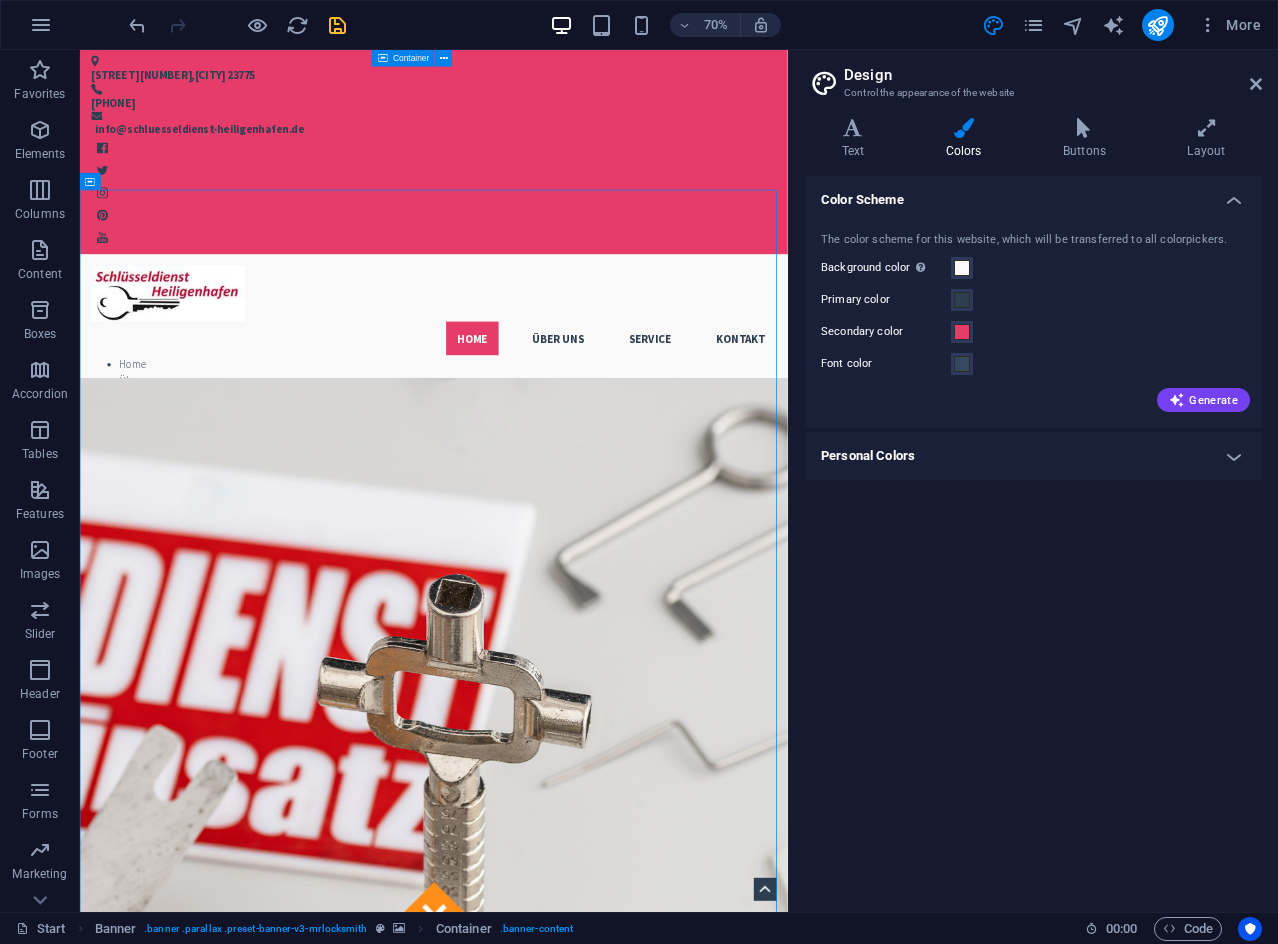 click on "Color Scheme The color scheme for this website, which will be transferred to all colorpickers. Background color Only visible if it is not covered by other backgrounds. Primary color Secondary color Font color Generate Personal Colors Custom color 1 Custom color 2 Custom color 3 Custom color 4 Custom color 5" at bounding box center (1033, 536) 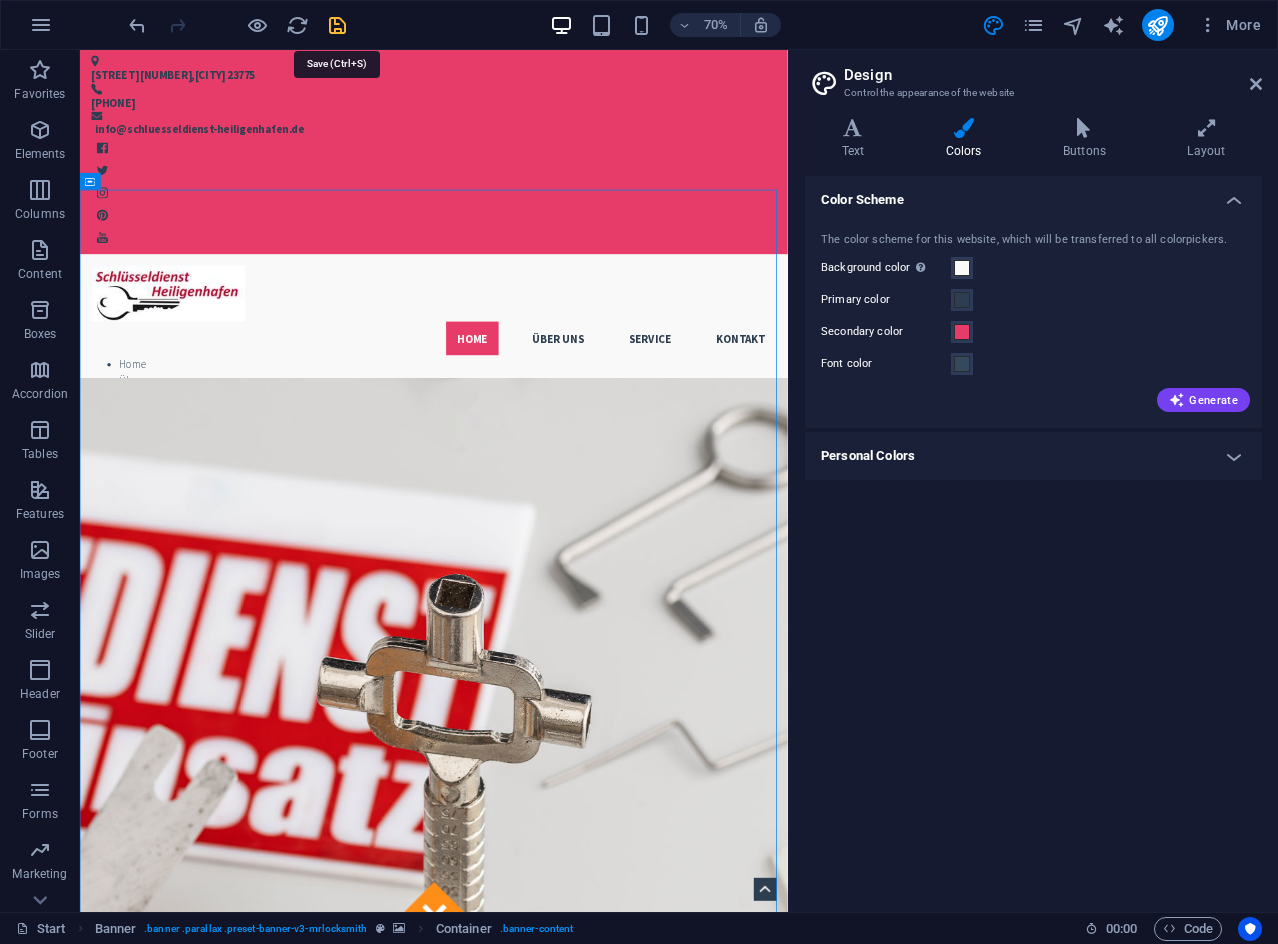 click at bounding box center (337, 25) 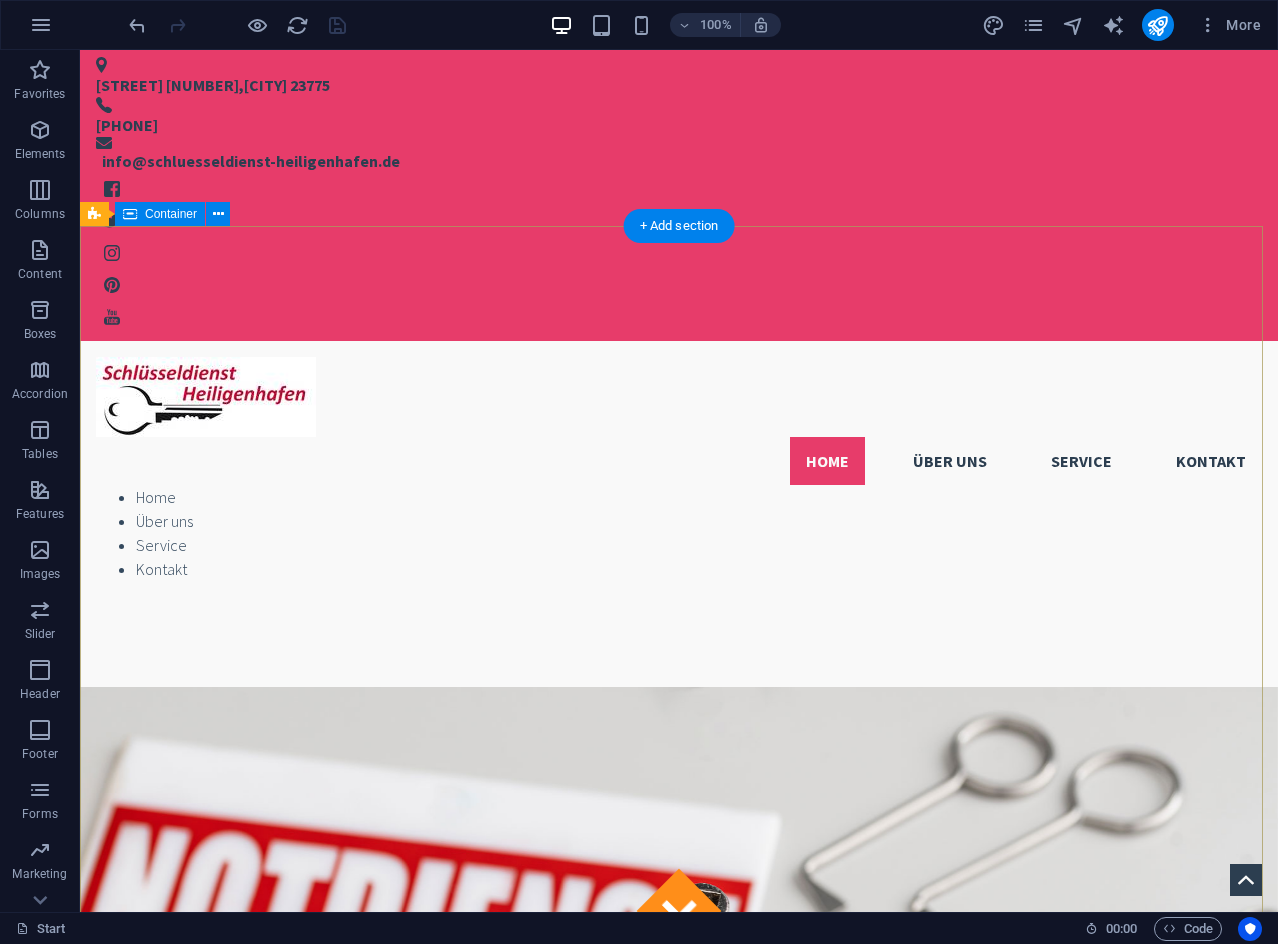 scroll, scrollTop: 0, scrollLeft: 0, axis: both 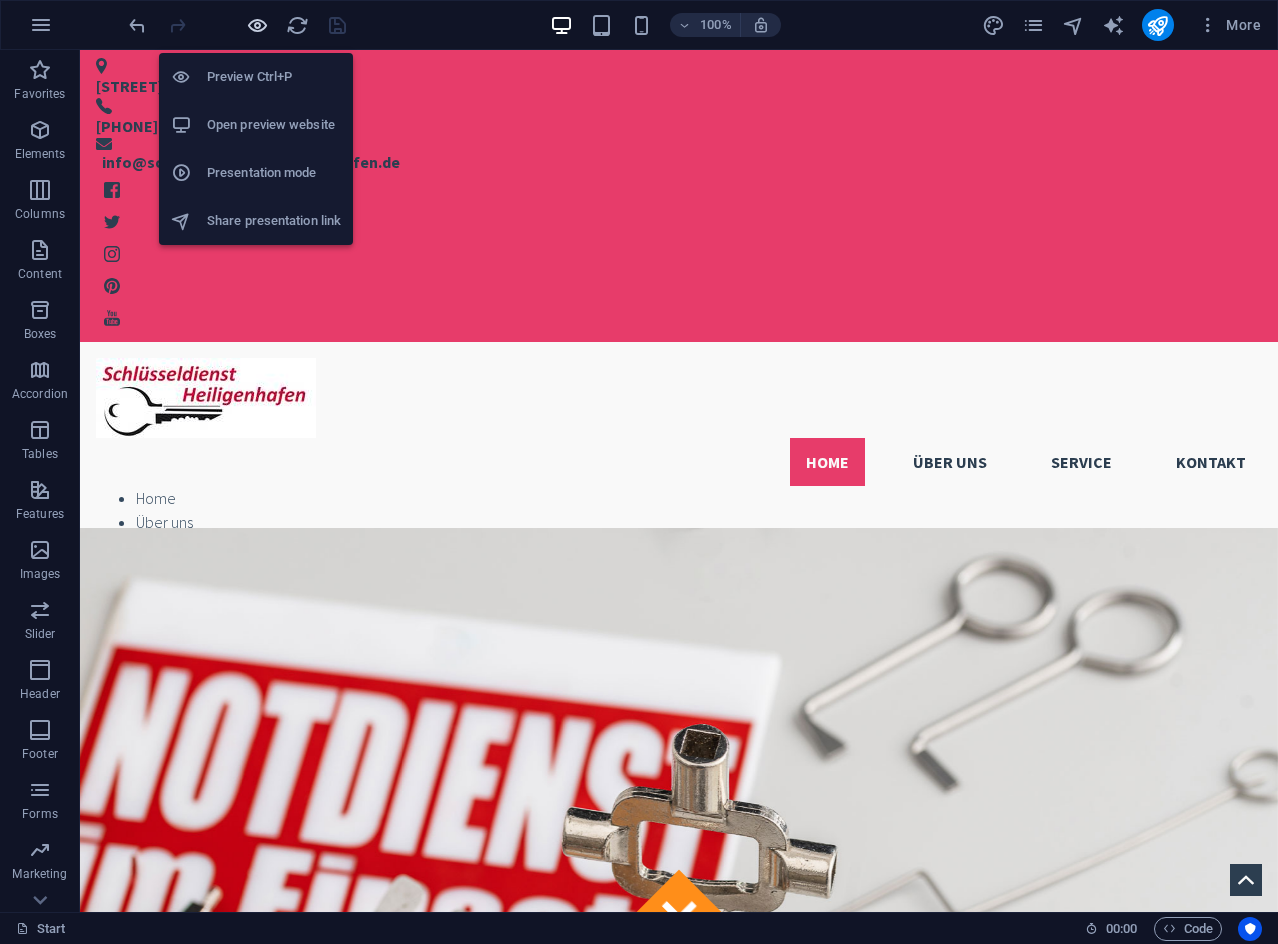 click at bounding box center (257, 25) 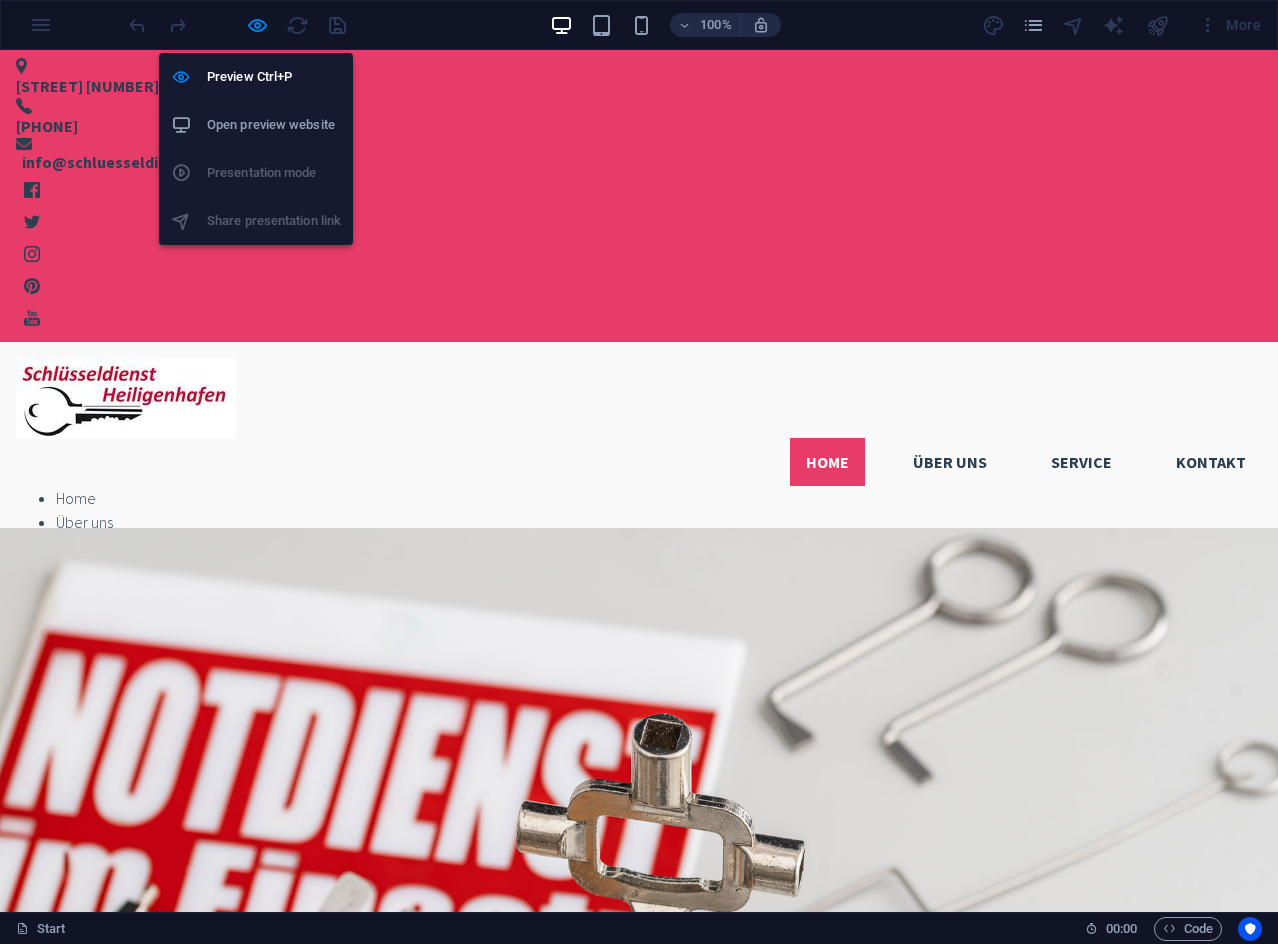 click on "Open preview website" at bounding box center [274, 125] 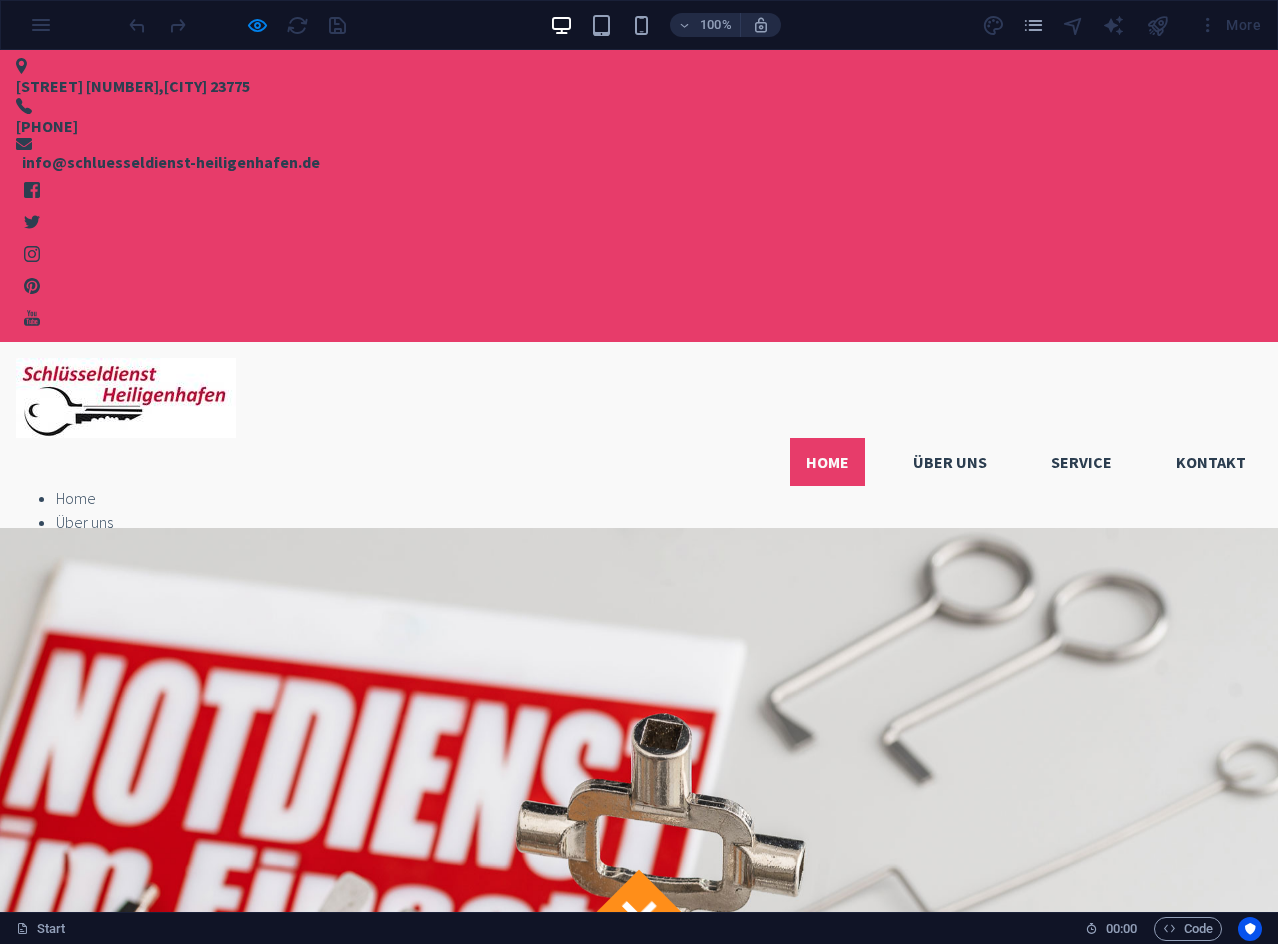 click on "[CITY]" at bounding box center (185, 86) 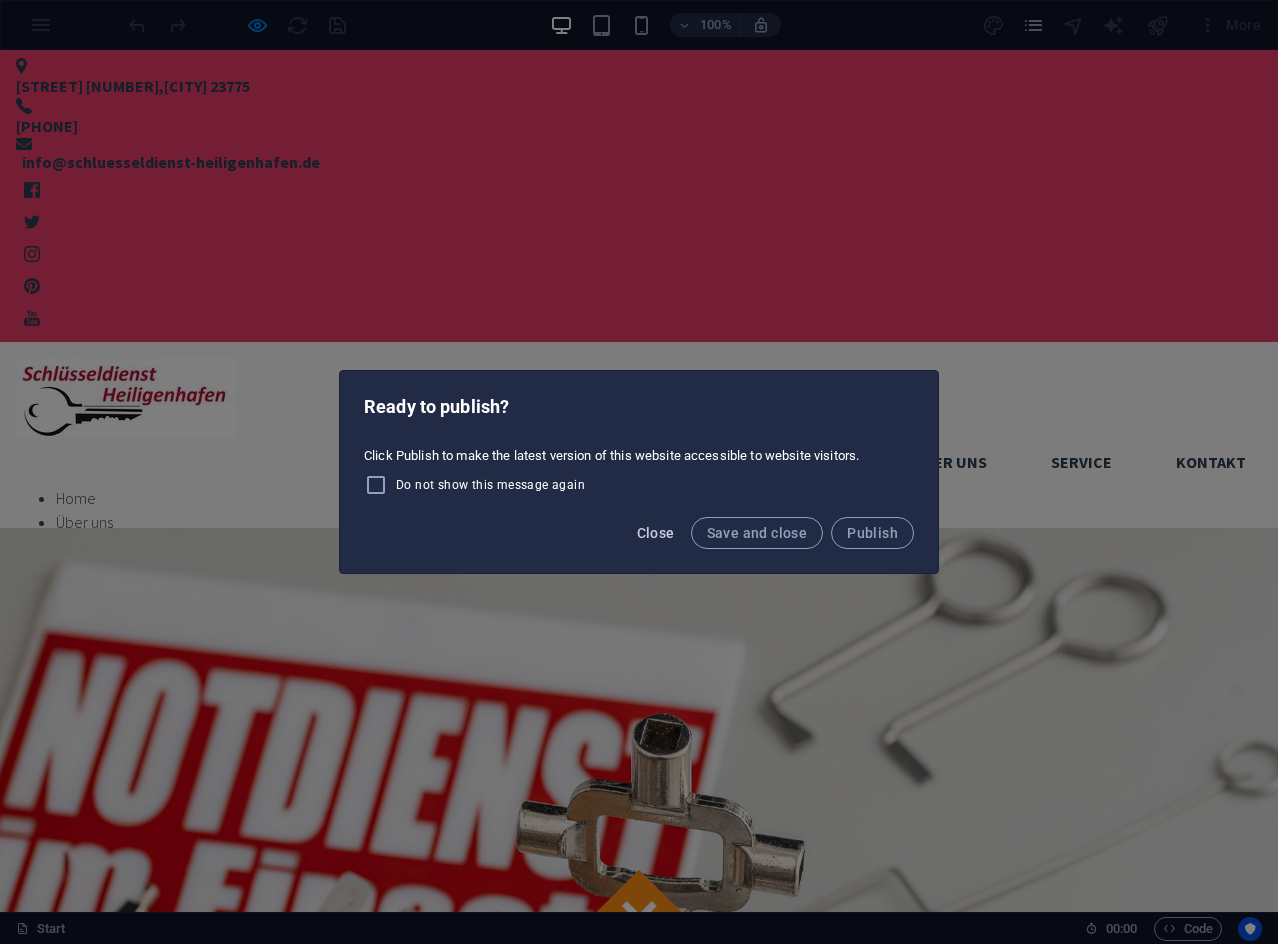 click on "Close" at bounding box center [656, 533] 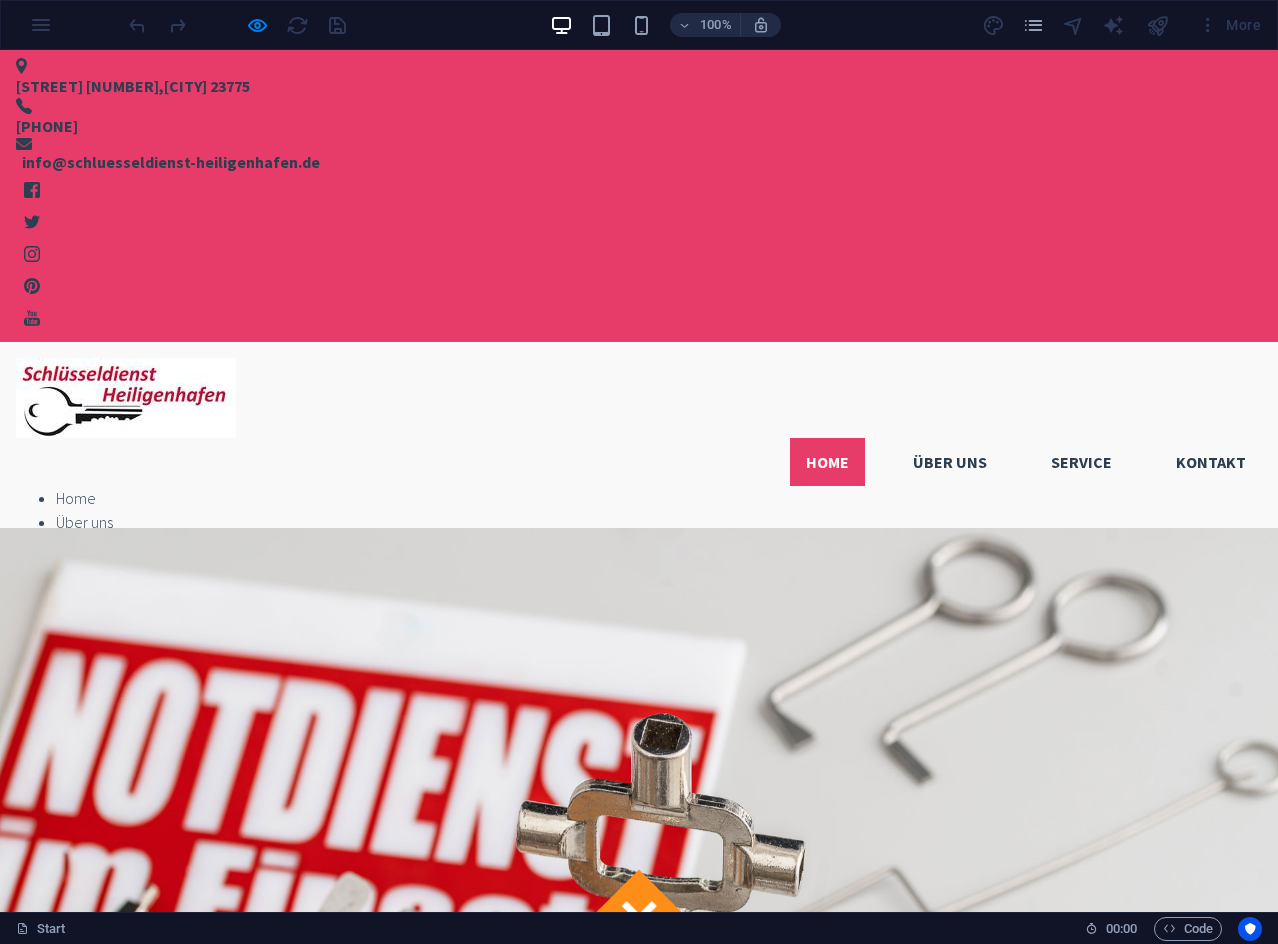 click at bounding box center (237, 25) 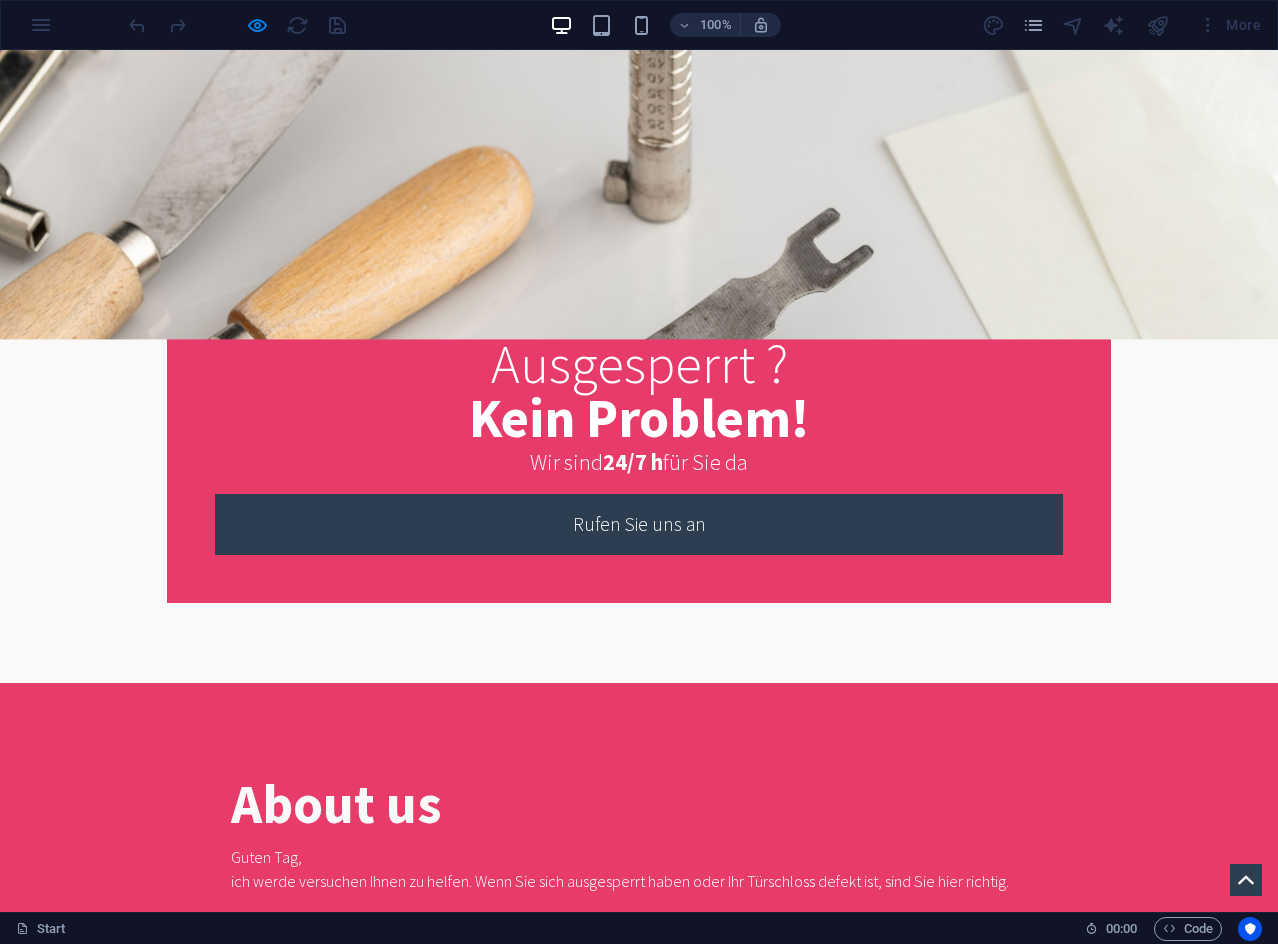scroll, scrollTop: 0, scrollLeft: 0, axis: both 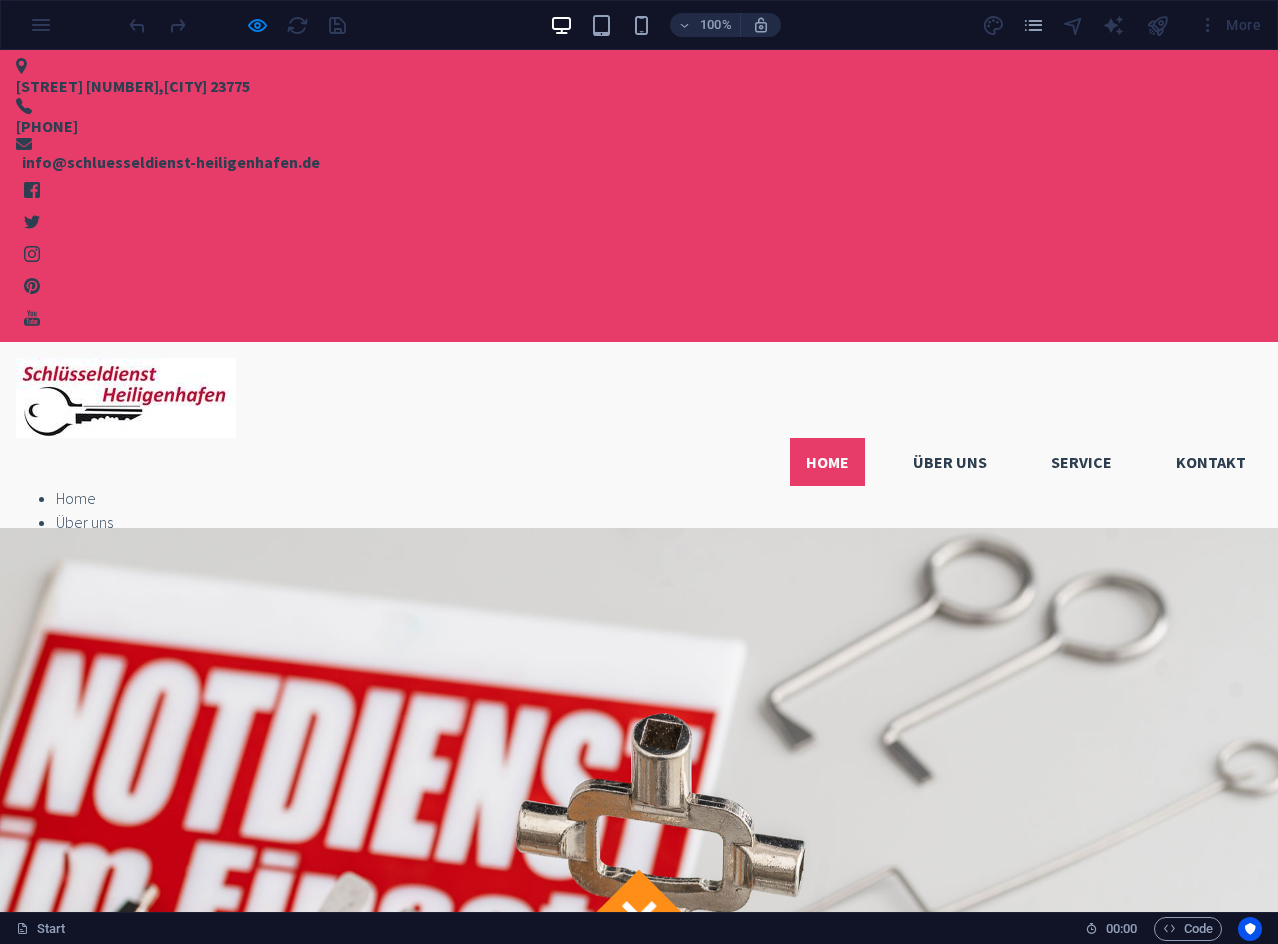 click on "[CITY]" at bounding box center [185, 86] 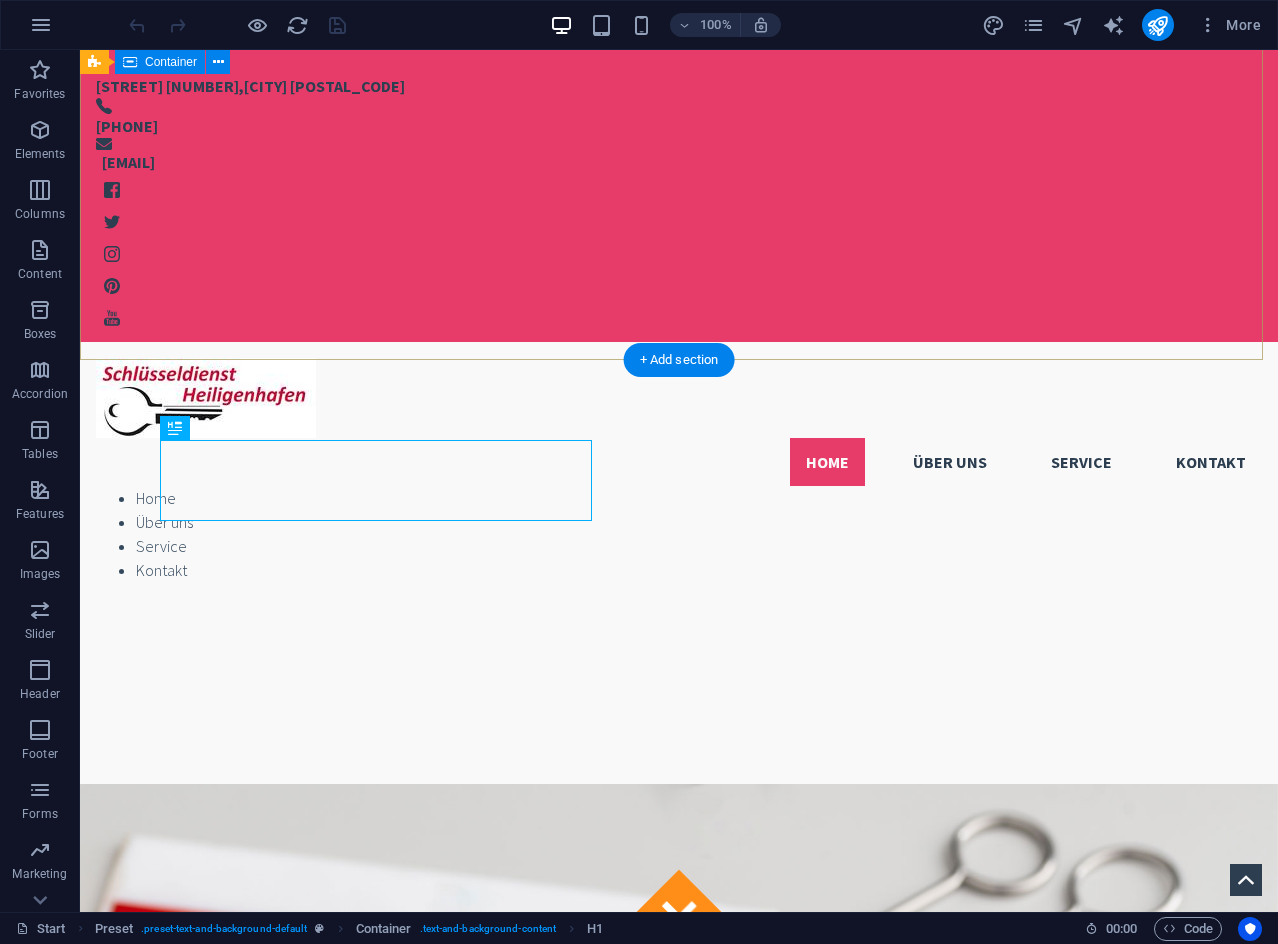scroll, scrollTop: 642, scrollLeft: 0, axis: vertical 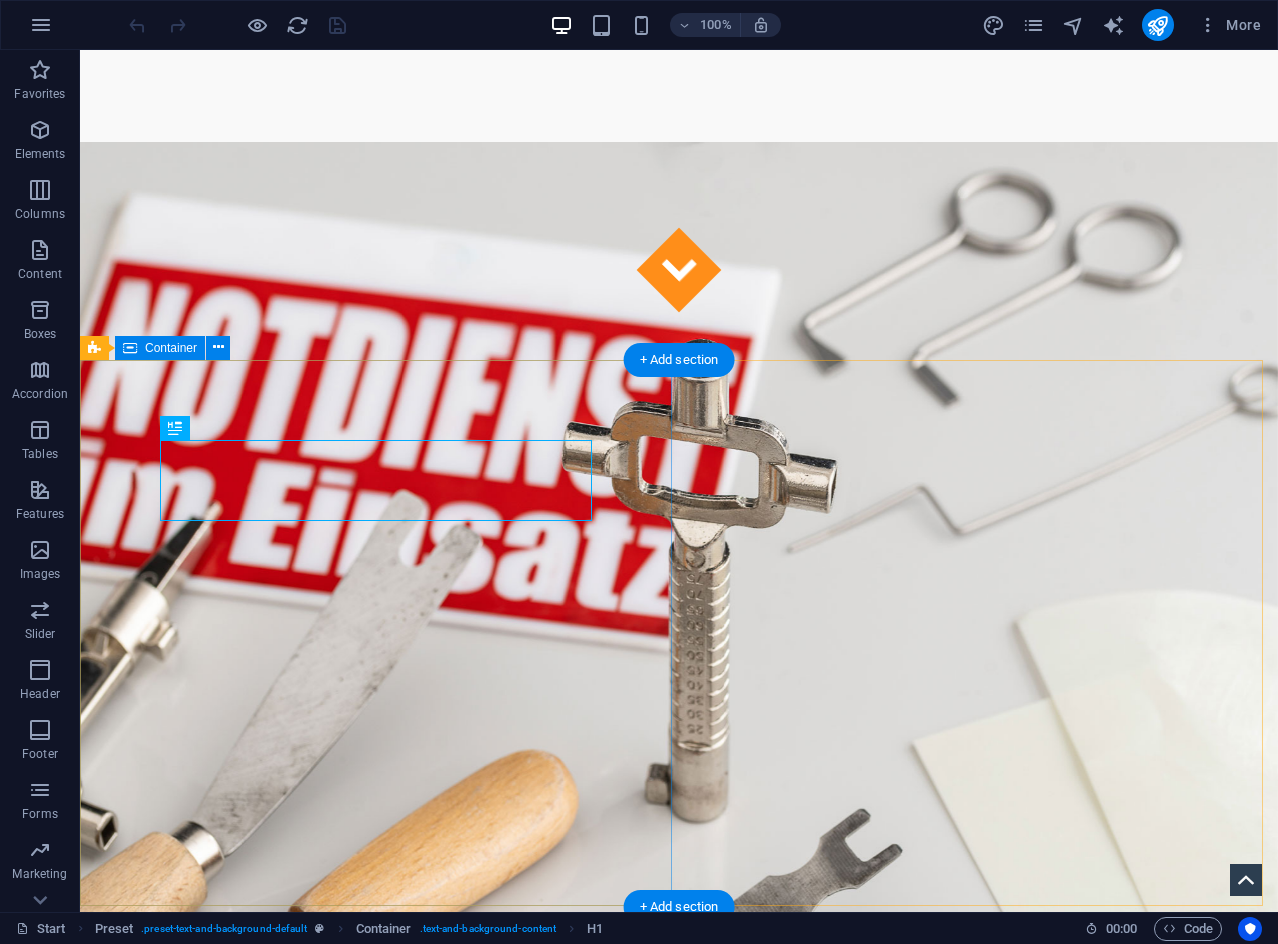 click on "About us  Guten Tag, ich werde versuchen Ihnen zu helfen. Wenn Sie sich ausgesperrt haben oder Ihr Türschloss defekt ist, sind Sie hier richtig. Ich decke den Bereich von Lensahn, Oldenburg, [CITY], Großenbrode sowie die Insel Fehmarn im Bereich Schlüsseldienst ab. Fast Secure Professional" at bounding box center [679, 1502] 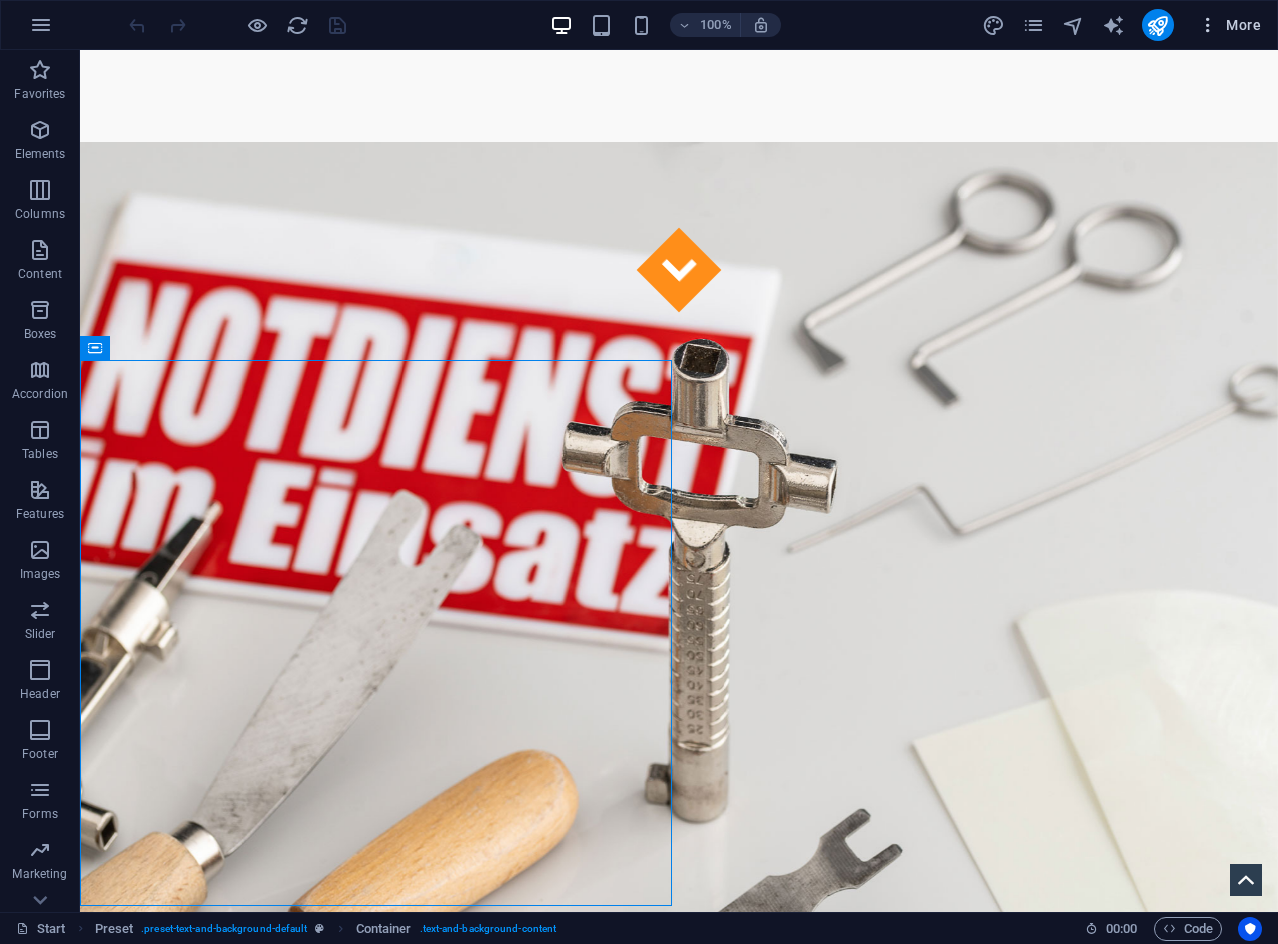 click on "More" at bounding box center (1229, 25) 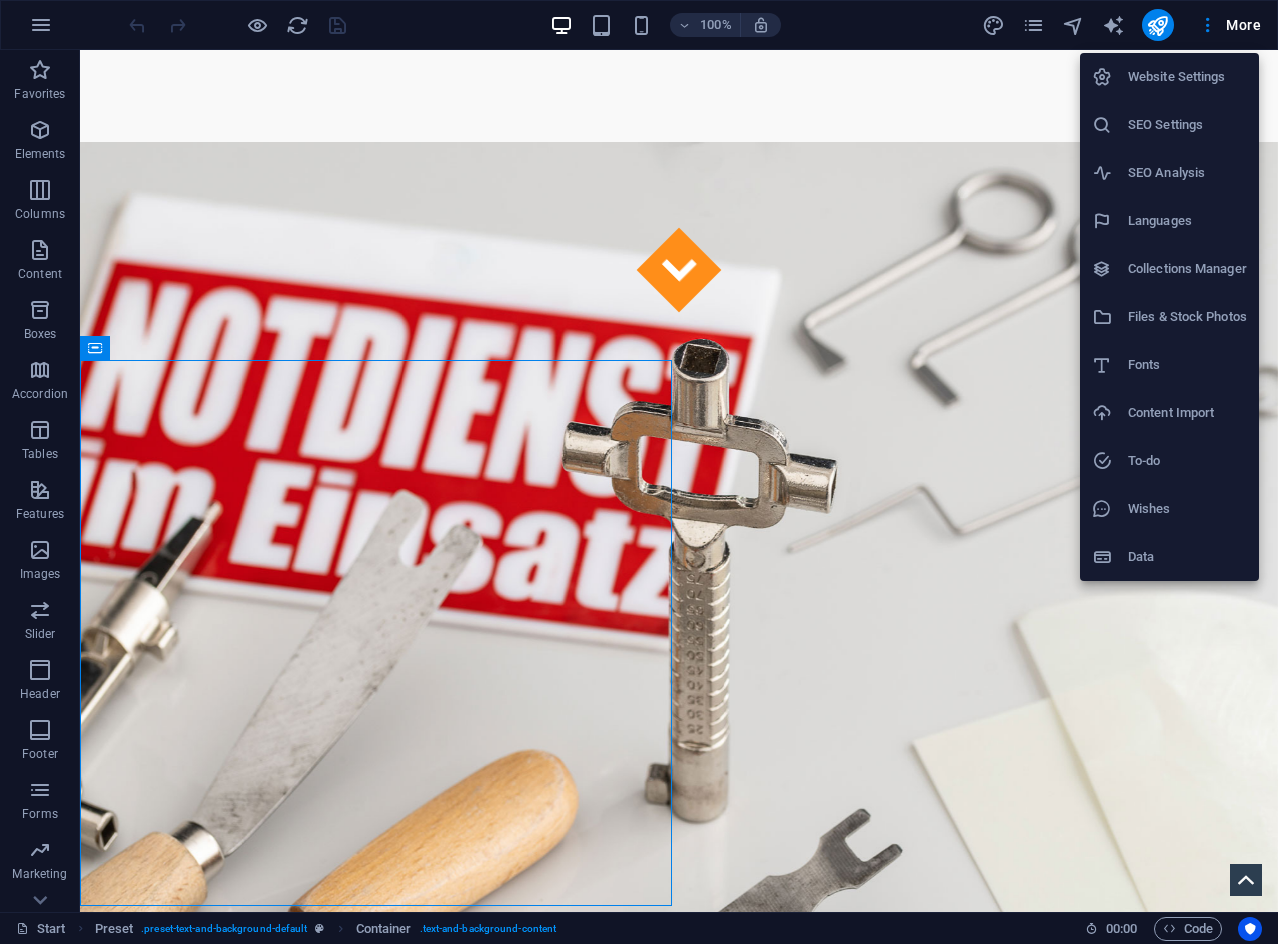 click on "Website Settings" at bounding box center [1187, 77] 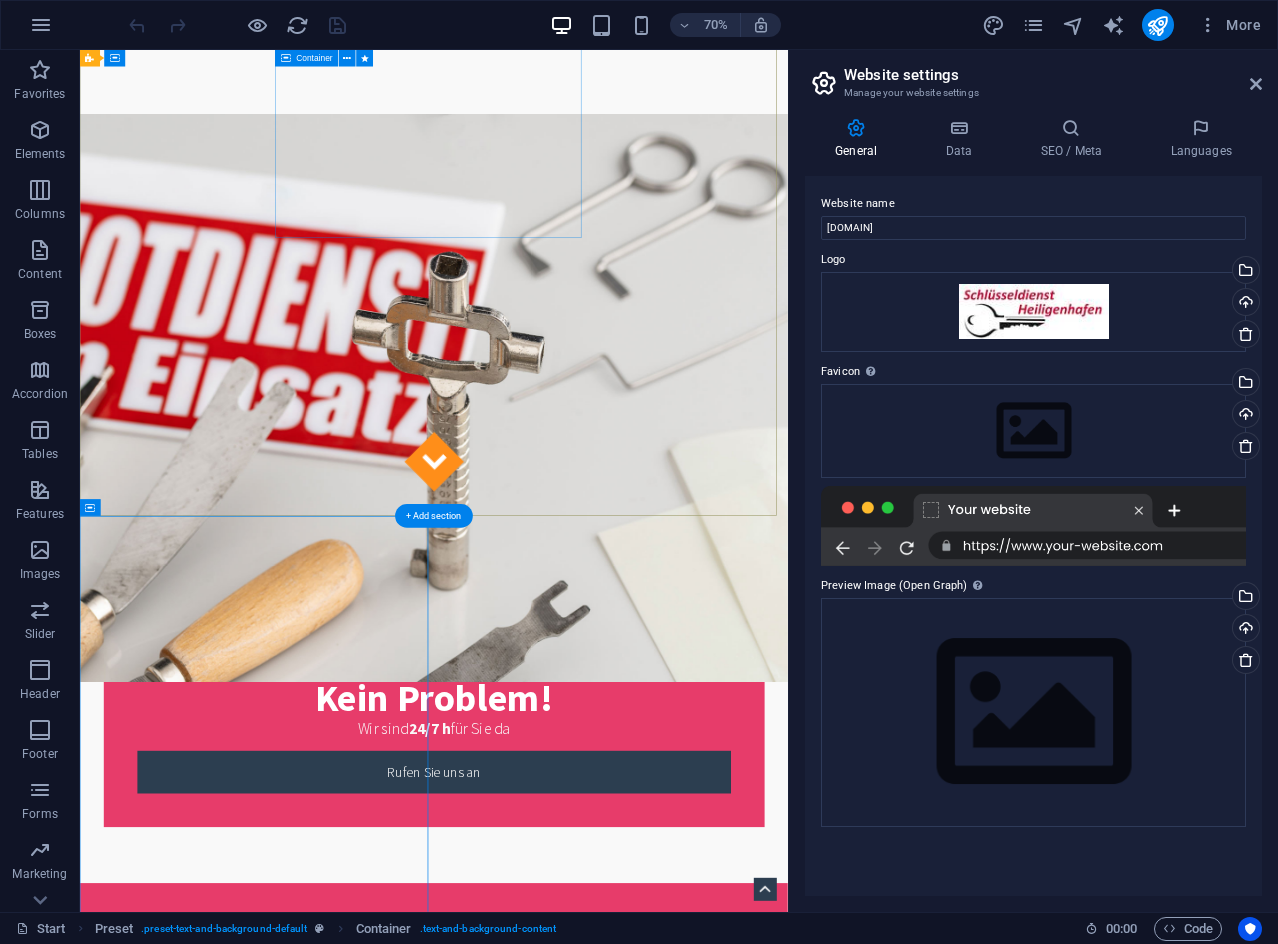 click on "Ausgesperrt ? Kein Problem! Wir sind   24/7 h  für Sie da   Rufen Sie uns an" at bounding box center [586, 1004] 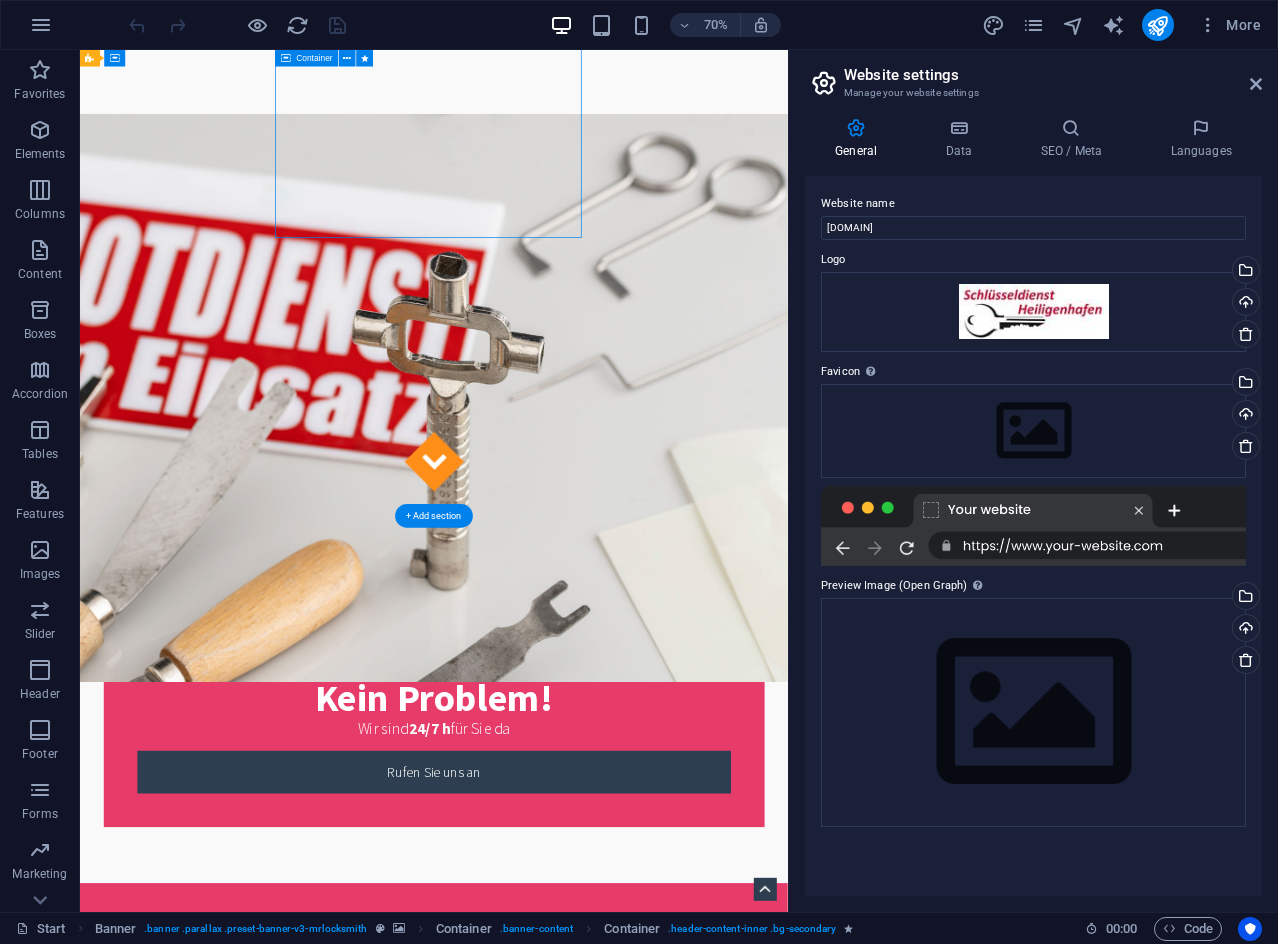 scroll, scrollTop: 0, scrollLeft: 0, axis: both 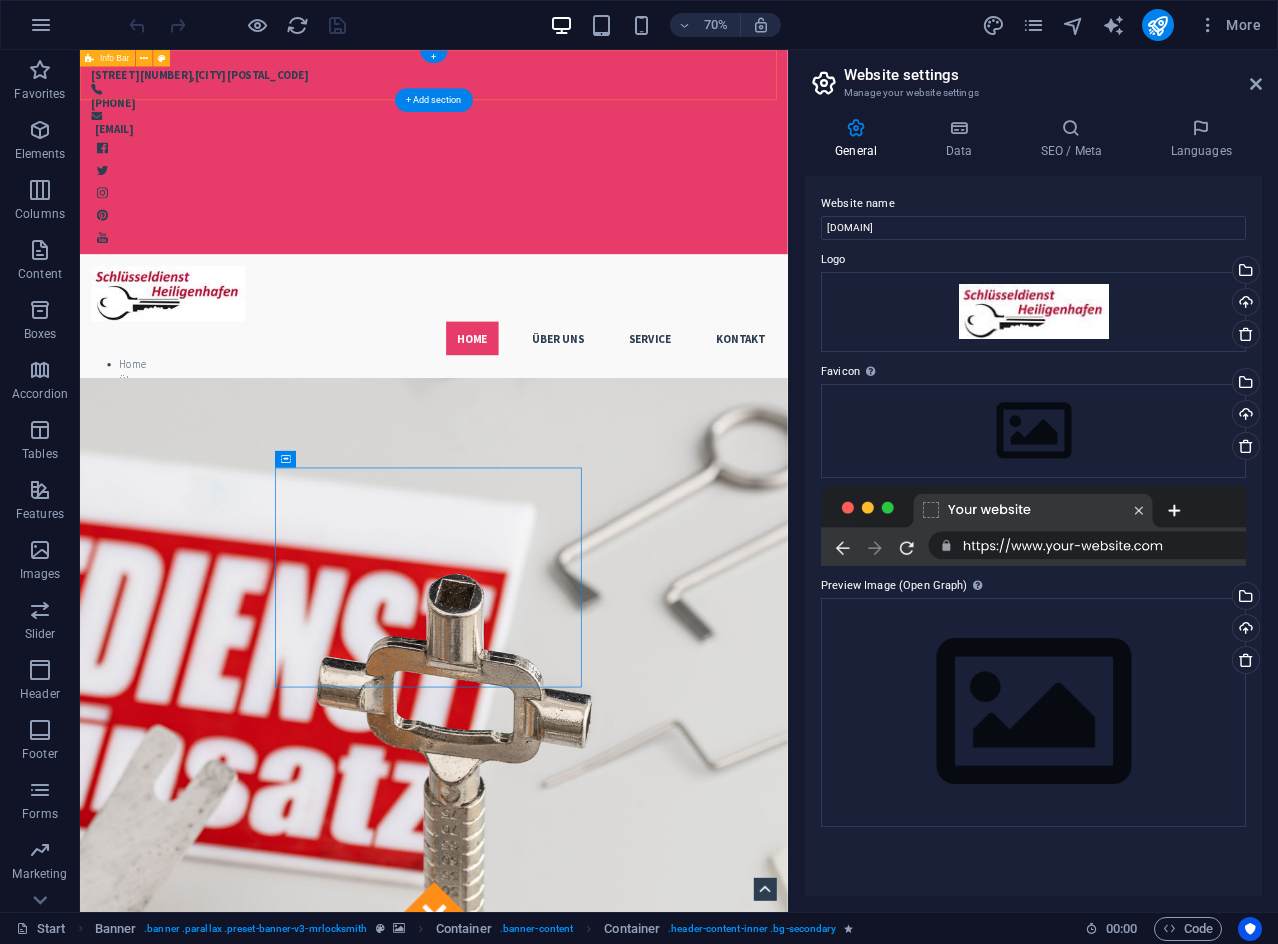 click on "[STREET] [NUMBER] , [CITY] [POSTAL_CODE] [PHONE] [EMAIL]" at bounding box center [585, 196] 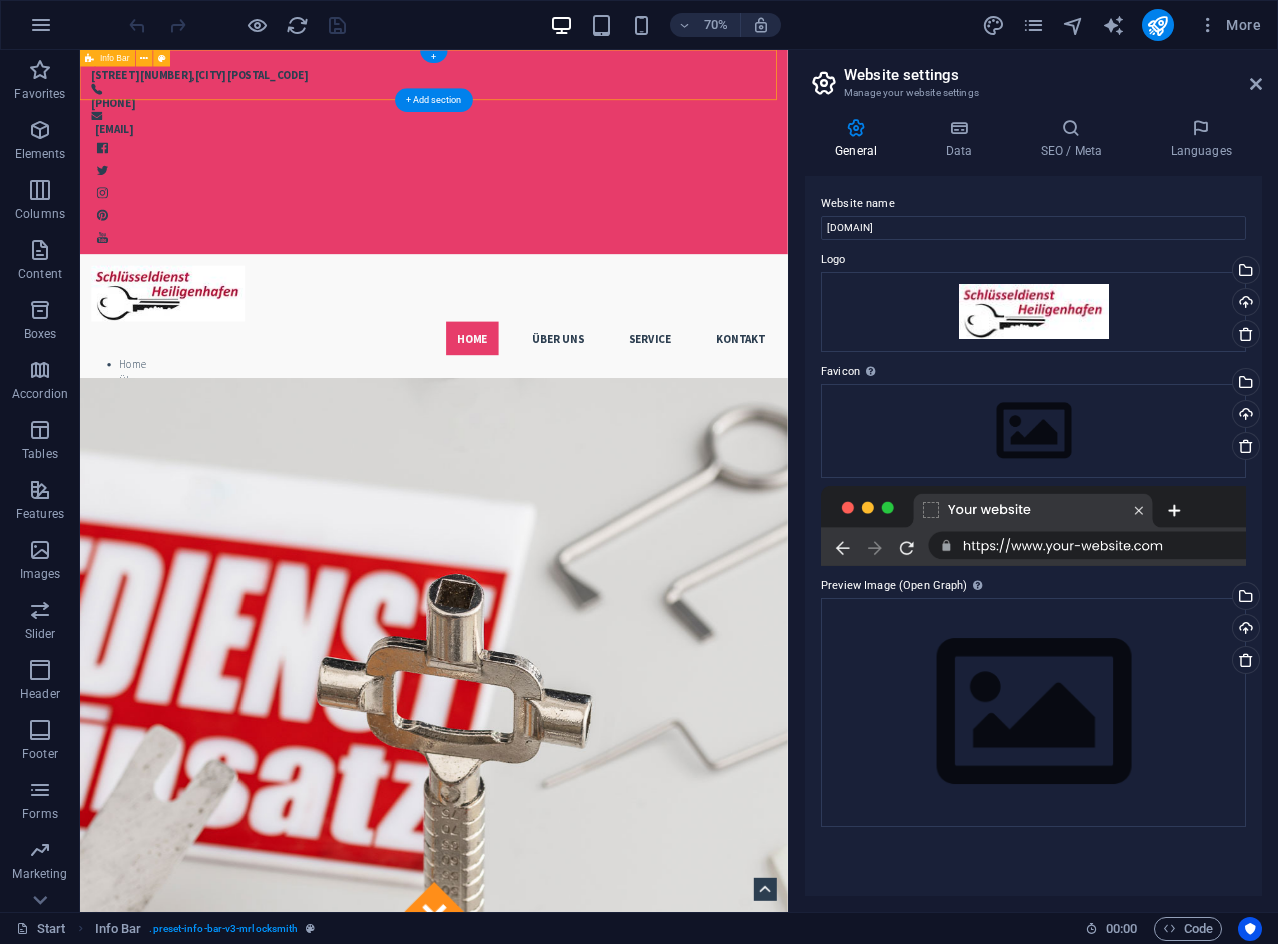 click on "[STREET] [NUMBER] , [CITY] [POSTAL_CODE] [PHONE] [EMAIL]" at bounding box center [585, 196] 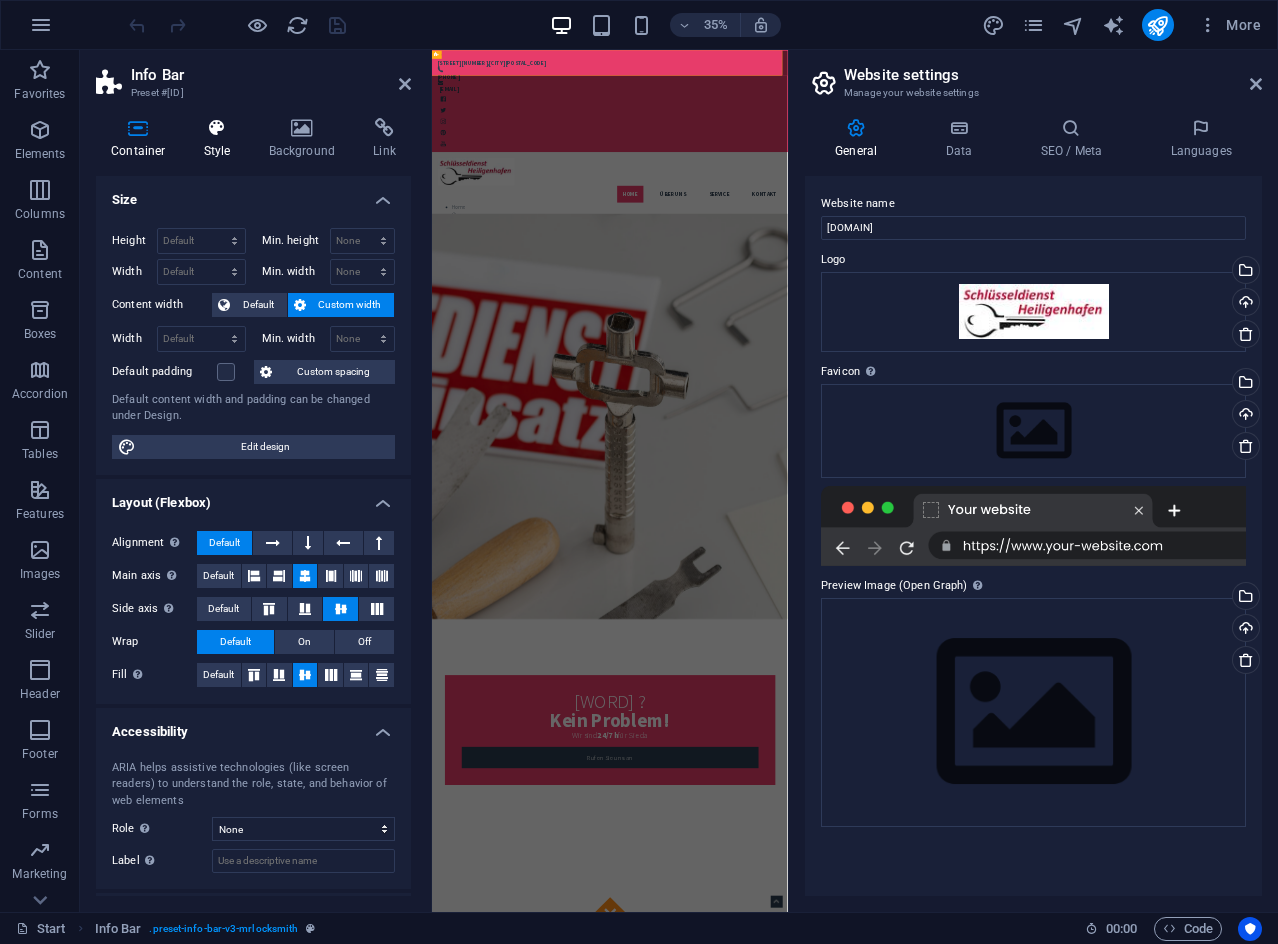 click at bounding box center [217, 128] 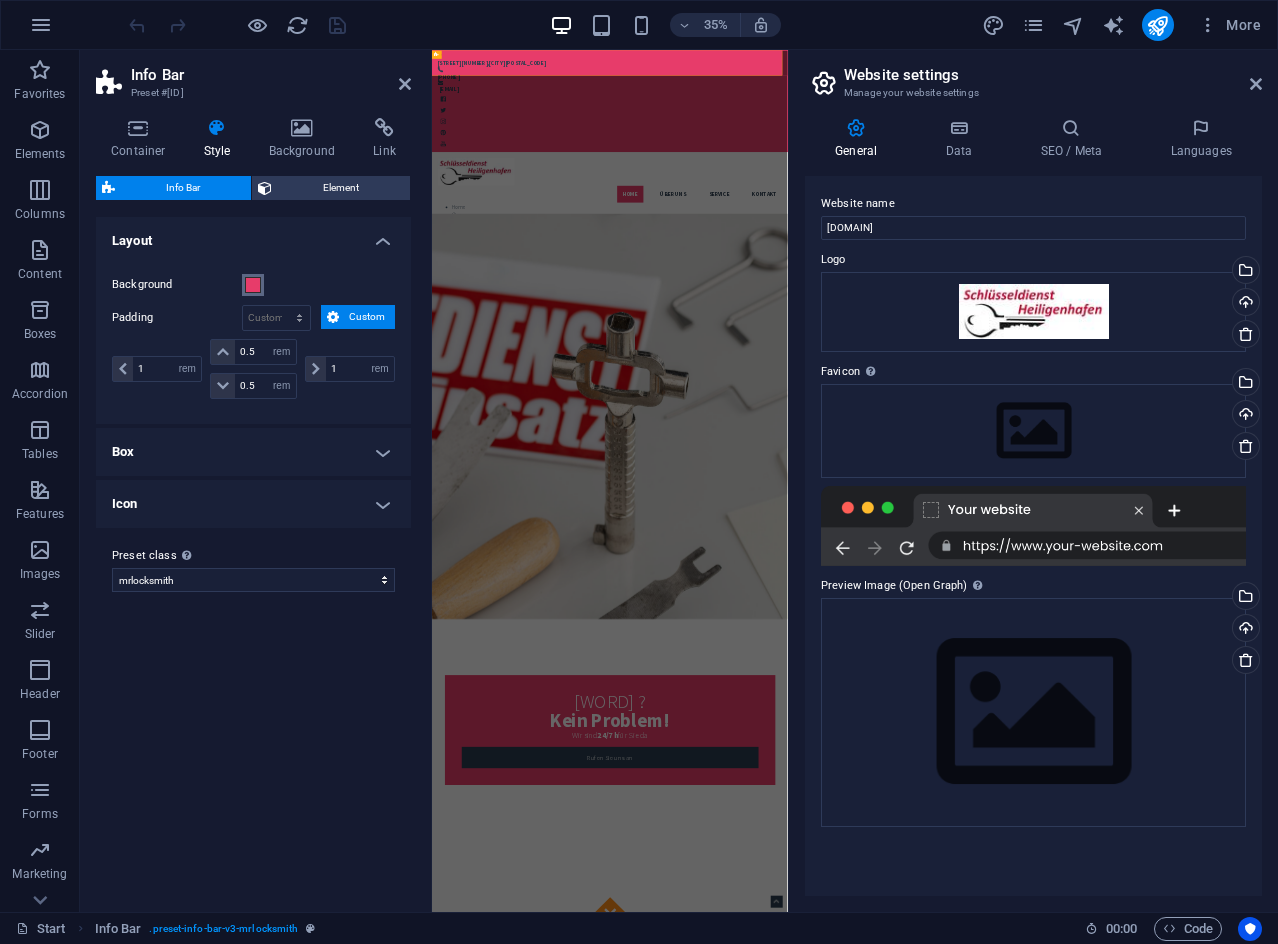 click at bounding box center [253, 285] 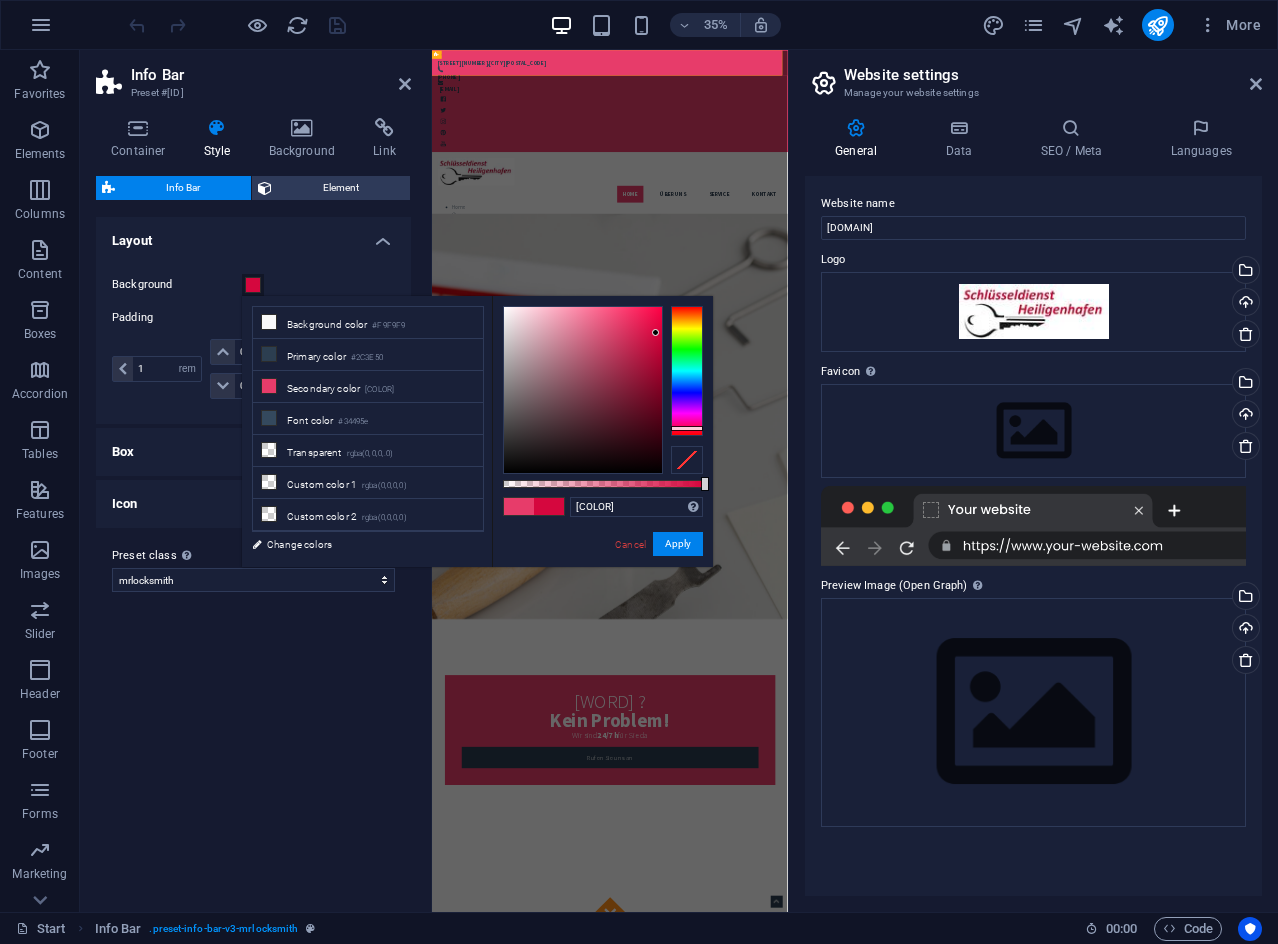 type on "#d5053d" 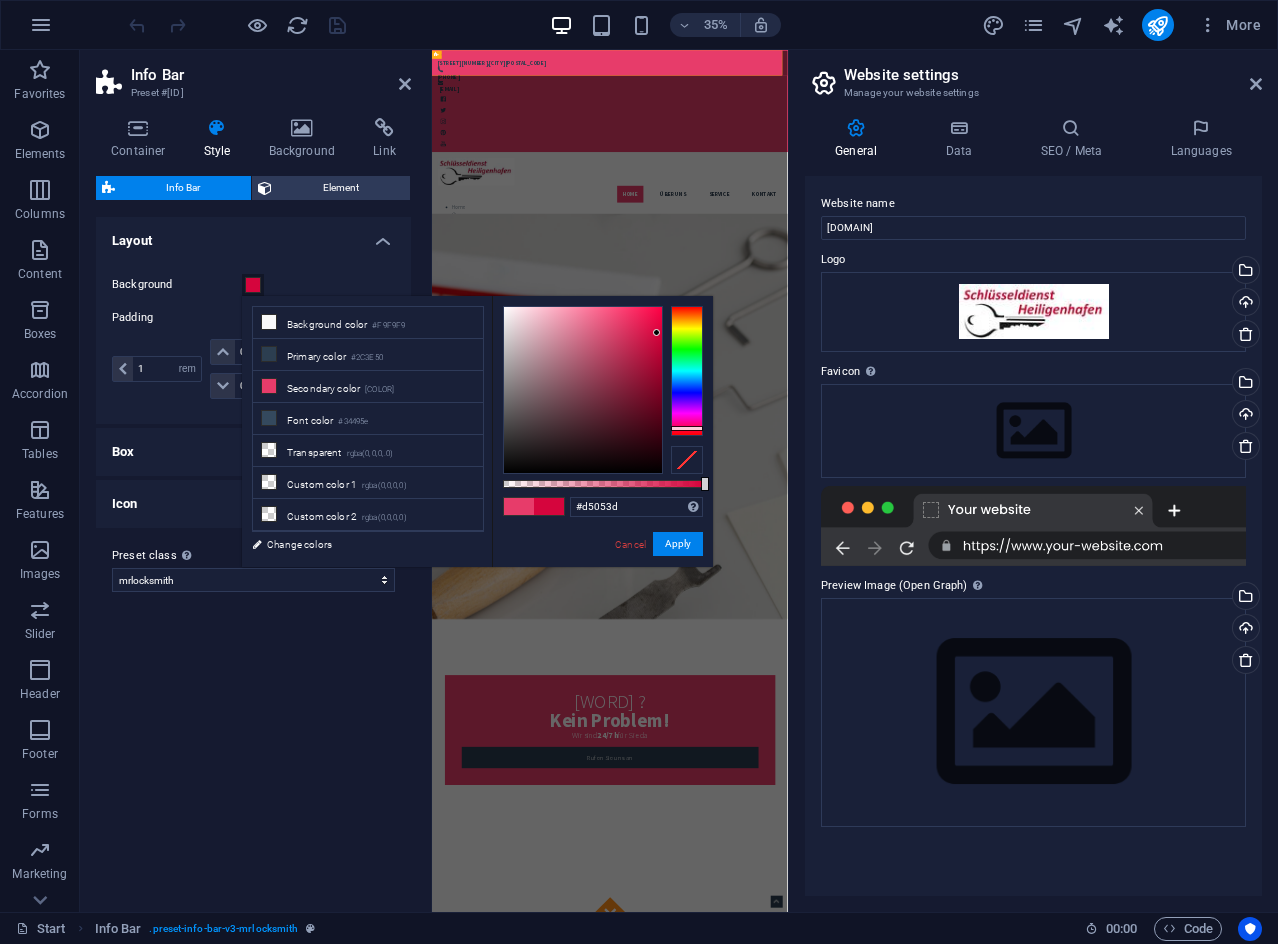 drag, startPoint x: 601, startPoint y: 358, endPoint x: 657, endPoint y: 333, distance: 61.326992 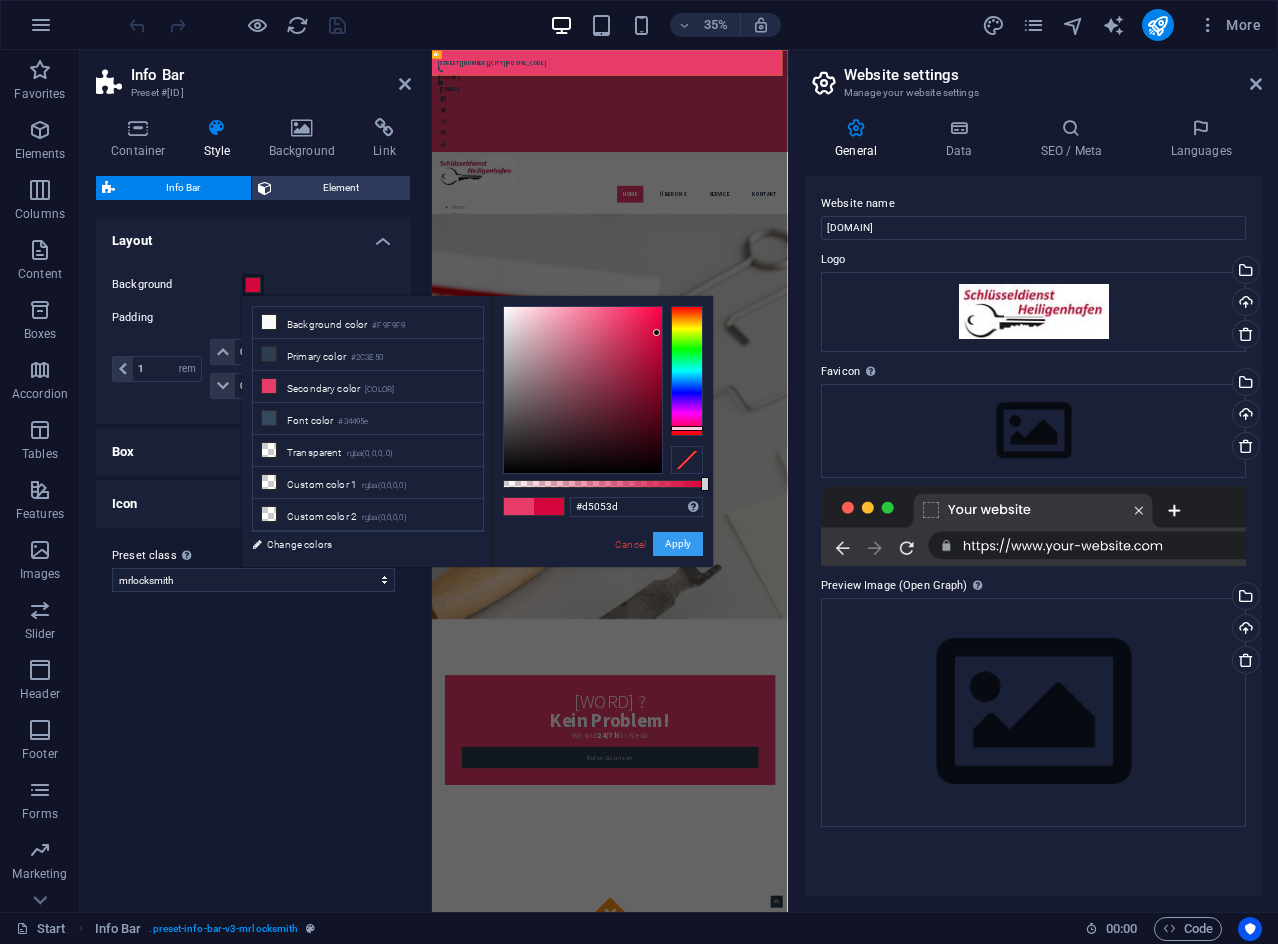 click on "Apply" at bounding box center [678, 544] 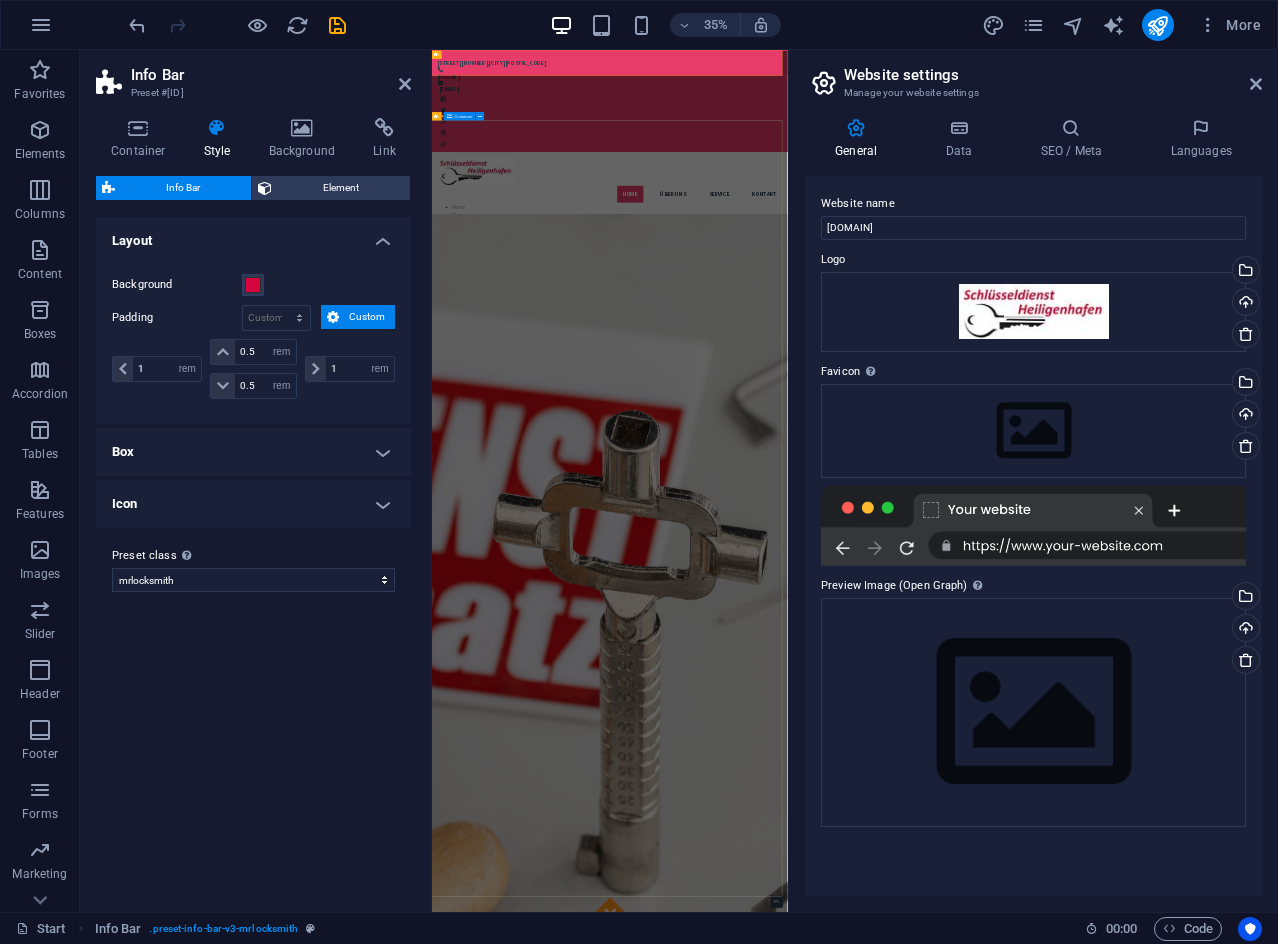 drag, startPoint x: 1240, startPoint y: 1424, endPoint x: 1333, endPoint y: 738, distance: 692.2752 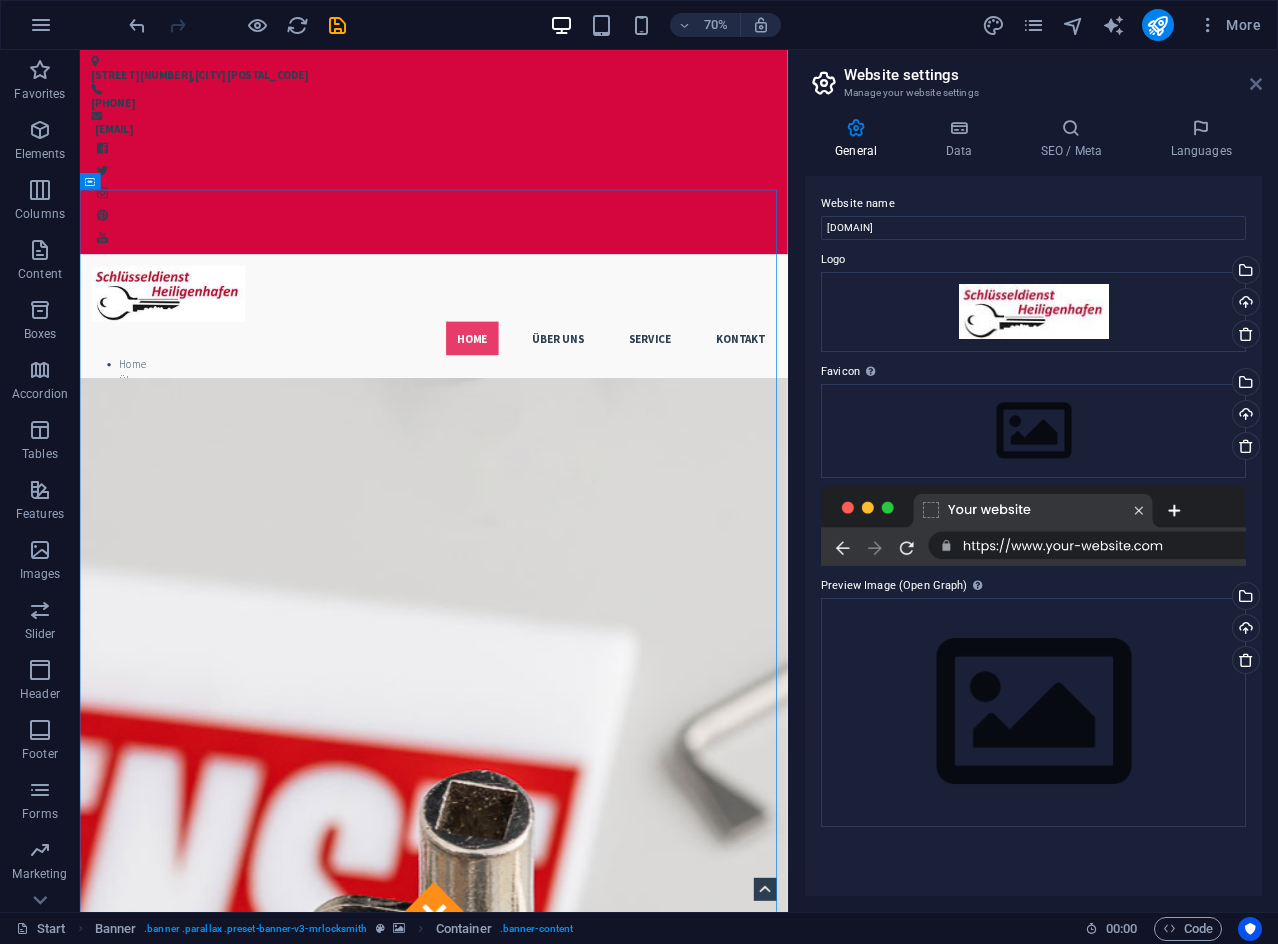 click at bounding box center (1256, 84) 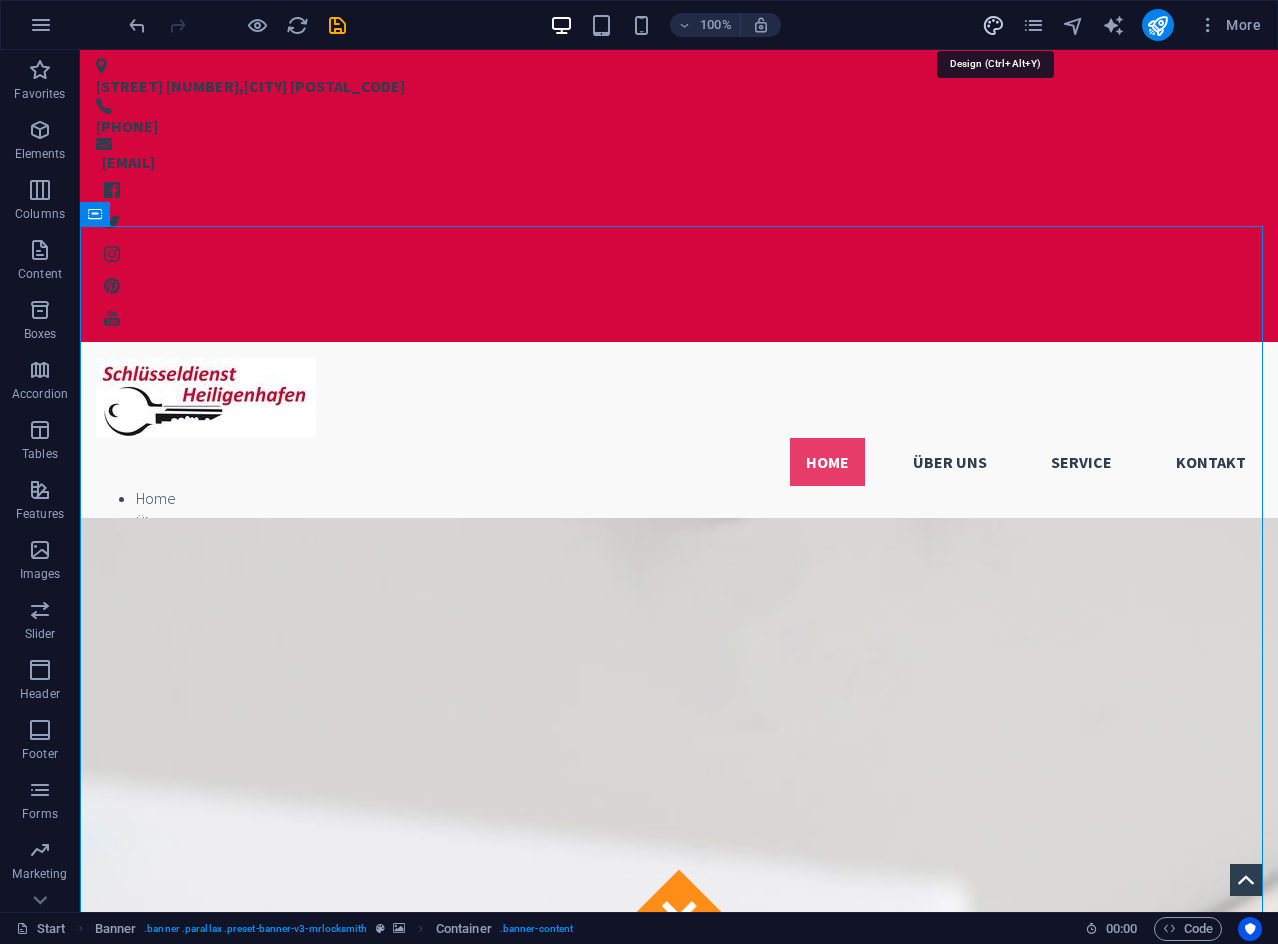 drag, startPoint x: 994, startPoint y: 31, endPoint x: 754, endPoint y: 442, distance: 475.94223 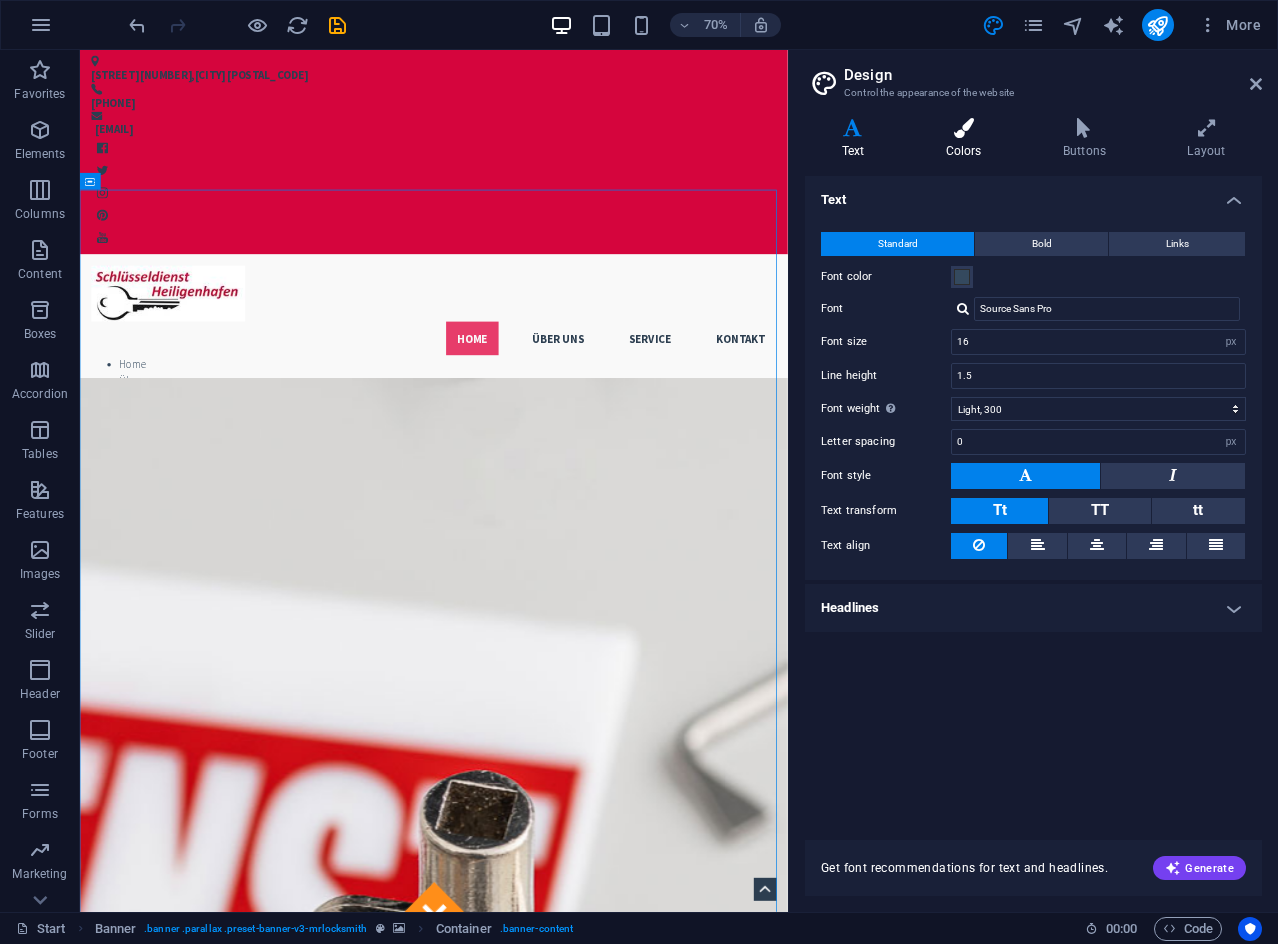 click at bounding box center [963, 128] 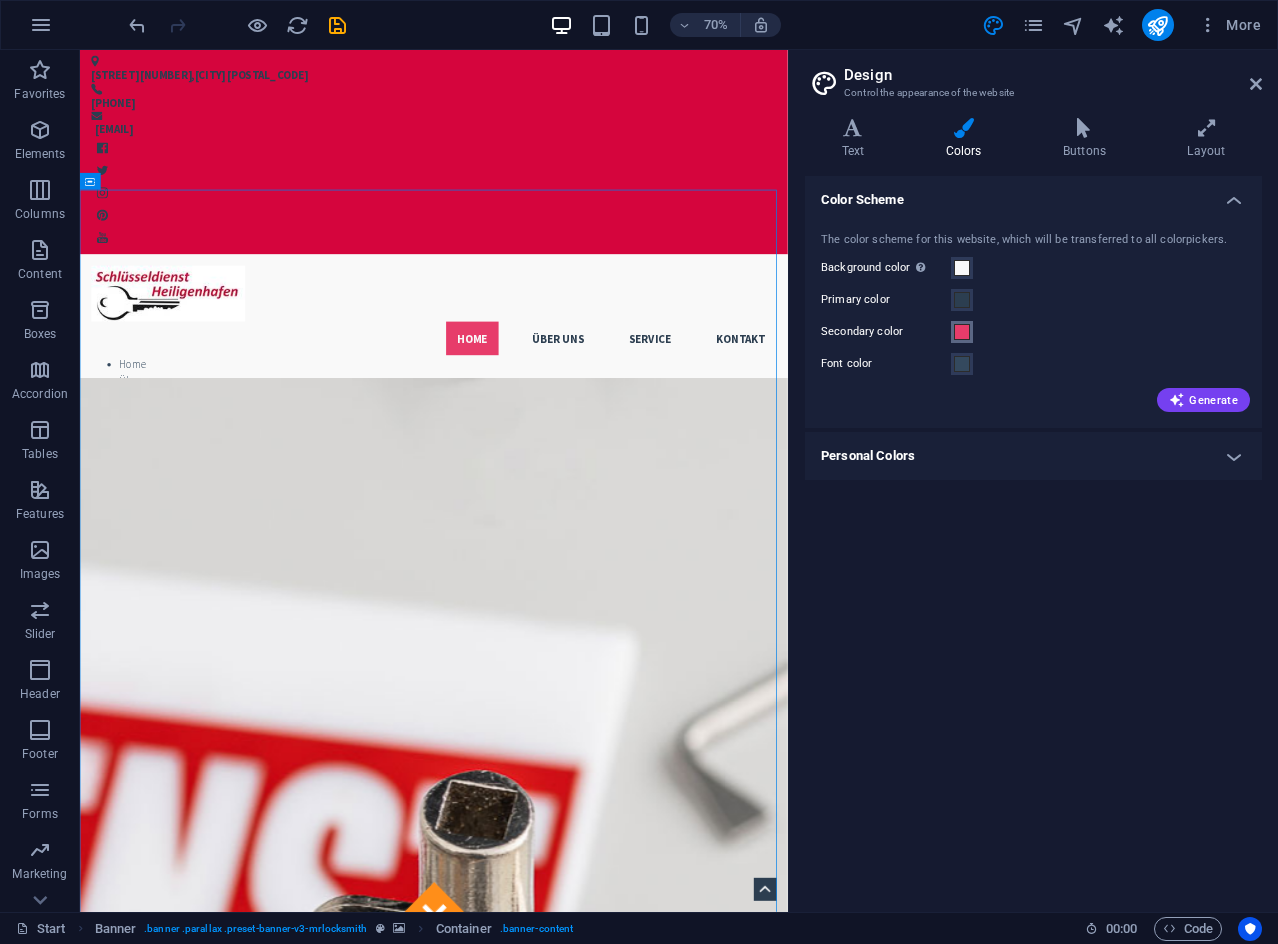 click at bounding box center [962, 332] 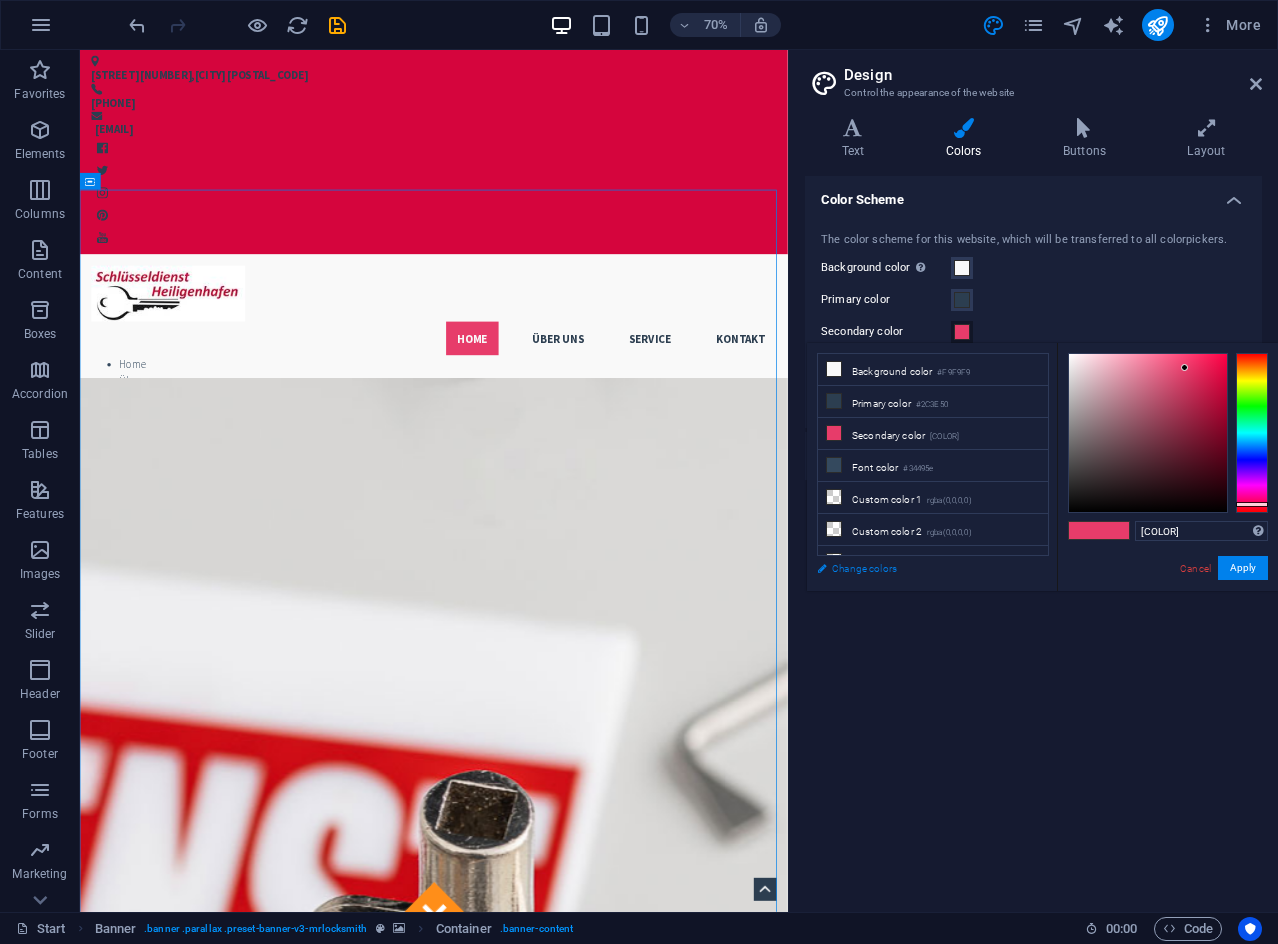 click on "Change colors" at bounding box center (923, 568) 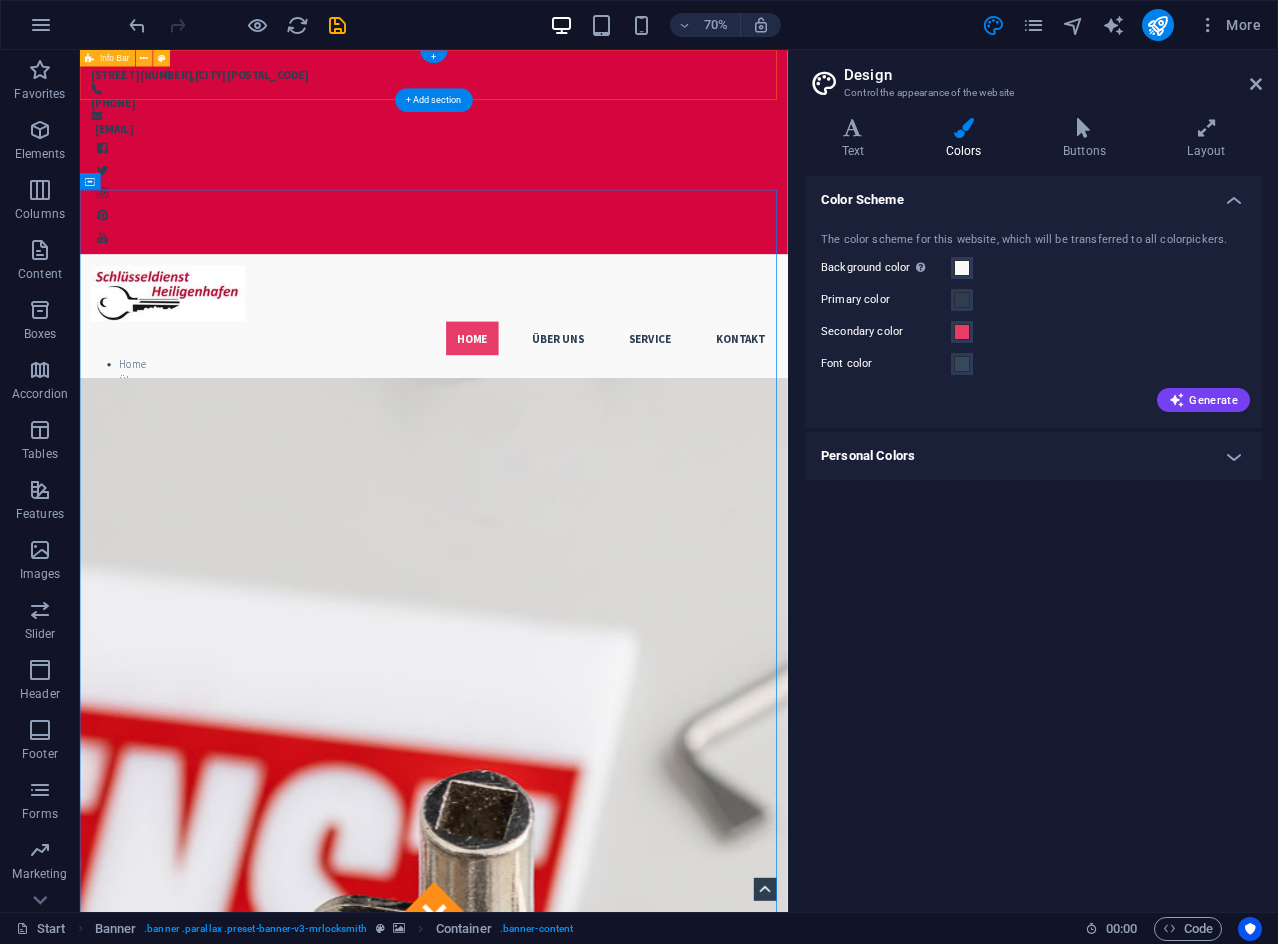 click on "[STREET] [NUMBER] , [CITY] [POSTAL_CODE] [PHONE] [EMAIL]" at bounding box center (585, 196) 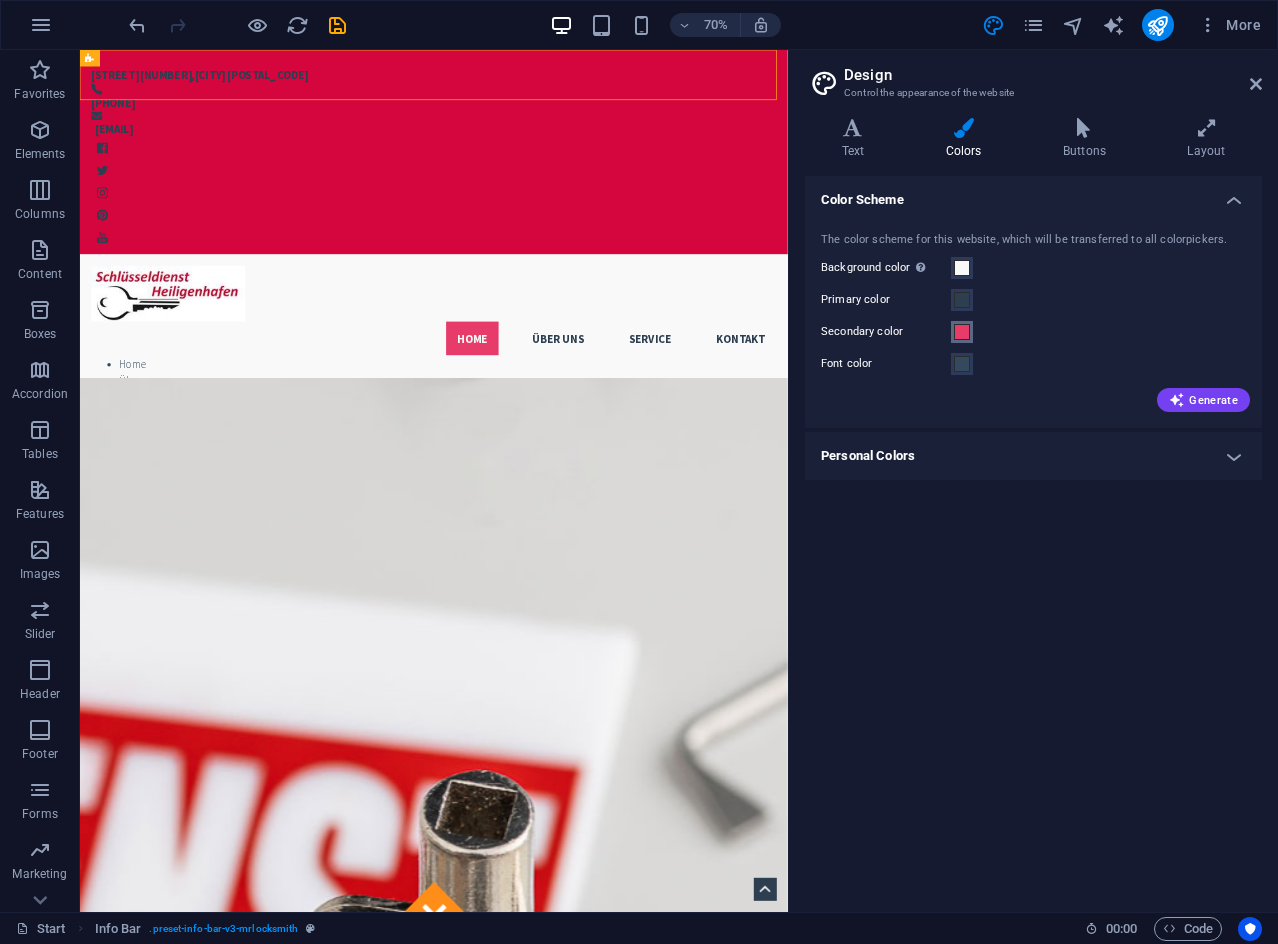 click at bounding box center [962, 332] 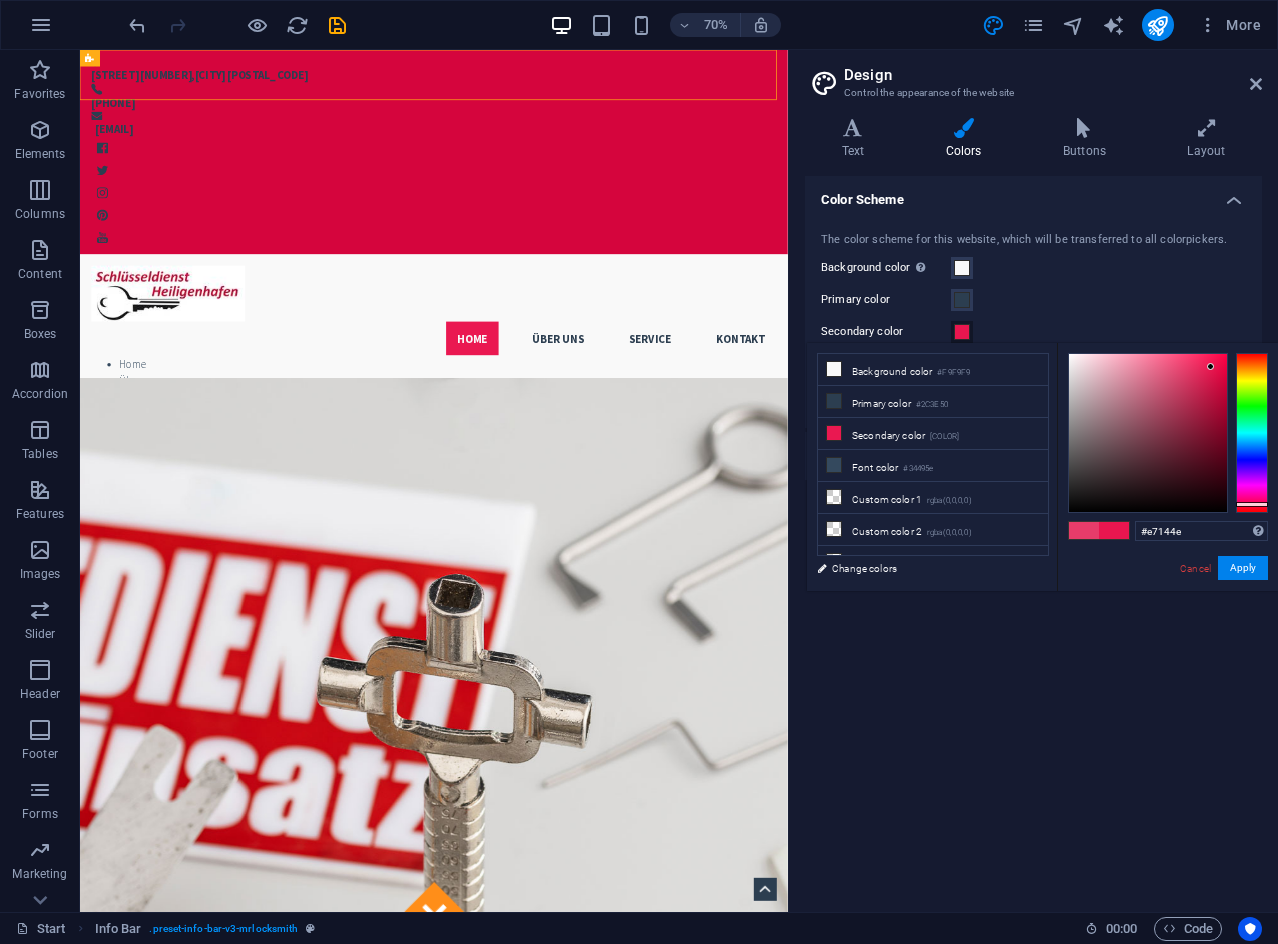 type on "#e7134d" 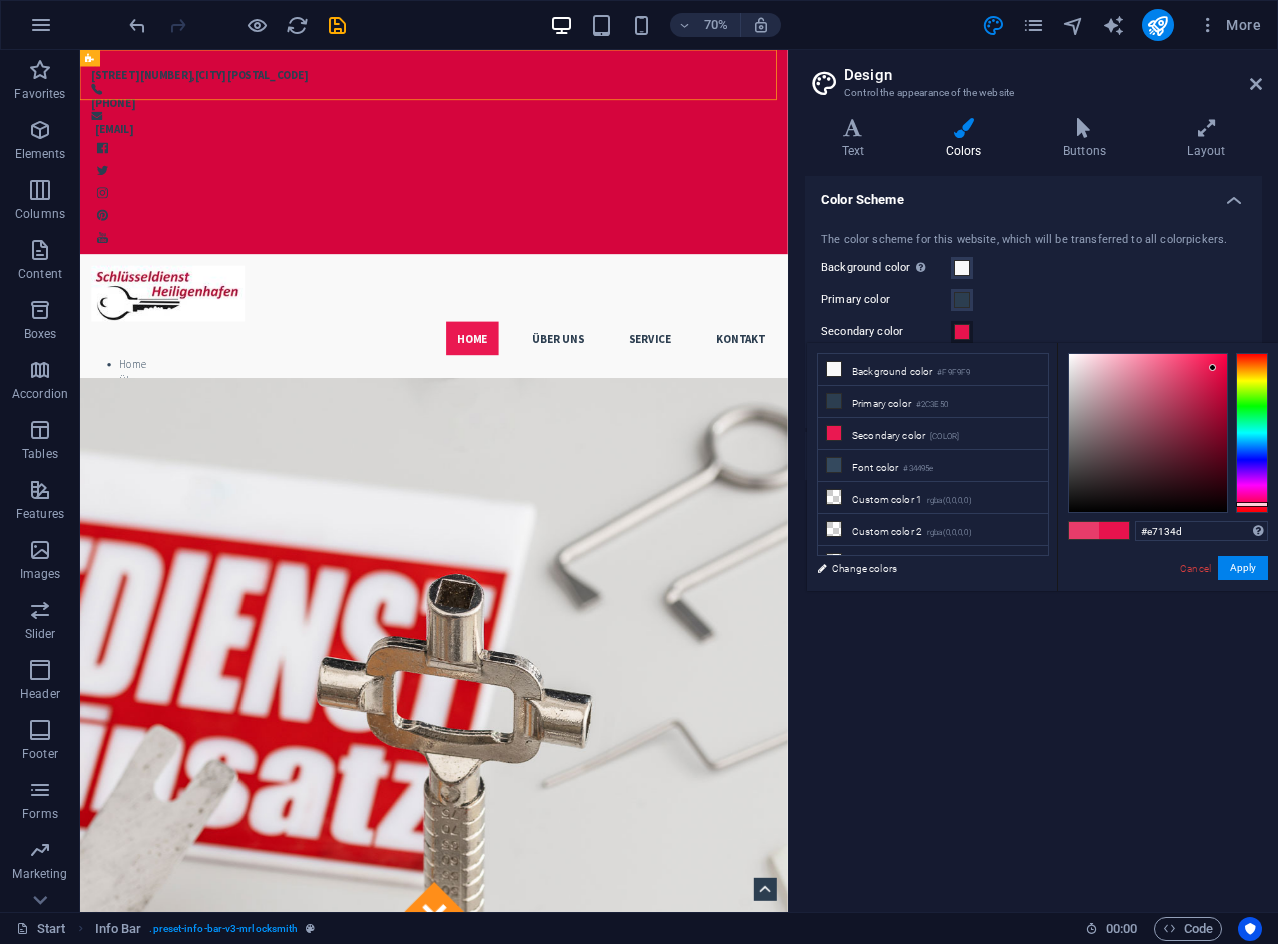 drag, startPoint x: 1166, startPoint y: 423, endPoint x: 1213, endPoint y: 368, distance: 72.34639 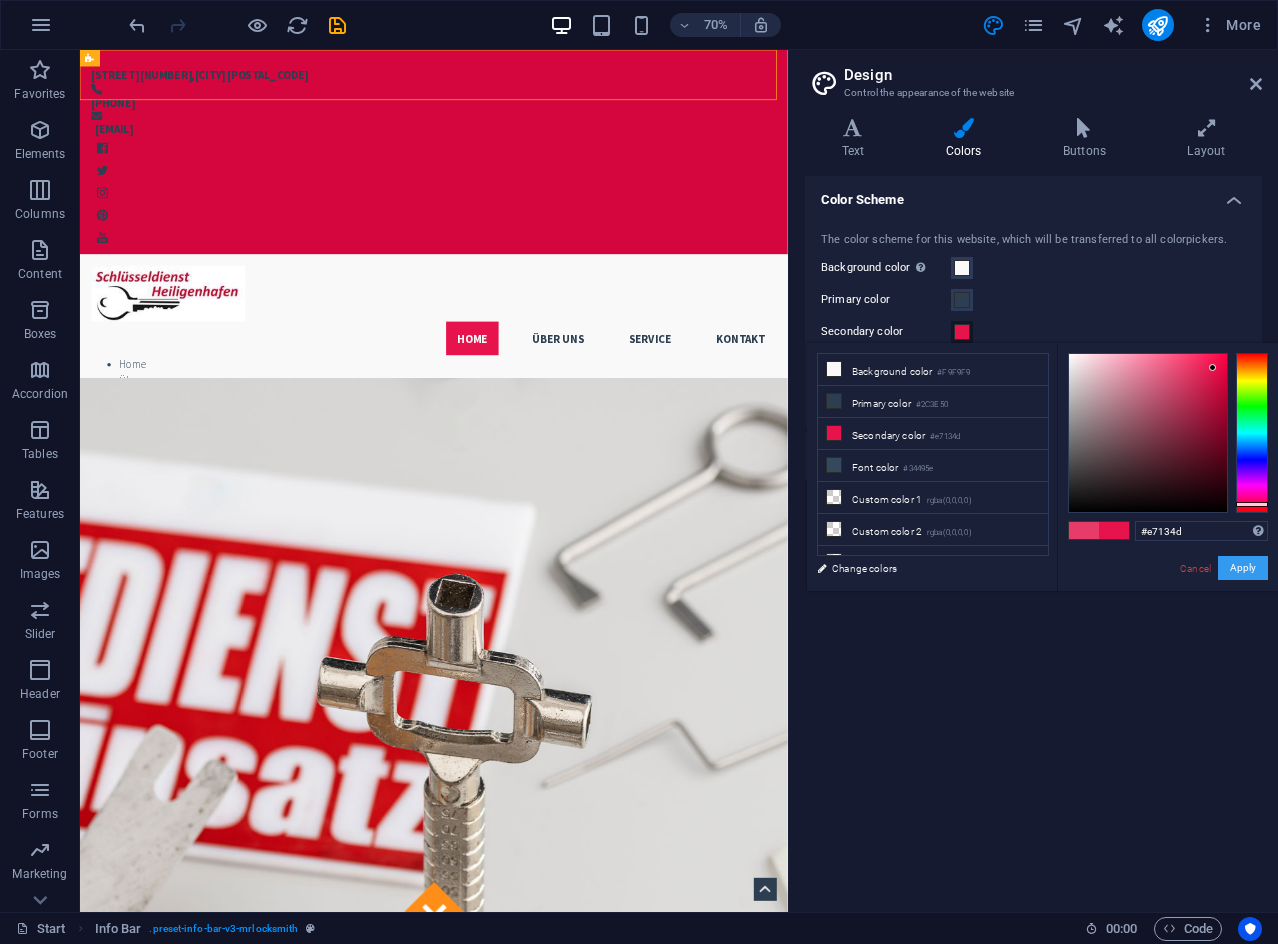 click on "Apply" at bounding box center [1243, 568] 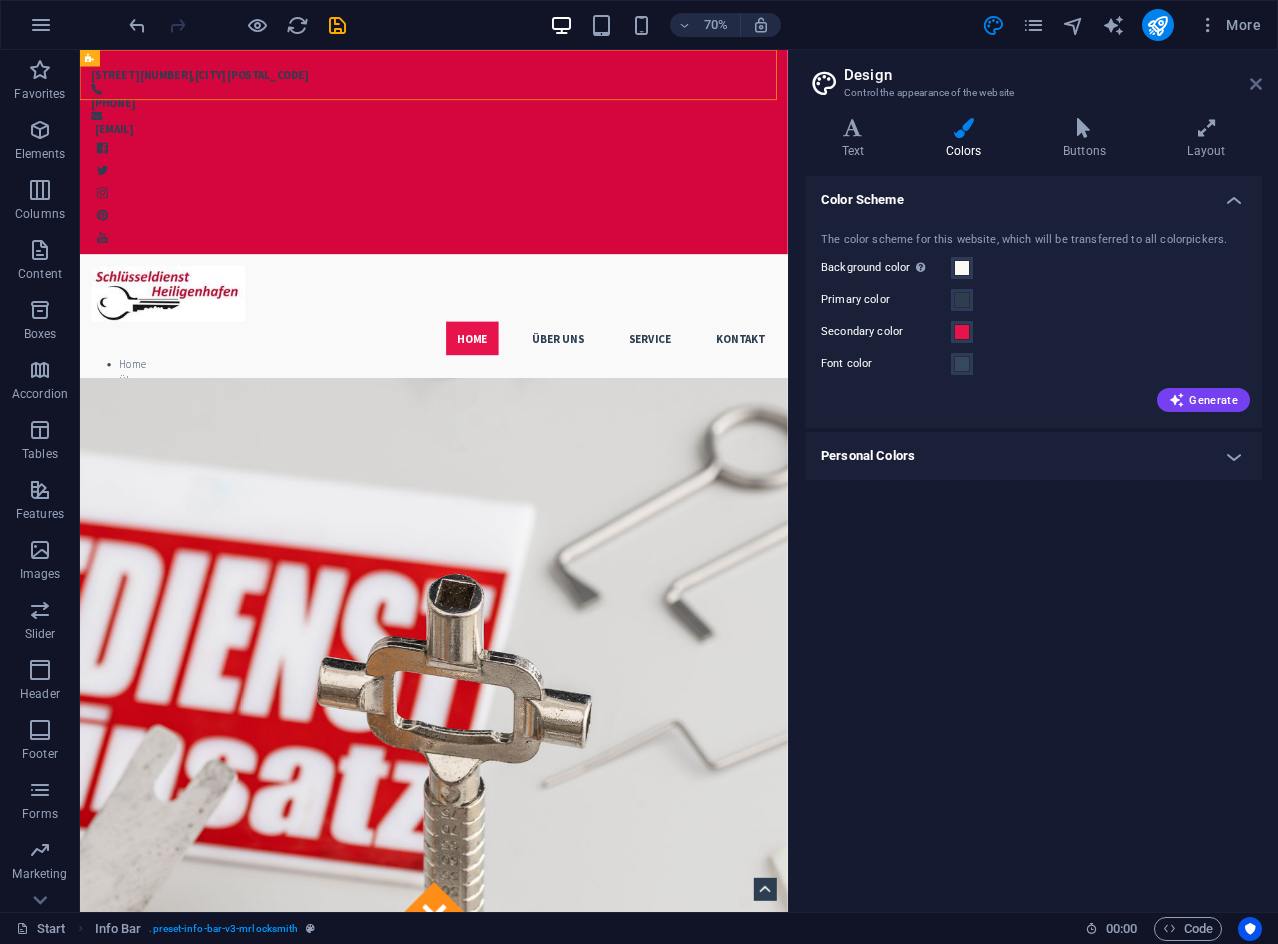 click at bounding box center [1256, 84] 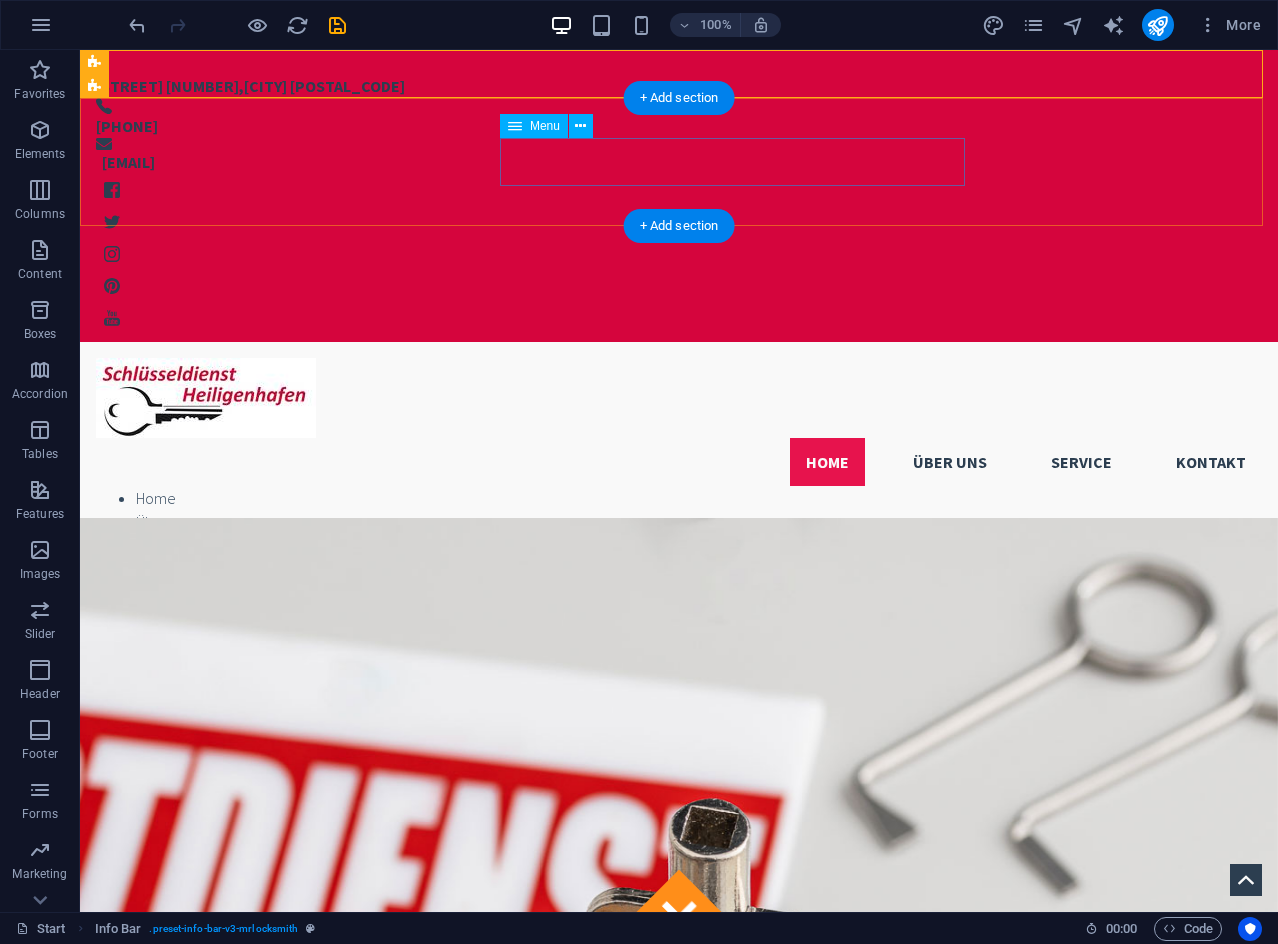 click on "Home Über uns Service Kontakt" at bounding box center (679, 462) 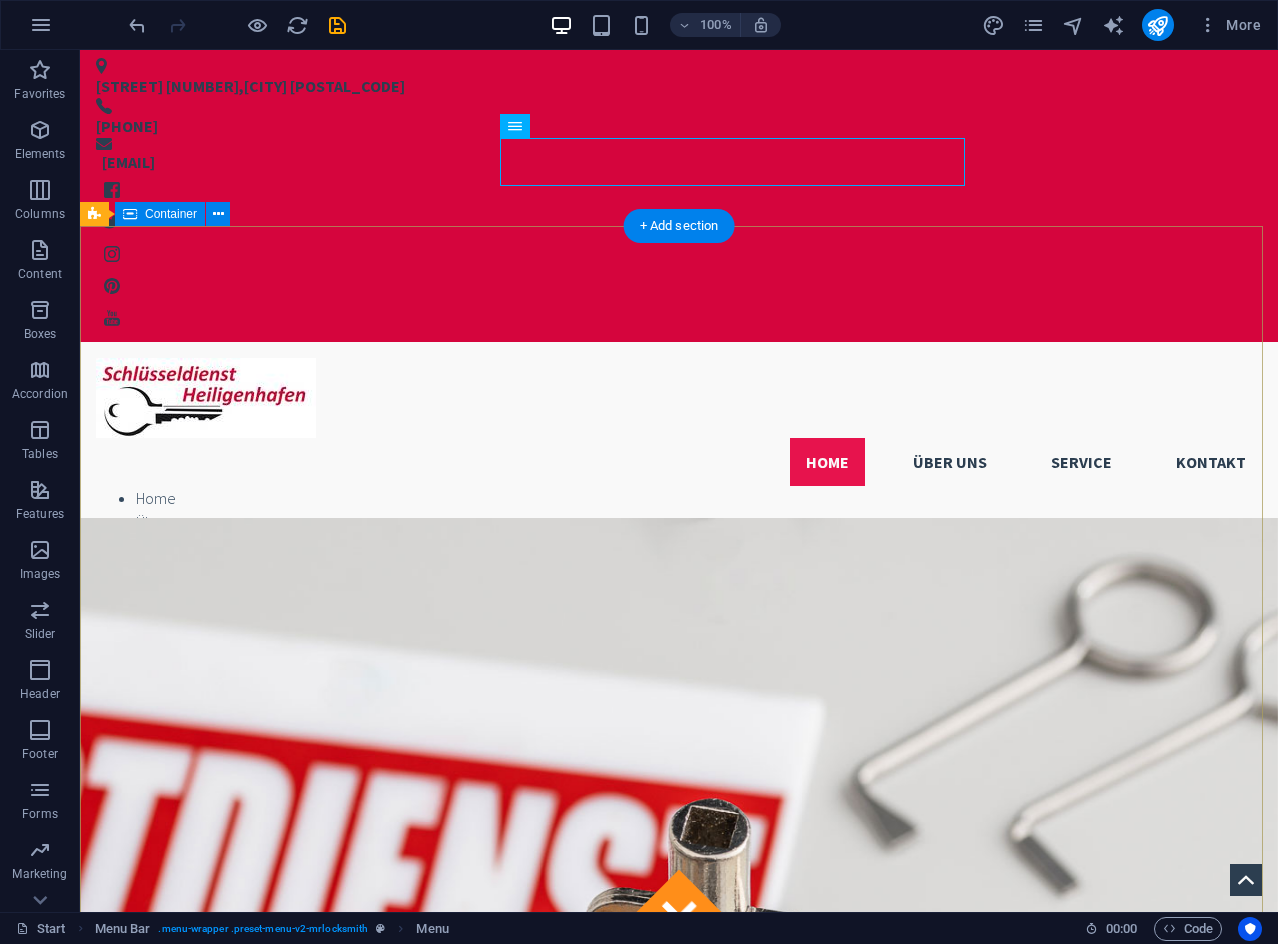click on "Ausgesperrt ? Kein Problem! Wir sind   24/7 h  für Sie da   Rufen Sie uns an" at bounding box center (679, 1993) 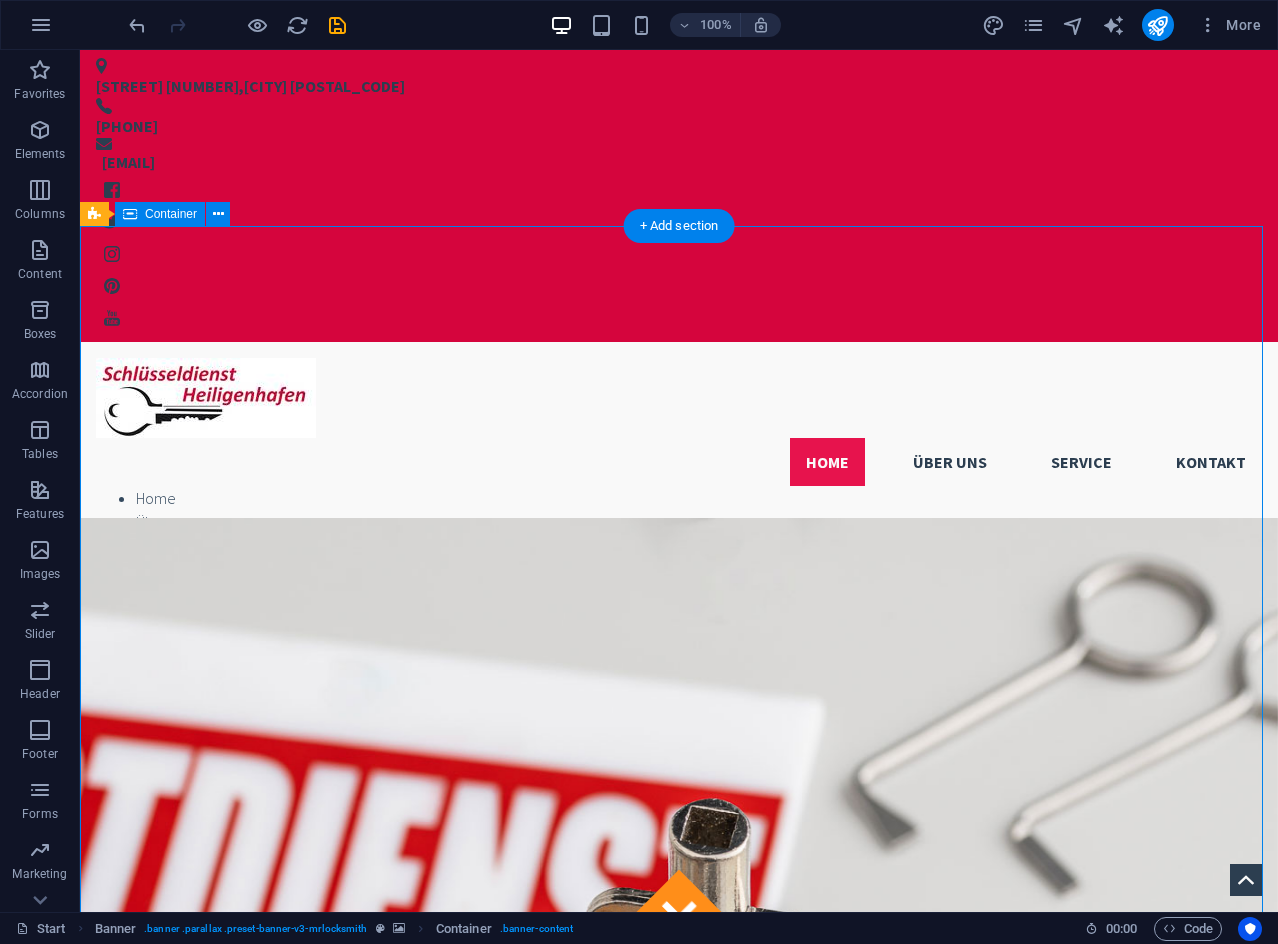 scroll, scrollTop: 400, scrollLeft: 0, axis: vertical 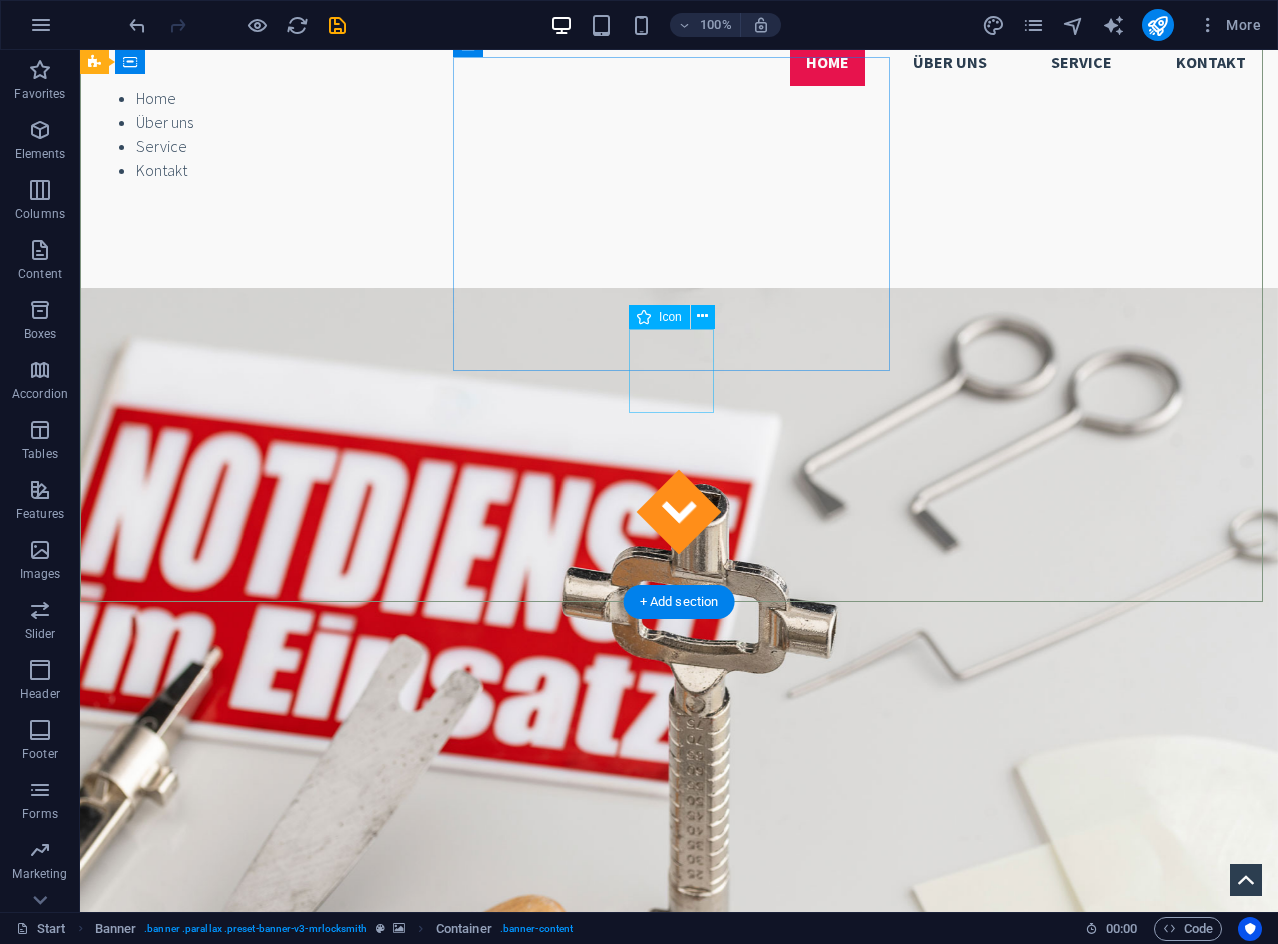 click at bounding box center (679, 512) 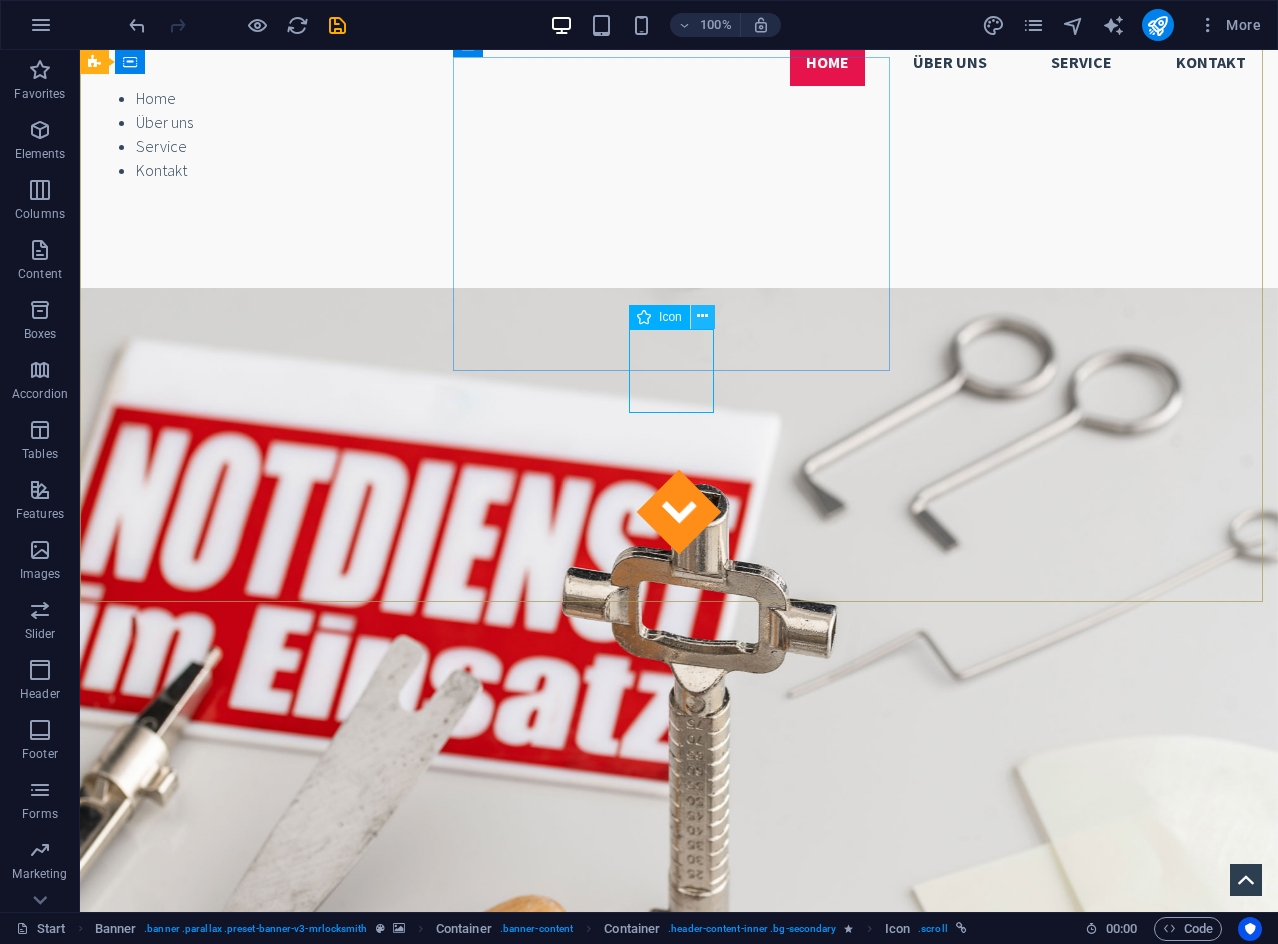 click at bounding box center [702, 316] 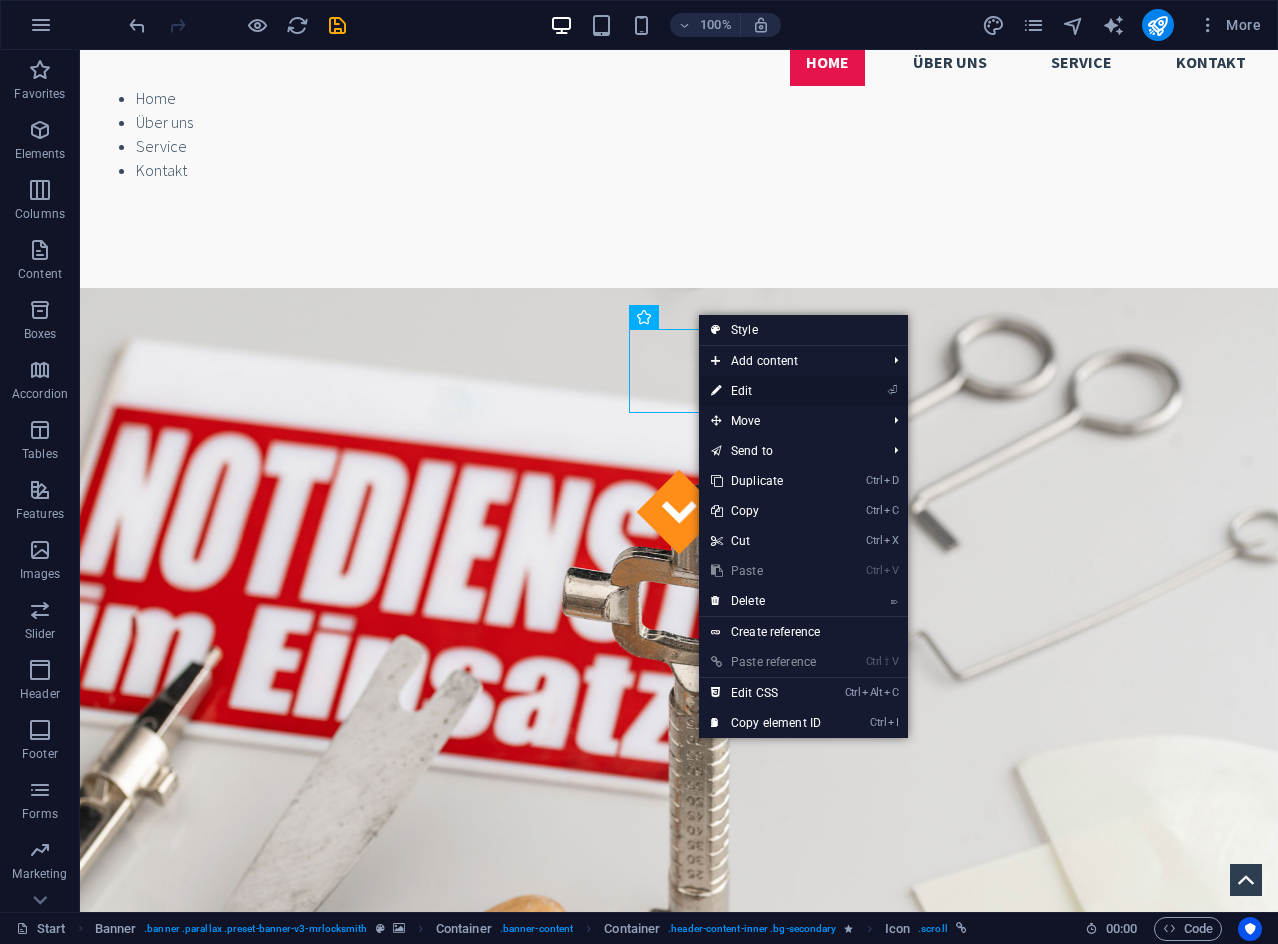 click on "⏎  Edit" at bounding box center [766, 391] 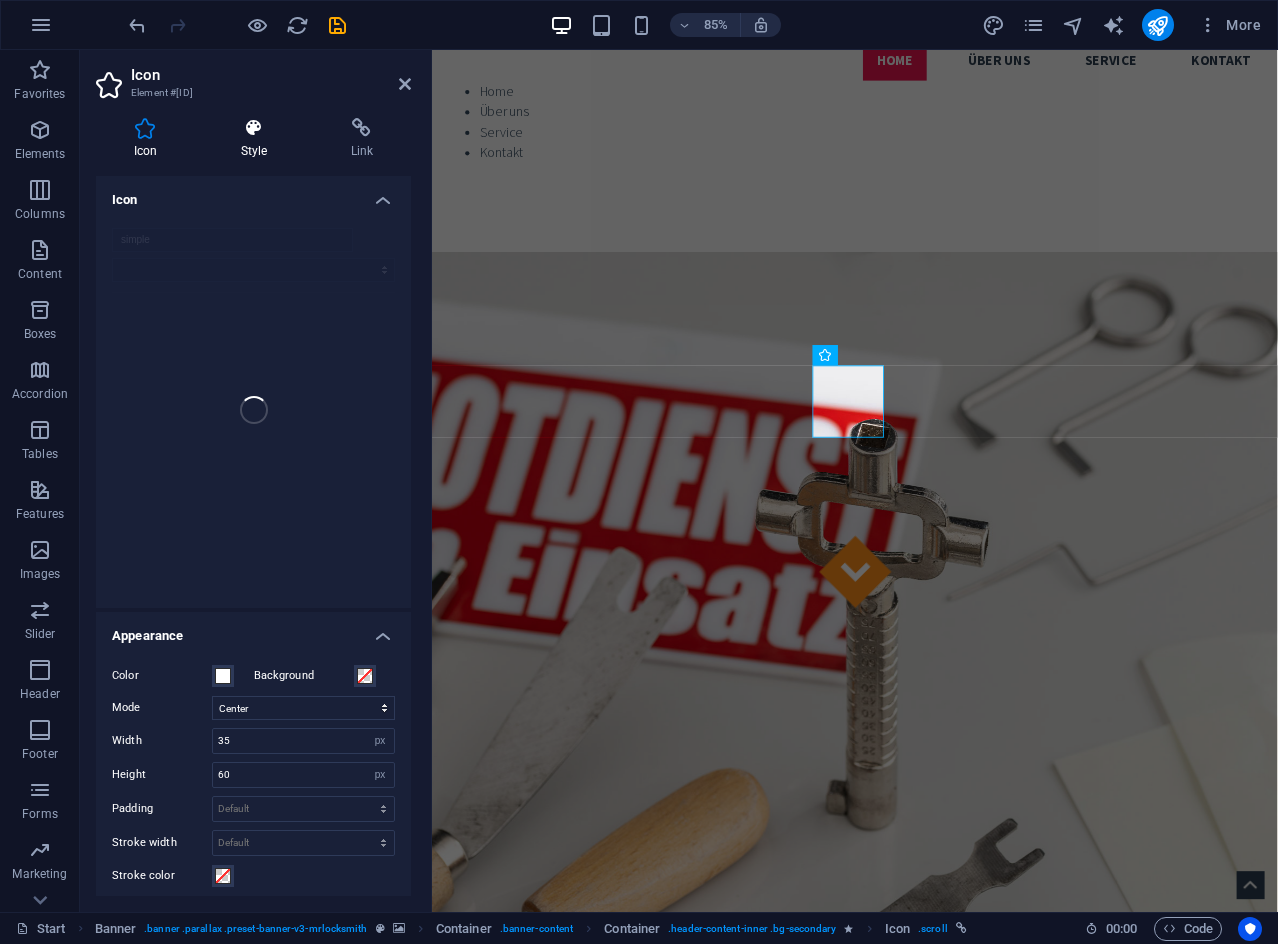click on "Style" at bounding box center [258, 139] 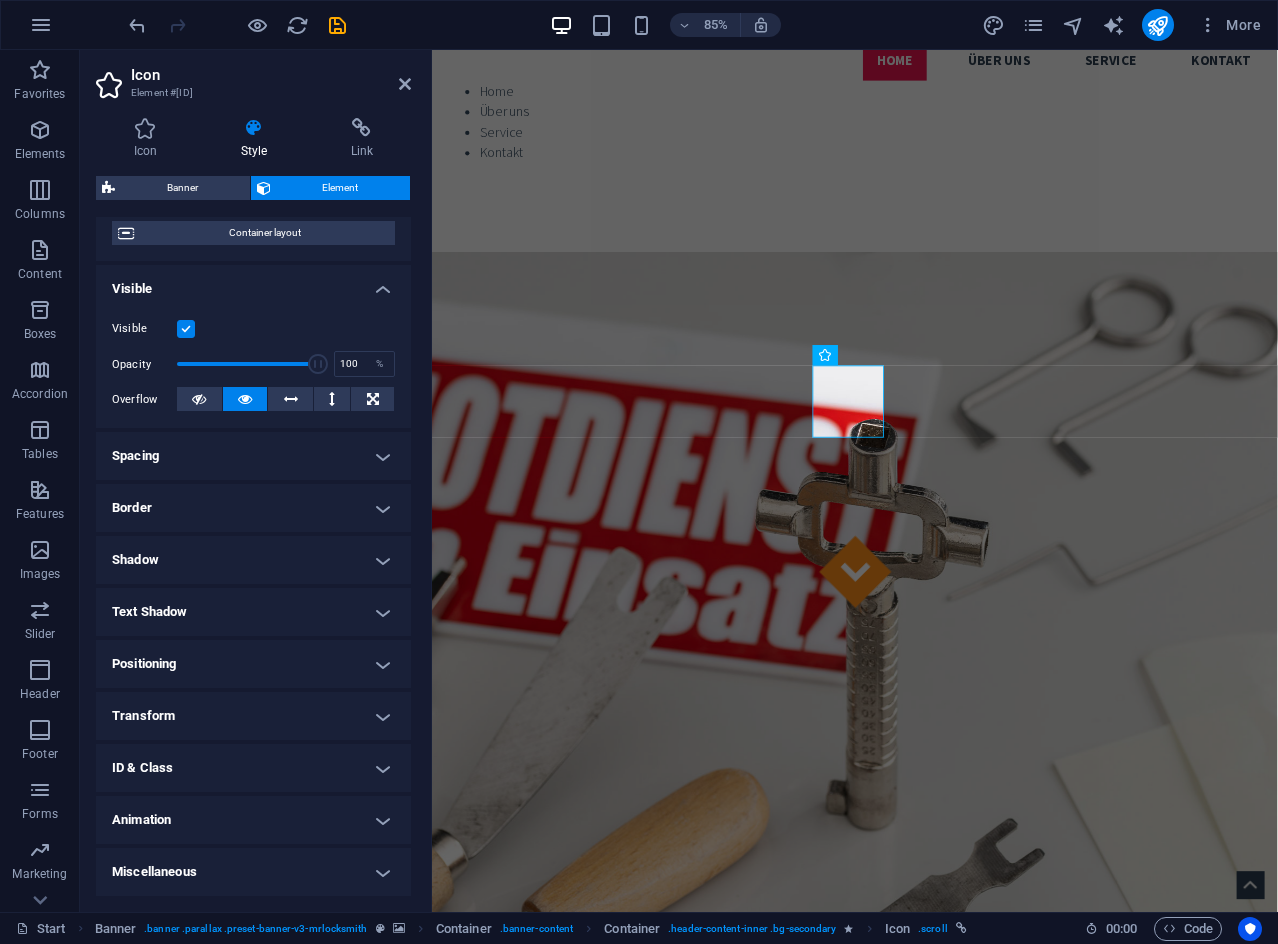scroll, scrollTop: 0, scrollLeft: 0, axis: both 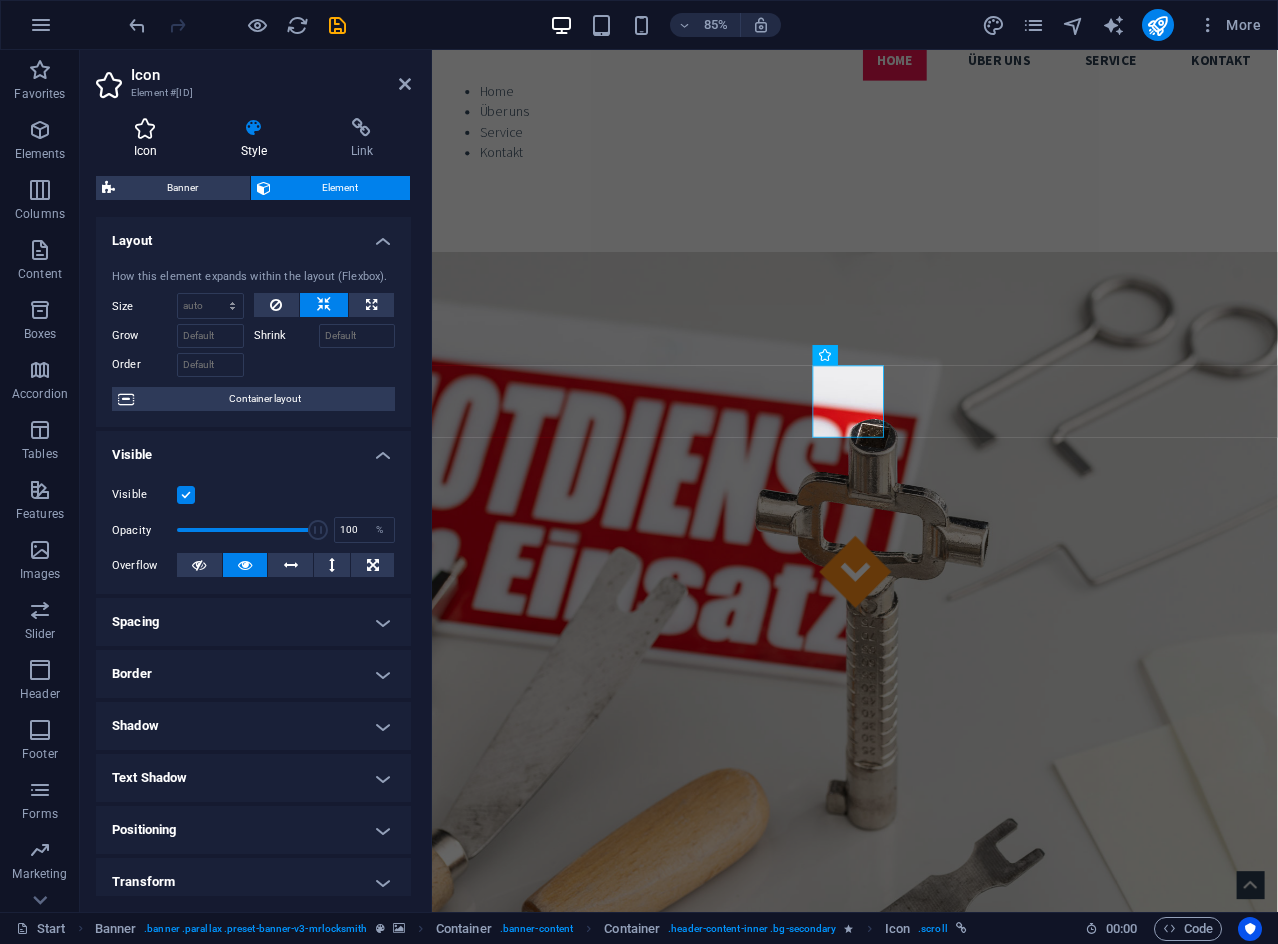 click at bounding box center [145, 128] 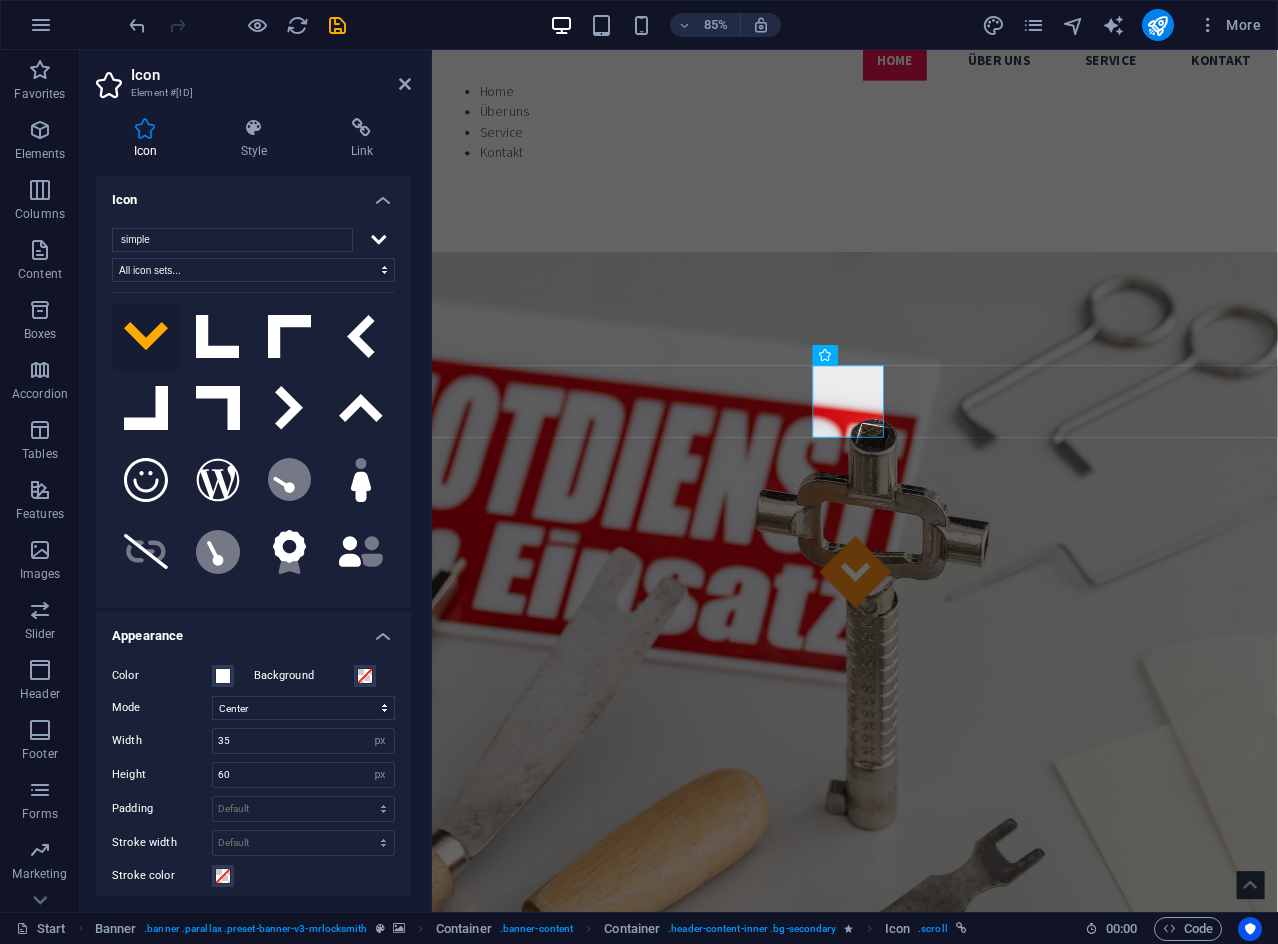 scroll, scrollTop: 330, scrollLeft: 0, axis: vertical 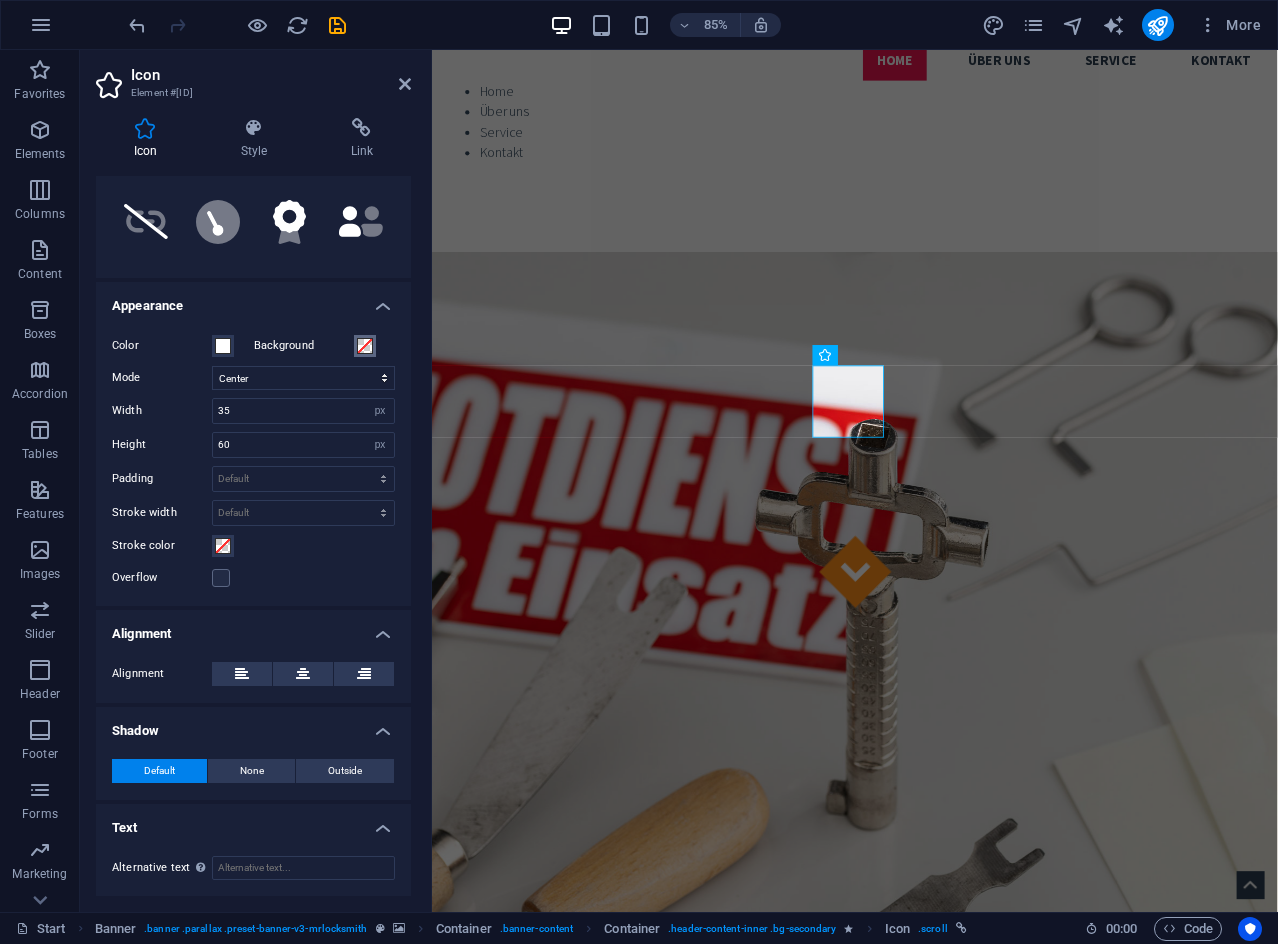 click at bounding box center [365, 346] 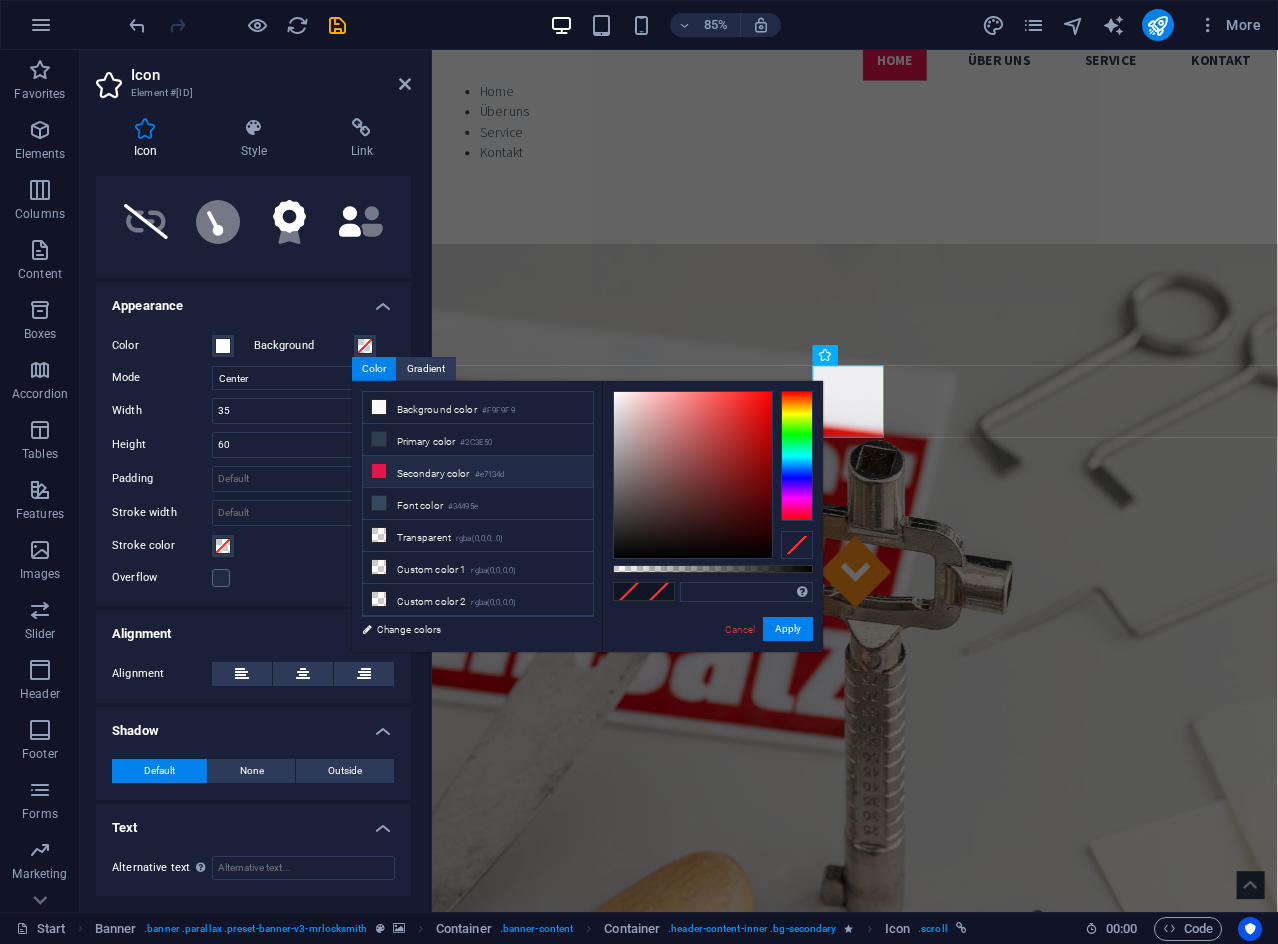 click on "Secondary color
[COLOR]" at bounding box center (478, 472) 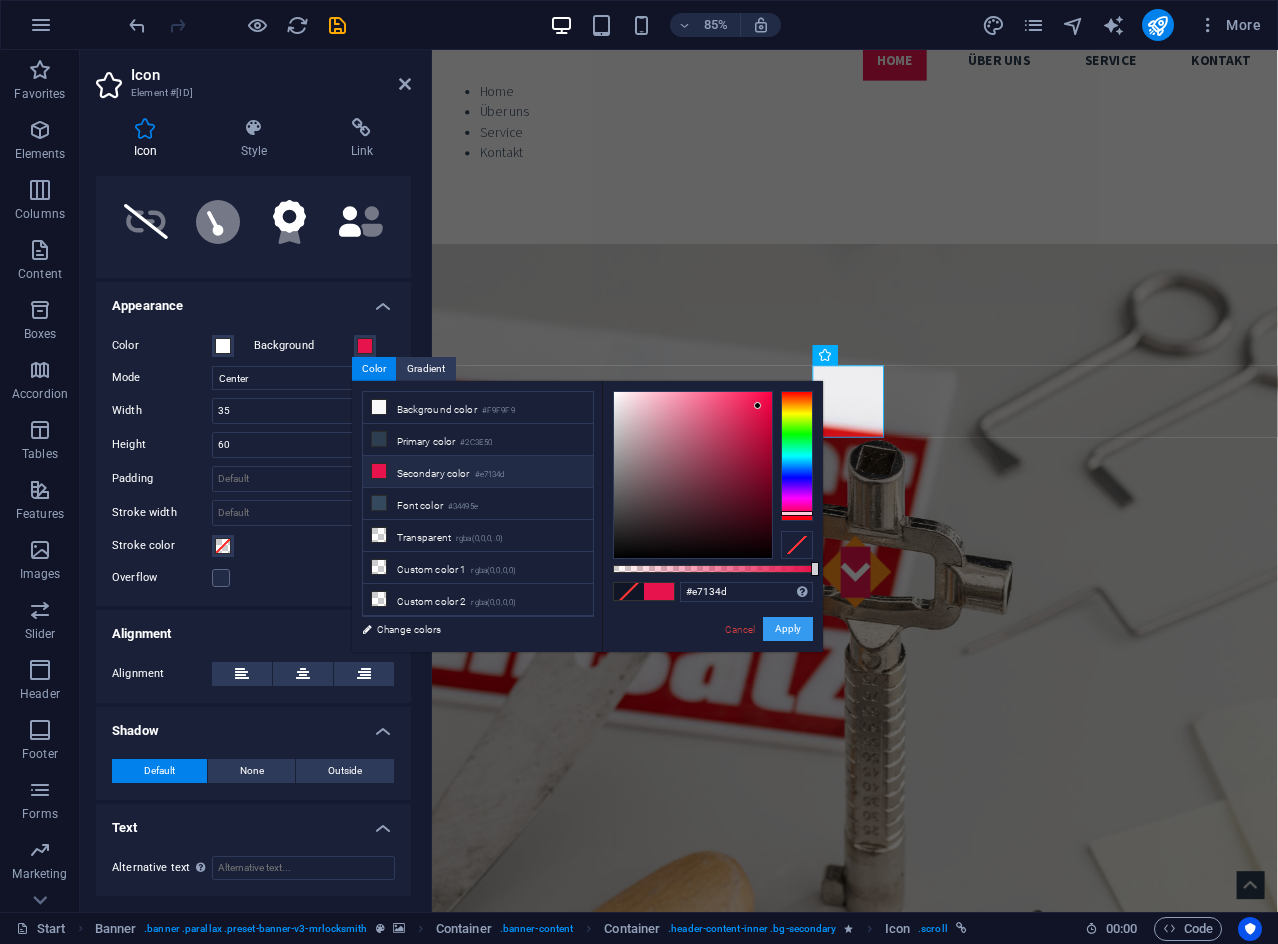 click on "Apply" at bounding box center [788, 629] 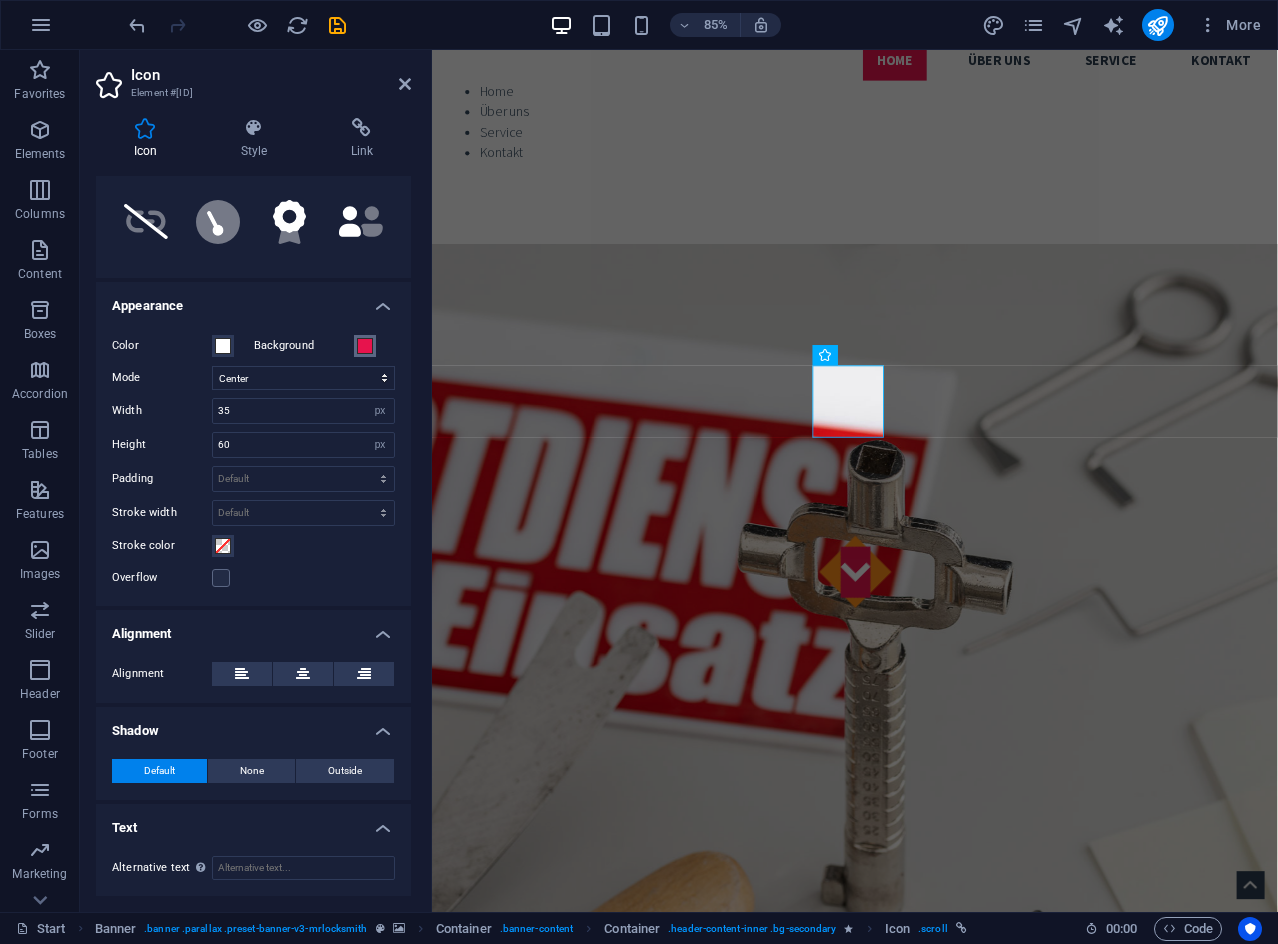 click at bounding box center (365, 346) 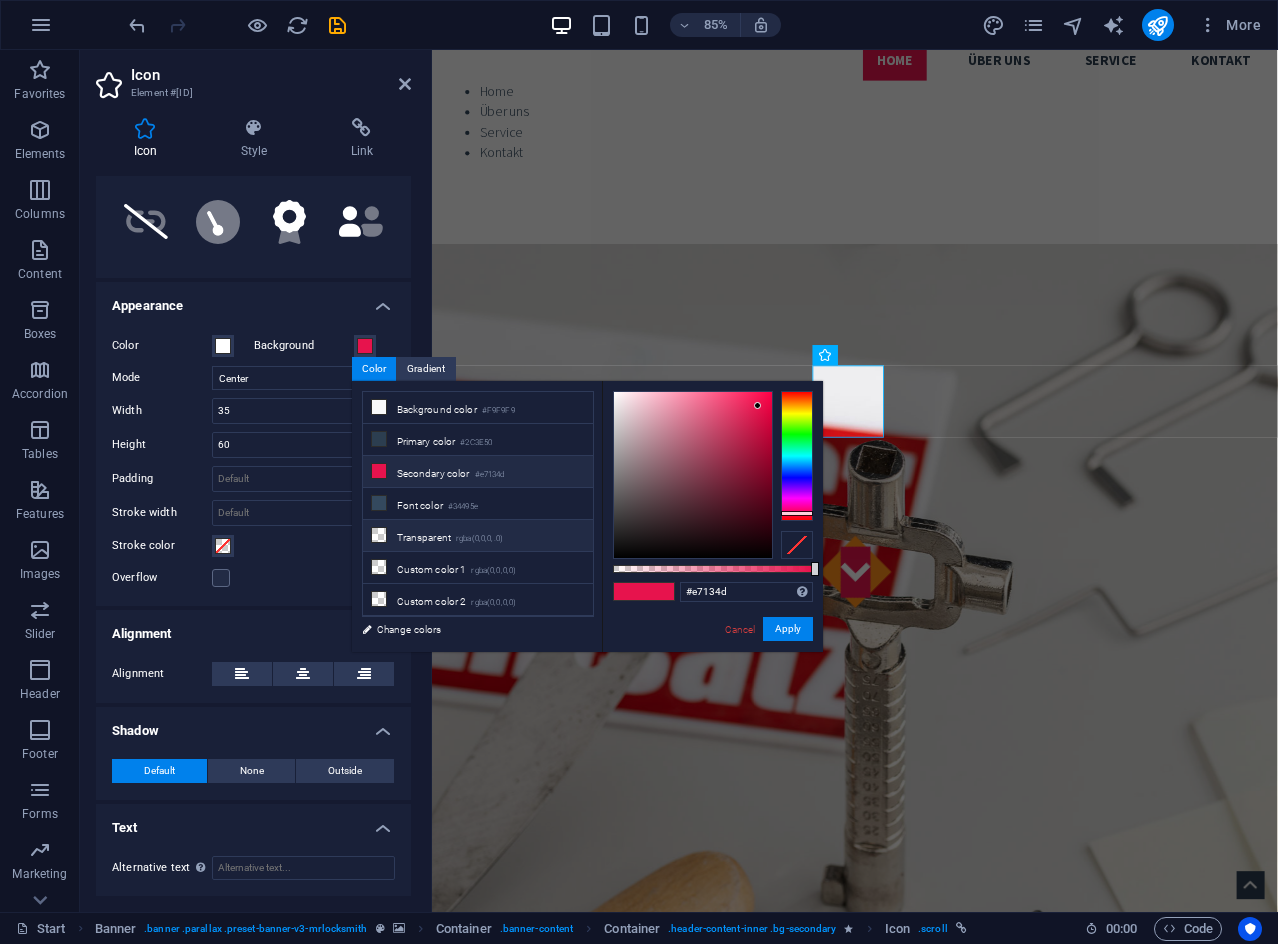 click on "Transparent
rgba(0,0,0,.0)" at bounding box center (478, 536) 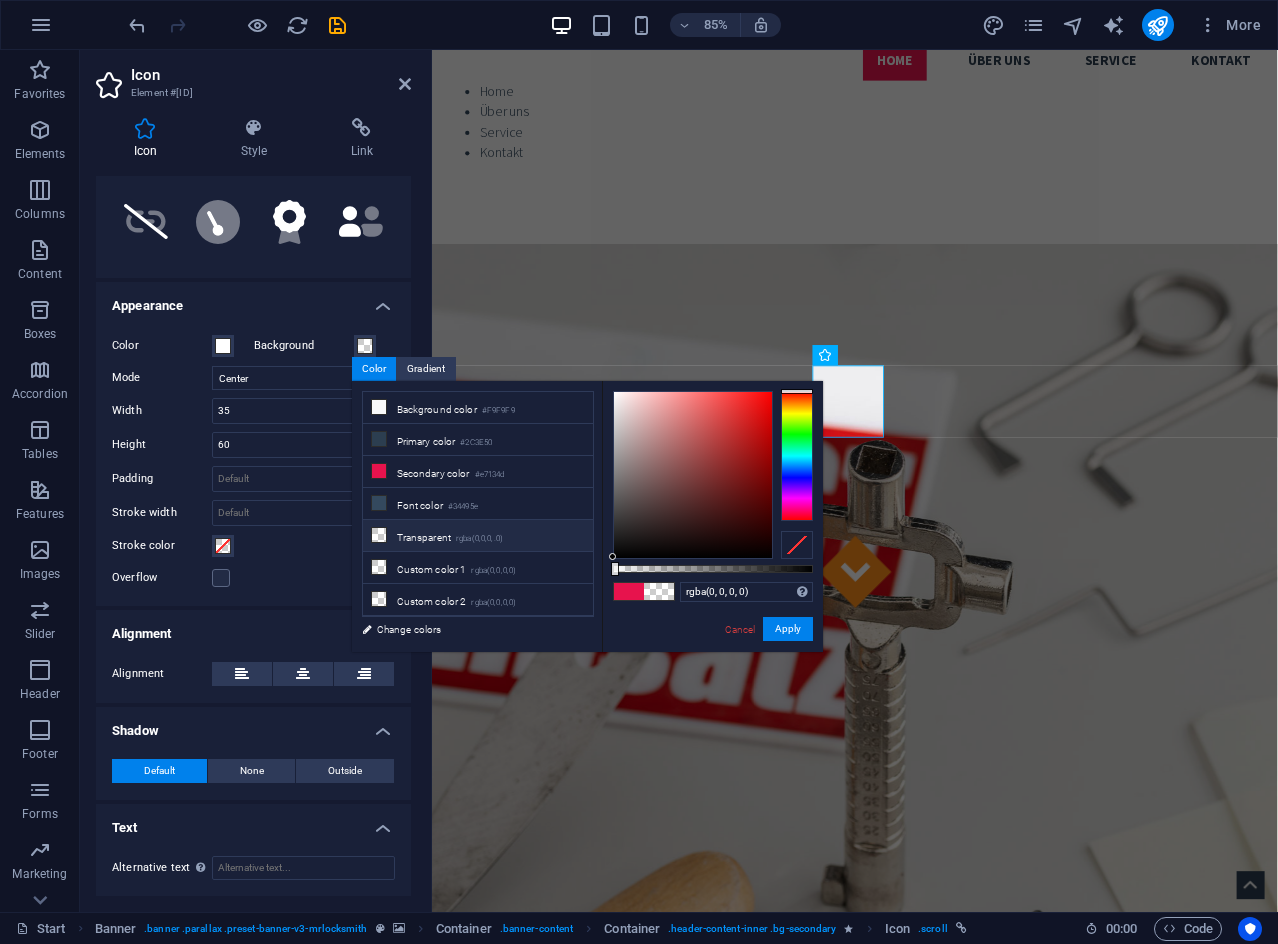 click on "Appearance" at bounding box center [253, 300] 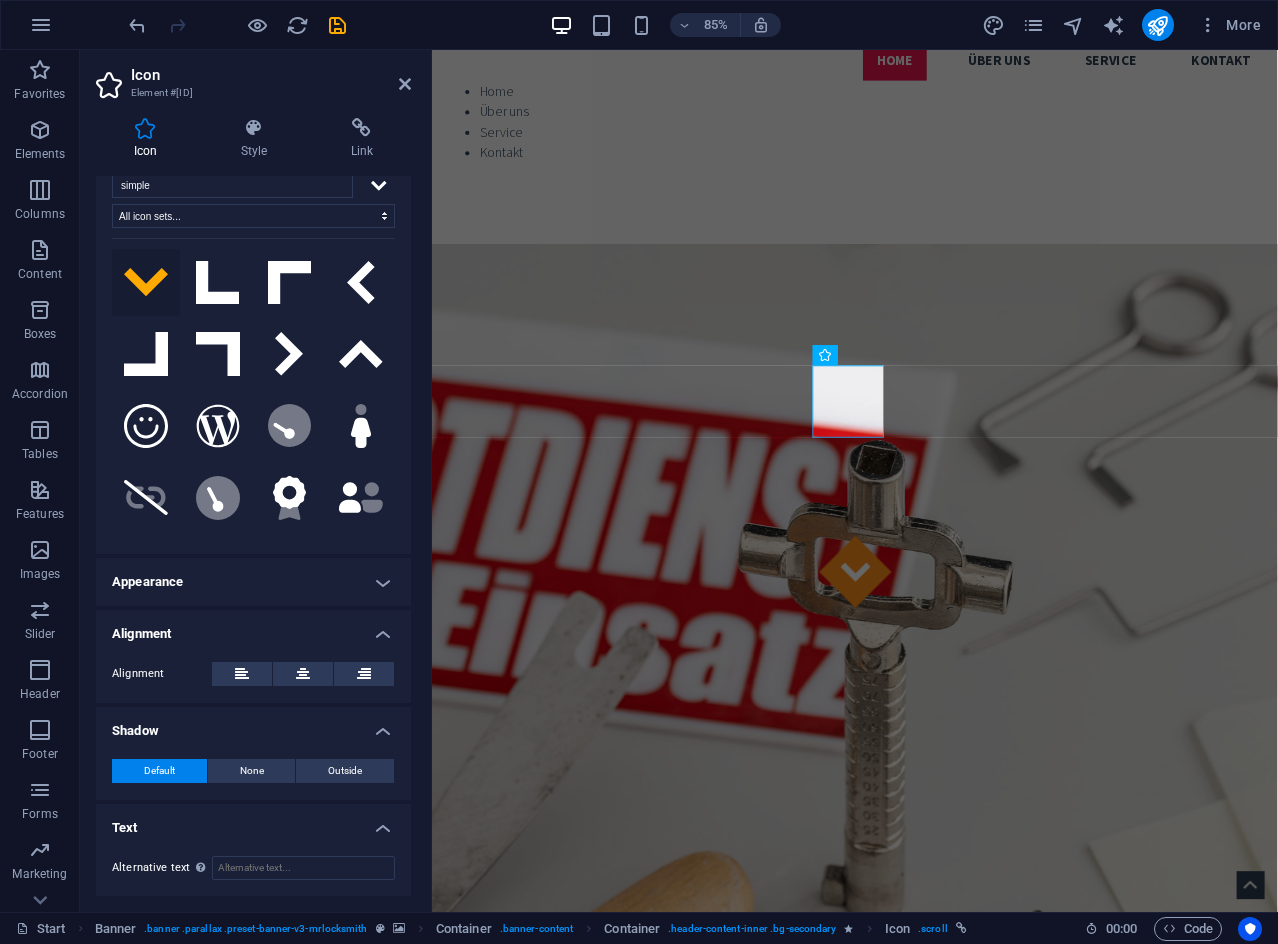 scroll, scrollTop: 54, scrollLeft: 0, axis: vertical 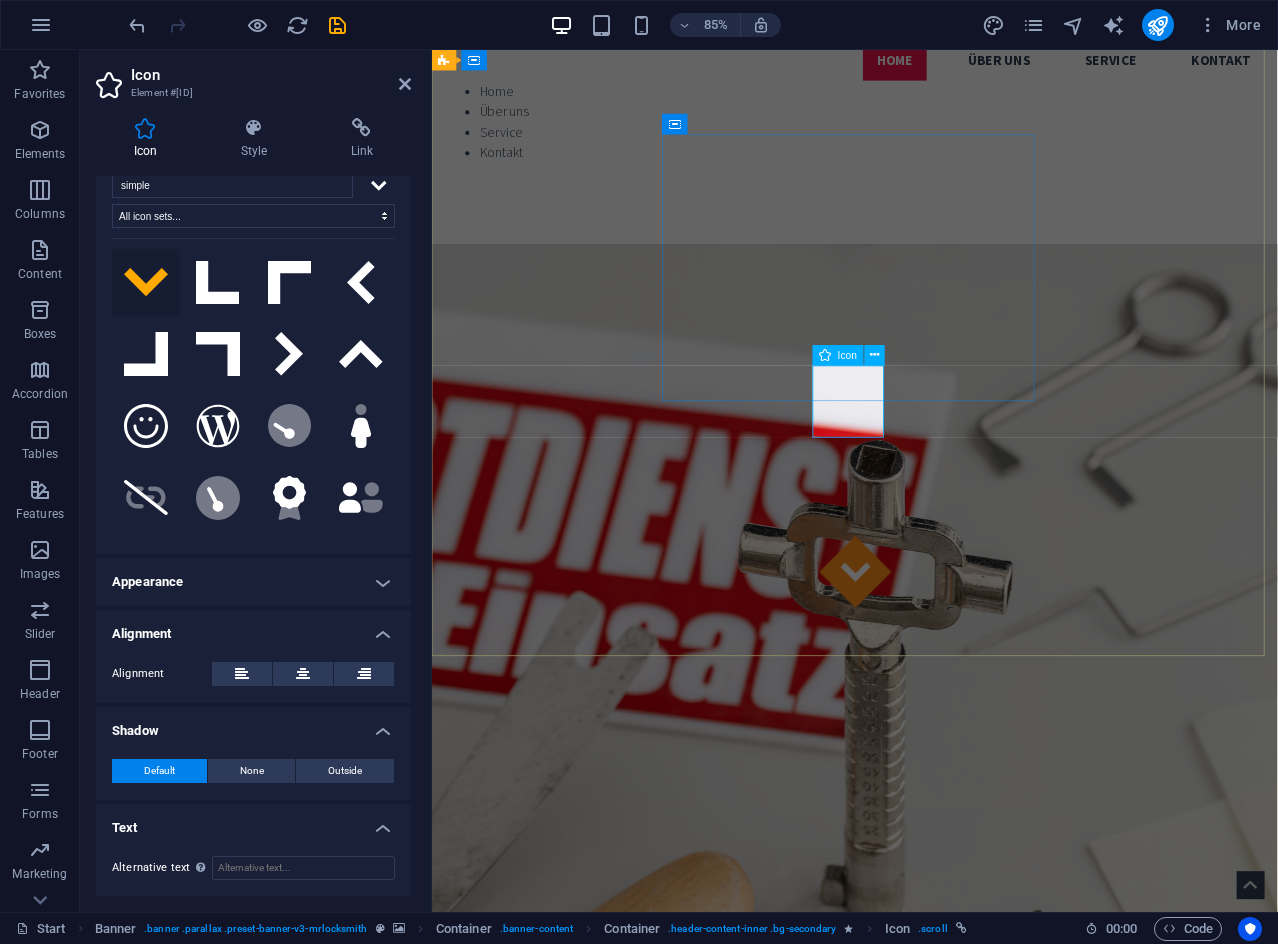 click at bounding box center [929, 664] 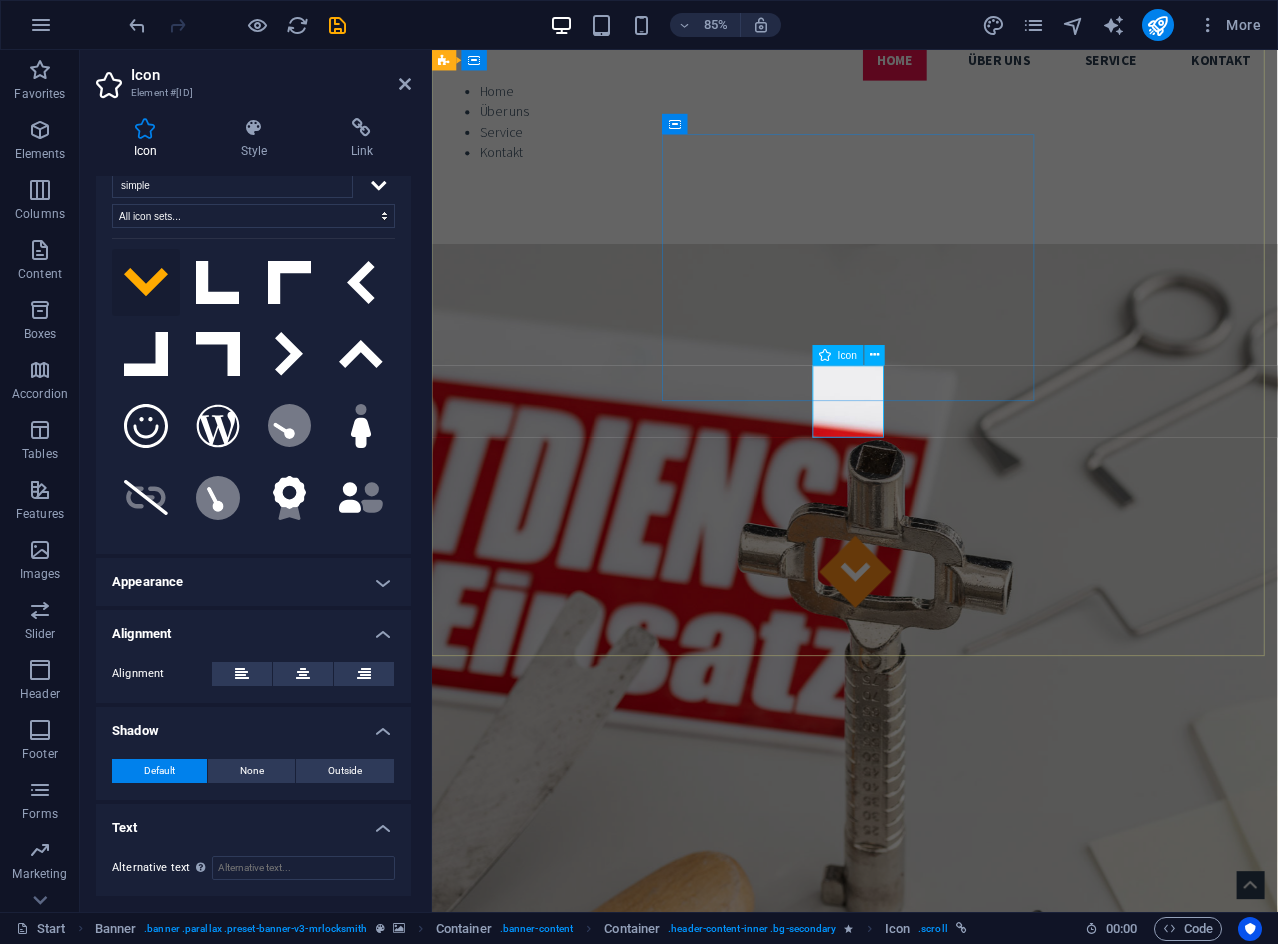 click at bounding box center (929, 664) 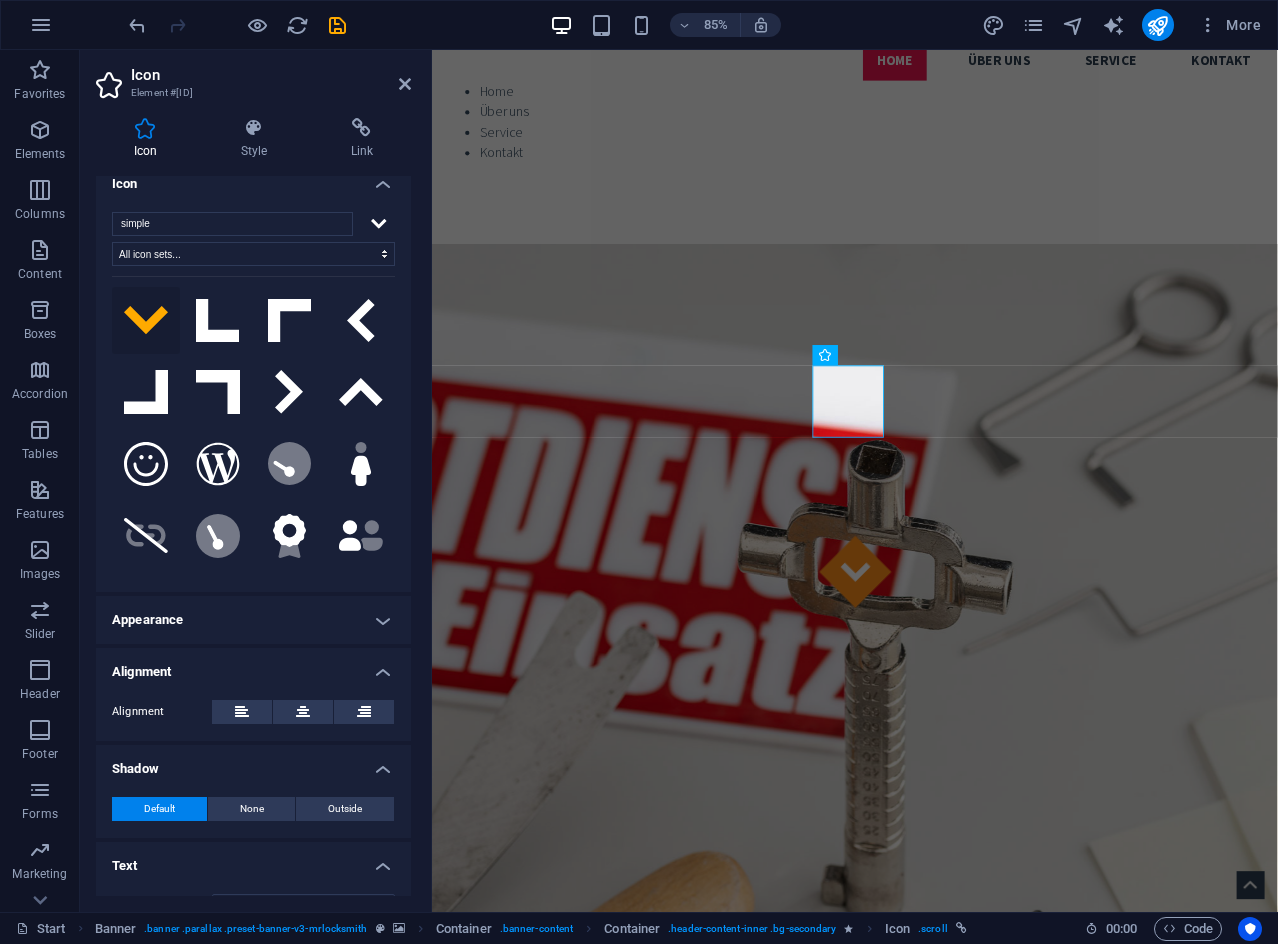 scroll, scrollTop: 0, scrollLeft: 0, axis: both 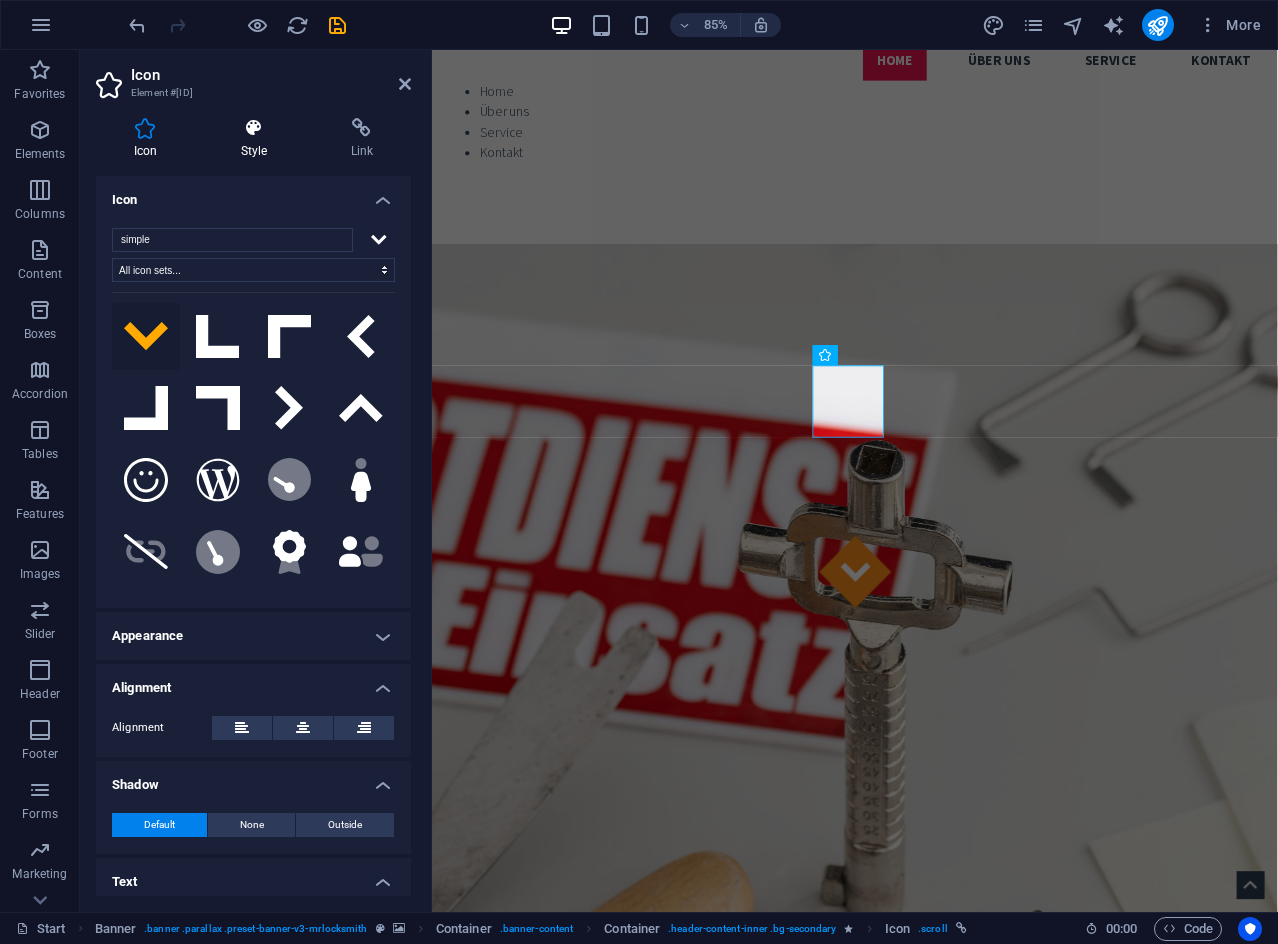 click at bounding box center [254, 128] 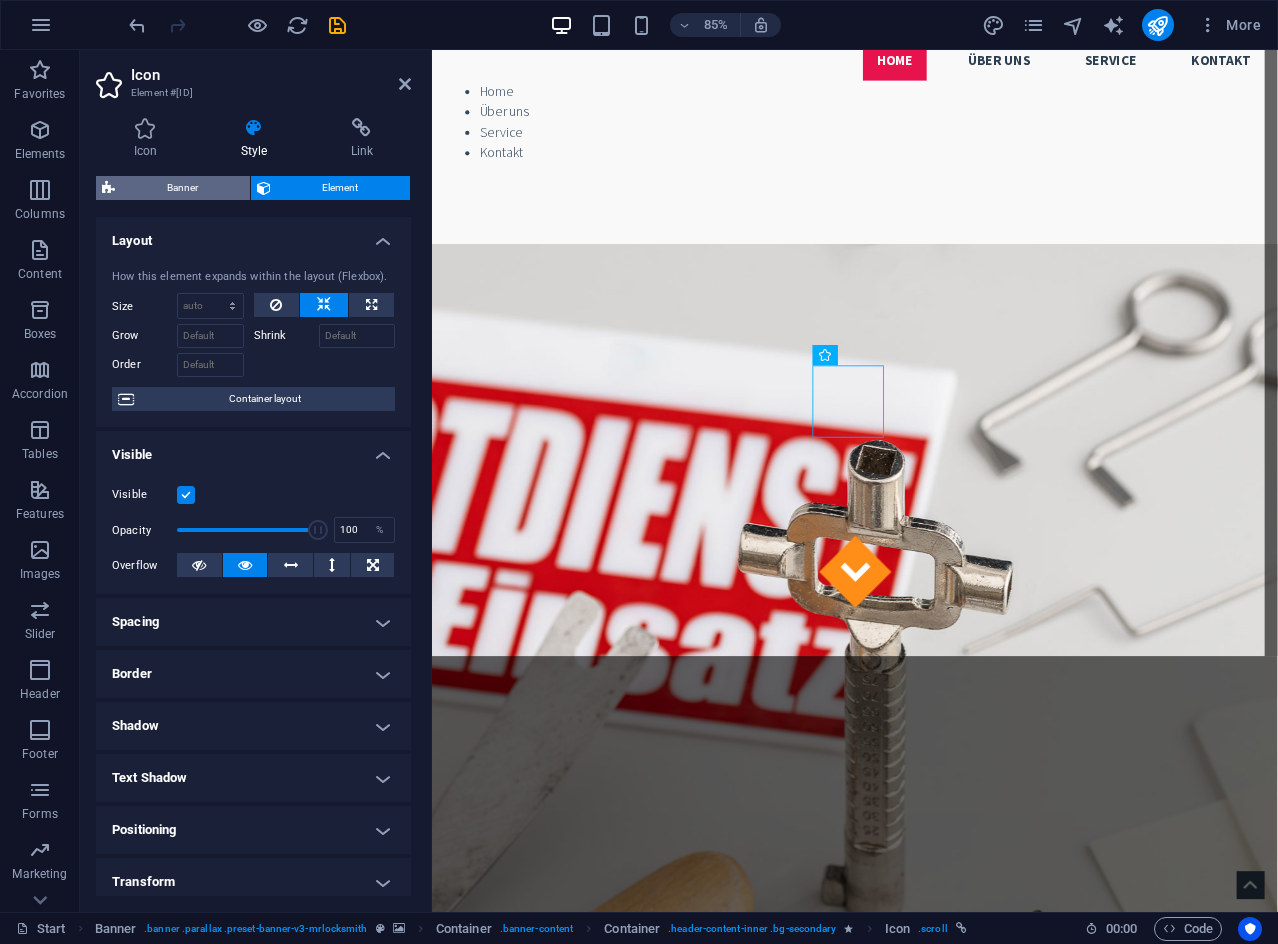 click on "Banner" at bounding box center [182, 188] 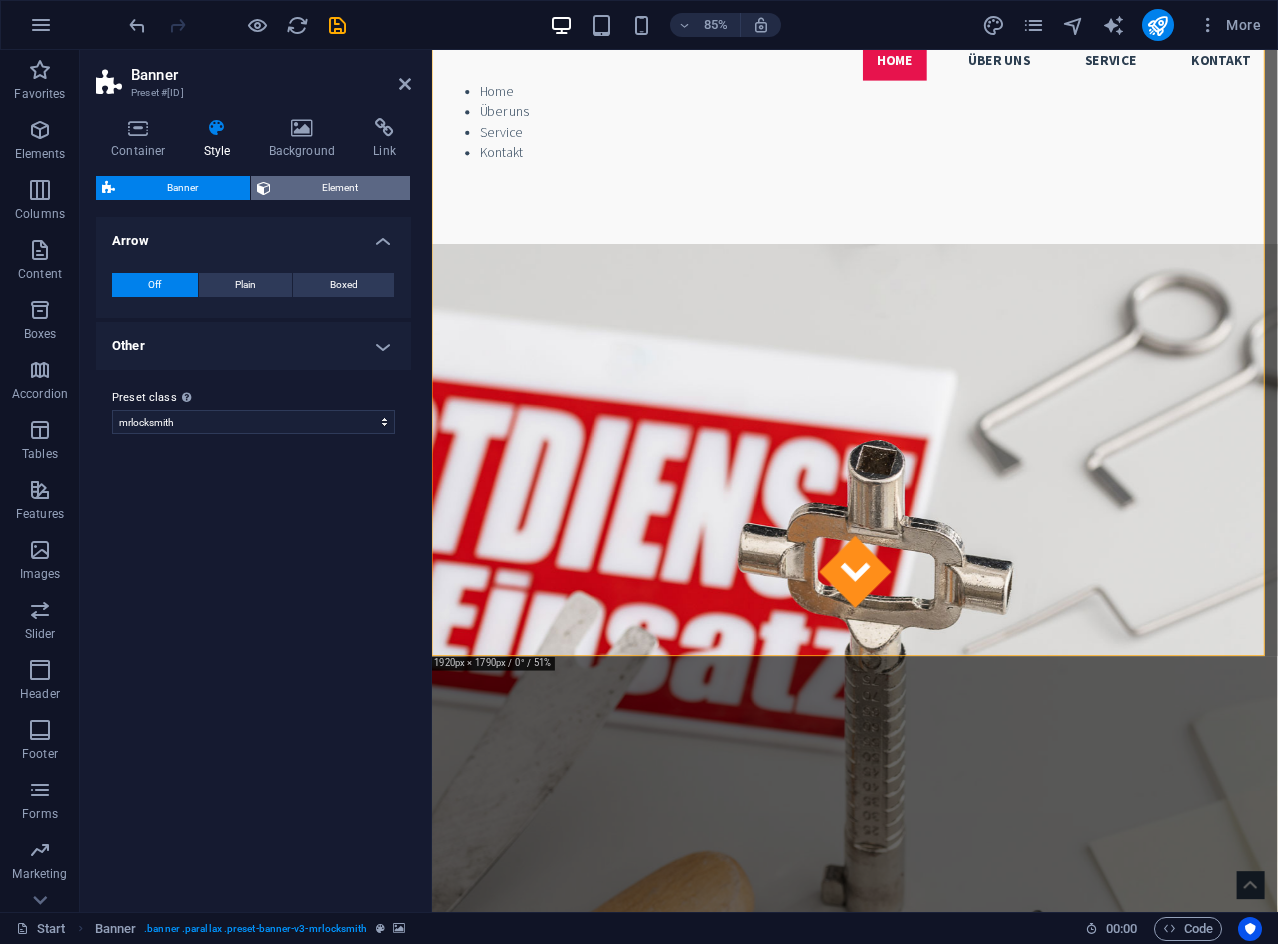 click on "Element" at bounding box center [341, 188] 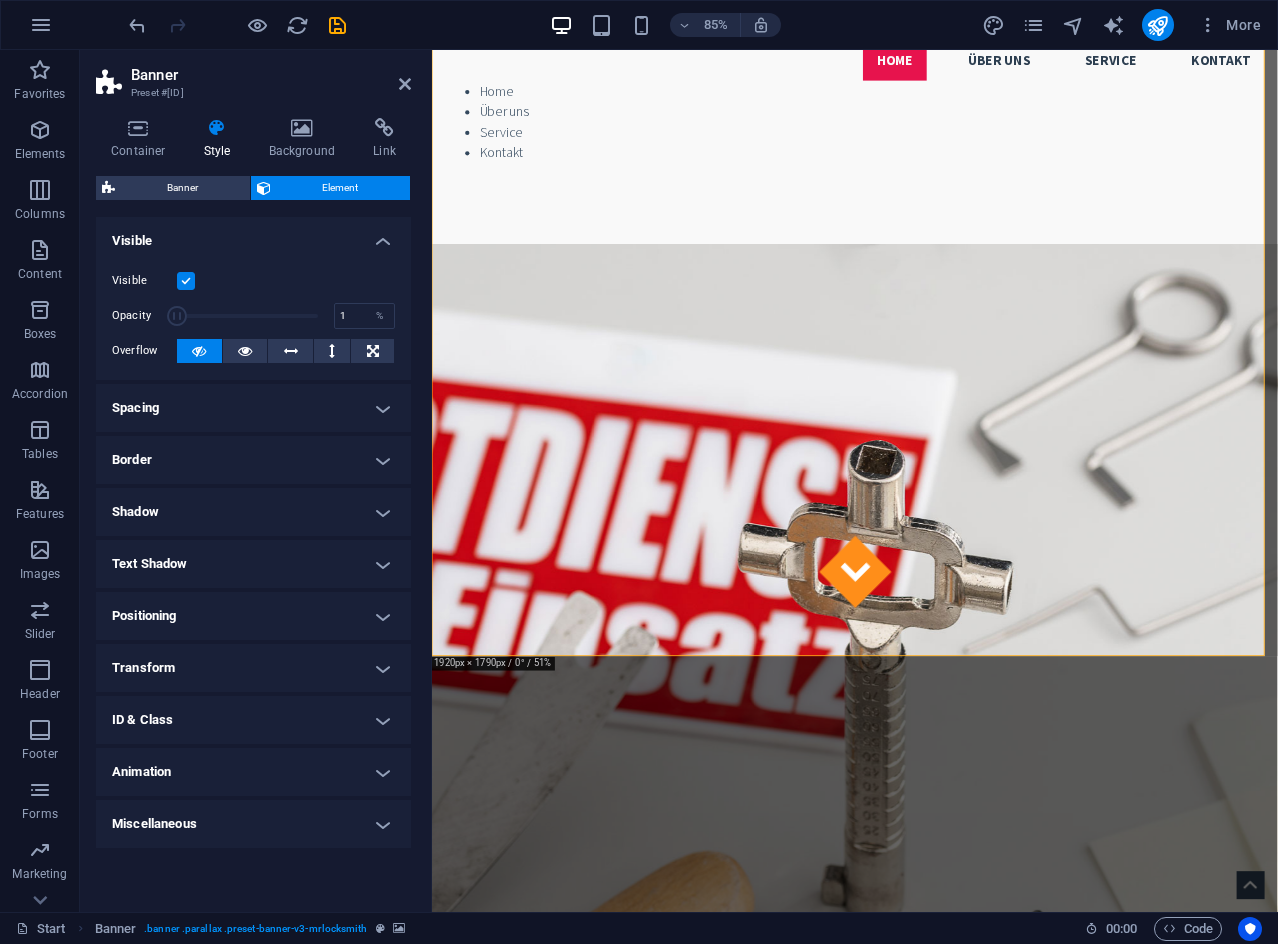 drag, startPoint x: 315, startPoint y: 320, endPoint x: 169, endPoint y: 324, distance: 146.05478 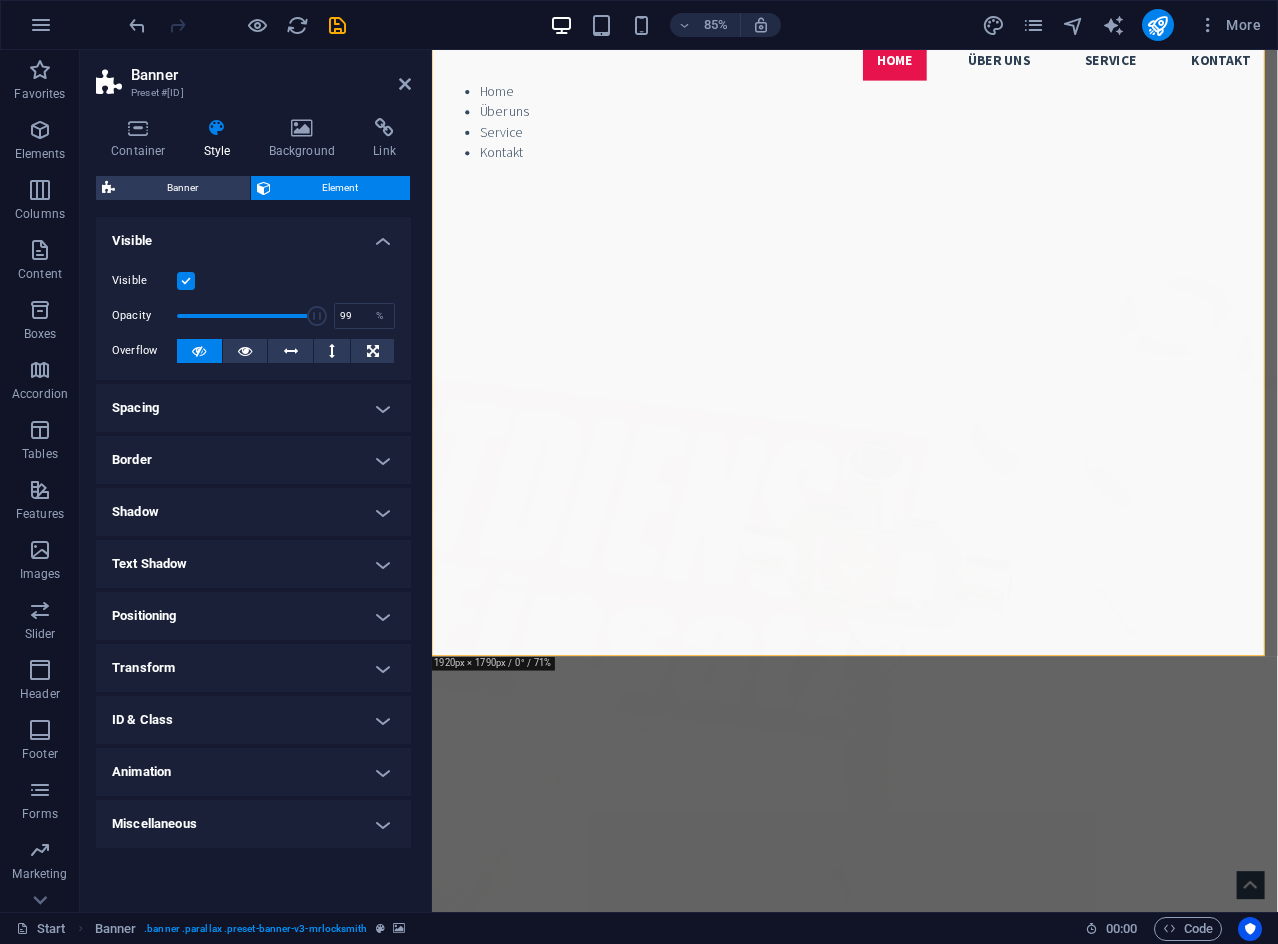 type on "100" 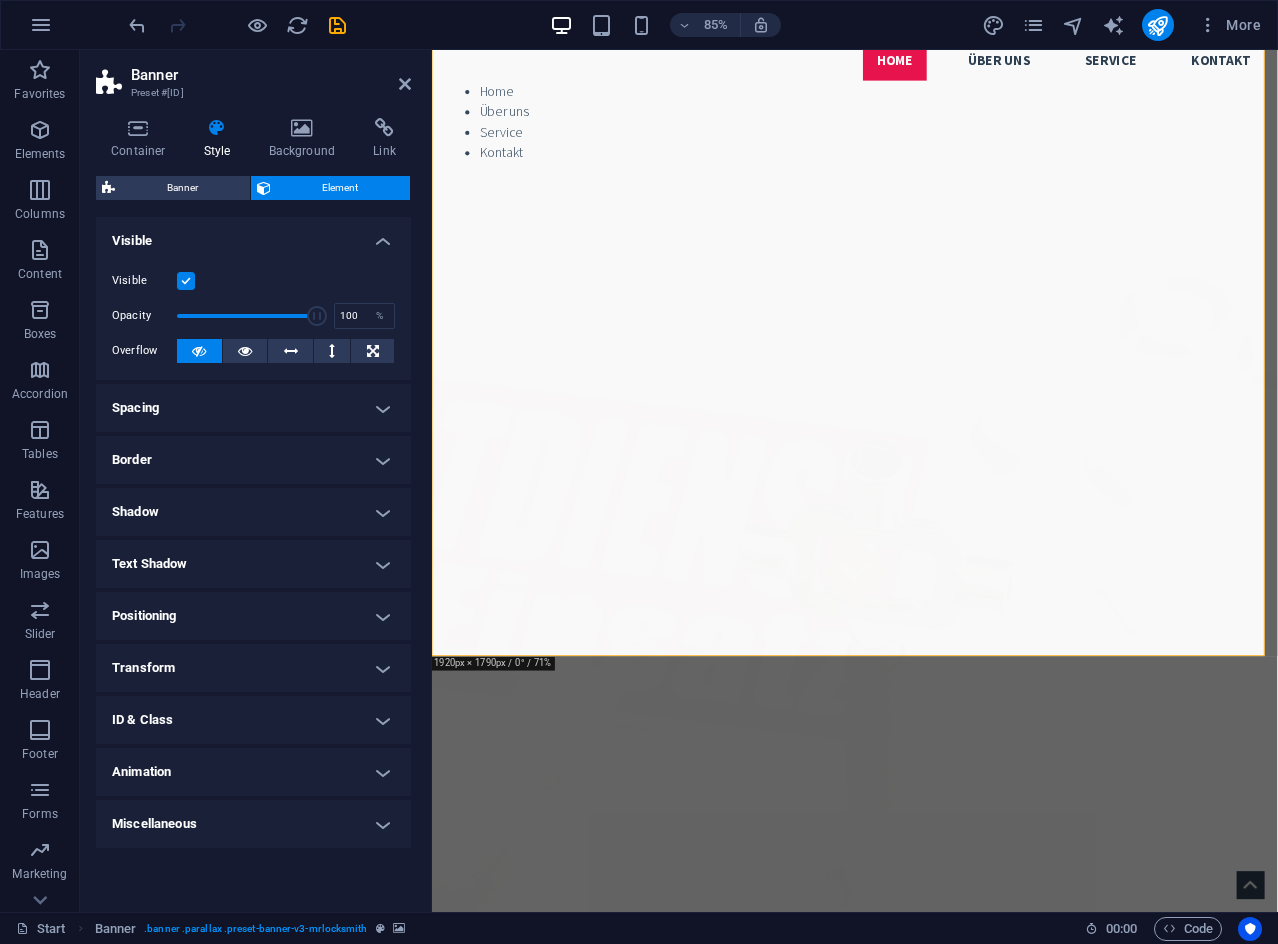 drag, startPoint x: 180, startPoint y: 312, endPoint x: 325, endPoint y: 315, distance: 145.03104 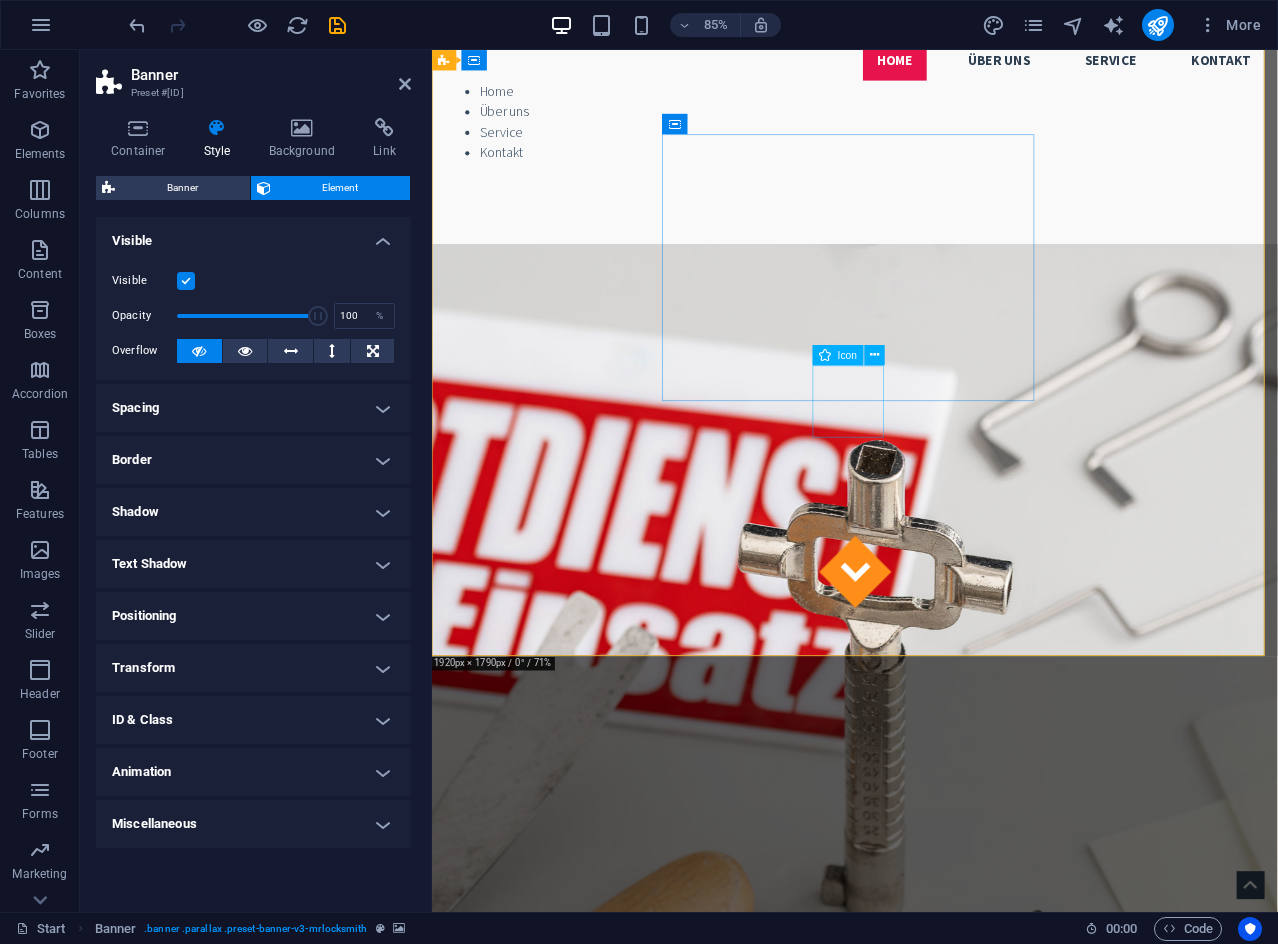 click at bounding box center (929, 664) 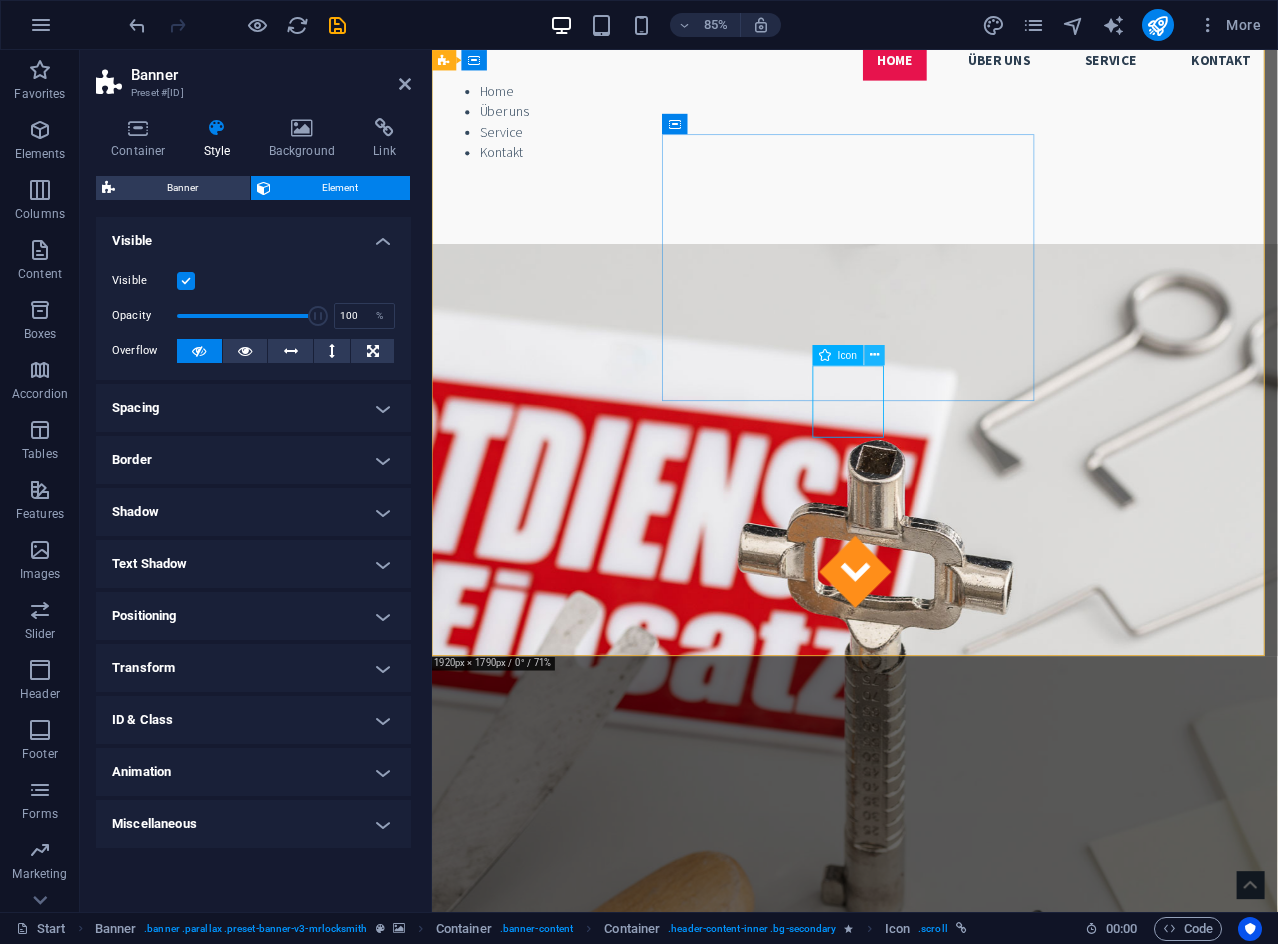 click at bounding box center (874, 355) 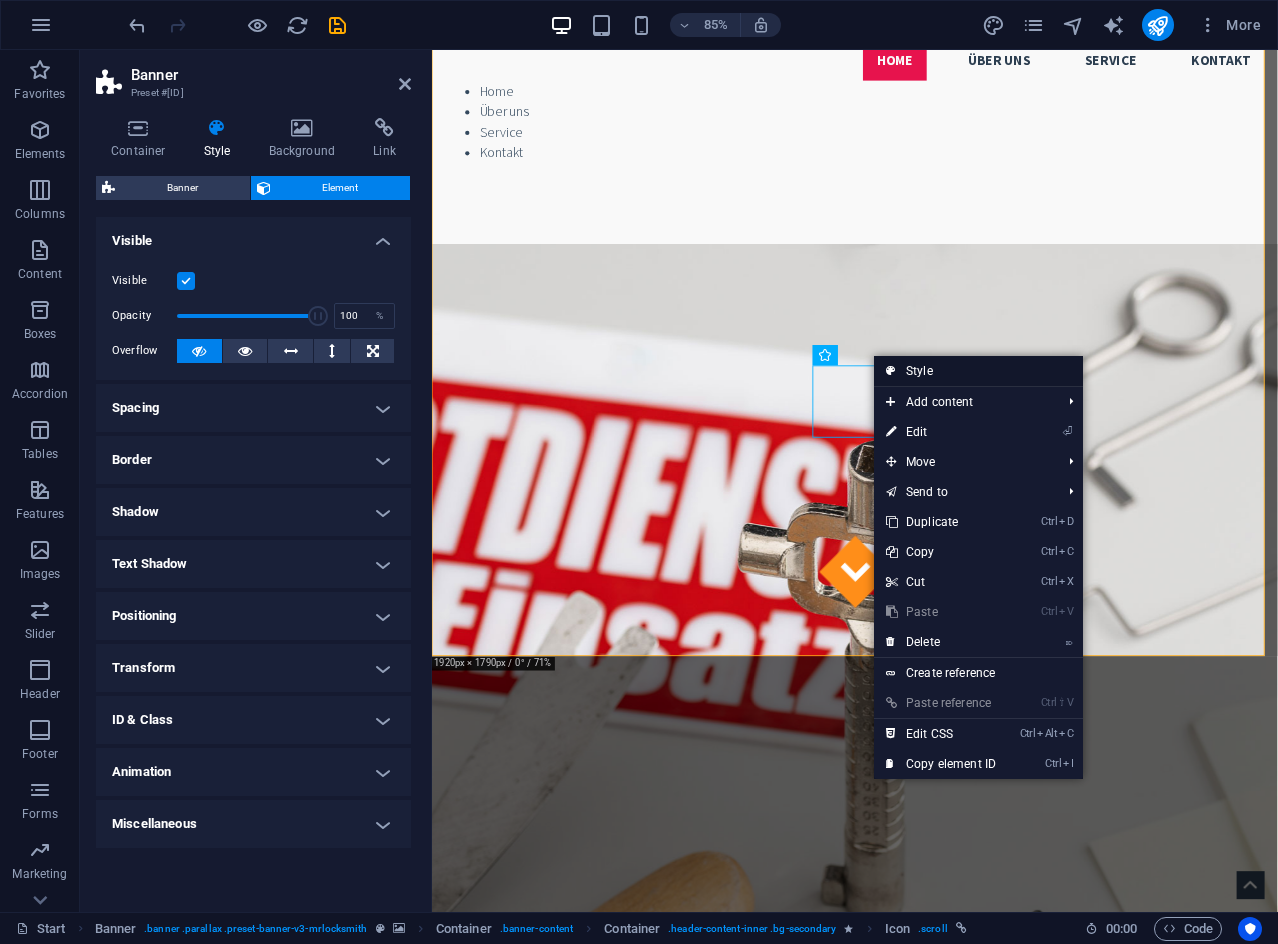 click on "Style" at bounding box center [978, 371] 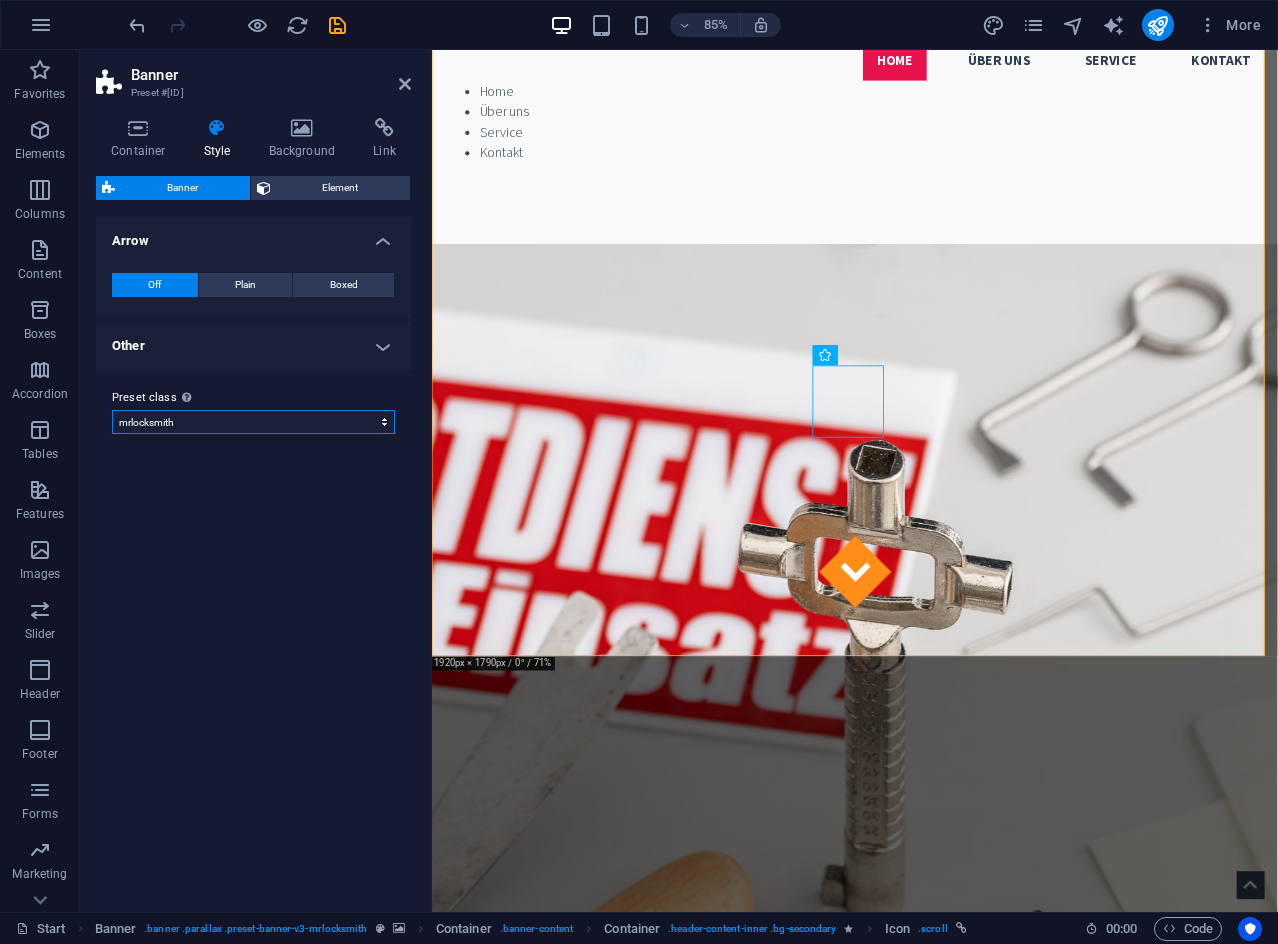 click on "mrlocksmith Add preset class" at bounding box center (253, 422) 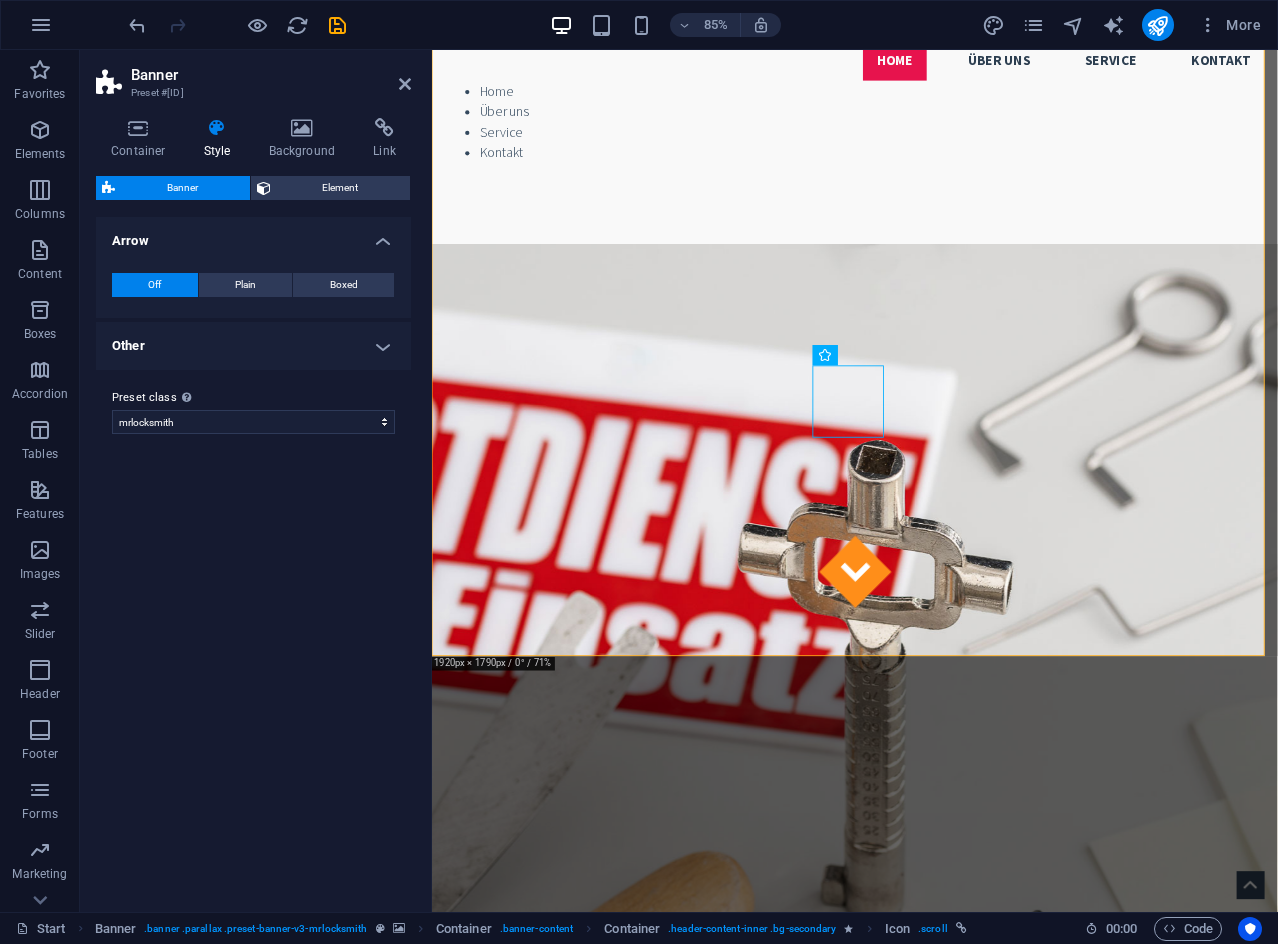 click on "Variants Default Arrow Off Plain Boxed Color Hover effect None Background Padding 1 px rem % vh vw Custom Custom 1 px rem % vh vw 1 px rem % vh vw 1 px rem % vh vw 1 px rem % vh vw Border style None              - Width 1 px rem vh vw Custom Custom 1 px rem vh vw 1 px rem vh vw 1 px rem vh vw 1 px rem vh vw  - Color Round corners 0 px rem % vh vw Custom Custom 0 px rem % vh vw 0 px rem % vh vw 0 px rem % vh vw 0 px rem % vh vw Shadows None Outside Inside Color X offset 0 px rem vh vw Y offset 0 px rem vh vw Blur 0 px rem % vh vw Spread 0 px rem vh vw Other Subpages height Overwrites the min. height of the banner only for the subpages. Default Adjust Min. height Minimum height of the header on subpages. Header height adapts if content is higher. 0 for automatic height 500 auto px rem % vh vw Animation Activates the movement of the background image. This setting may cause problems, e.g. it shouldn't be combined with Lazyload. Off Zoom: in & out Slide: left to right Slide: up to down Duration 30 s" at bounding box center (253, 556) 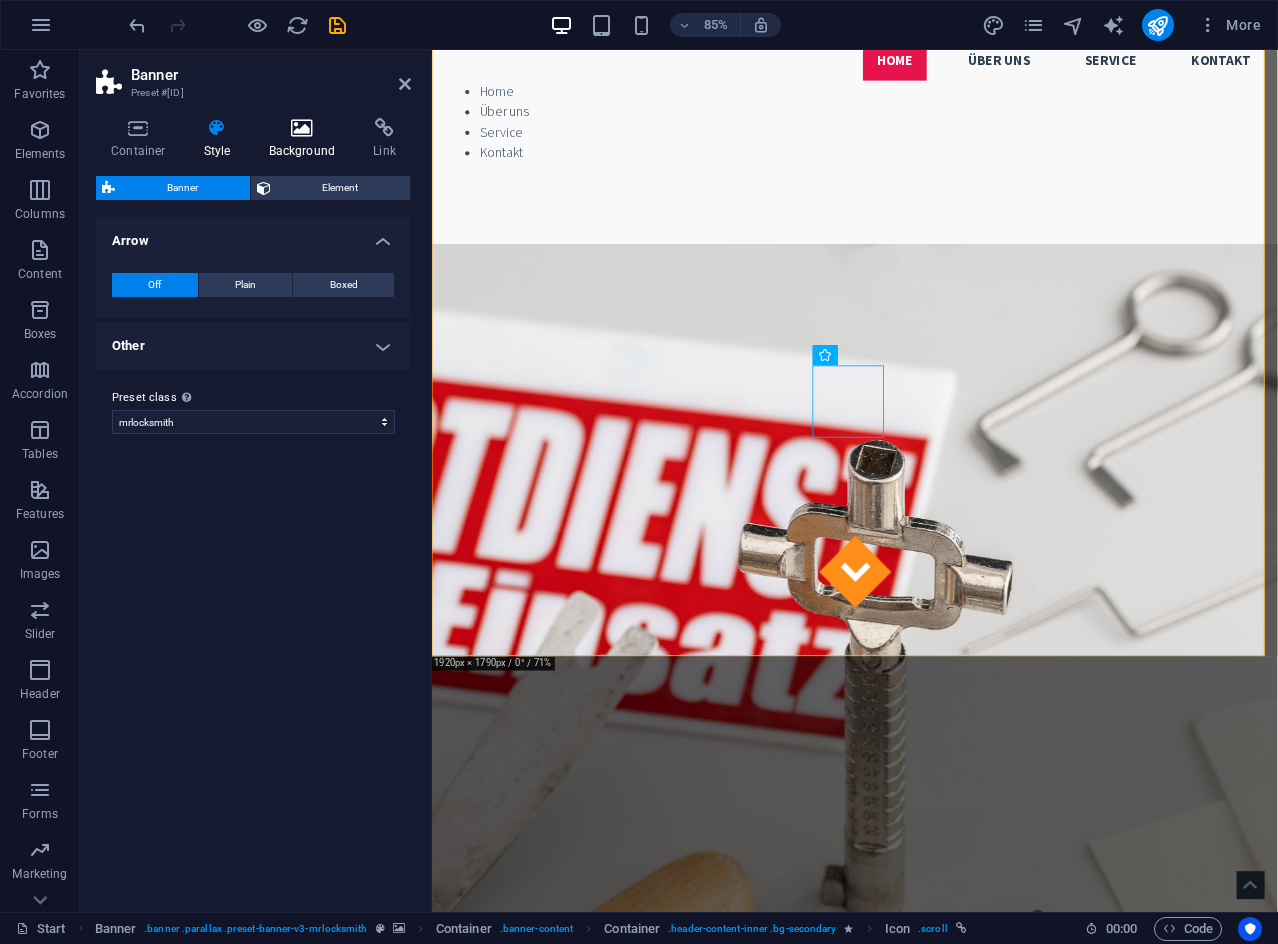 click at bounding box center (302, 128) 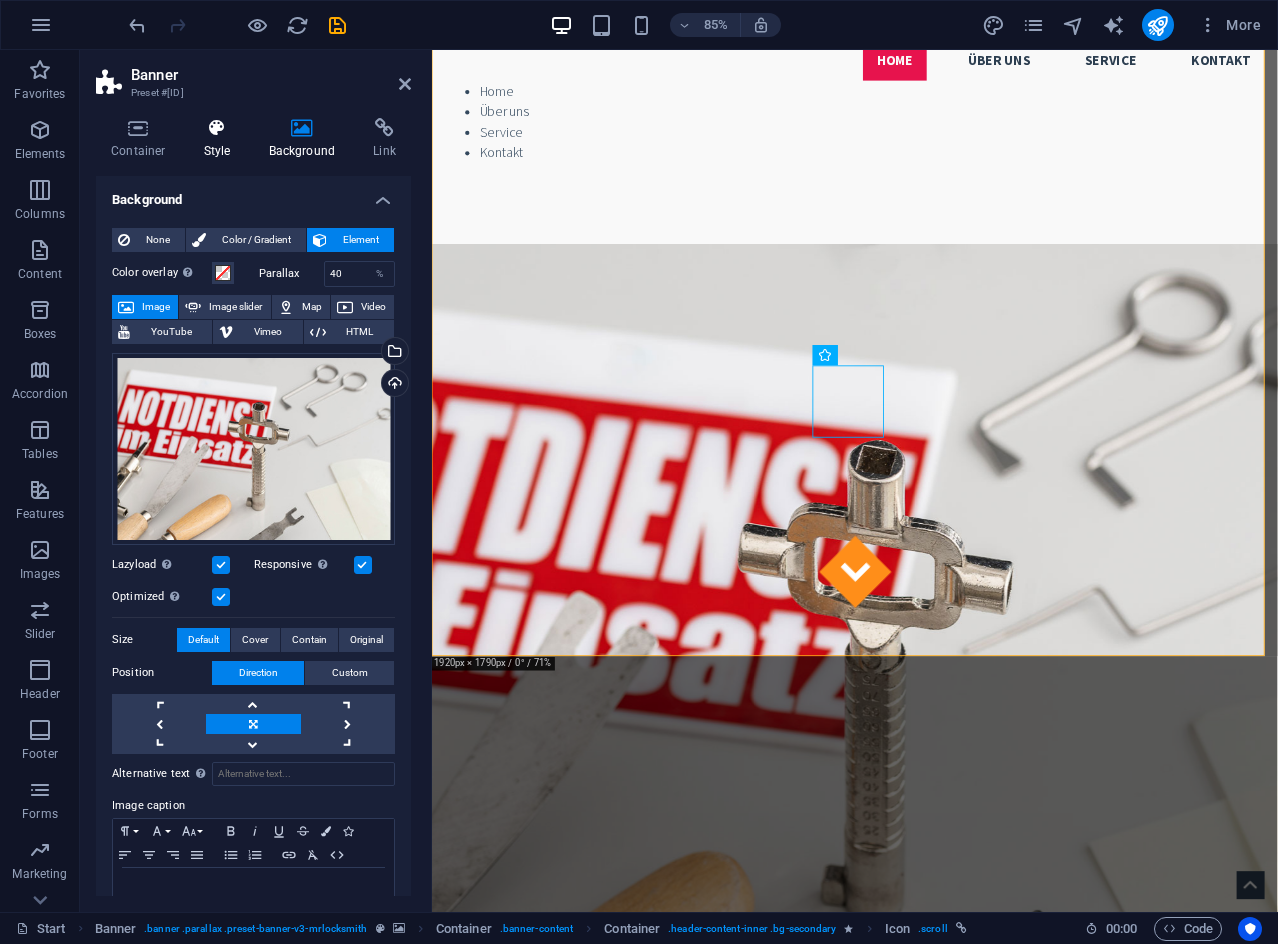 click on "Style" at bounding box center [221, 139] 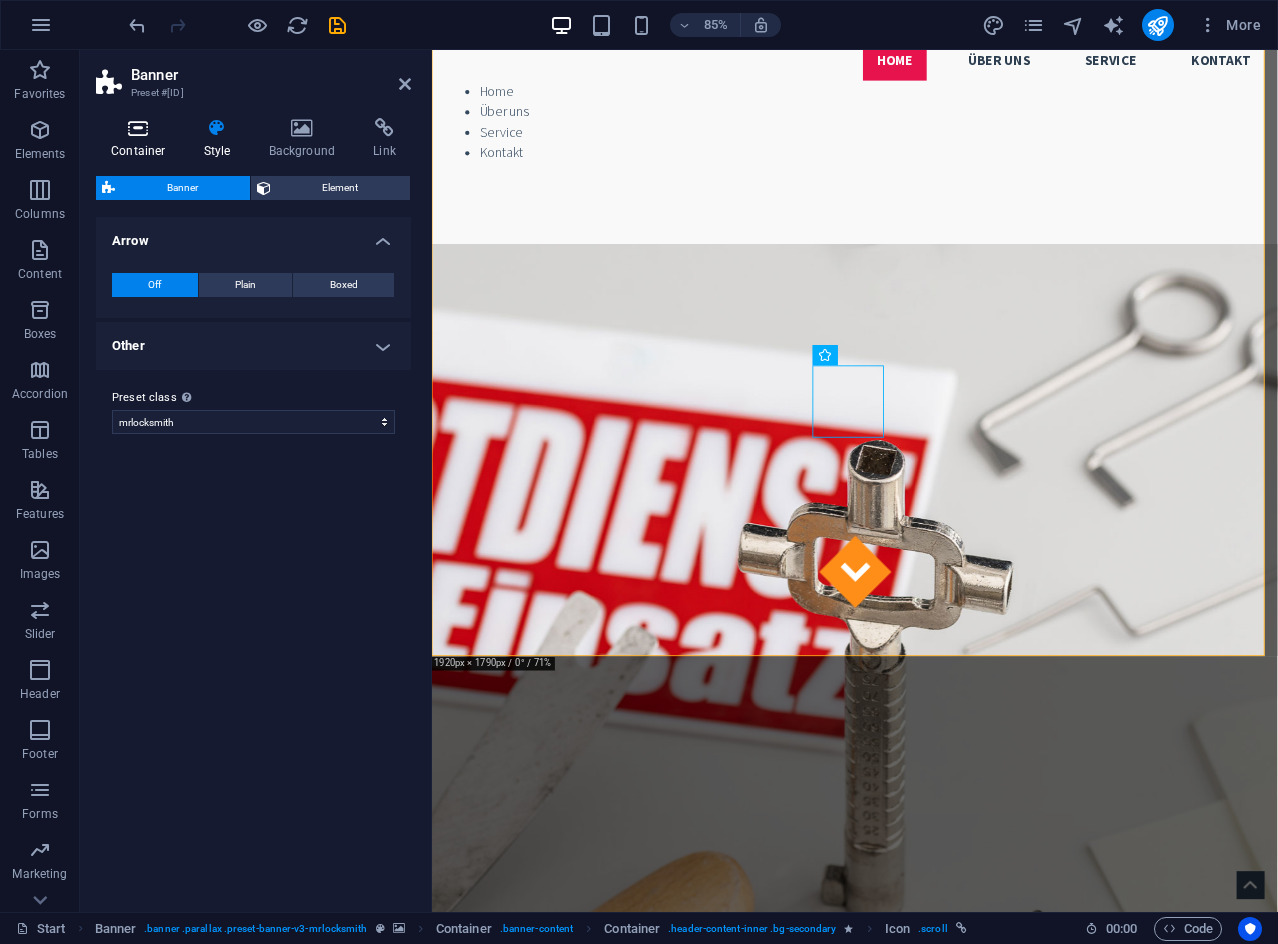 click at bounding box center [138, 128] 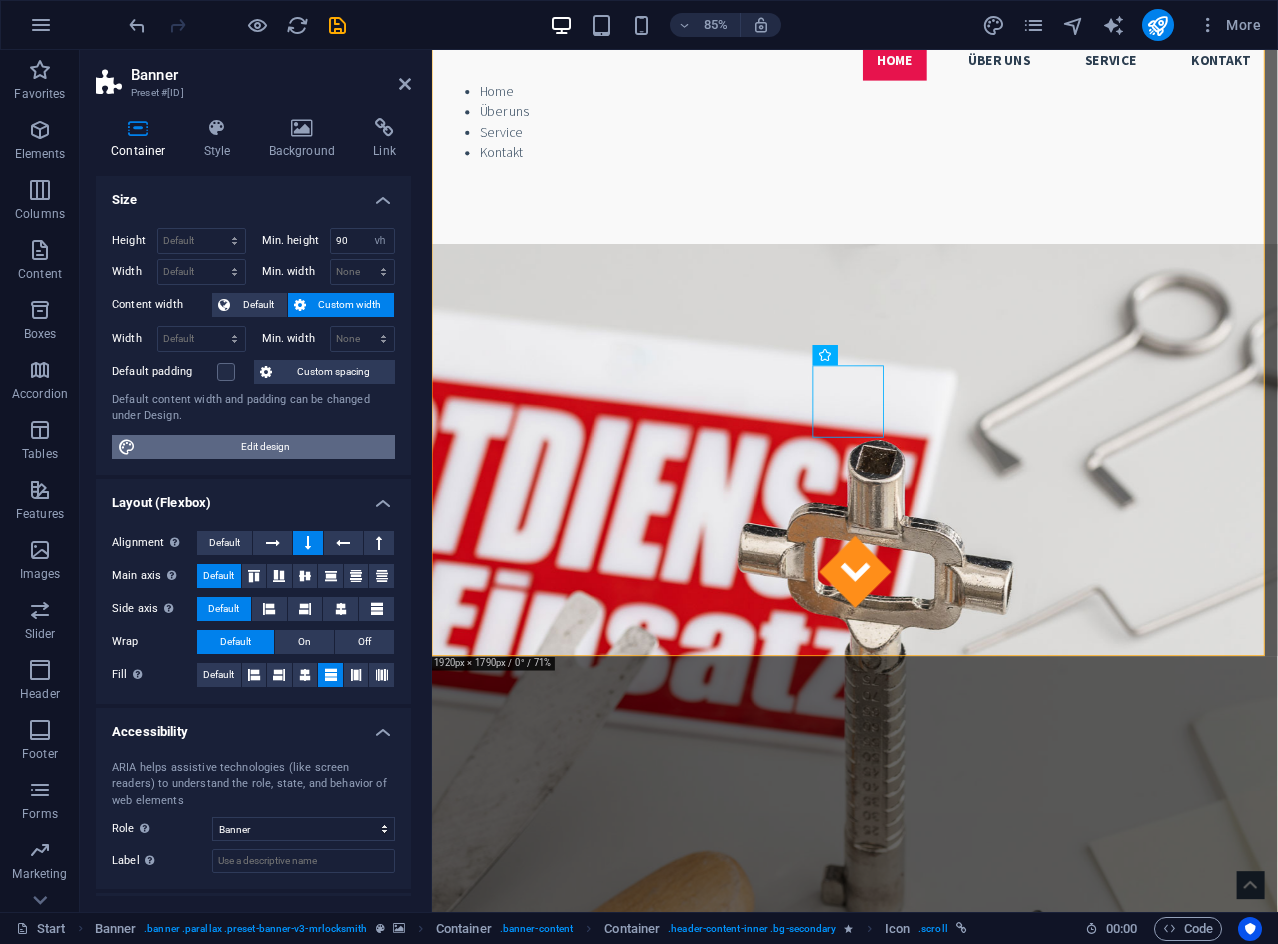 click on "Edit design" at bounding box center [265, 447] 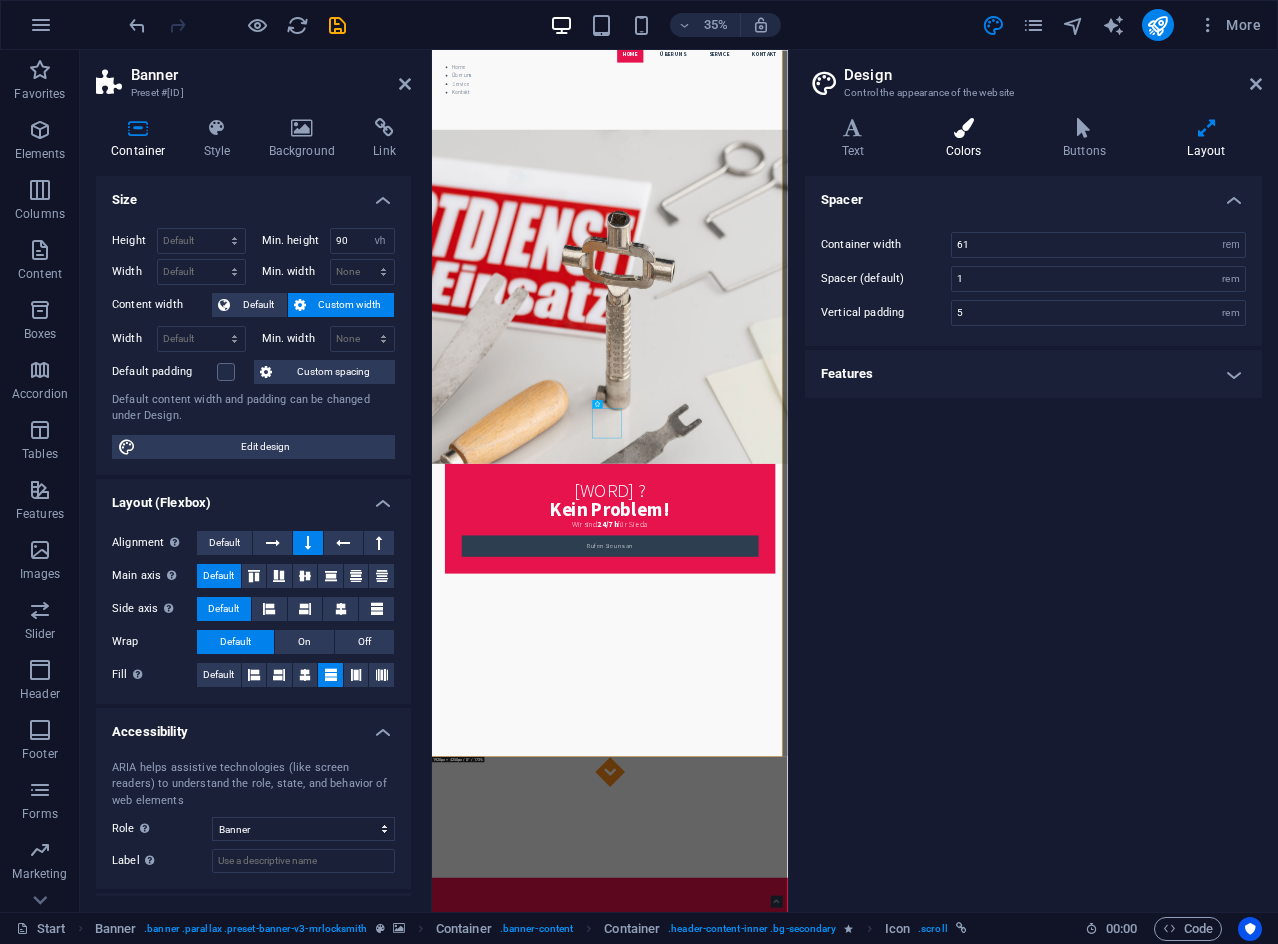 click at bounding box center [963, 128] 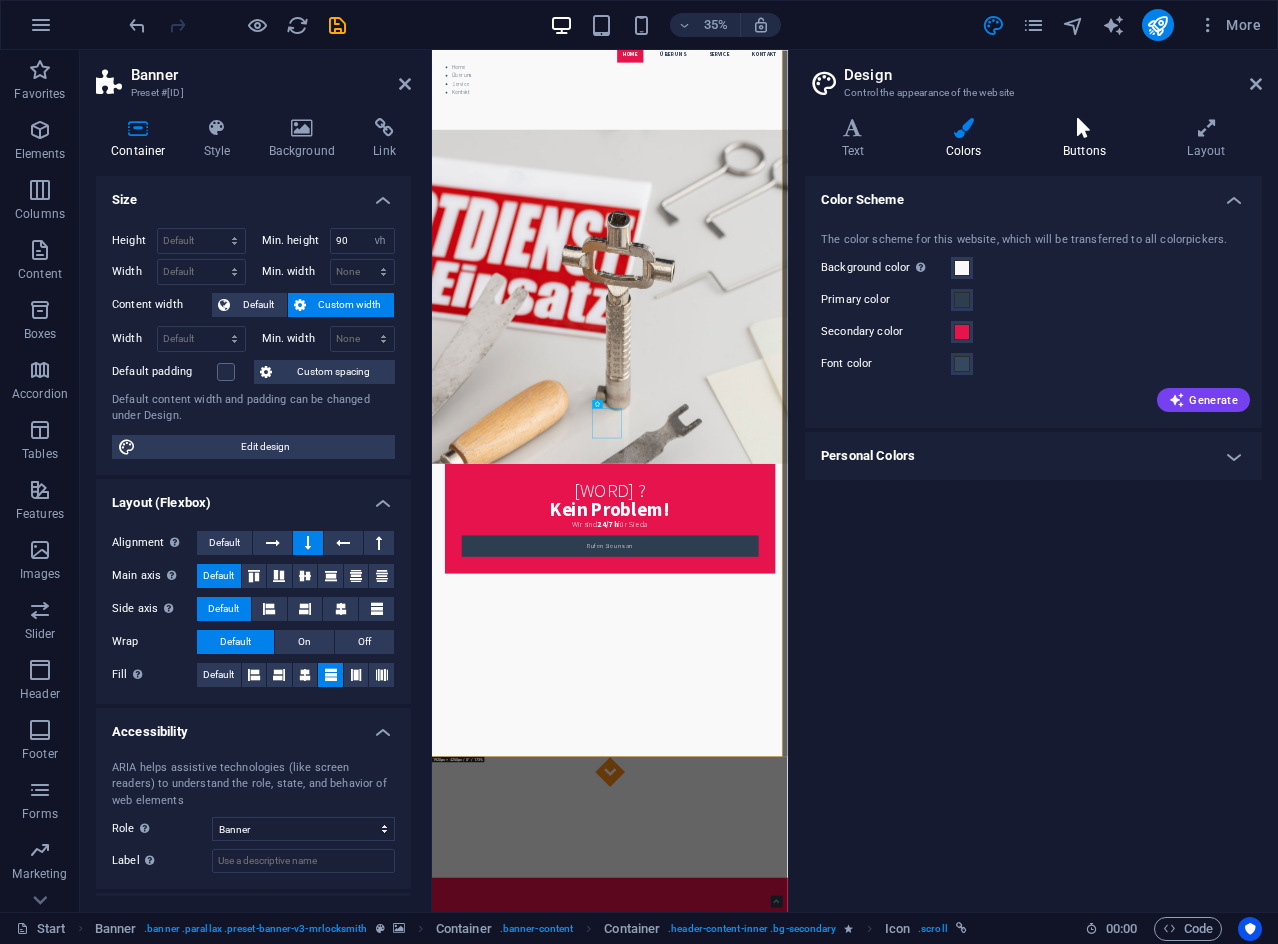 click at bounding box center (1084, 128) 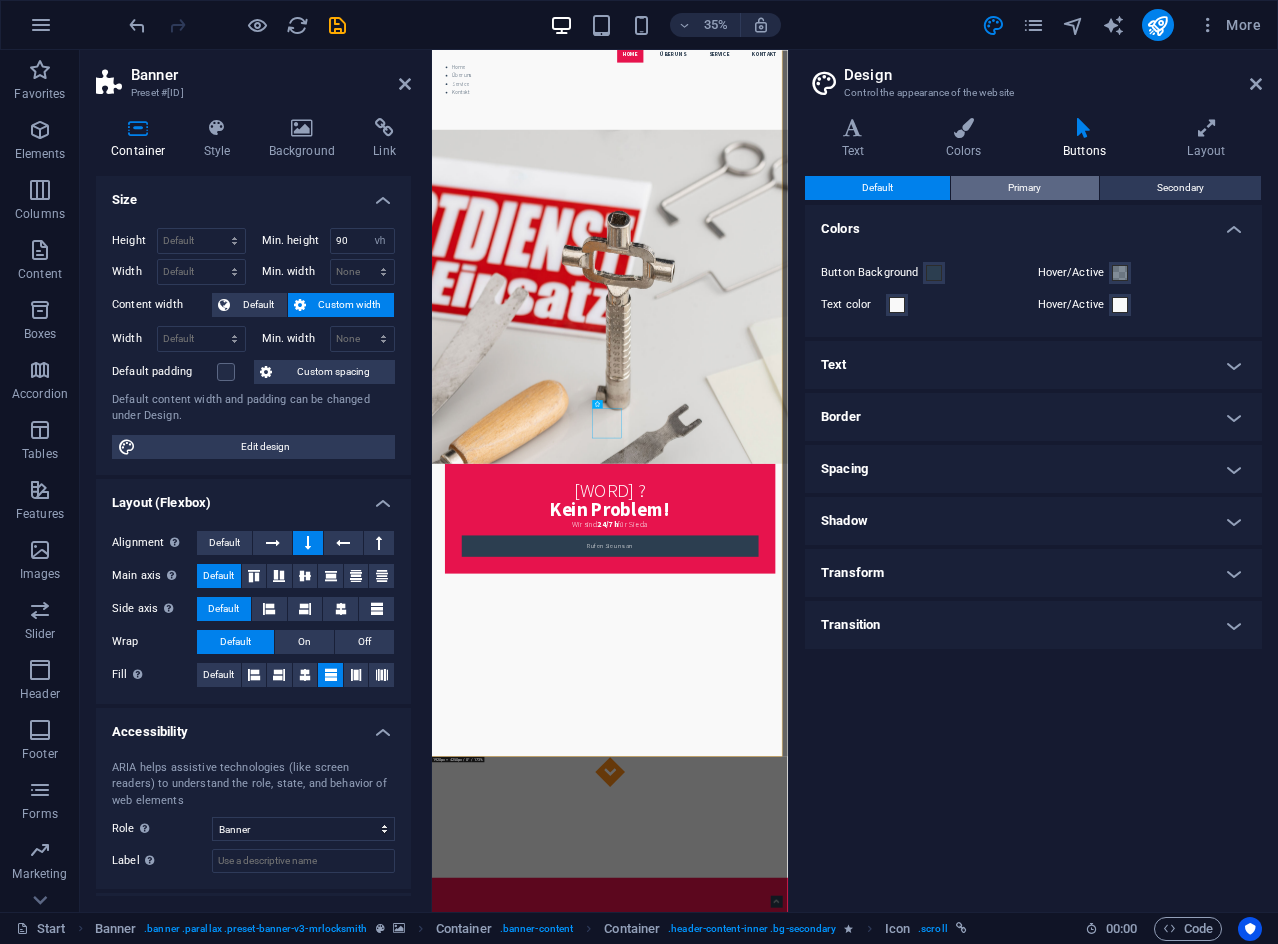 click on "Primary" at bounding box center (1024, 188) 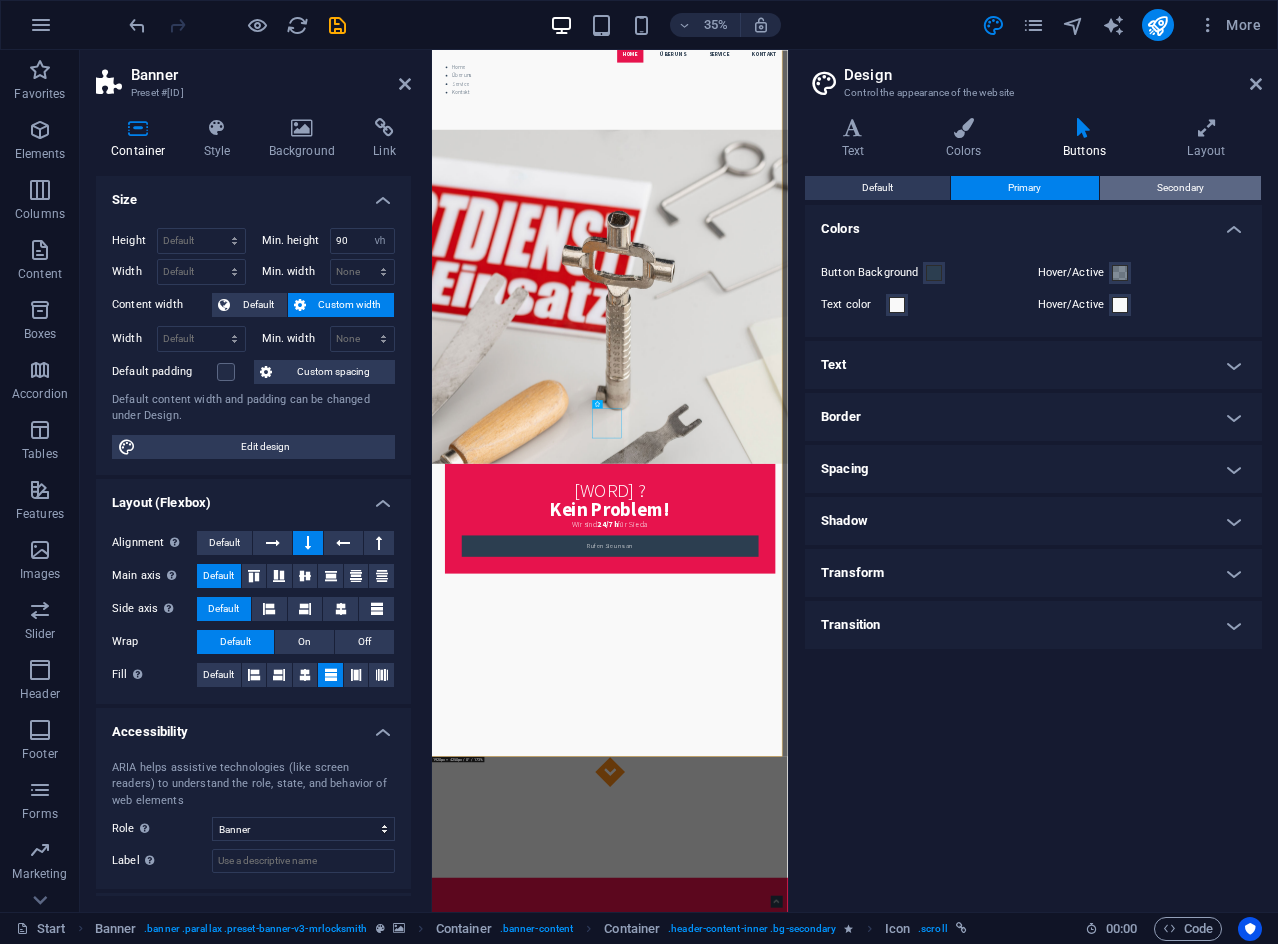 click on "Secondary" at bounding box center (1180, 188) 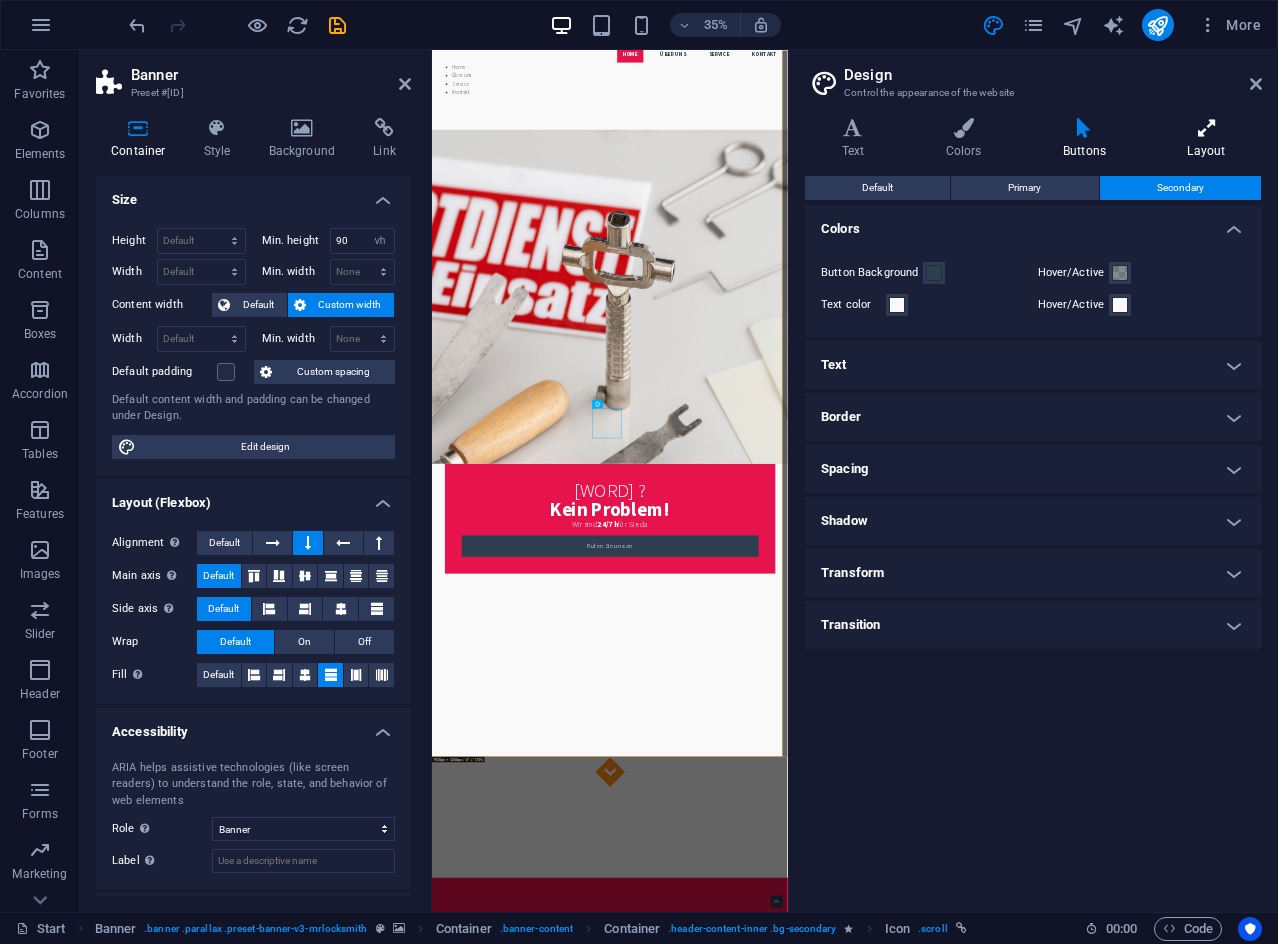click at bounding box center [1206, 128] 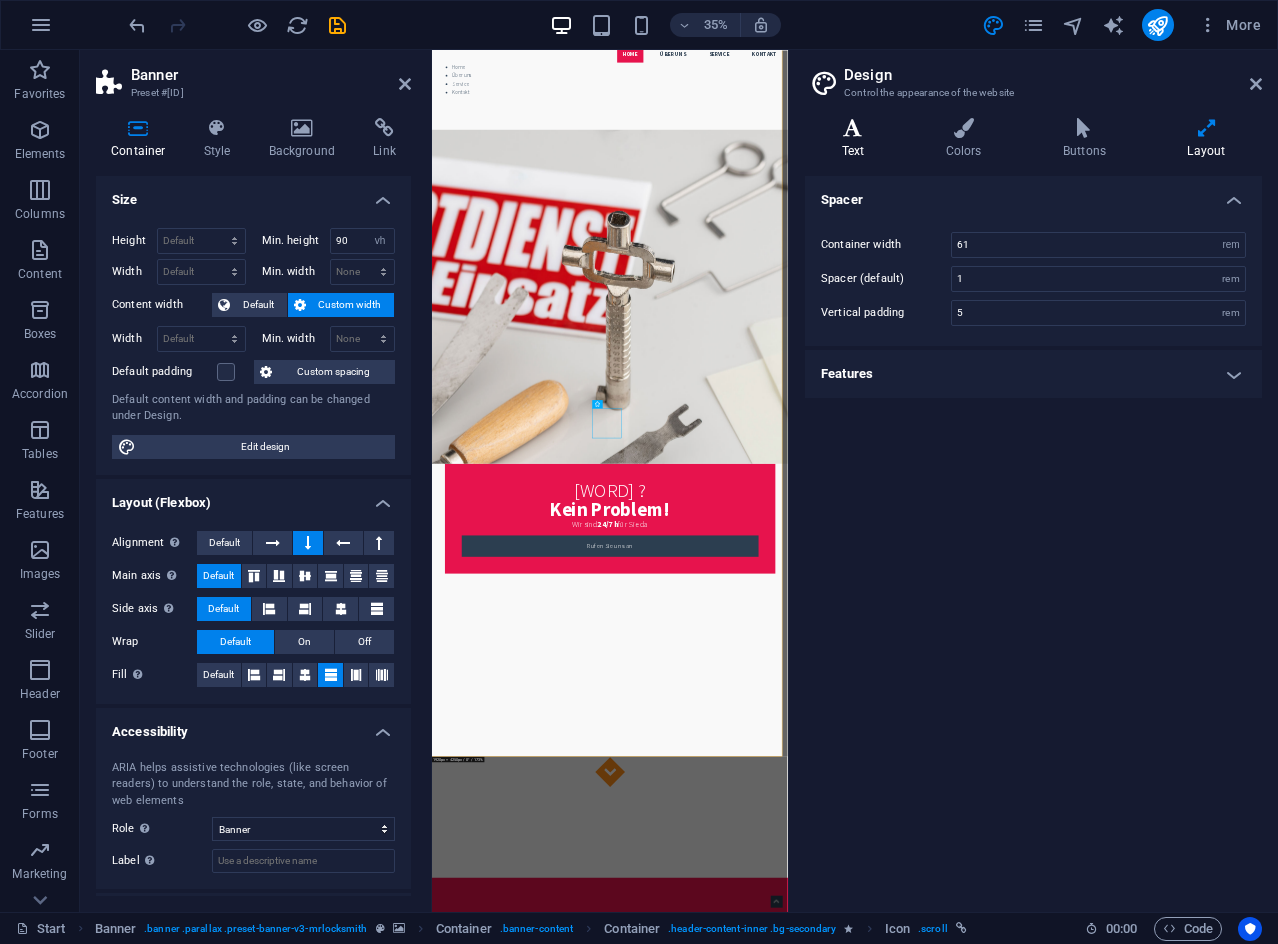click on "Text" at bounding box center [857, 139] 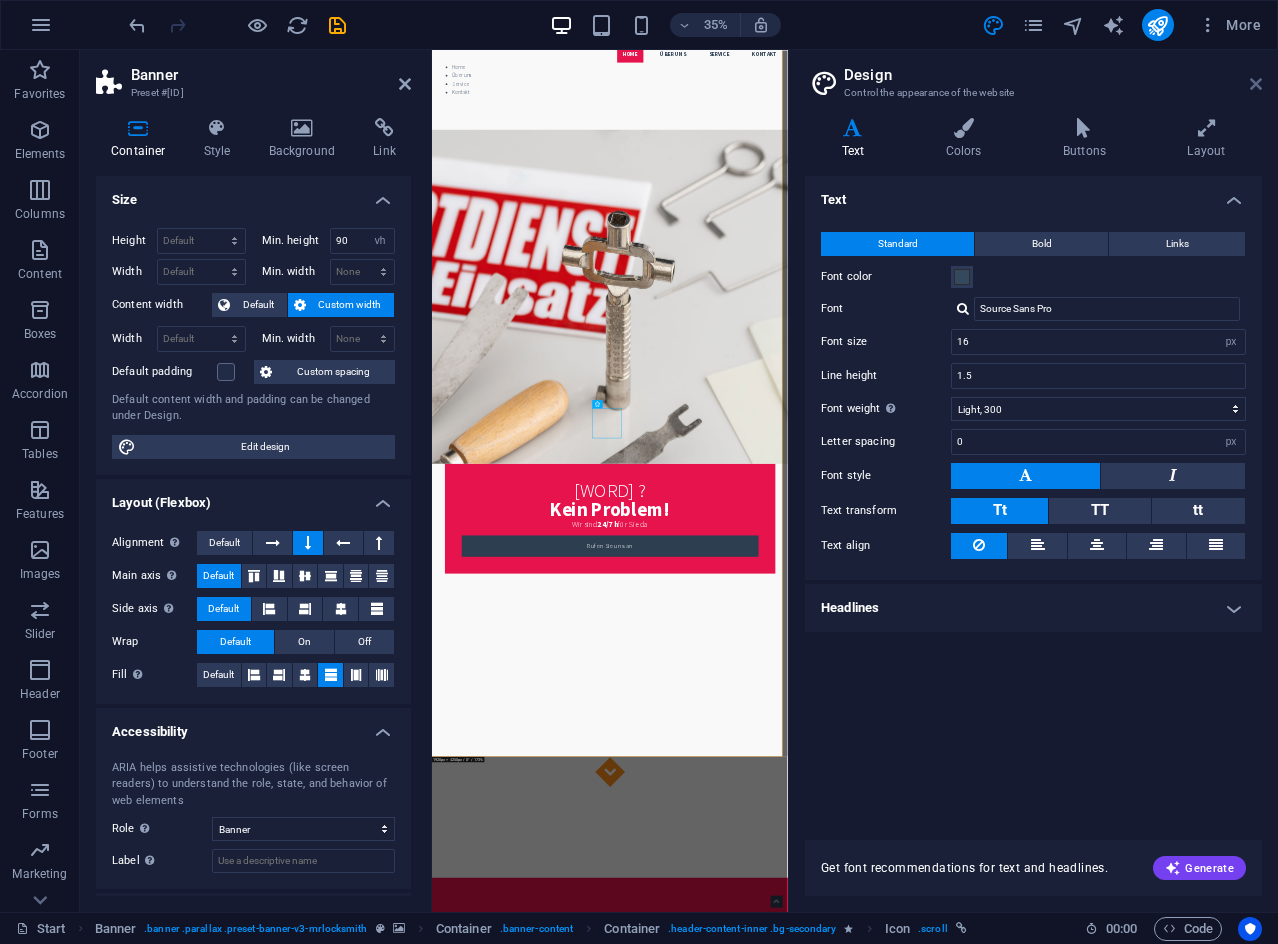 click at bounding box center (1256, 84) 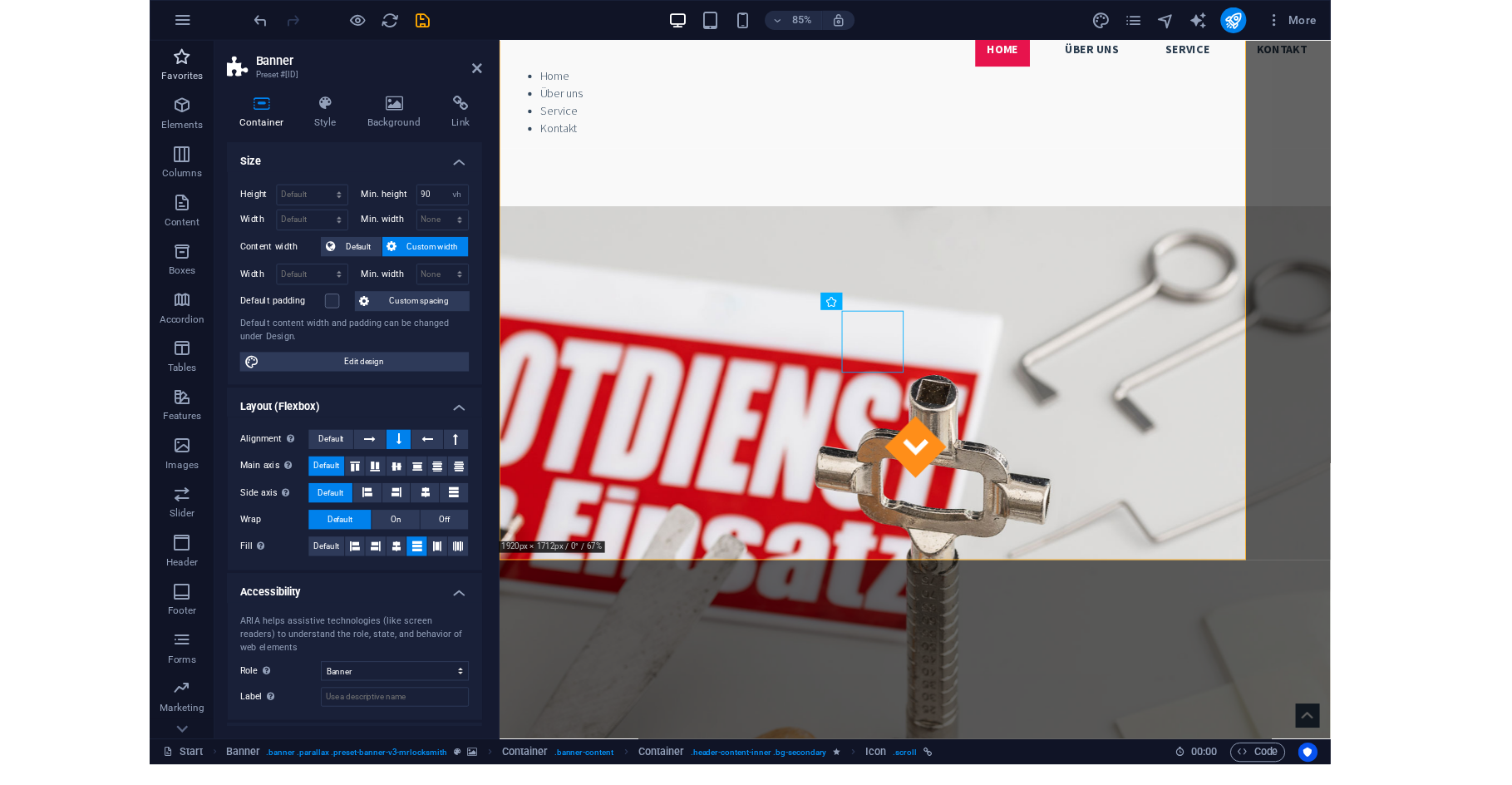 scroll, scrollTop: 313, scrollLeft: 0, axis: vertical 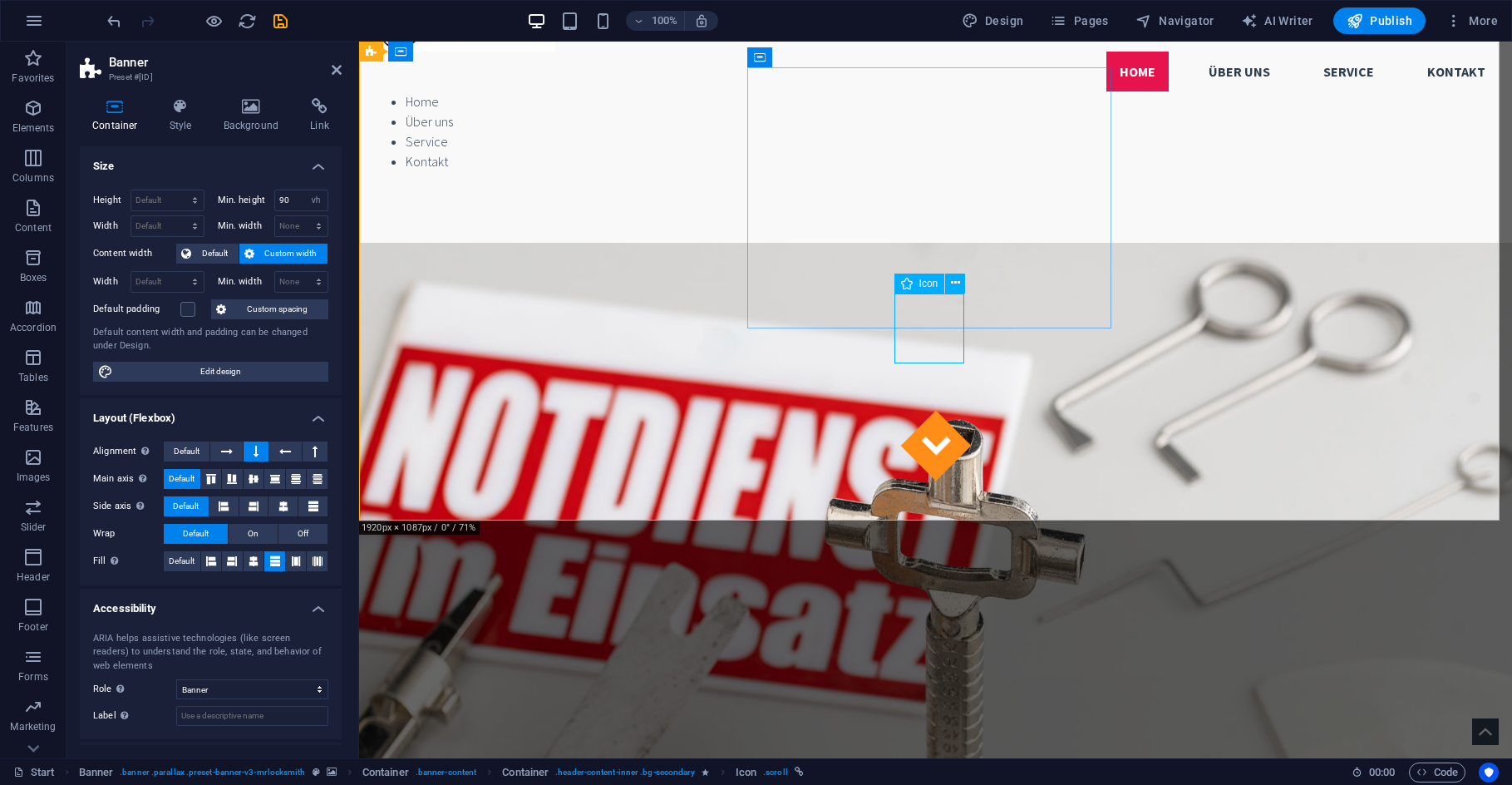 click at bounding box center [935, 446] 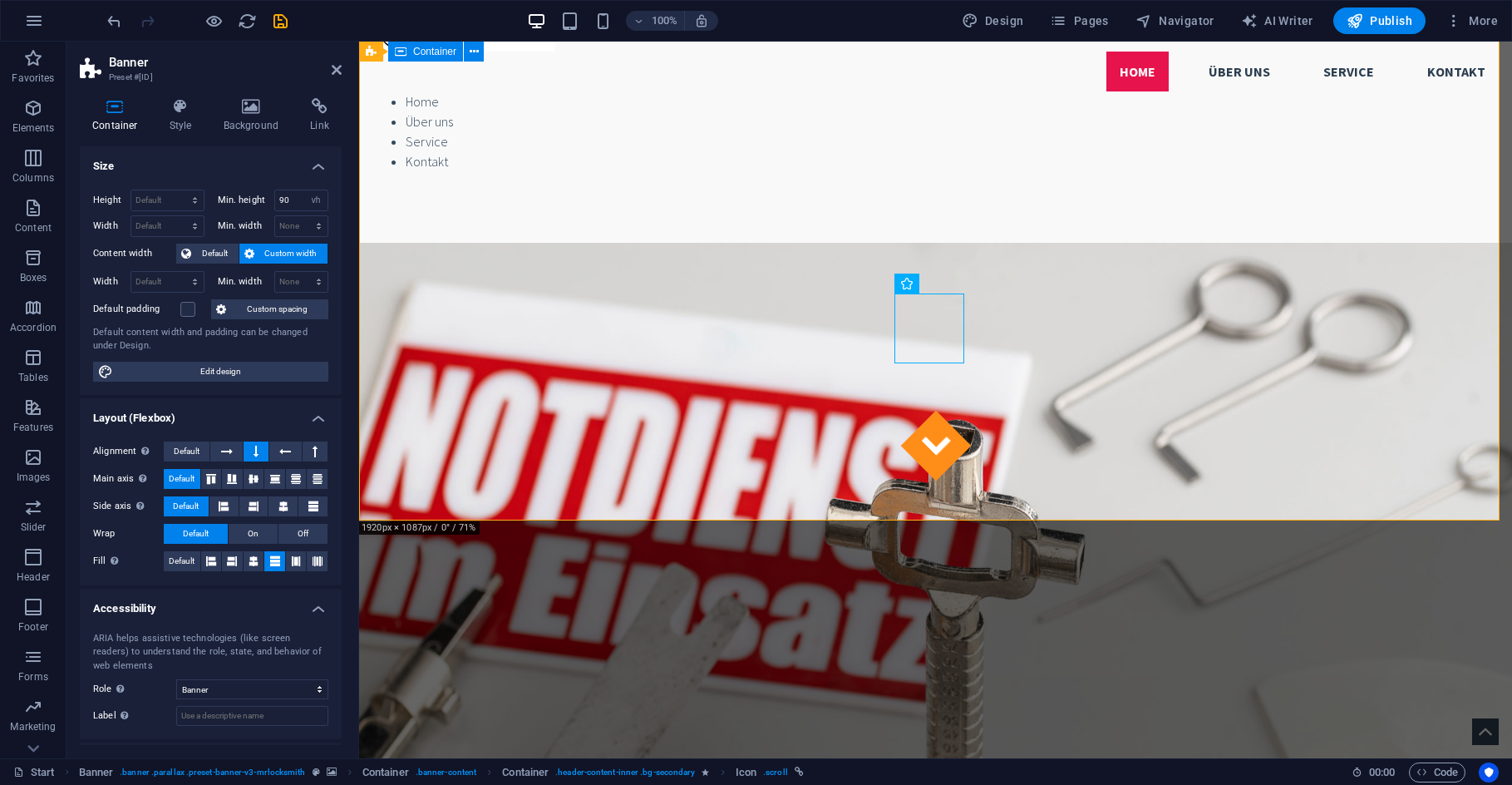 click on "Ausgesperrt ? Kein Problem! Wir sind   24/7 h  für Sie da   Rufen Sie uns an" at bounding box center (935, 1131) 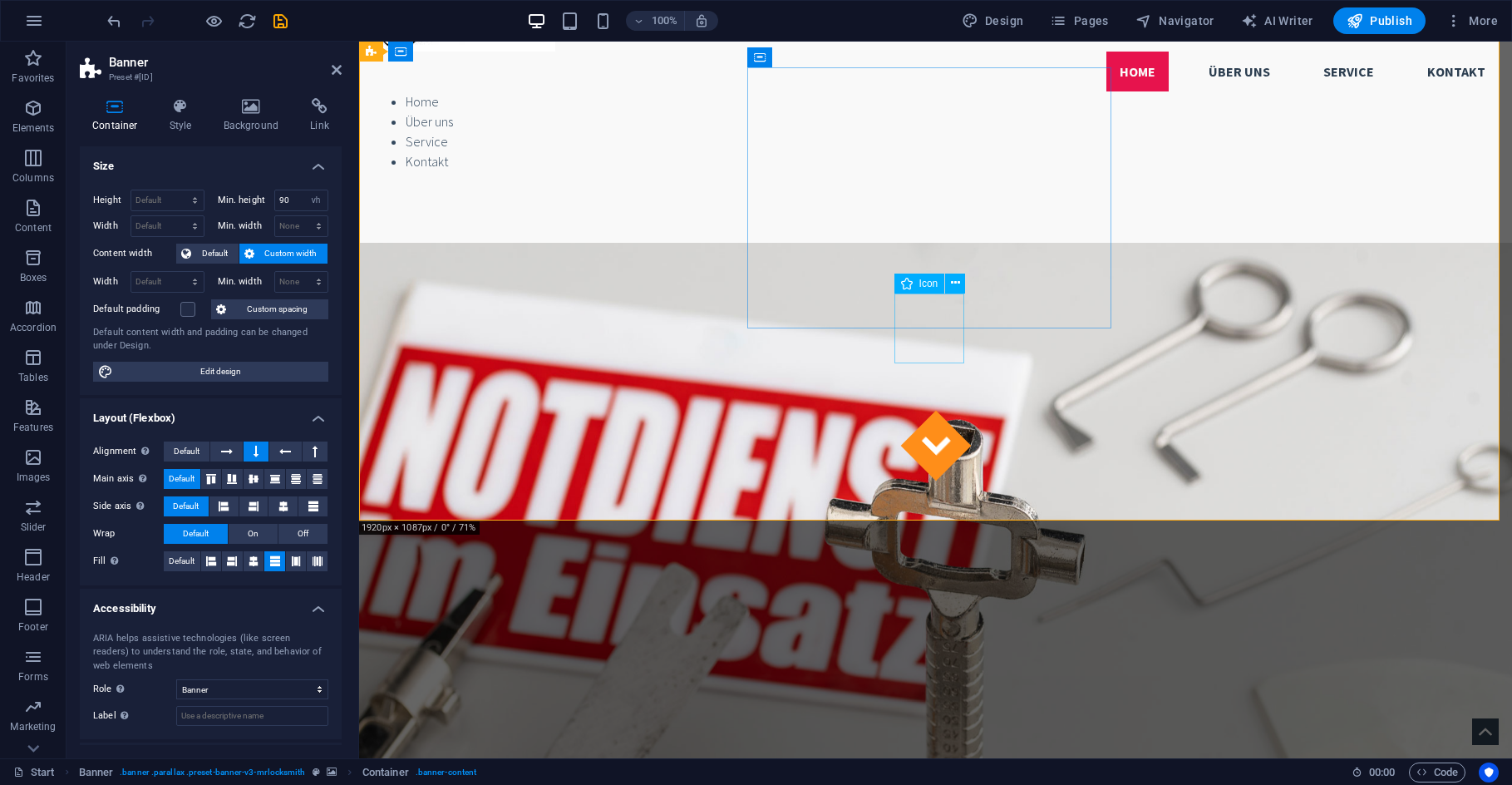click at bounding box center (935, 446) 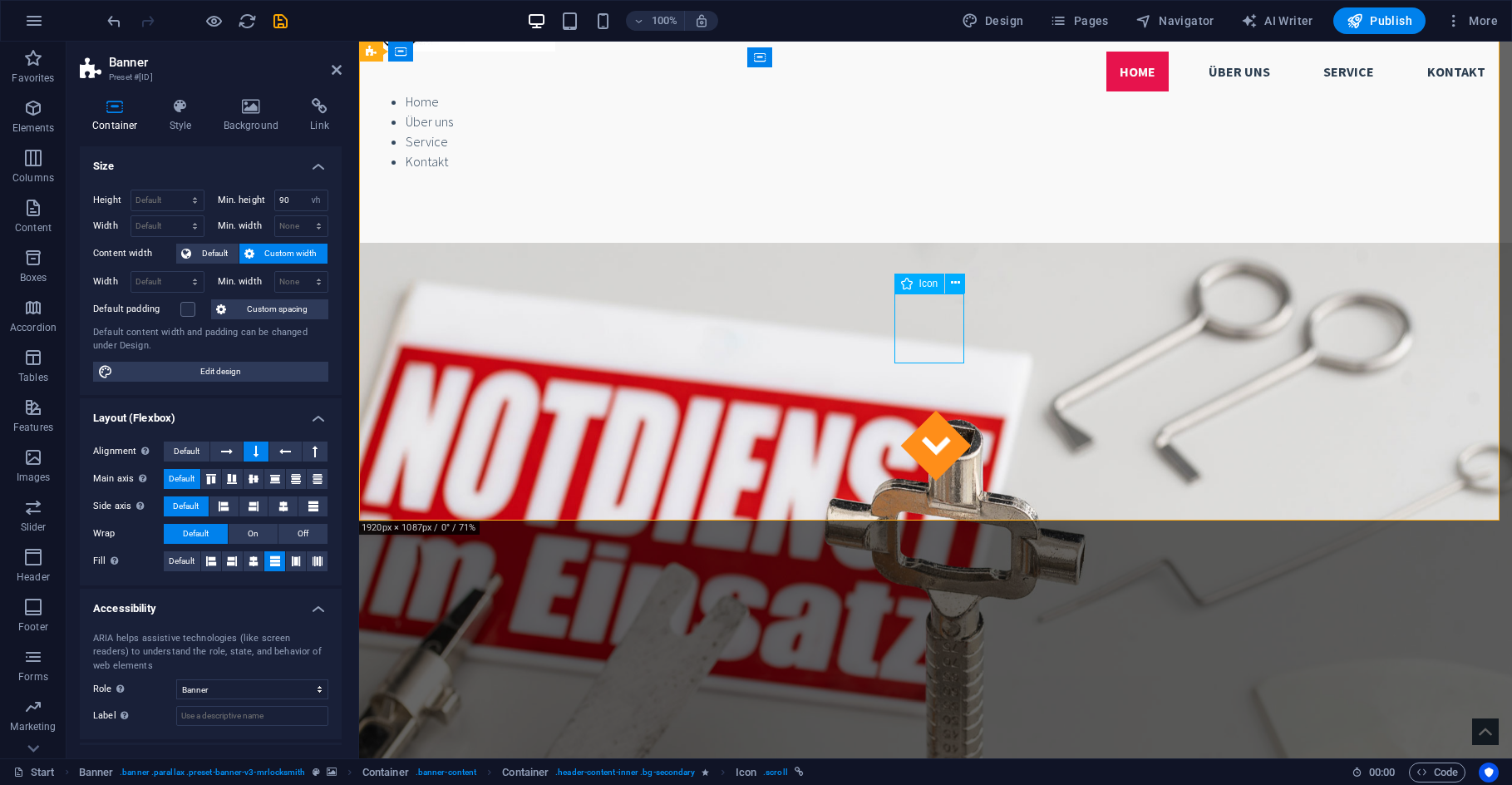 click at bounding box center (935, 446) 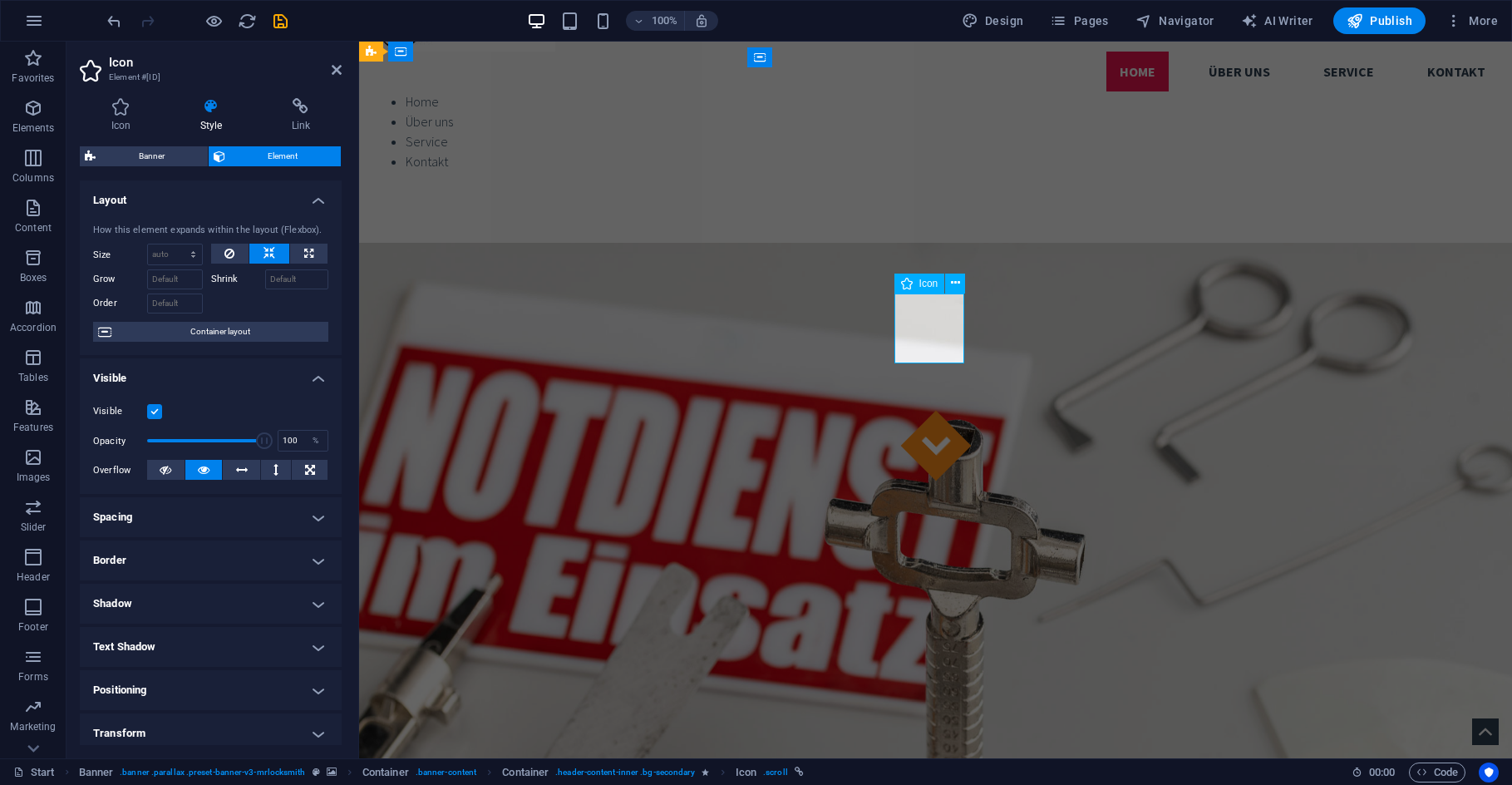 click at bounding box center [935, 446] 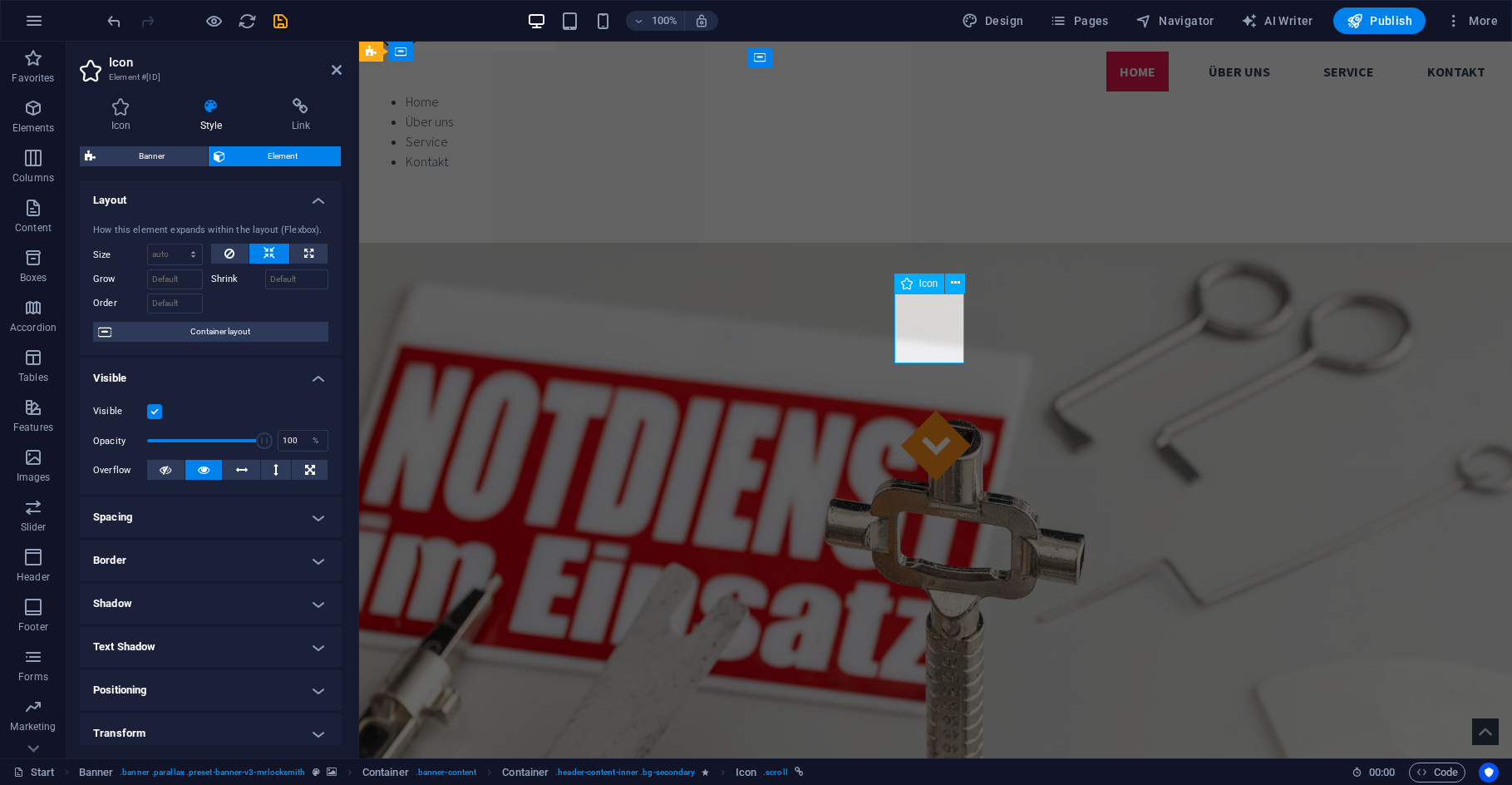 click at bounding box center [935, 446] 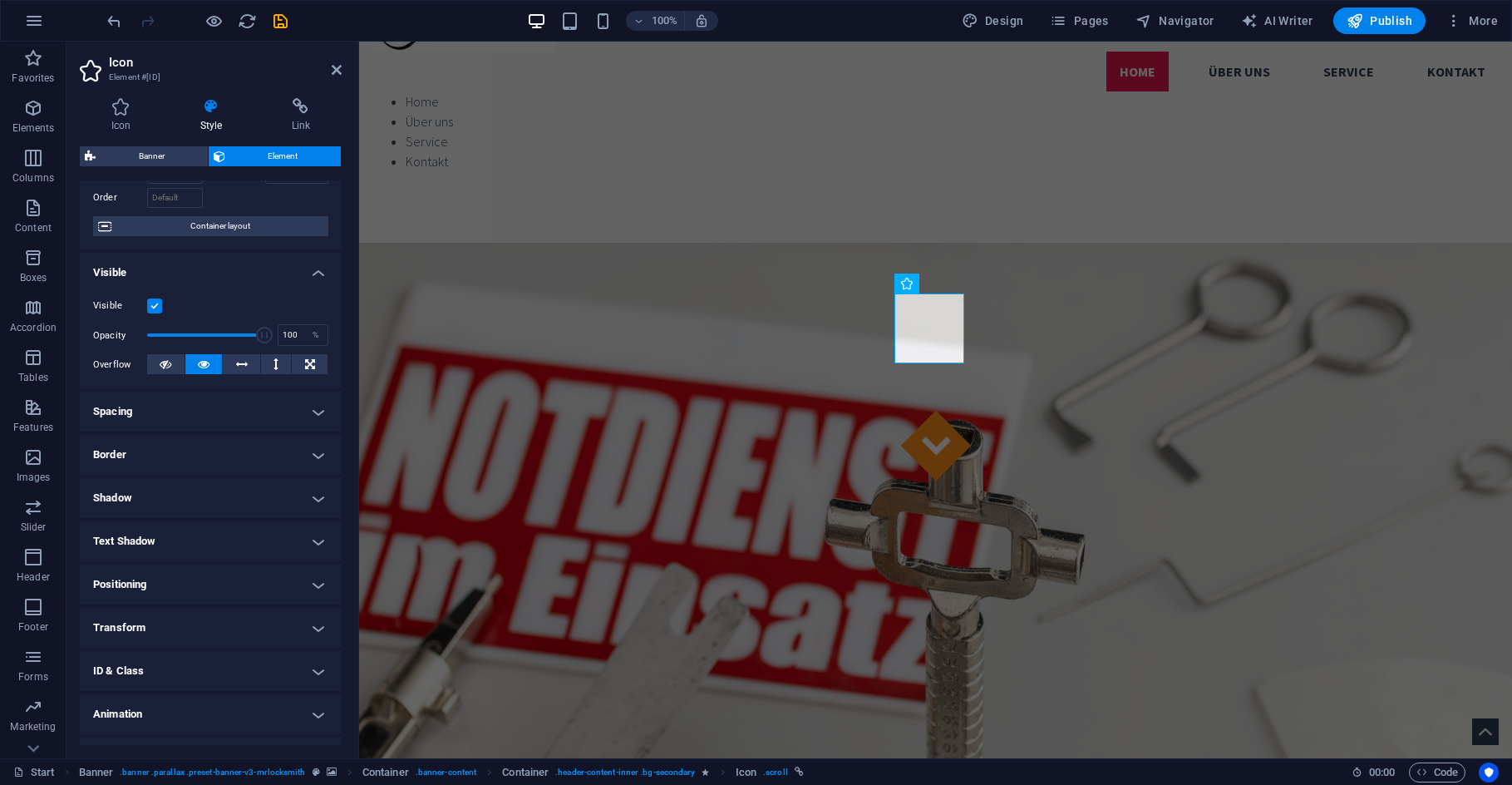 scroll, scrollTop: 138, scrollLeft: 0, axis: vertical 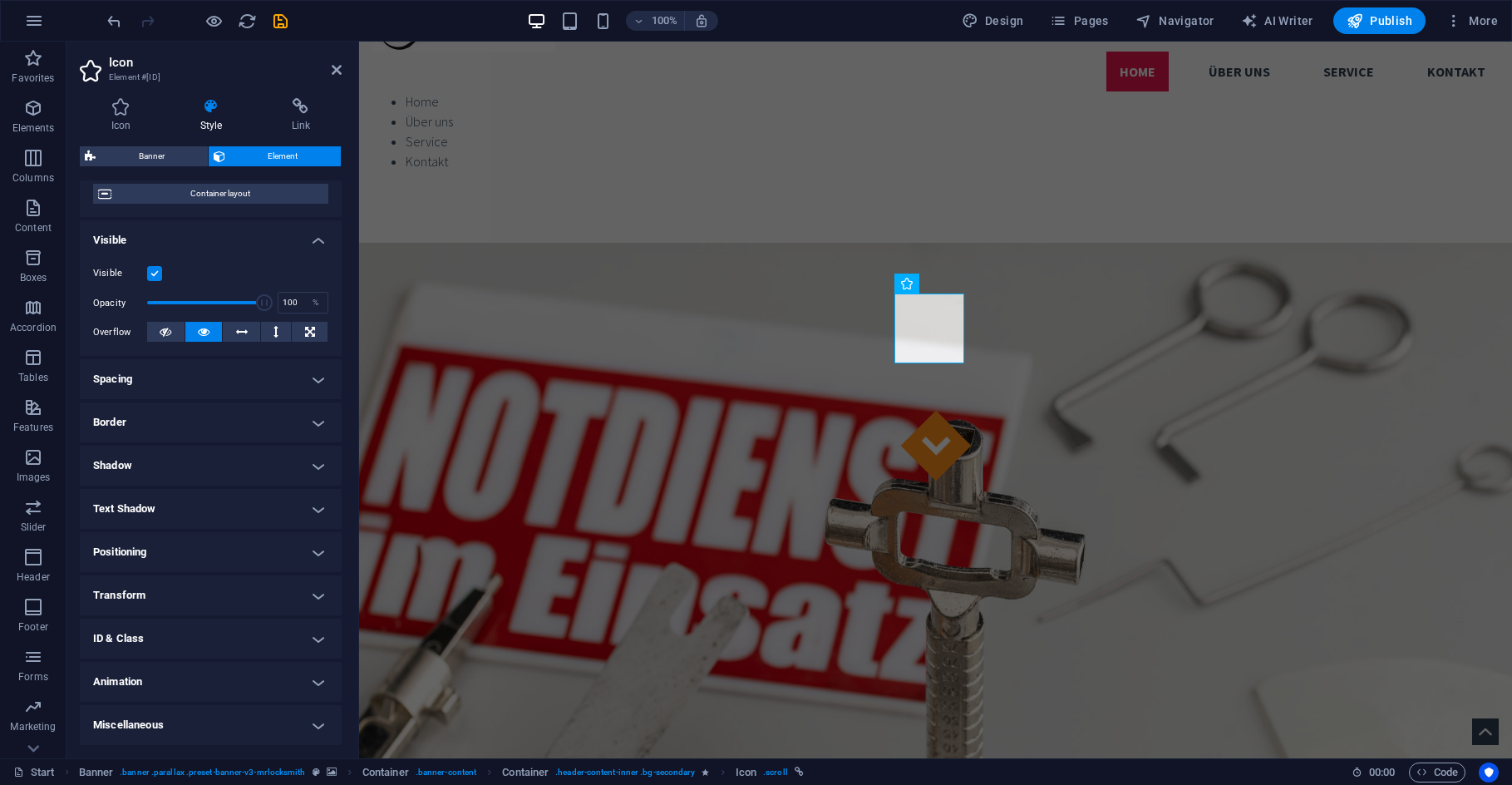 click on "Border" at bounding box center [210, 422] 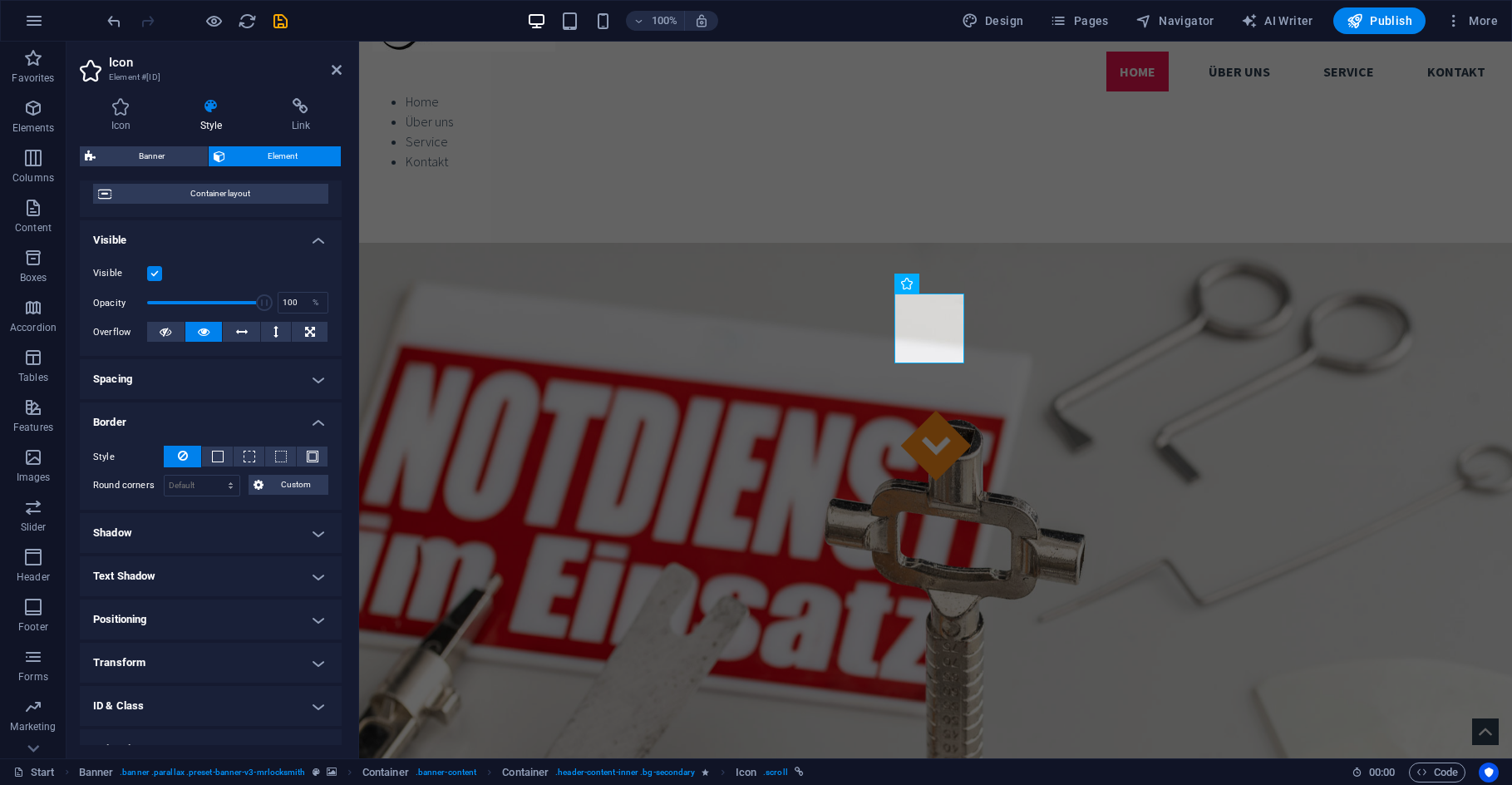 click on "Border" at bounding box center (210, 417) 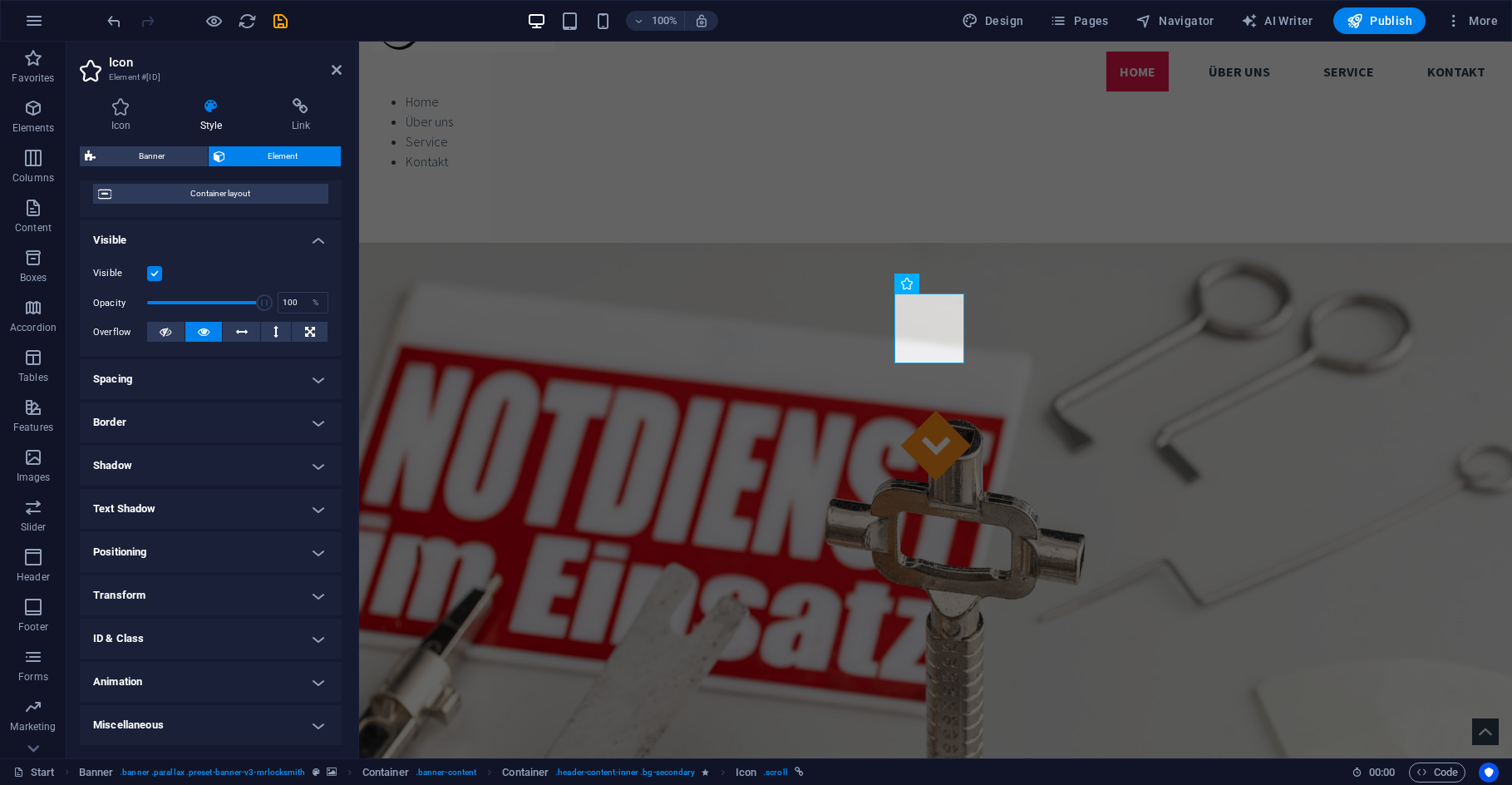 click on "Miscellaneous" at bounding box center [210, 725] 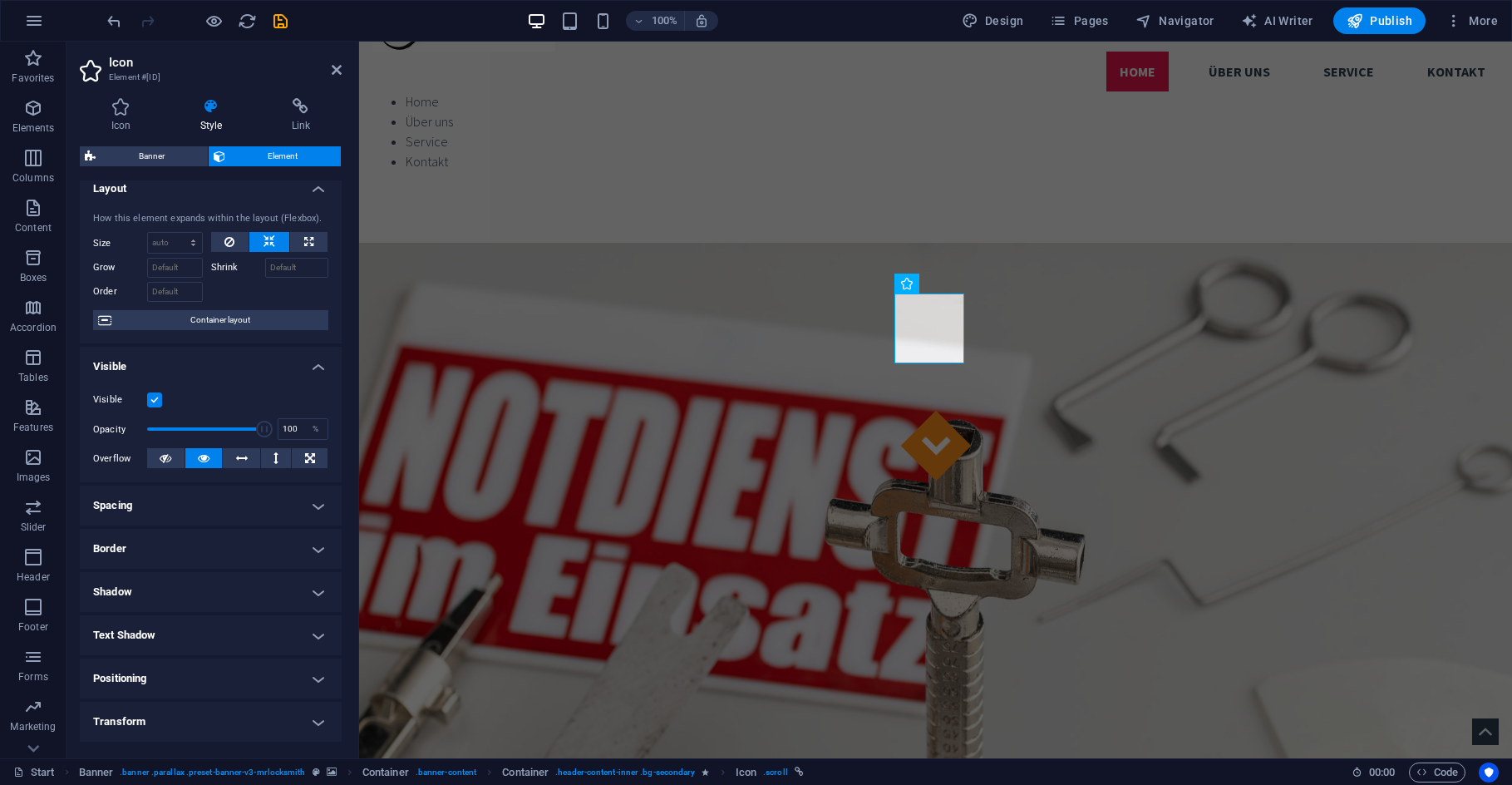 scroll, scrollTop: 0, scrollLeft: 0, axis: both 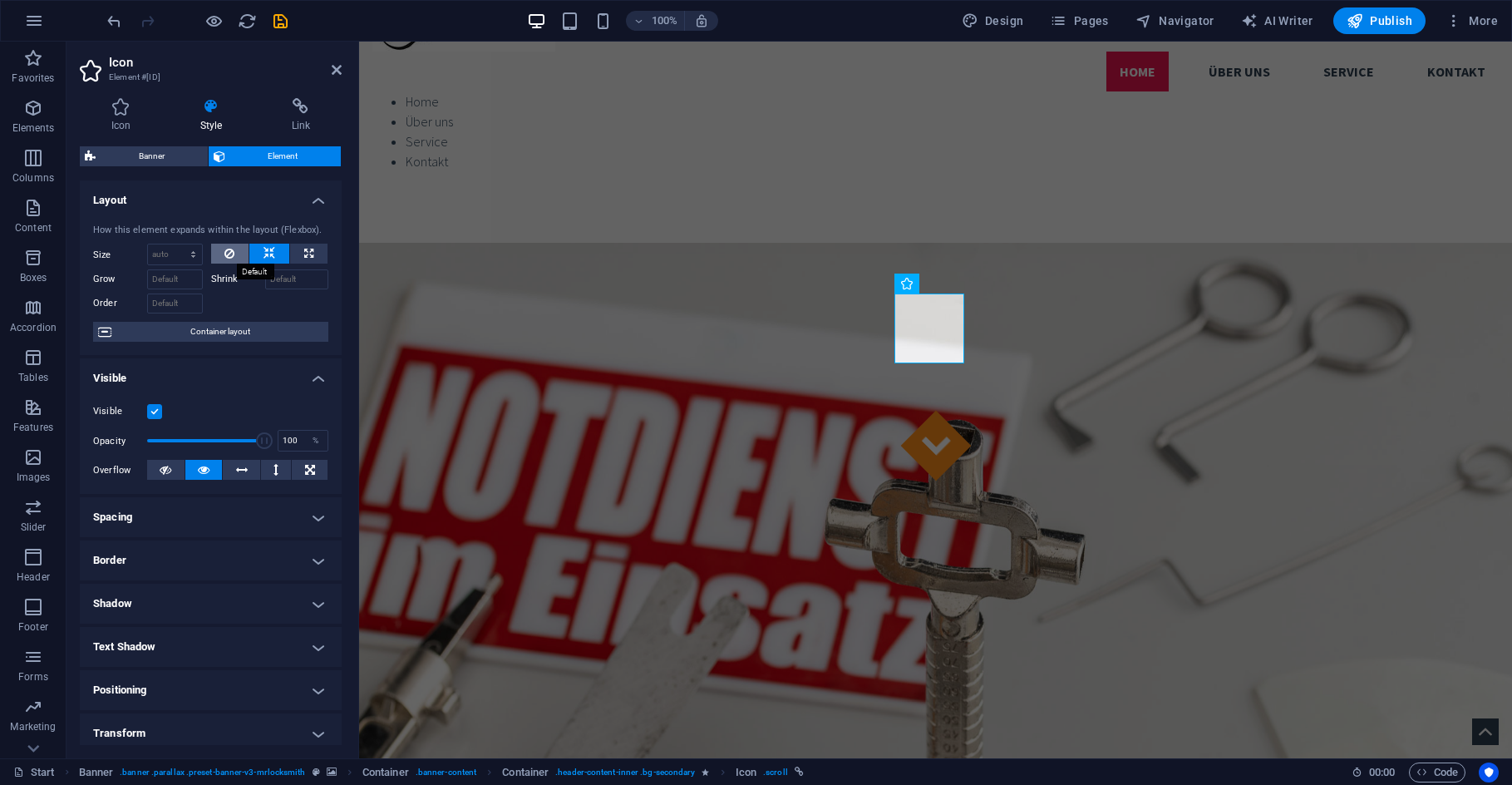 click at bounding box center [229, 254] 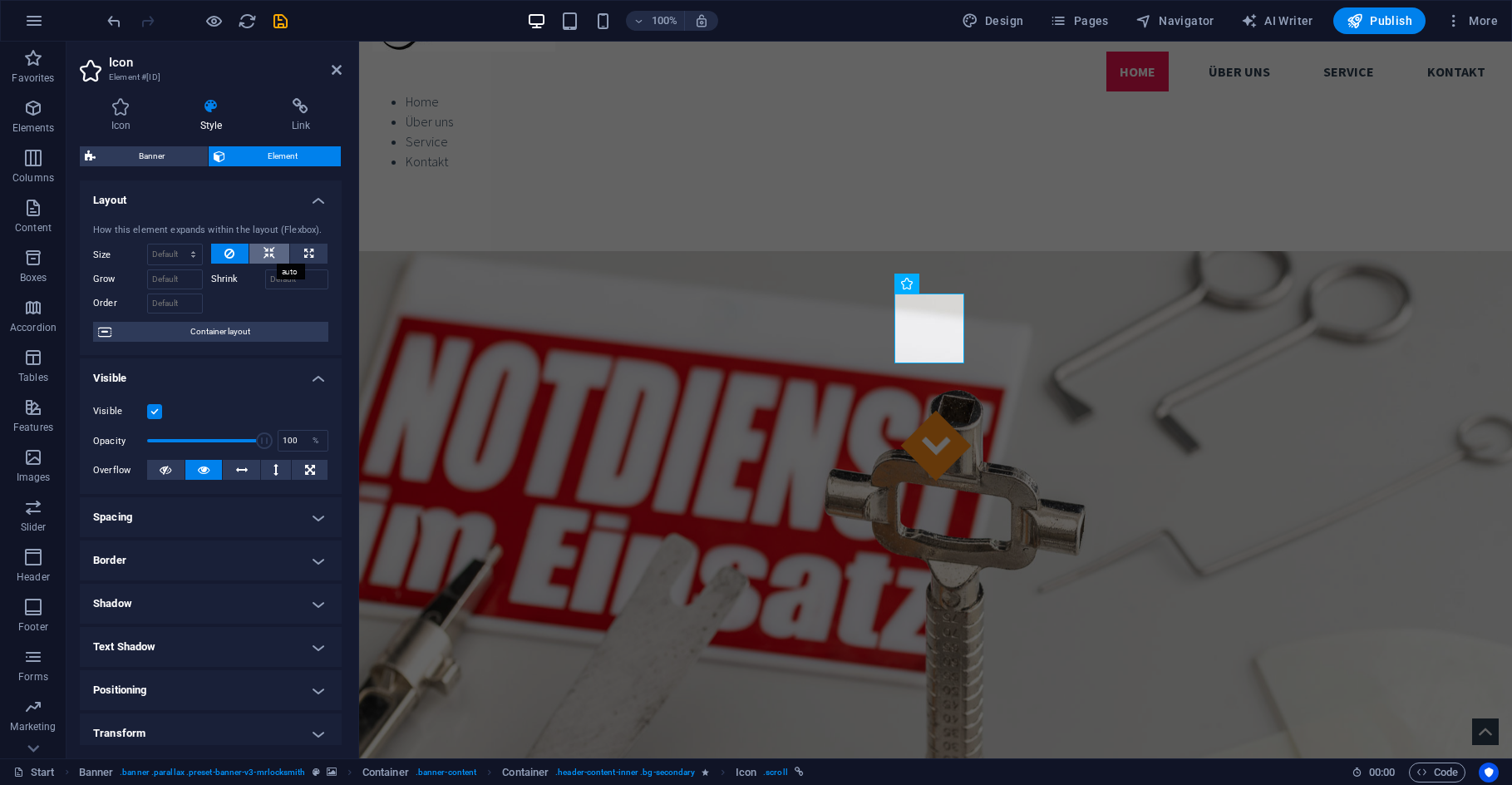 click at bounding box center (269, 254) 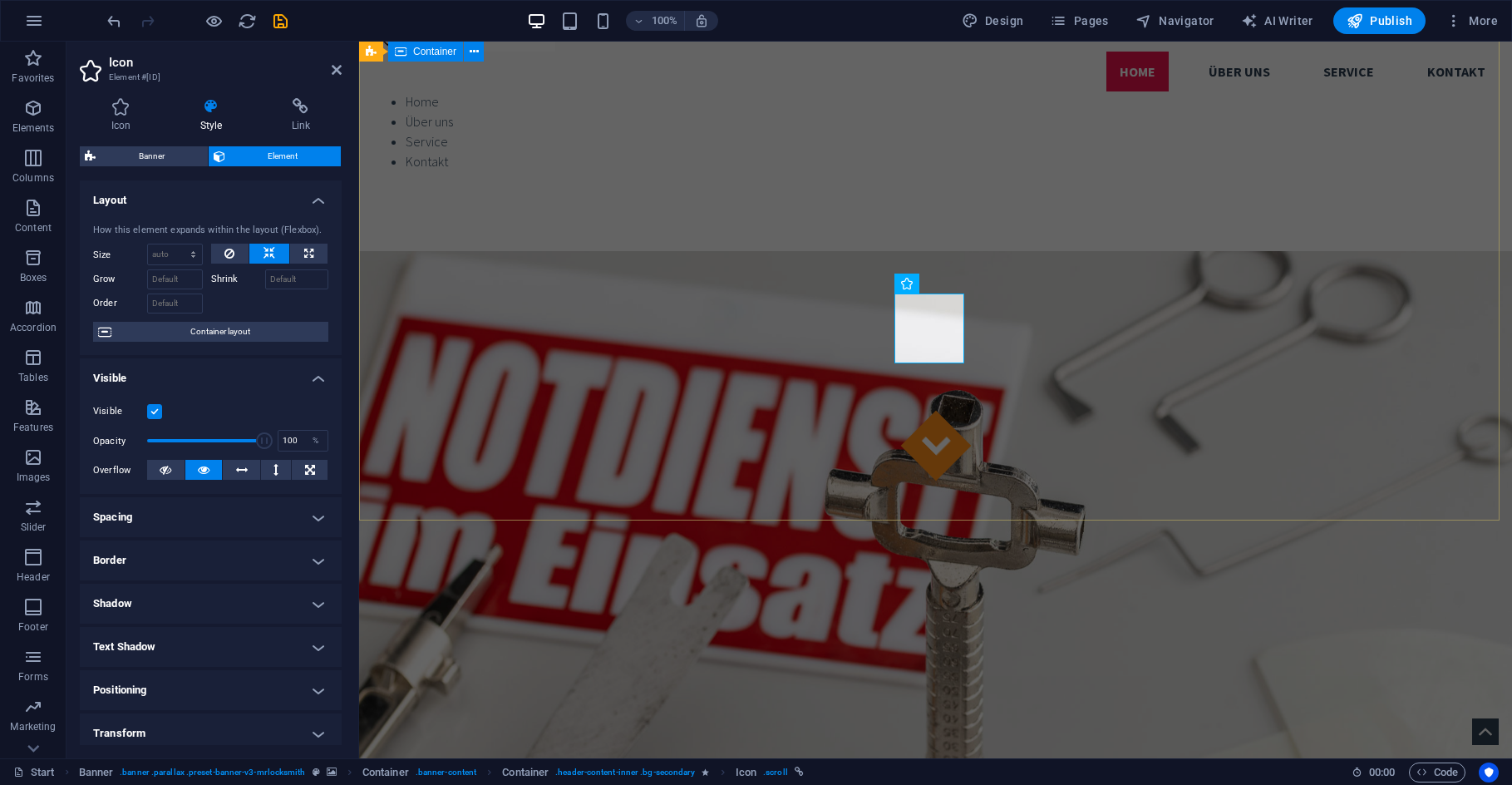 click on "Ausgesperrt ? Kein Problem! Wir sind   24/7 h  für Sie da   Rufen Sie uns an" at bounding box center (935, 1056) 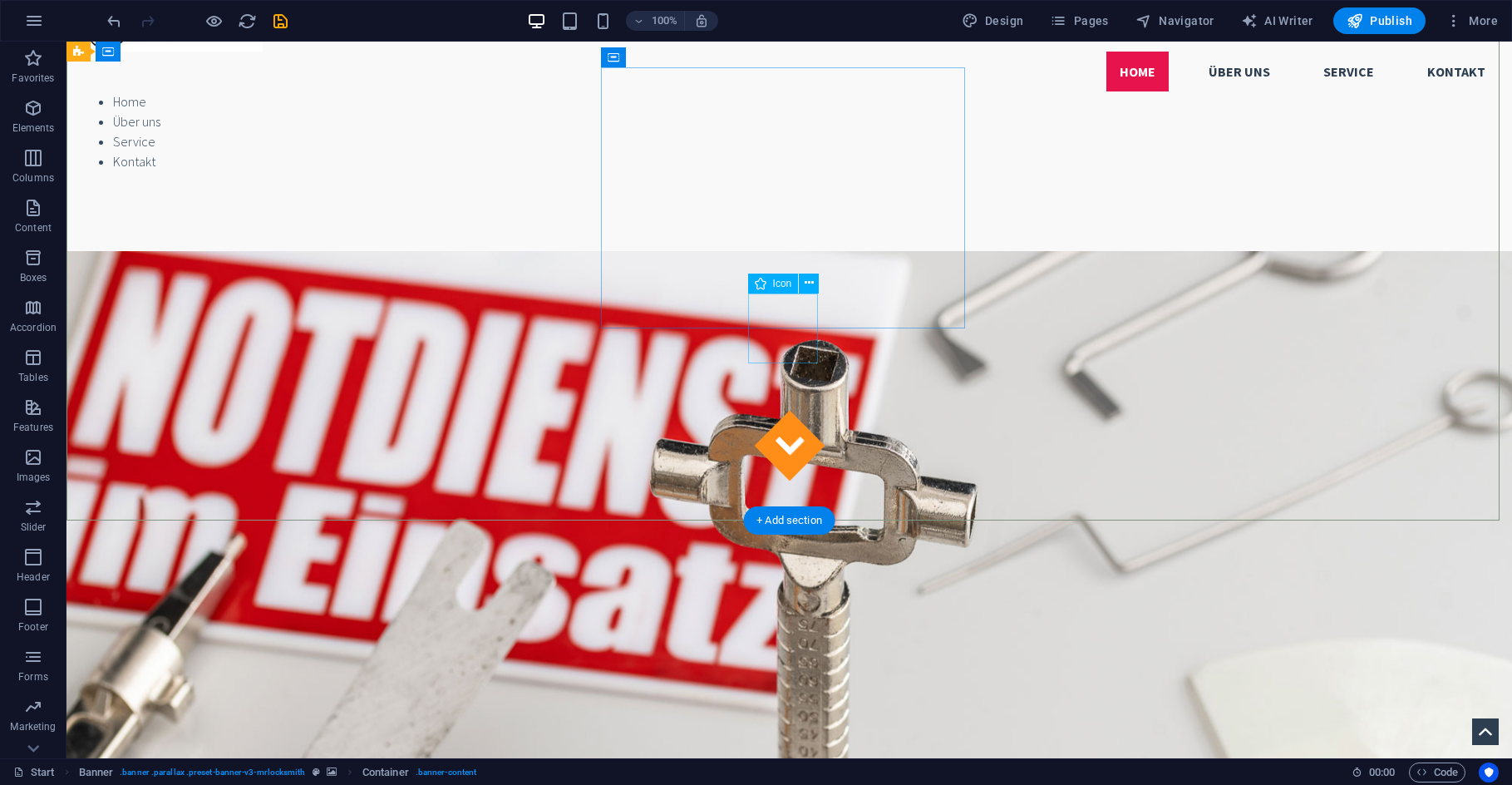 click at bounding box center (789, 446) 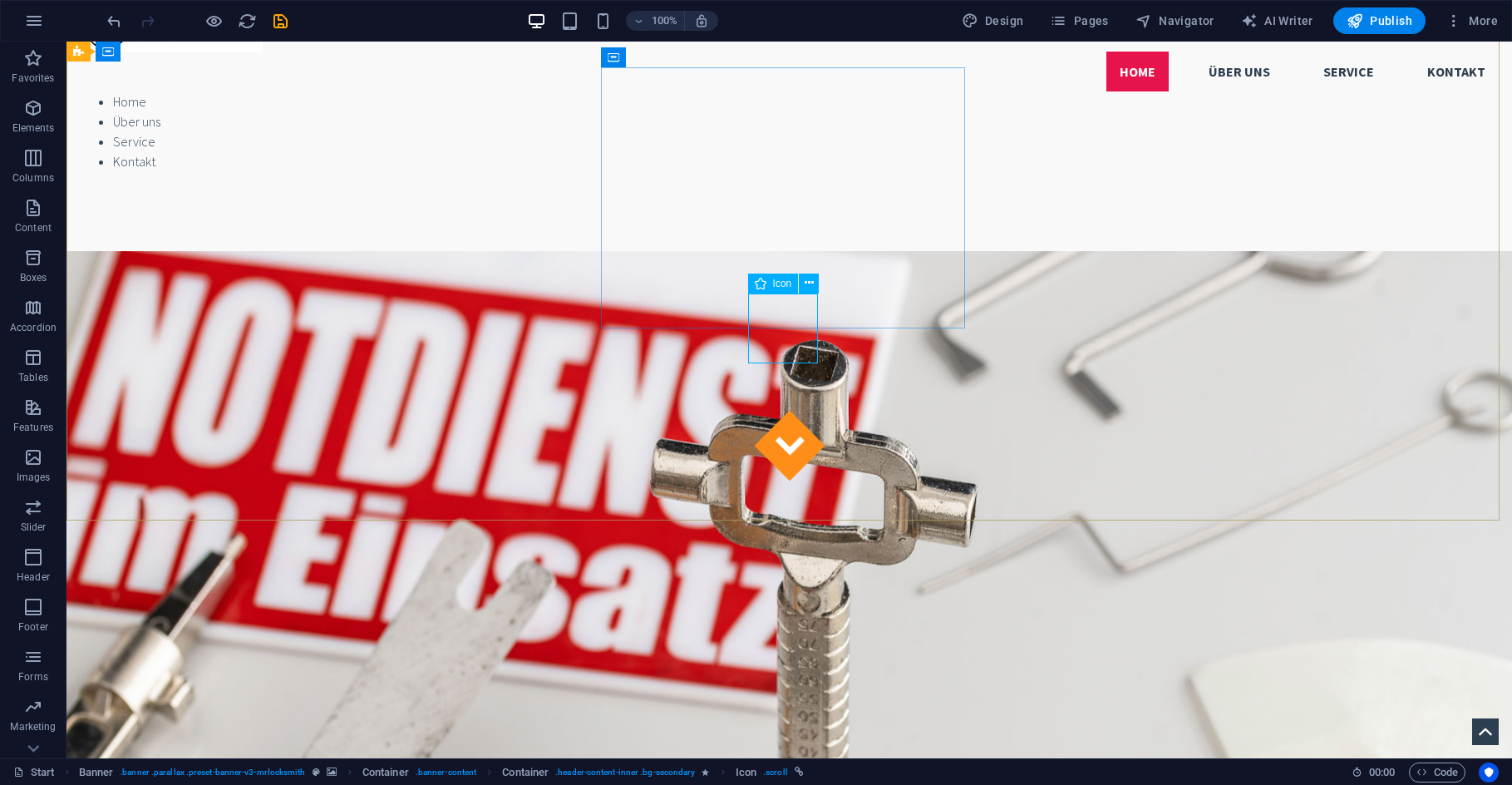 click on "Icon" at bounding box center (773, 284) 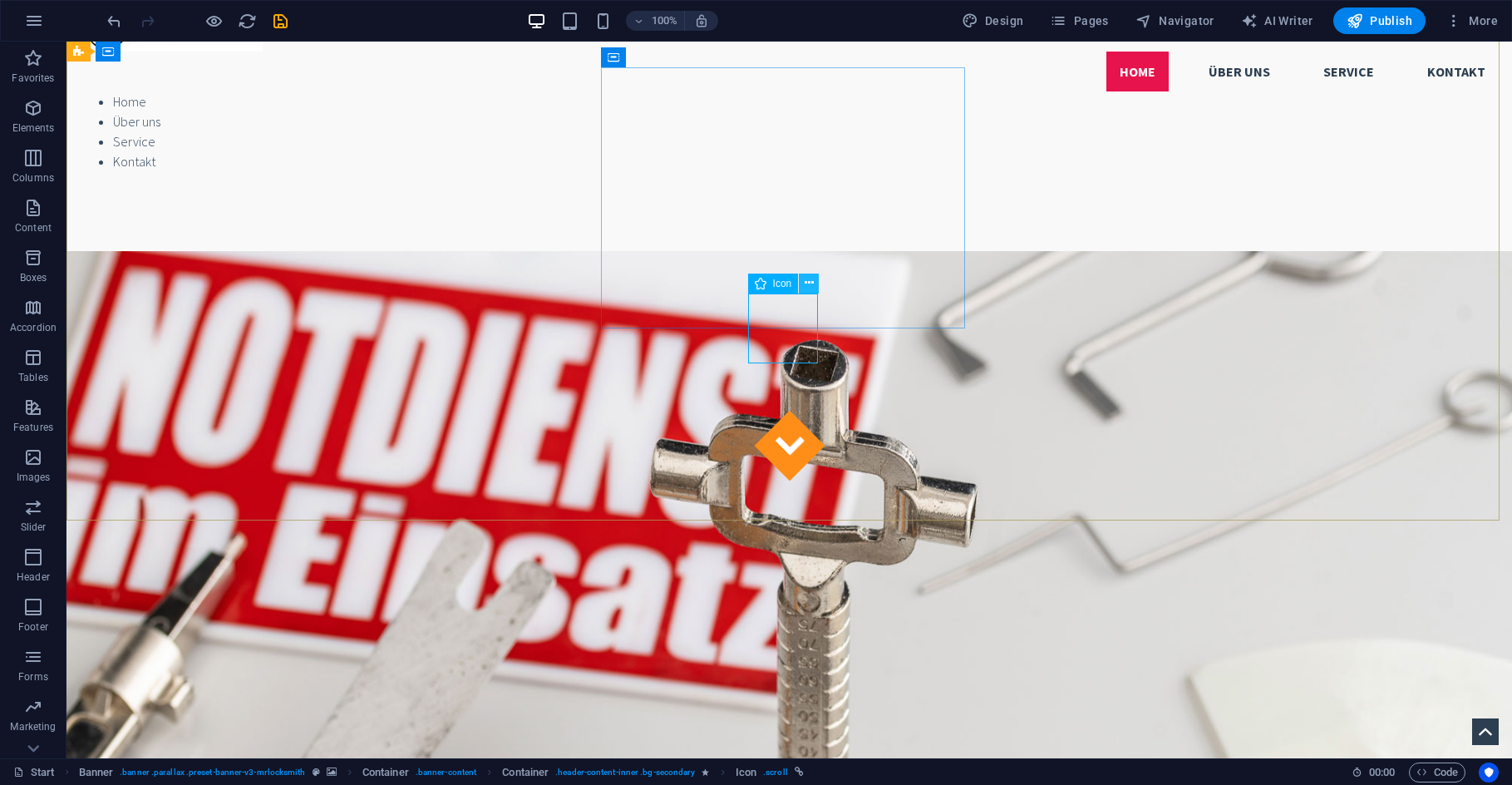 click at bounding box center (809, 284) 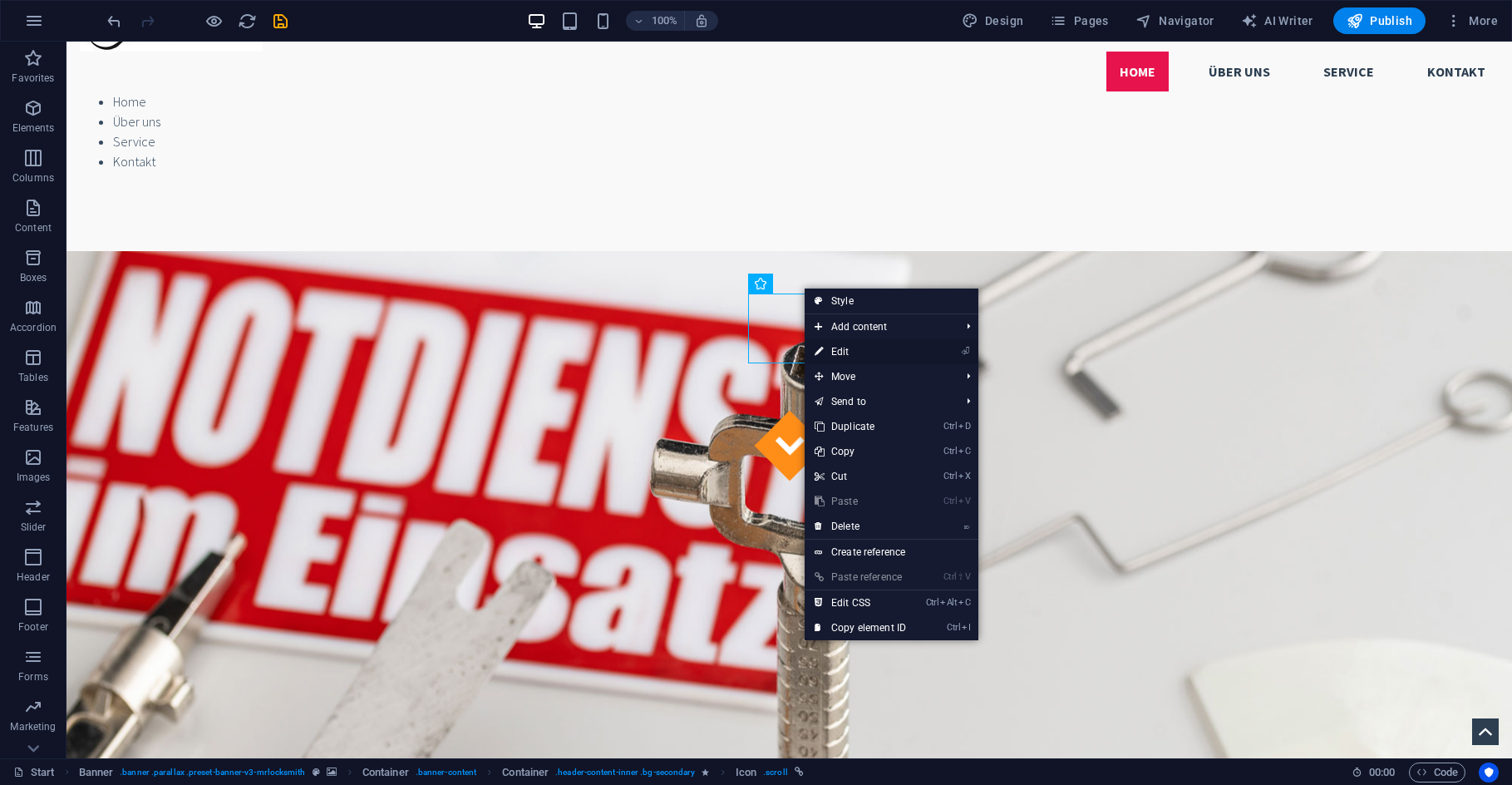 click on "⏎  Edit" at bounding box center (860, 352) 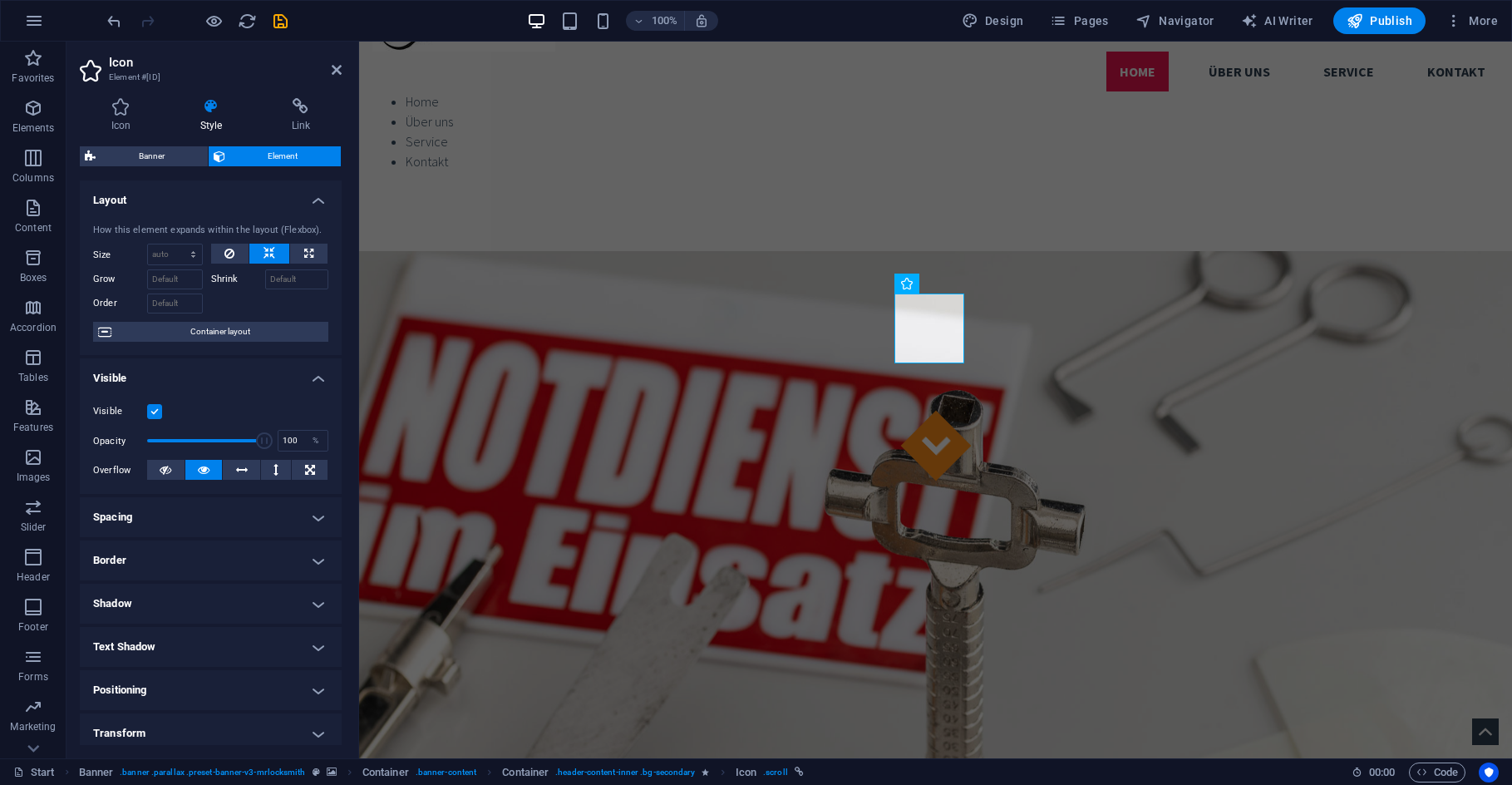click at bounding box center [211, 106] 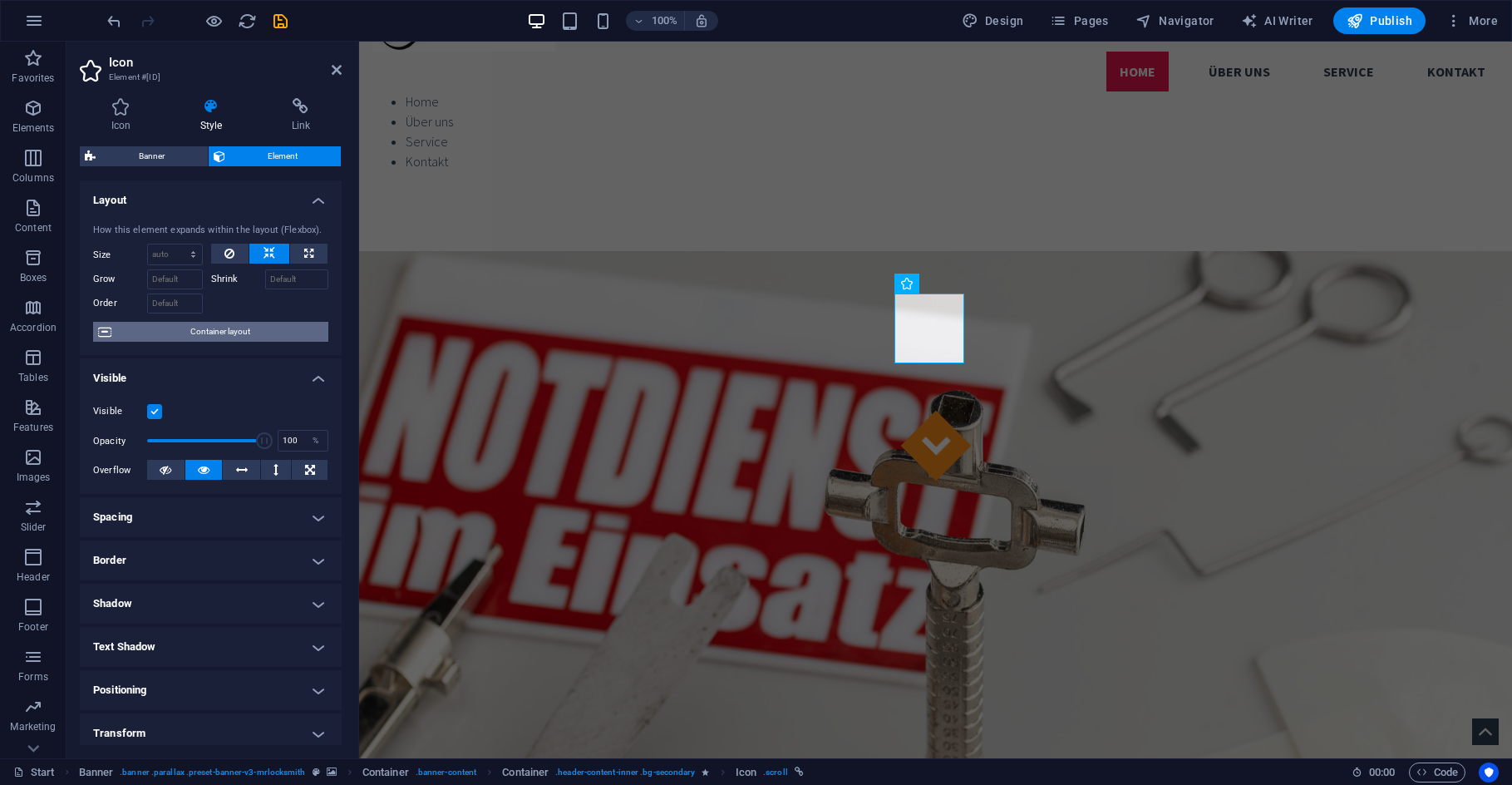 click on "Container layout" at bounding box center [219, 332] 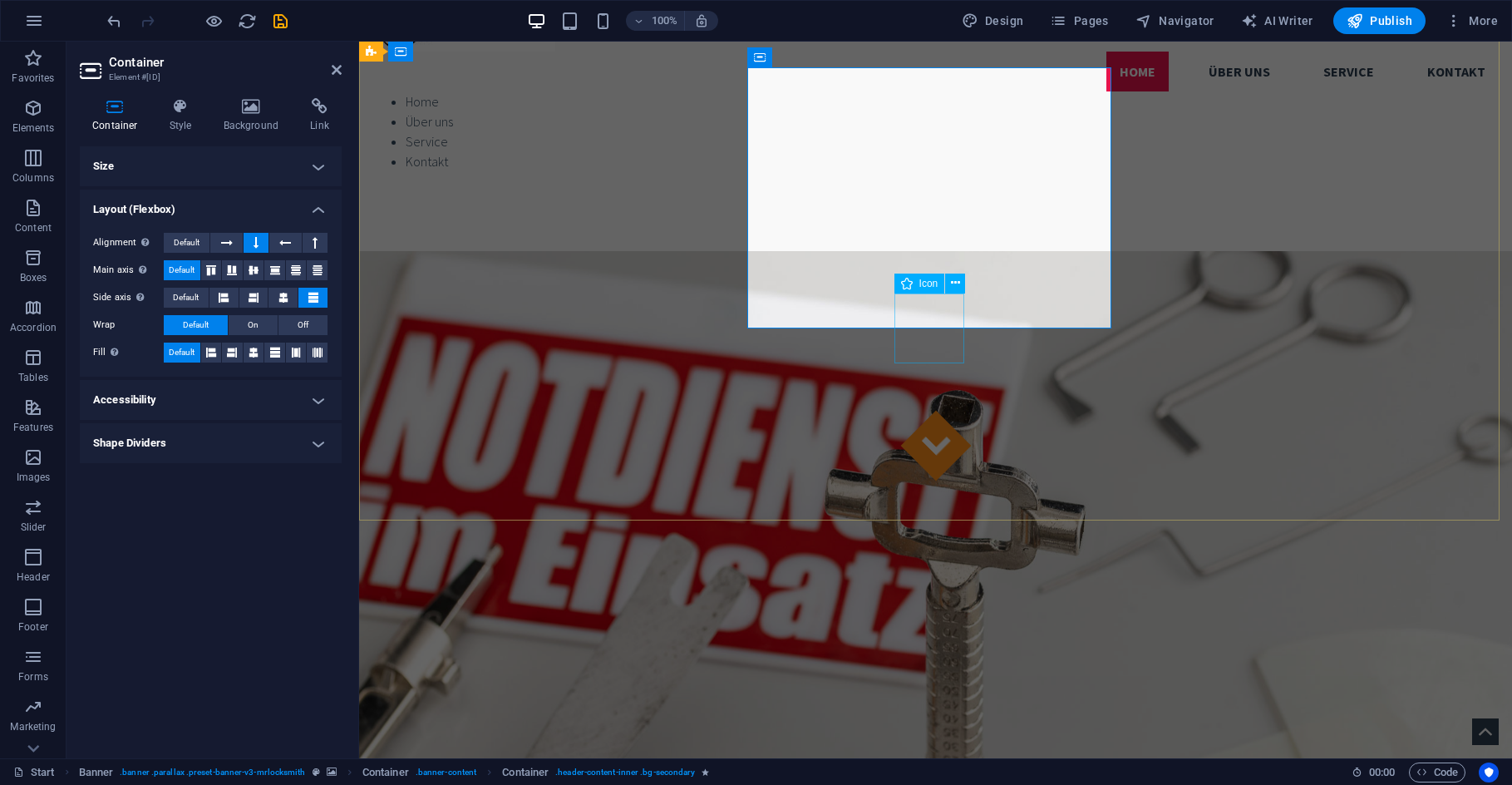 click at bounding box center [935, 446] 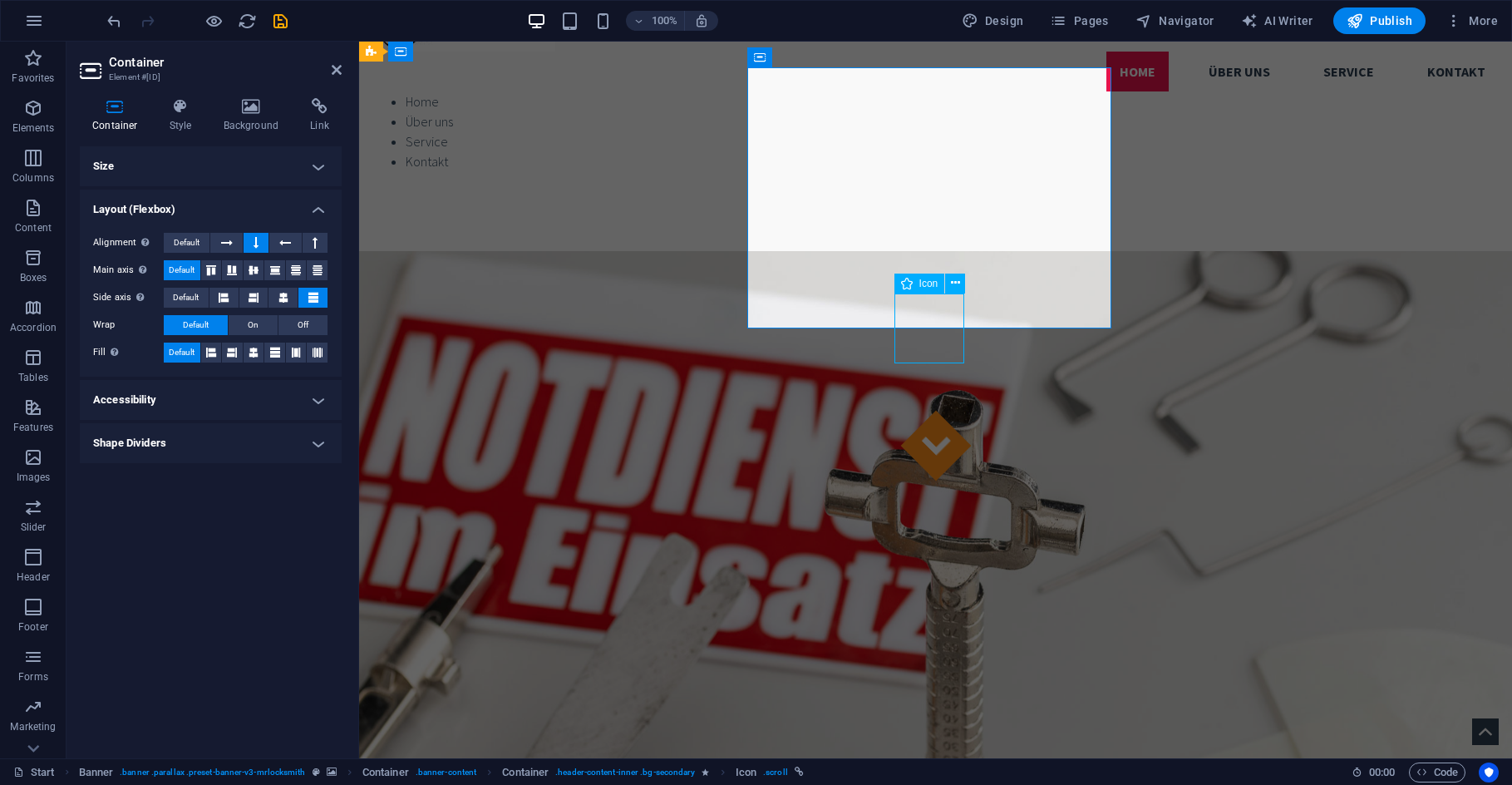 click at bounding box center [935, 446] 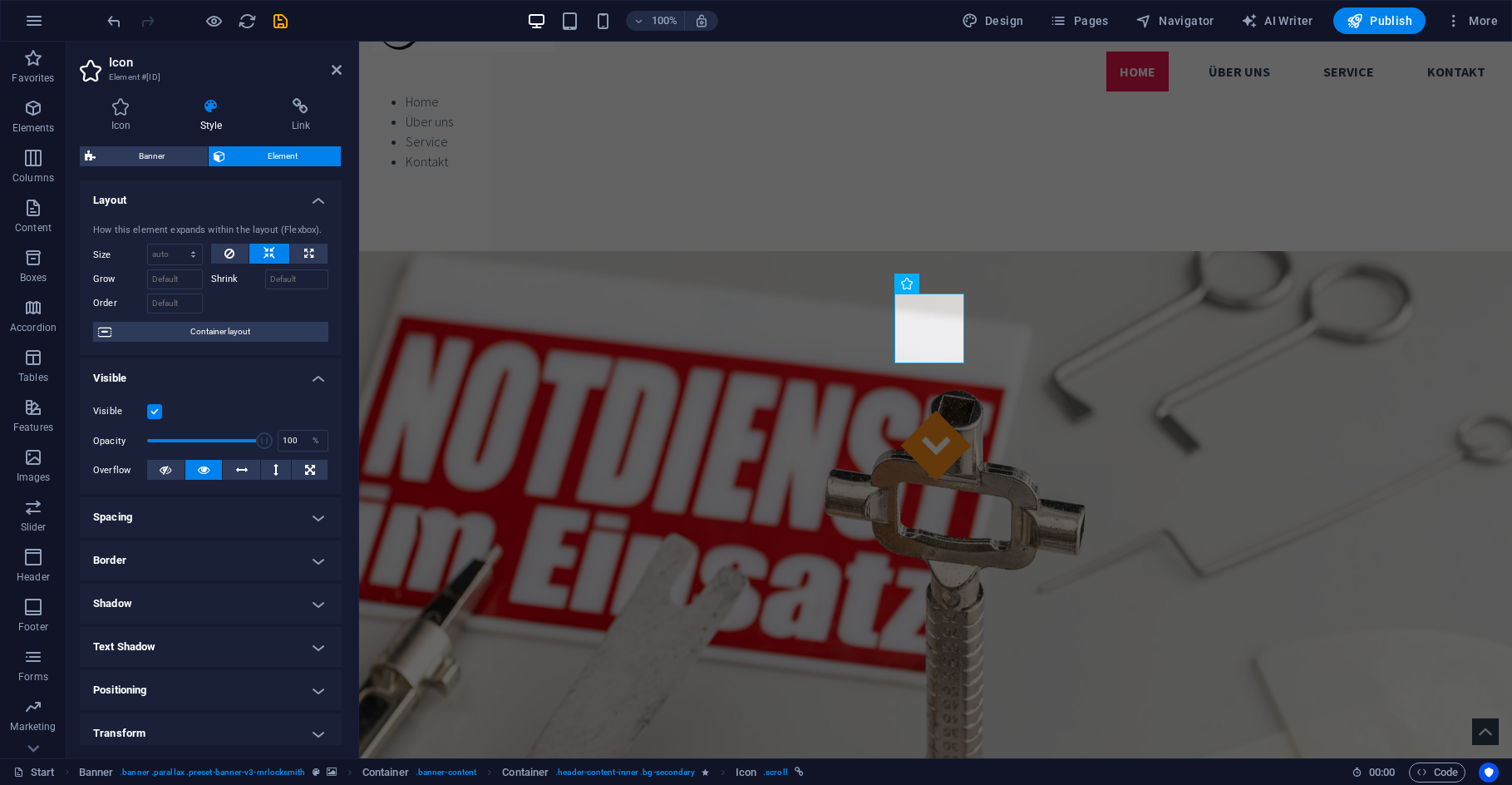 click at bounding box center (155, 412) 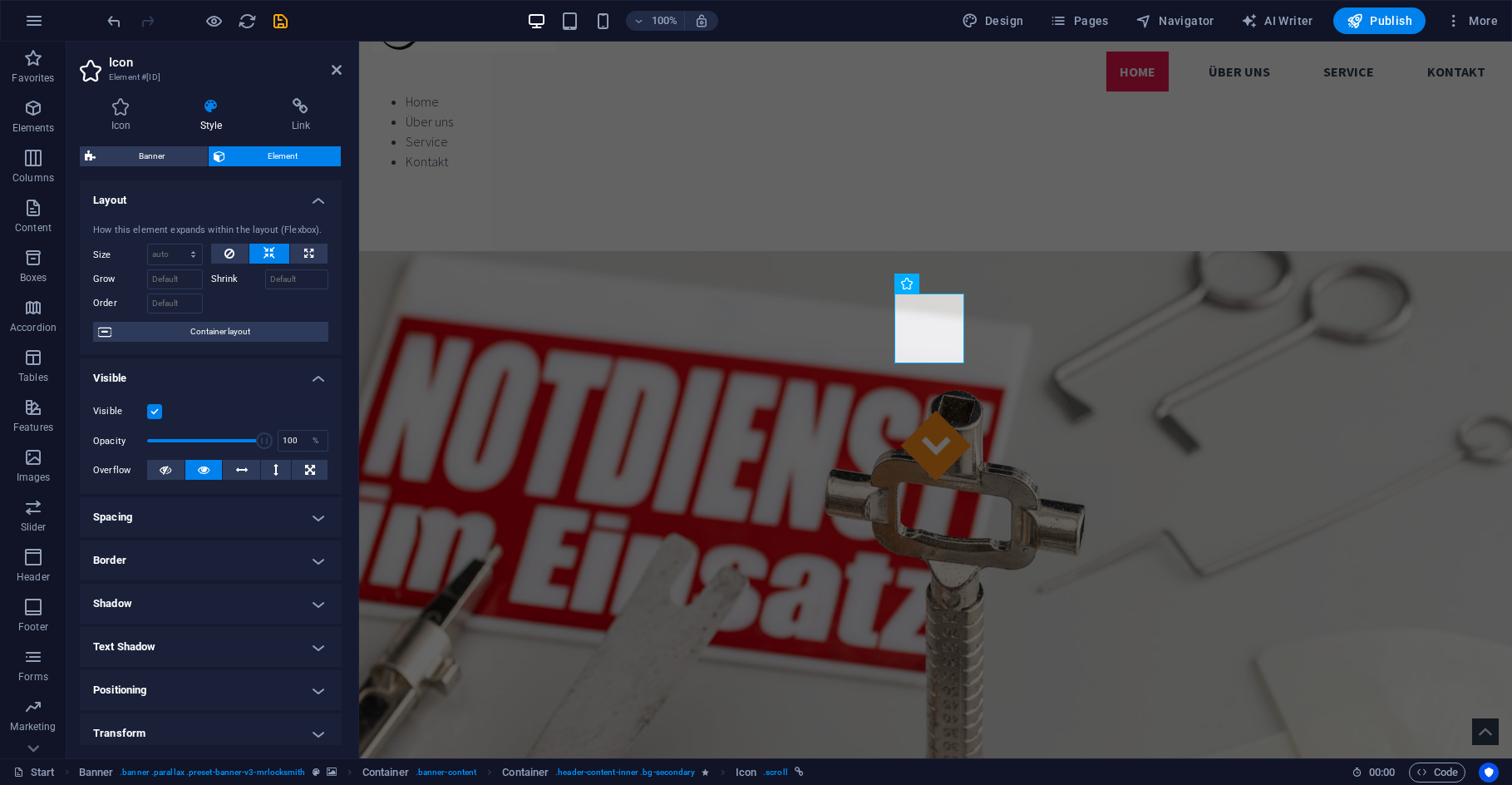 click on "Visible" at bounding box center (0, 0) 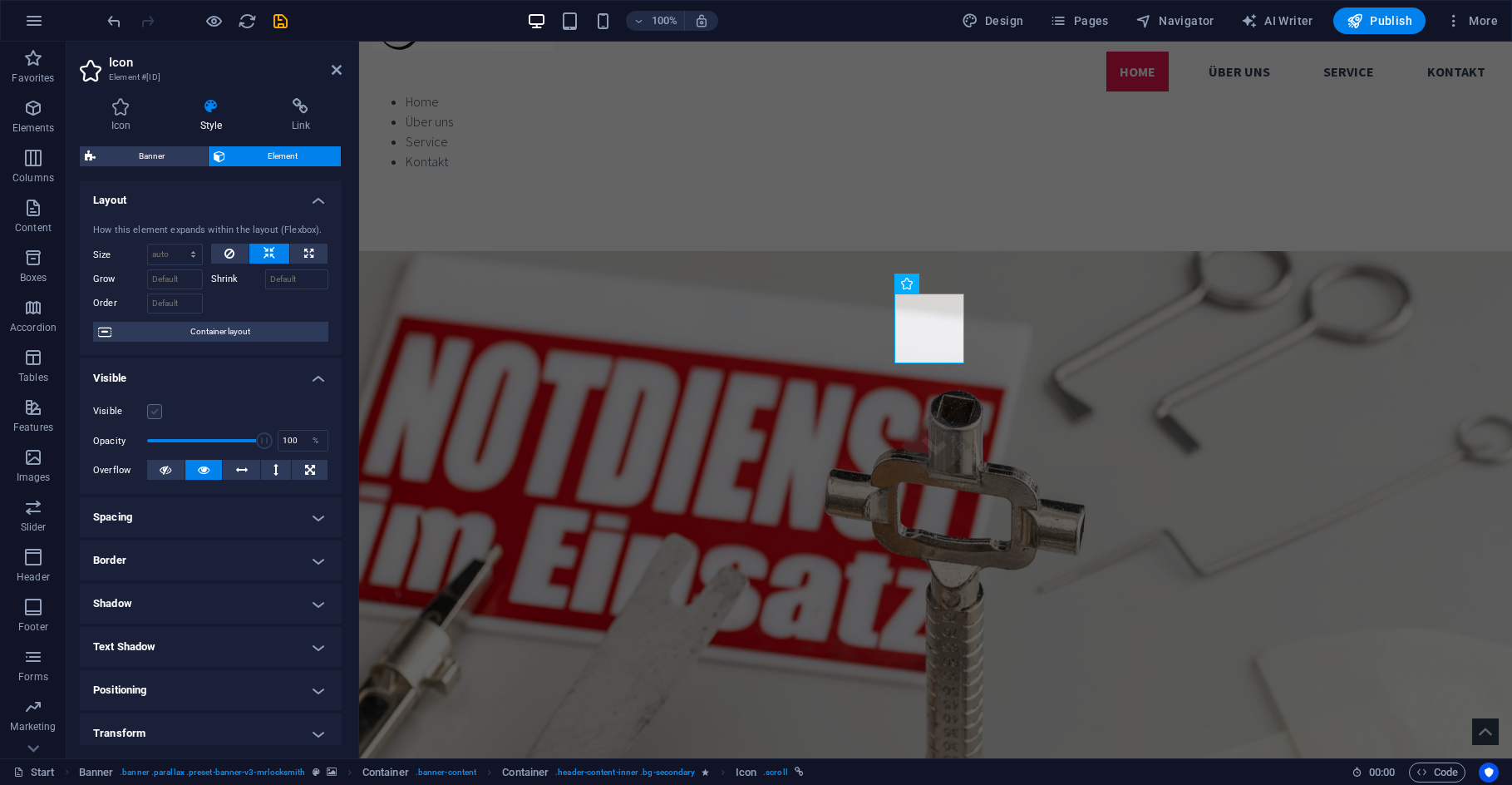 click at bounding box center [155, 412] 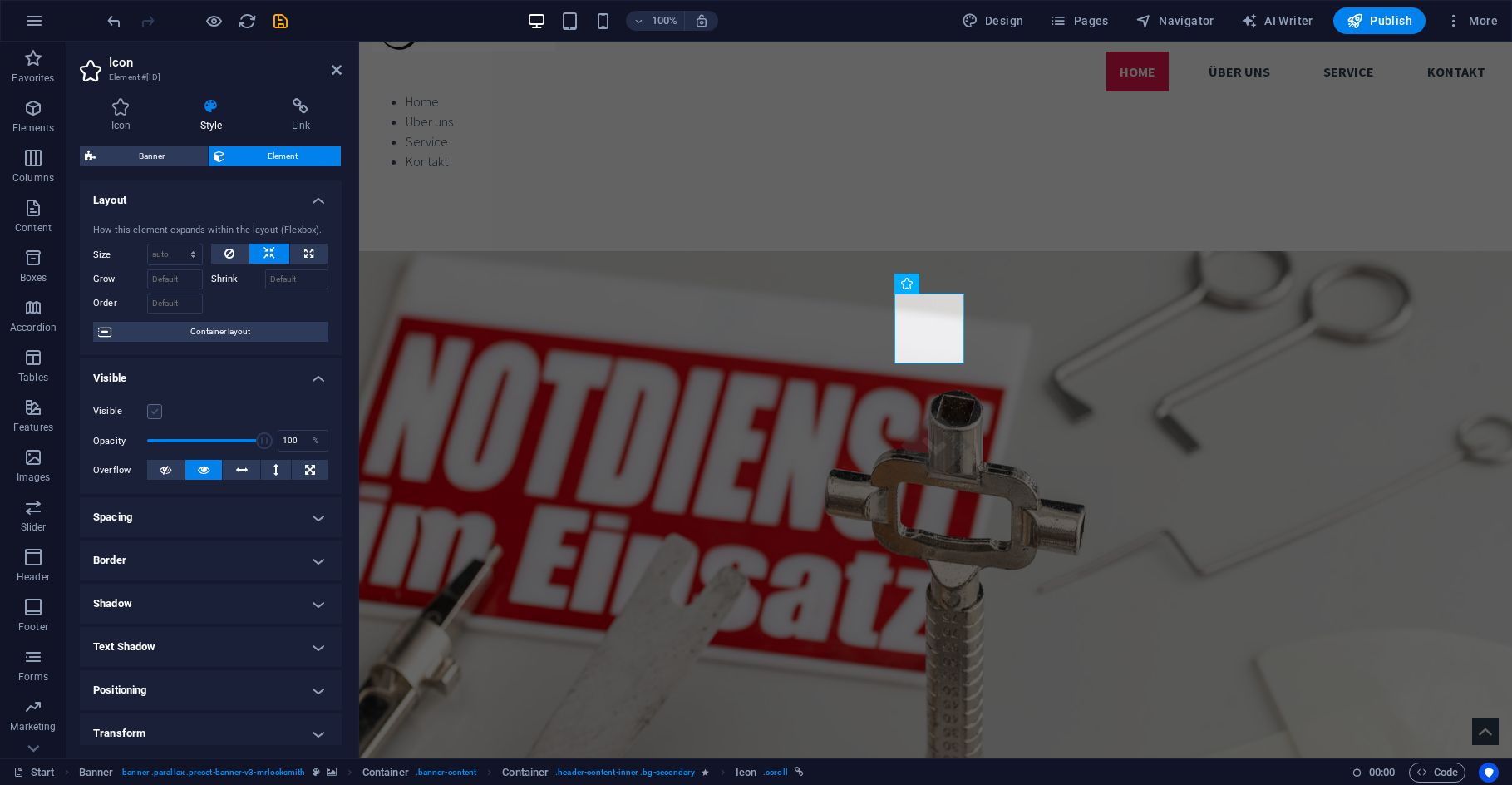 click on "Visible" at bounding box center (0, 0) 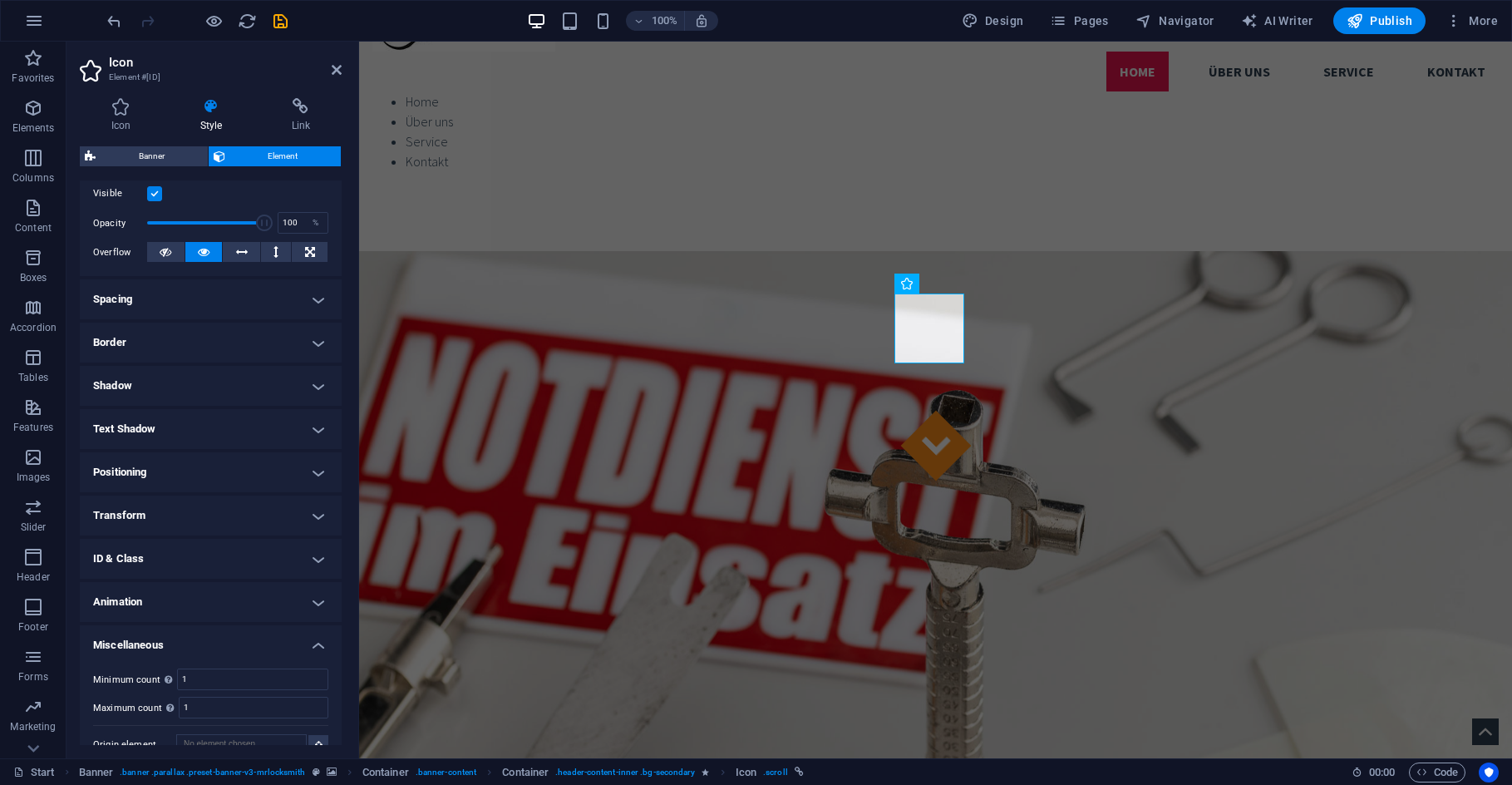 scroll, scrollTop: 241, scrollLeft: 0, axis: vertical 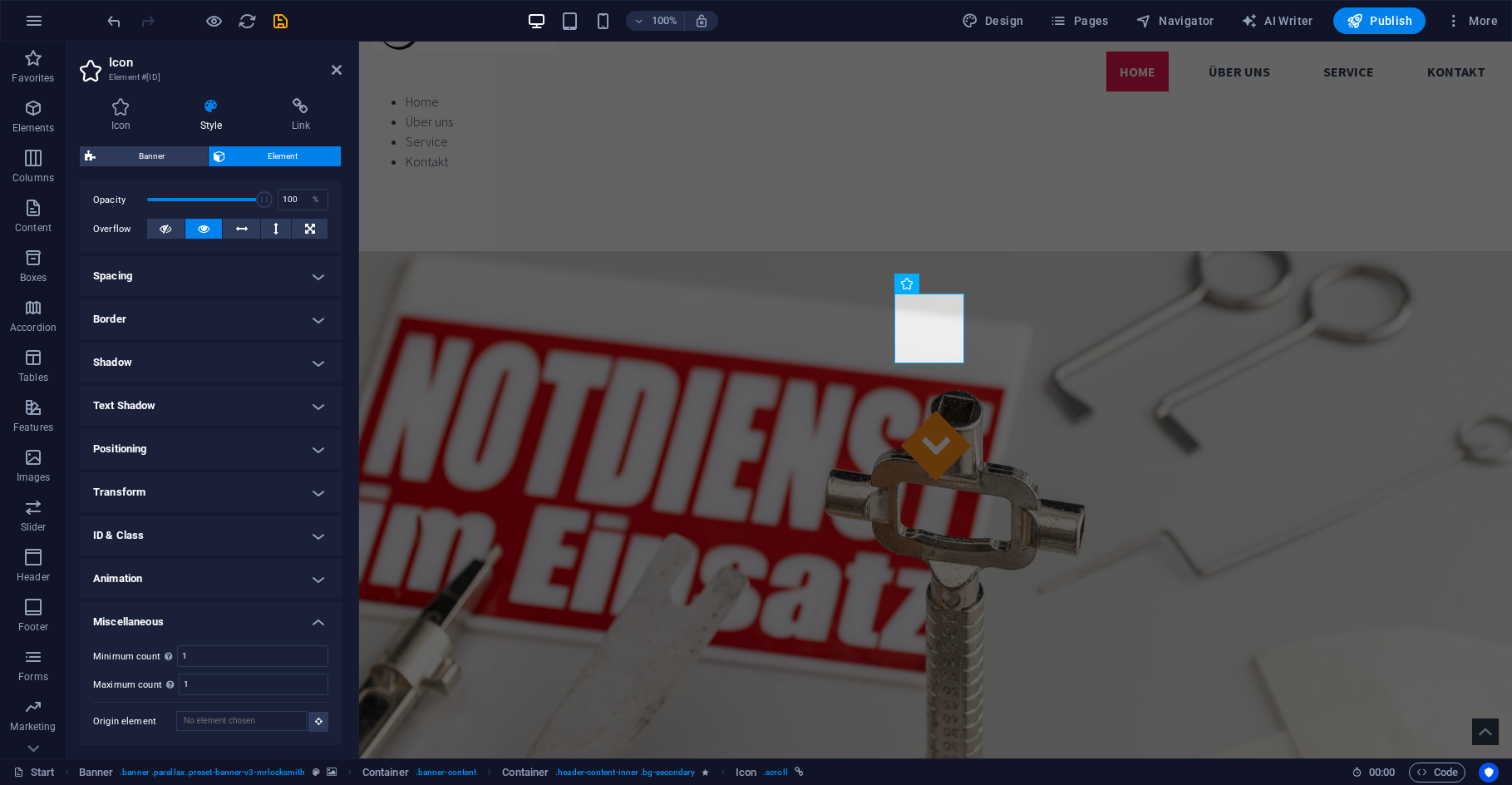 click on "ID & Class" at bounding box center (210, 536) 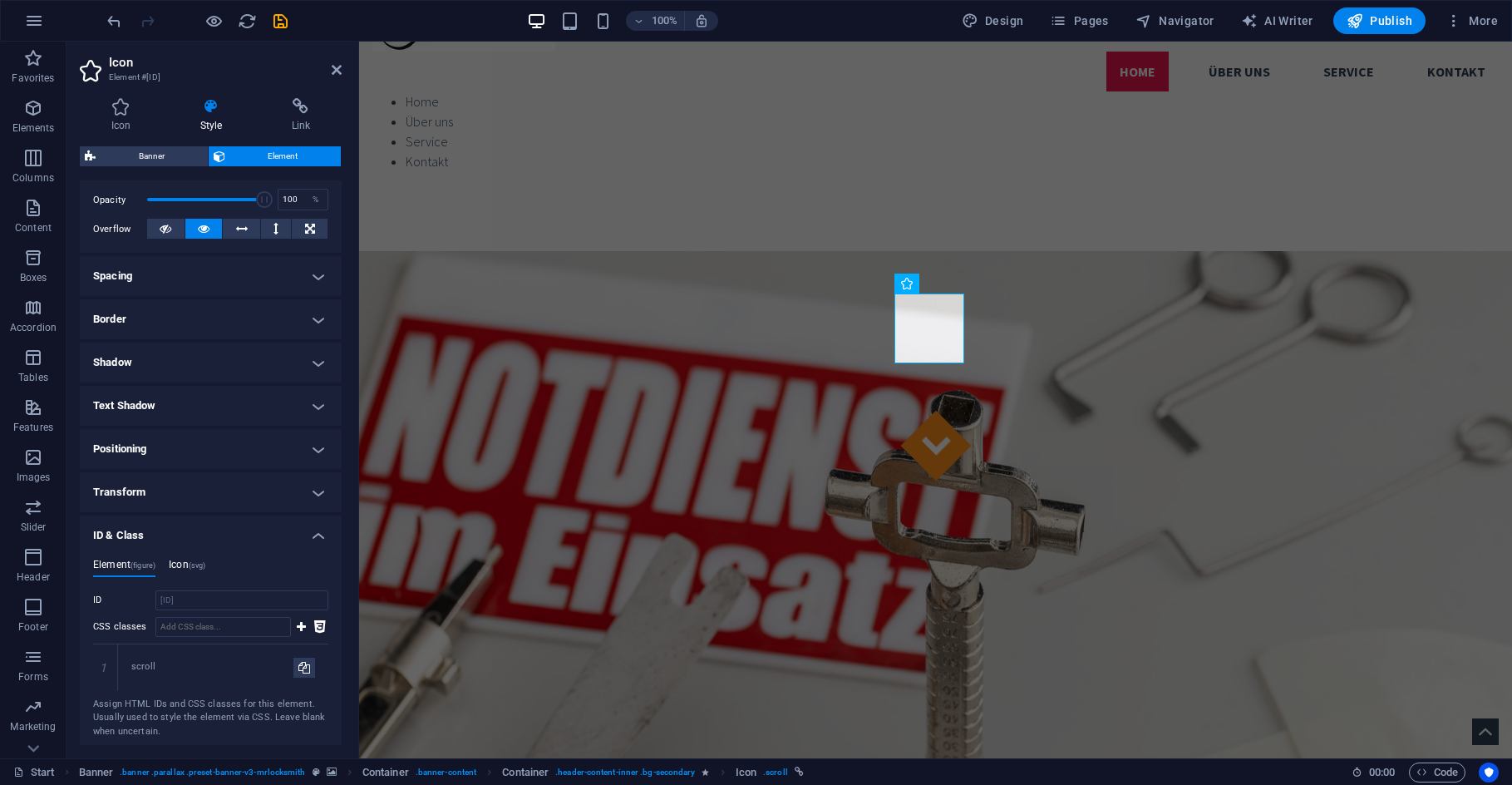 click on "Icon (svg)" at bounding box center (187, 568) 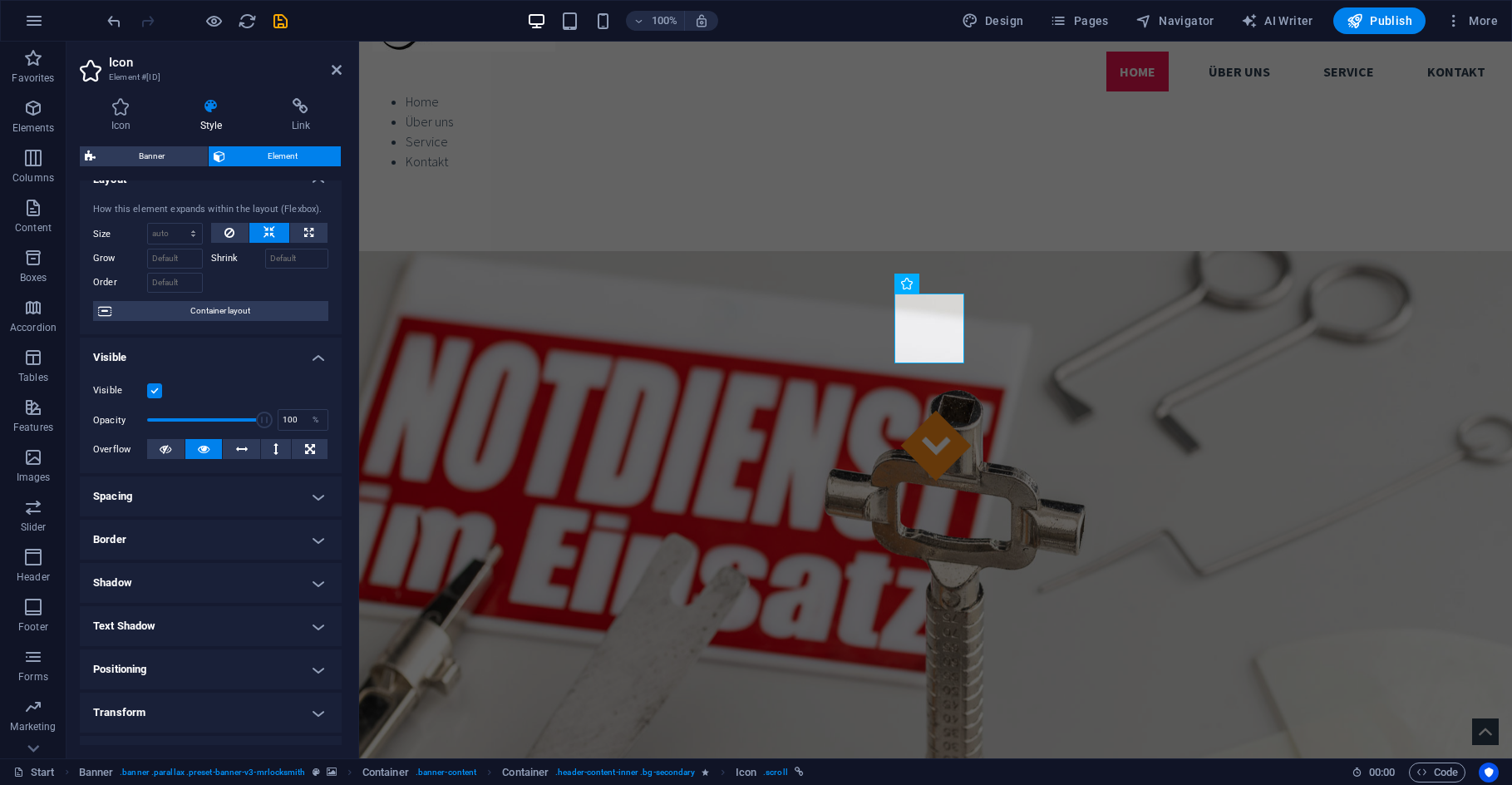 scroll, scrollTop: 0, scrollLeft: 0, axis: both 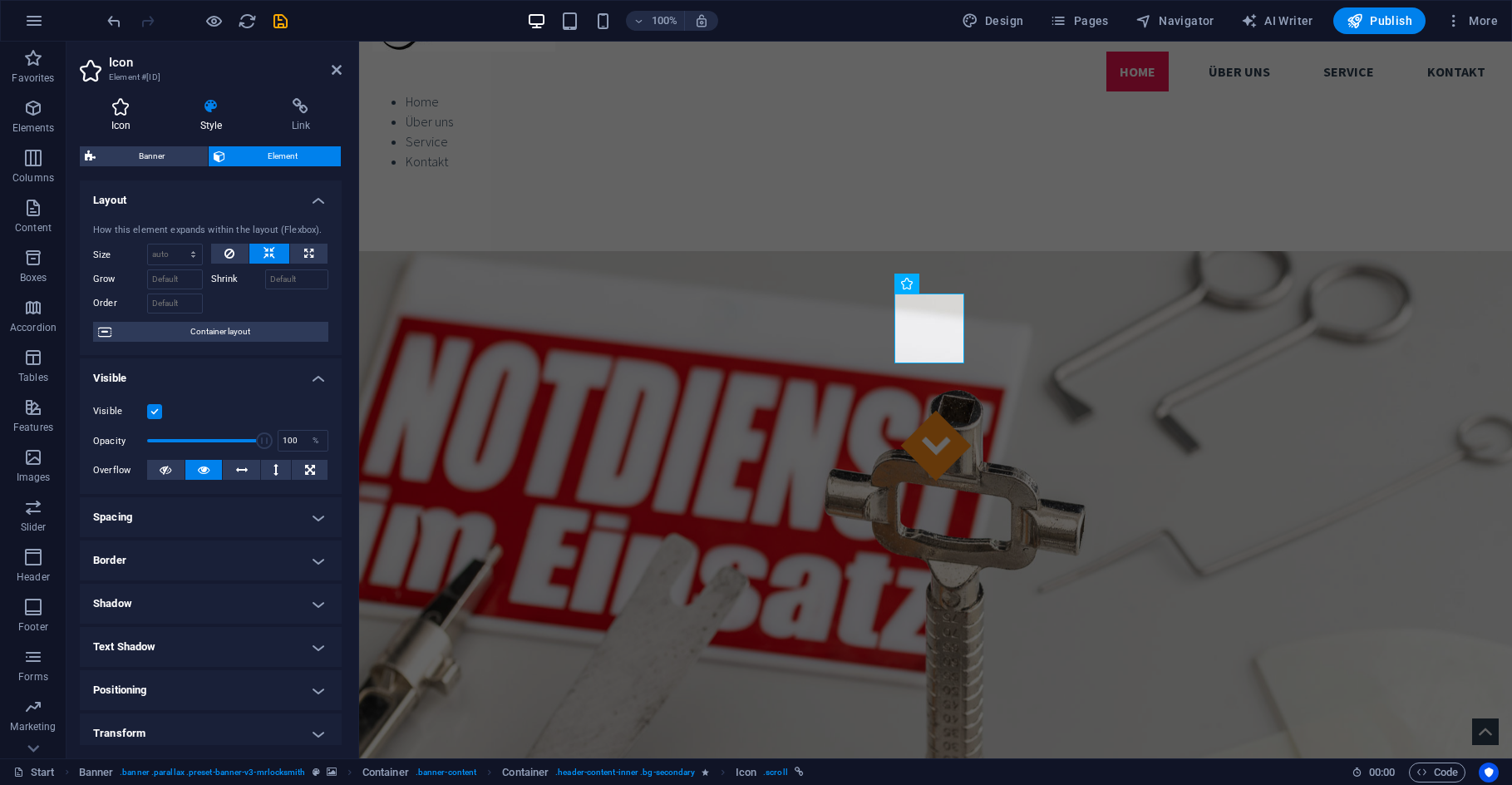 click on "Icon" at bounding box center (124, 116) 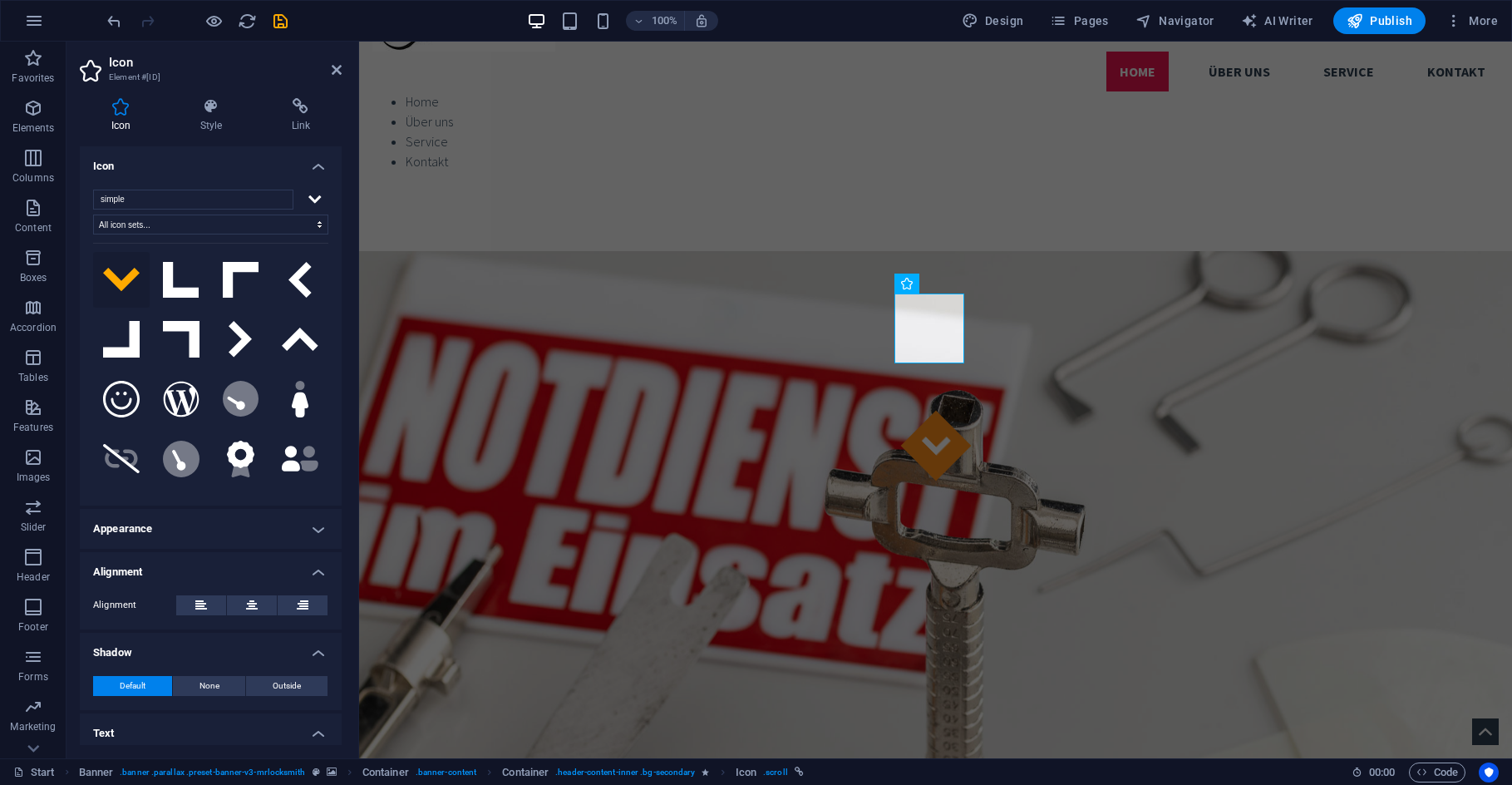 click 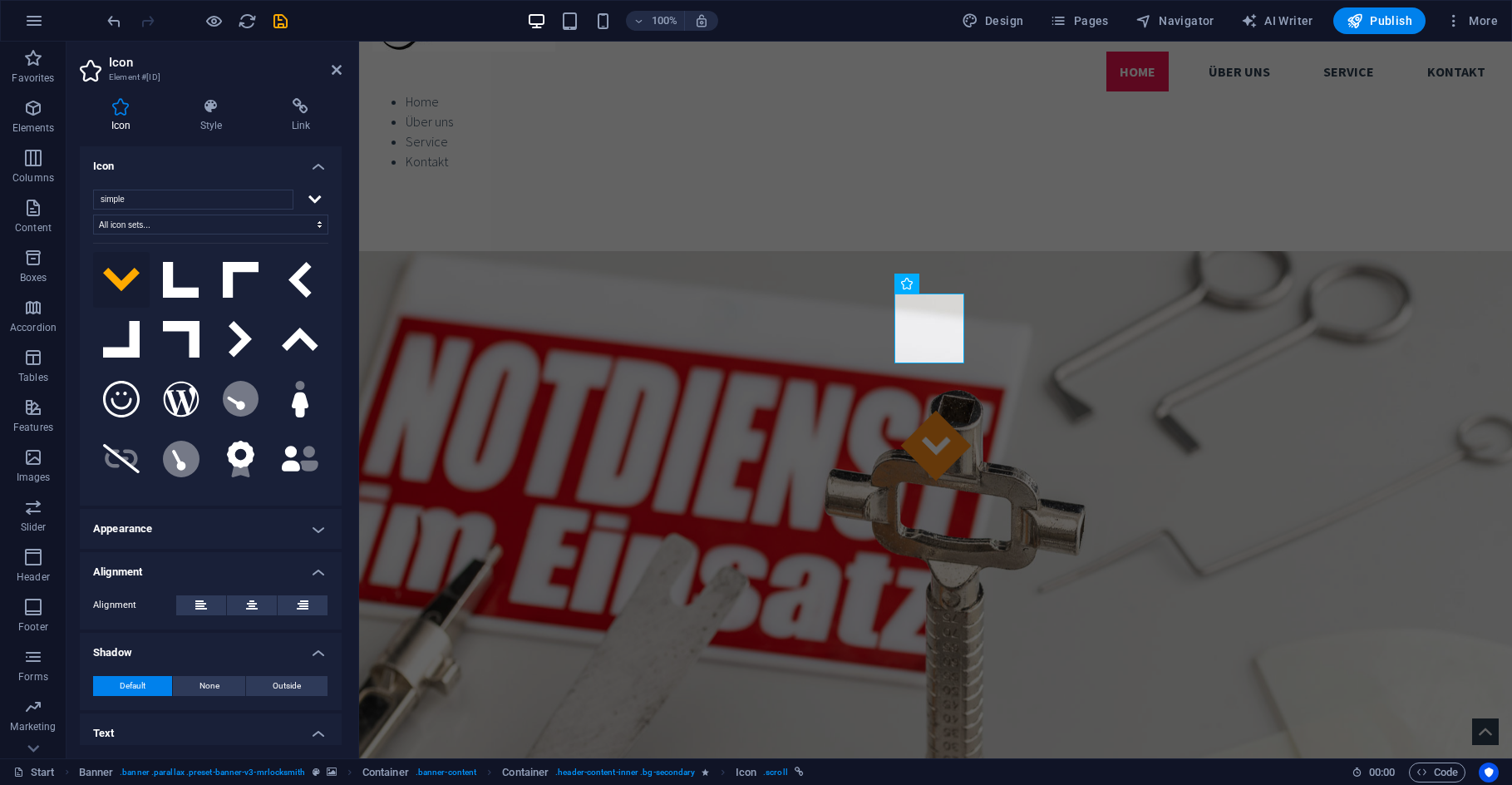 click 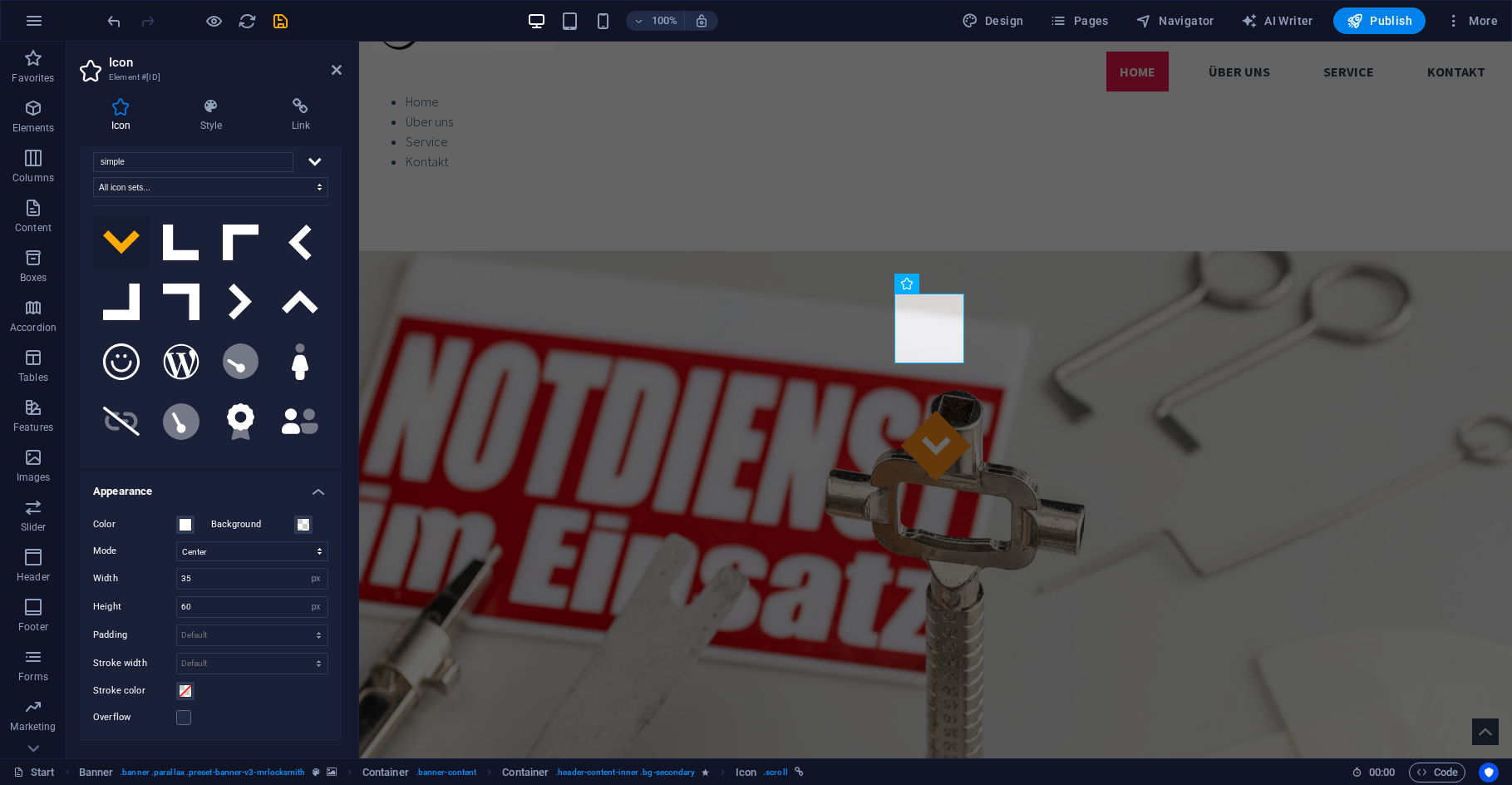 scroll, scrollTop: 0, scrollLeft: 0, axis: both 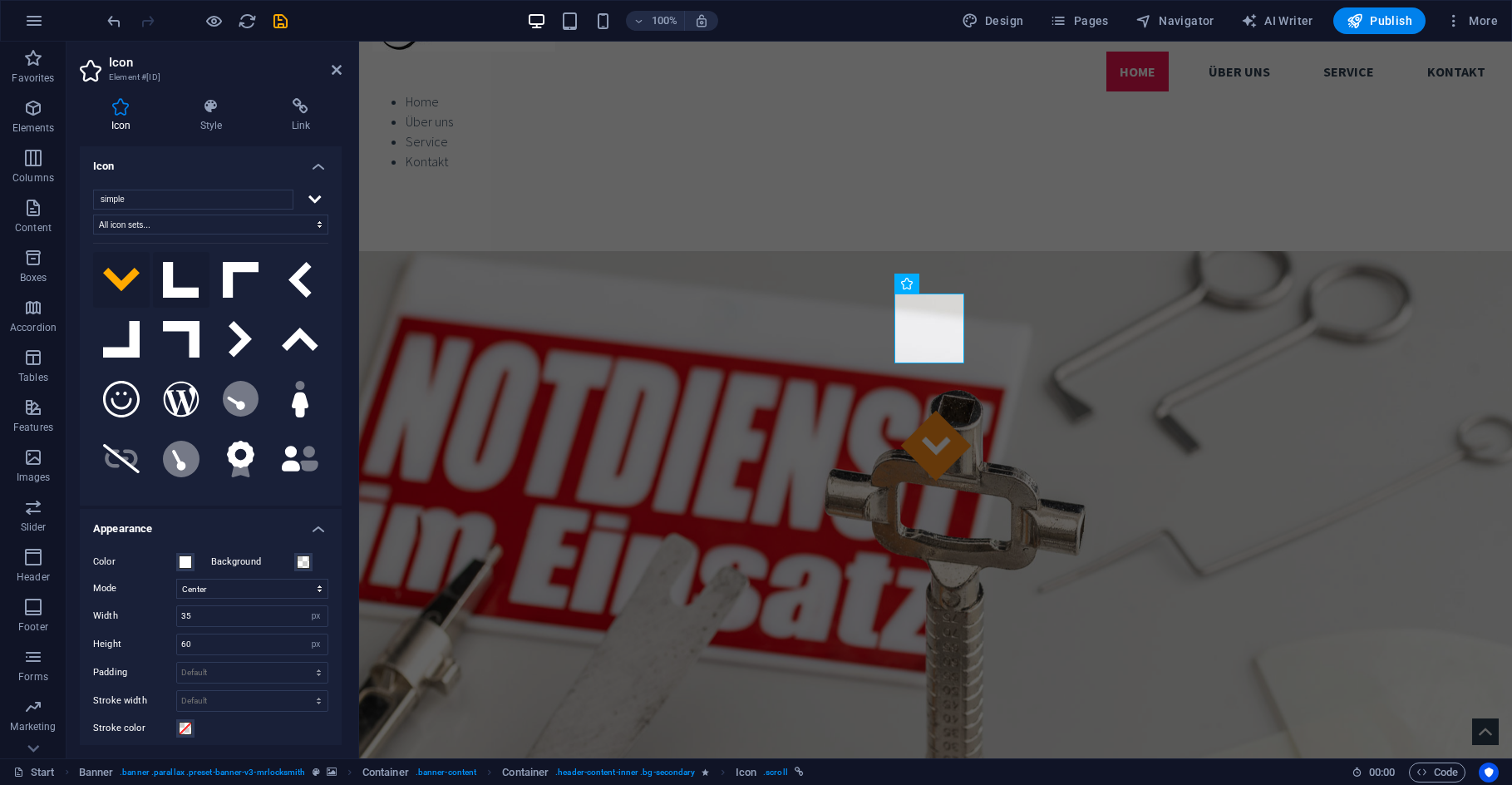 click 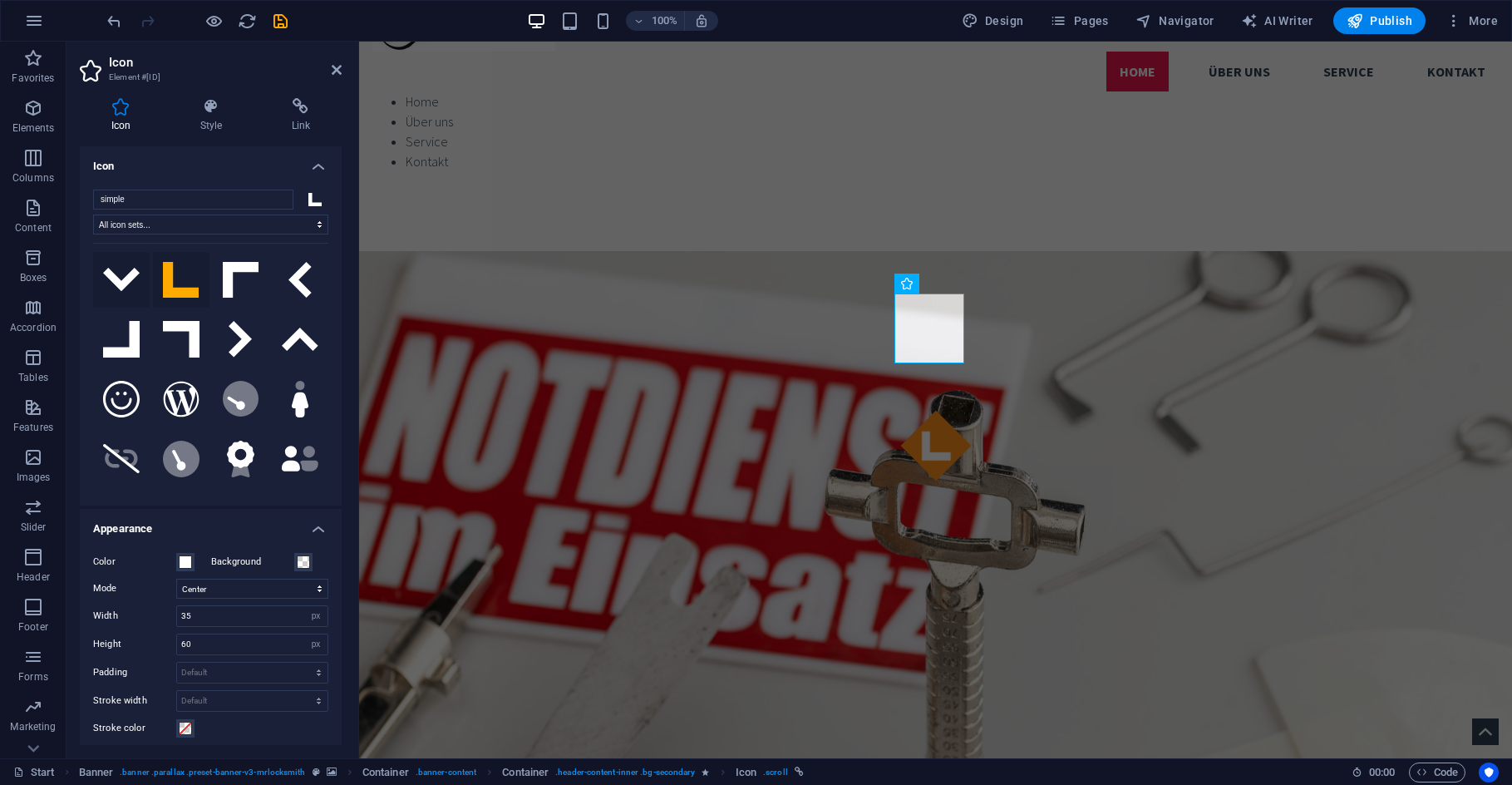 click 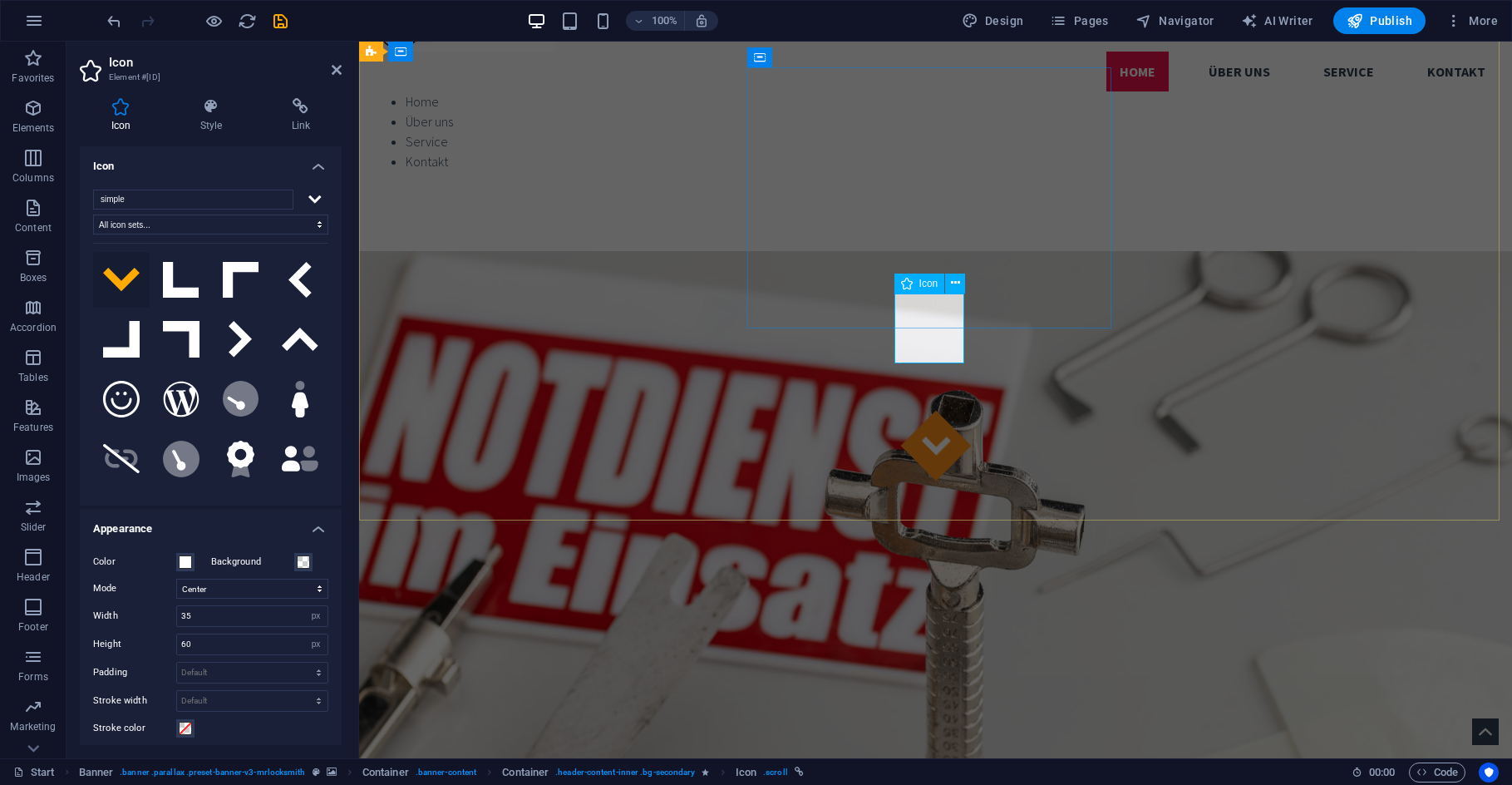 click at bounding box center [935, 446] 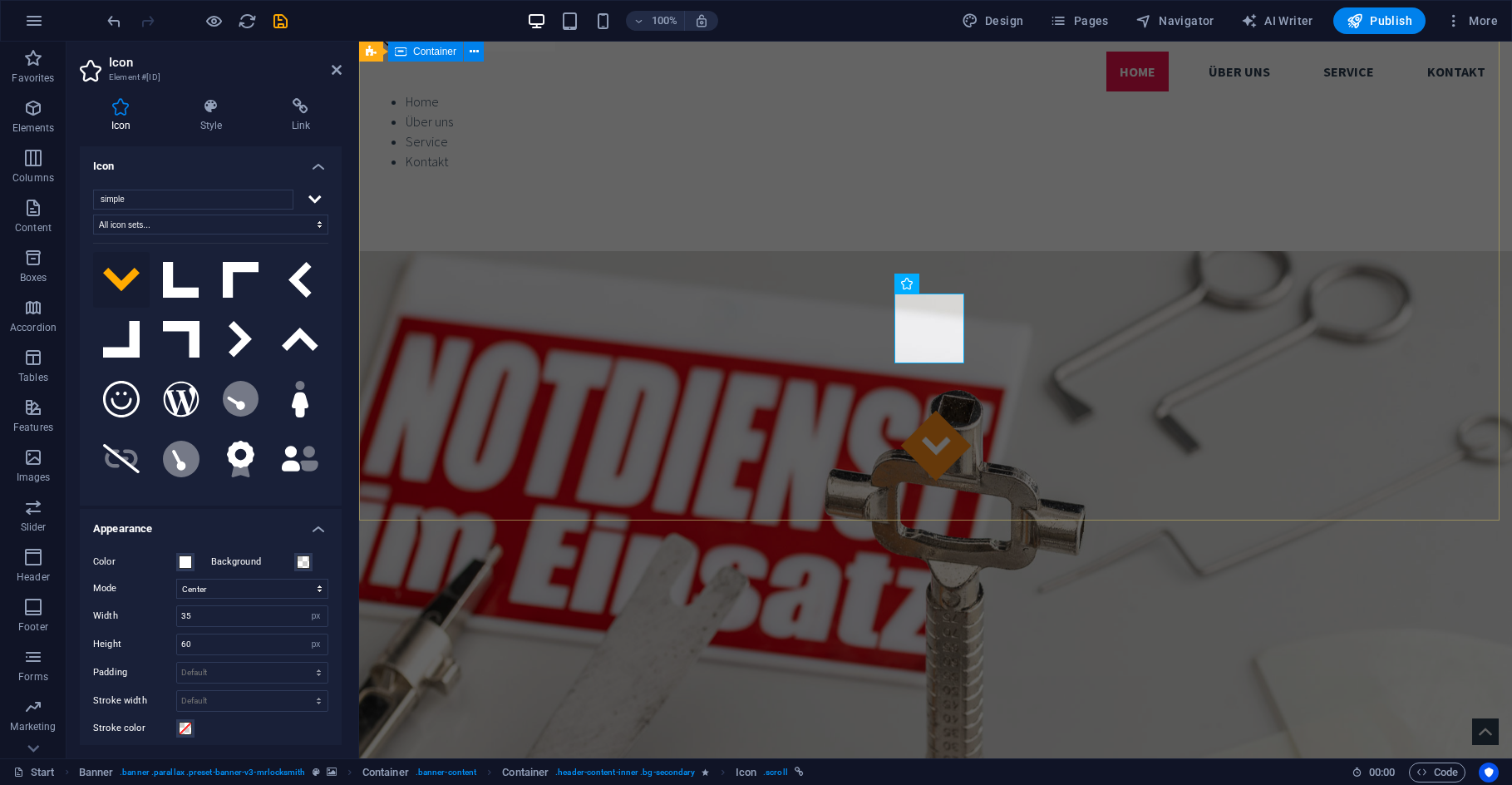 drag, startPoint x: 906, startPoint y: 424, endPoint x: 1194, endPoint y: 421, distance: 288.01562 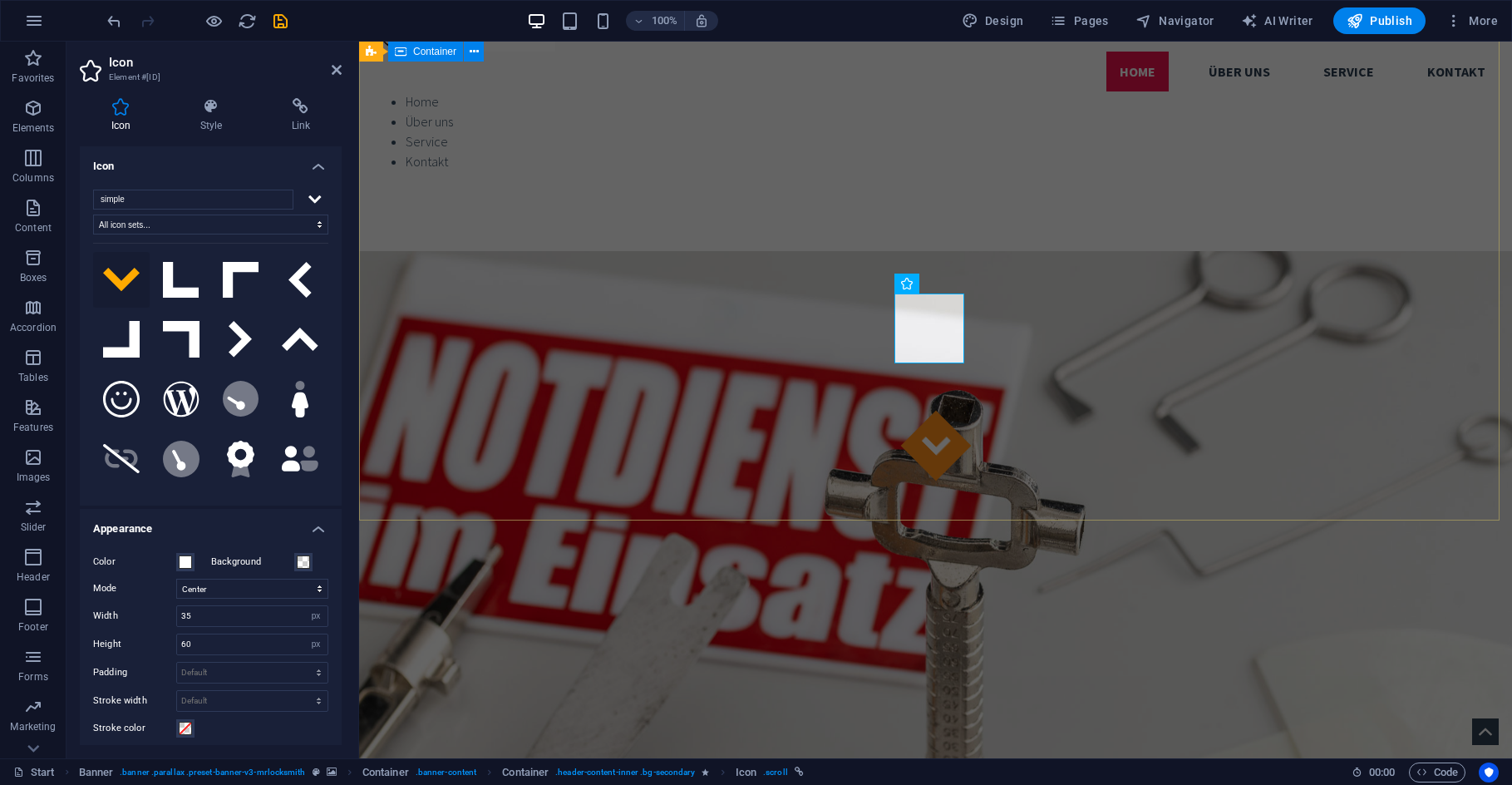 click on "Ausgesperrt ? Kein Problem! Wir sind   24/7 h  für Sie da   Rufen Sie uns an" at bounding box center [935, 1056] 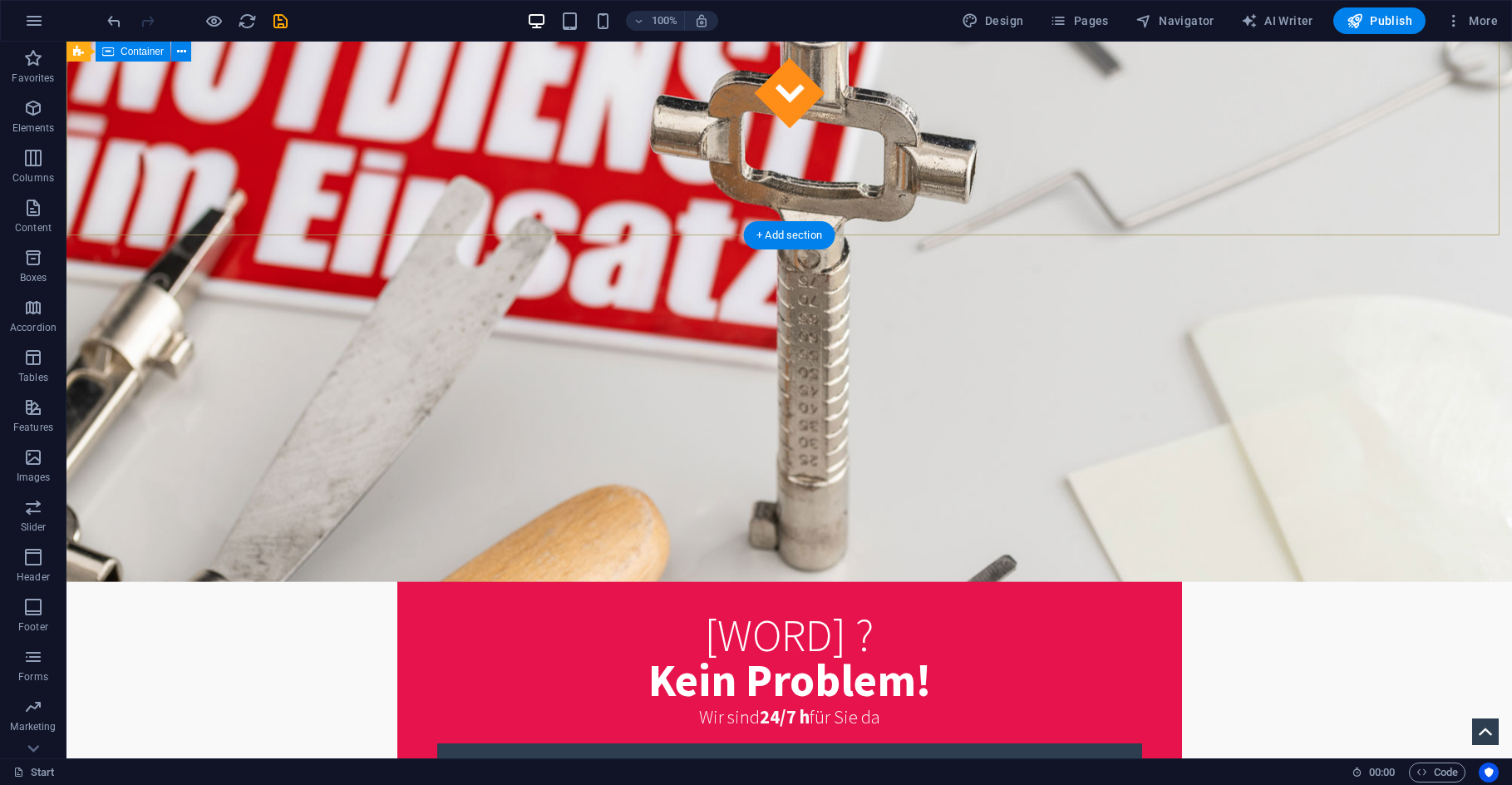 scroll, scrollTop: 333, scrollLeft: 0, axis: vertical 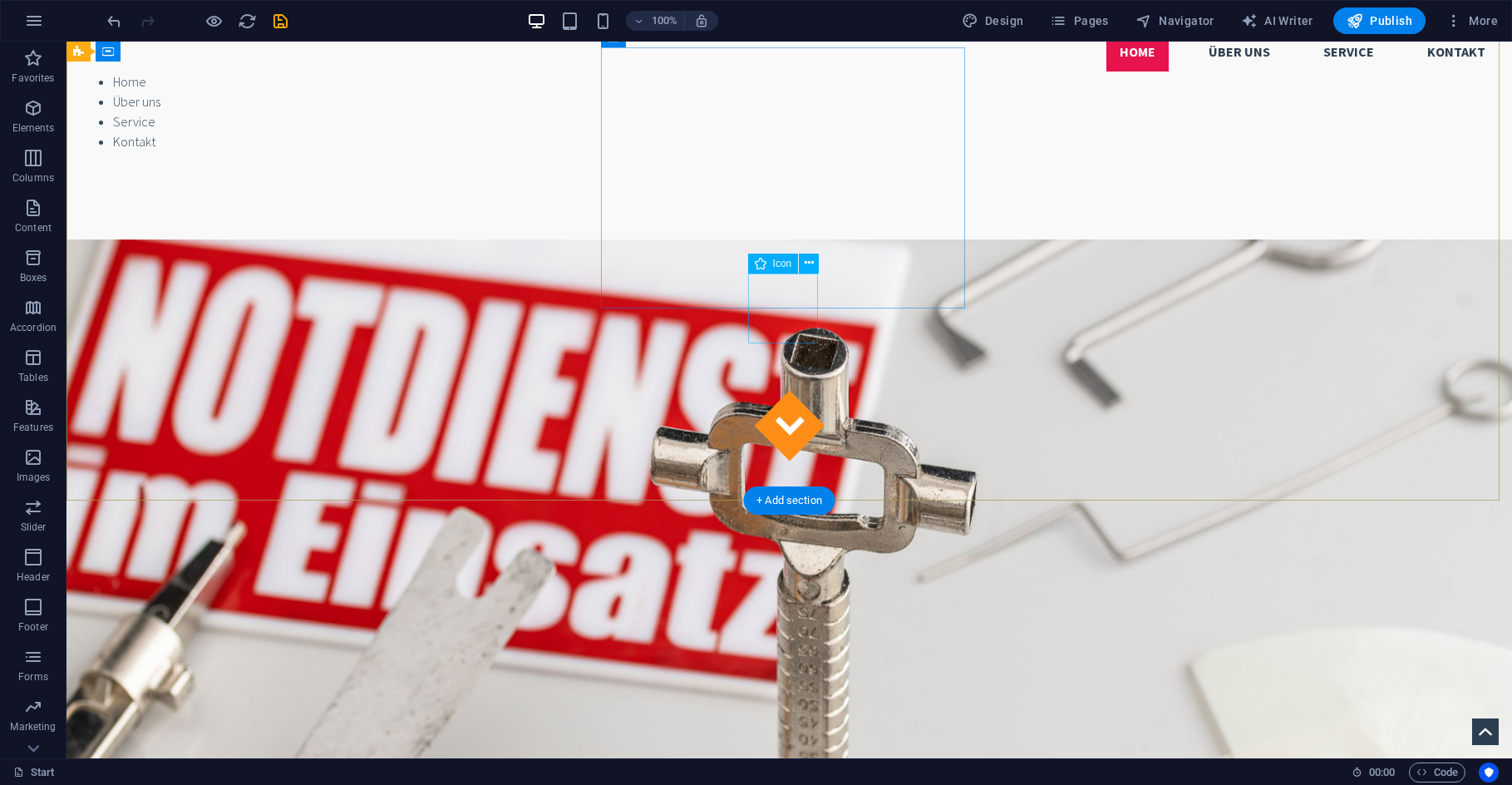 click at bounding box center (789, 426) 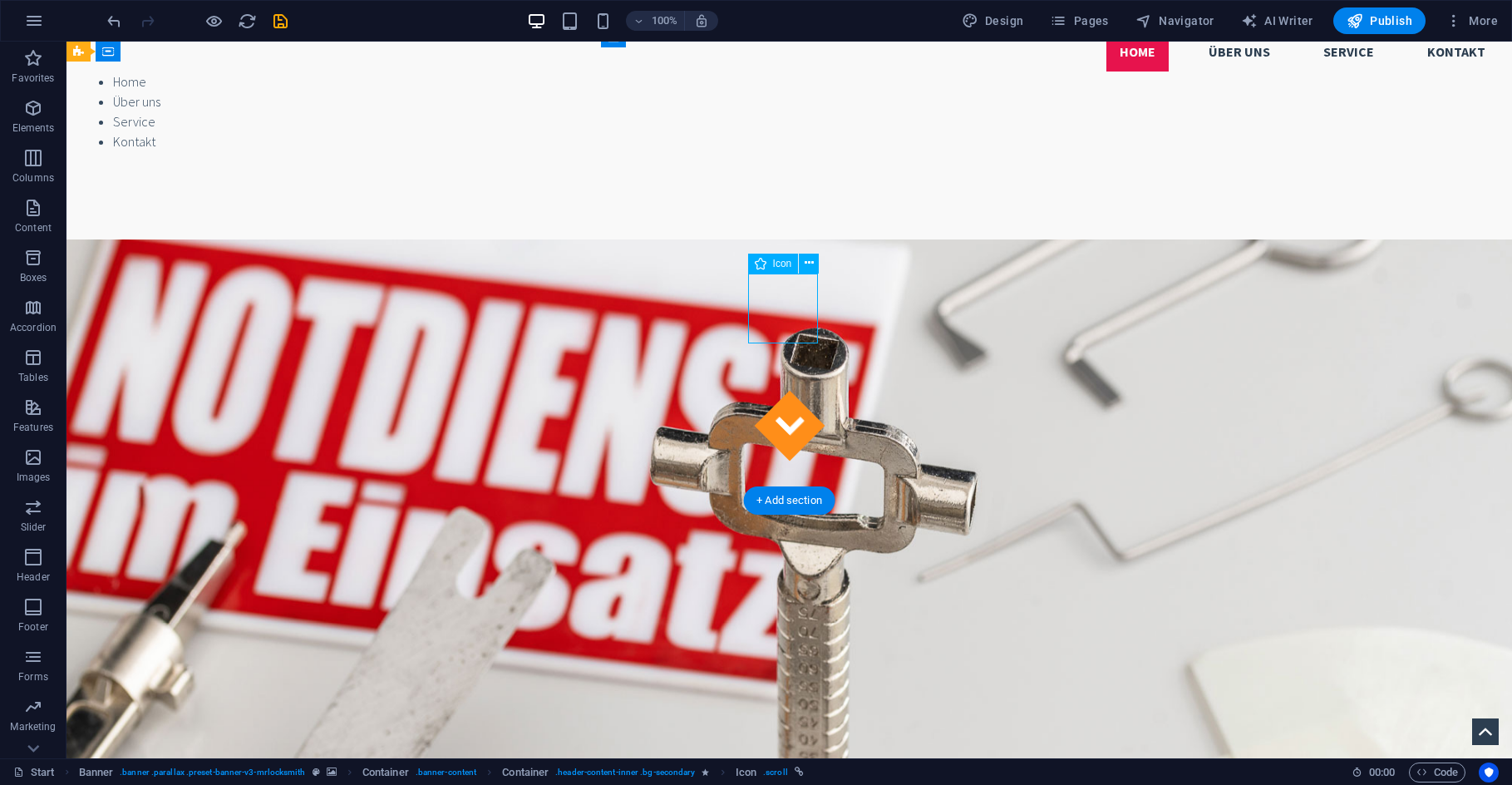 click at bounding box center [789, 426] 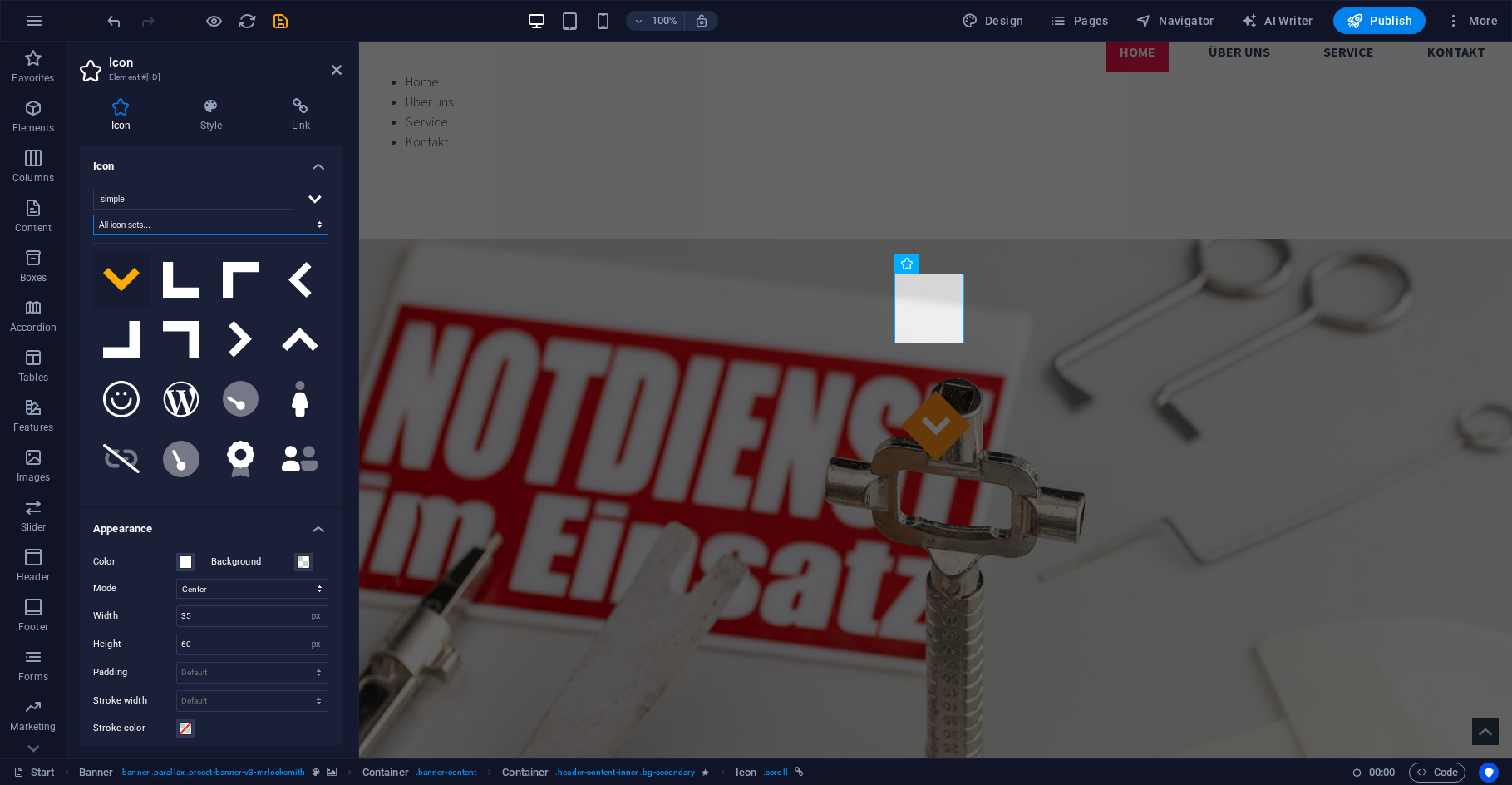 click on "All icon sets... IcoFont Ionicons FontAwesome Brands FontAwesome Duotone FontAwesome Solid FontAwesome Regular FontAwesome Light FontAwesome Thin FontAwesome Sharp Solid FontAwesome Sharp Regular FontAwesome Sharp Light FontAwesome Sharp Thin" at bounding box center (210, 225) 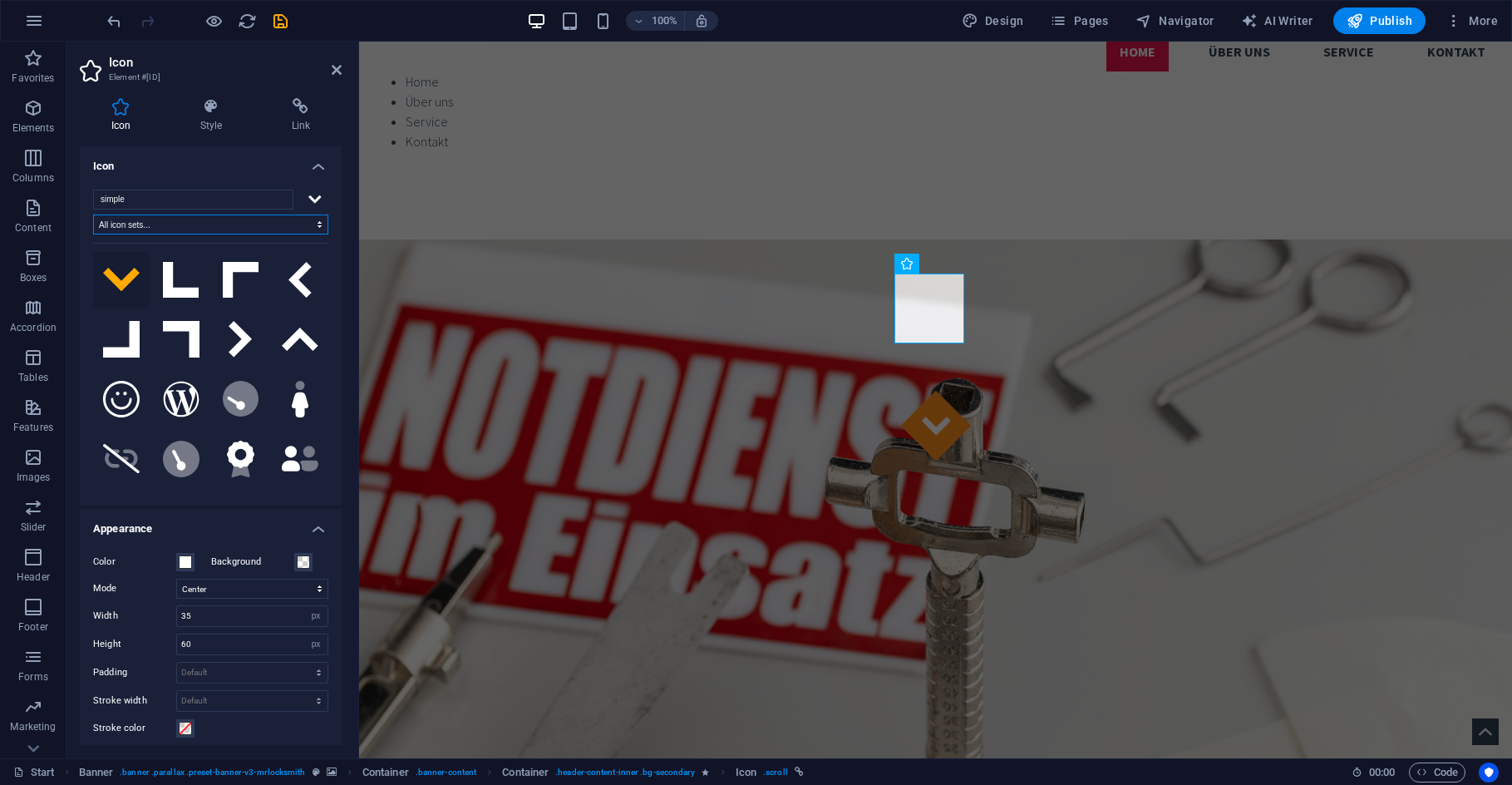 select on "font-awesome-brands" 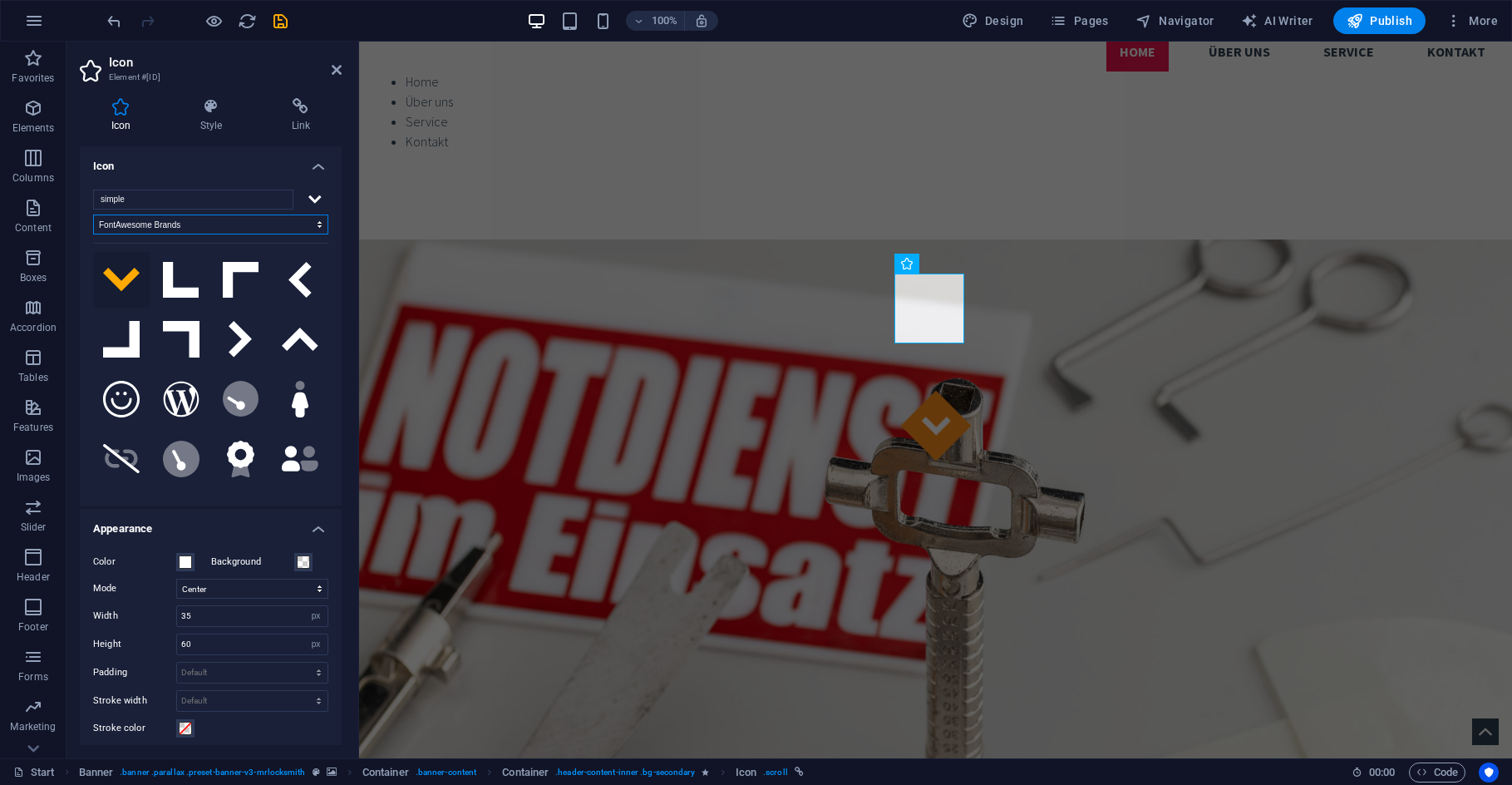 click on "All icon sets... IcoFont Ionicons FontAwesome Brands FontAwesome Duotone FontAwesome Solid FontAwesome Regular FontAwesome Light FontAwesome Thin FontAwesome Sharp Solid FontAwesome Sharp Regular FontAwesome Sharp Light FontAwesome Sharp Thin" at bounding box center (210, 225) 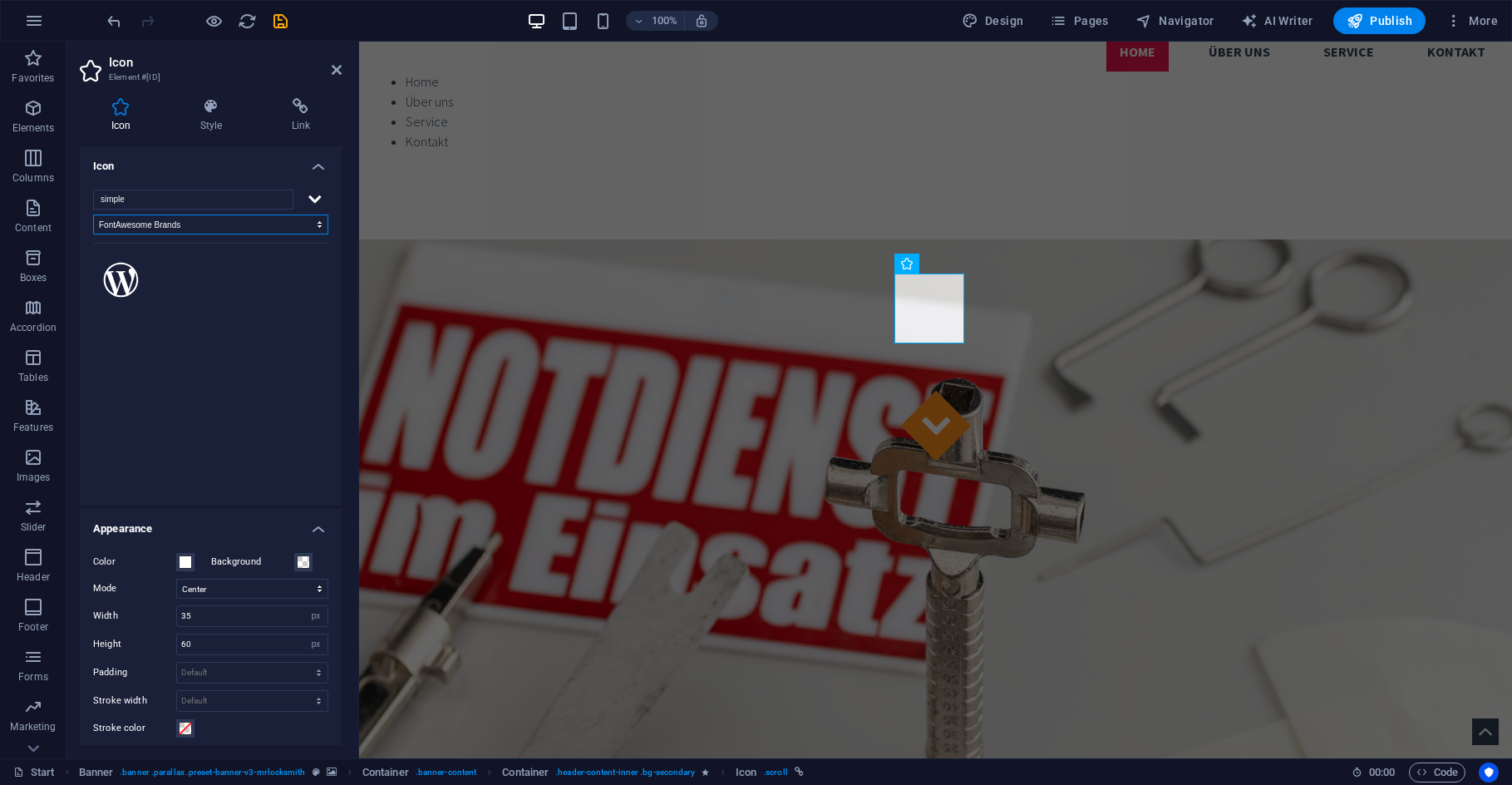 click on "All icon sets... IcoFont Ionicons FontAwesome Brands FontAwesome Duotone FontAwesome Solid FontAwesome Regular FontAwesome Light FontAwesome Thin FontAwesome Sharp Solid FontAwesome Sharp Regular FontAwesome Sharp Light FontAwesome Sharp Thin" at bounding box center (210, 225) 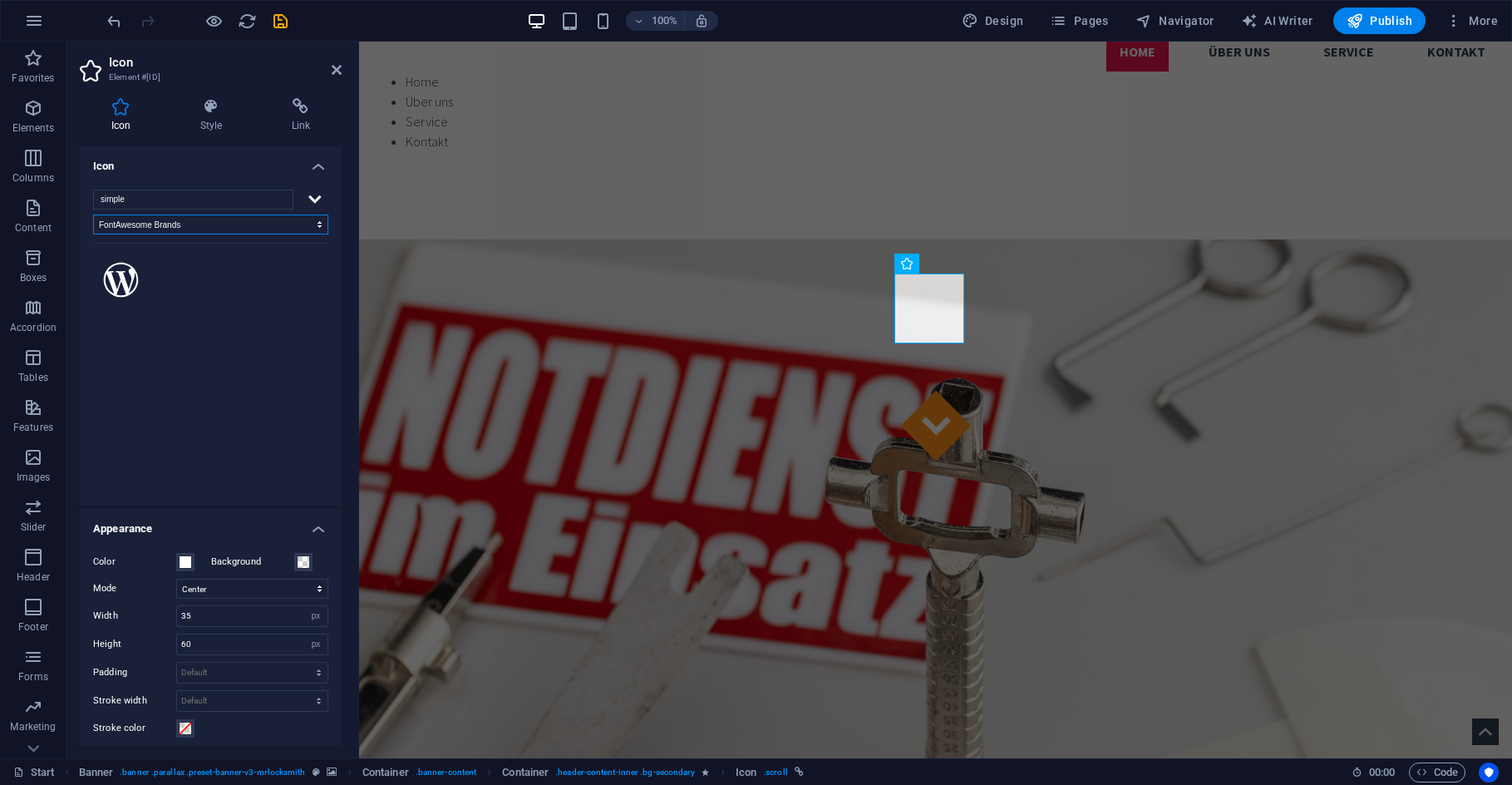 select 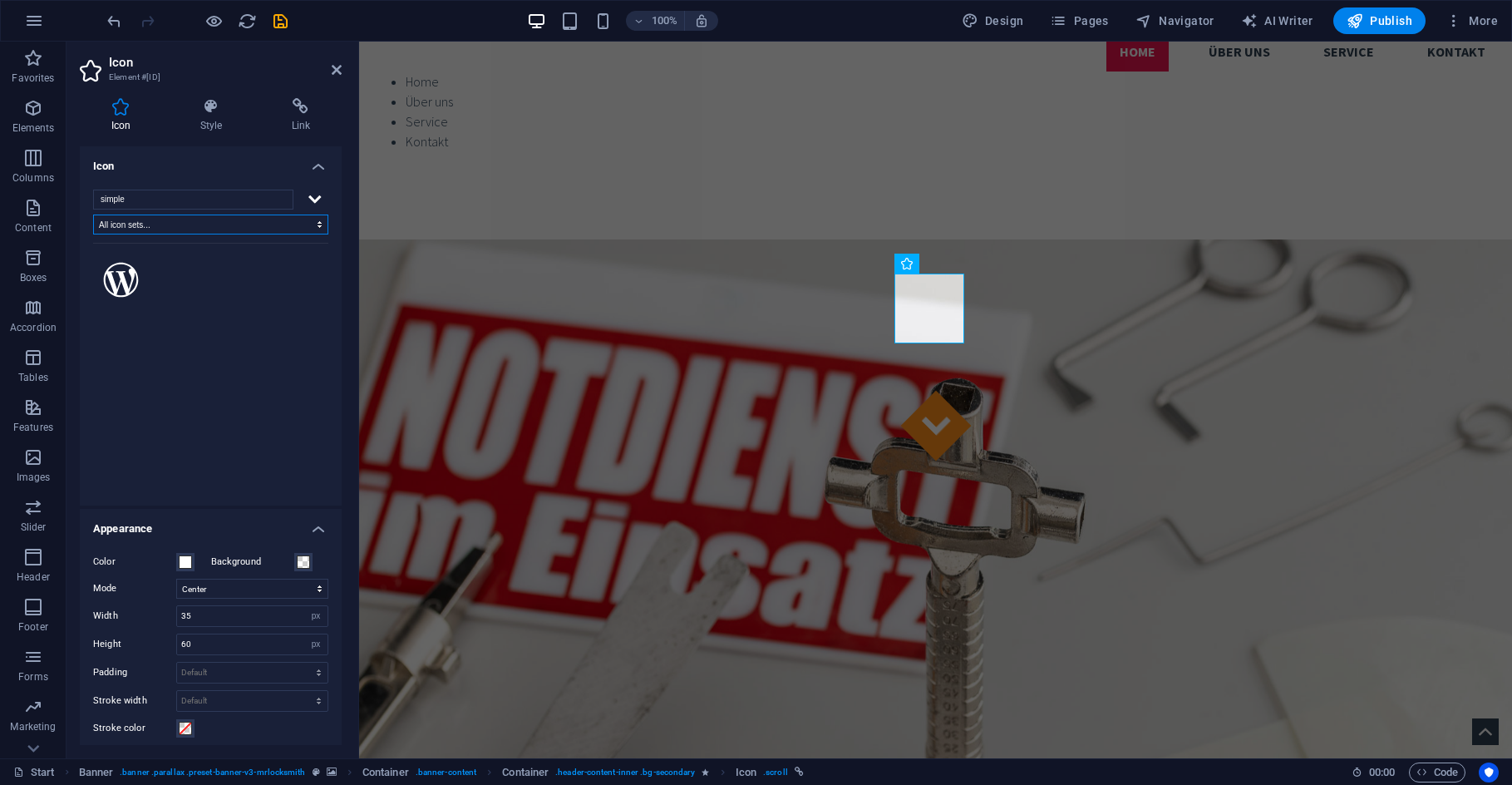 click on "All icon sets... IcoFont Ionicons FontAwesome Brands FontAwesome Duotone FontAwesome Solid FontAwesome Regular FontAwesome Light FontAwesome Thin FontAwesome Sharp Solid FontAwesome Sharp Regular FontAwesome Sharp Light FontAwesome Sharp Thin" at bounding box center [210, 225] 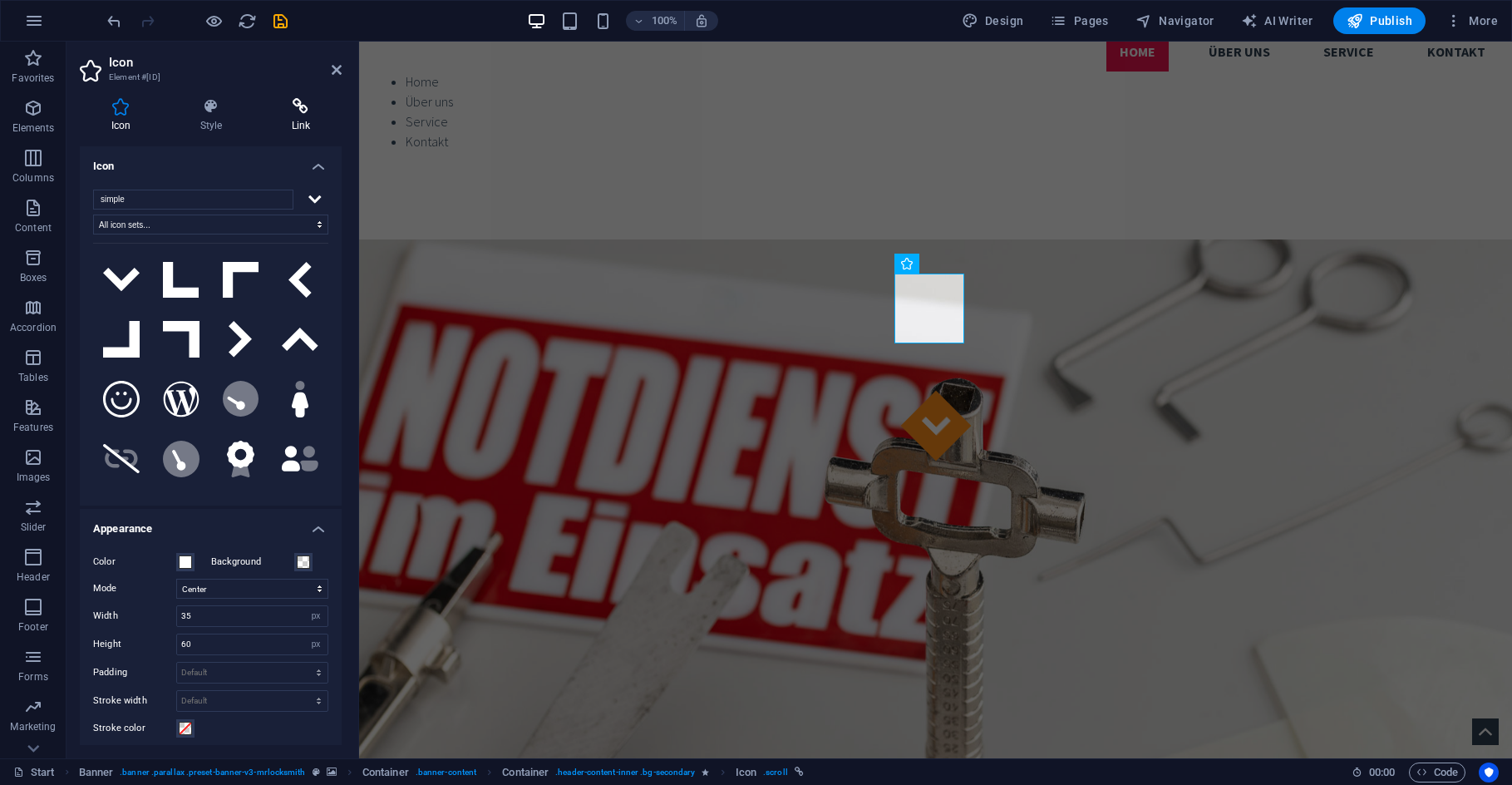 click at bounding box center [301, 106] 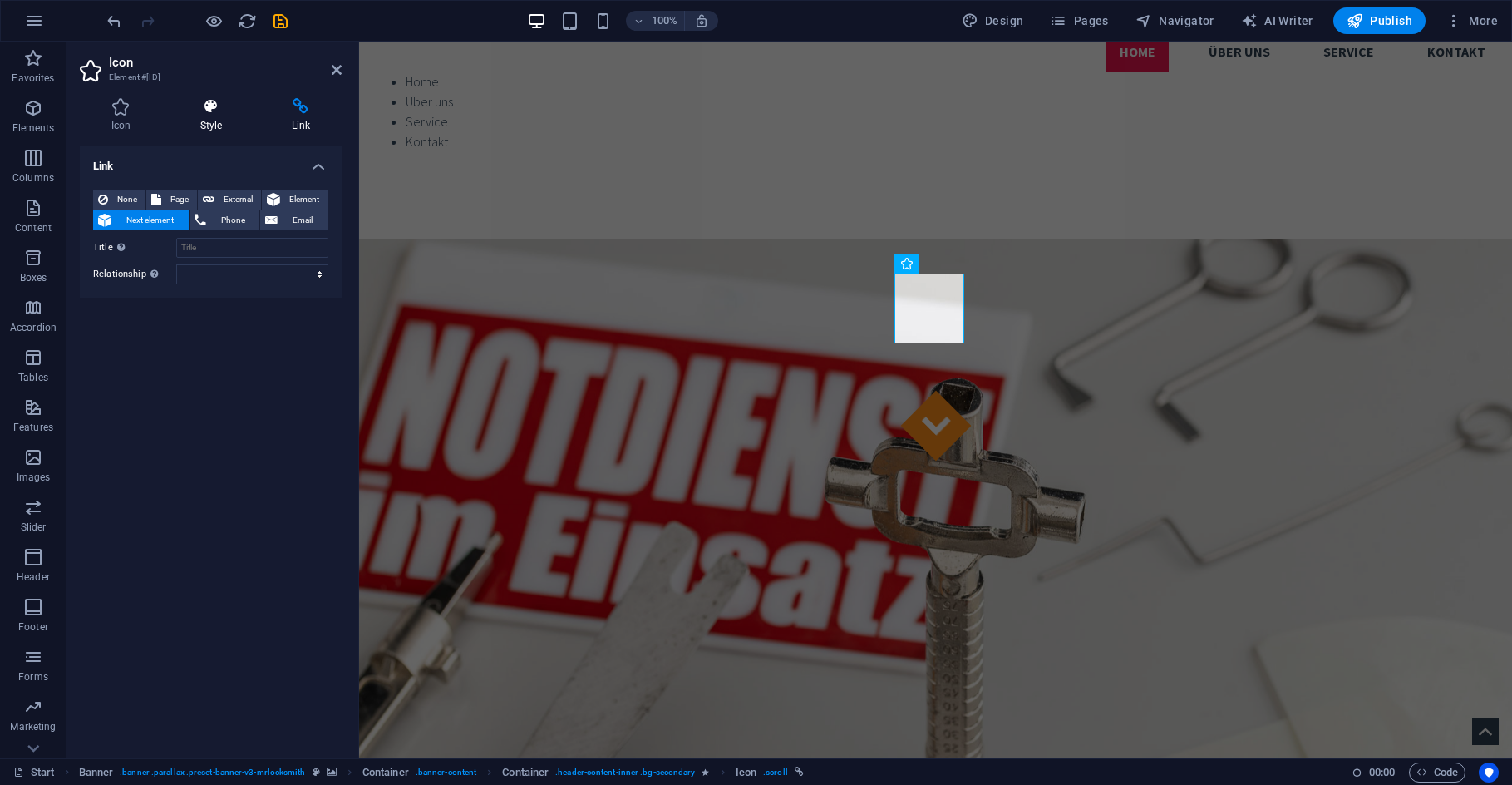 click at bounding box center (211, 106) 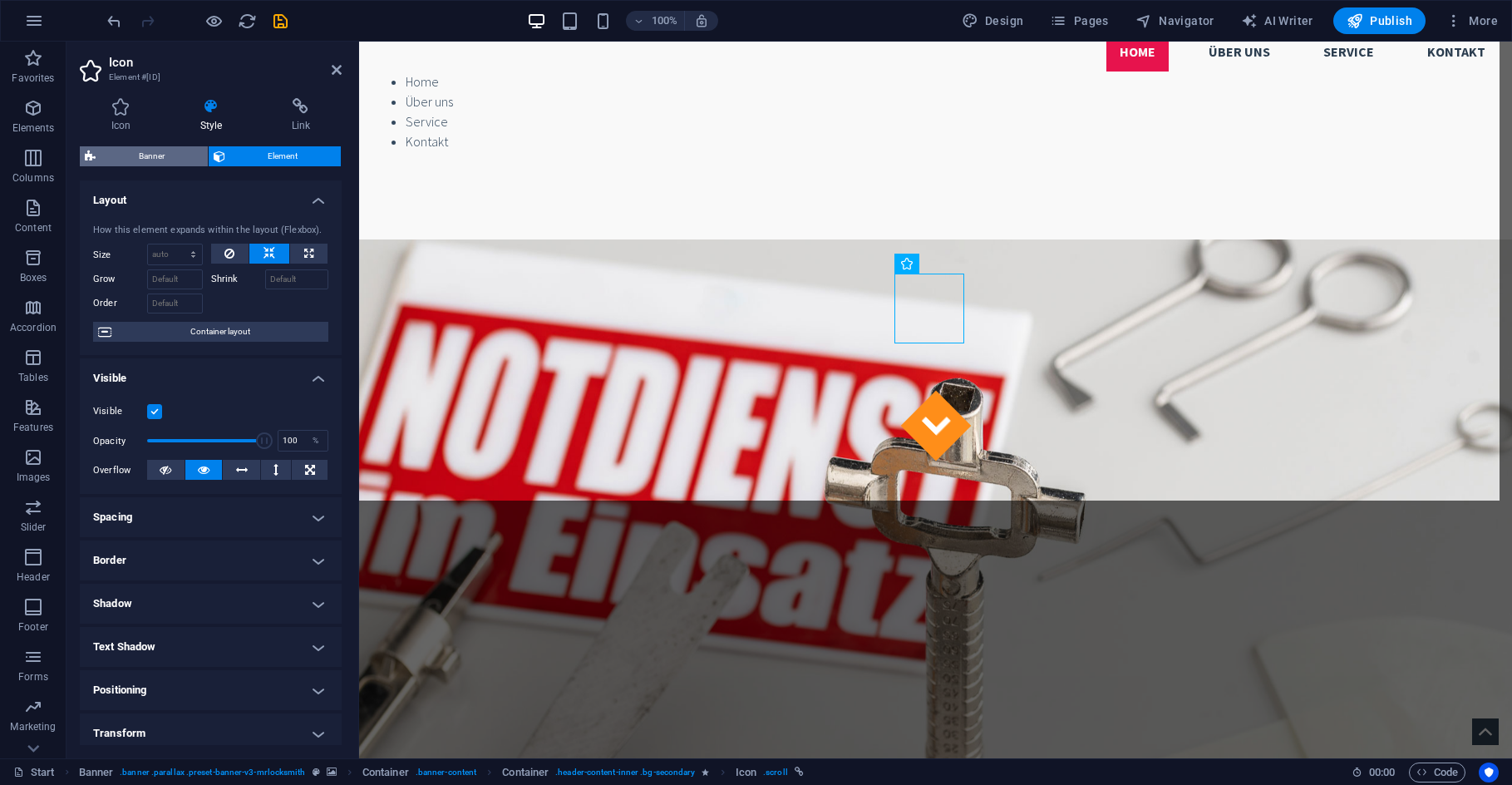 click on "Banner" at bounding box center (151, 156) 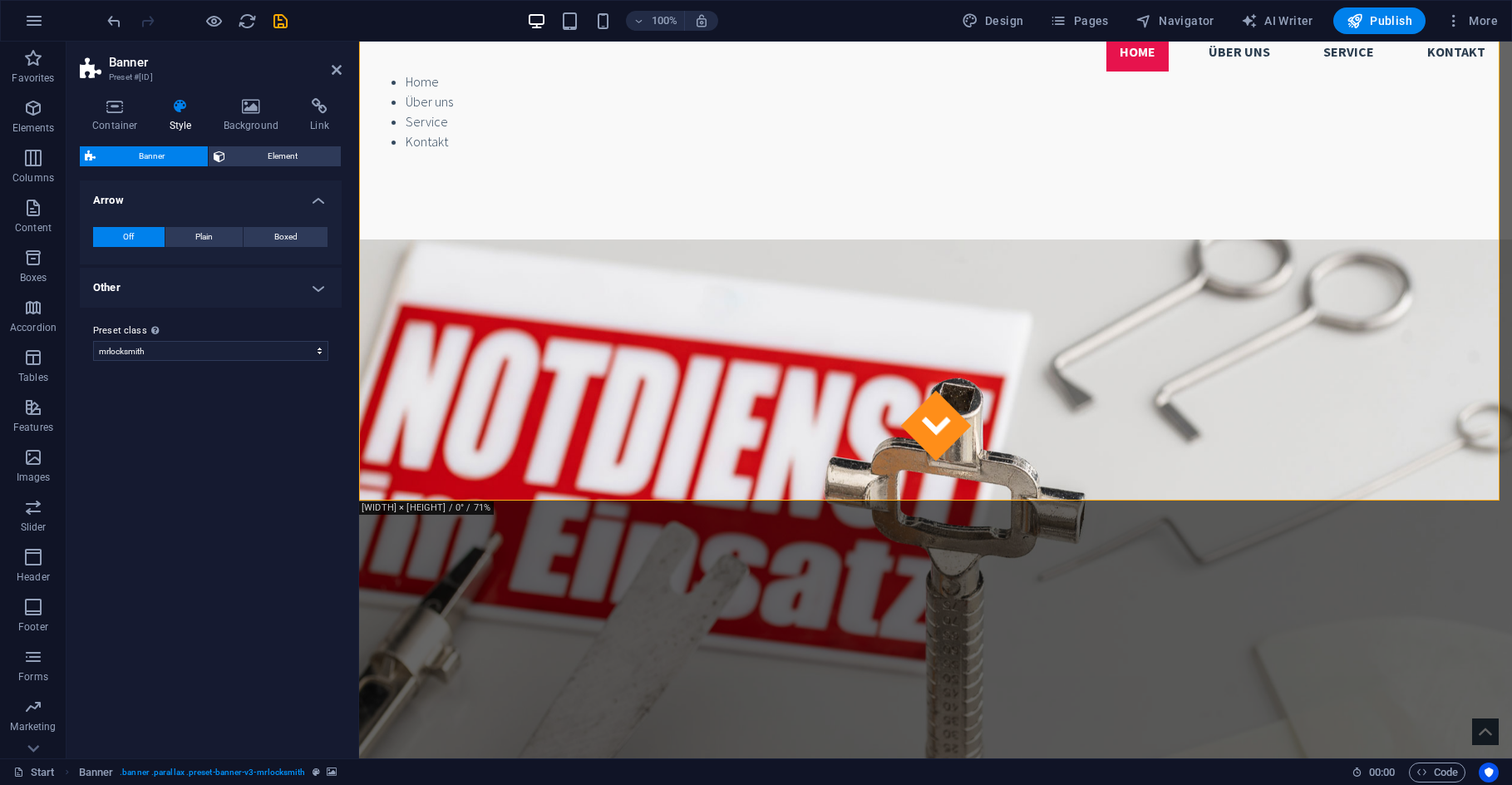click on "Other" at bounding box center [210, 288] 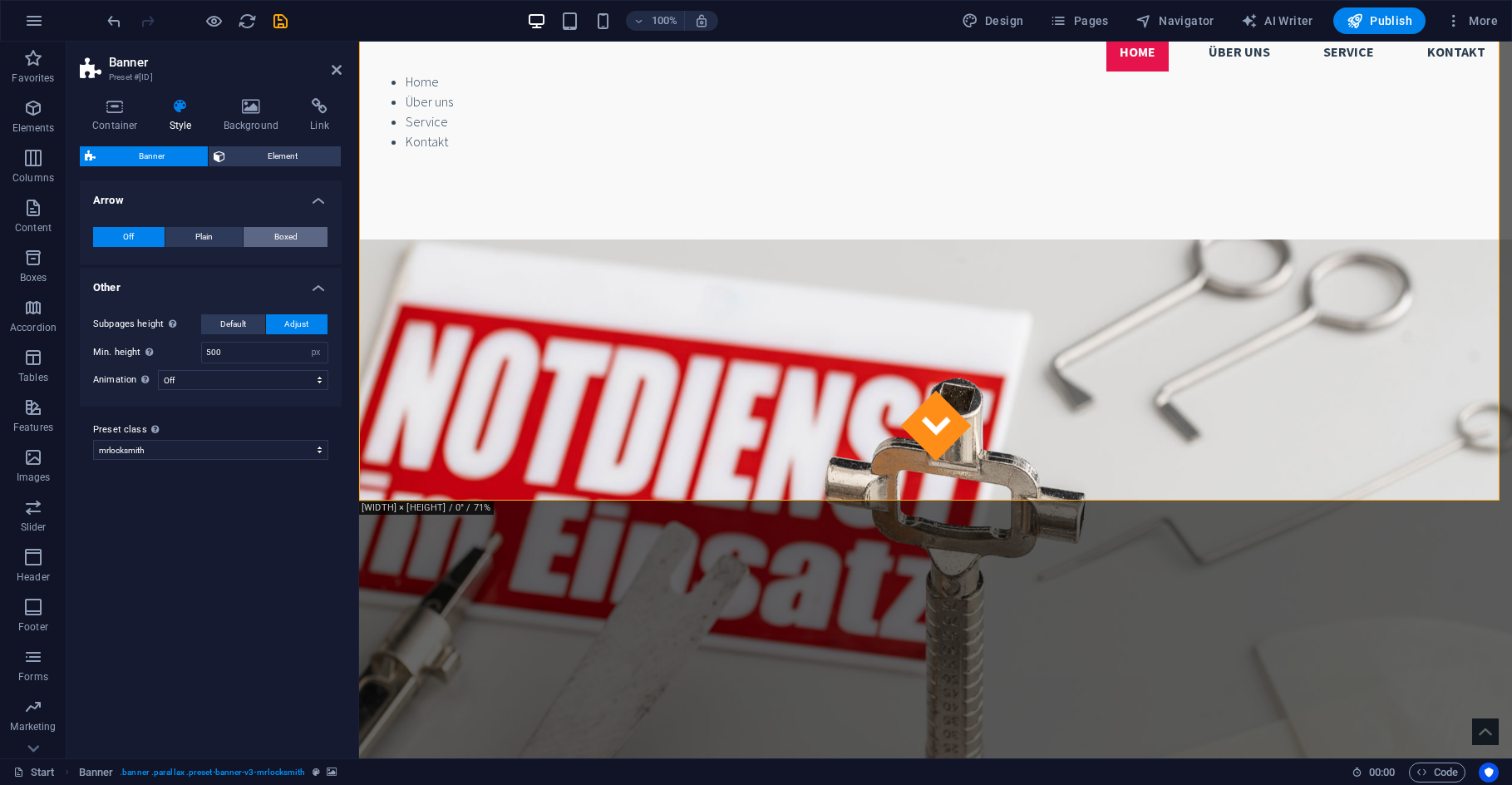 click on "Boxed" at bounding box center [286, 237] 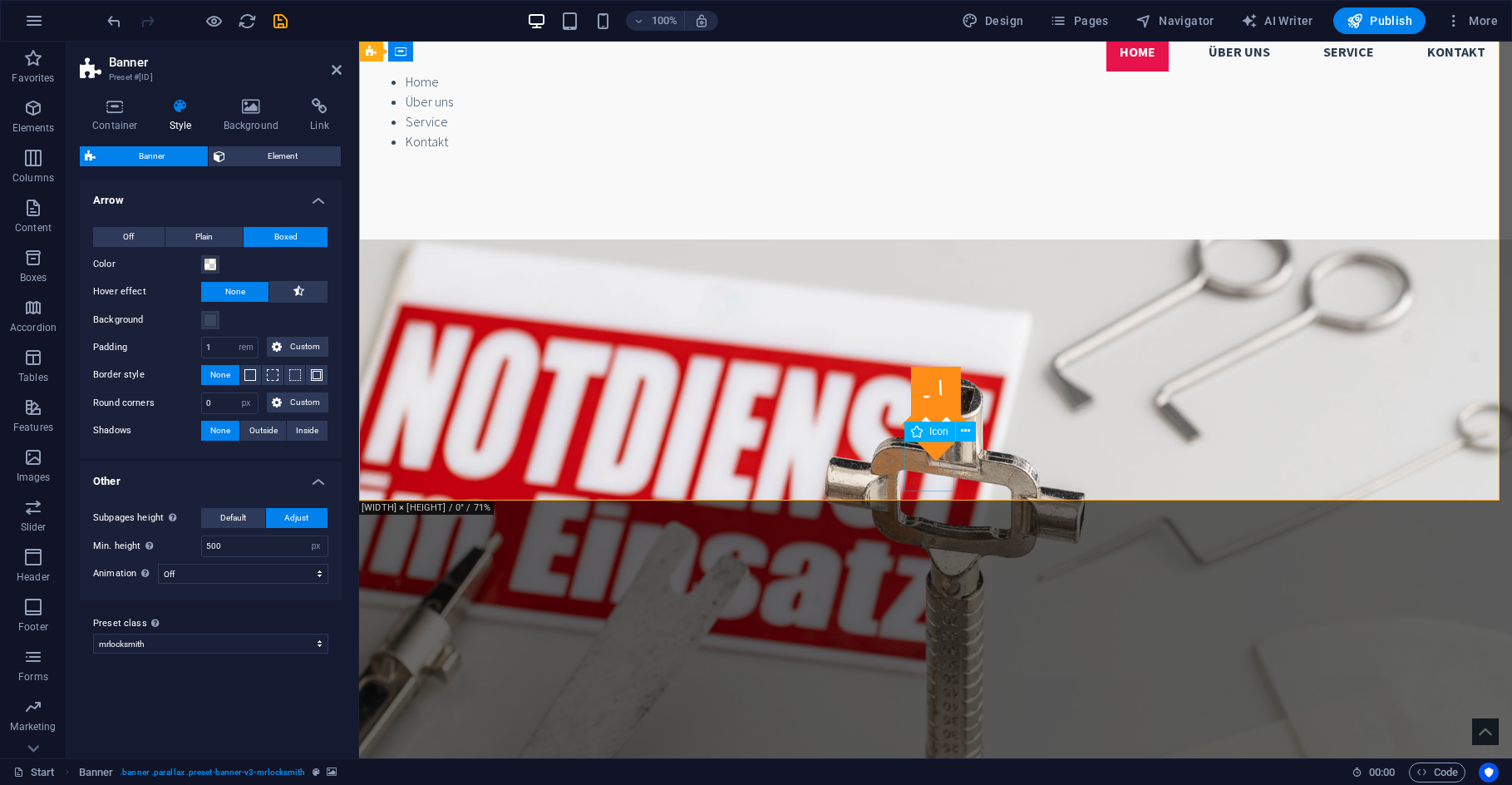 click at bounding box center (936, 392) 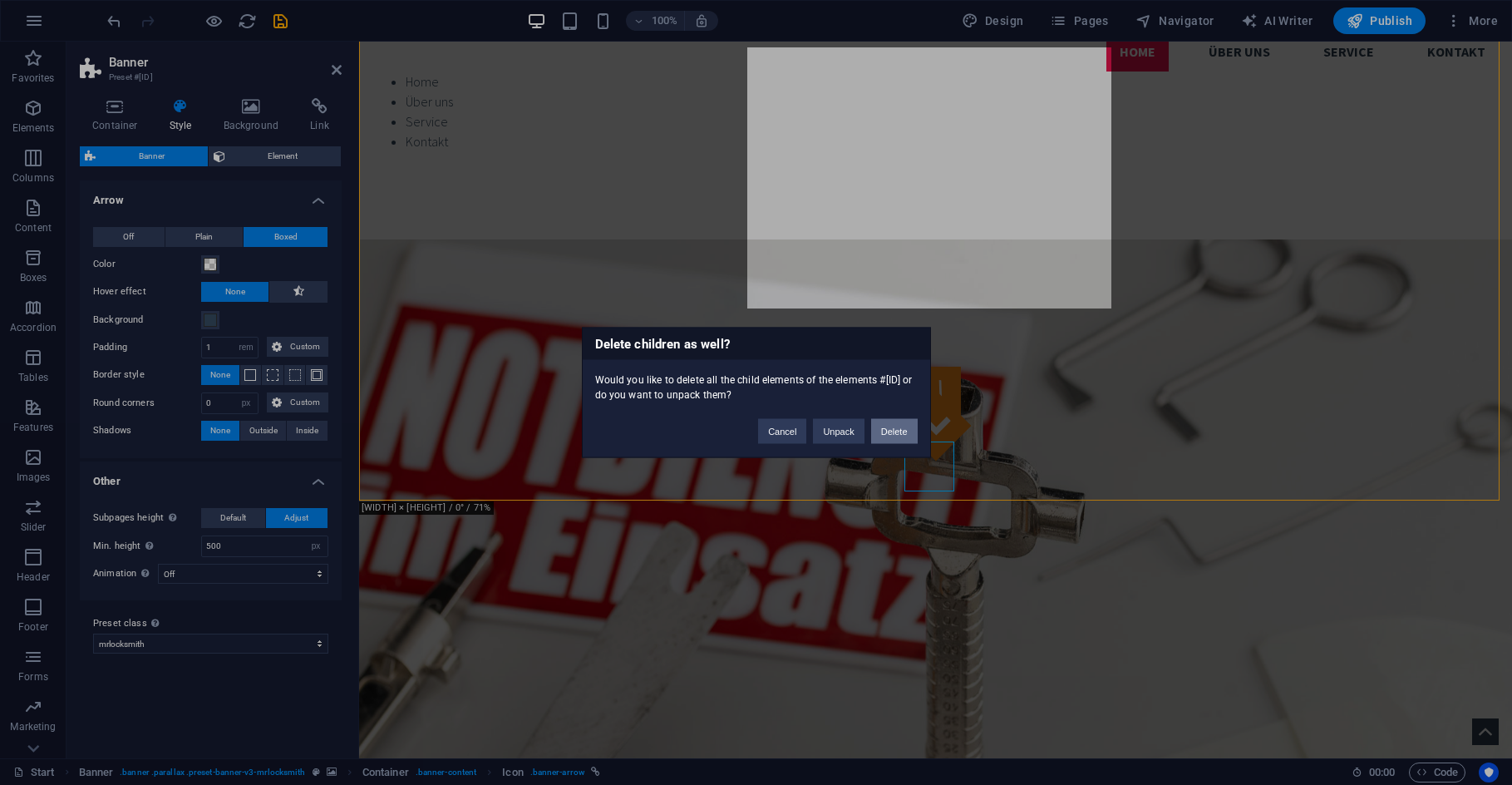 type 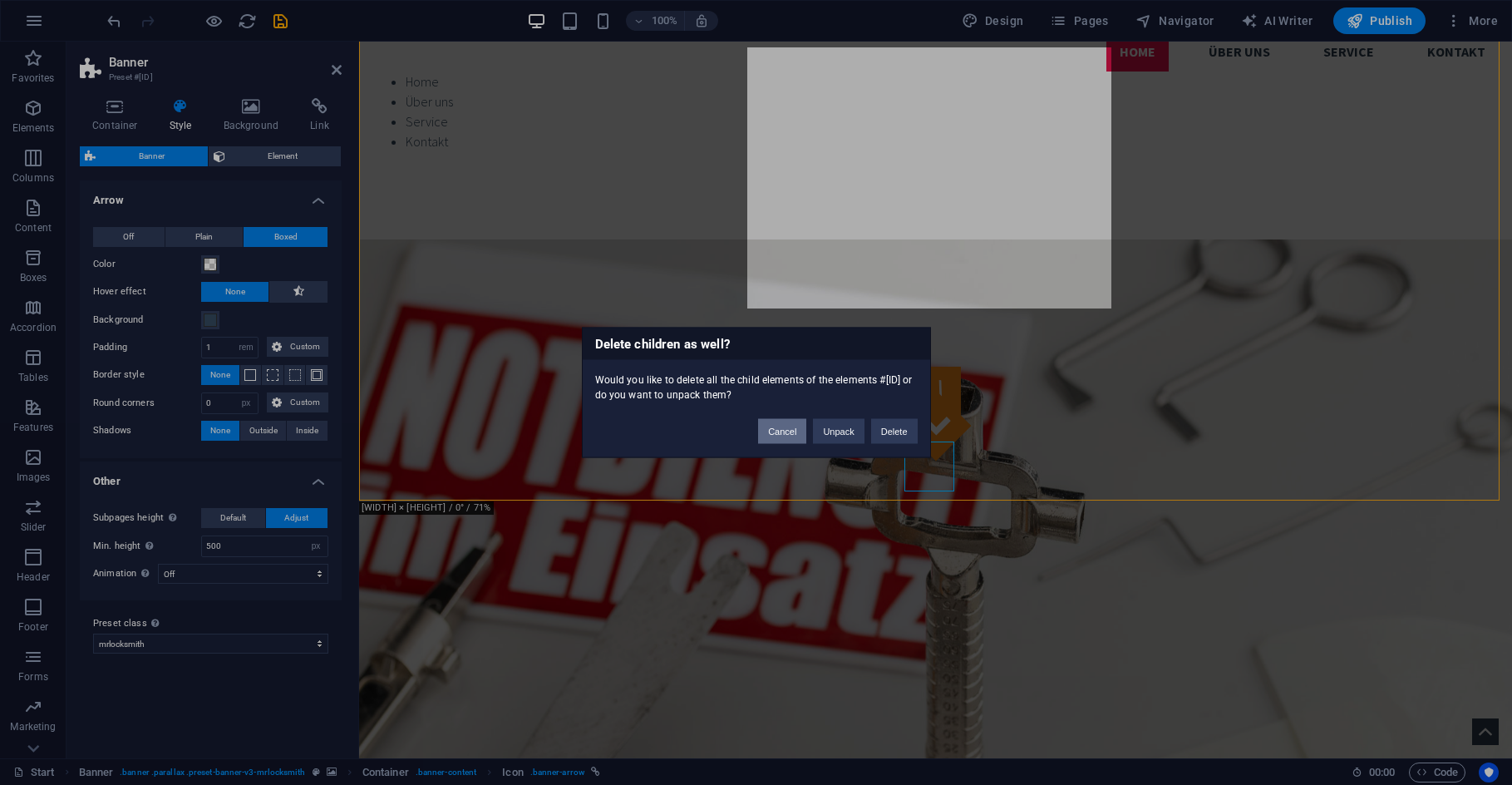 click on "Cancel" at bounding box center [782, 432] 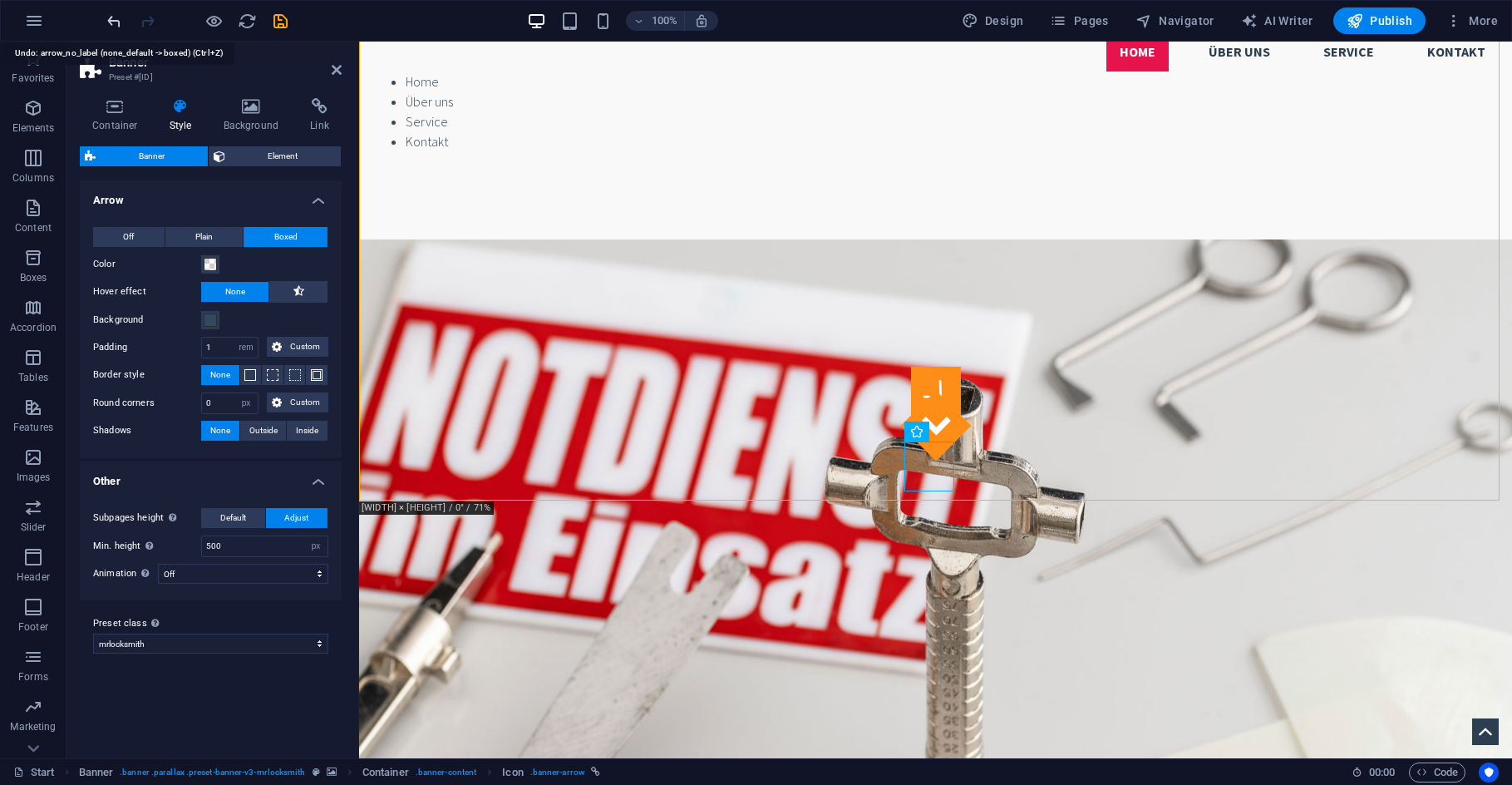 click at bounding box center [114, 21] 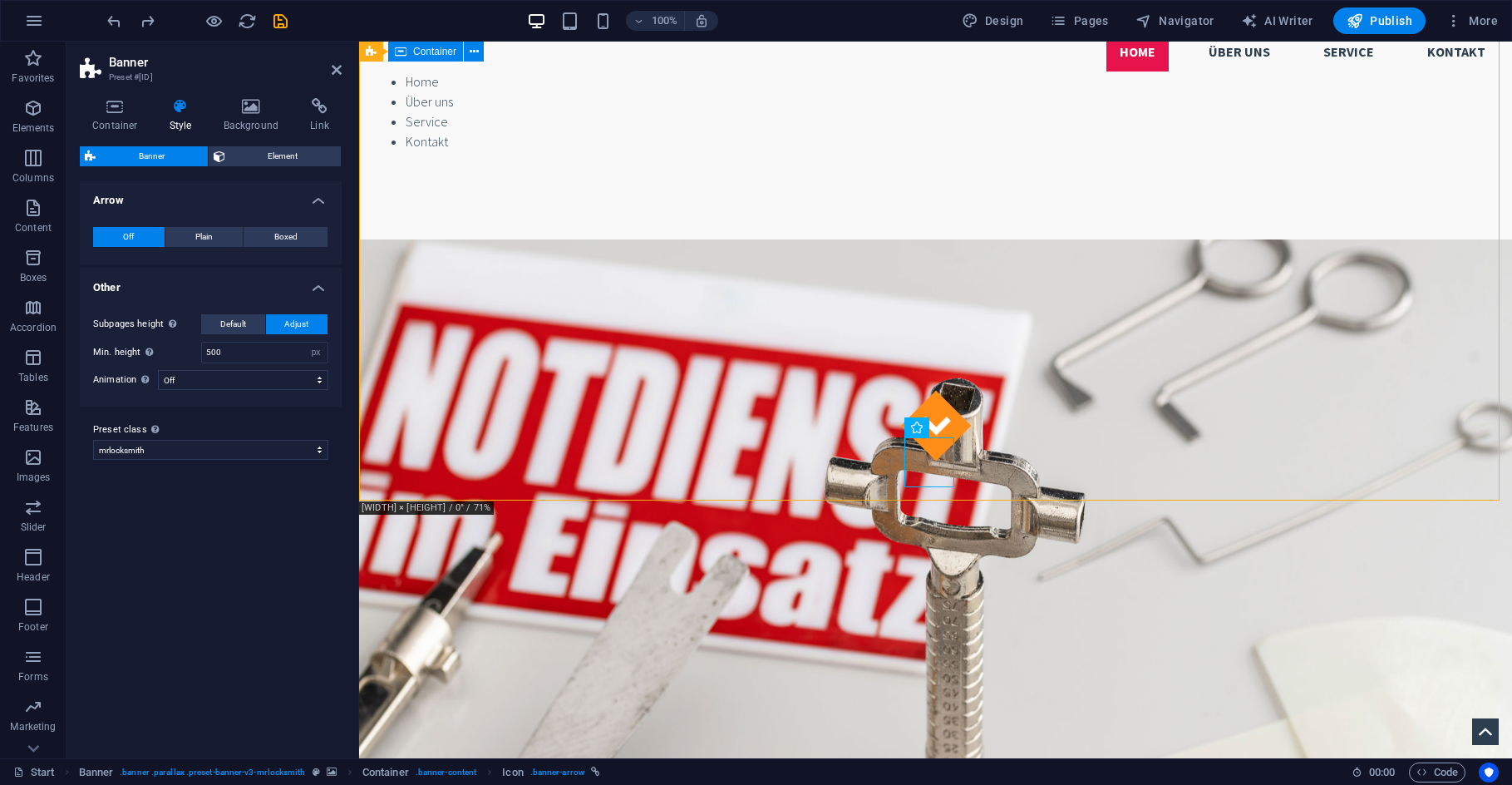 click on "Ausgesperrt ? Kein Problem! Wir sind   24/7 h  für Sie da   Rufen Sie uns an" at bounding box center [935, 1036] 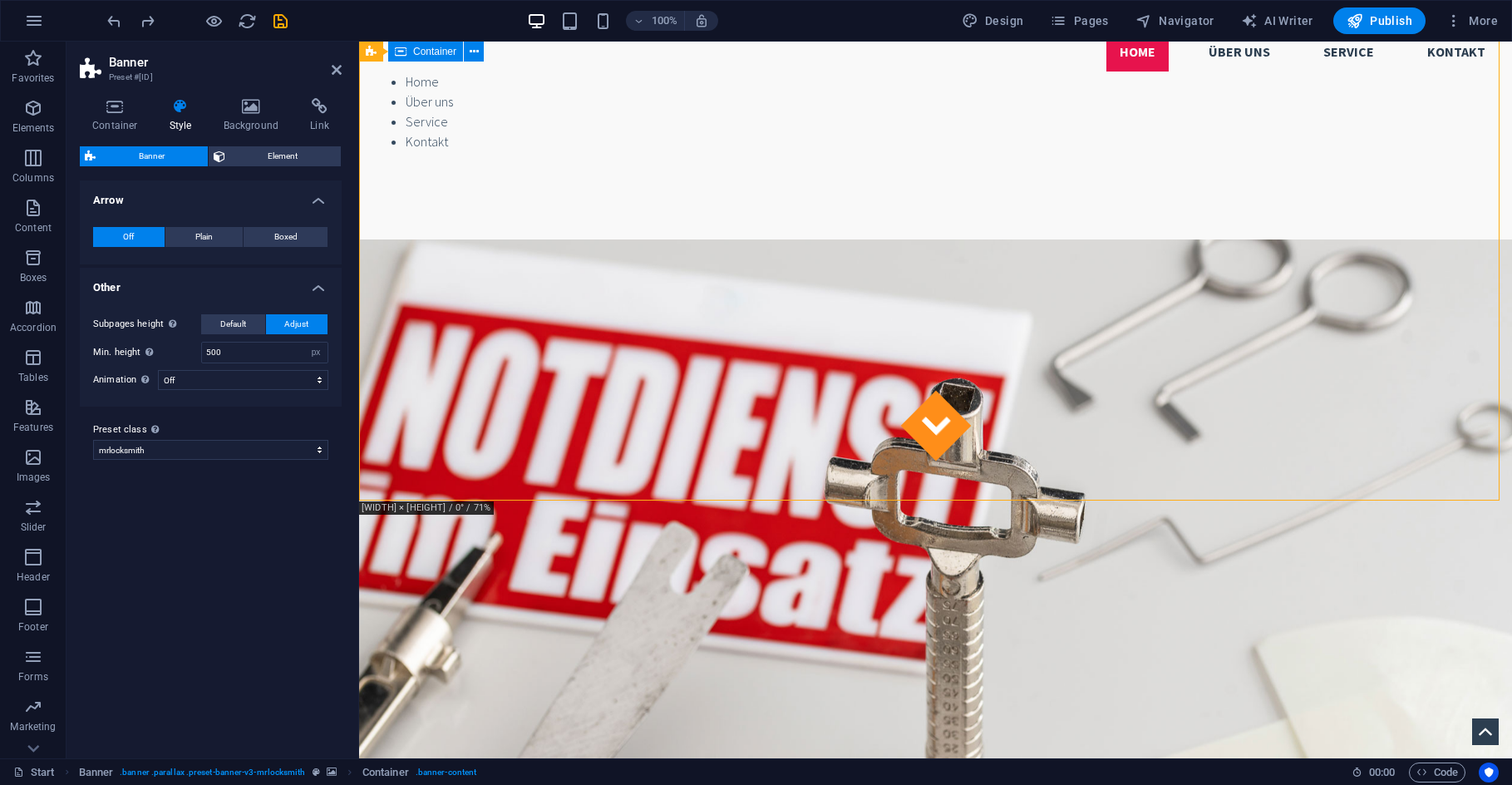 click on "Ausgesperrt ? Kein Problem! Wir sind   24/7 h  für Sie da   Rufen Sie uns an" at bounding box center [935, 1036] 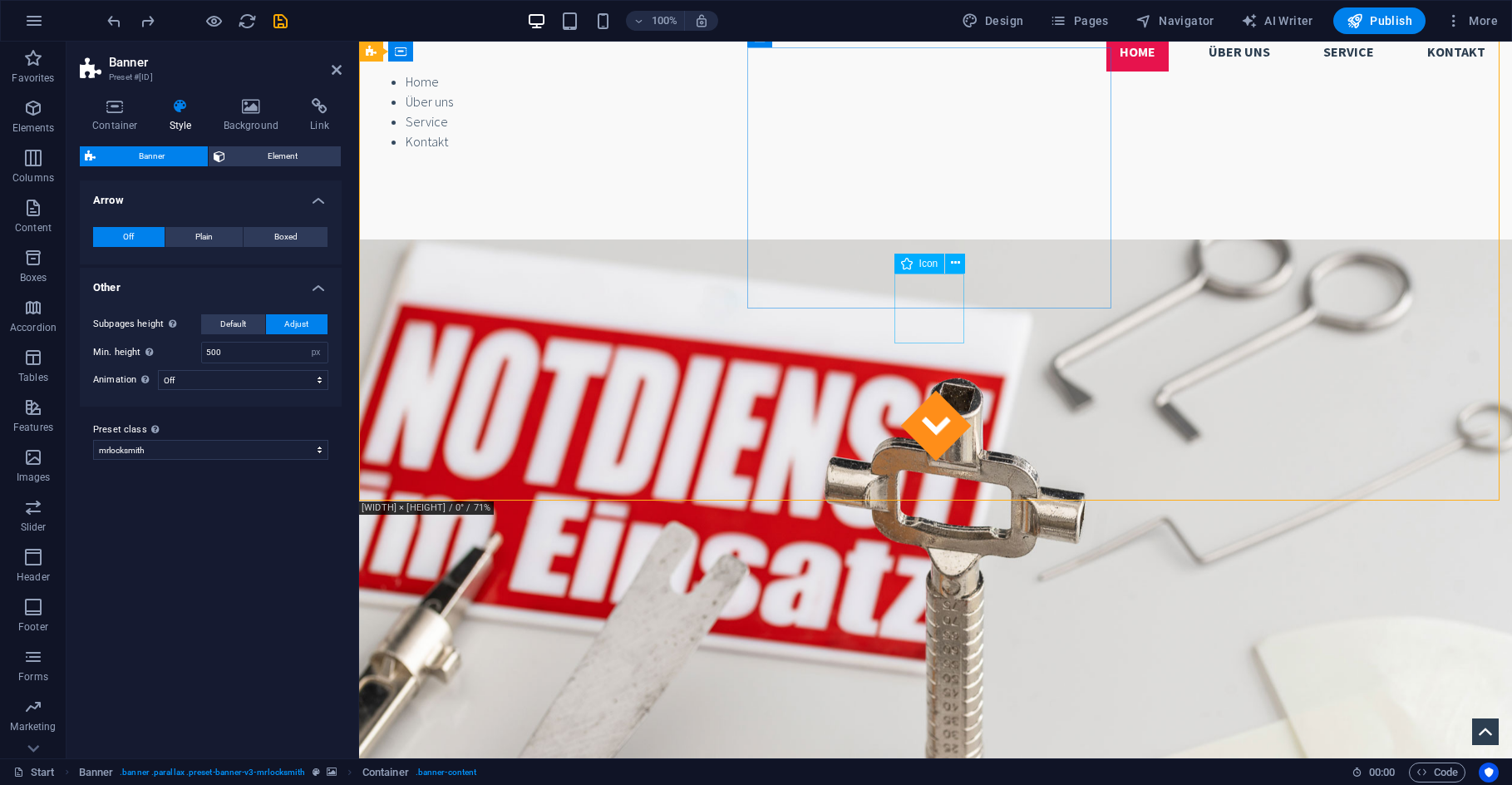 click at bounding box center (935, 426) 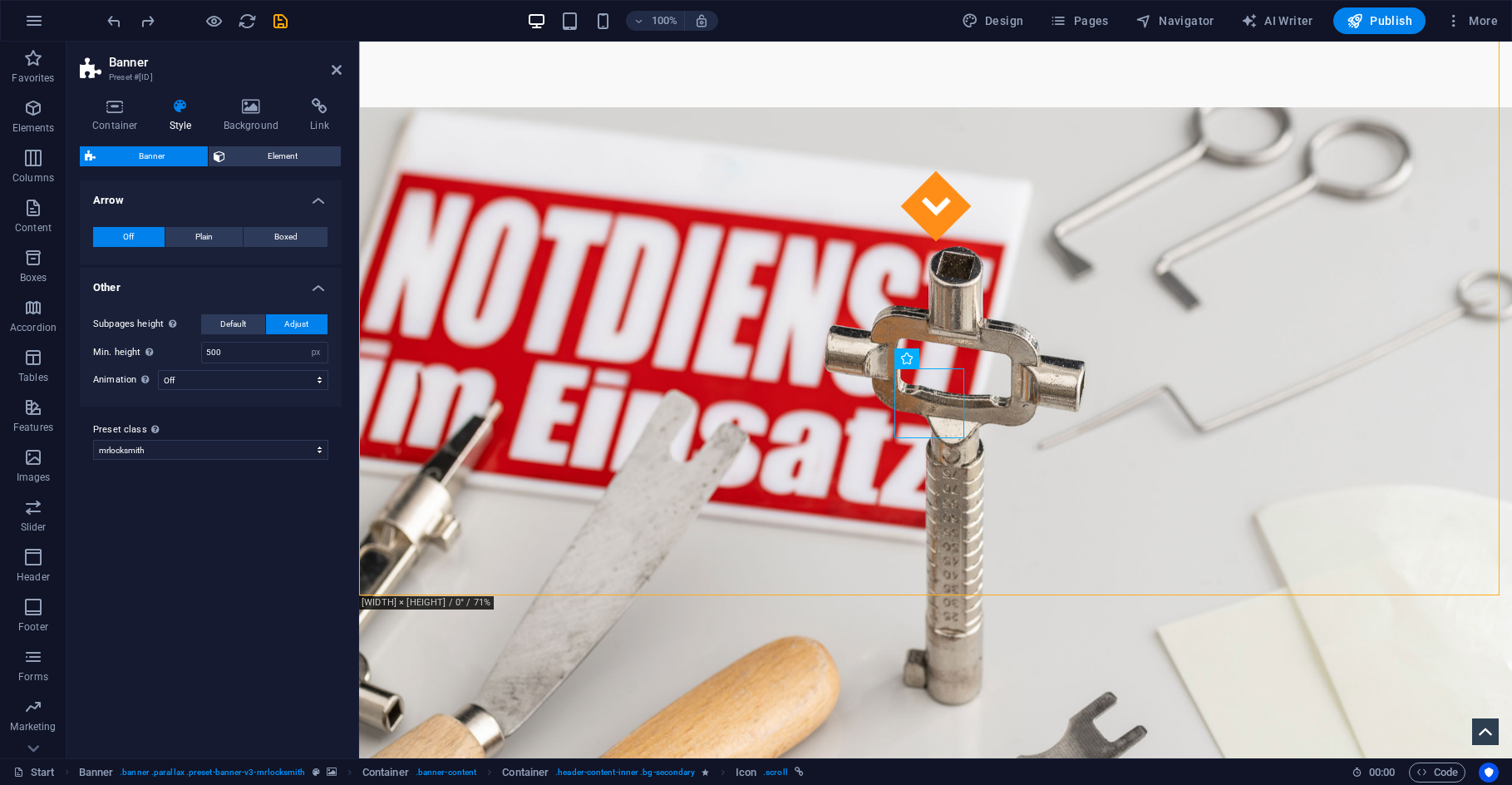 scroll, scrollTop: 665, scrollLeft: 0, axis: vertical 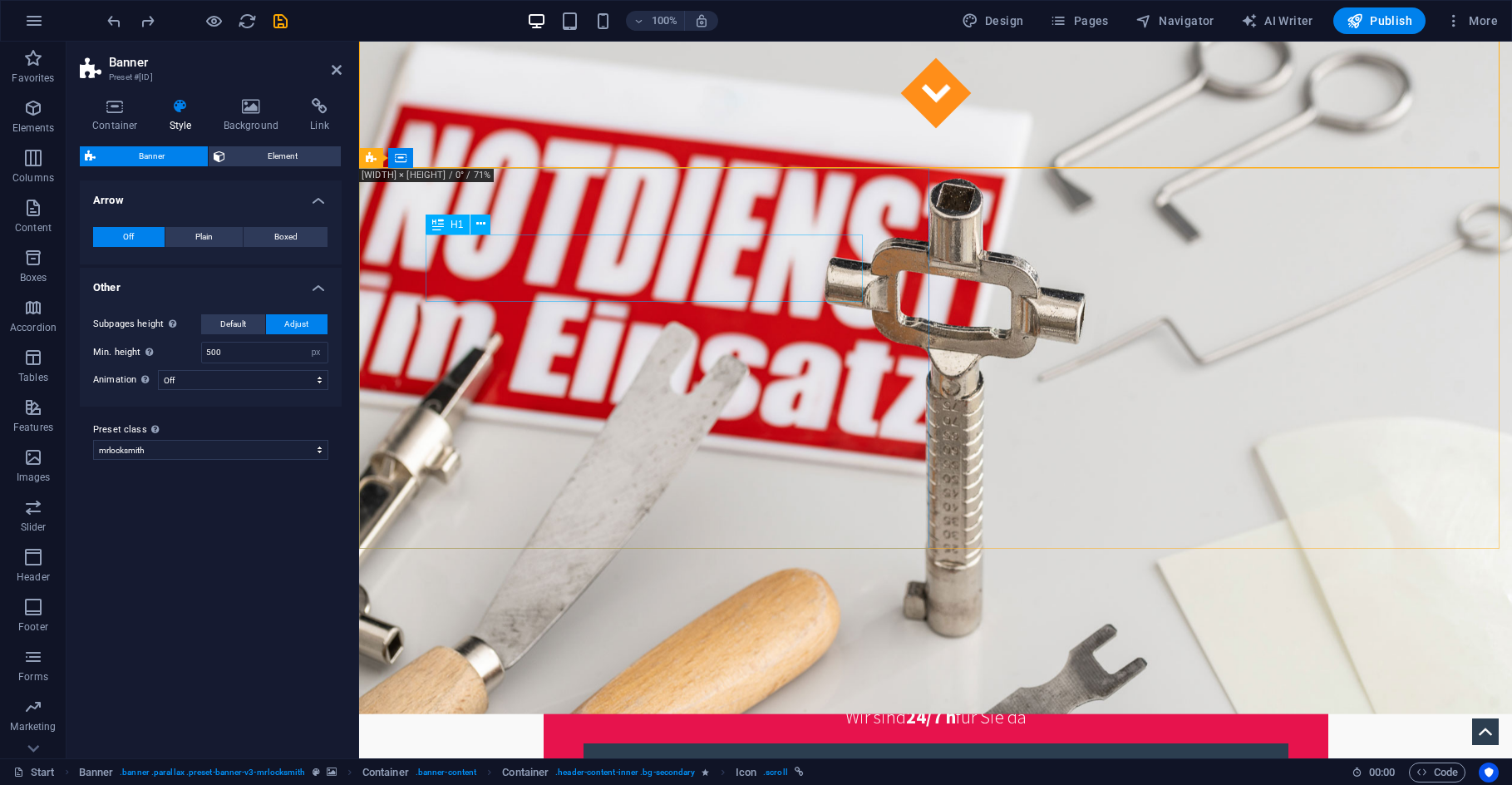 click on "About us" at bounding box center (936, 1001) 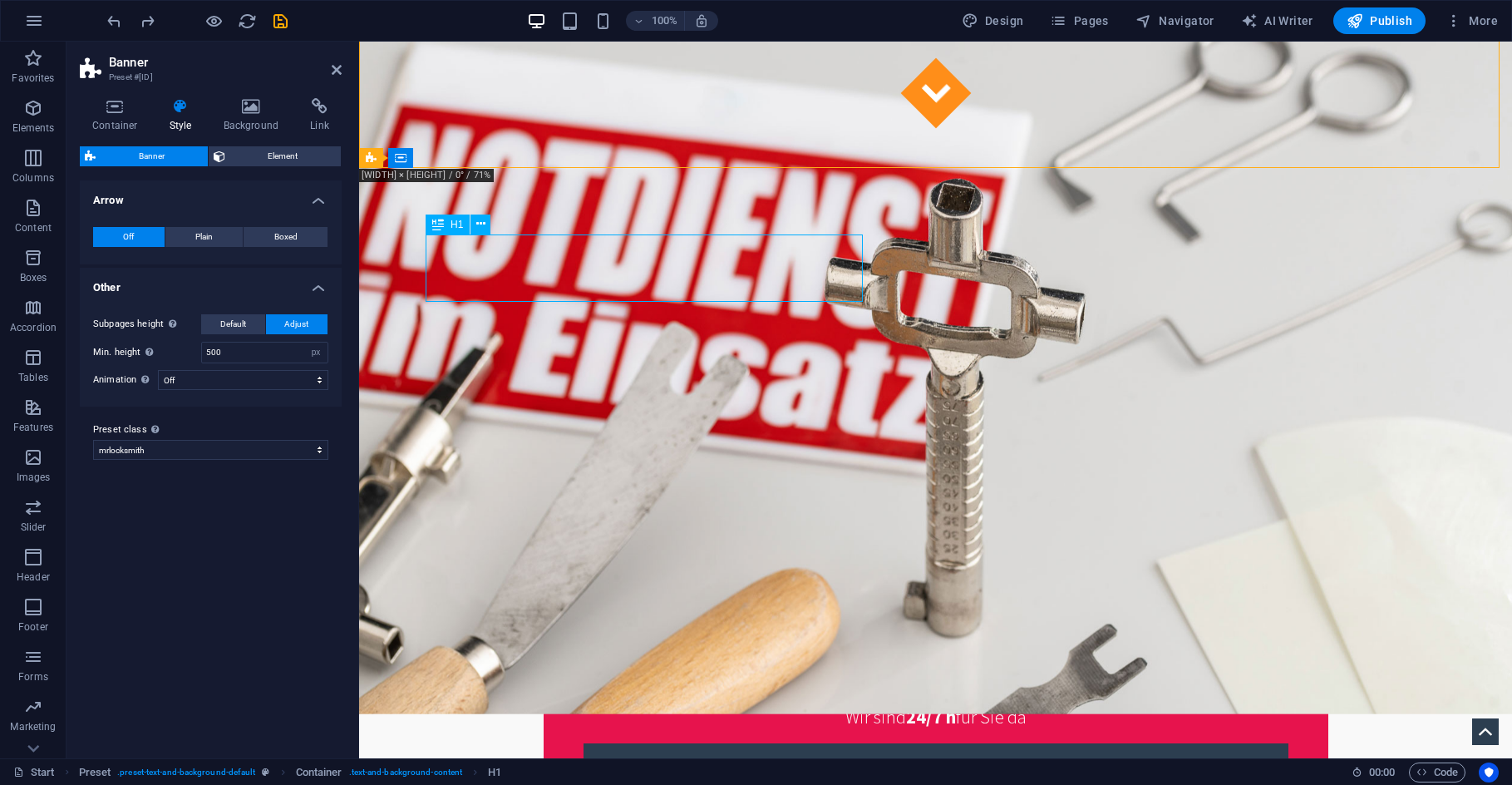 click on "About us" at bounding box center (936, 1001) 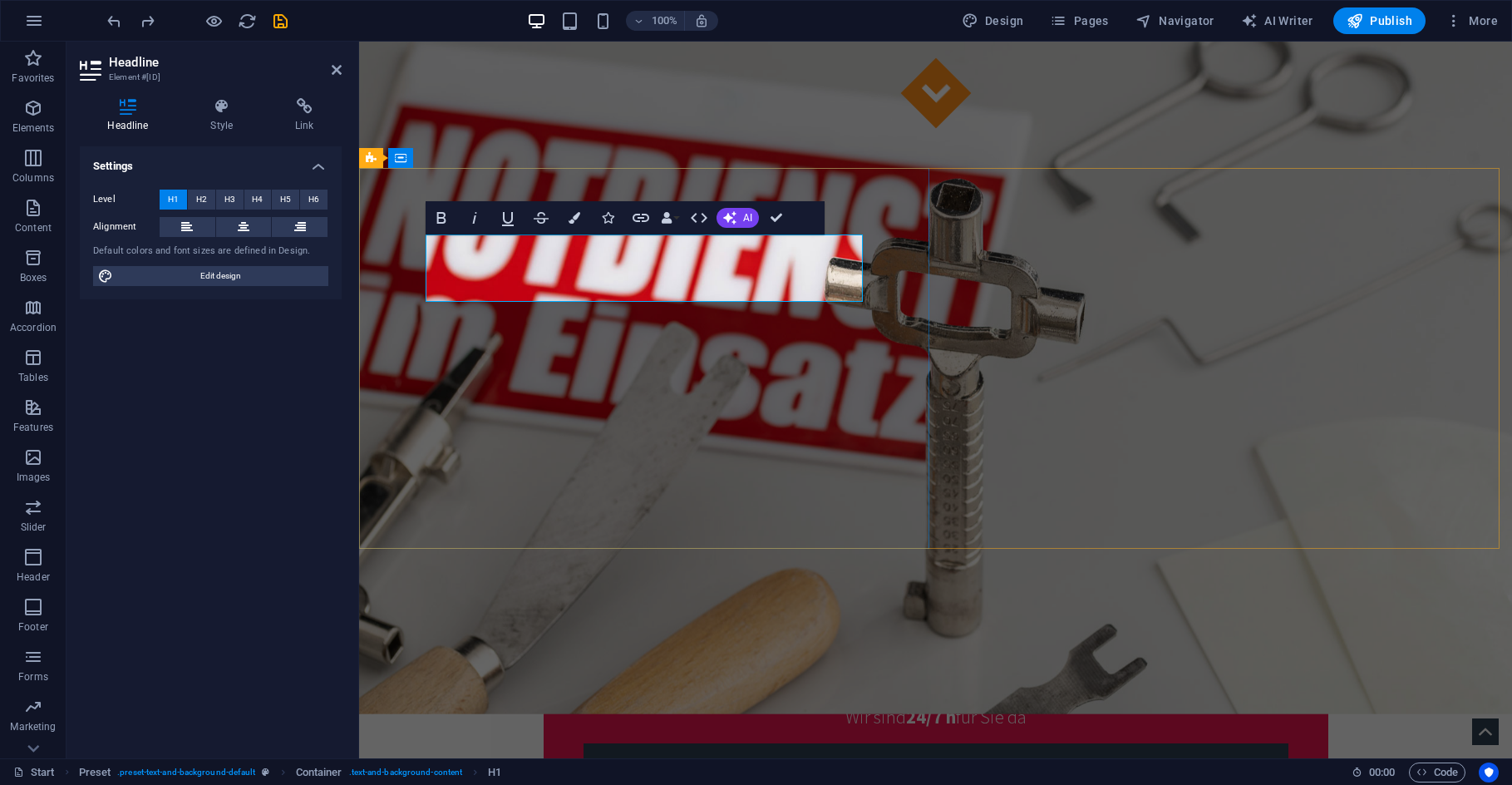 type 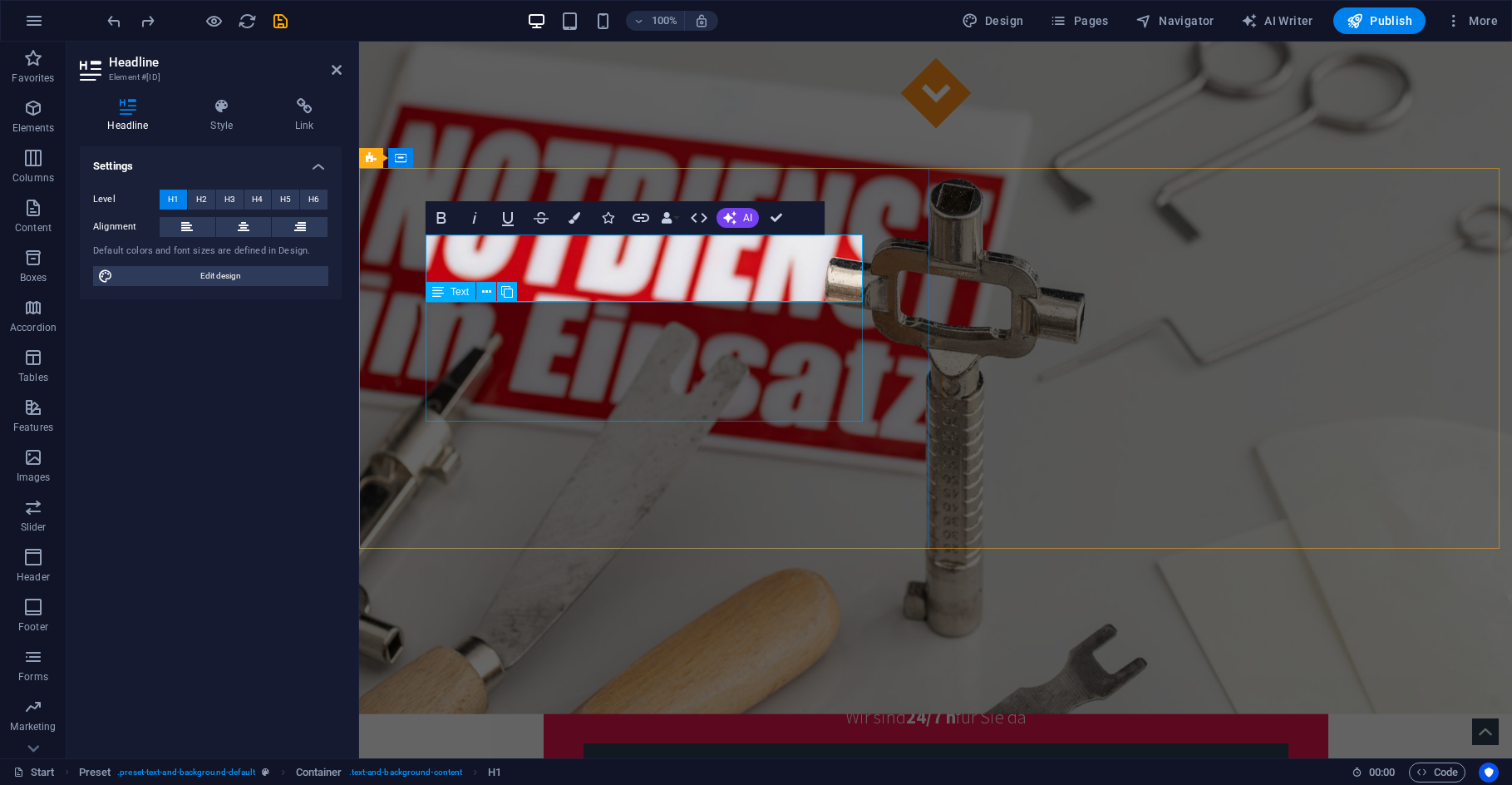 click on "Guten Tag, ich werde versuchen Ihnen zu helfen. Wenn Sie sich ausgesperrt haben oder Ihr Türschloss defekt ist, sind Sie hier richtig. Ich decke den Bereich von [CITY], [CITY], [CITY], [CITY] sowie die Insel [CITY] im Bereich Schlüsseldienst ab." at bounding box center (936, 1075) 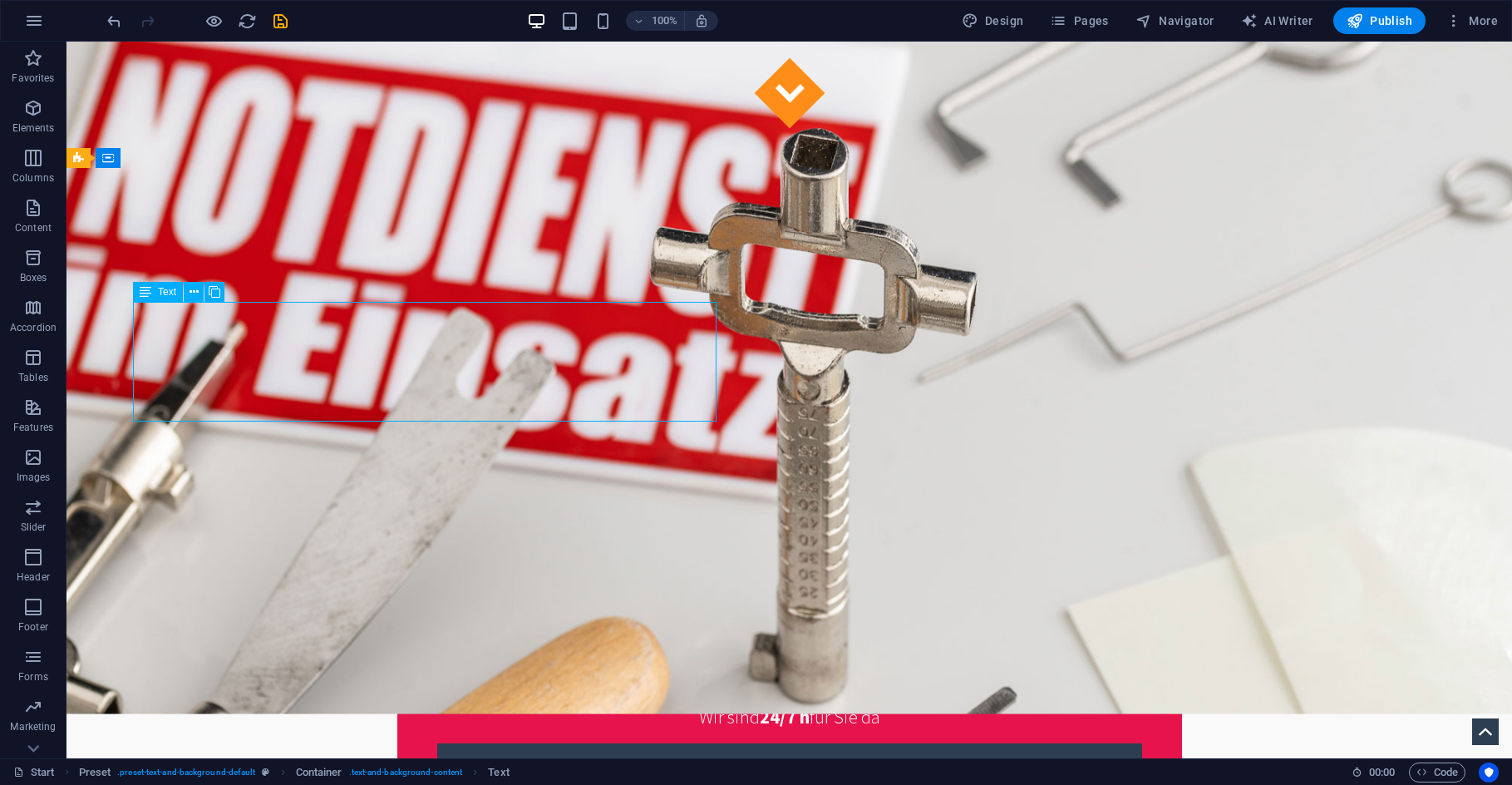 click on "Guten Tag, ich werde versuchen Ihnen zu helfen. Wenn Sie sich ausgesperrt haben oder Ihr Türschloss defekt ist, sind Sie hier richtig. Ich decke den Bereich von [CITY], [CITY], [CITY], [CITY] sowie die Insel [CITY] im Bereich Schlüsseldienst ab." at bounding box center [790, 1075] 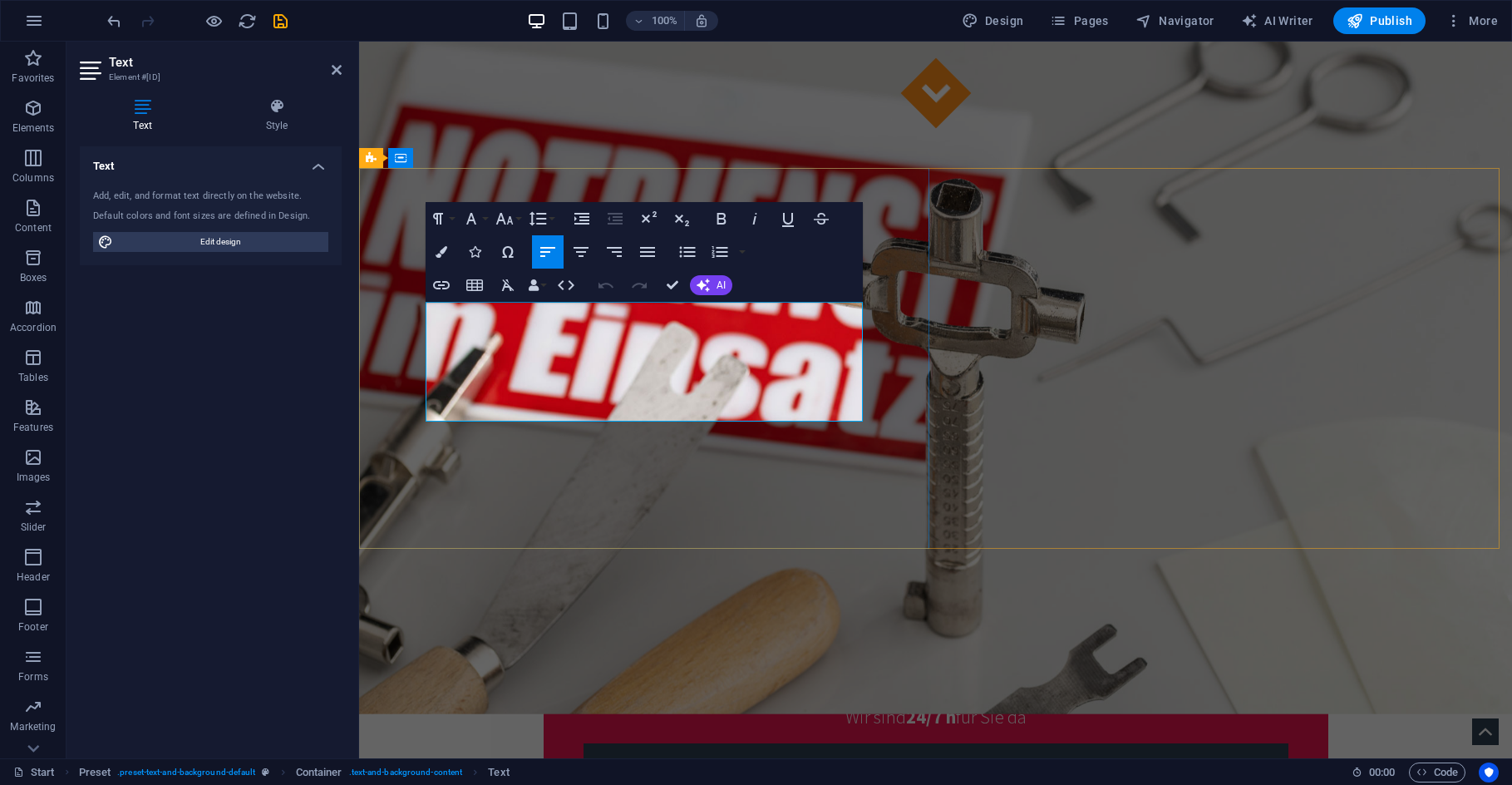 click on "ich werde versuchen Ihnen zu helfen. Wenn Sie sich ausgesperrt haben oder Ihr Türschloss defekt ist, sind Sie hier richtig." at bounding box center [936, 1065] 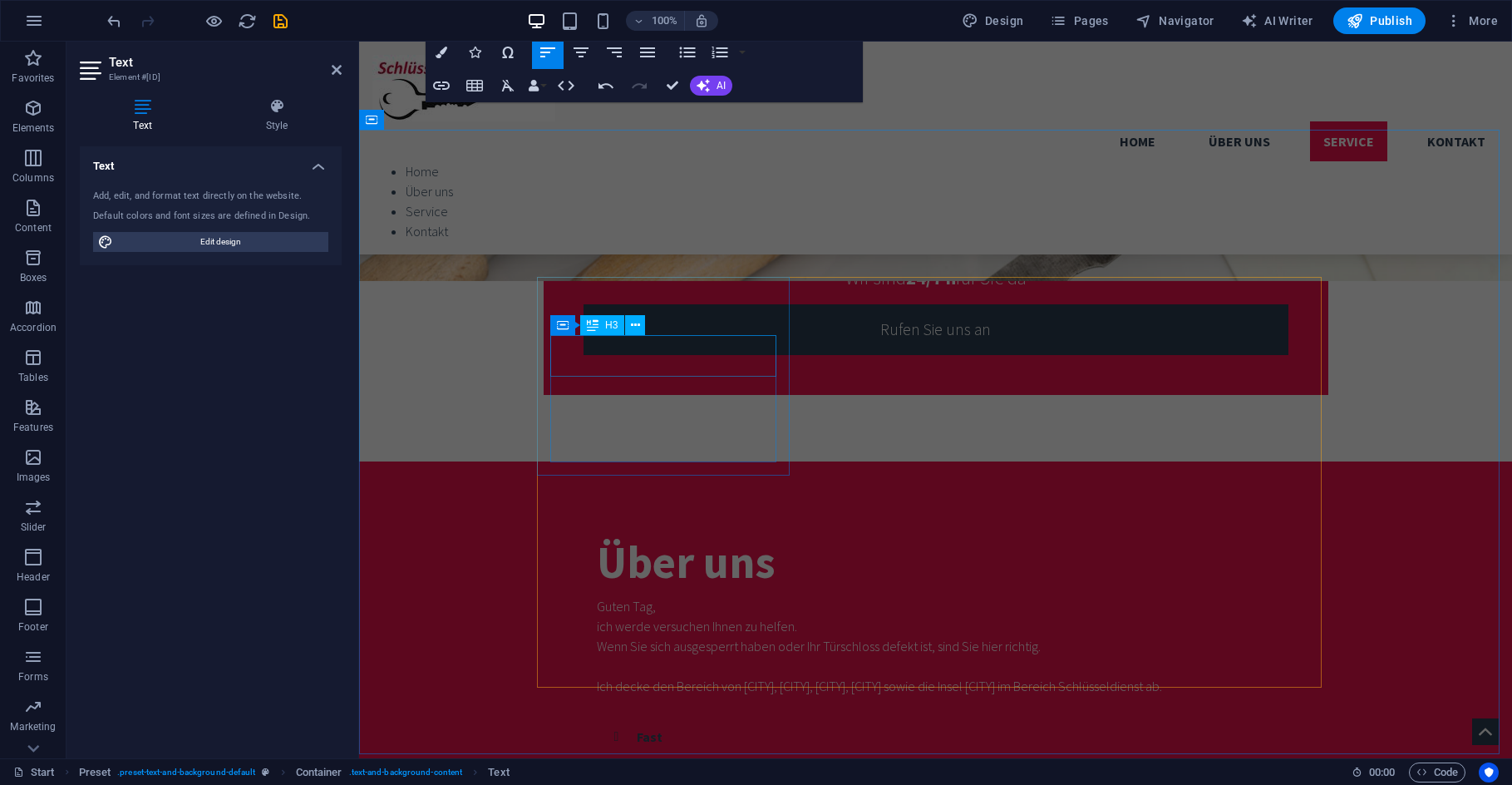 scroll, scrollTop: 665, scrollLeft: 0, axis: vertical 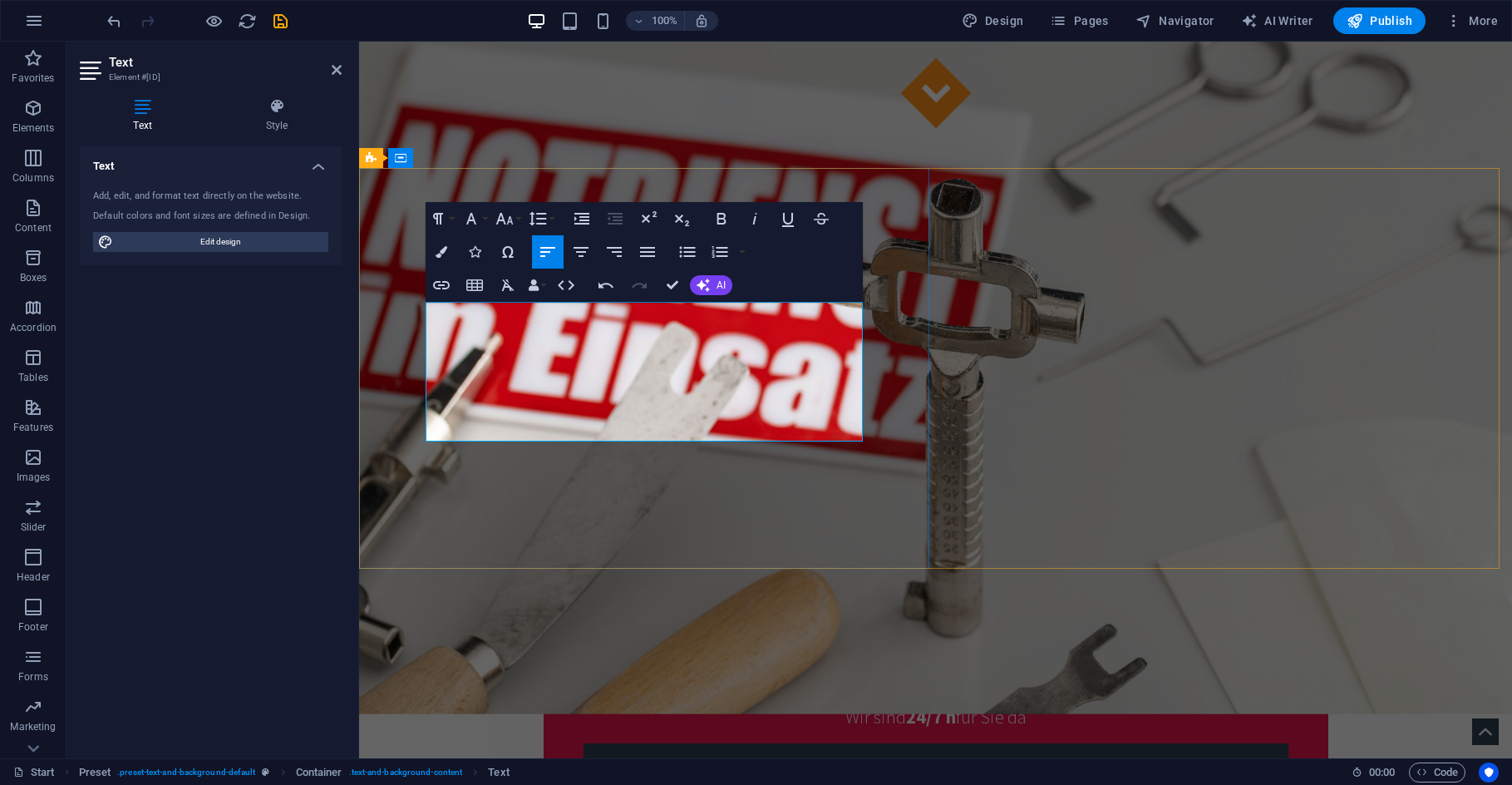 click on "ich werde versuchen Ihnen zu helfen.  Wenn Sie sich ausgesperrt haben oder Ihr Türschloss defekt ist, sind Sie hier richtig." at bounding box center (936, 1075) 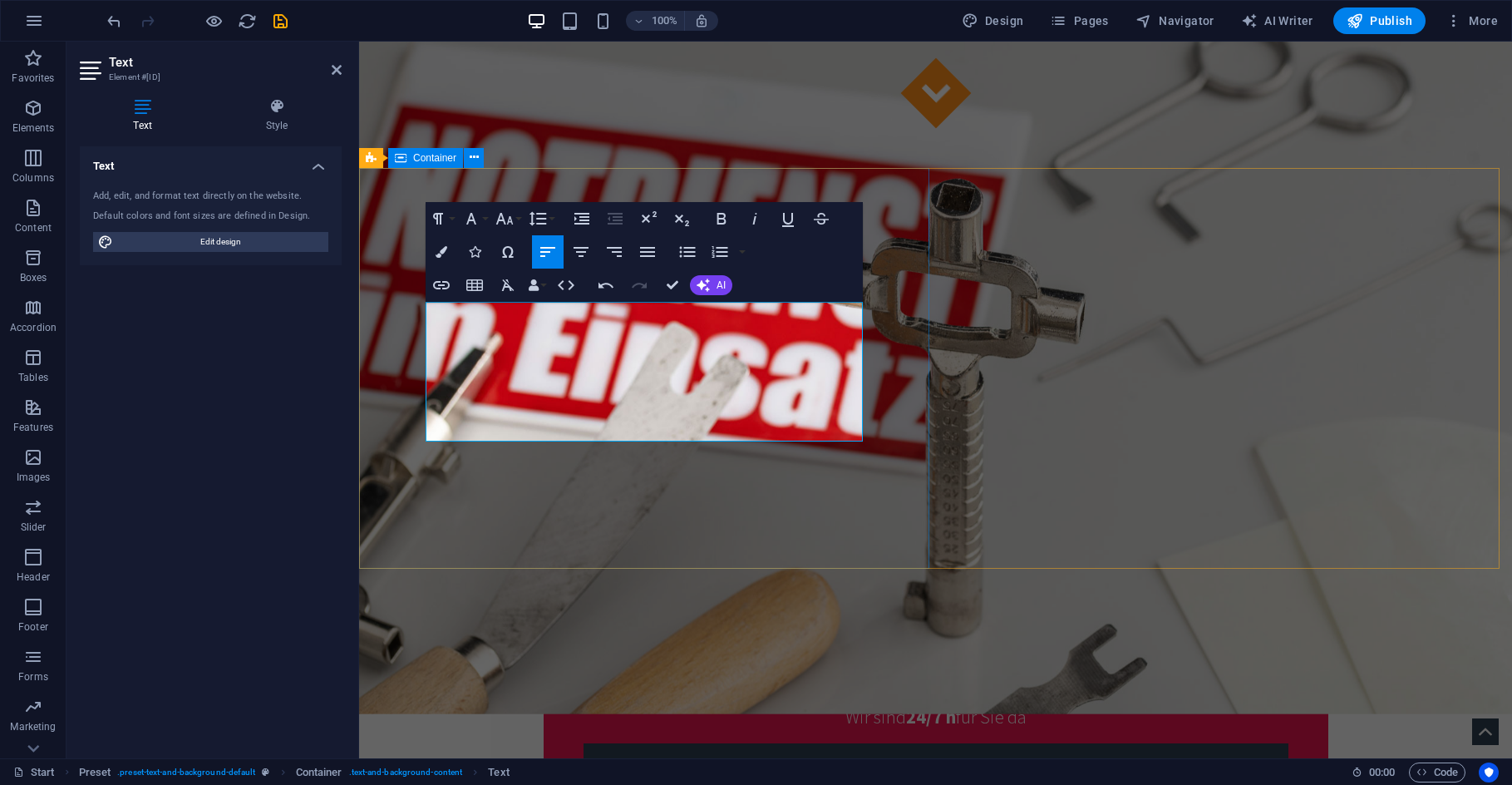 click on "Über uns Guten Tag, ich werde versuchen Ihnen zu helfen.  Wenn Sie sich ausgesperrt haben oder Ihr Türschloss defekt ist, sind Sie hier richtig. Ich decke den Bereich von Lensahn, Oldenburg, Heiligenhafen, Großenbrode sowie die Insel Fehmarn im Bereich Schlüsseldienst ab. Fast Secure Professional" at bounding box center [935, 1128] 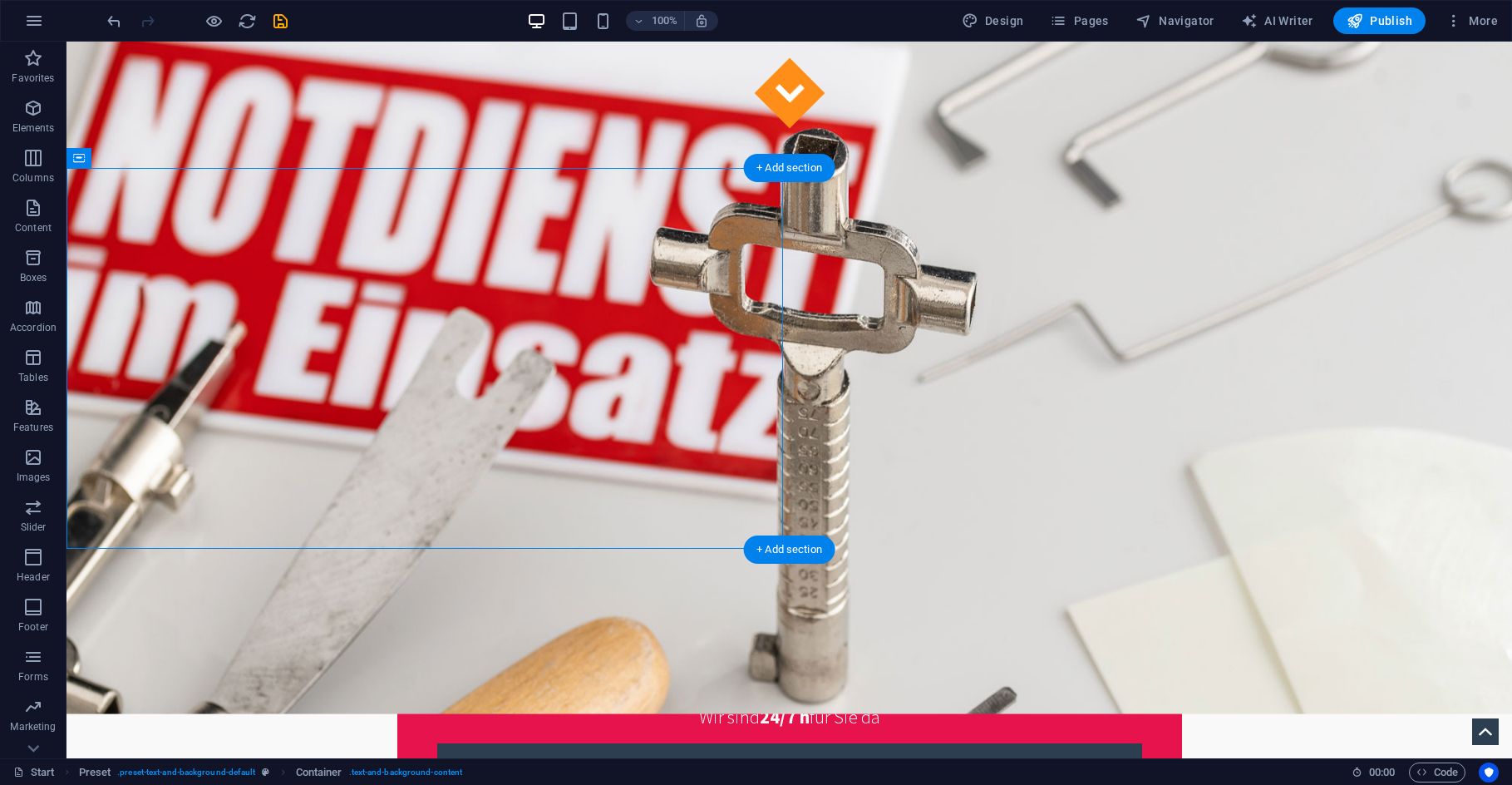 click at bounding box center (789, 1546) 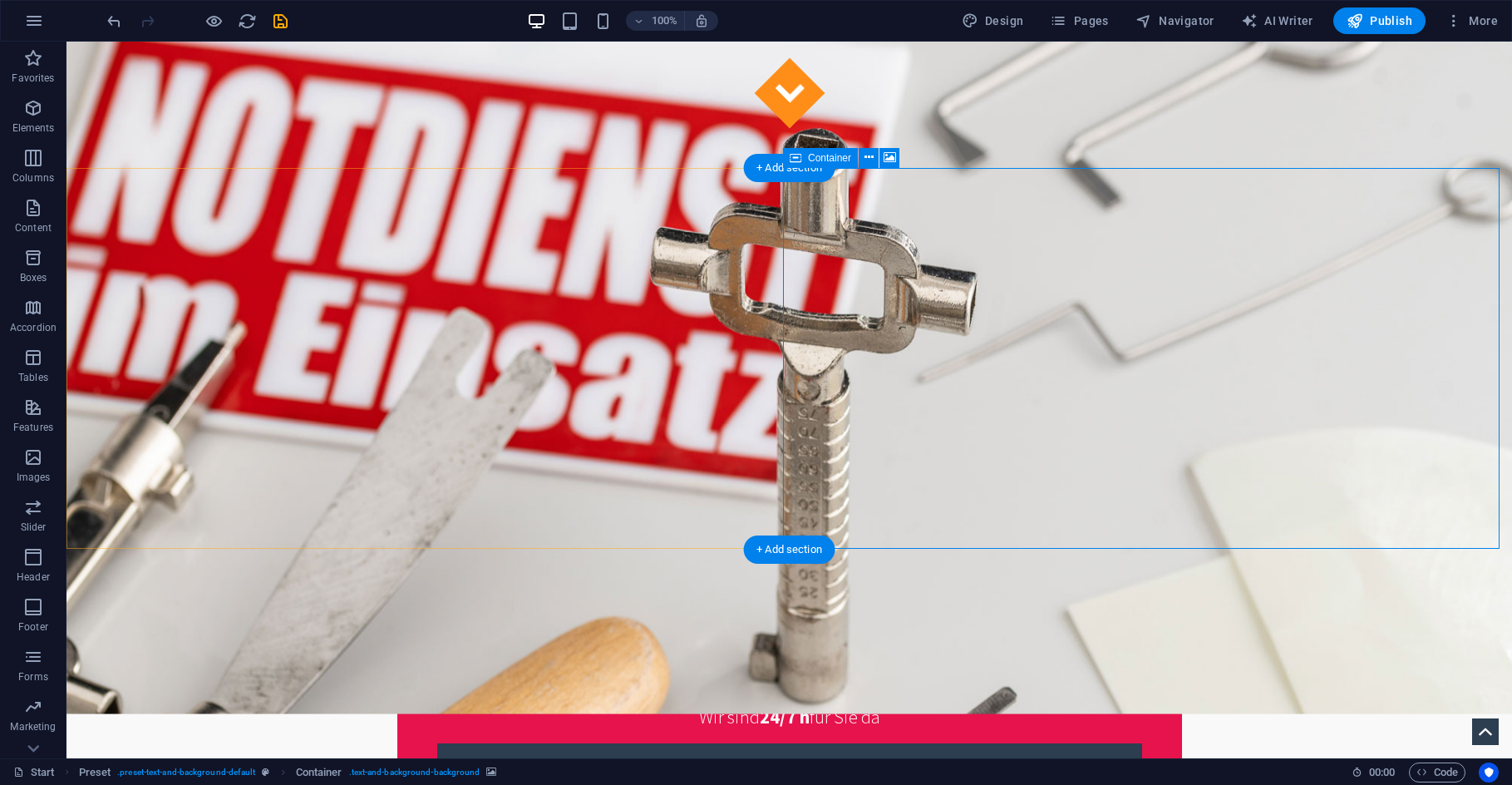 click on "Drop content here or  Add elements  Paste clipboard" at bounding box center [789, 1796] 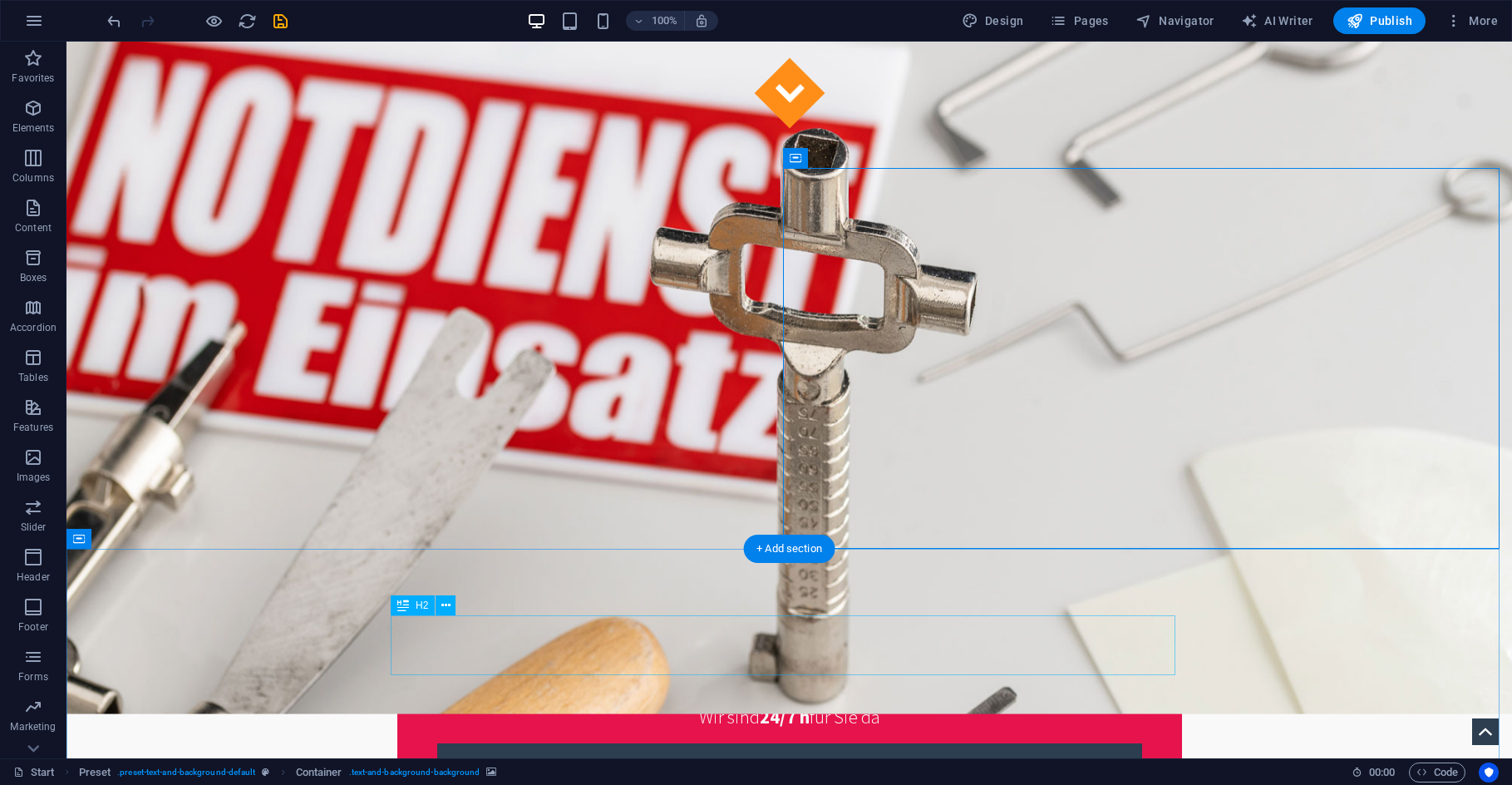 drag, startPoint x: 954, startPoint y: 628, endPoint x: 929, endPoint y: 622, distance: 25.70992 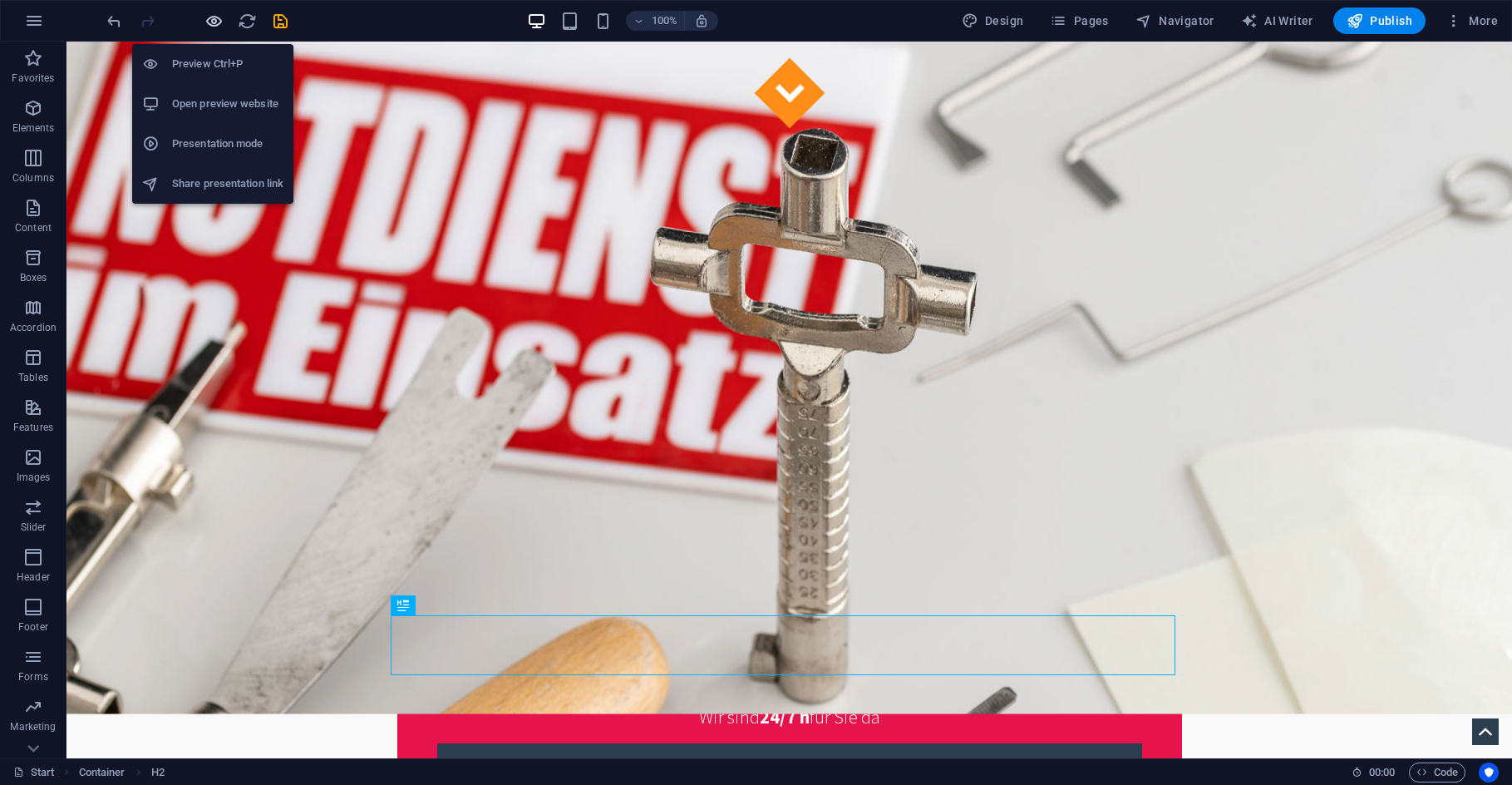 click at bounding box center [214, 21] 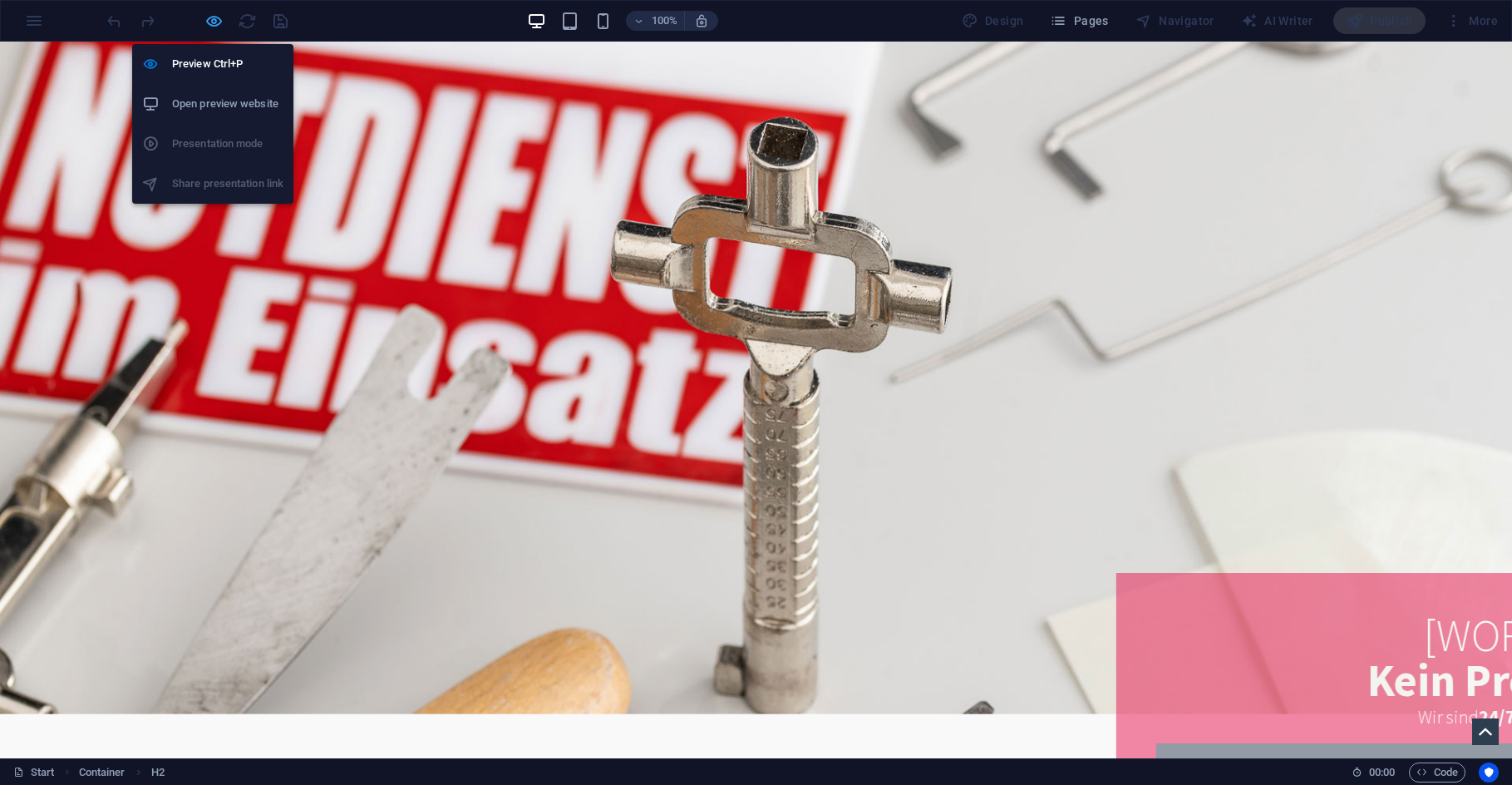 click at bounding box center (214, 21) 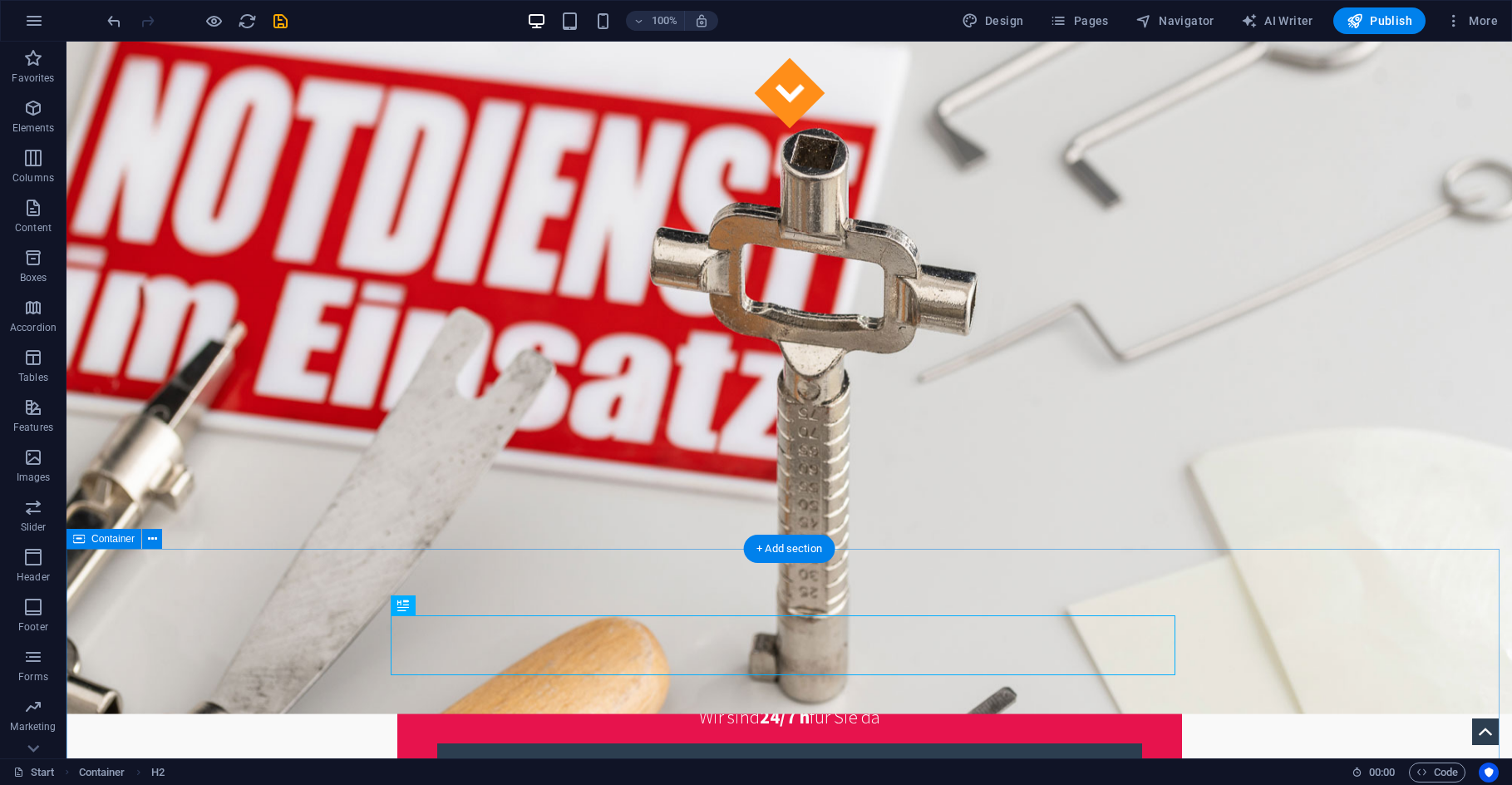 drag, startPoint x: 263, startPoint y: 587, endPoint x: 271, endPoint y: 593, distance: 10 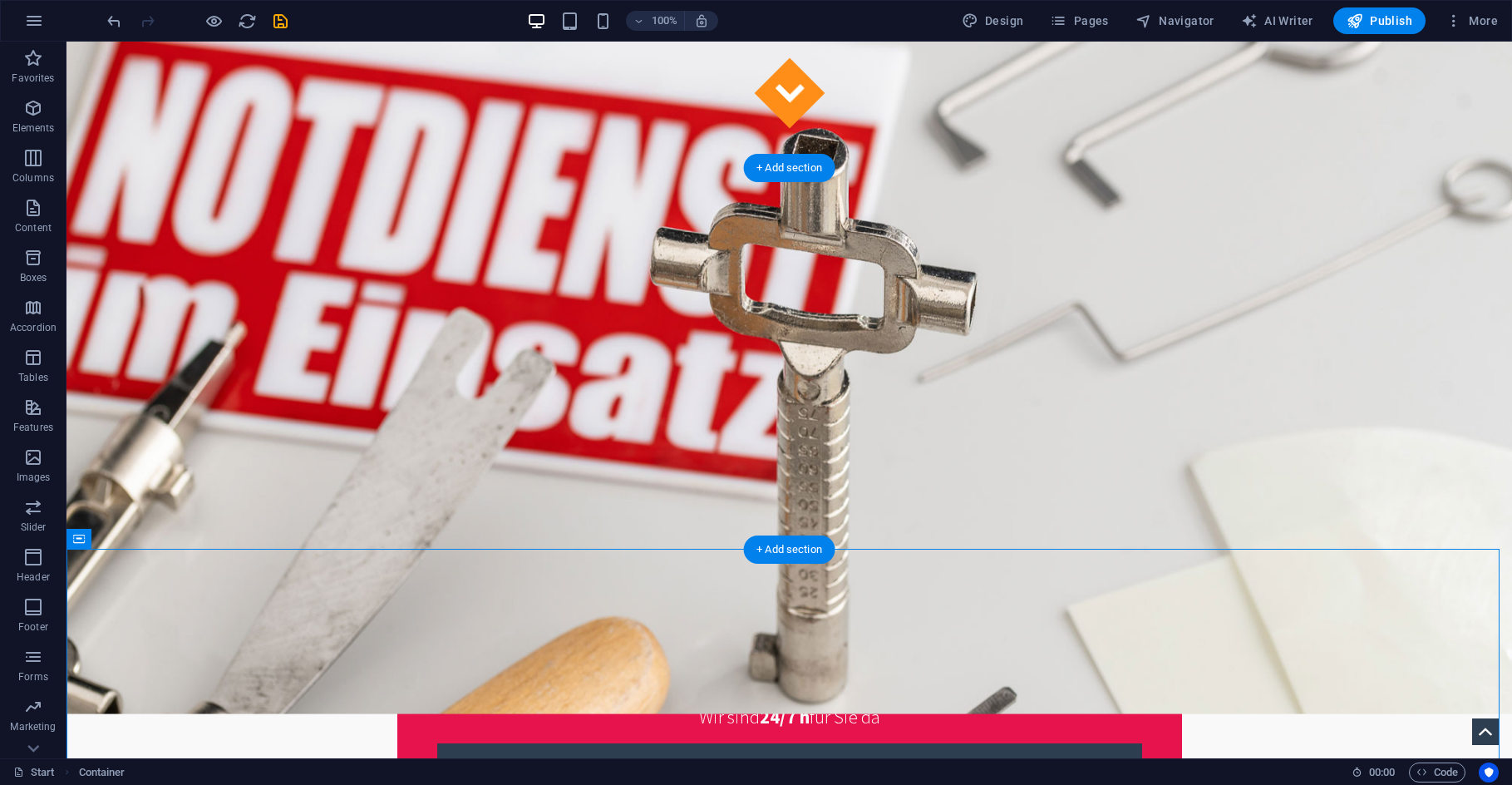 click at bounding box center [789, 1546] 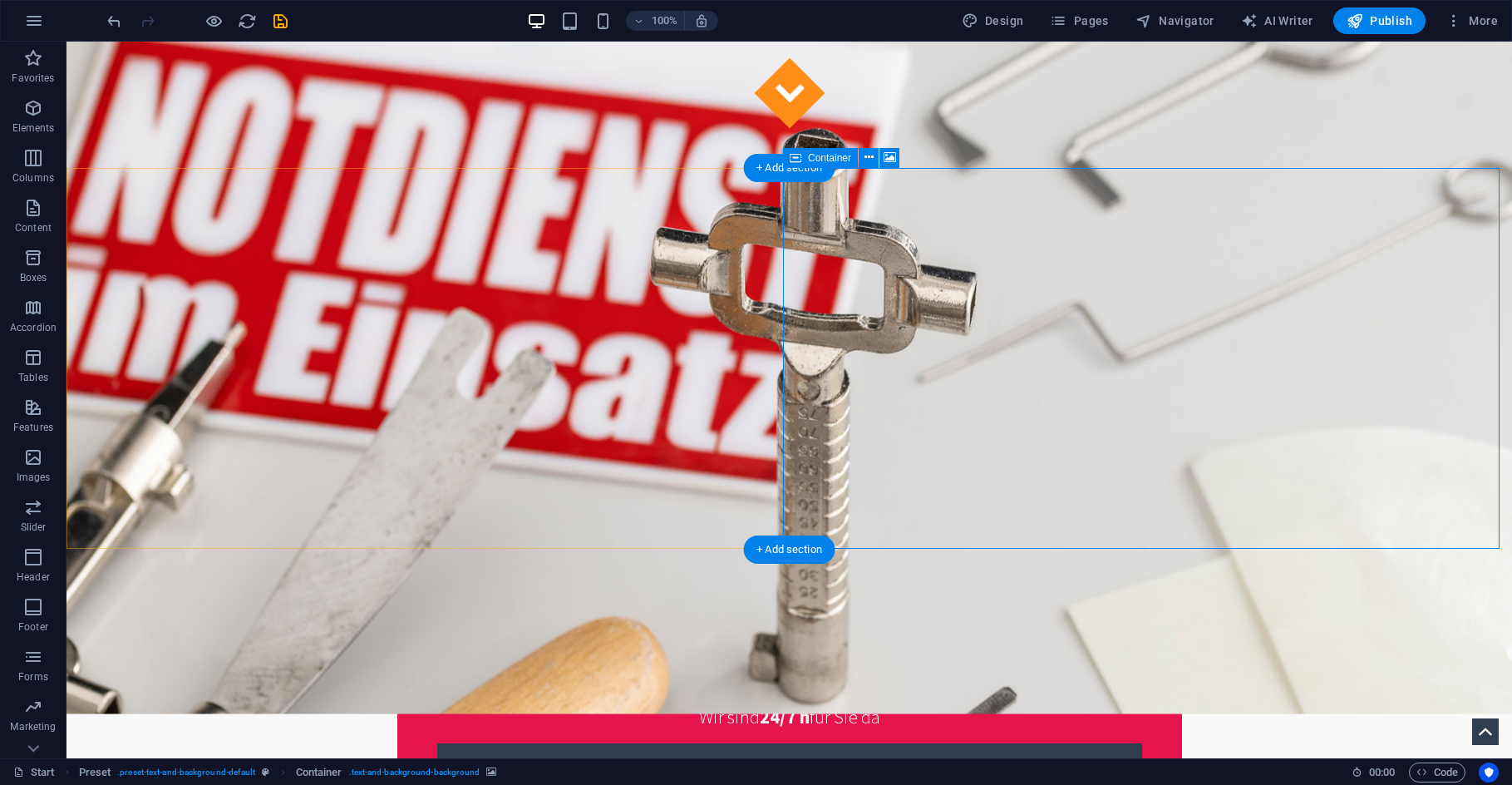 click on "Drop content here or  Add elements  Paste clipboard" at bounding box center (789, 1796) 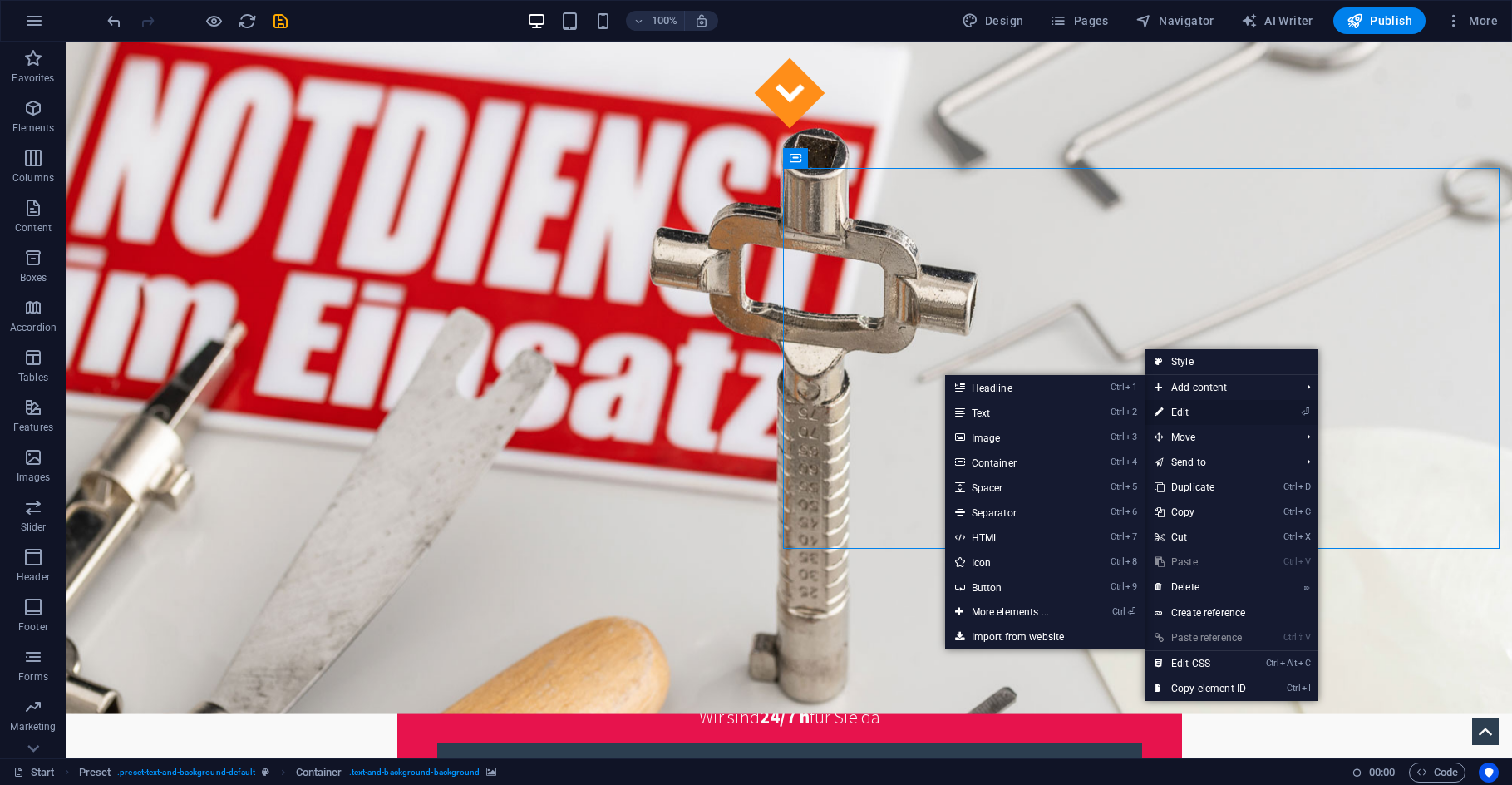 click on "⏎  Edit" at bounding box center [1200, 412] 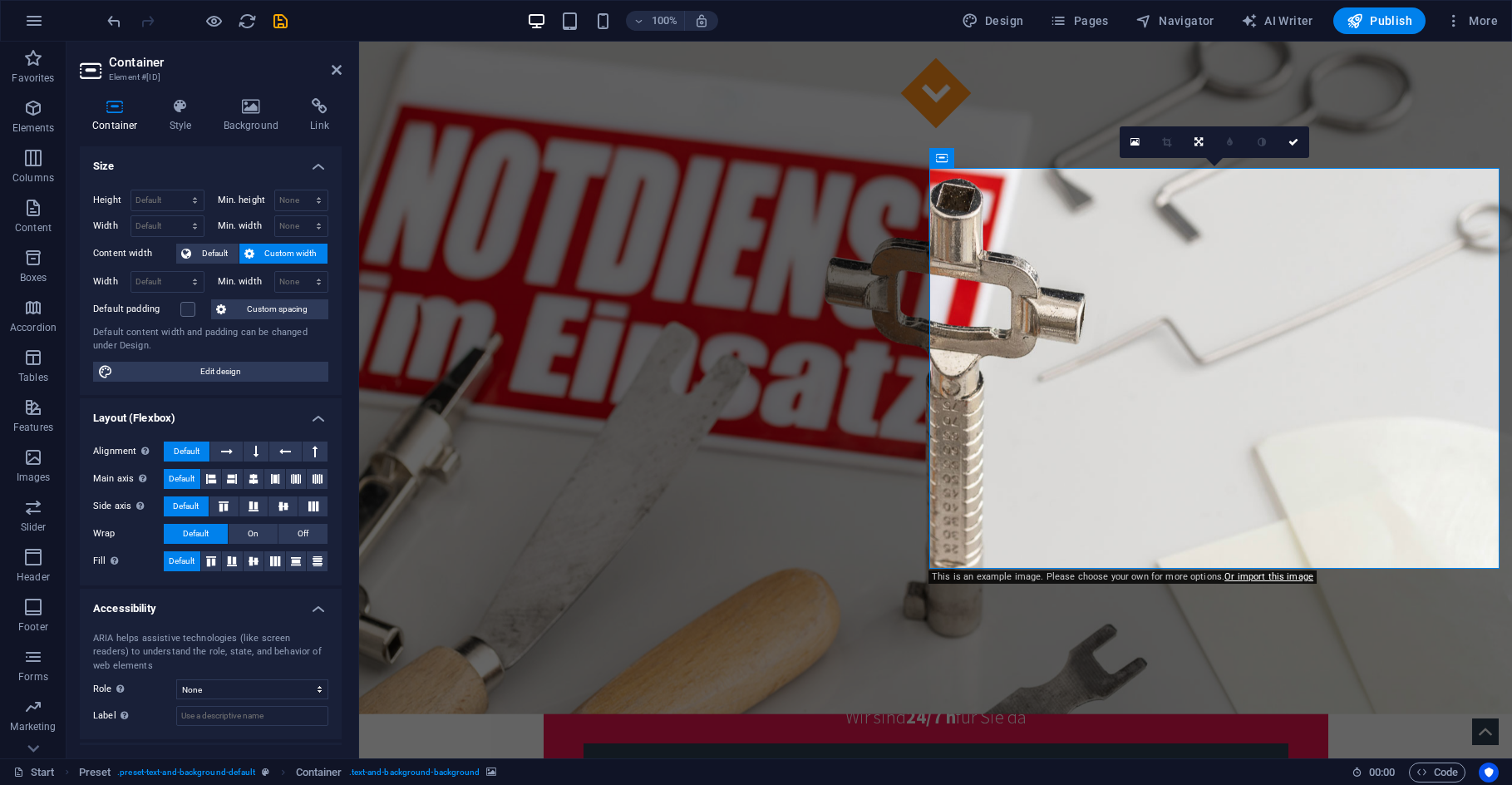click at bounding box center (935, 1546) 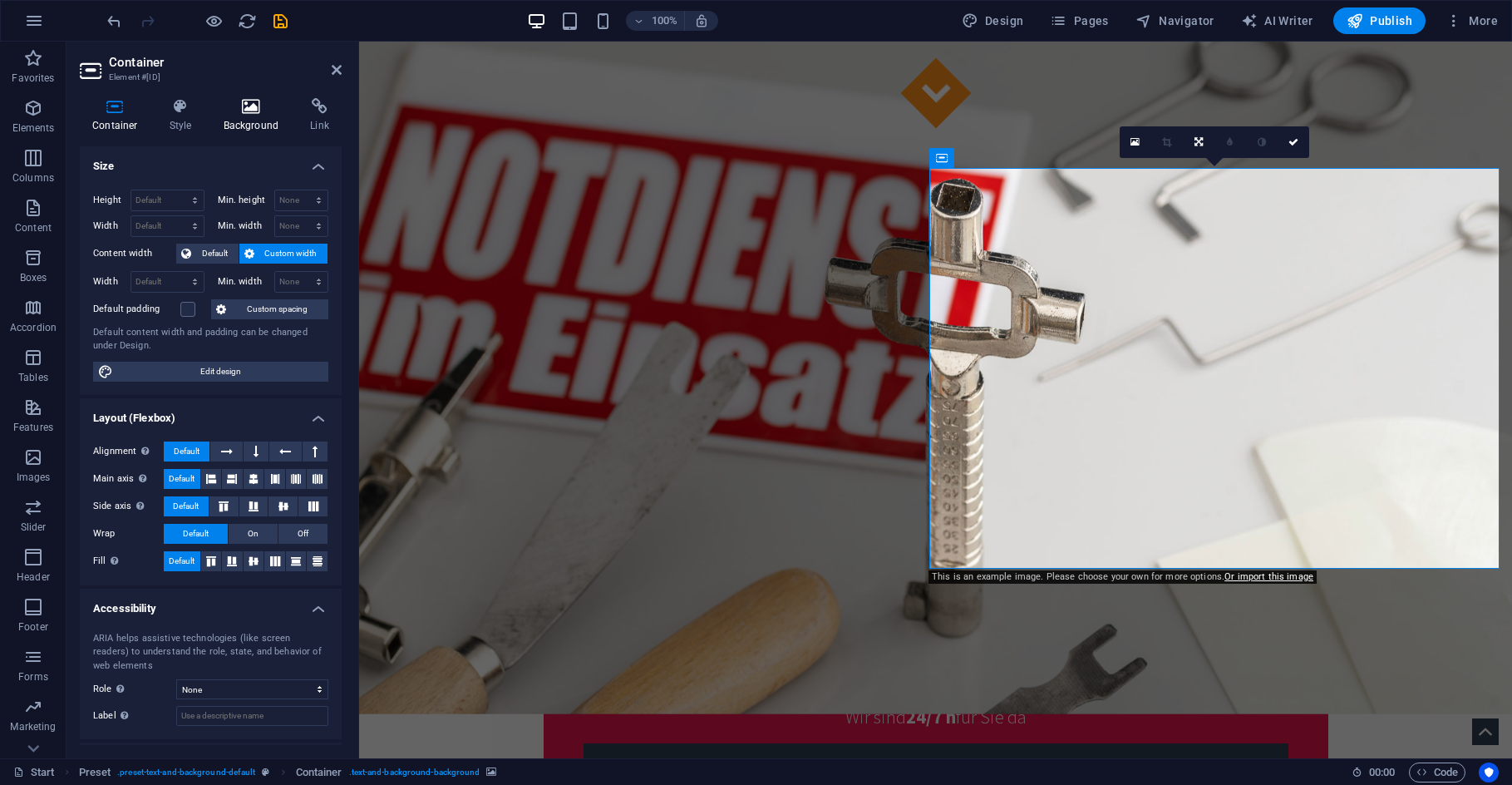 click on "Background" at bounding box center (254, 116) 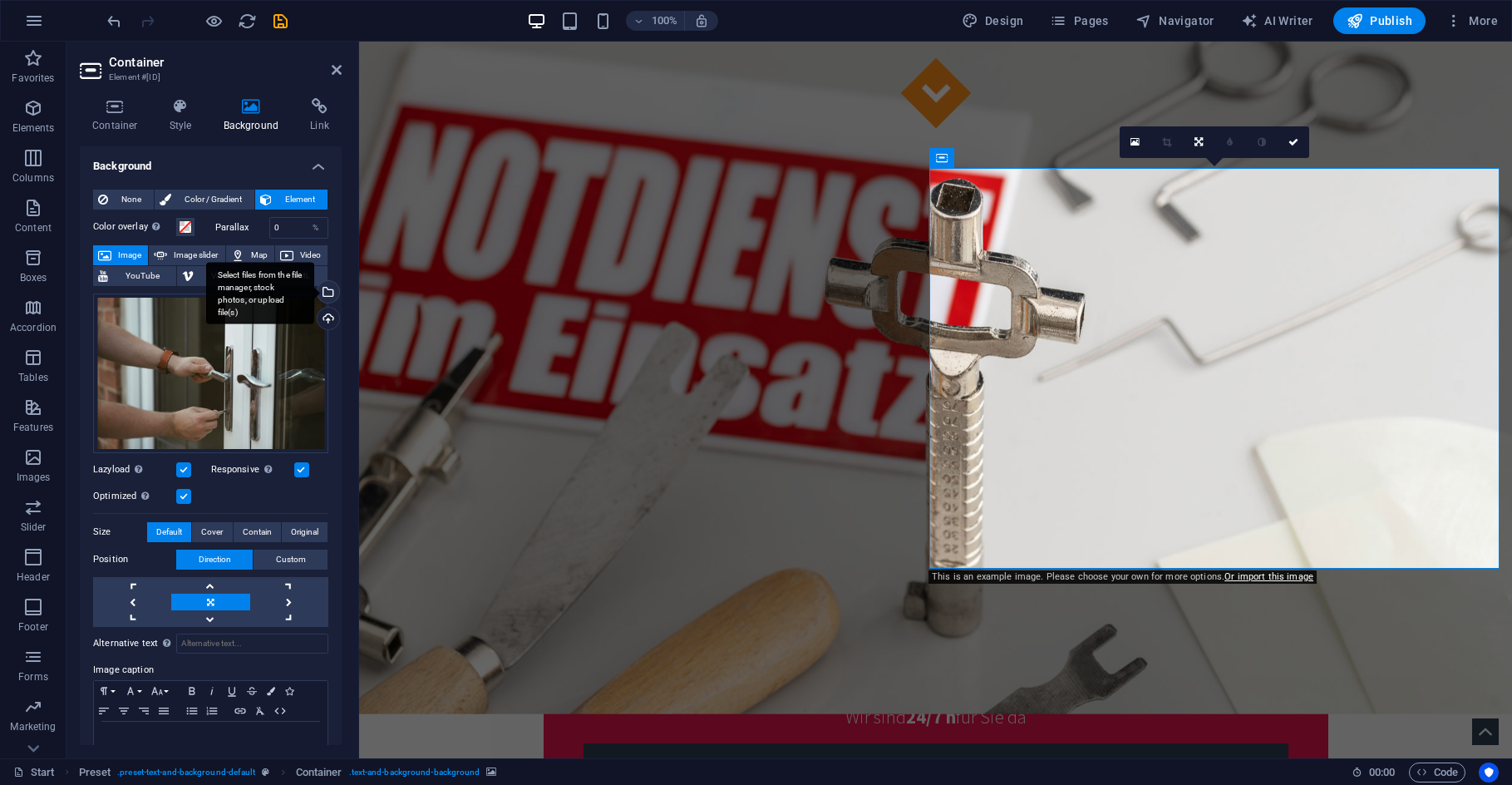 click on "Select files from the file manager, stock photos, or upload file(s)" at bounding box center (260, 293) 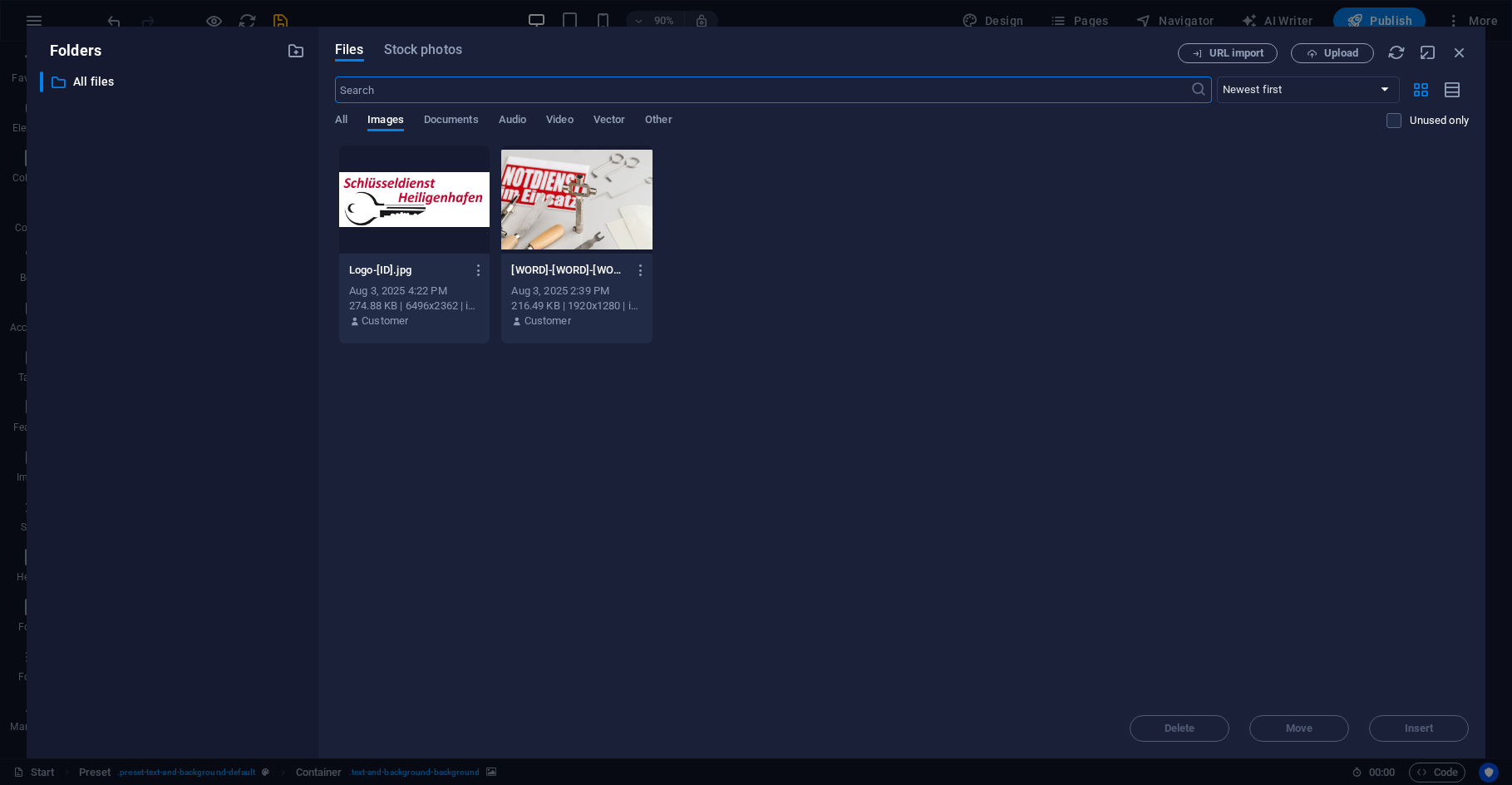 click on "Drop files here to upload them instantly Logo-[ID].jpg Logo-[ID].jpg Aug 3, 2025 4:22 PM 274.88 KB | 6496x2362 | image/jpeg Customer [WORD]-[WORD]-[WORD]-[NUMBER]-QGegLZfqHNg6AuNFqW2WfA.jpg [WORD]-[WORD]-[WORD]-[NUMBER]-QGegLZfqHNg6AuNFqW2WfA.jpg Aug 3, 2025 2:39 PM 216.49 KB | 1920x1280 | image/jpeg Customer" at bounding box center (902, 422) 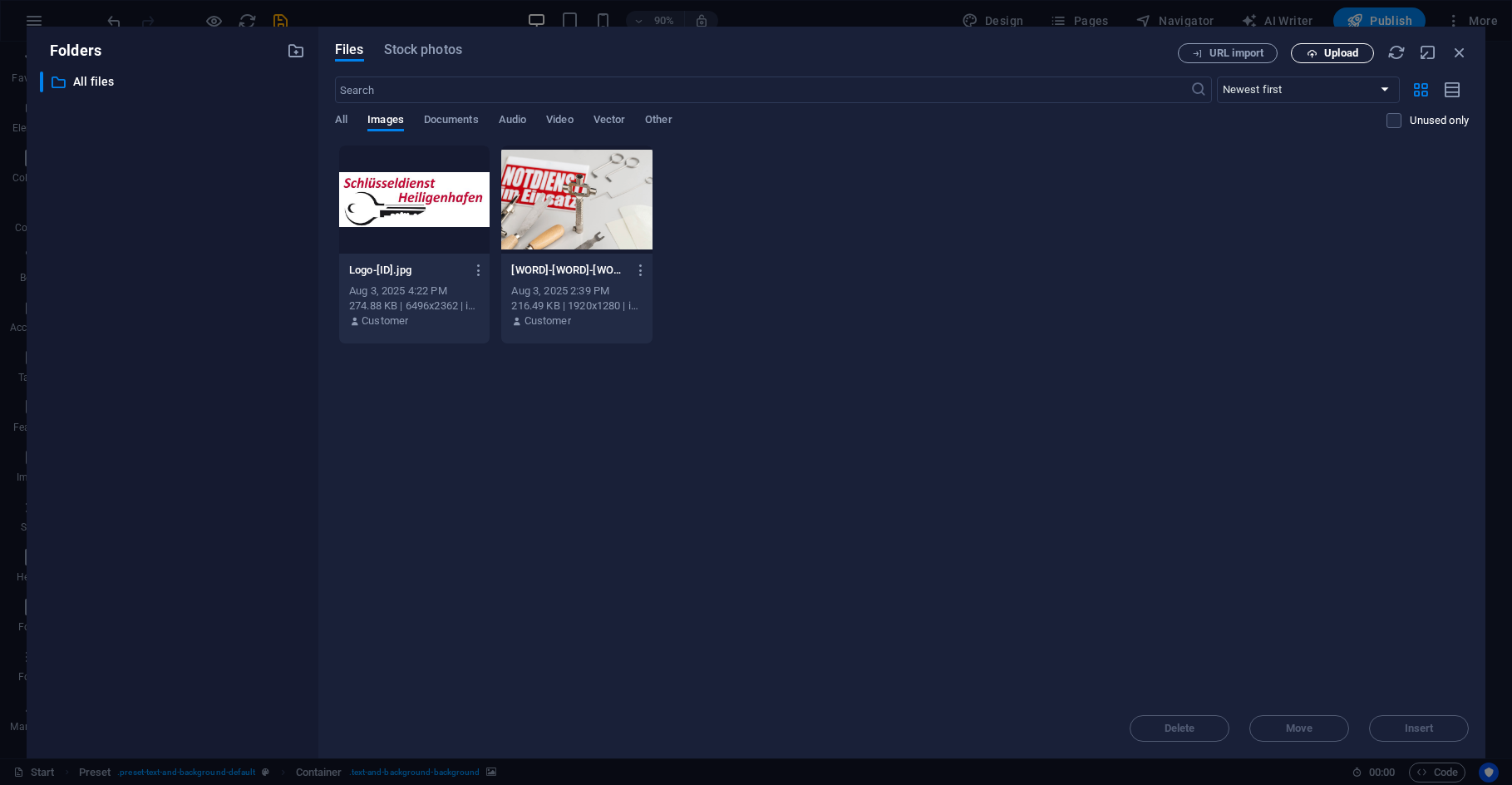 click on "Upload" at bounding box center (1332, 53) 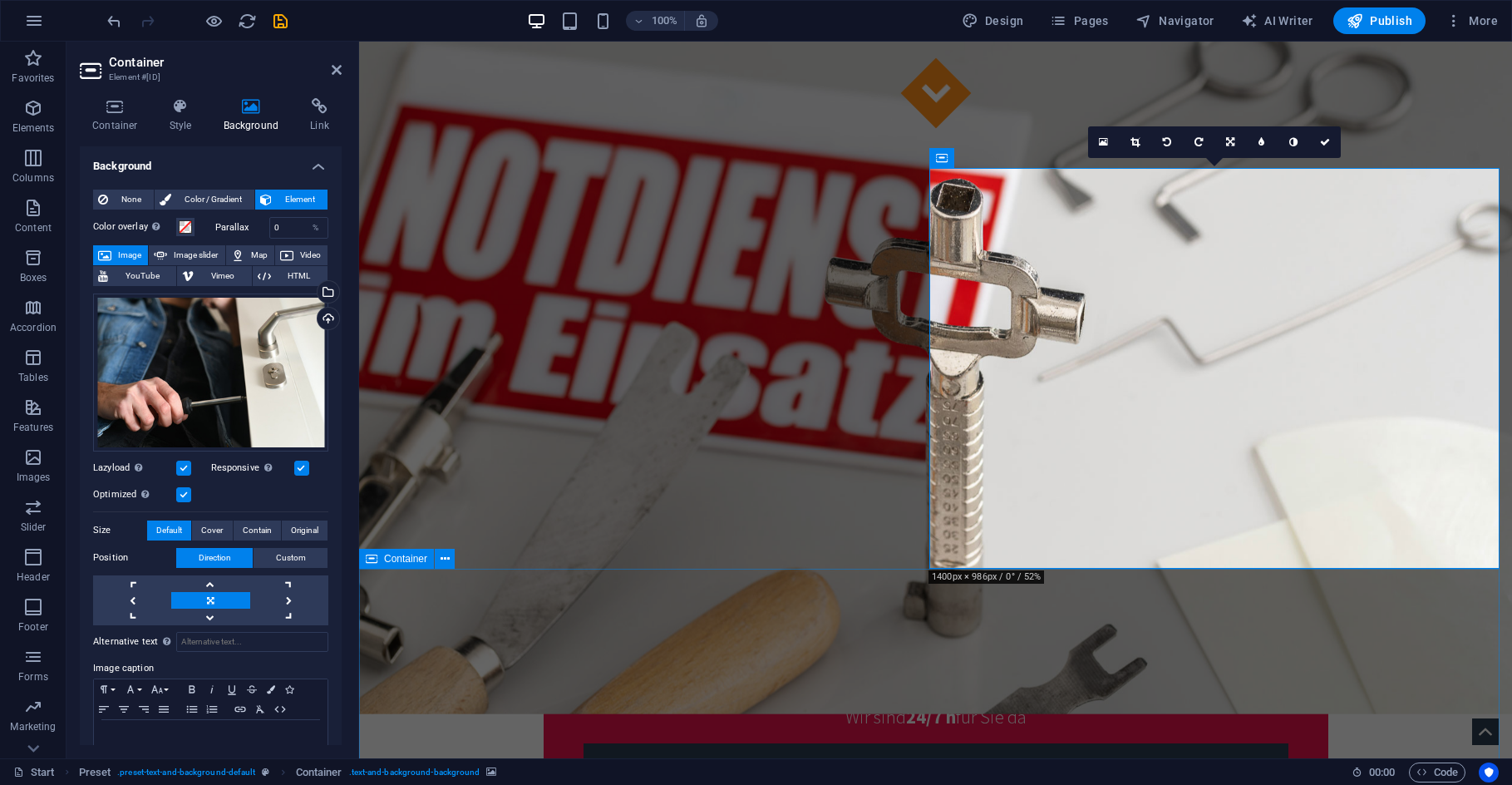 click on "Services
Lock Keys Lorem ipsum dolor sit amet, consectetur adipisicing elit. Veritatis, dolorem! More Details
Lock Picking Lorem ipsum dolor sit amet, consectetur adipisicing elit. Veritatis, dolorem! More Details
Security System Lorem ipsum dolor sit amet, consectetur adipisicing elit. Veritatis, dolorem! More Details
Lock Repair Lorem ipsum dolor sit amet, consectetur adipisicing elit. Veritatis, dolorem! More Details
Lock upgrading Lorem ipsum dolor sit amet, consectetur adipisicing elit. Veritatis, dolorem! More Details
Lock Installation Lorem ipsum dolor sit amet, consectetur adipisicing elit. Veritatis, dolorem! More Details" at bounding box center [935, 2534] 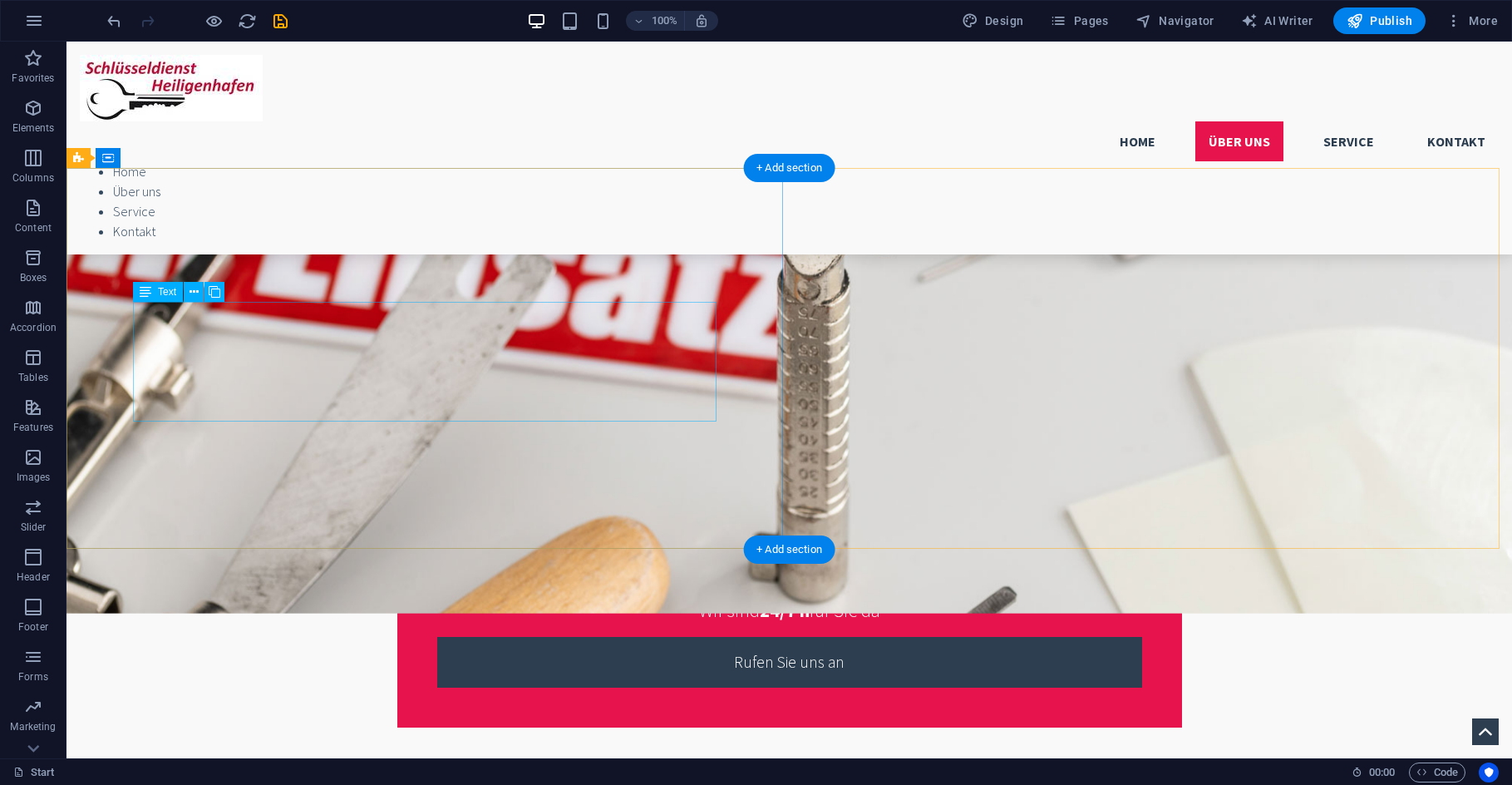 scroll, scrollTop: 998, scrollLeft: 0, axis: vertical 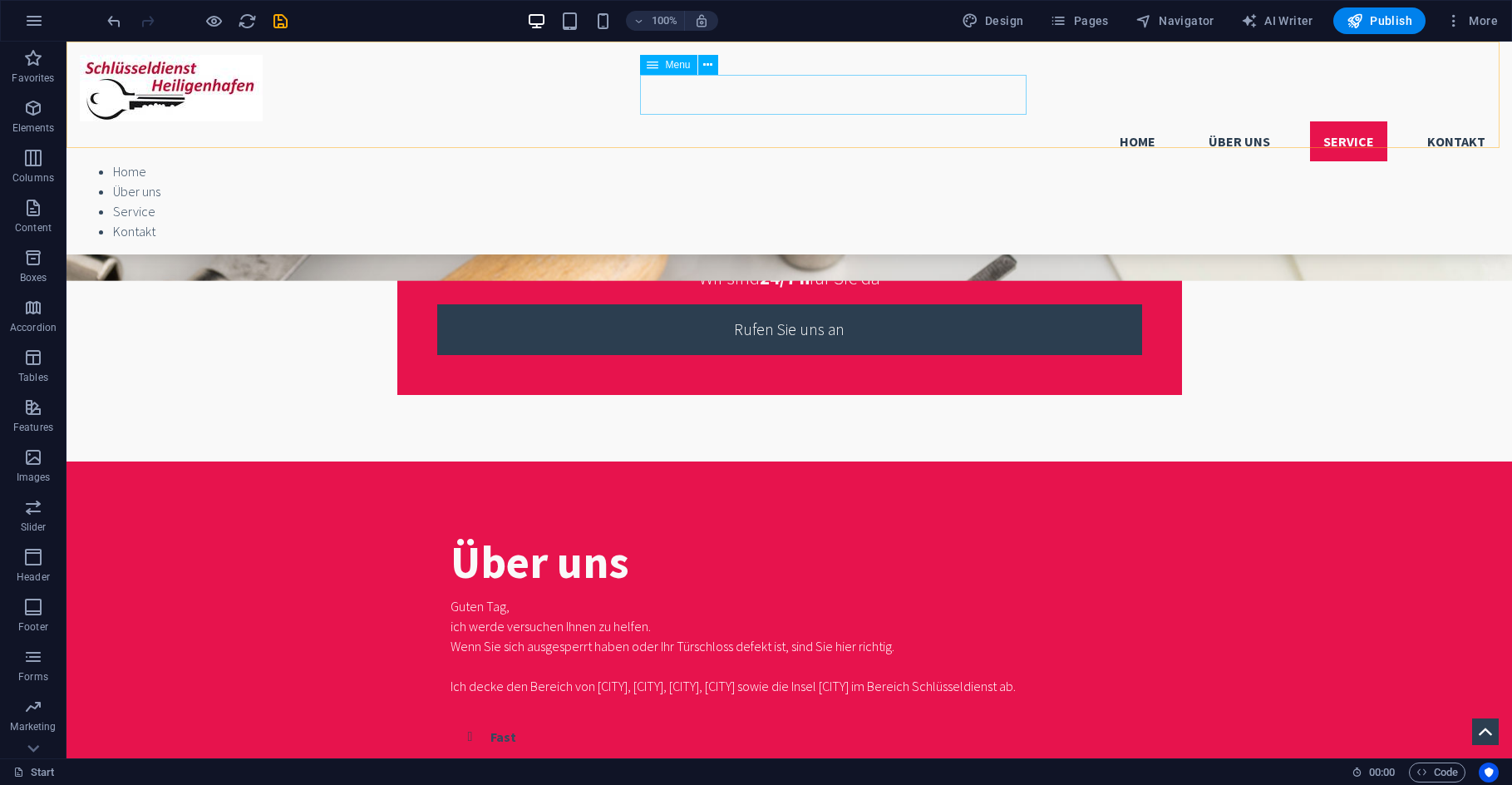 click on "Home Über uns Service Kontakt" at bounding box center (789, 141) 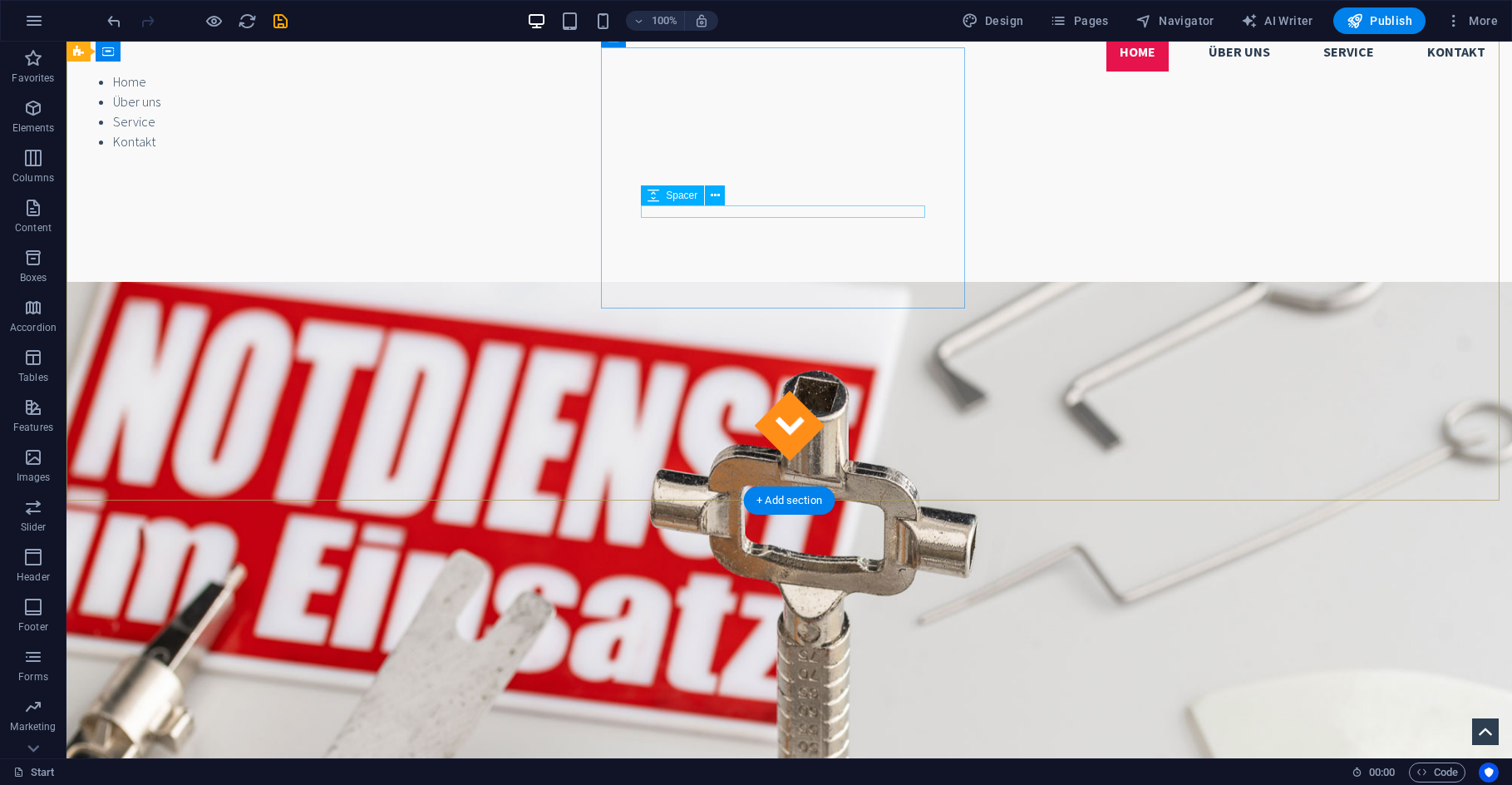 scroll, scrollTop: 0, scrollLeft: 0, axis: both 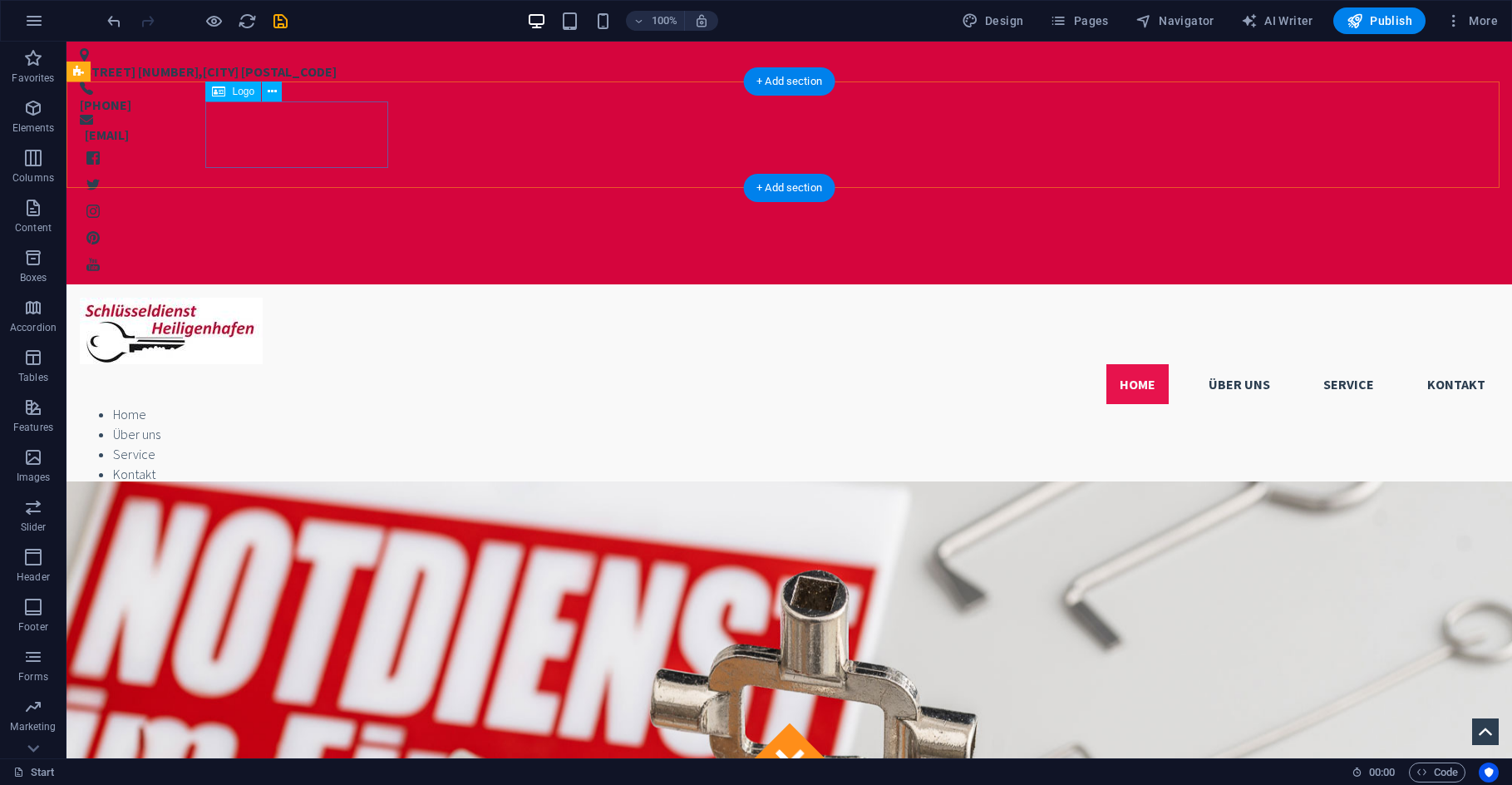 click at bounding box center (789, 331) 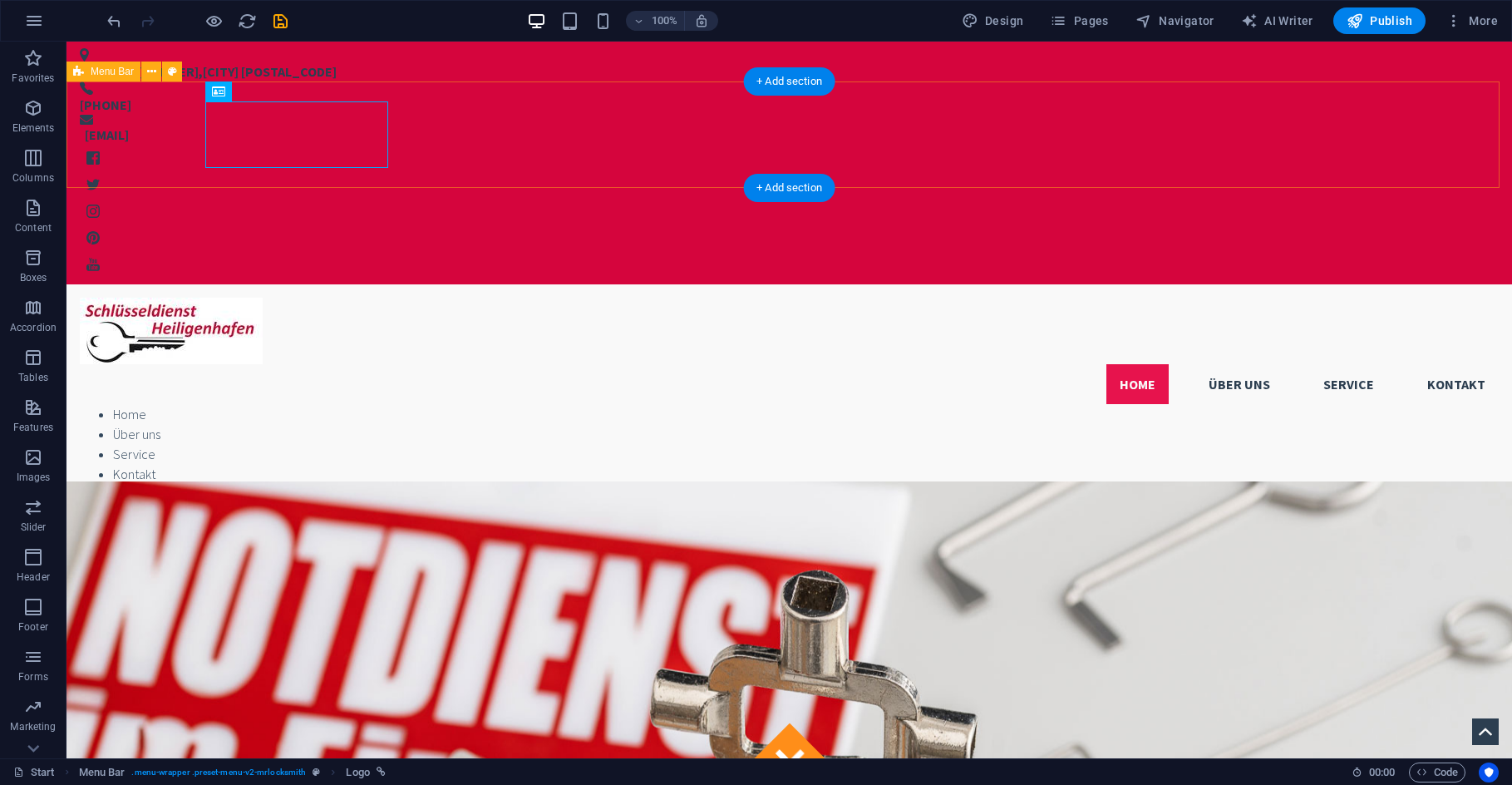 click on "Home Über uns Service Kontakt Home Über uns Service Kontakt" at bounding box center (789, 391) 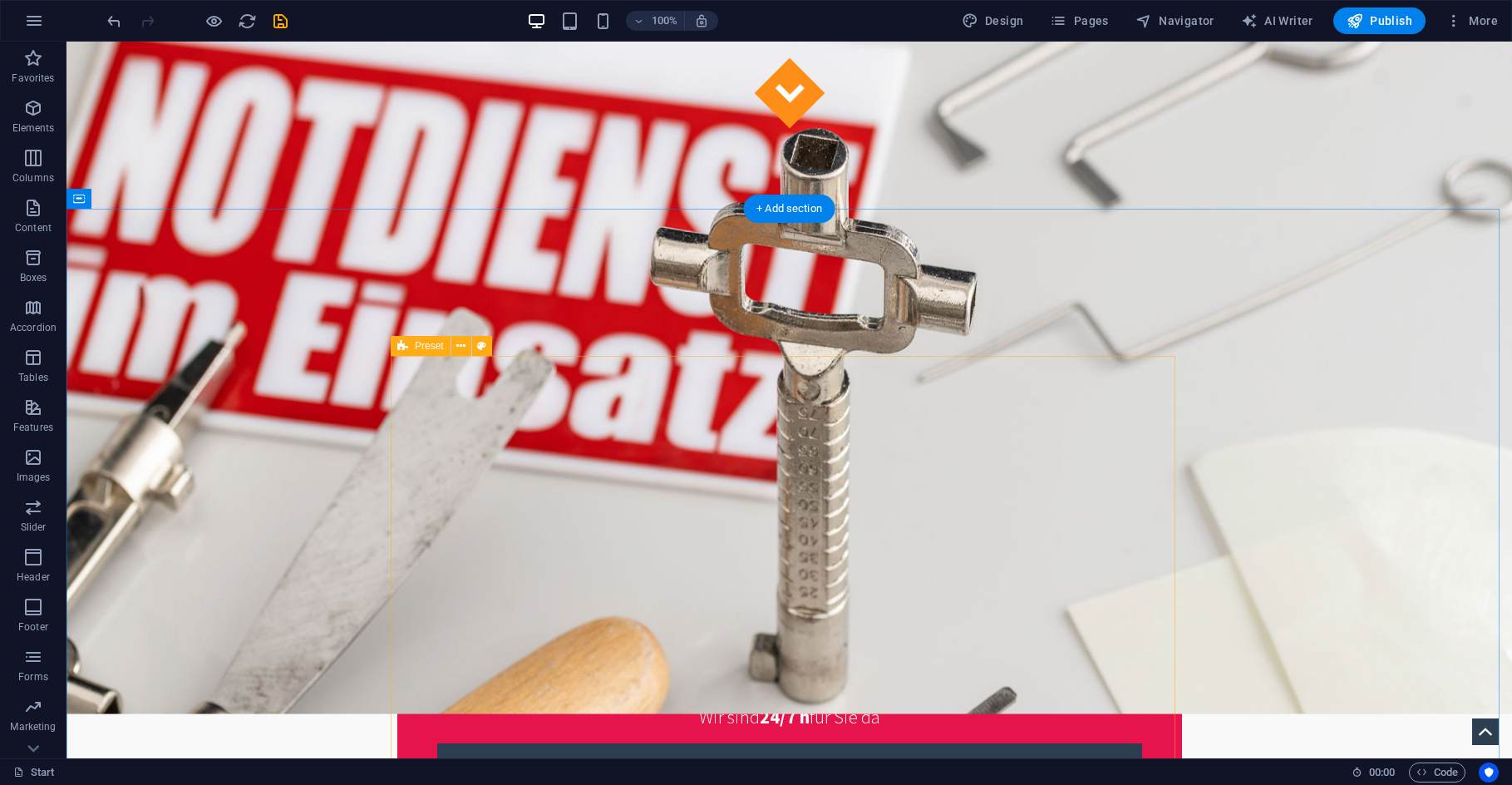 scroll, scrollTop: 998, scrollLeft: 0, axis: vertical 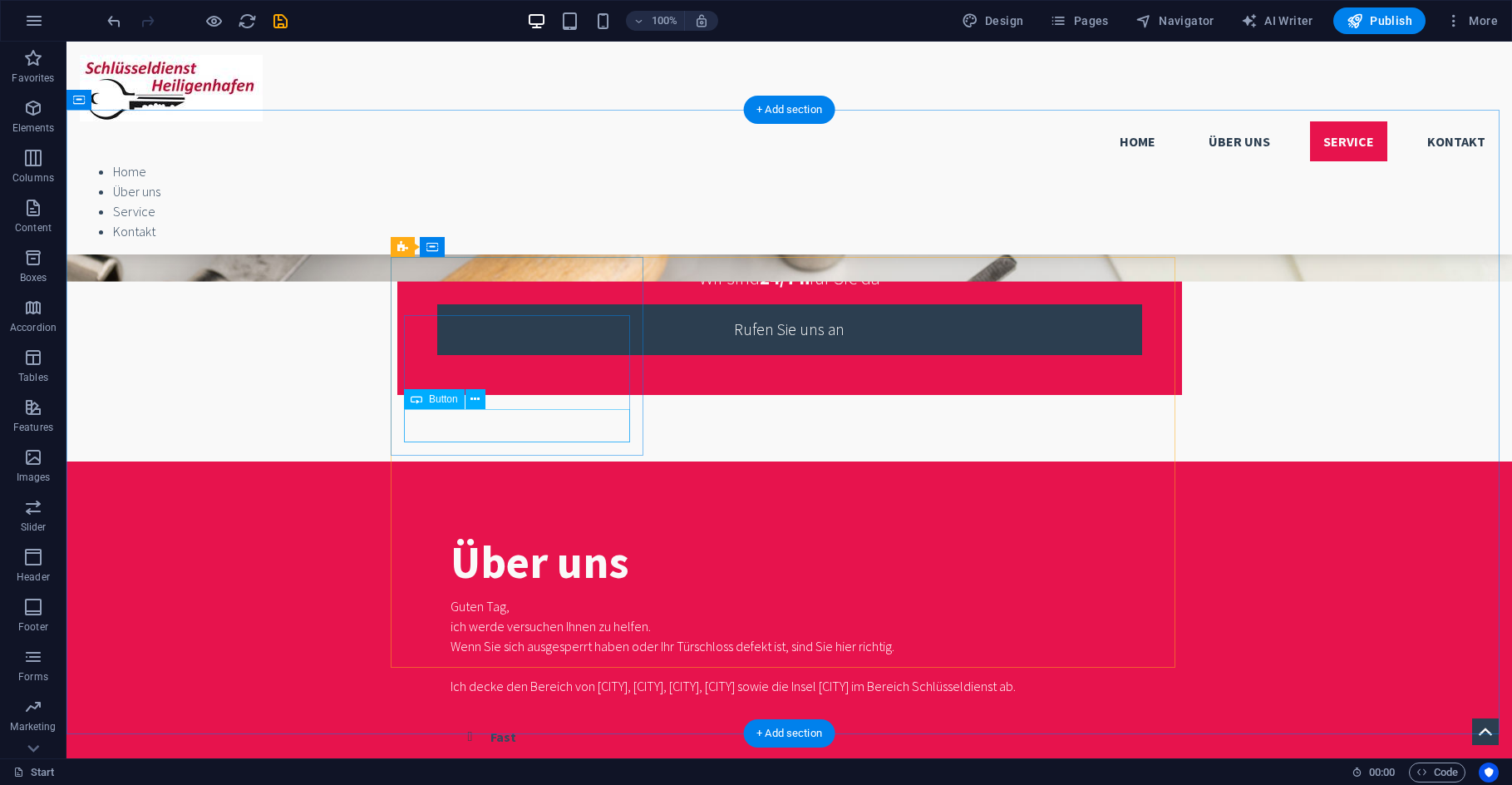 click on "More Details" at bounding box center [790, 1711] 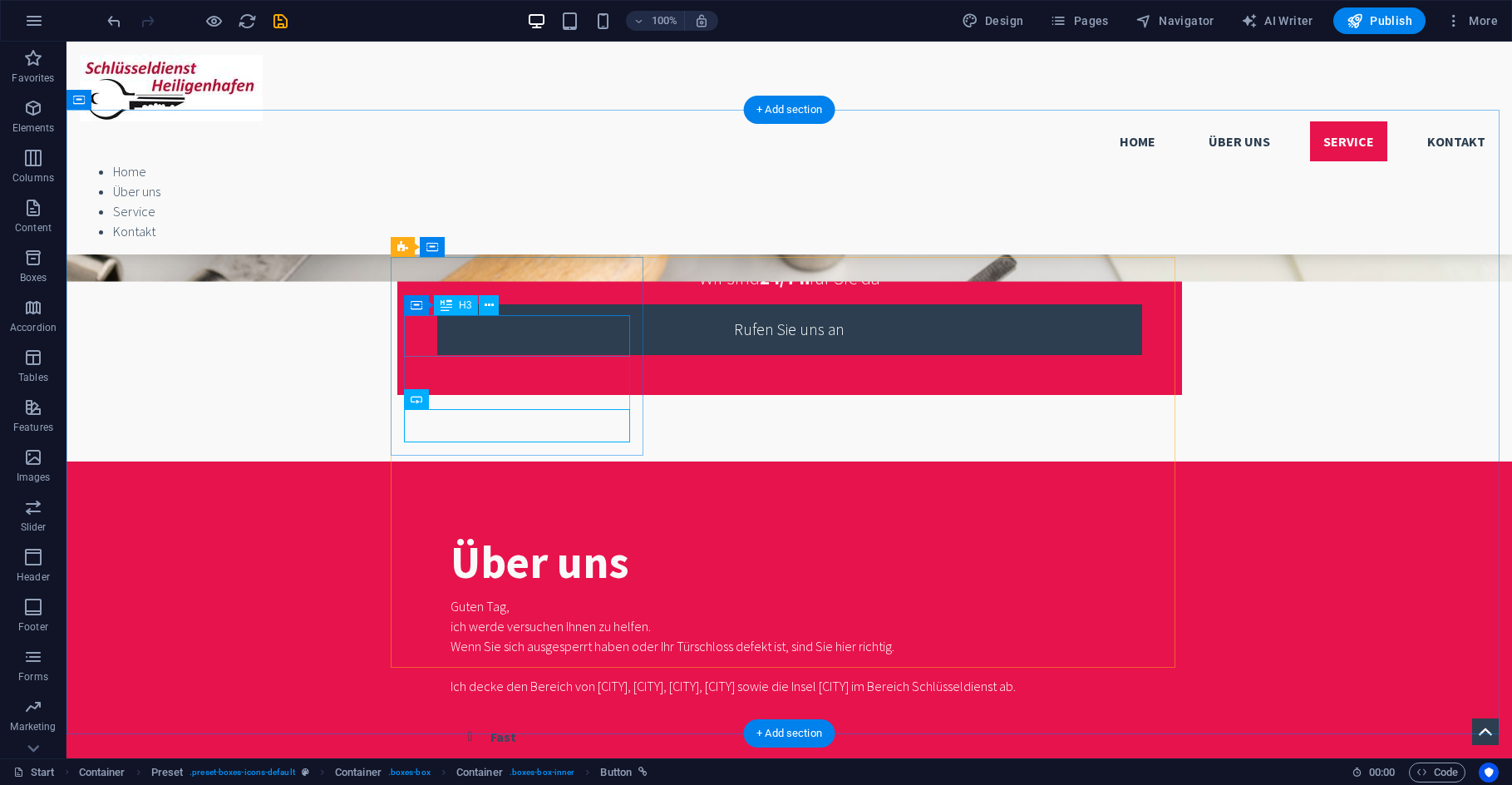 click on "Lock Keys" at bounding box center [790, 1642] 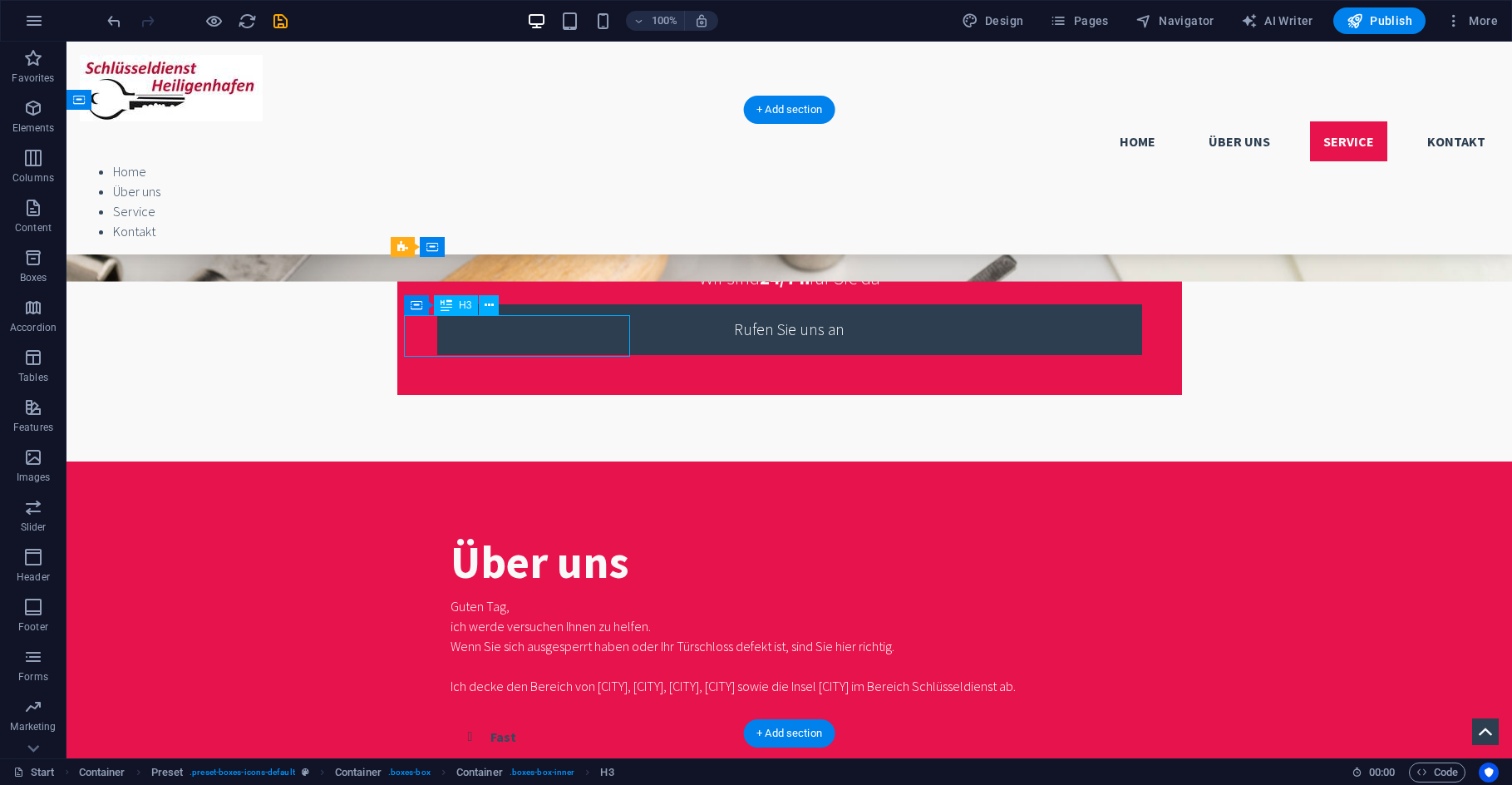 click on "Lock Keys" at bounding box center (790, 1642) 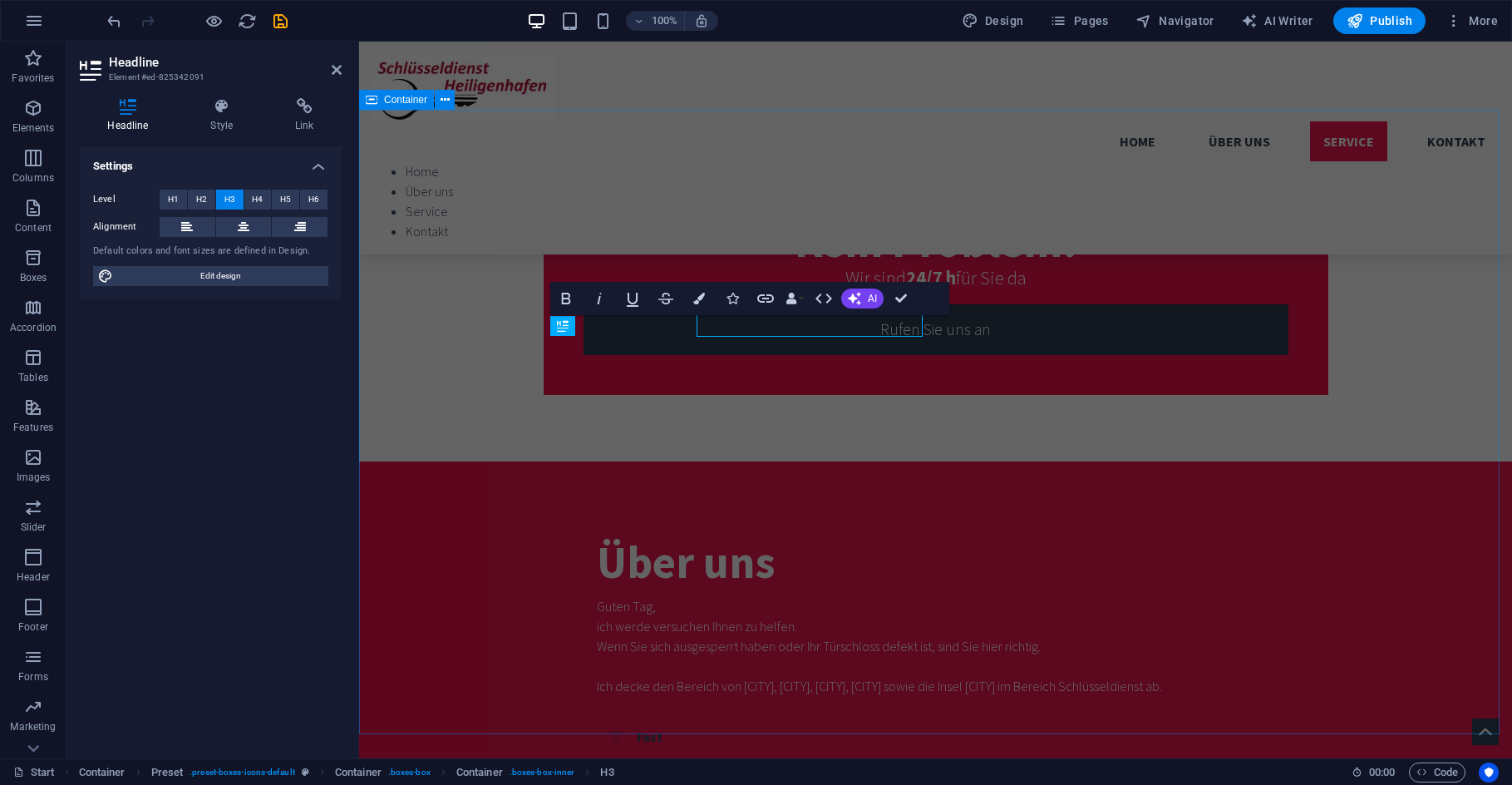 scroll, scrollTop: 1018, scrollLeft: 0, axis: vertical 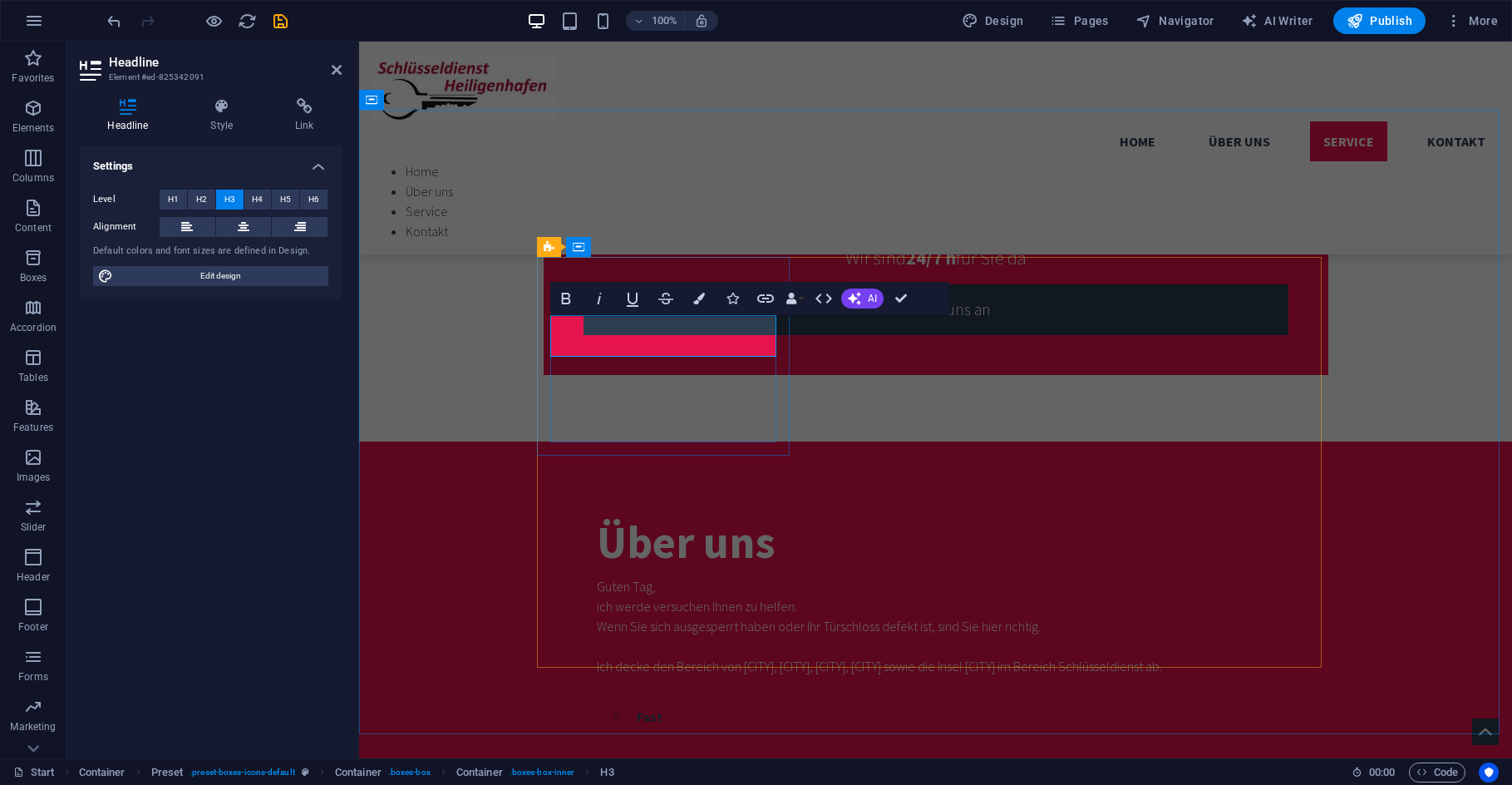 type 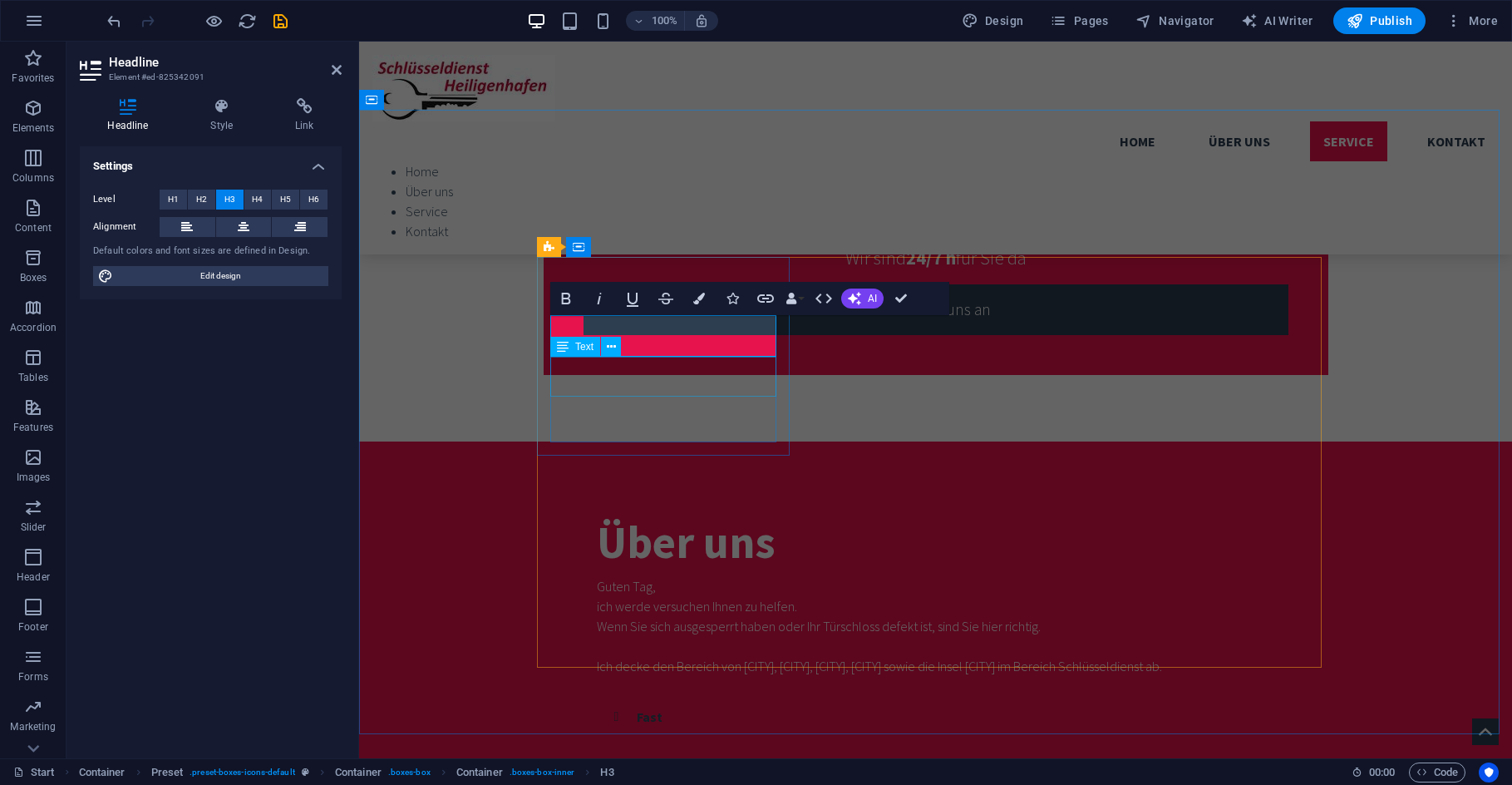 click on "Lorem ipsum dolor sit amet, consectetur adipisicing elit. Veritatis, dolorem!" at bounding box center [936, 1672] 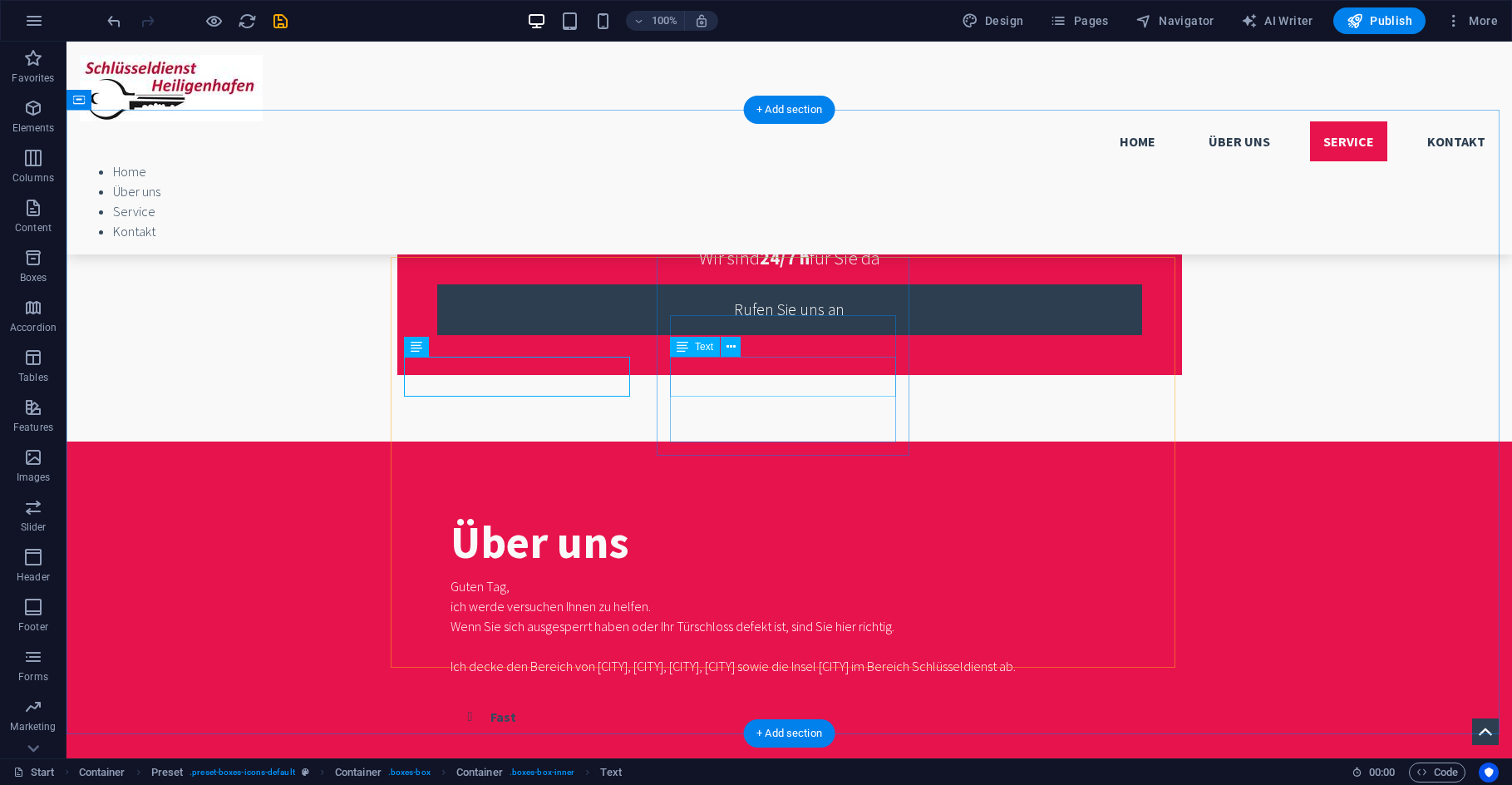 scroll, scrollTop: 998, scrollLeft: 0, axis: vertical 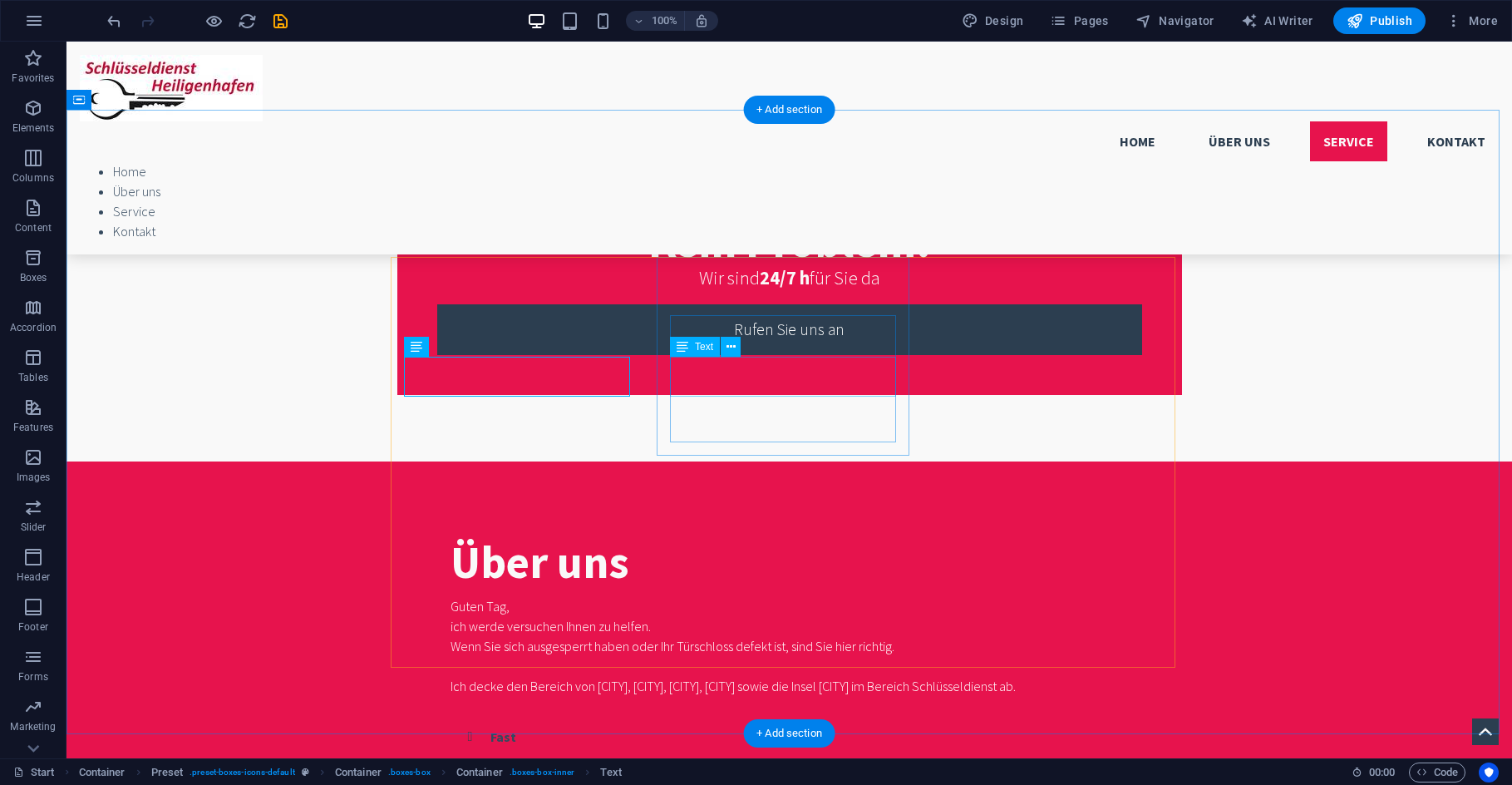 click on "Lorem ipsum dolor sit amet, consectetur adipisicing elit. Veritatis, dolorem!" at bounding box center (790, 1858) 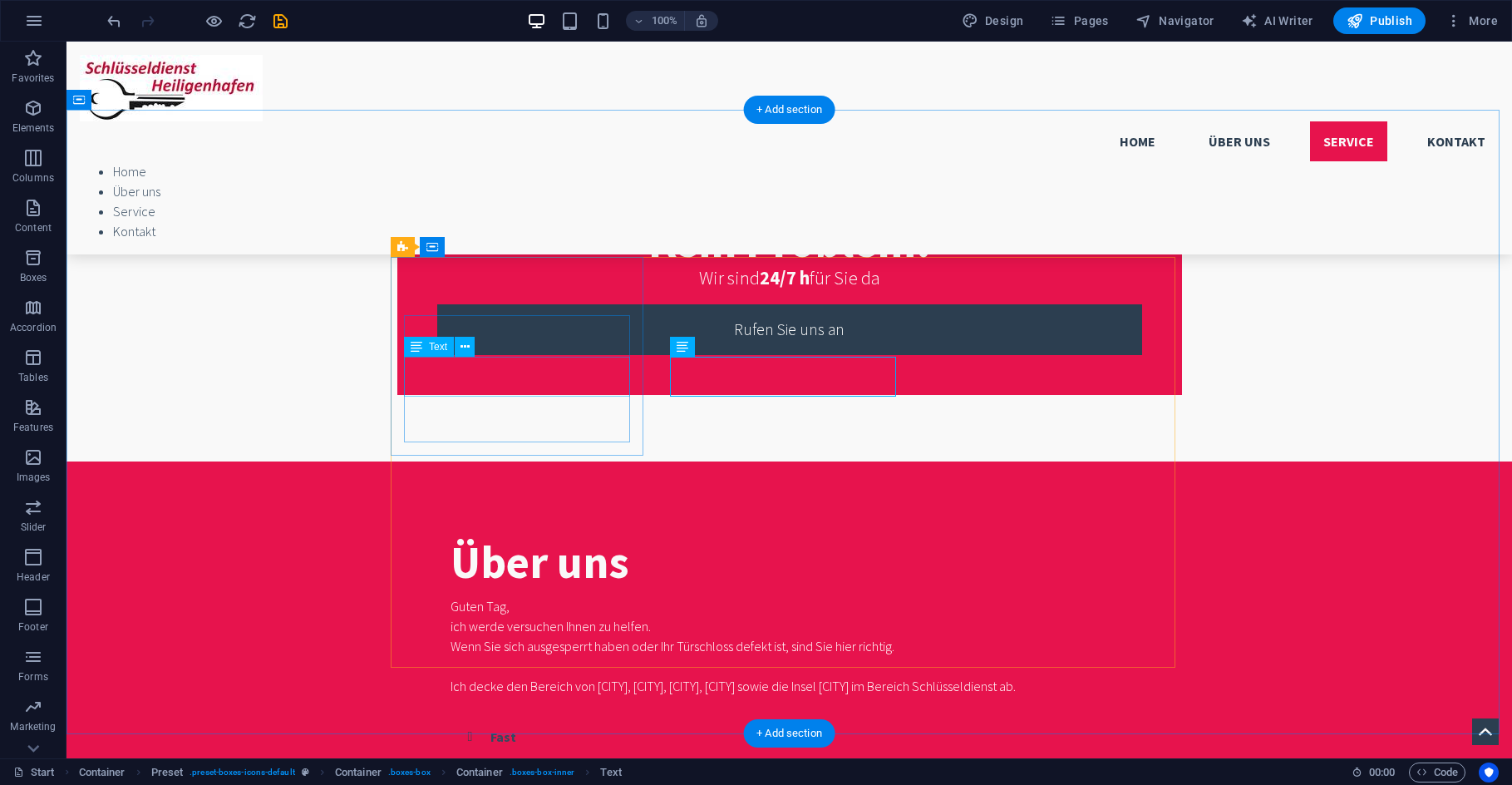 click on "Lorem ipsum dolor sit amet, consectetur adipisicing elit. Veritatis, dolorem!" at bounding box center (790, 1672) 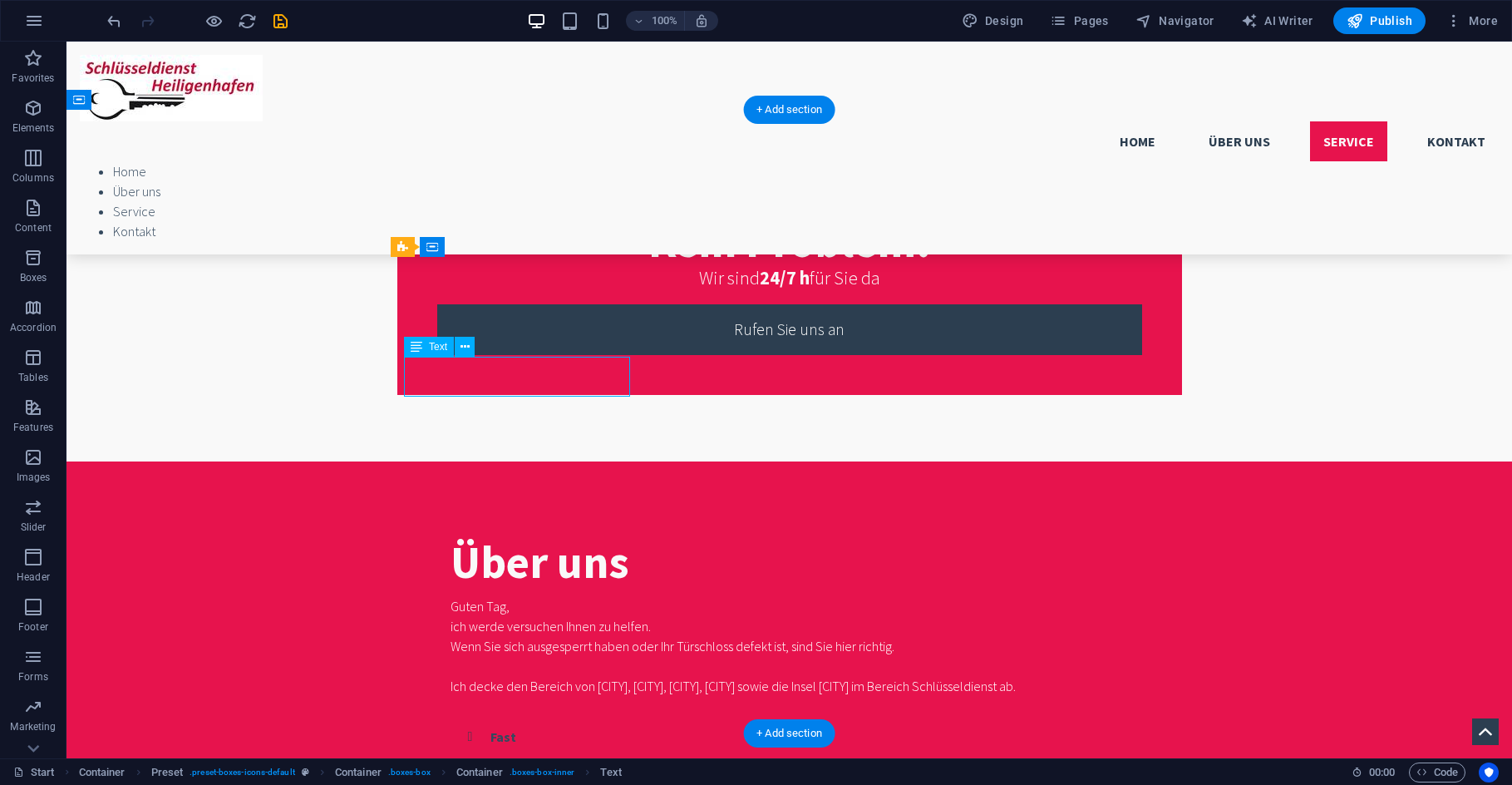 click on "Lorem ipsum dolor sit amet, consectetur adipisicing elit. Veritatis, dolorem!" at bounding box center [790, 1672] 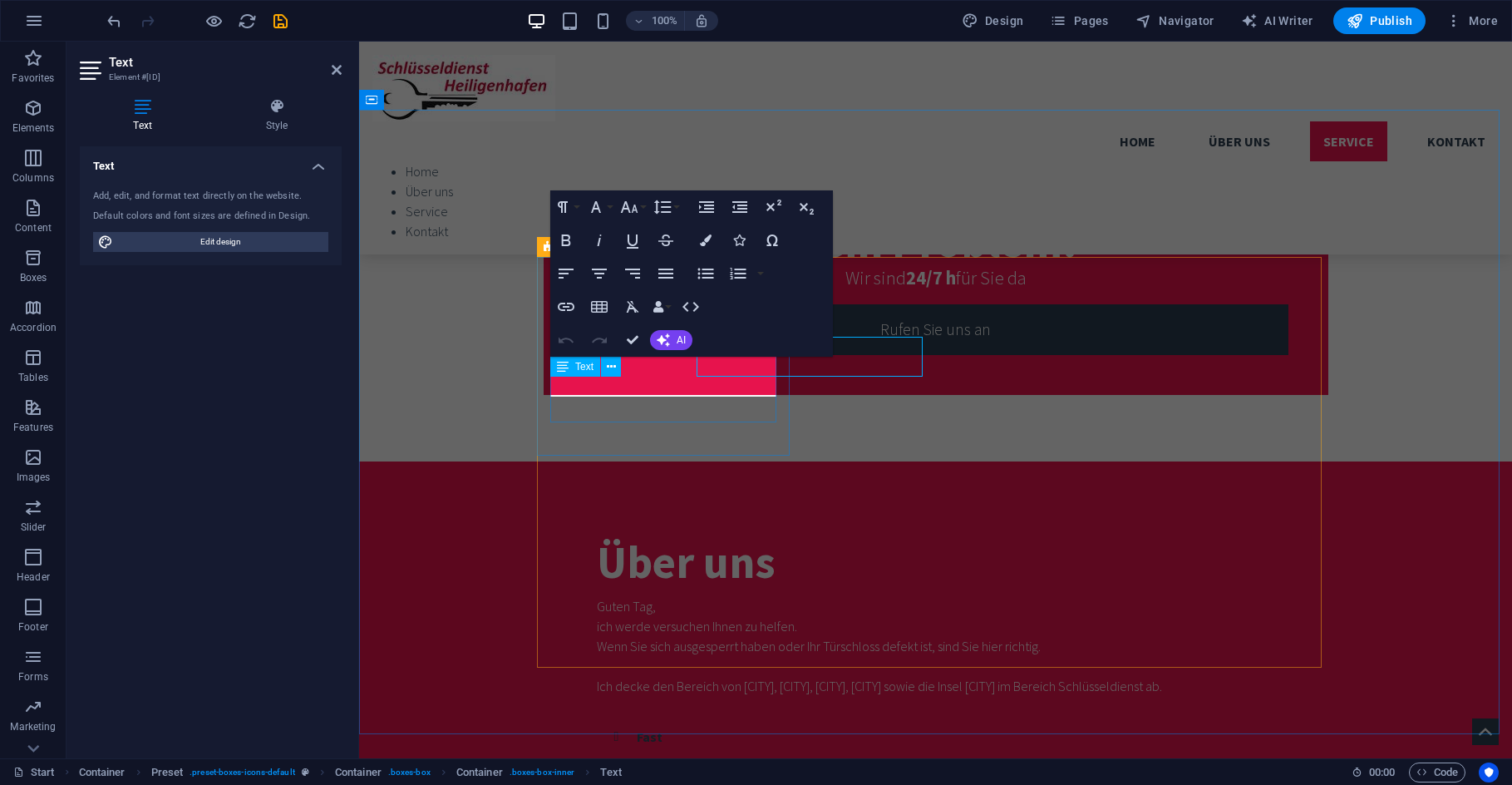 scroll, scrollTop: 1018, scrollLeft: 0, axis: vertical 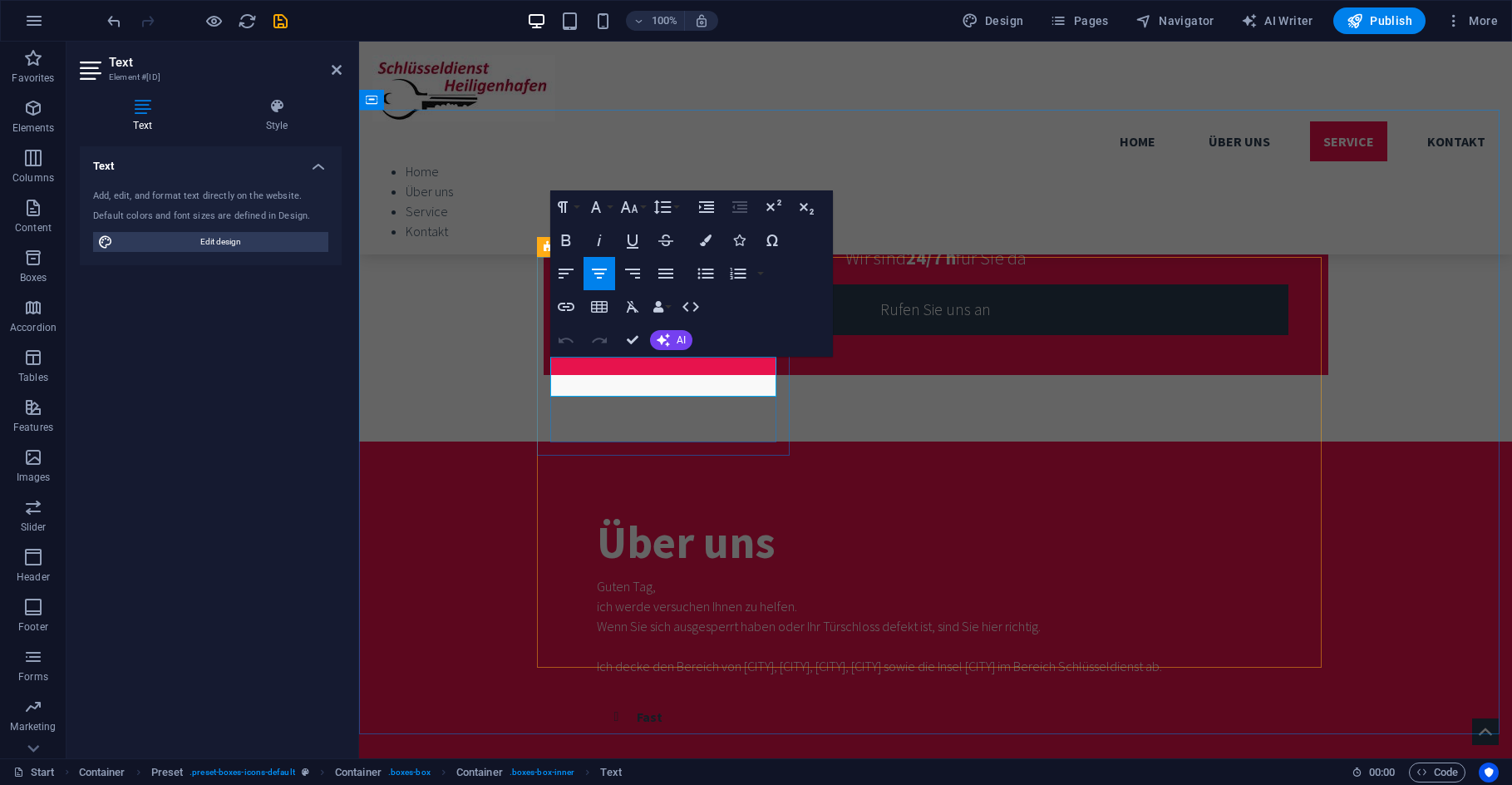 click on "Lorem ipsum dolor sit amet, consectetur adipisicing elit. Veritatis, dolorem!" at bounding box center (936, 1672) 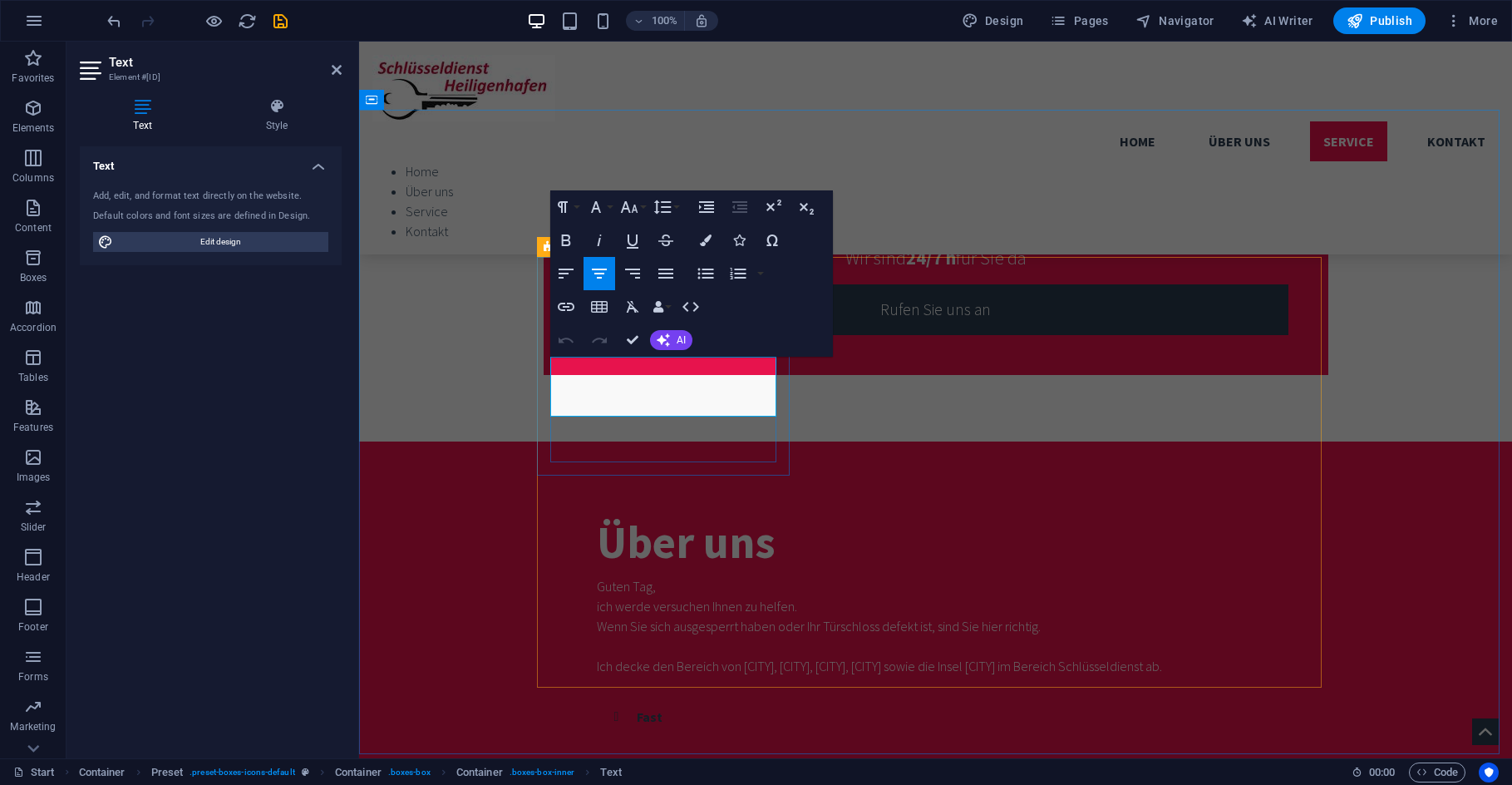 type 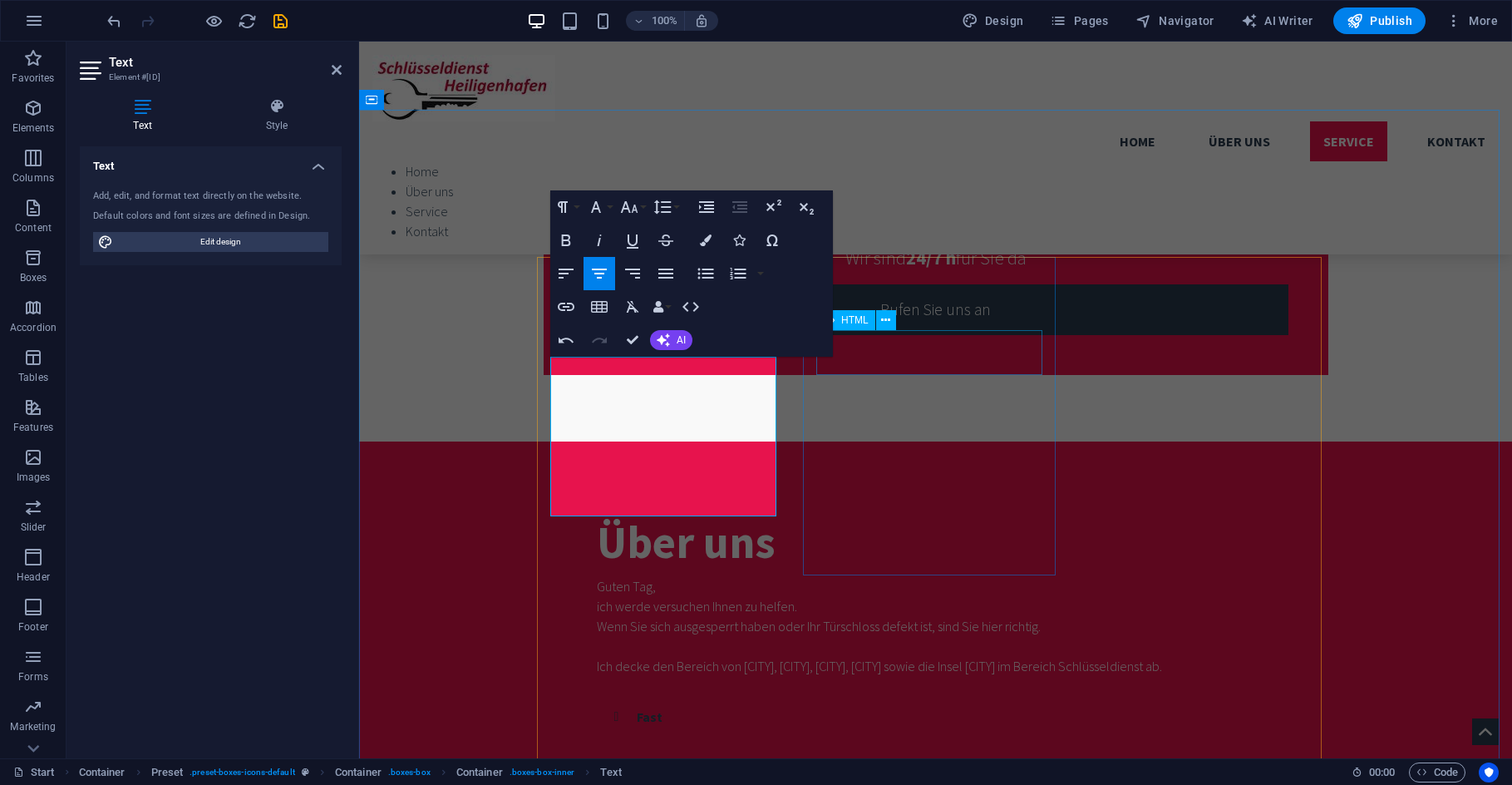 click at bounding box center (936, 1903) 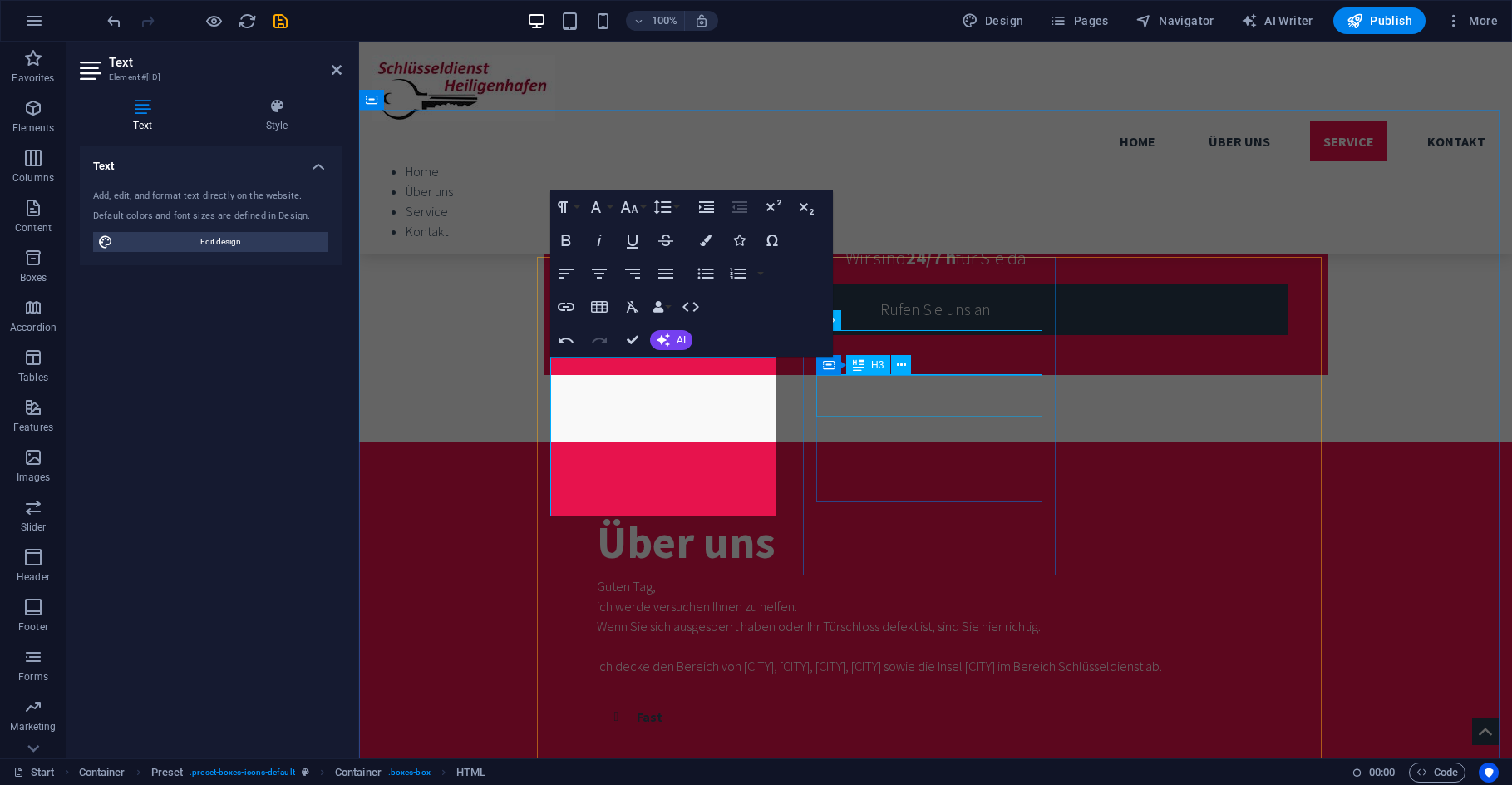 scroll, scrollTop: 998, scrollLeft: 0, axis: vertical 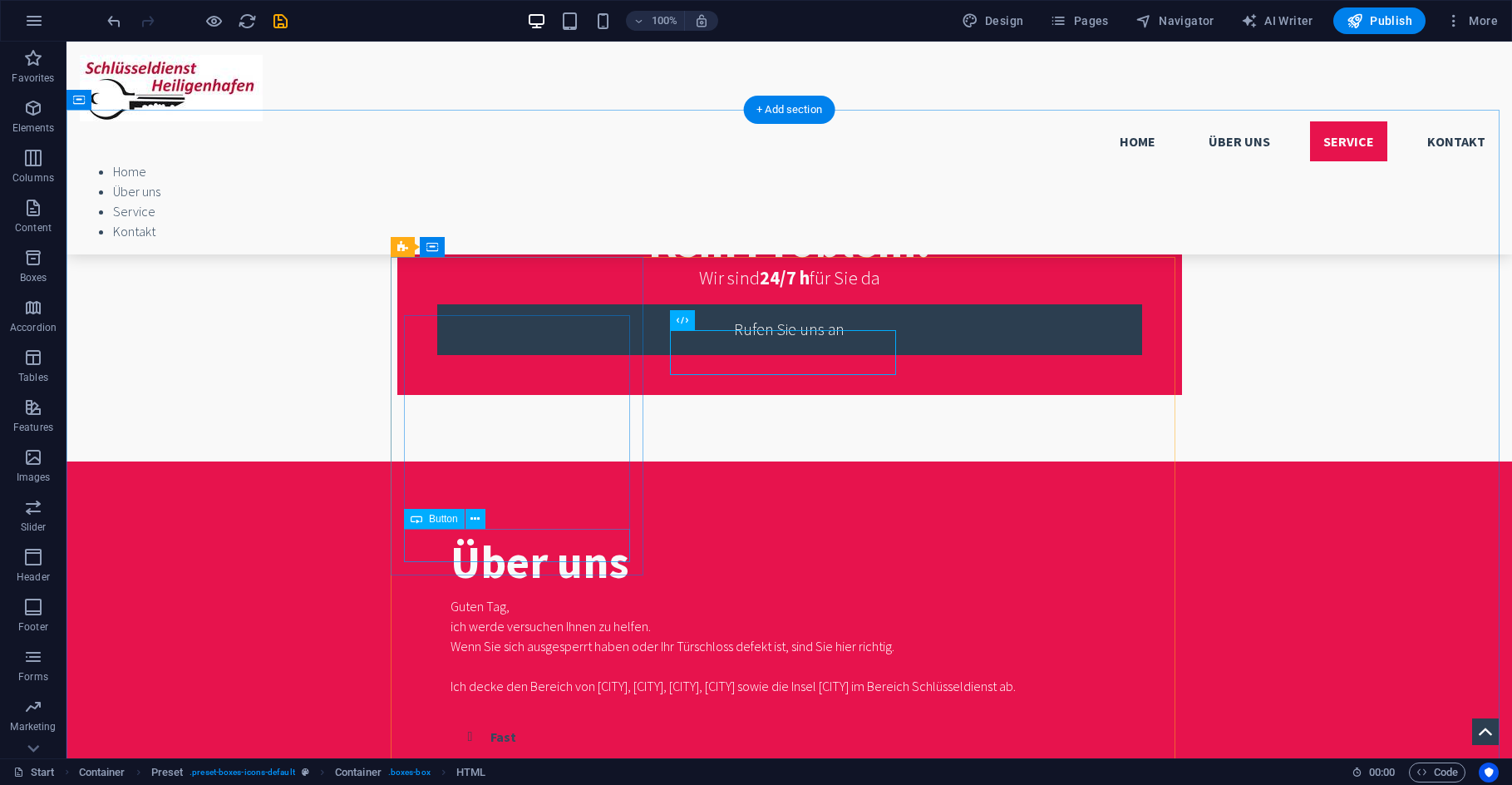 click on "More Details" at bounding box center (790, 1831) 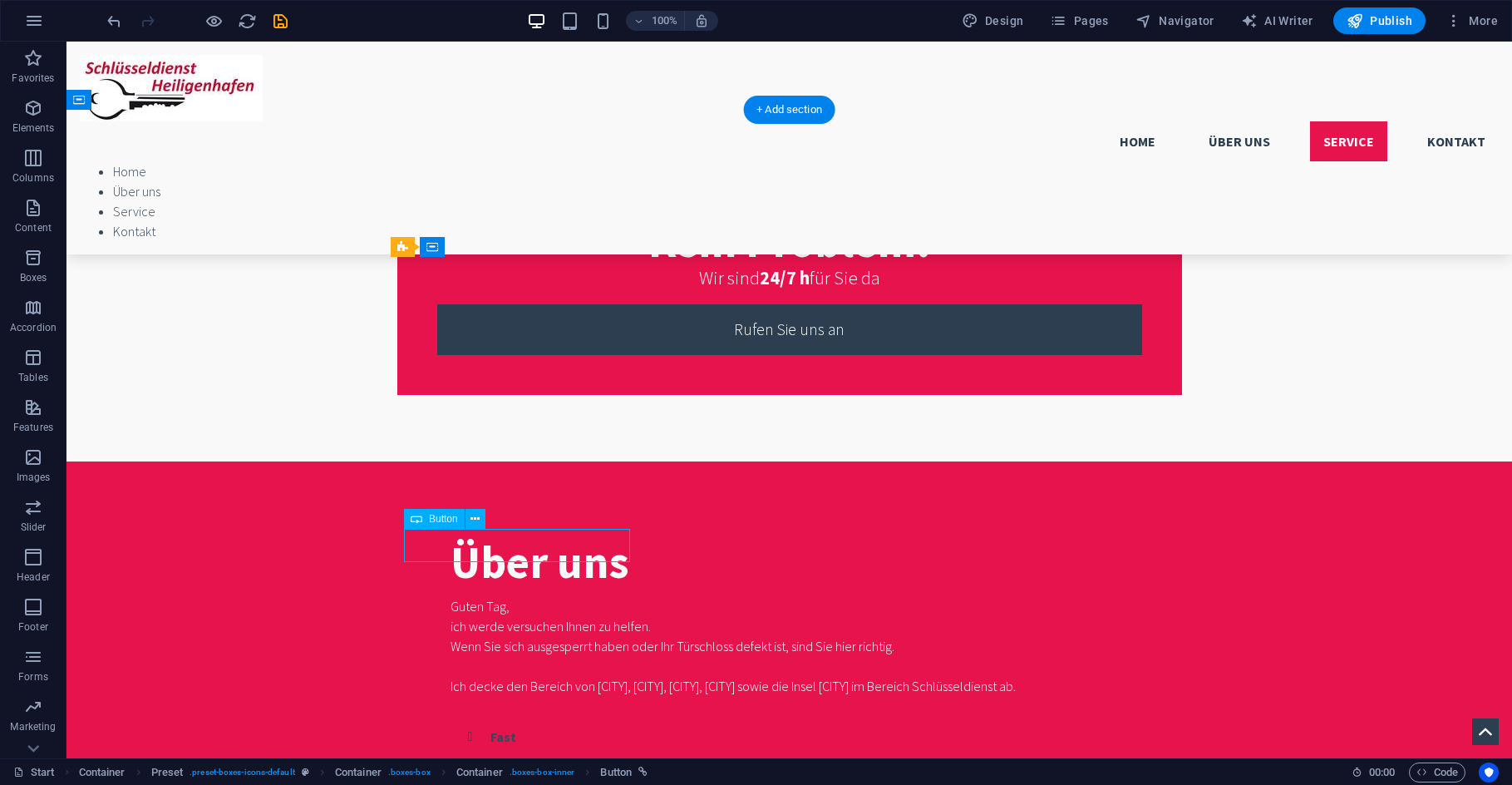 click on "More Details" at bounding box center [790, 1831] 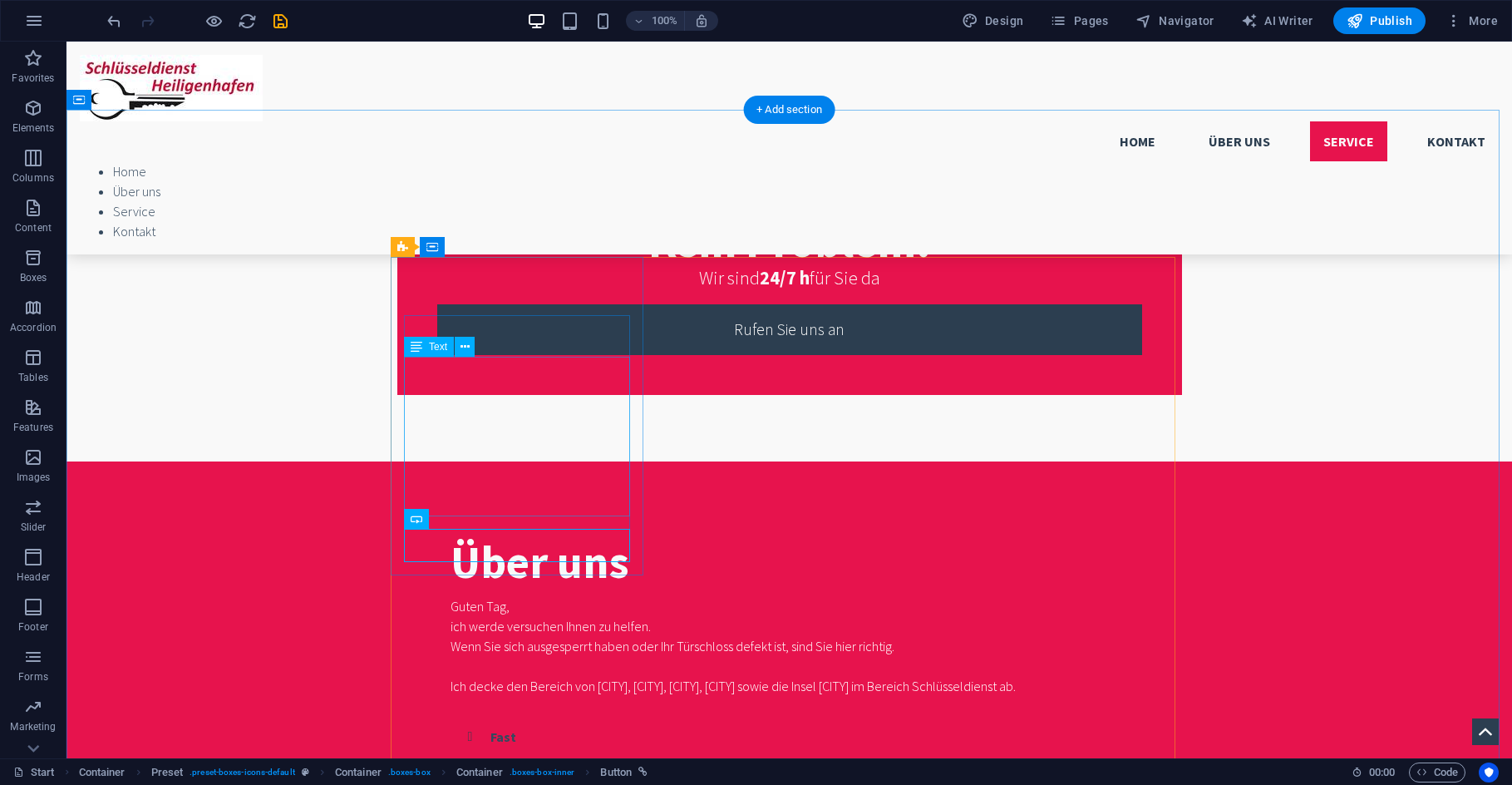 click on "Lorem ipsum dolor sit amet, consectetur adipisicing elit. Veritatis, dolorem! dfldgäödflgdf dsdfgdfgfd sdfgdfgdf" at bounding box center (790, 1732) 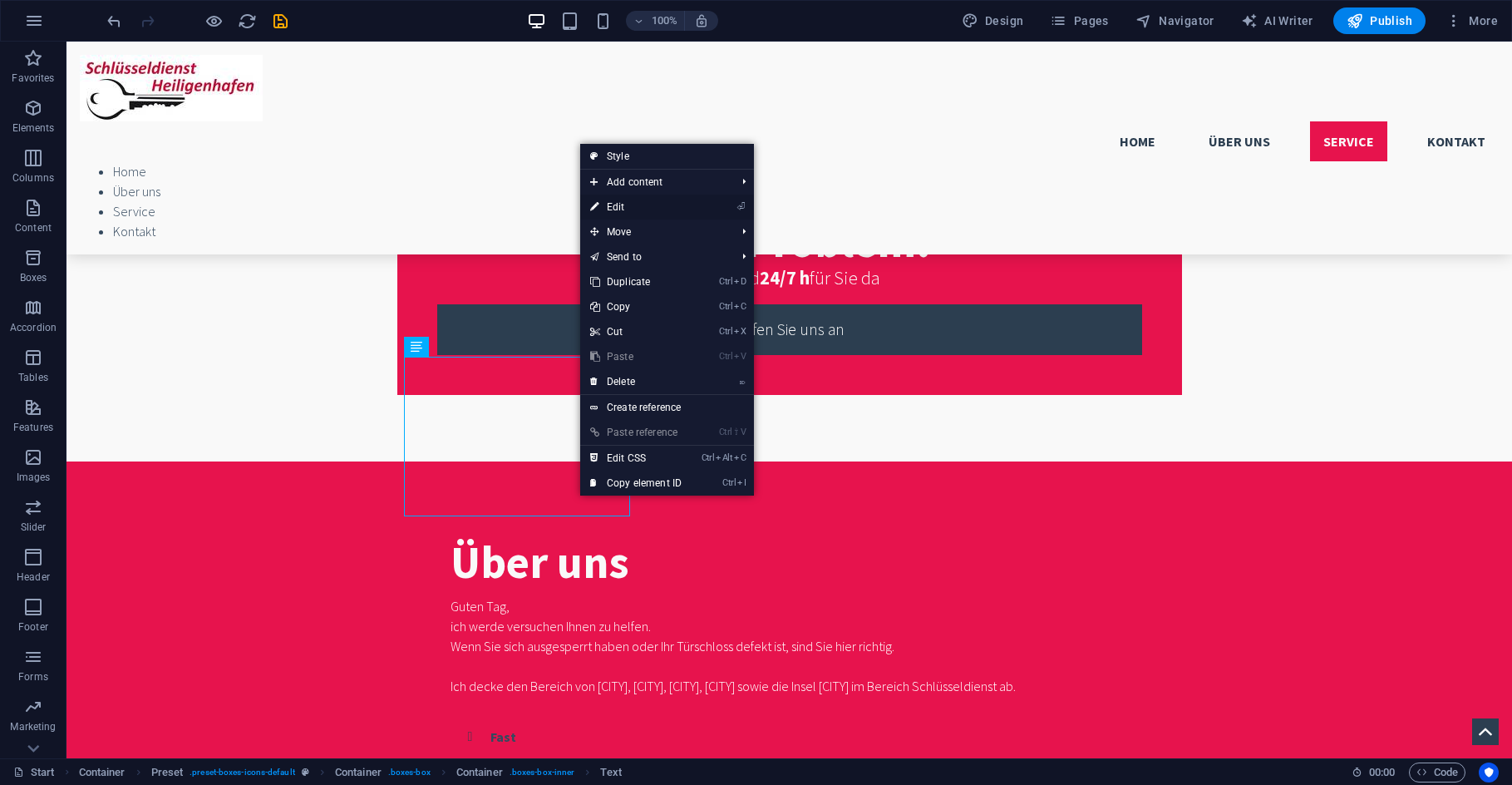 click on "⏎  Edit" at bounding box center [636, 207] 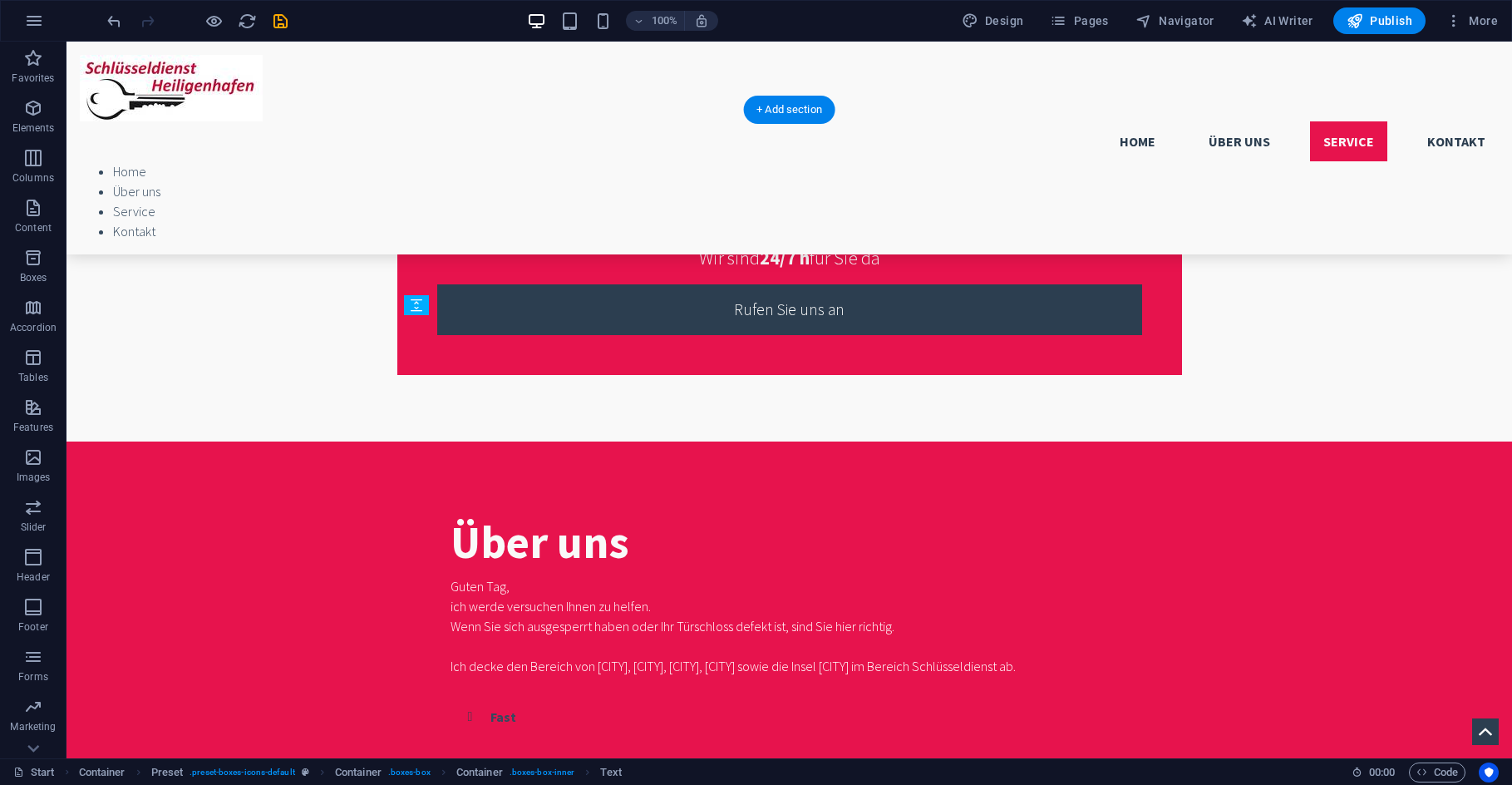 scroll, scrollTop: 998, scrollLeft: 0, axis: vertical 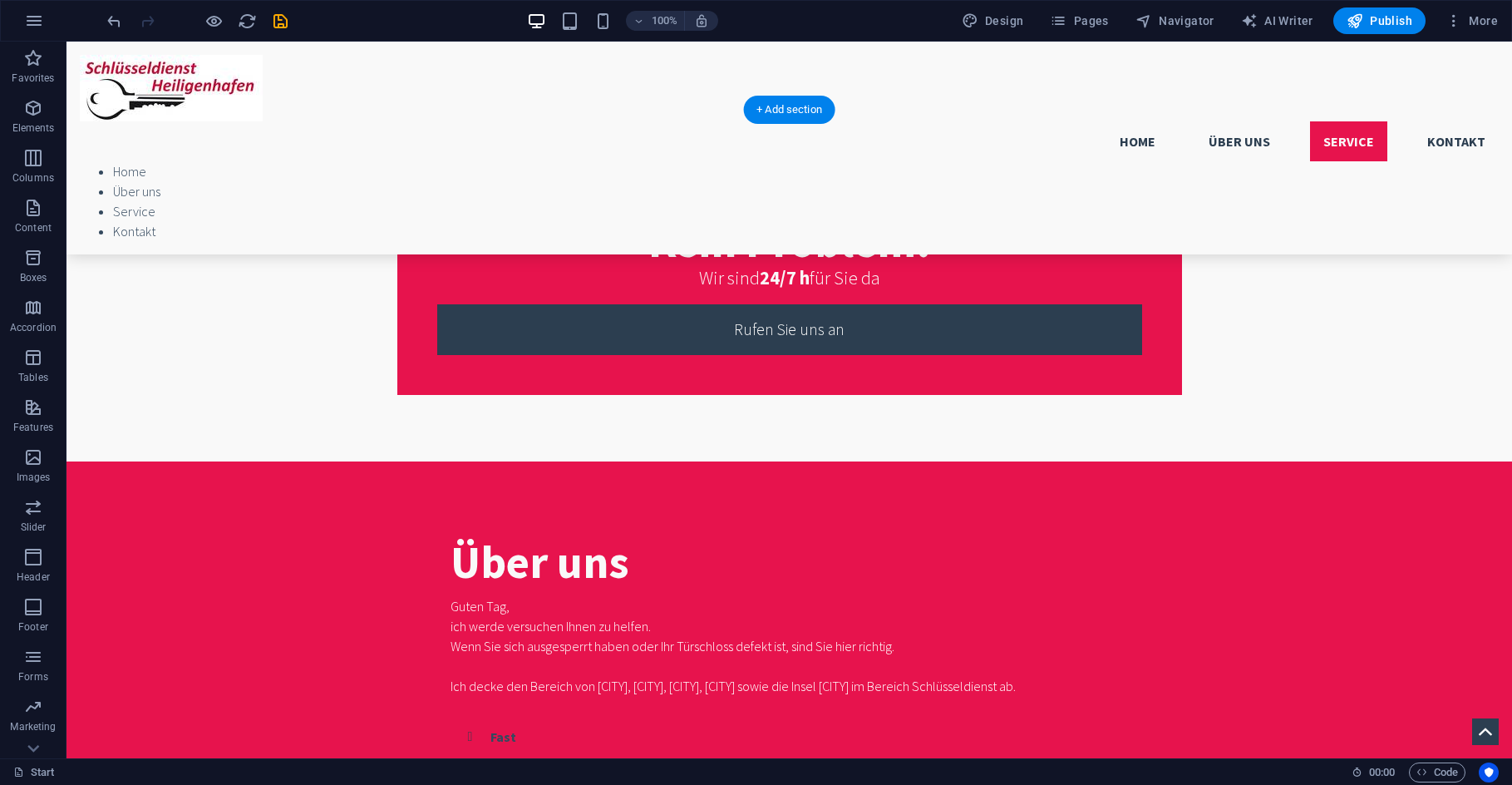 drag, startPoint x: 660, startPoint y: 550, endPoint x: 419, endPoint y: 413, distance: 277.21833 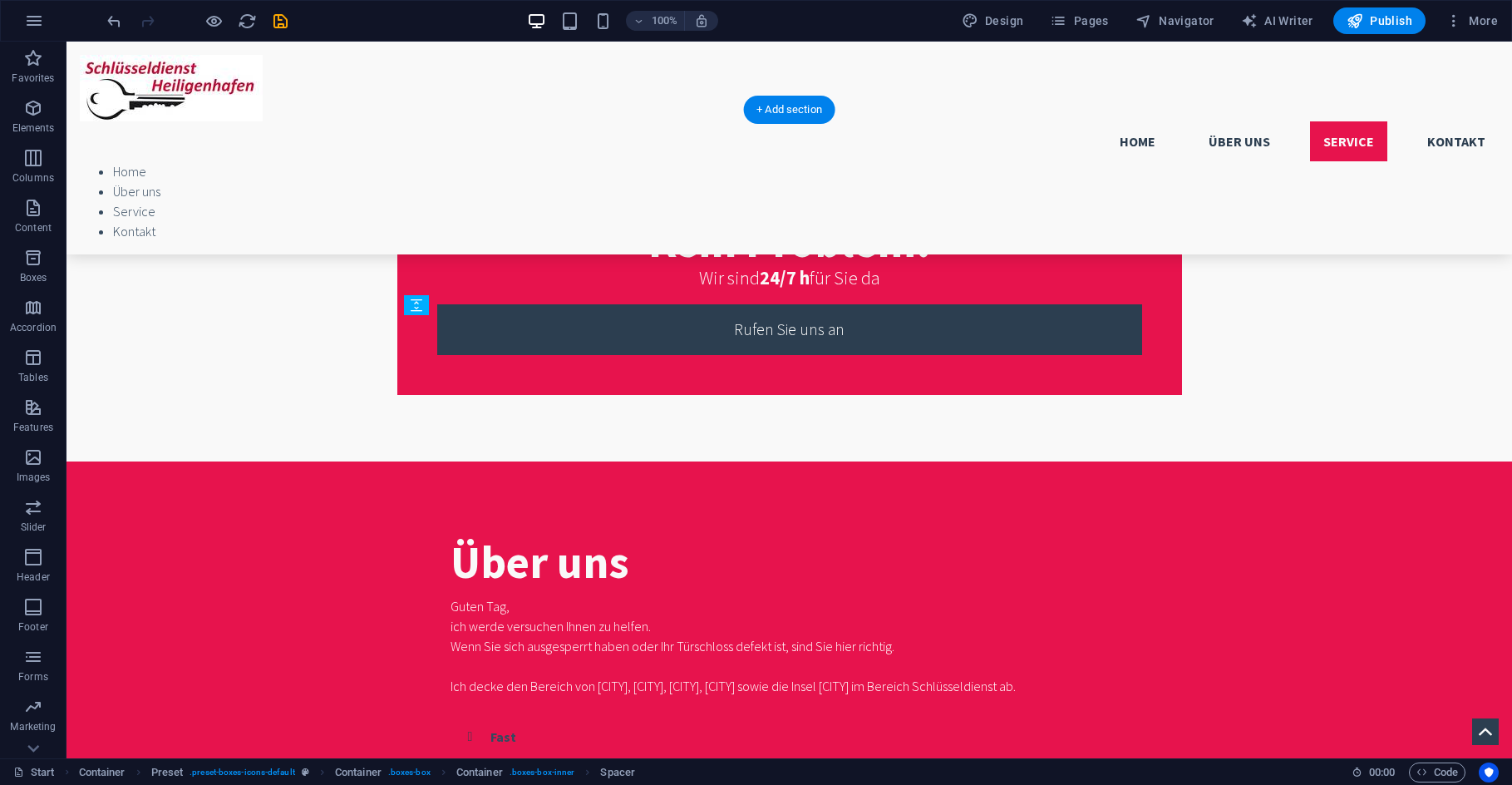 drag, startPoint x: 515, startPoint y: 384, endPoint x: 437, endPoint y: 392, distance: 78.40918 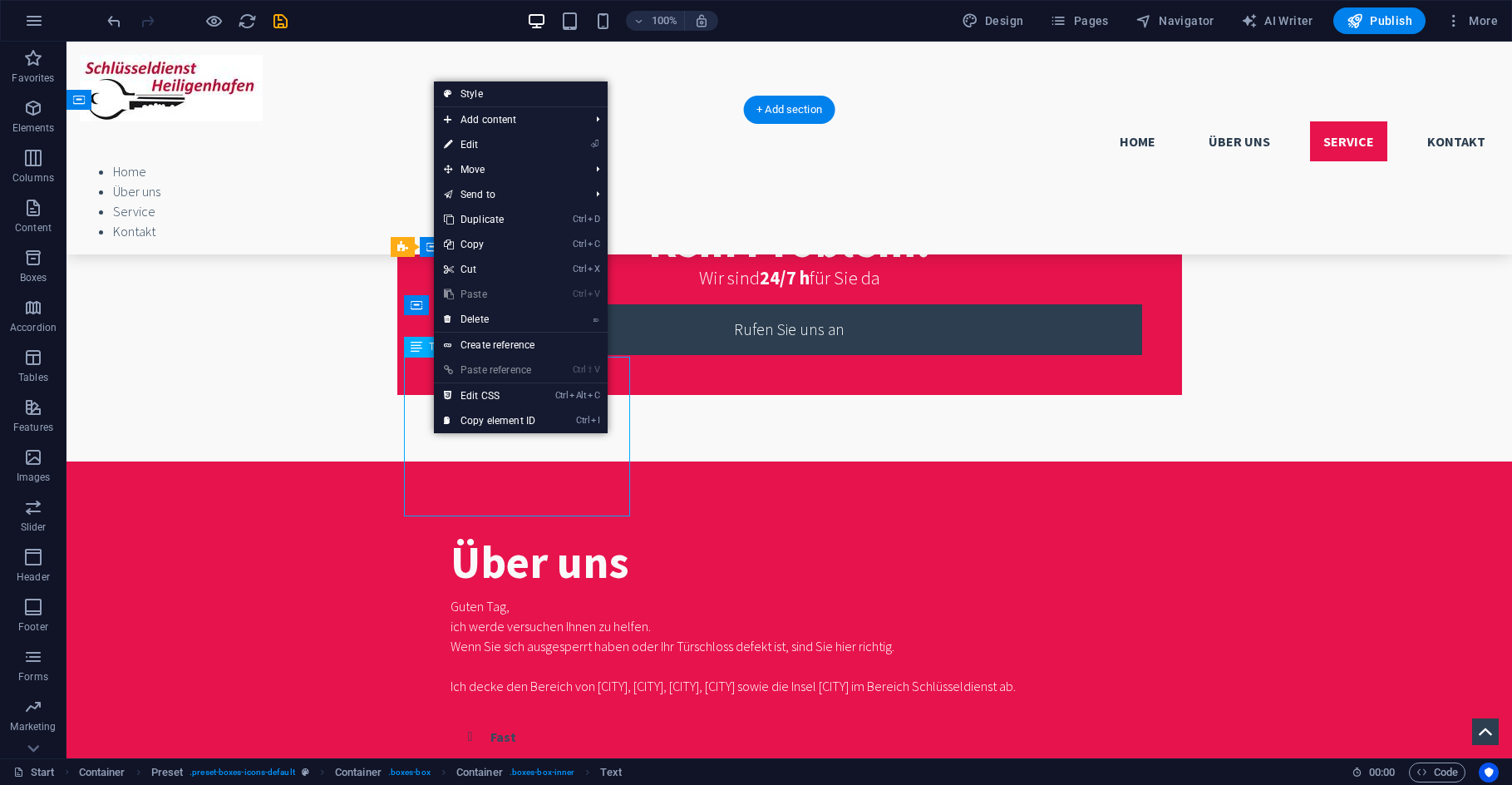 click on "Lorem ipsum dolor sit amet, consectetur adipisicing elit. Veritatis, dolorem! dfldgäödflgdf dsdfgdfgfd sdfgdfgdf" at bounding box center [790, 1732] 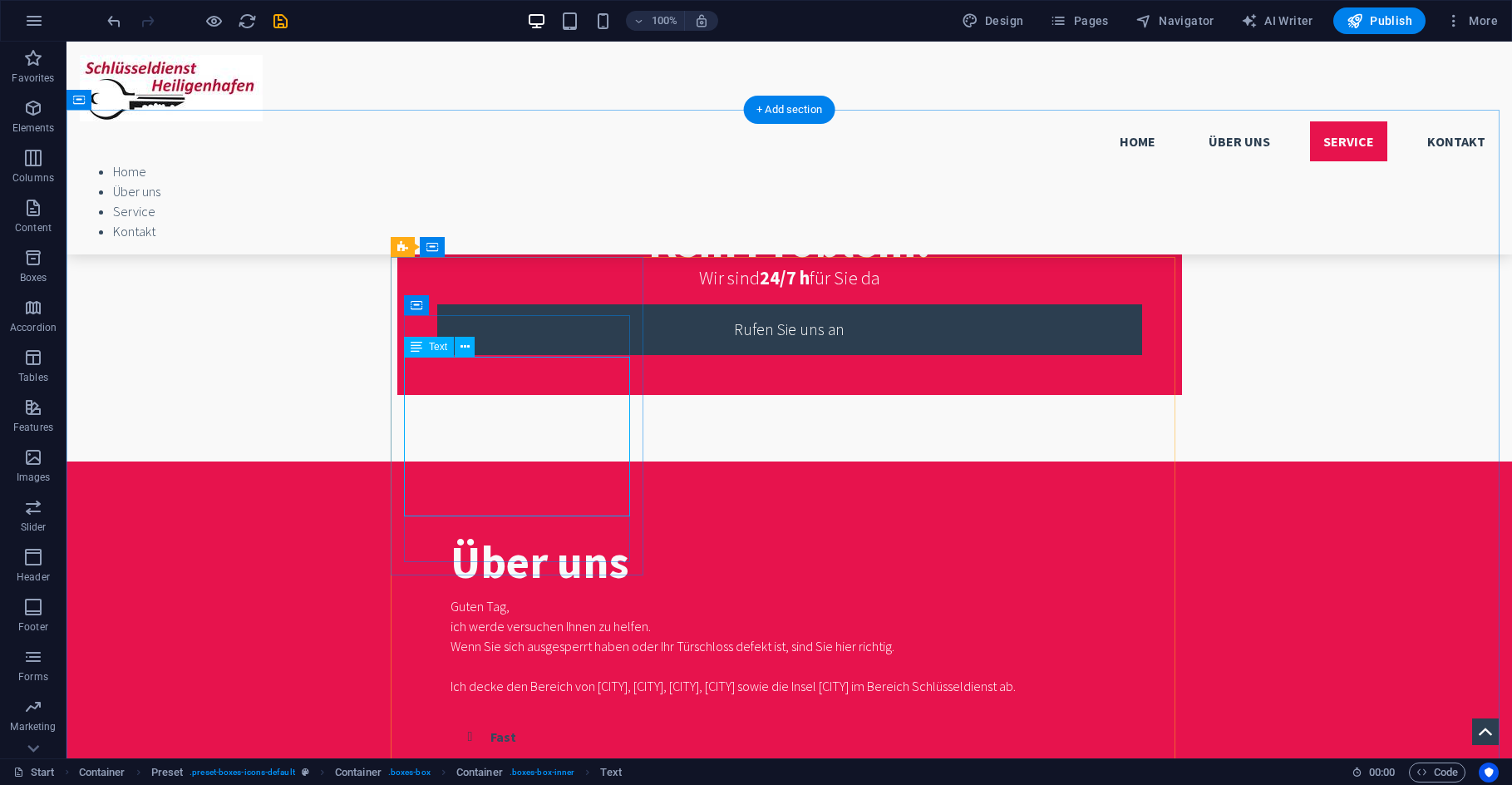 click on "Lorem ipsum dolor sit amet, consectetur adipisicing elit. Veritatis, dolorem! dfldgäödflgdf dsdfgdfgfd sdfgdfgdf" at bounding box center (790, 1732) 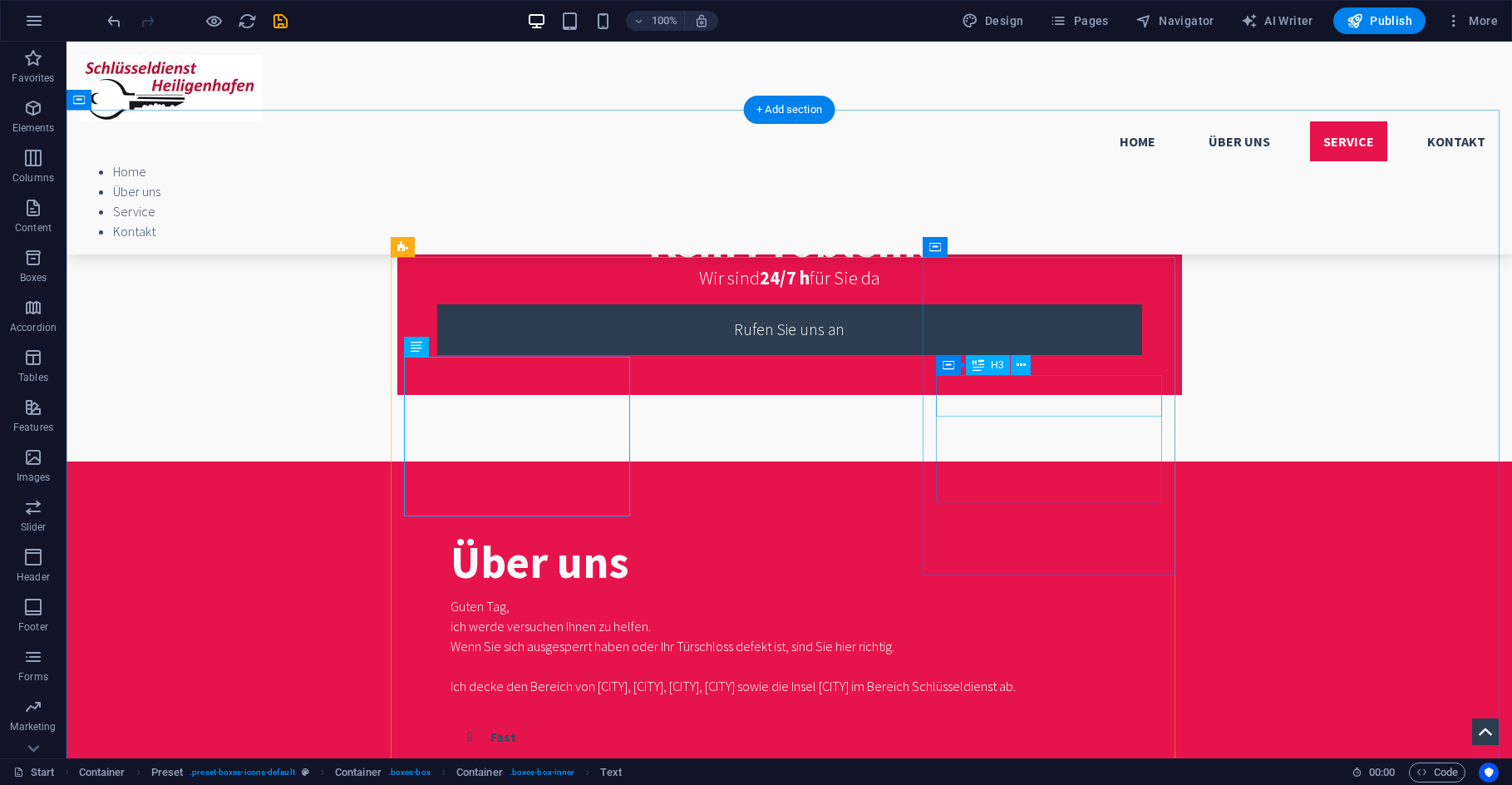 click on "Security System" at bounding box center [790, 2132] 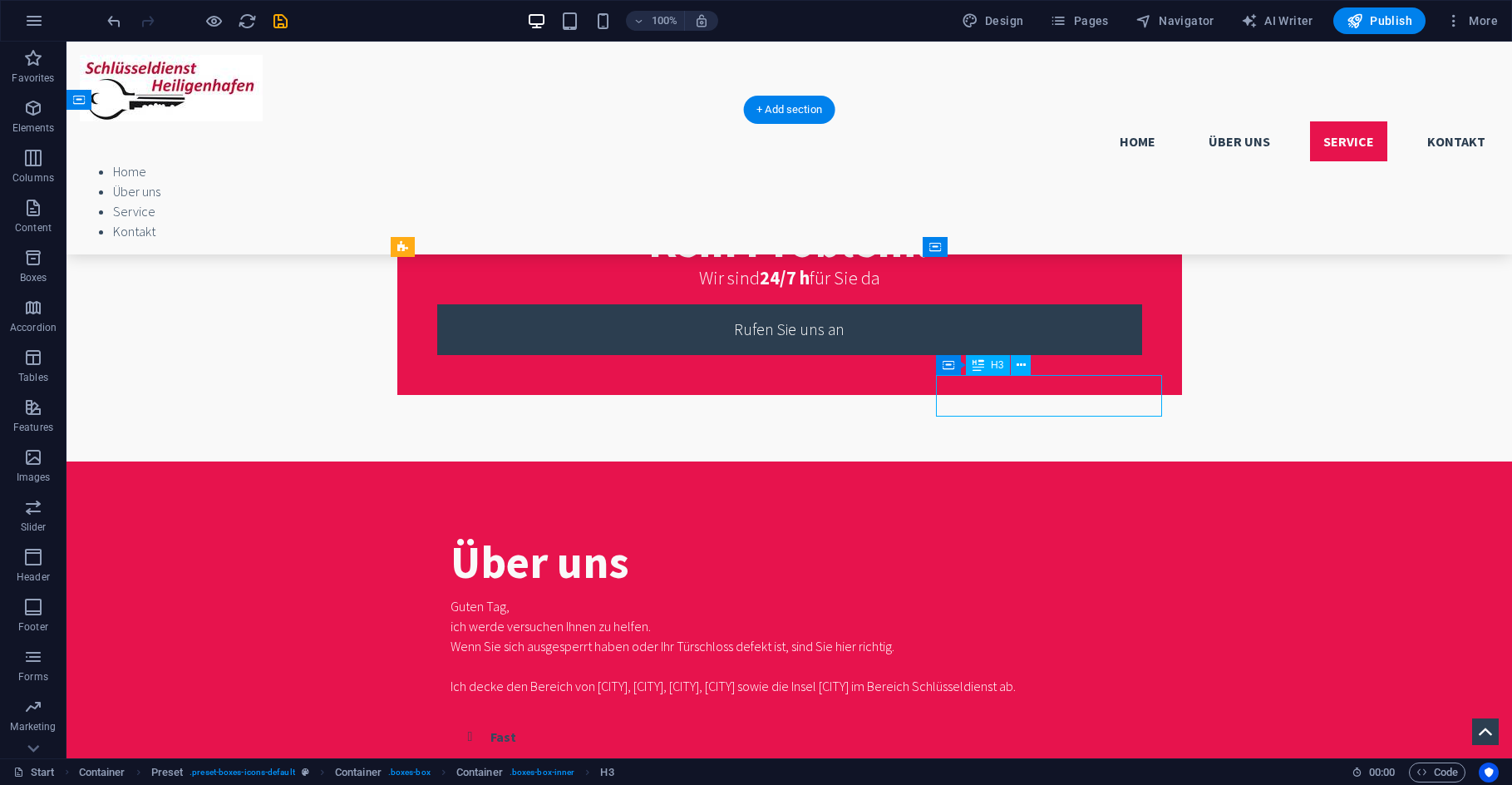 click on "Security System" at bounding box center [790, 2132] 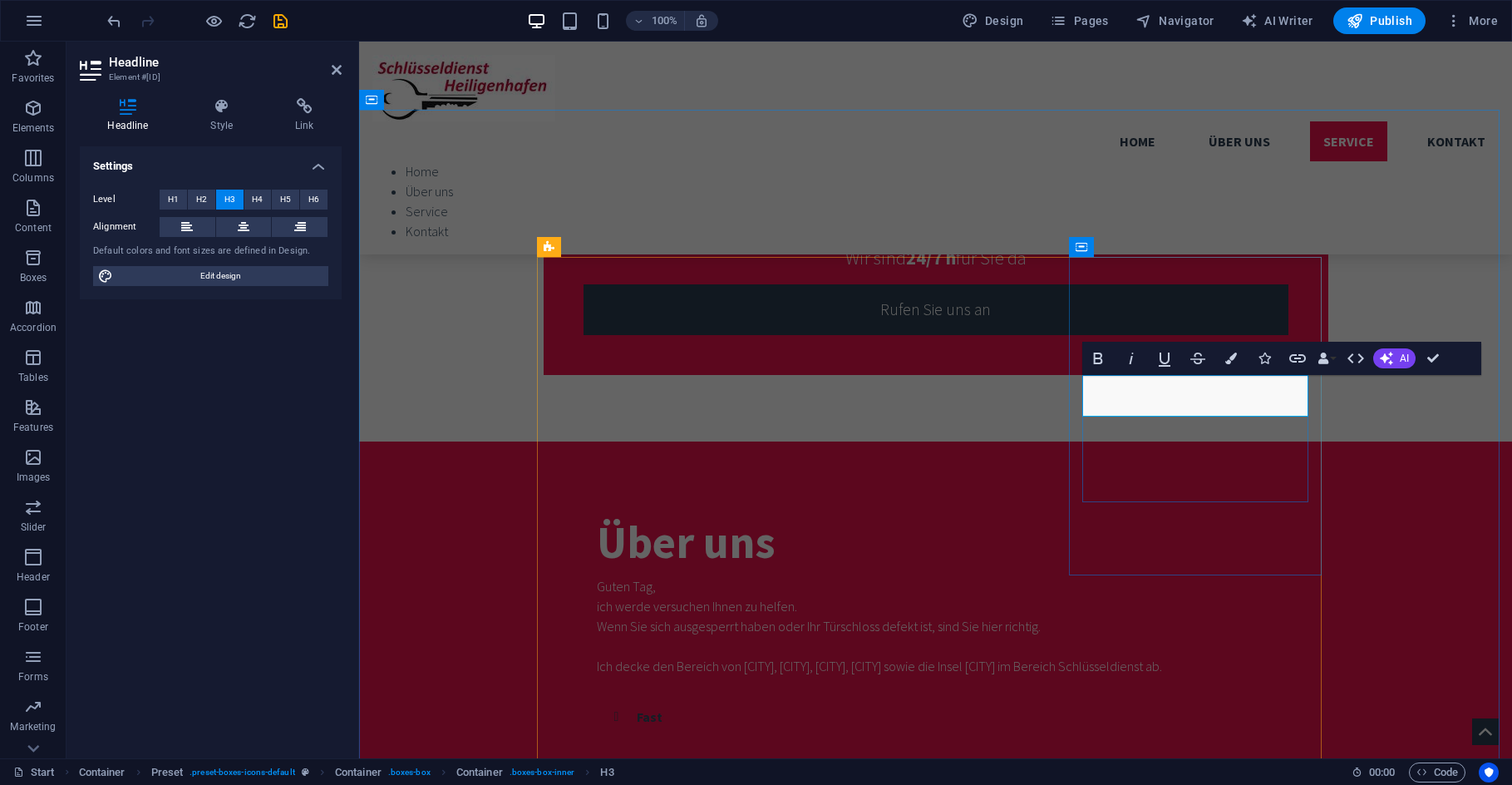 type 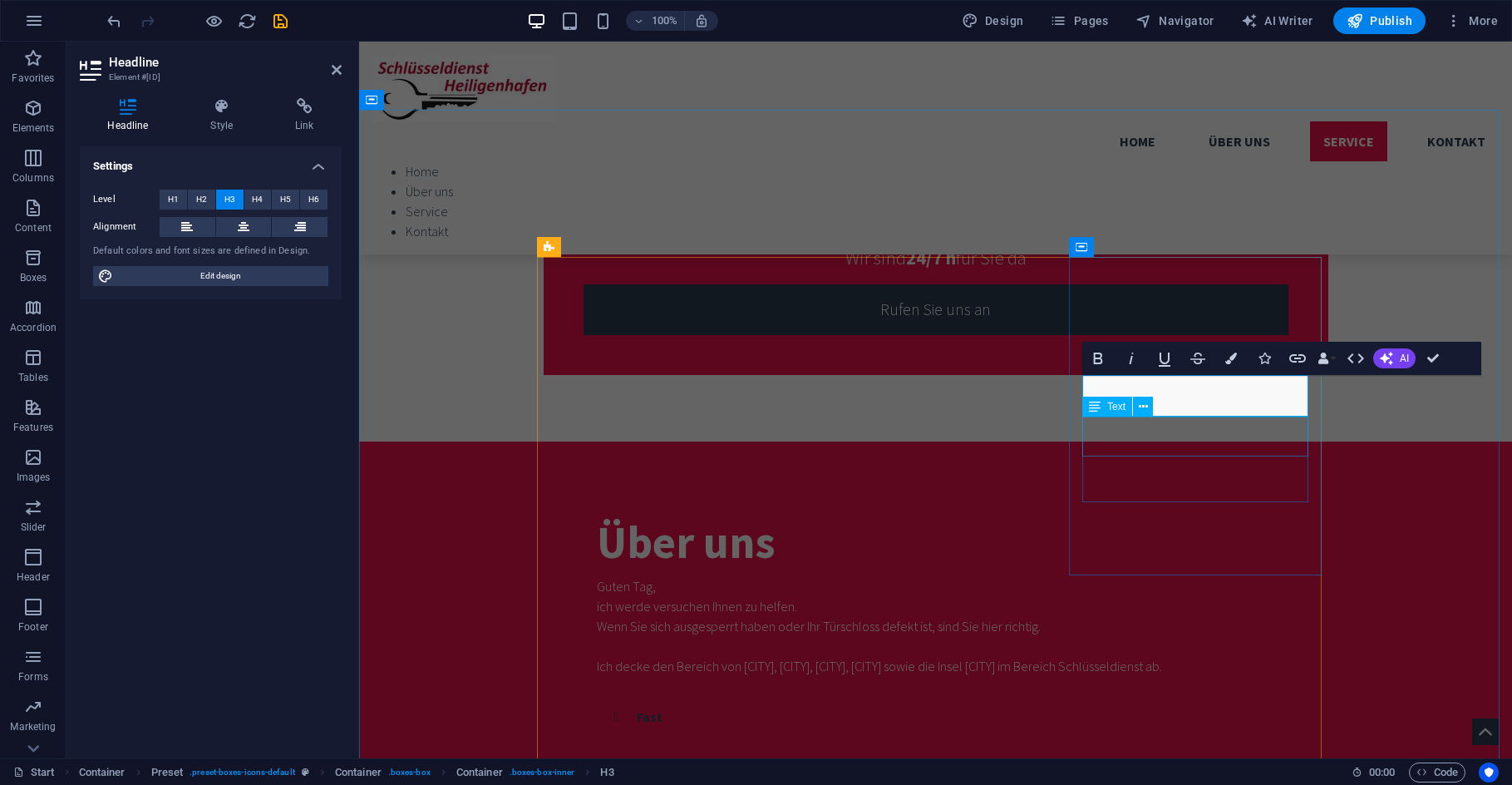 click on "Lorem ipsum dolor sit amet, consectetur adipisicing elit. Veritatis, dolorem!" at bounding box center (936, 2163) 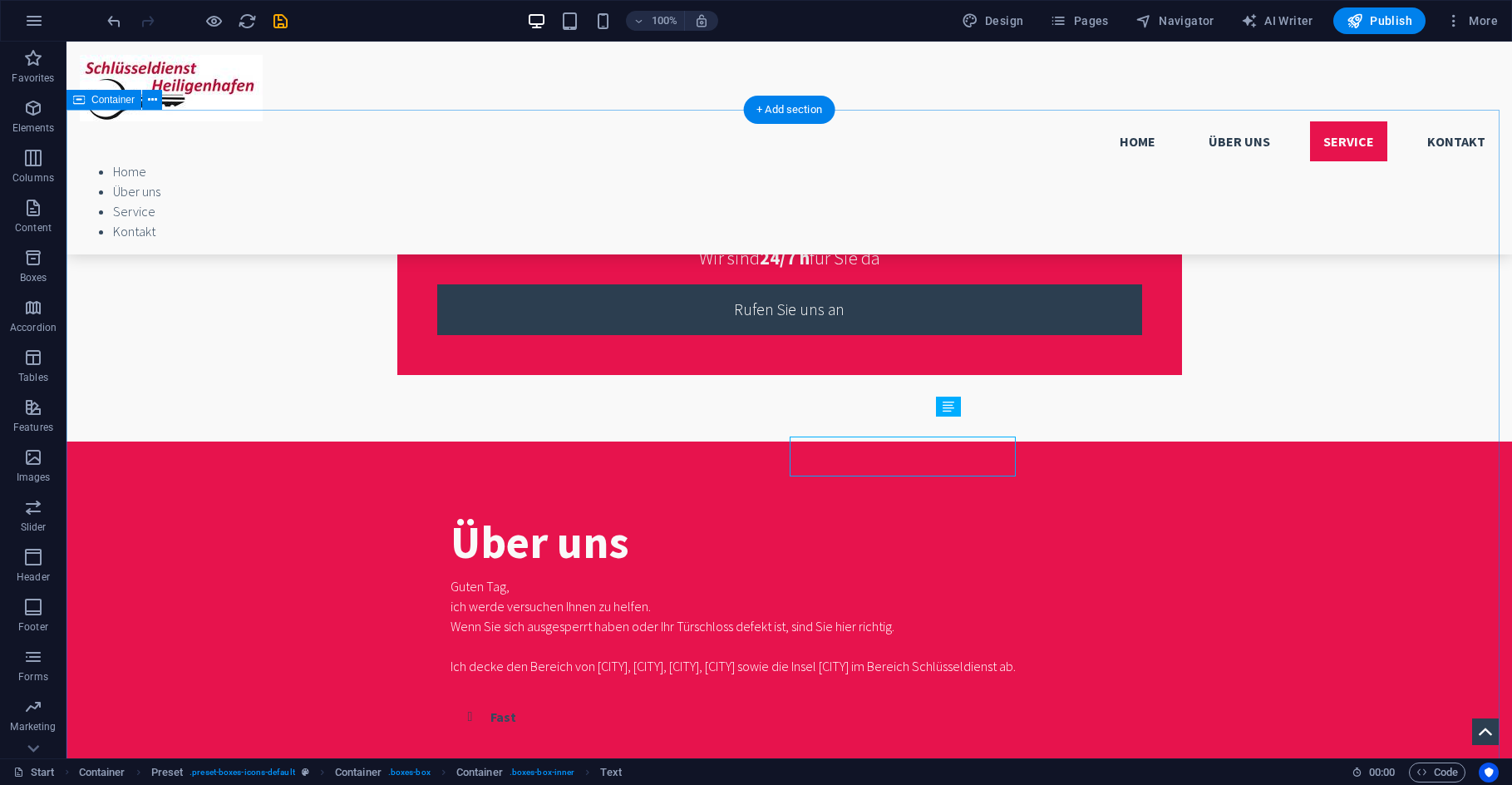 scroll, scrollTop: 998, scrollLeft: 0, axis: vertical 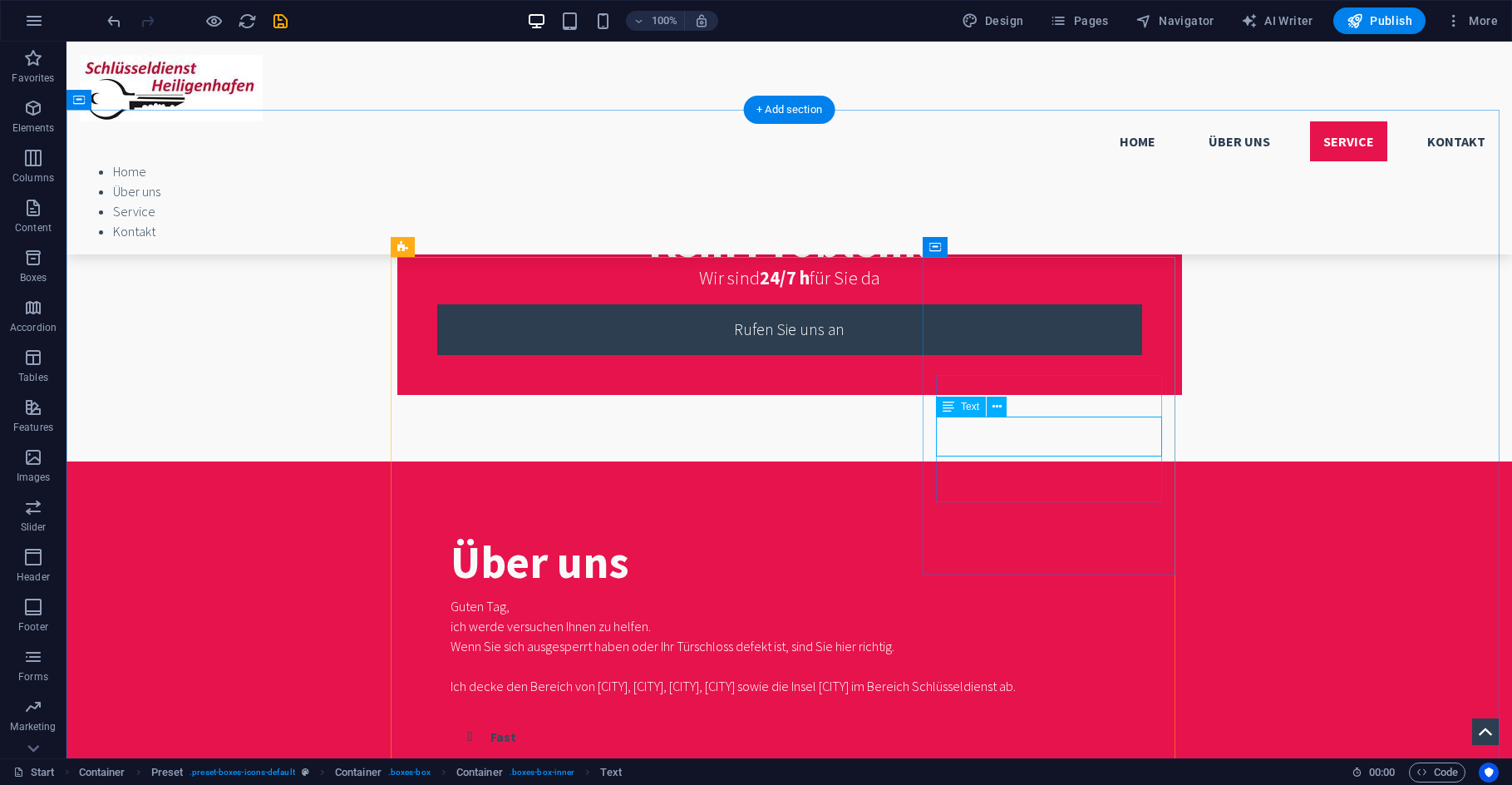 click on "Lorem ipsum dolor sit amet, consectetur adipisicing elit. Veritatis, dolorem!" at bounding box center [790, 2163] 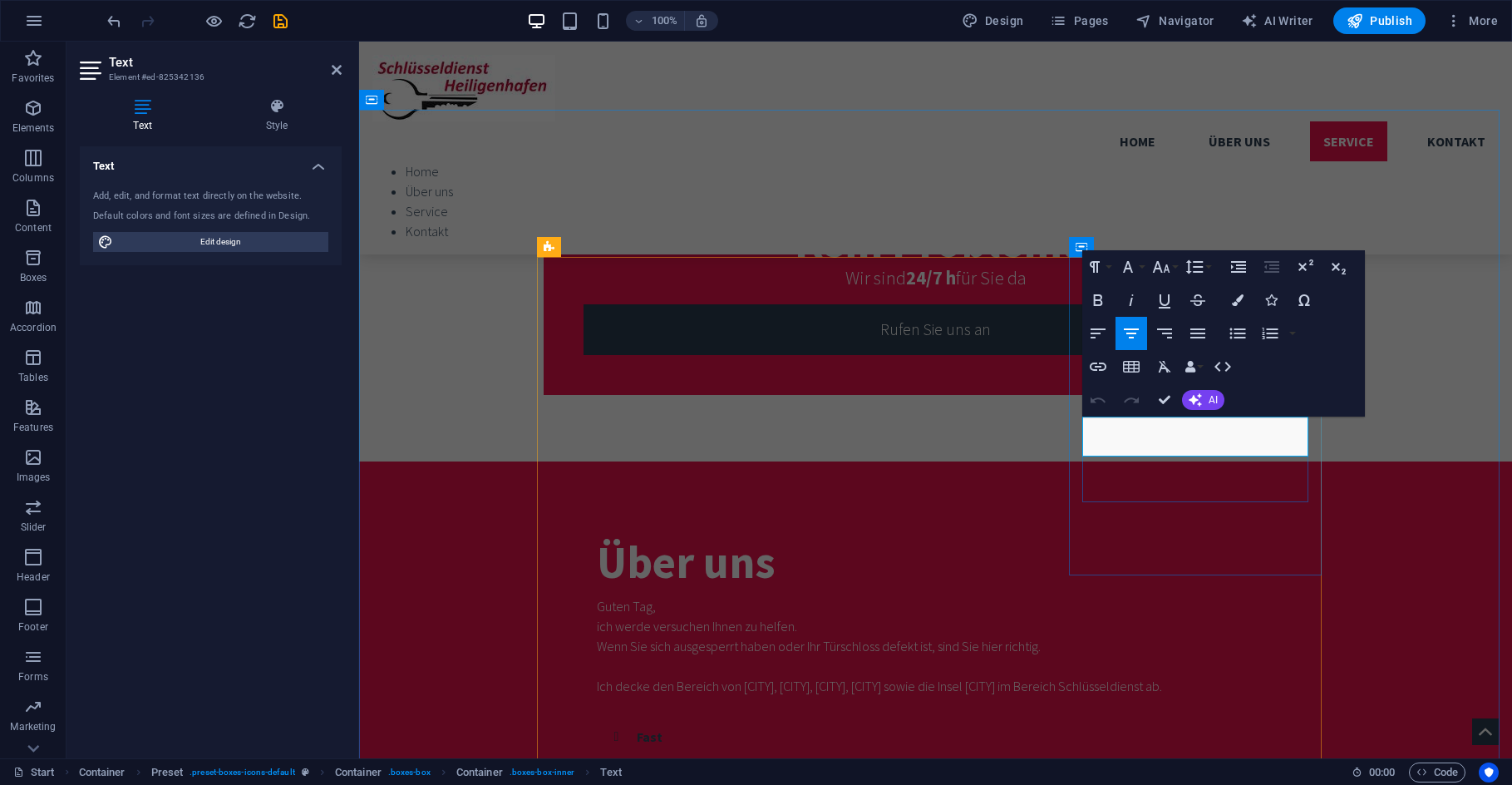 scroll, scrollTop: 1018, scrollLeft: 0, axis: vertical 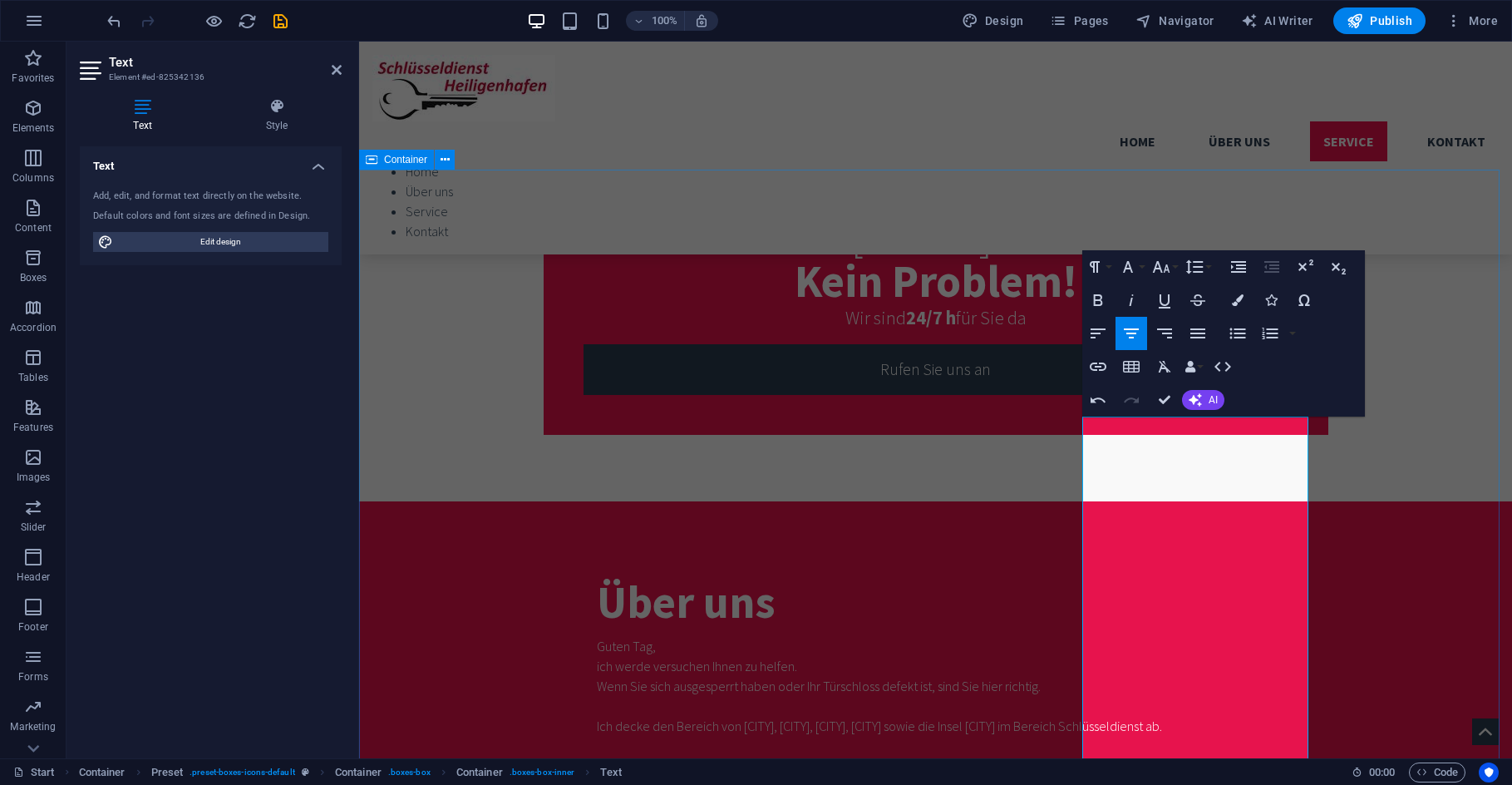 click on "Services
Kosten Türöffnung Lorem ipsum dolor sit amet, consectetur adipisicing elit. Veritatis, dolorem! dfldgäödflgdf dsdfgdfgfd sdfgdfgdf More Details
Lock Picking Lorem ipsum dolor sit amet, consectetur adipisicing elit. Veritatis, dolorem! More Details
Warnung! Sollten Sie mich nicht erreichen, seien Sie bitte aufmerksam bei der Wahl eines anderen Schlüsseldienstes. Befolgen Sie bitte folgende Ratschläge: – Generell gilt bei Schlüsseldiensten: Bevorzugen Sie ortsansässige Firmen, um die Fahrtkosten gering zu halten. – Frage Sie am Telefon nach dem Endpreis. – Vergleichen Sie die Preise der Anbieter und achten Sie auf Wochenend- und Nachtzuschläge. – Vorsicht bei 0800 – Nummern – Lassen Sie sich vom Handwerker nicht unter Druck setzen. Sollten Sie mich nicht erreichen, seien Sie bitte aufmerksam bei der Wahl eines anderen Schlüsseldienstes. Befolgen Sie bitte folgende Ratschläge: – Vorsicht bei 0800 – Nummern" at bounding box center [935, 2304] 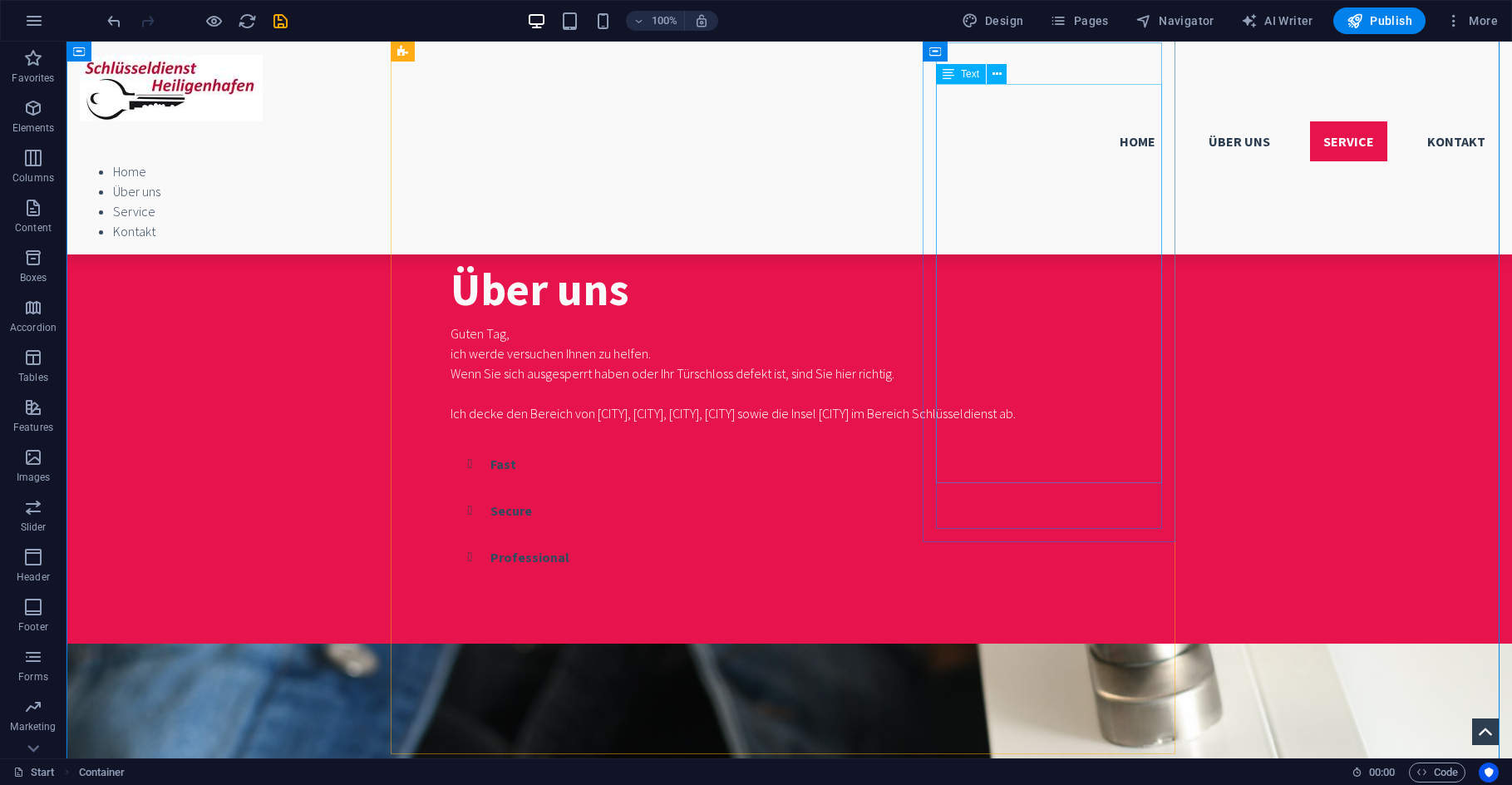 scroll, scrollTop: 938, scrollLeft: 0, axis: vertical 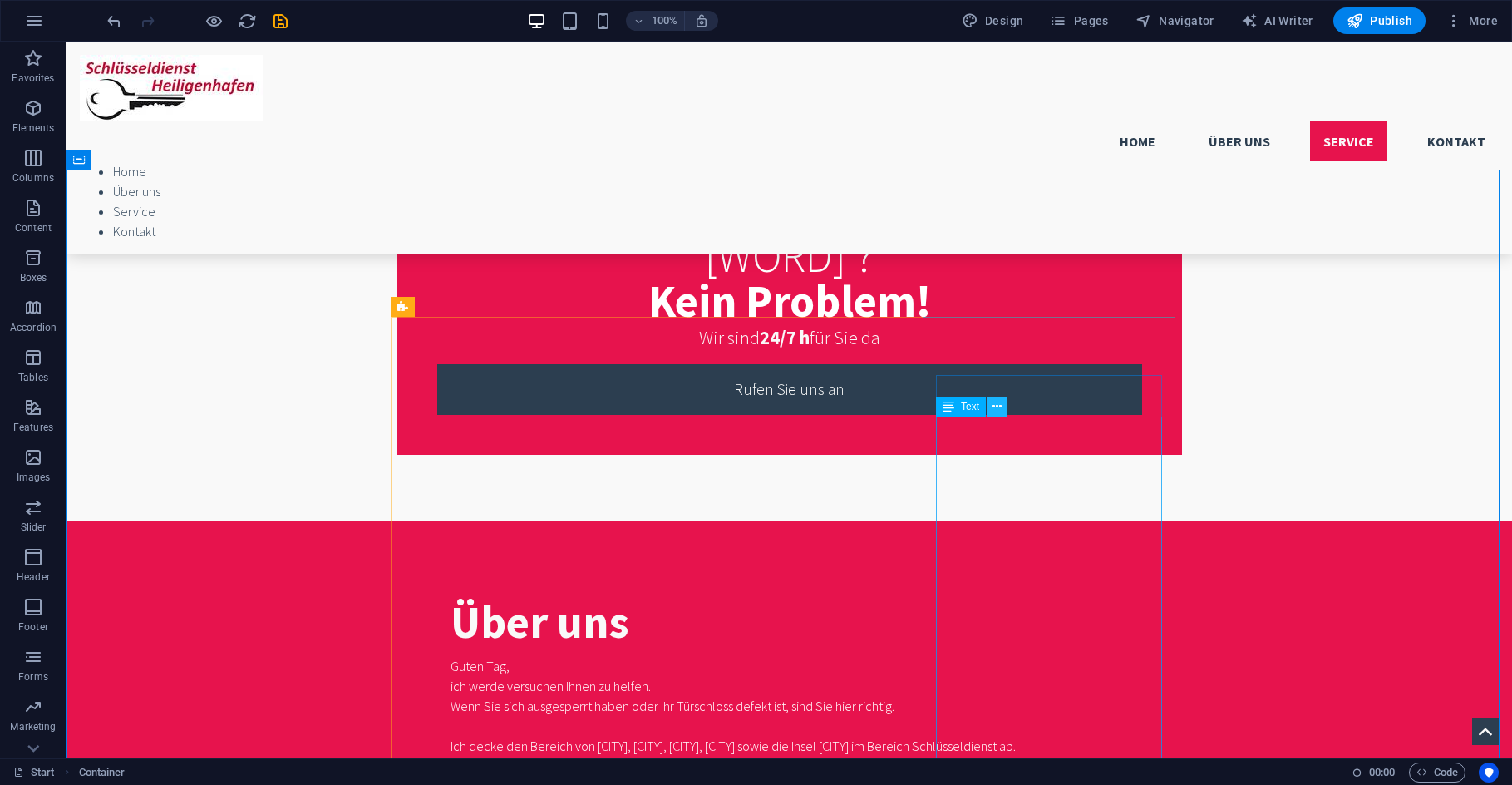click at bounding box center (997, 407) 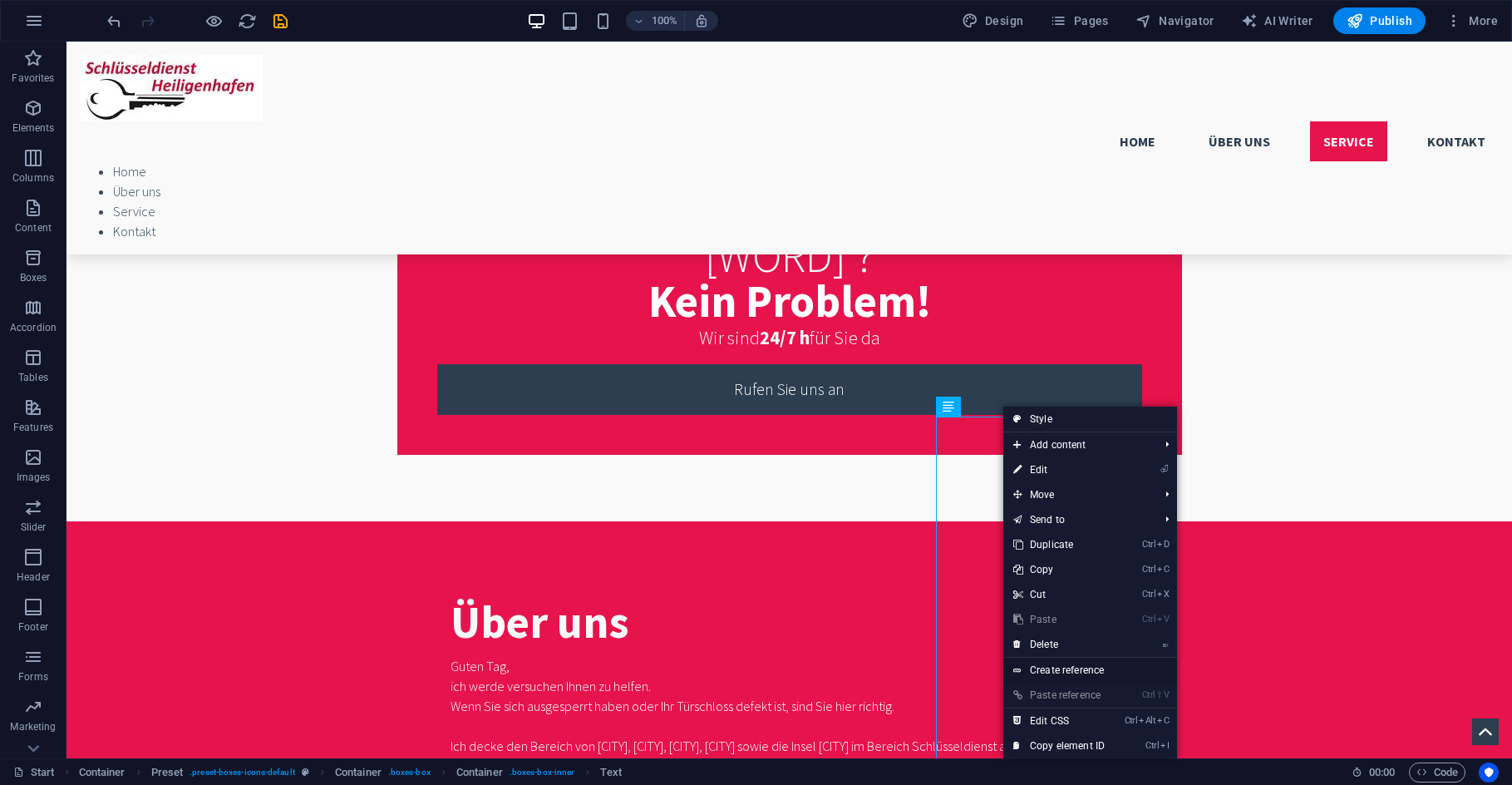 click on "Create reference" at bounding box center [1090, 670] 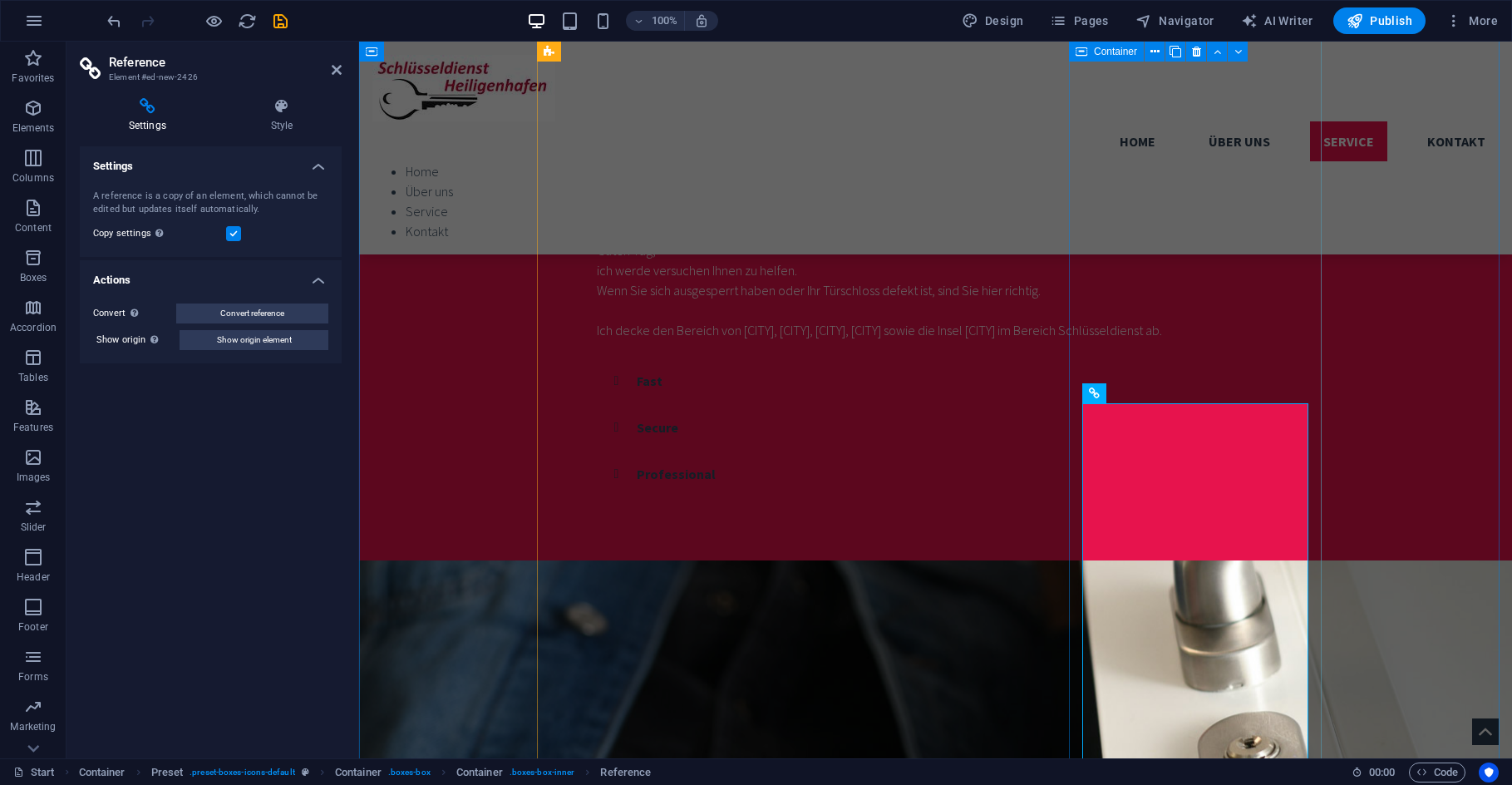 scroll, scrollTop: 1573, scrollLeft: 0, axis: vertical 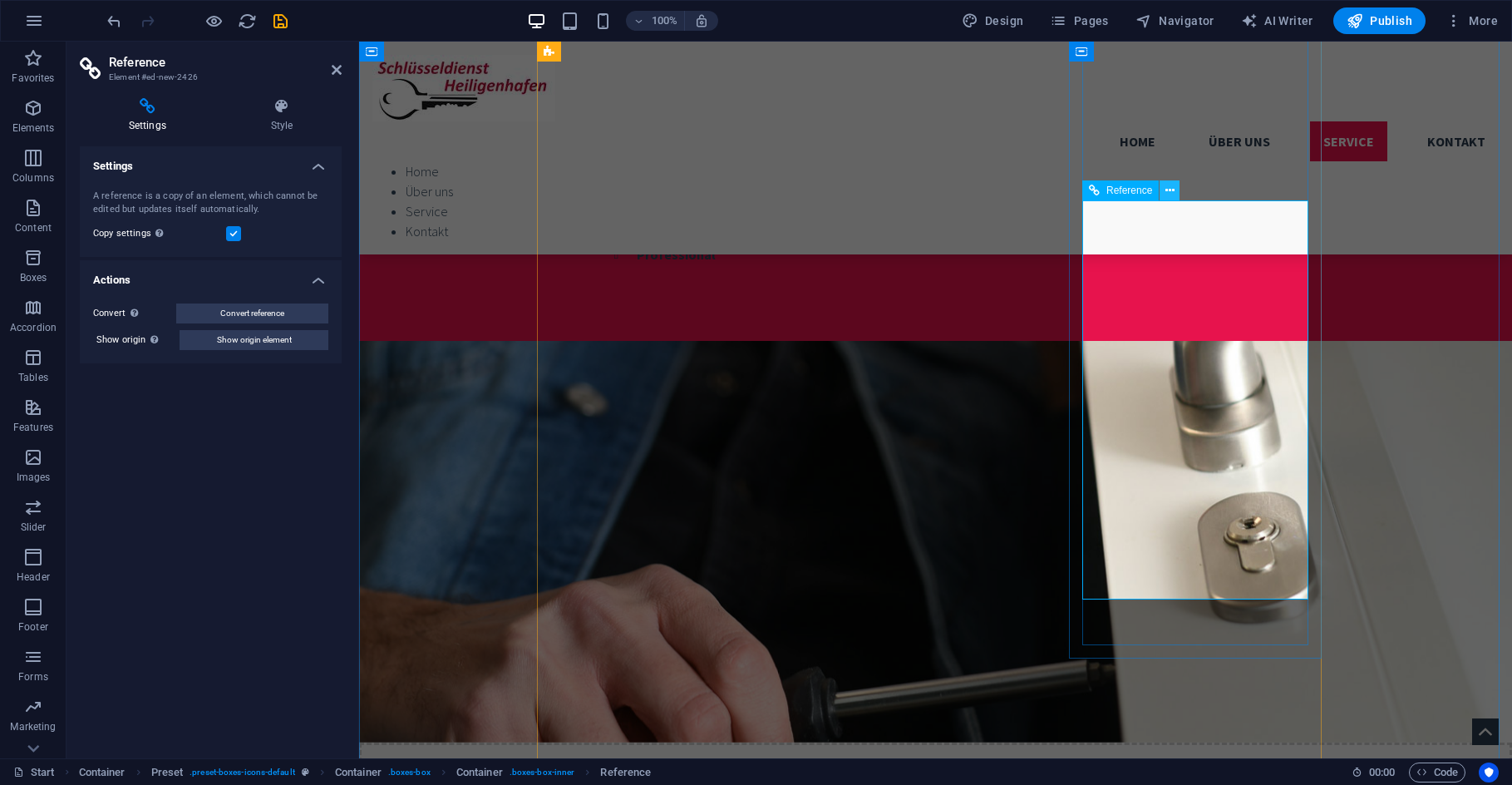 click at bounding box center (1170, 190) 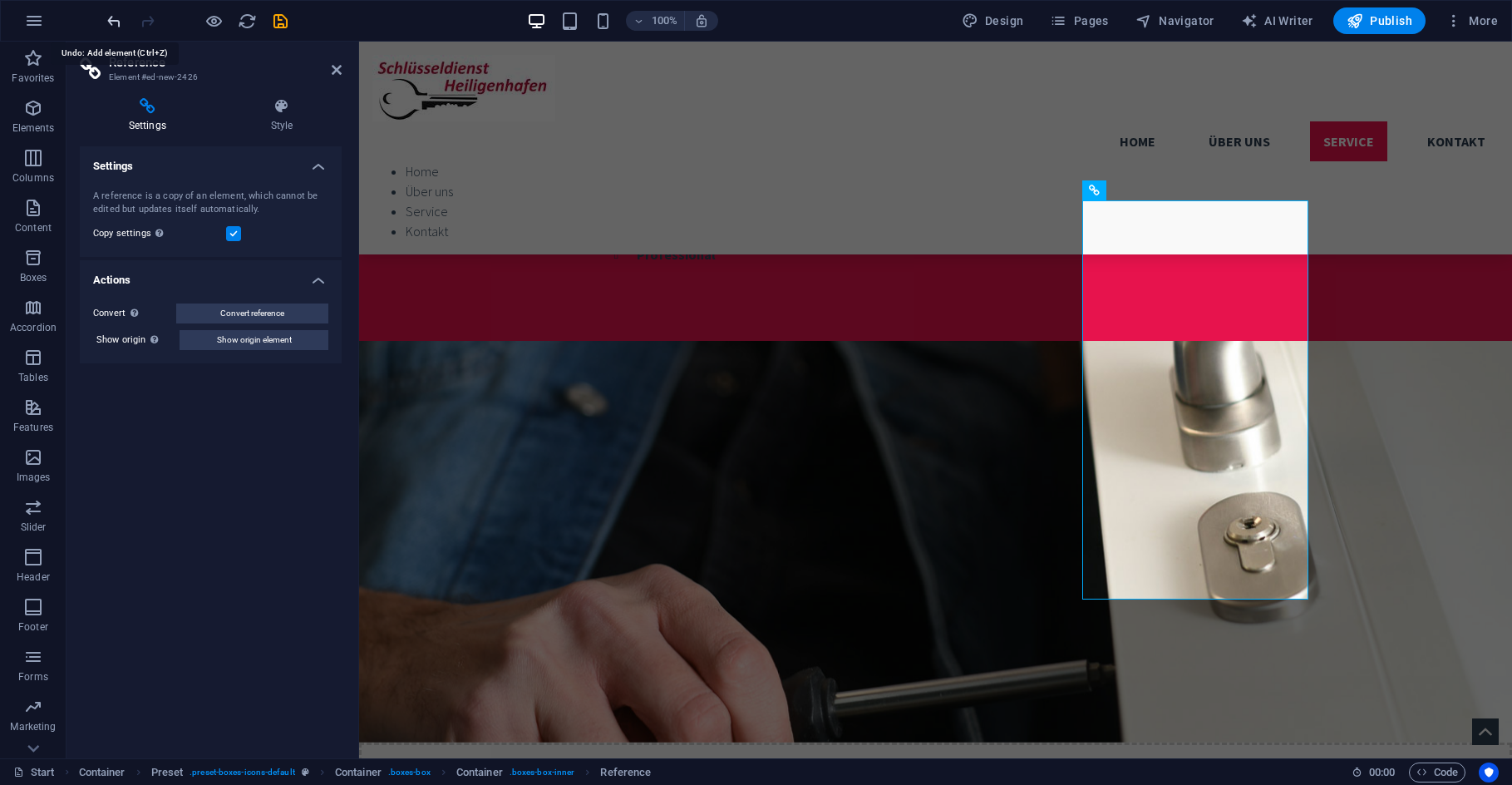 click at bounding box center [114, 21] 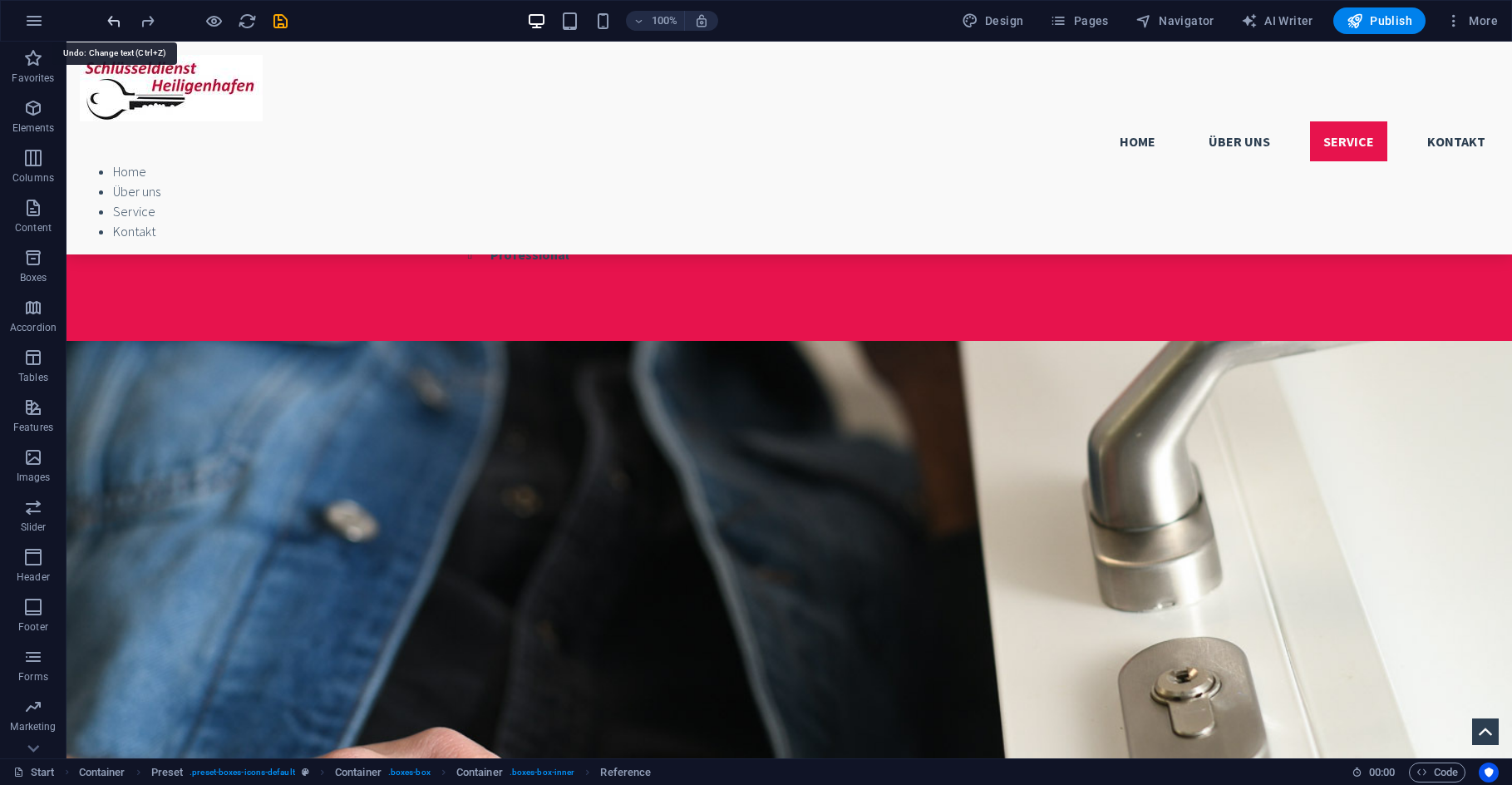 scroll, scrollTop: 1354, scrollLeft: 0, axis: vertical 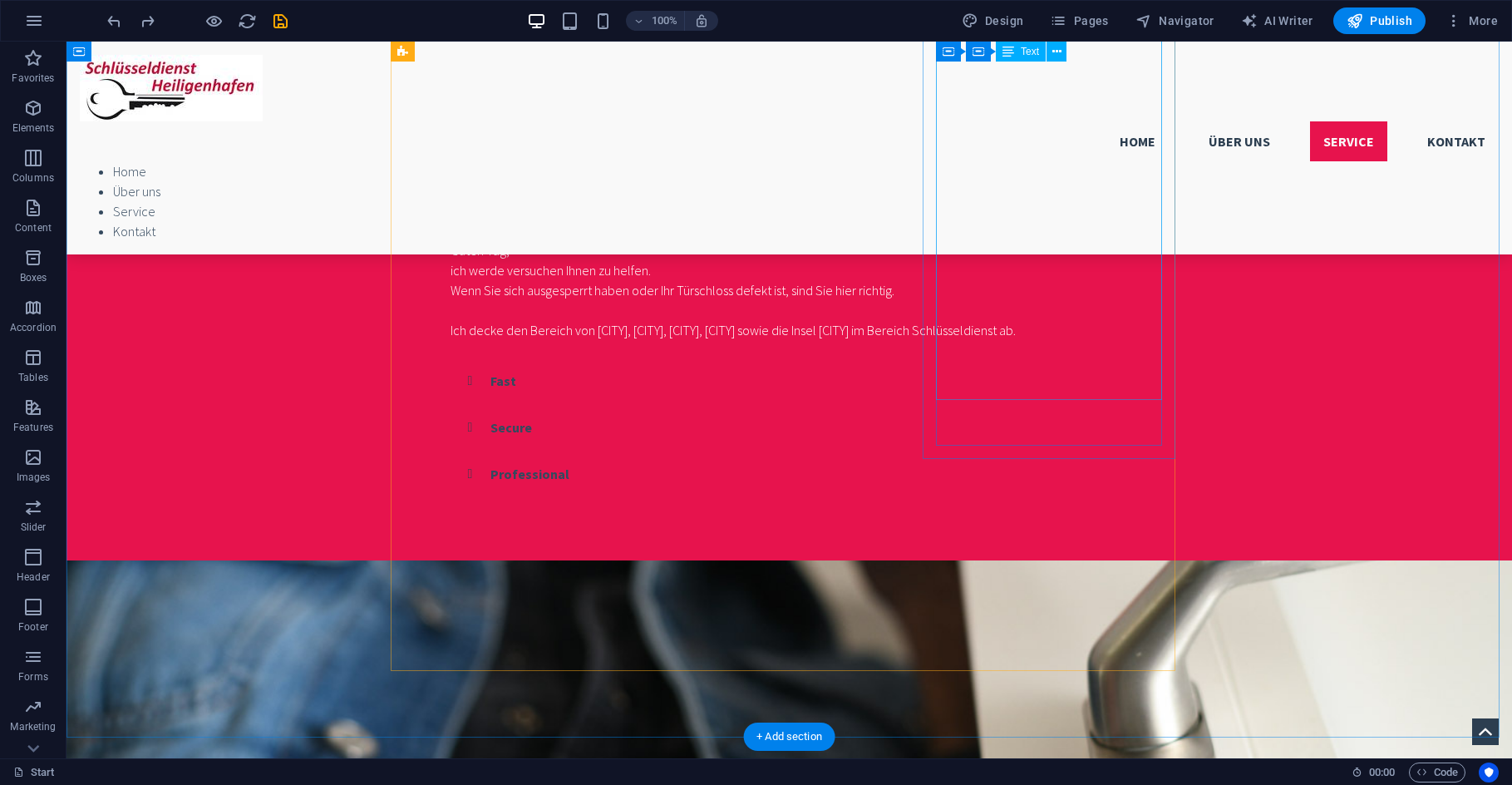 click on "Sollten Sie mich nicht erreichen, seien Sie bitte aufmerksam bei der Wahl eines anderen Schlüsseldienstes. Befolgen Sie bitte folgende Ratschläge: – Generell gilt bei Schlüsseldiensten: Bevorzugen Sie ortsansässige Firmen, um die Fahrtkosten gering zu halten. – Frage Sie am Telefon nach dem Endpreis. – Vergleichen Sie die Preise der Anbieter und achten Sie auf Wochenend- und Nachtzuschläge. – Vorsicht bei 0800 – Nummern – Lassen Sie sich vom Handwerker nicht unter Druck setzen." at bounding box center (790, 1917) 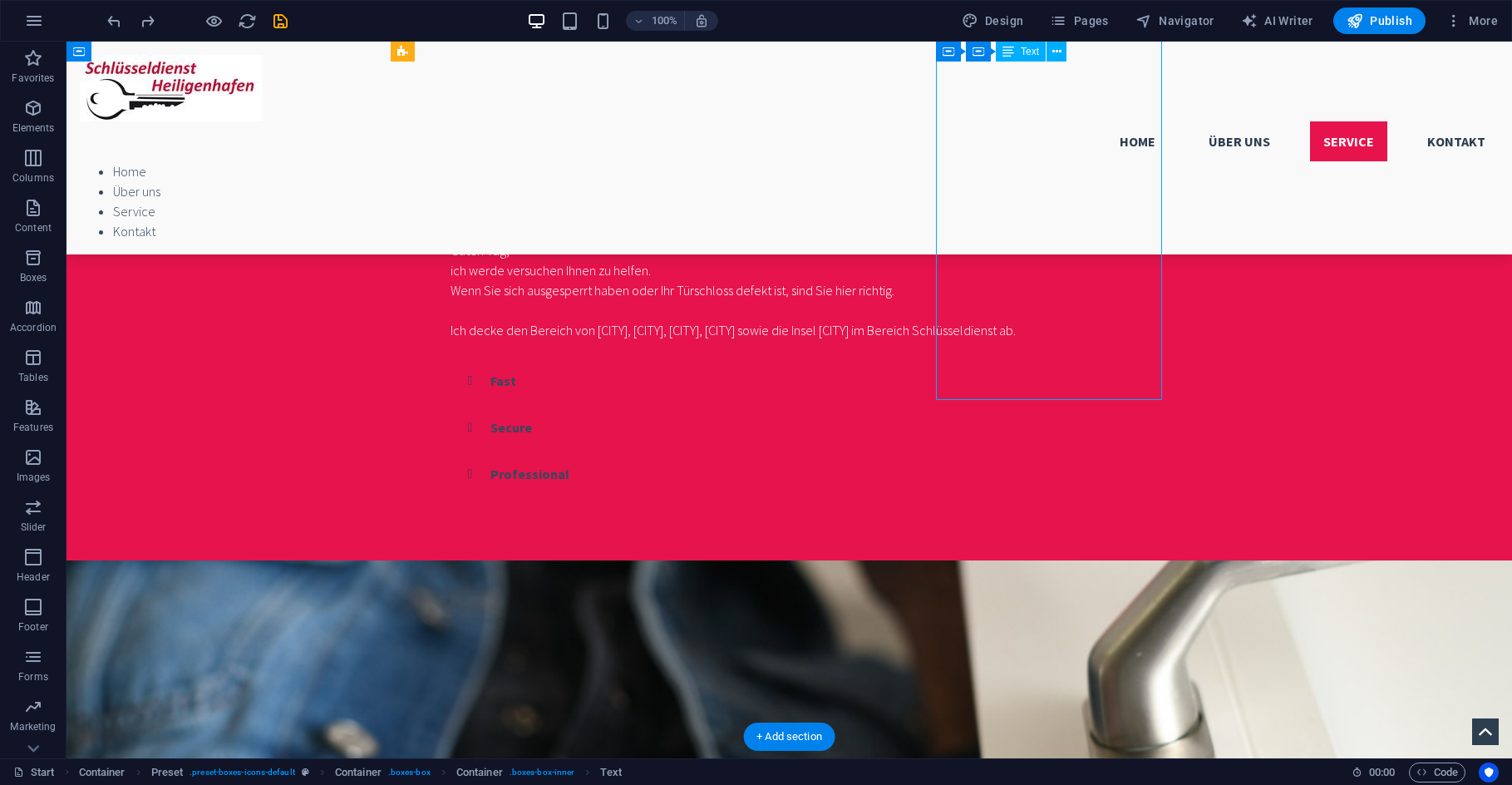 click on "Sollten Sie mich nicht erreichen, seien Sie bitte aufmerksam bei der Wahl eines anderen Schlüsseldienstes. Befolgen Sie bitte folgende Ratschläge: – Generell gilt bei Schlüsseldiensten: Bevorzugen Sie ortsansässige Firmen, um die Fahrtkosten gering zu halten. – Frage Sie am Telefon nach dem Endpreis. – Vergleichen Sie die Preise der Anbieter und achten Sie auf Wochenend- und Nachtzuschläge. – Vorsicht bei 0800 – Nummern – Lassen Sie sich vom Handwerker nicht unter Druck setzen." at bounding box center [790, 1917] 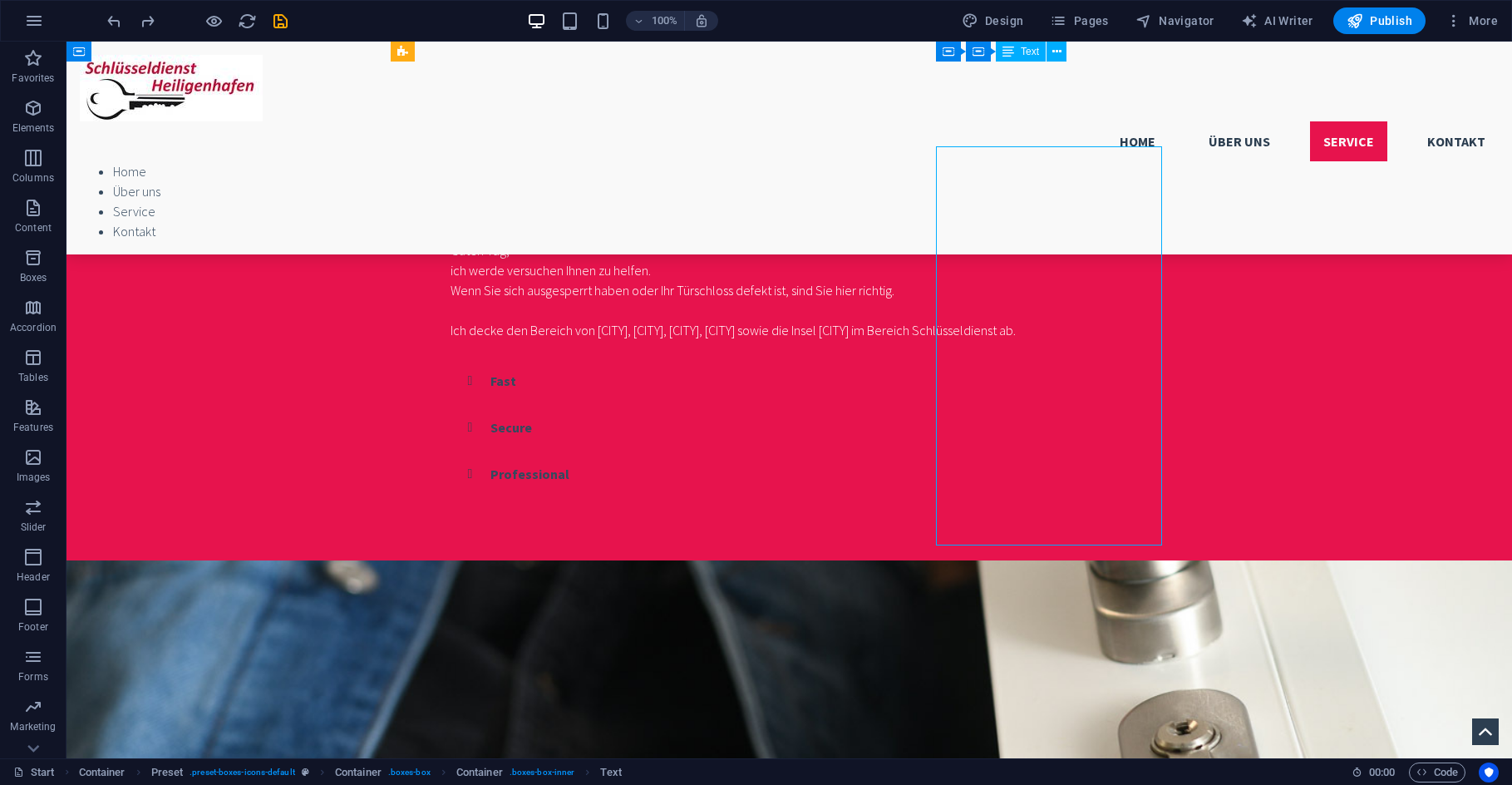 scroll, scrollTop: 1021, scrollLeft: 0, axis: vertical 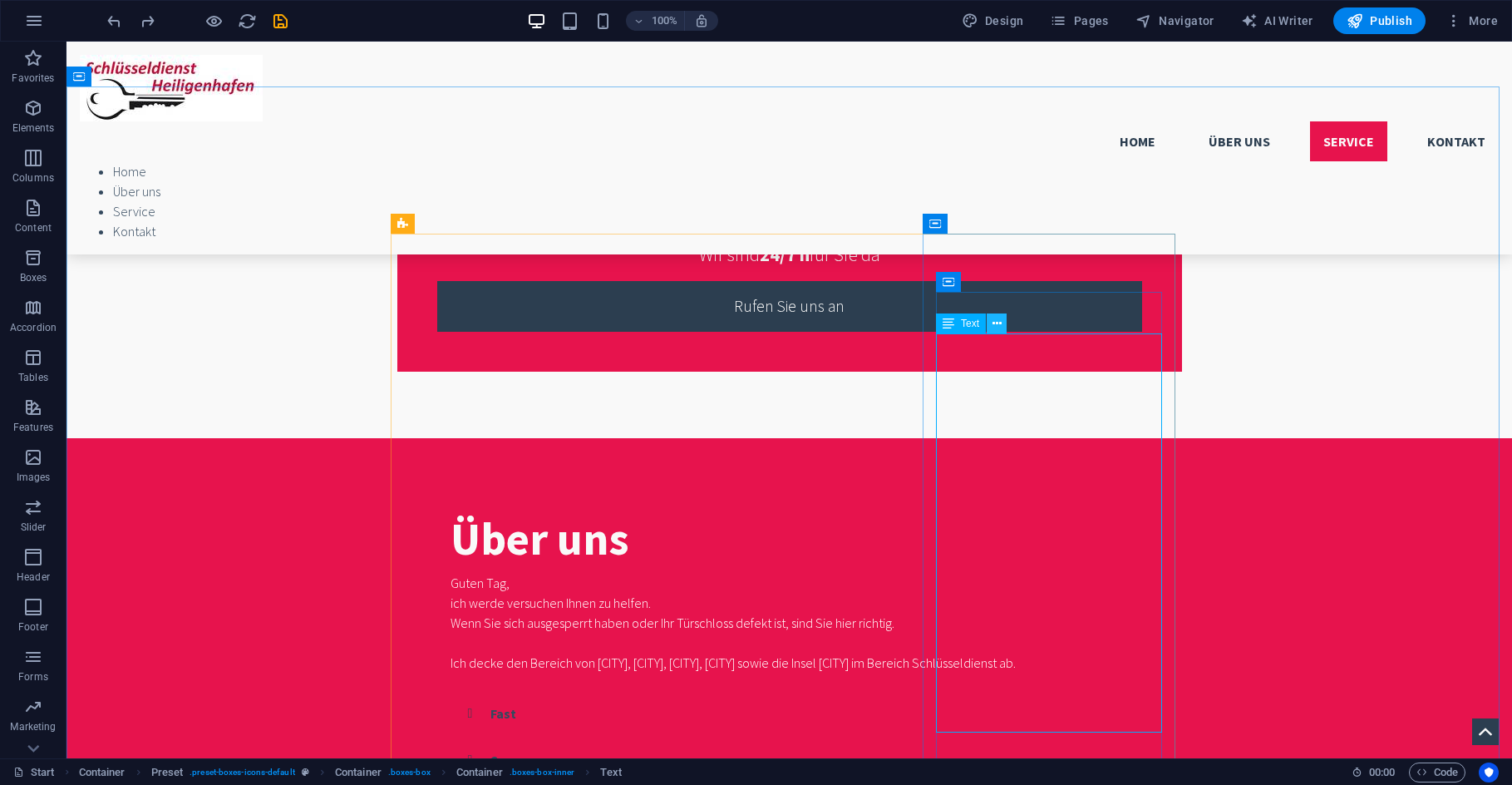 click at bounding box center (997, 323) 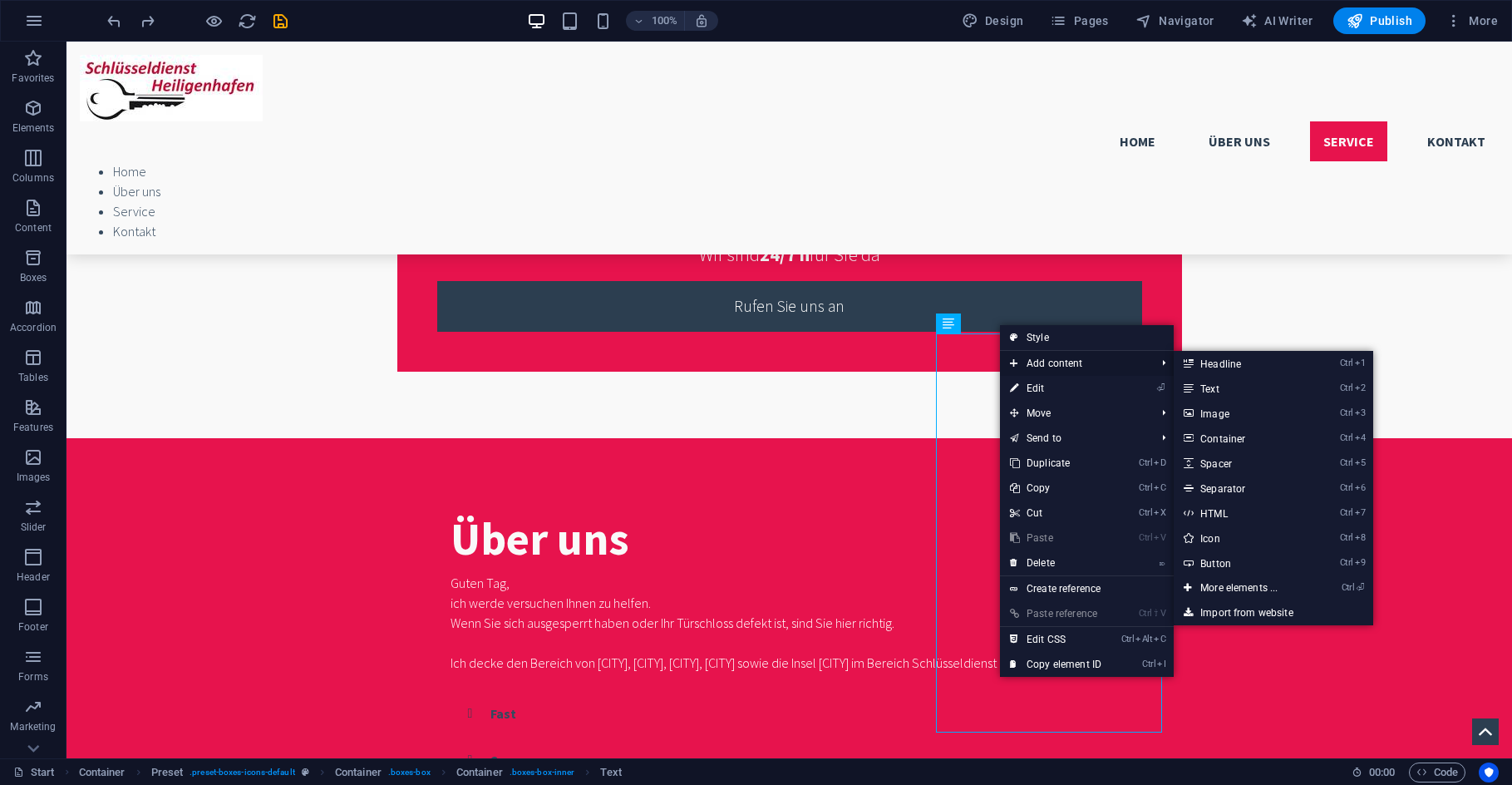 click on "Add content" at bounding box center (1074, 363) 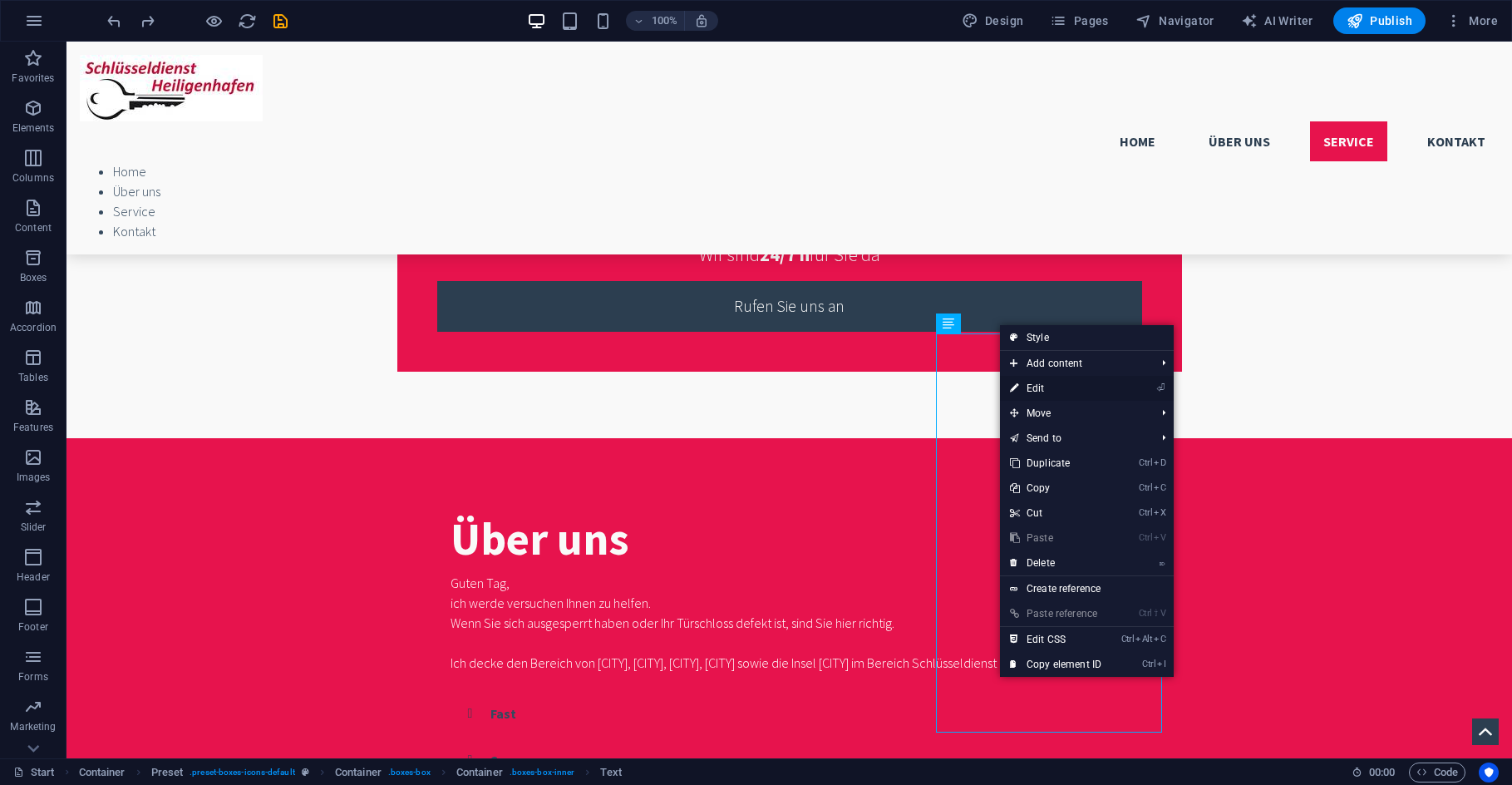 click on "⏎  Edit" at bounding box center [1056, 388] 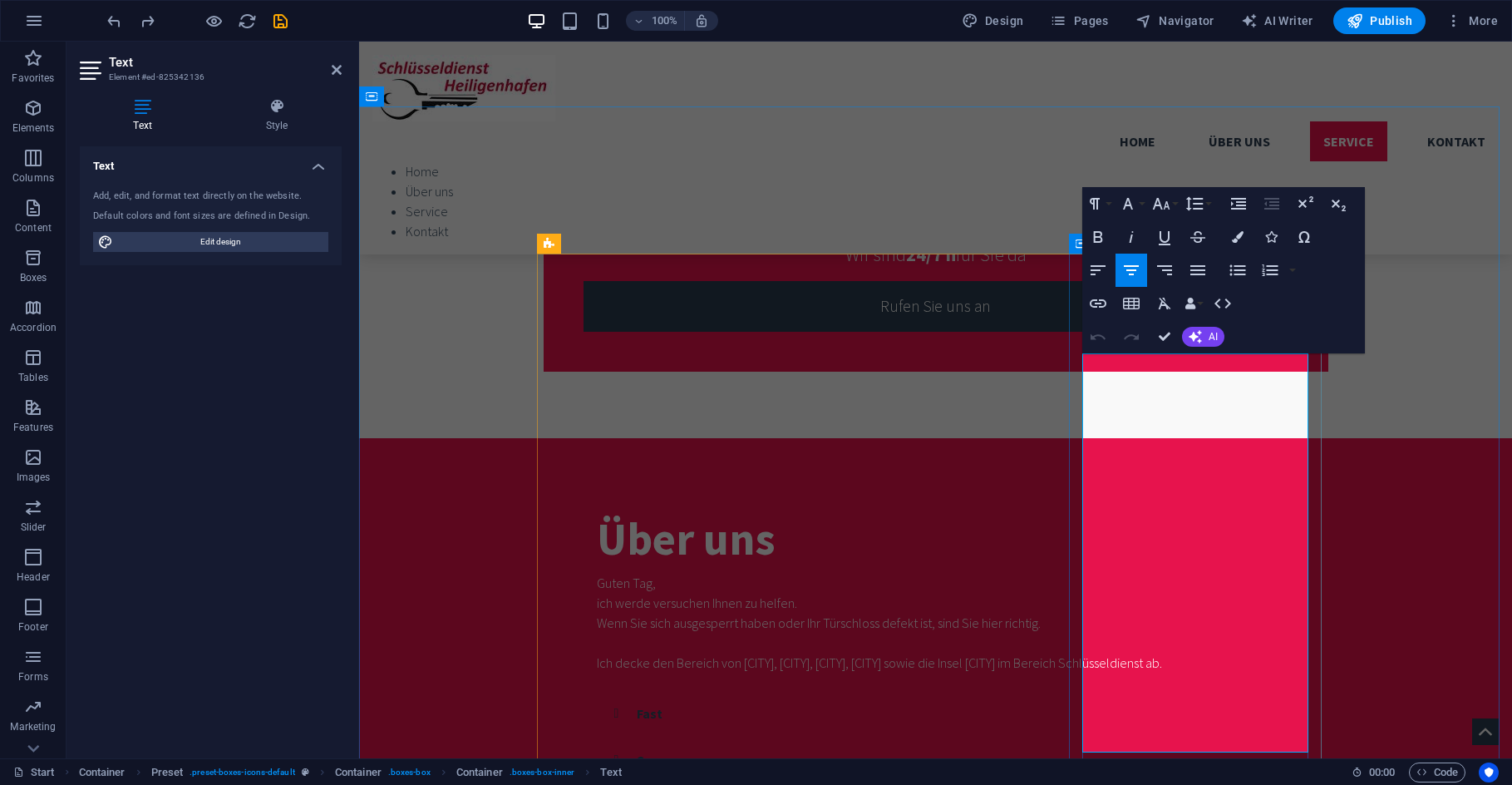 click at bounding box center [936, 2180] 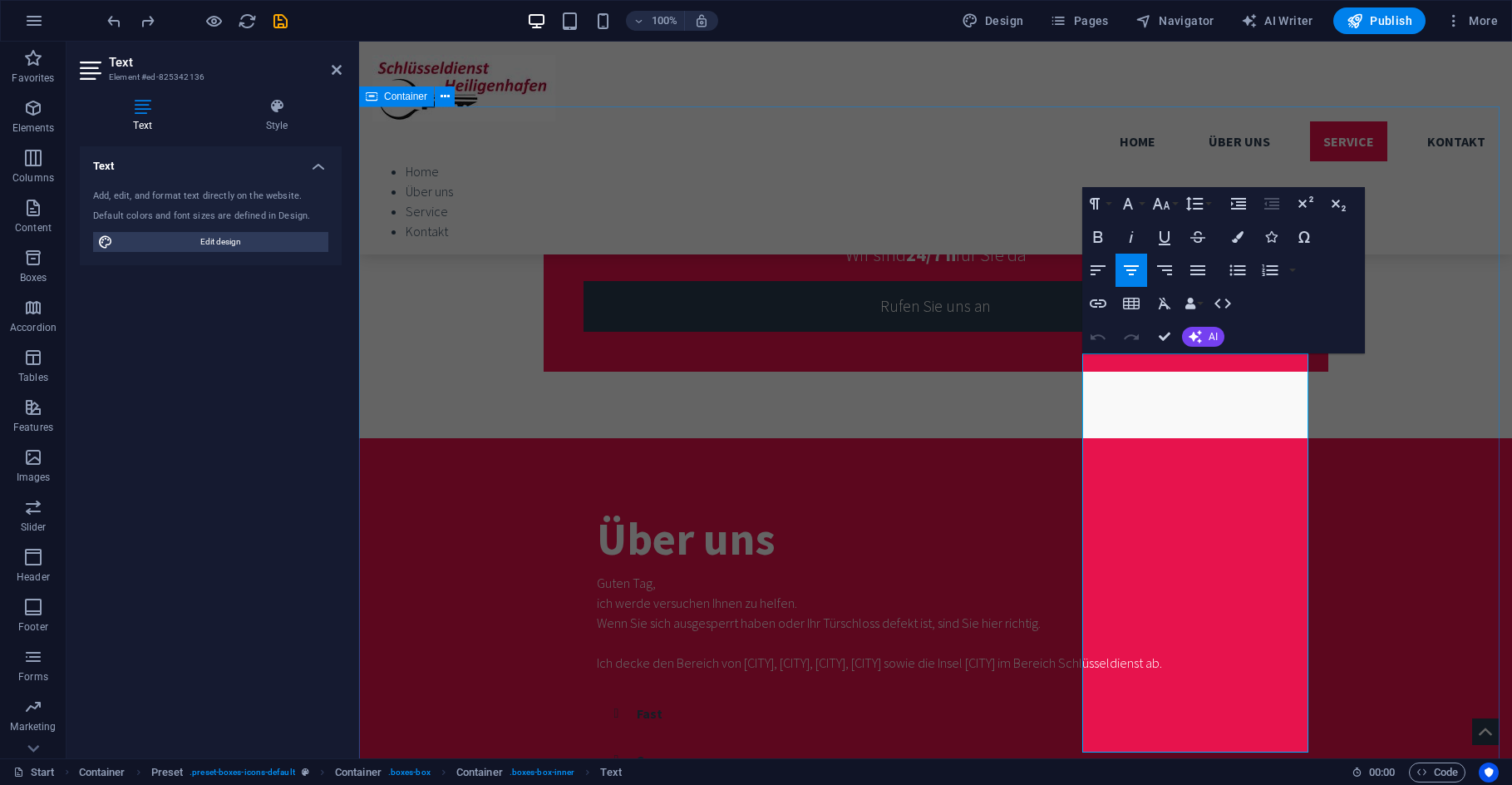click on "Services
Kosten Türöffnung Lorem ipsum dolor sit amet, consectetur adipisicing elit. Veritatis, dolorem! dfldgäödflgdf dsdfgdfgfd sdfgdfgdf More Details
Lock Picking Lorem ipsum dolor sit amet, consectetur adipisicing elit. Veritatis, dolorem! More Details
Warnung! Sollten Sie mich nicht erreichen, seien Sie bitte aufmerksam bei der Wahl eines anderen Schlüsseldienstes. Befolgen Sie bitte folgende Ratschläge: – Generell gilt bei Schlüsseldiensten: Bevorzugen Sie ortsansässige Firmen, um die Fahrtkosten gering zu halten. – Frage Sie am Telefon nach dem Endpreis. – Vergleichen Sie die Preise der Anbieter und achten Sie auf Wochenend- und Nachtzuschläge. – Vorsicht bei 0800 – Nummern – Lassen Sie sich vom Handwerker nicht unter Druck setzen. More Details
Lock Repair Lorem ipsum dolor sit amet, consectetur adipisicing elit. Veritatis, dolorem! More Details
Lock upgrading More Details" at bounding box center [935, 2221] 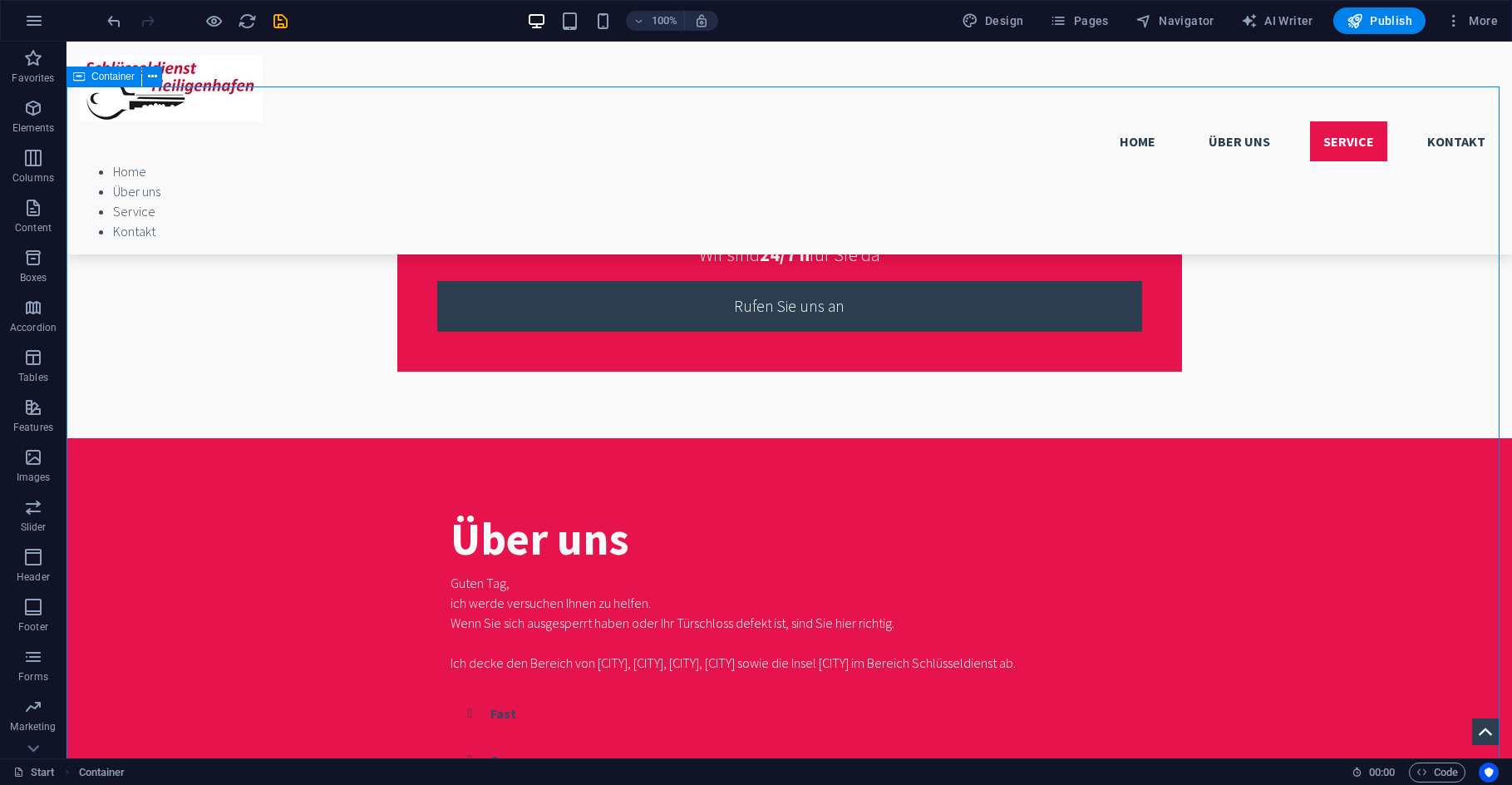 click on "Services
Kosten Türöffnung Lorem ipsum dolor sit amet, consectetur adipisicing elit. Veritatis, dolorem! dfldgäödflgdf dsdfgdfgfd sdfgdfgdf More Details
Lock Picking Lorem ipsum dolor sit amet, consectetur adipisicing elit. Veritatis, dolorem! More Details
Warnung! Sollten Sie mich nicht erreichen, seien Sie bitte aufmerksam bei der Wahl eines anderen Schlüsseldienstes. Befolgen Sie bitte folgende Ratschläge: – Generell gilt bei Schlüsseldiensten: Bevorzugen Sie ortsansässige Firmen, um die Fahrtkosten gering zu halten. – Frage Sie am Telefon nach dem Endpreis. – Vergleichen Sie die Preise der Anbieter und achten Sie auf Wochenend- und Nachtzuschläge. – Vorsicht bei 0800 – Nummern – Lassen Sie sich vom Handwerker nicht unter Druck setzen. More Details
Lock Repair Lorem ipsum dolor sit amet, consectetur adipisicing elit. Veritatis, dolorem! More Details
Lock upgrading More Details" at bounding box center [789, 2221] 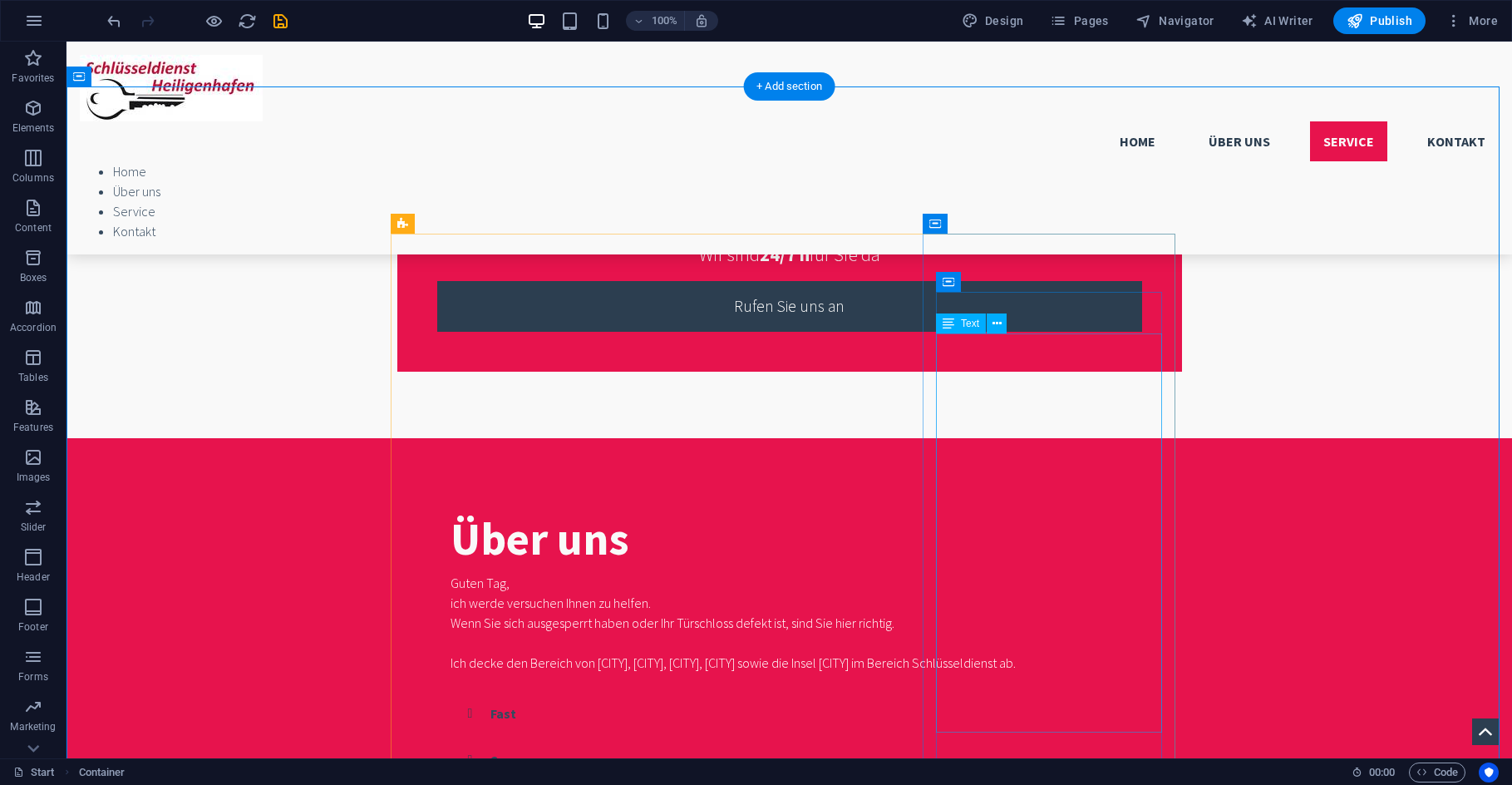 click on "Sollten Sie mich nicht erreichen, seien Sie bitte aufmerksam bei der Wahl eines anderen Schlüsseldienstes. Befolgen Sie bitte folgende Ratschläge: – Generell gilt bei Schlüsseldiensten: Bevorzugen Sie ortsansässige Firmen, um die Fahrtkosten gering zu halten. – Frage Sie am Telefon nach dem Endpreis. – Vergleichen Sie die Preise der Anbieter und achten Sie auf Wochenend- und Nachtzuschläge. – Vorsicht bei 0800 – Nummern – Lassen Sie sich vom Handwerker nicht unter Druck setzen." at bounding box center (790, 2249) 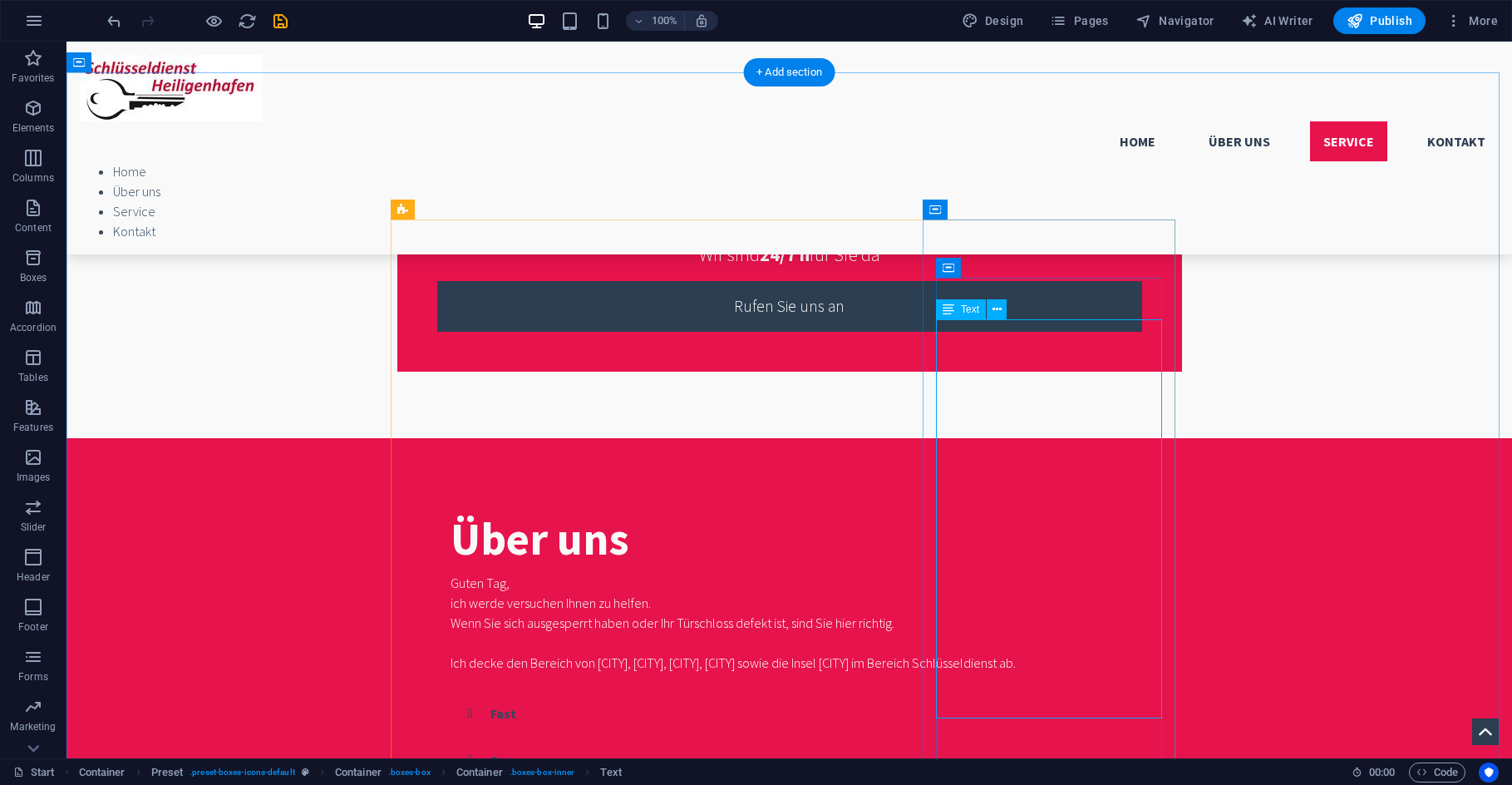 scroll, scrollTop: 1354, scrollLeft: 0, axis: vertical 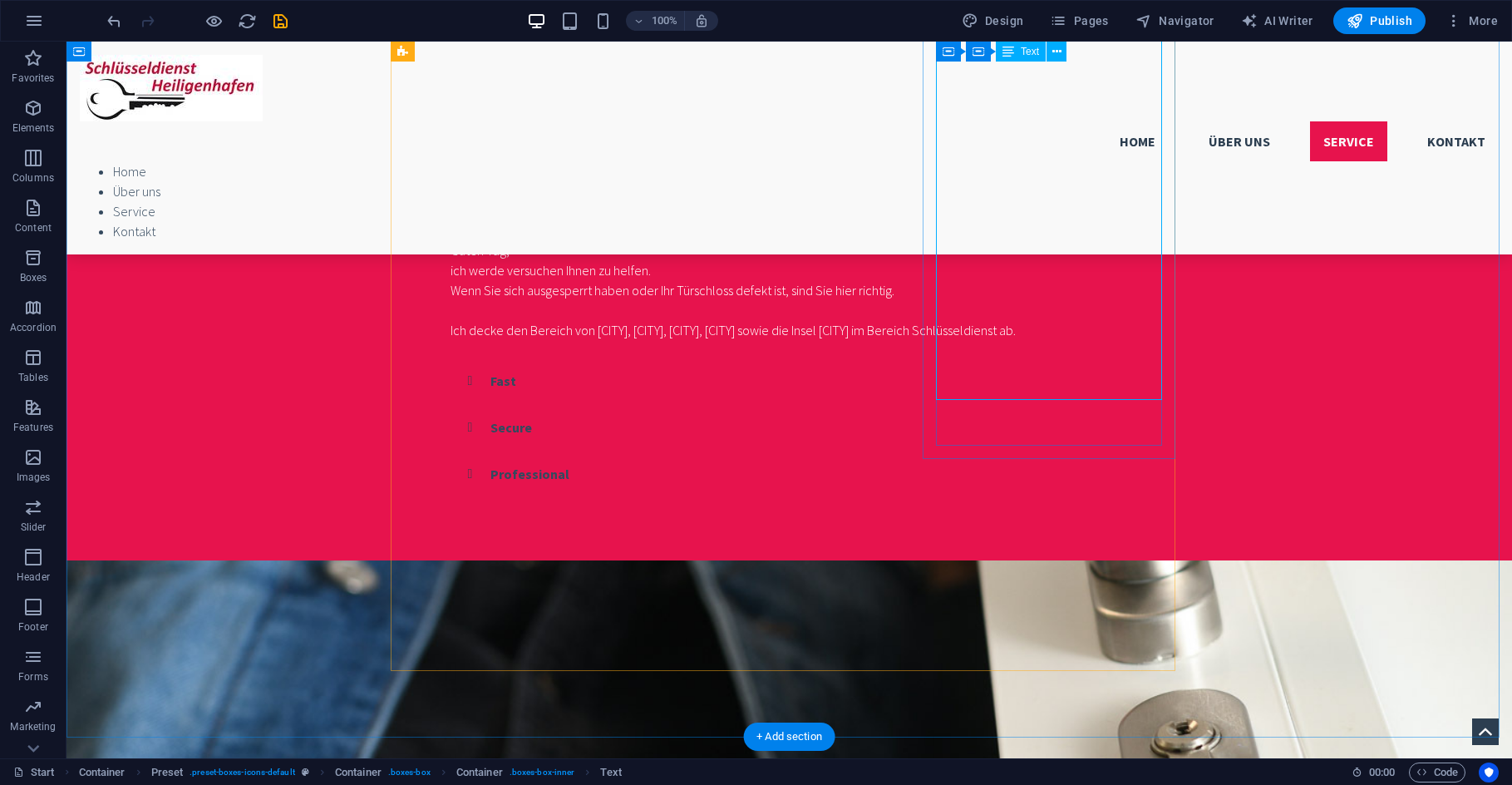 click on "Sollten Sie mich nicht erreichen, seien Sie bitte aufmerksam bei der Wahl eines anderen Schlüsseldienstes. Befolgen Sie bitte folgende Ratschläge: – Generell gilt bei Schlüsseldiensten: Bevorzugen Sie ortsansässige Firmen, um die Fahrtkosten gering zu halten. – Frage Sie am Telefon nach dem Endpreis. – Vergleichen Sie die Preise der Anbieter und achten Sie auf Wochenend- und Nachtzuschläge. – Vorsicht bei 0800 – Nummern – Lassen Sie sich vom Handwerker nicht unter Druck setzen." at bounding box center [790, 1917] 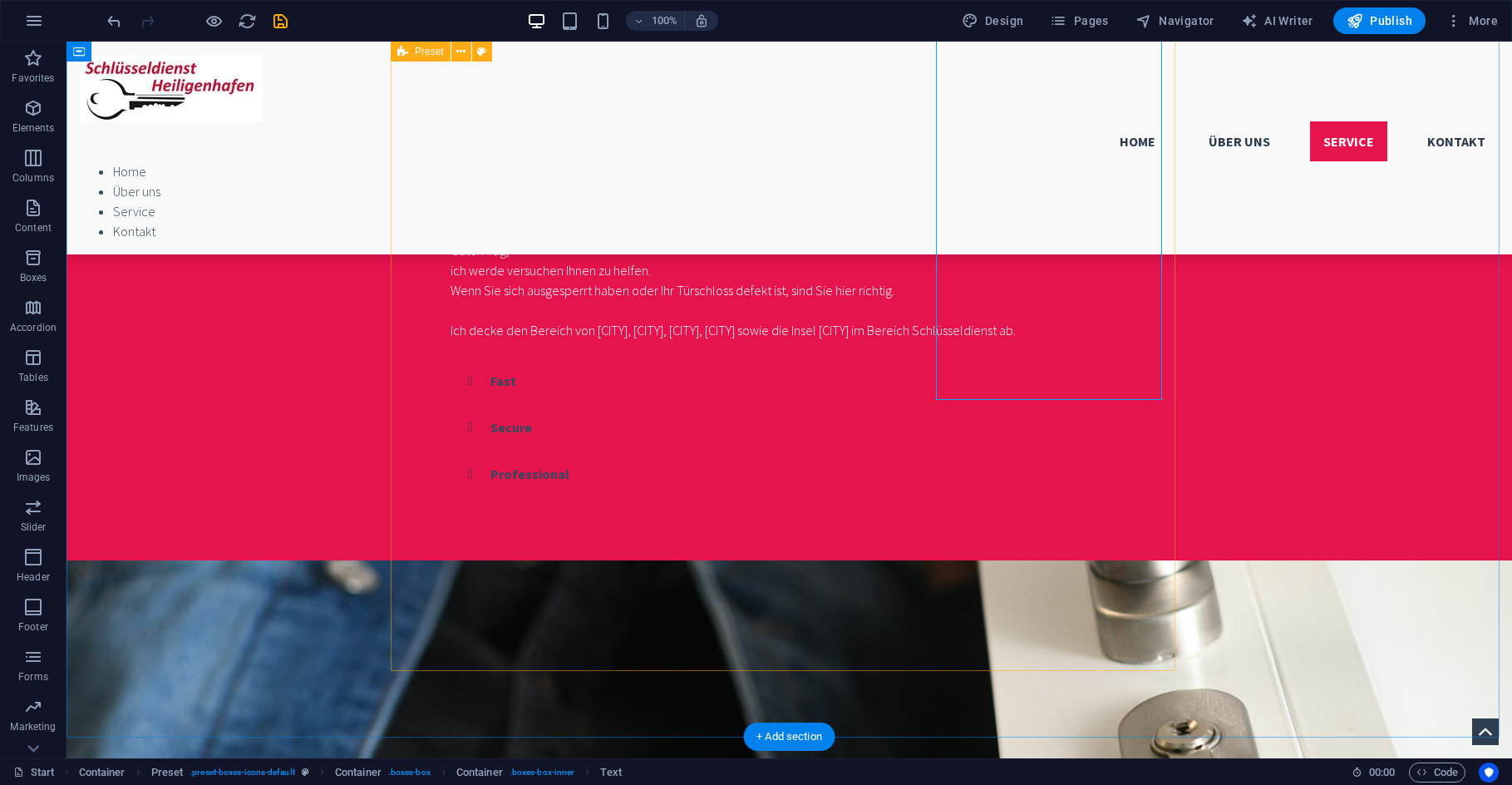 click on "Kosten Türöffnung Lorem ipsum dolor sit amet, consectetur adipisicing elit. Veritatis, dolorem! dfldgäödflgdf dsdfgdfgfd sdfgdfgdf More Details
Lock Picking Lorem ipsum dolor sit amet, consectetur adipisicing elit. Veritatis, dolorem! More Details
Warnung! Sollten Sie mich nicht erreichen, seien Sie bitte aufmerksam bei der Wahl eines anderen Schlüsseldienstes. Befolgen Sie bitte folgende Ratschläge: – Generell gilt bei Schlüsseldiensten: Bevorzugen Sie ortsansässige Firmen, um die Fahrtkosten gering zu halten. – Frage Sie am Telefon nach dem Endpreis. – Vergleichen Sie die Preise der Anbieter und achten Sie auf Wochenend- und Nachtzuschläge. – Vorsicht bei 0800 – Nummern – Lassen Sie sich vom Handwerker nicht unter Druck setzen. More Details
Lock Repair Lorem ipsum dolor sit amet, consectetur adipisicing elit. Veritatis, dolorem! More Details
Lock upgrading More Details" at bounding box center (790, 1929) 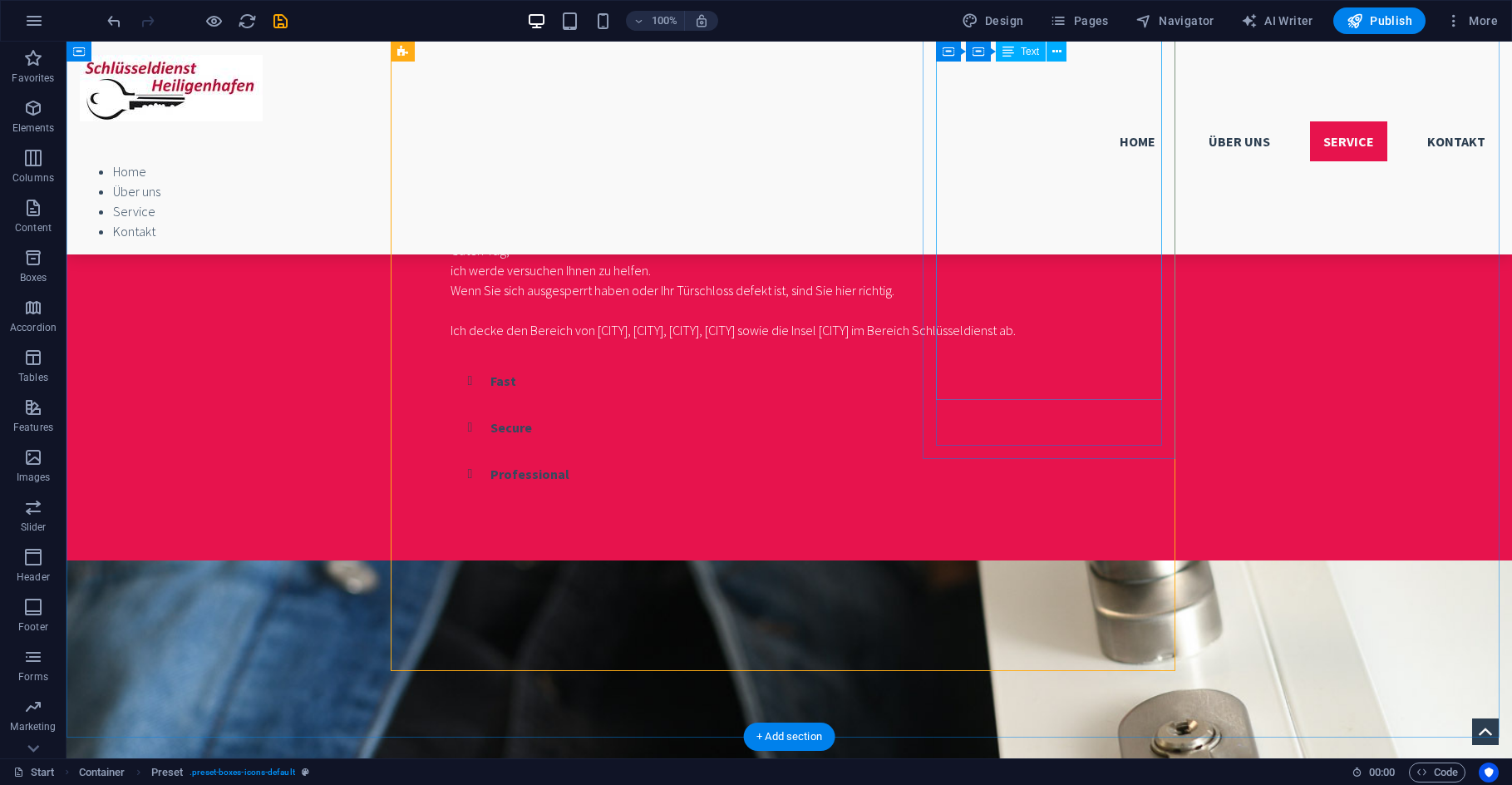 click on "Sollten Sie mich nicht erreichen, seien Sie bitte aufmerksam bei der Wahl eines anderen Schlüsseldienstes. Befolgen Sie bitte folgende Ratschläge: – Generell gilt bei Schlüsseldiensten: Bevorzugen Sie ortsansässige Firmen, um die Fahrtkosten gering zu halten. – Frage Sie am Telefon nach dem Endpreis. – Vergleichen Sie die Preise der Anbieter und achten Sie auf Wochenend- und Nachtzuschläge. – Vorsicht bei 0800 – Nummern – Lassen Sie sich vom Handwerker nicht unter Druck setzen." at bounding box center (790, 1917) 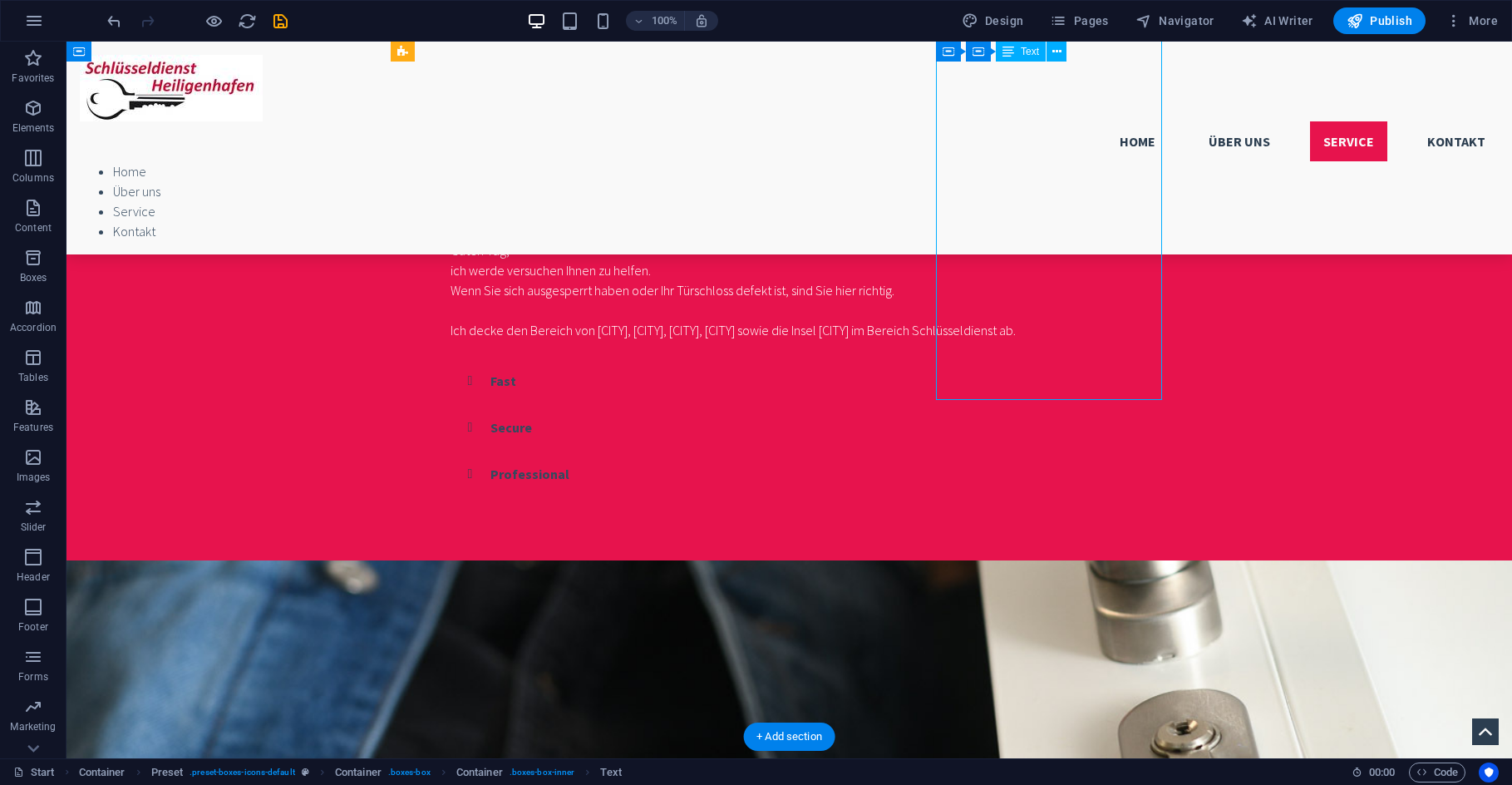 click on "Sollten Sie mich nicht erreichen, seien Sie bitte aufmerksam bei der Wahl eines anderen Schlüsseldienstes. Befolgen Sie bitte folgende Ratschläge: – Generell gilt bei Schlüsseldiensten: Bevorzugen Sie ortsansässige Firmen, um die Fahrtkosten gering zu halten. – Frage Sie am Telefon nach dem Endpreis. – Vergleichen Sie die Preise der Anbieter und achten Sie auf Wochenend- und Nachtzuschläge. – Vorsicht bei 0800 – Nummern – Lassen Sie sich vom Handwerker nicht unter Druck setzen." at bounding box center [790, 1917] 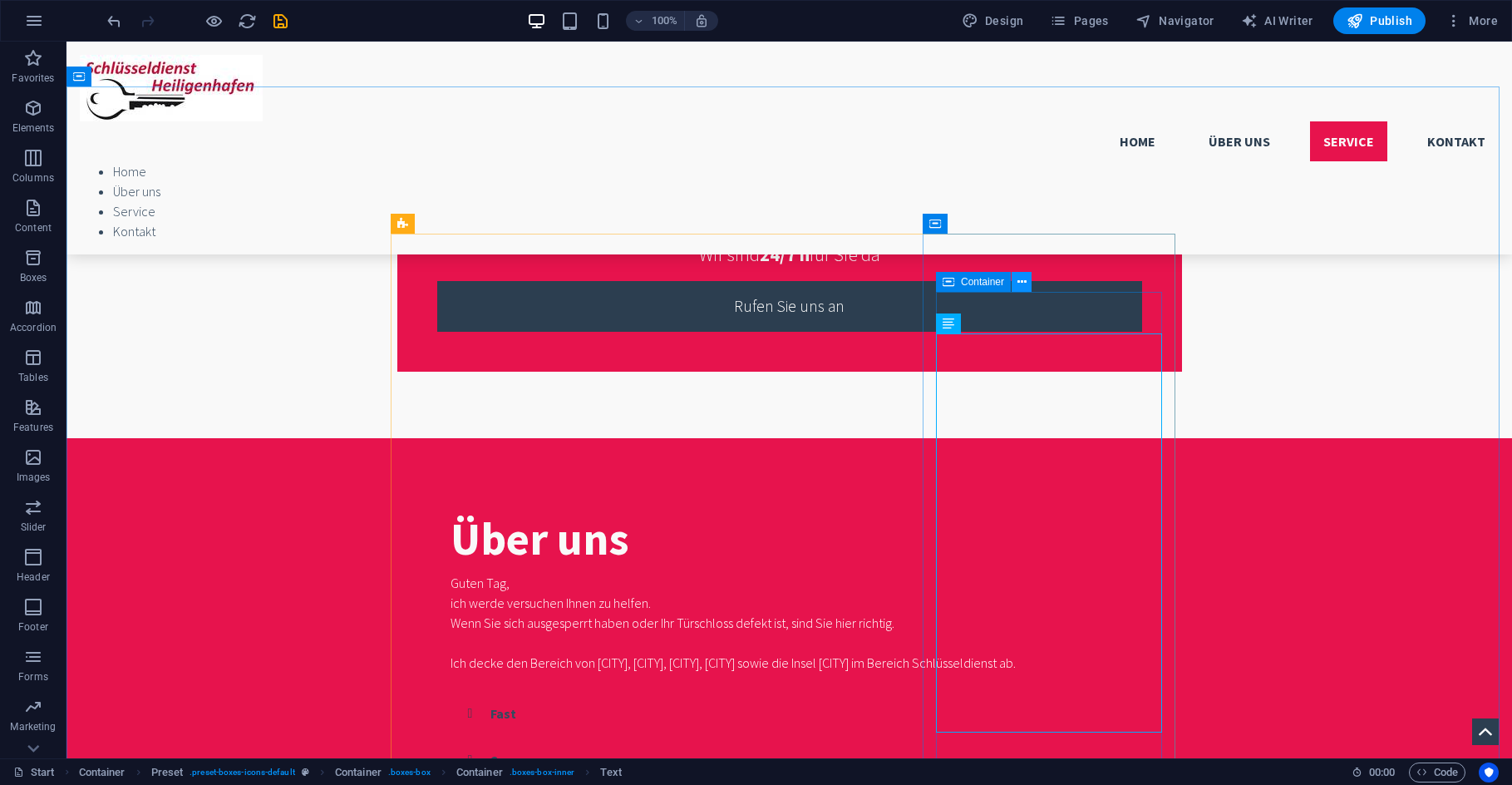 click at bounding box center [1022, 282] 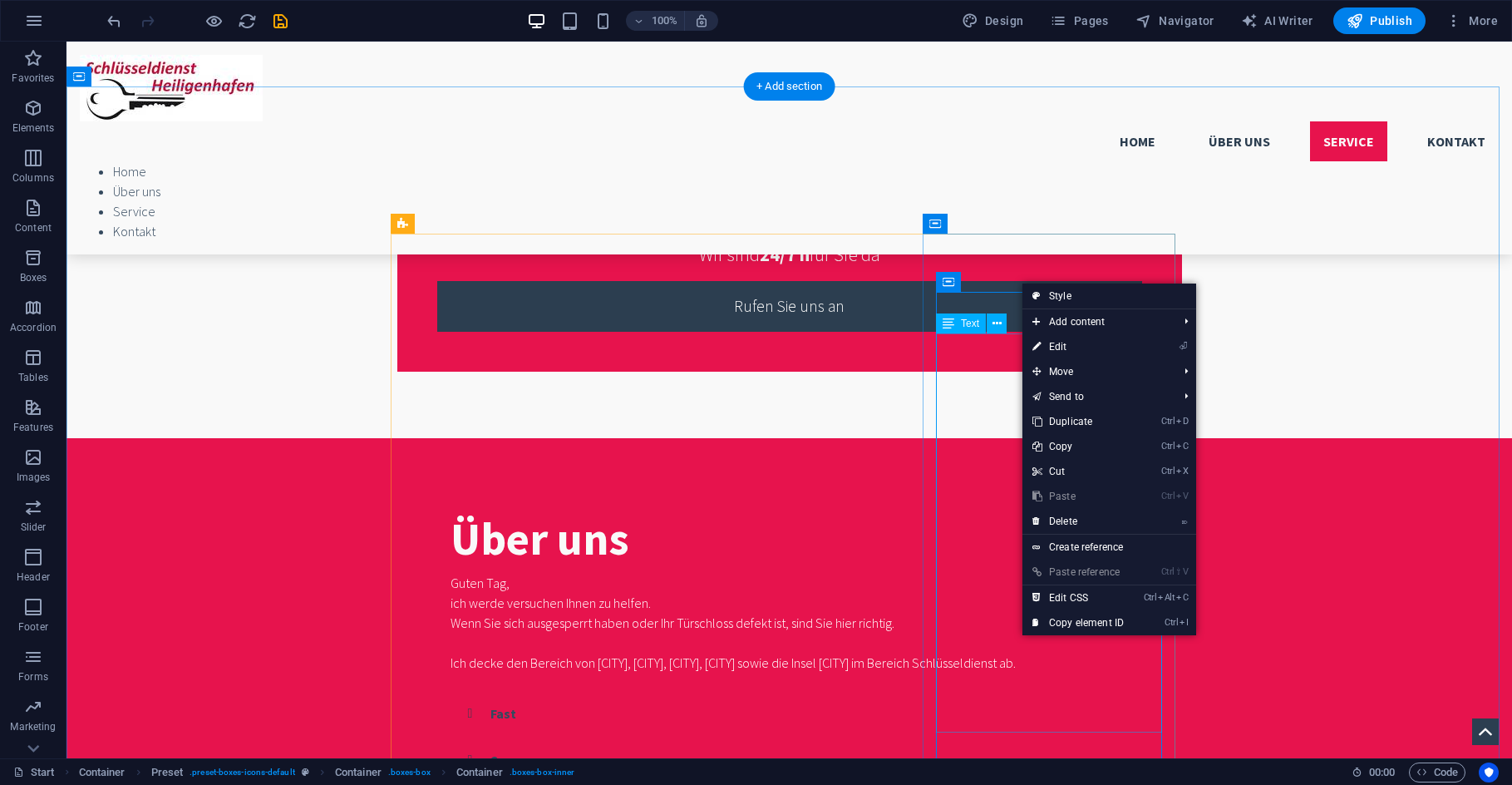 click on "Sollten Sie mich nicht erreichen, seien Sie bitte aufmerksam bei der Wahl eines anderen Schlüsseldienstes. Befolgen Sie bitte folgende Ratschläge: – Generell gilt bei Schlüsseldiensten: Bevorzugen Sie ortsansässige Firmen, um die Fahrtkosten gering zu halten. – Frage Sie am Telefon nach dem Endpreis. – Vergleichen Sie die Preise der Anbieter und achten Sie auf Wochenend- und Nachtzuschläge. – Vorsicht bei 0800 – Nummern – Lassen Sie sich vom Handwerker nicht unter Druck setzen." at bounding box center (790, 2249) 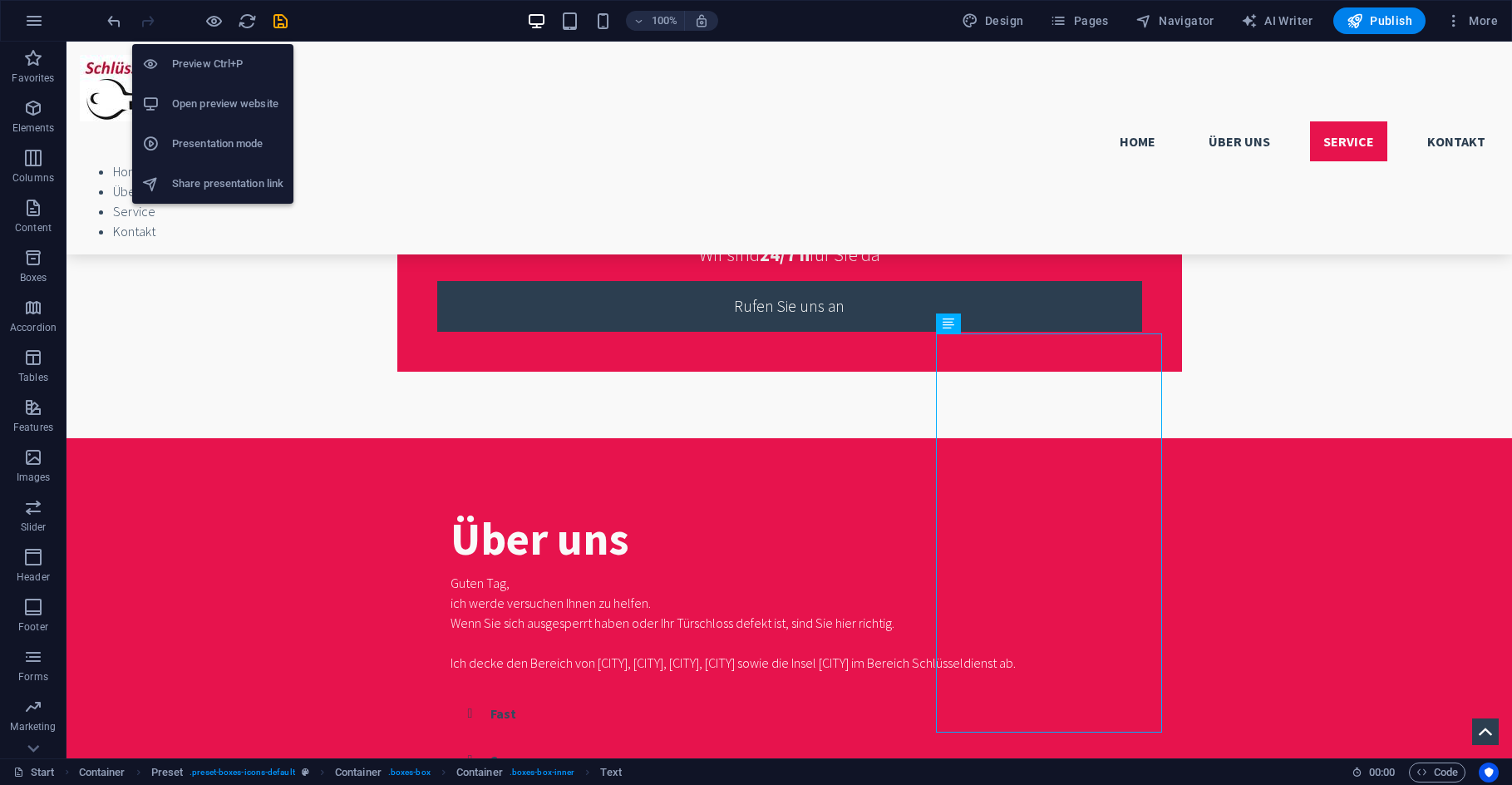 click on "Open preview website" at bounding box center (228, 104) 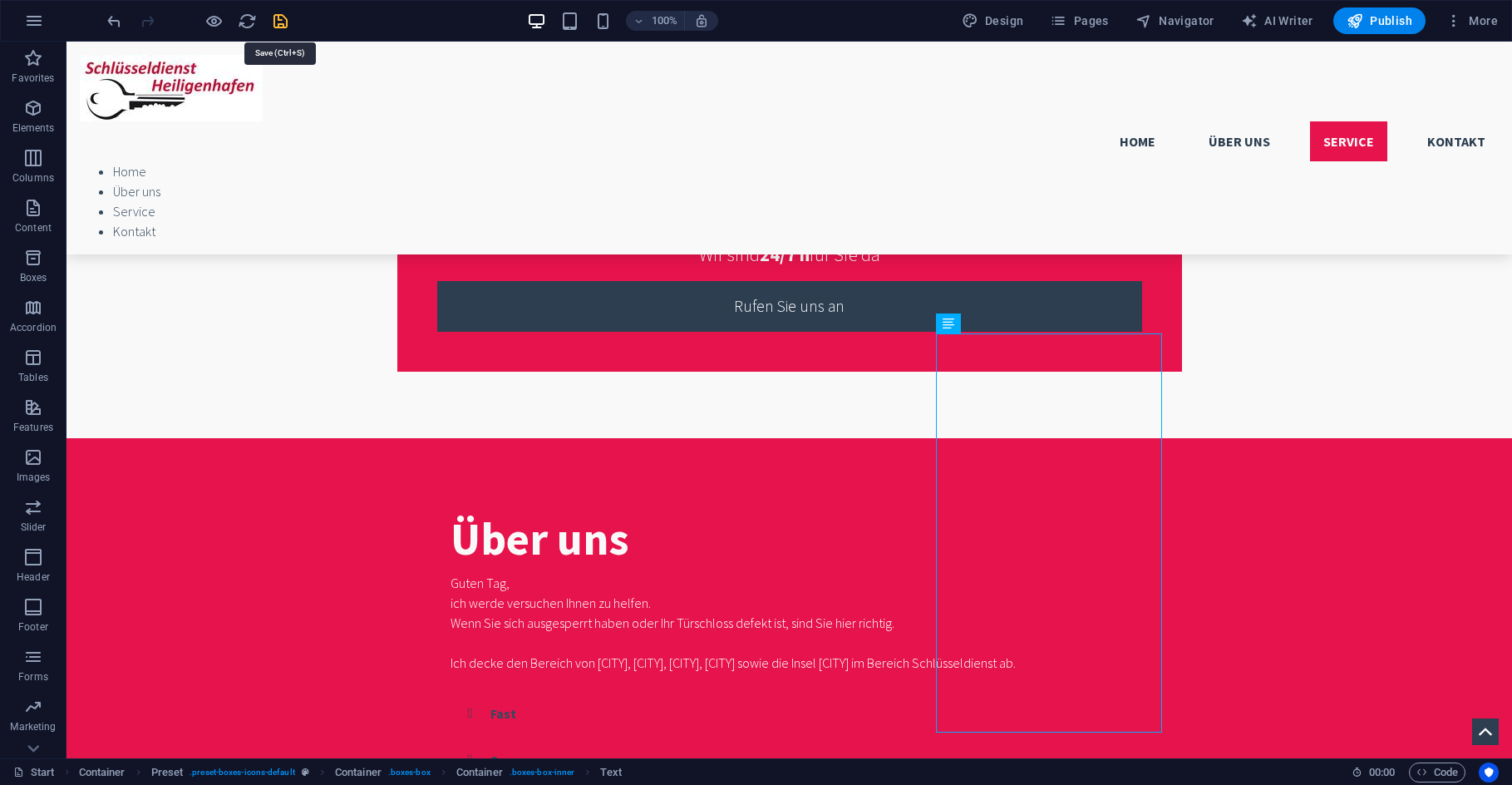 click at bounding box center [280, 21] 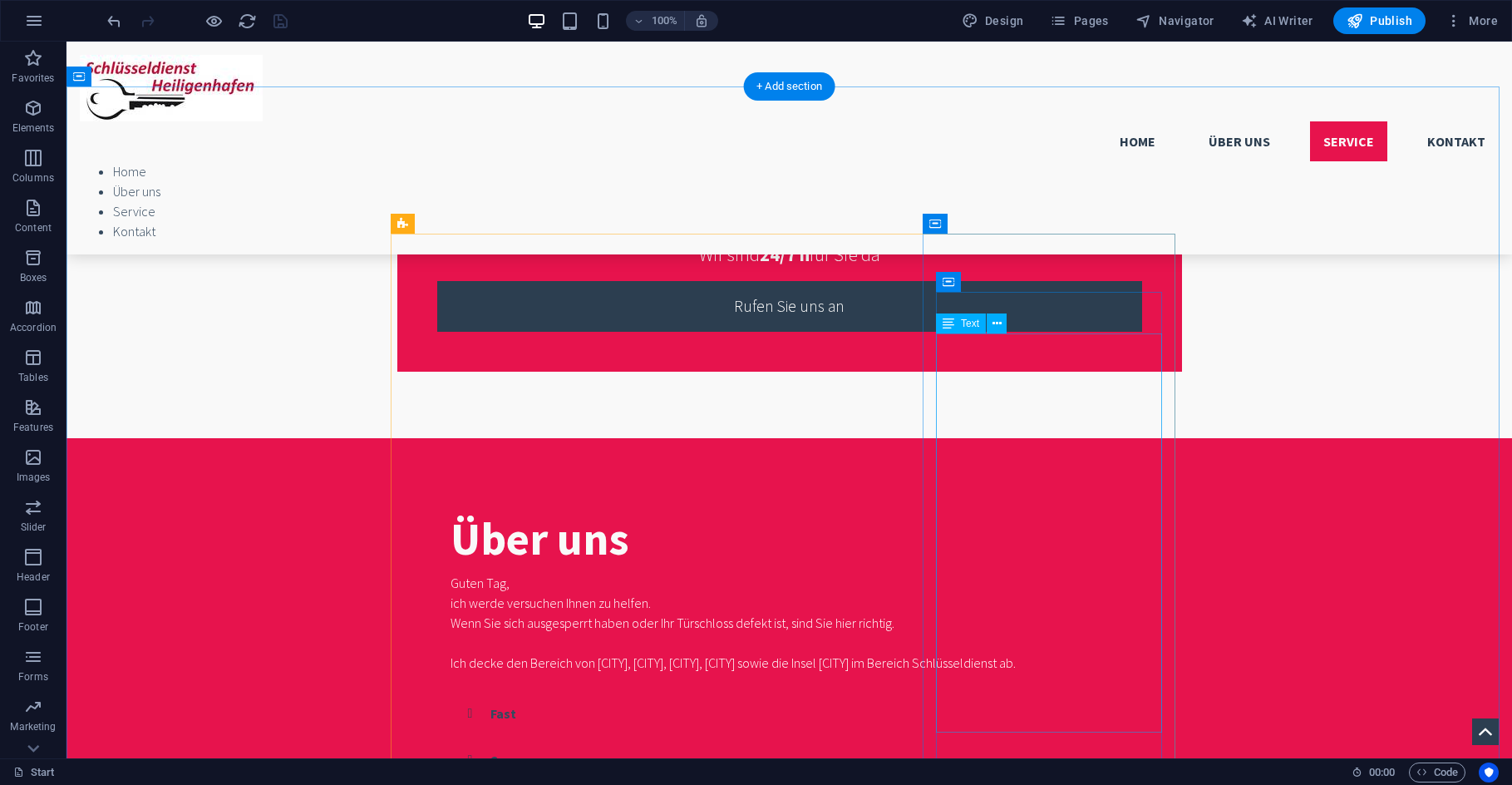scroll, scrollTop: 1354, scrollLeft: 0, axis: vertical 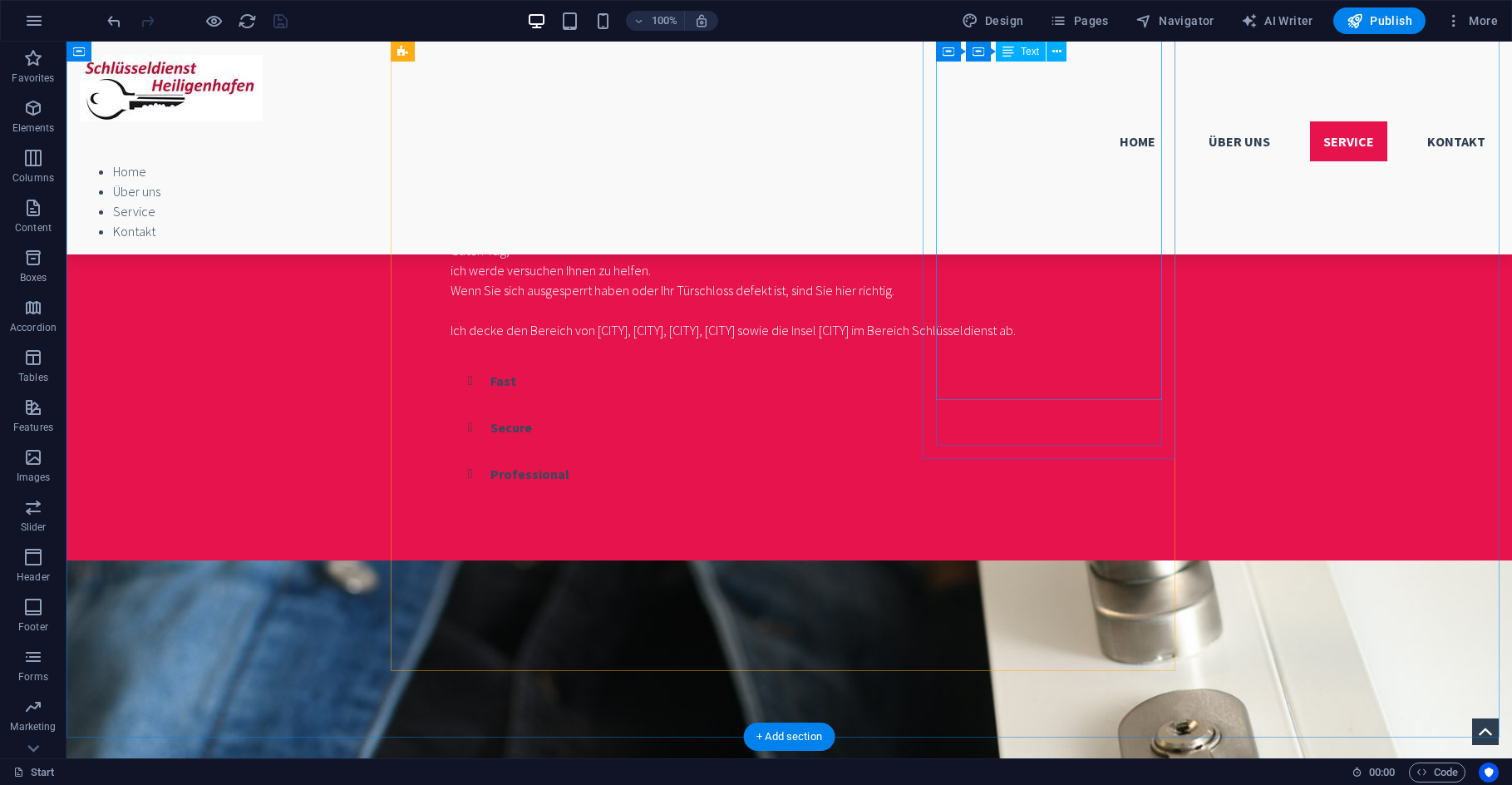 click on "Sollten Sie mich nicht erreichen, seien Sie bitte aufmerksam bei der Wahl eines anderen Schlüsseldienstes. Befolgen Sie bitte folgende Ratschläge: – Generell gilt bei Schlüsseldiensten: Bevorzugen Sie ortsansässige Firmen, um die Fahrtkosten gering zu halten. – Frage Sie am Telefon nach dem Endpreis. – Vergleichen Sie die Preise der Anbieter und achten Sie auf Wochenend- und Nachtzuschläge. – Vorsicht bei 0800 – Nummern – Lassen Sie sich vom Handwerker nicht unter Druck setzen." at bounding box center [790, 1917] 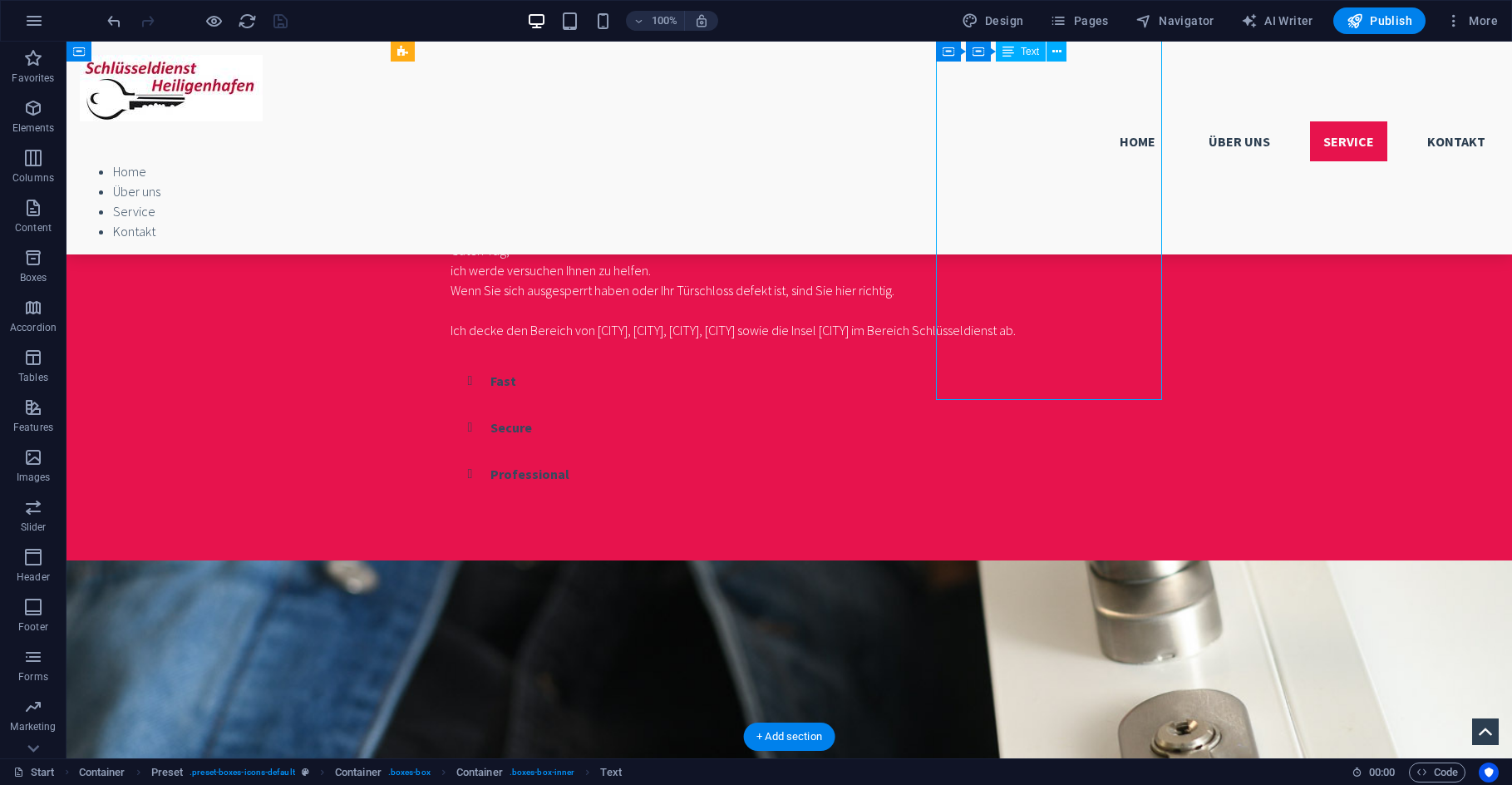 click on "Sollten Sie mich nicht erreichen, seien Sie bitte aufmerksam bei der Wahl eines anderen Schlüsseldienstes. Befolgen Sie bitte folgende Ratschläge: – Generell gilt bei Schlüsseldiensten: Bevorzugen Sie ortsansässige Firmen, um die Fahrtkosten gering zu halten. – Frage Sie am Telefon nach dem Endpreis. – Vergleichen Sie die Preise der Anbieter und achten Sie auf Wochenend- und Nachtzuschläge. – Vorsicht bei 0800 – Nummern – Lassen Sie sich vom Handwerker nicht unter Druck setzen." at bounding box center (790, 1917) 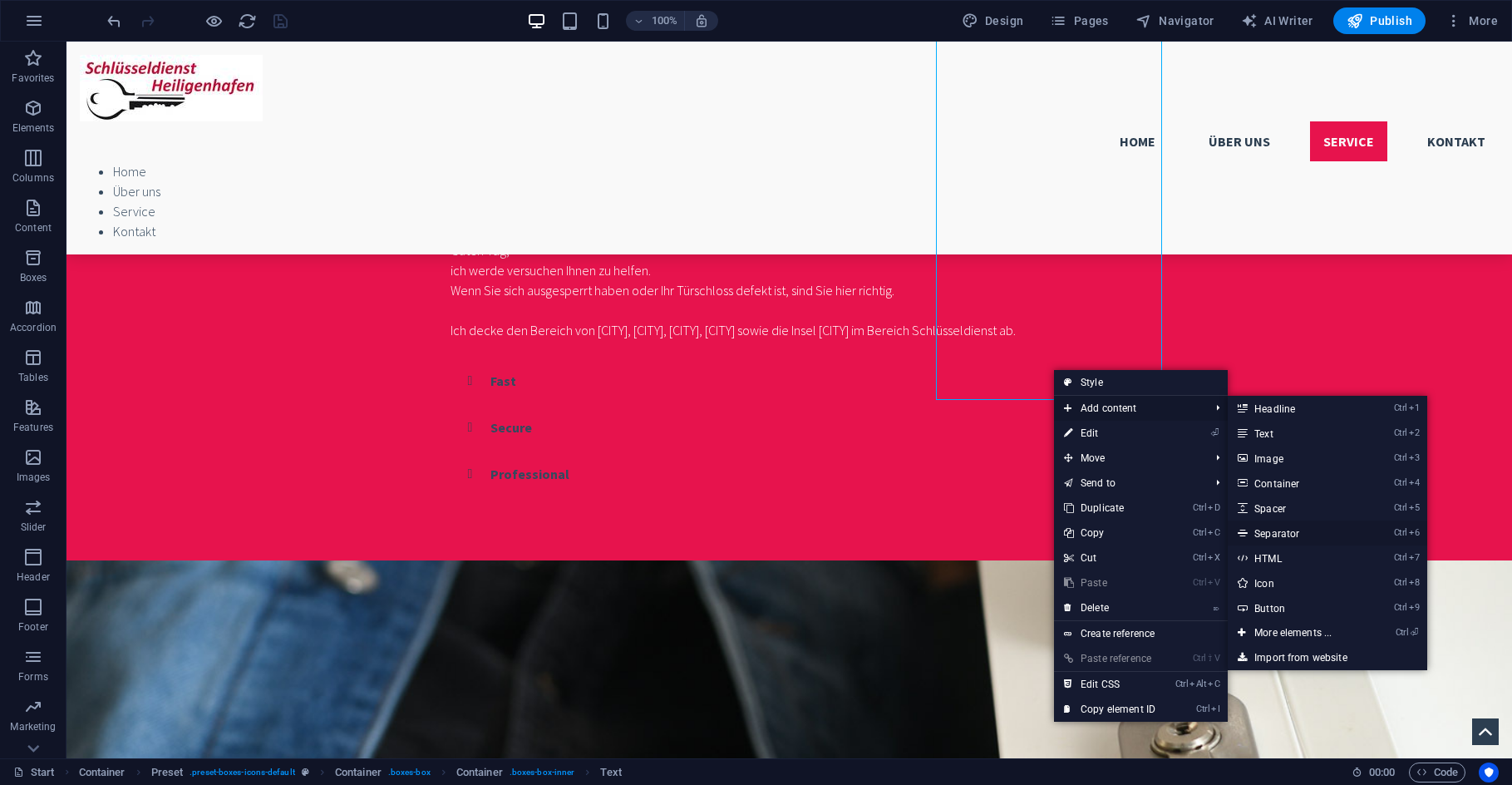click on "Ctrl 6  Separator" at bounding box center (1296, 533) 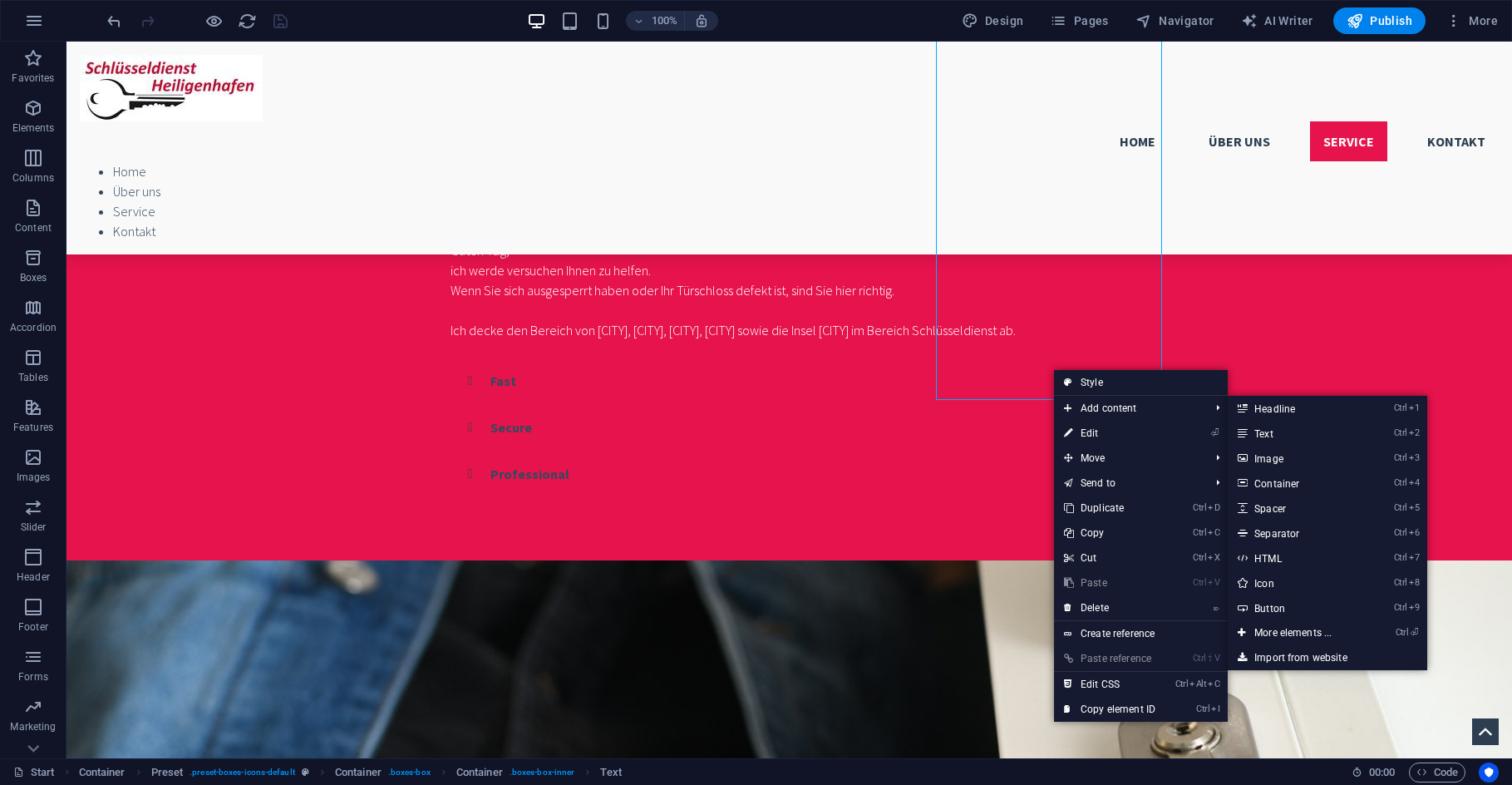 select on "%" 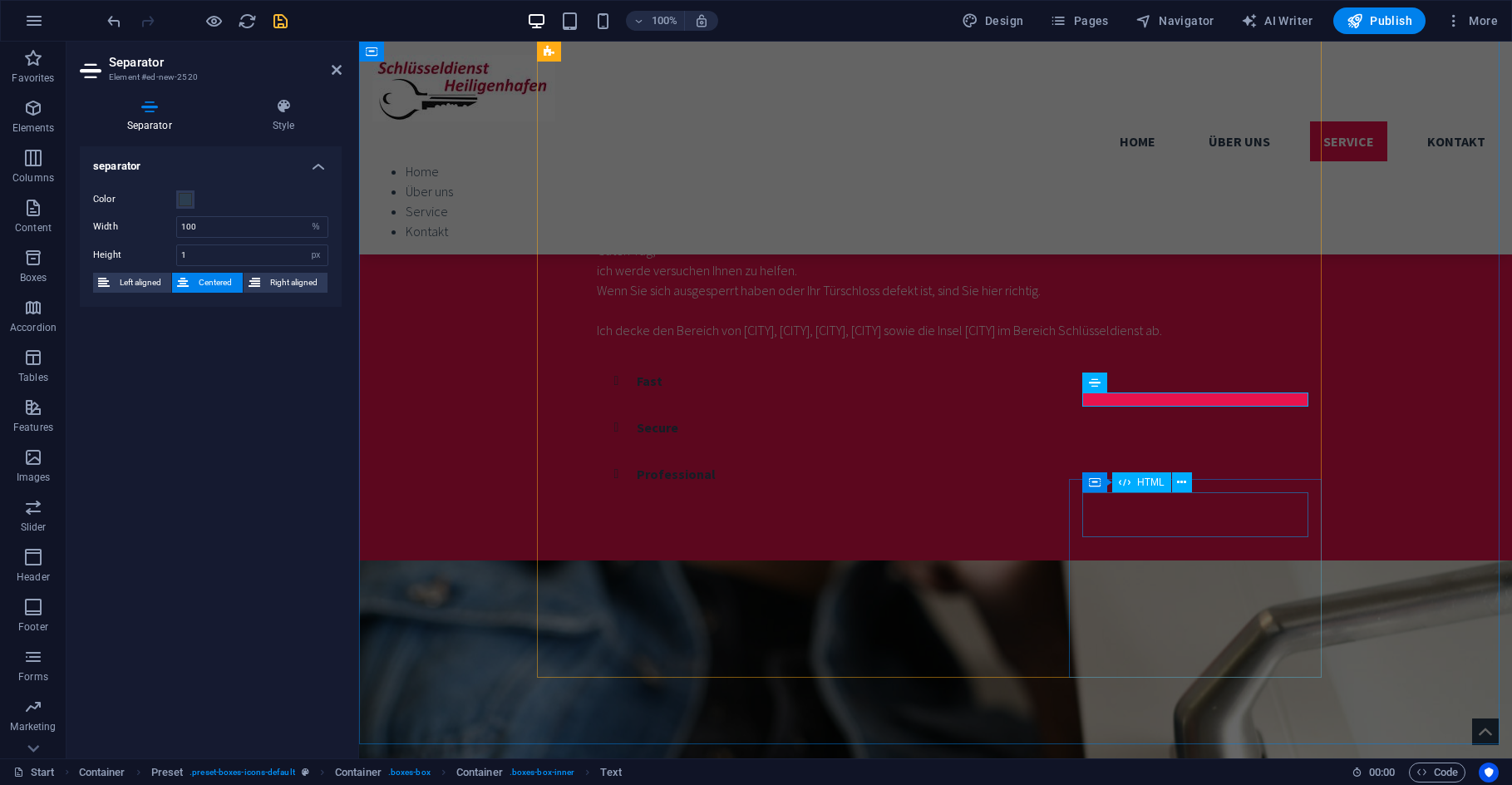 scroll, scrollTop: 1381, scrollLeft: 0, axis: vertical 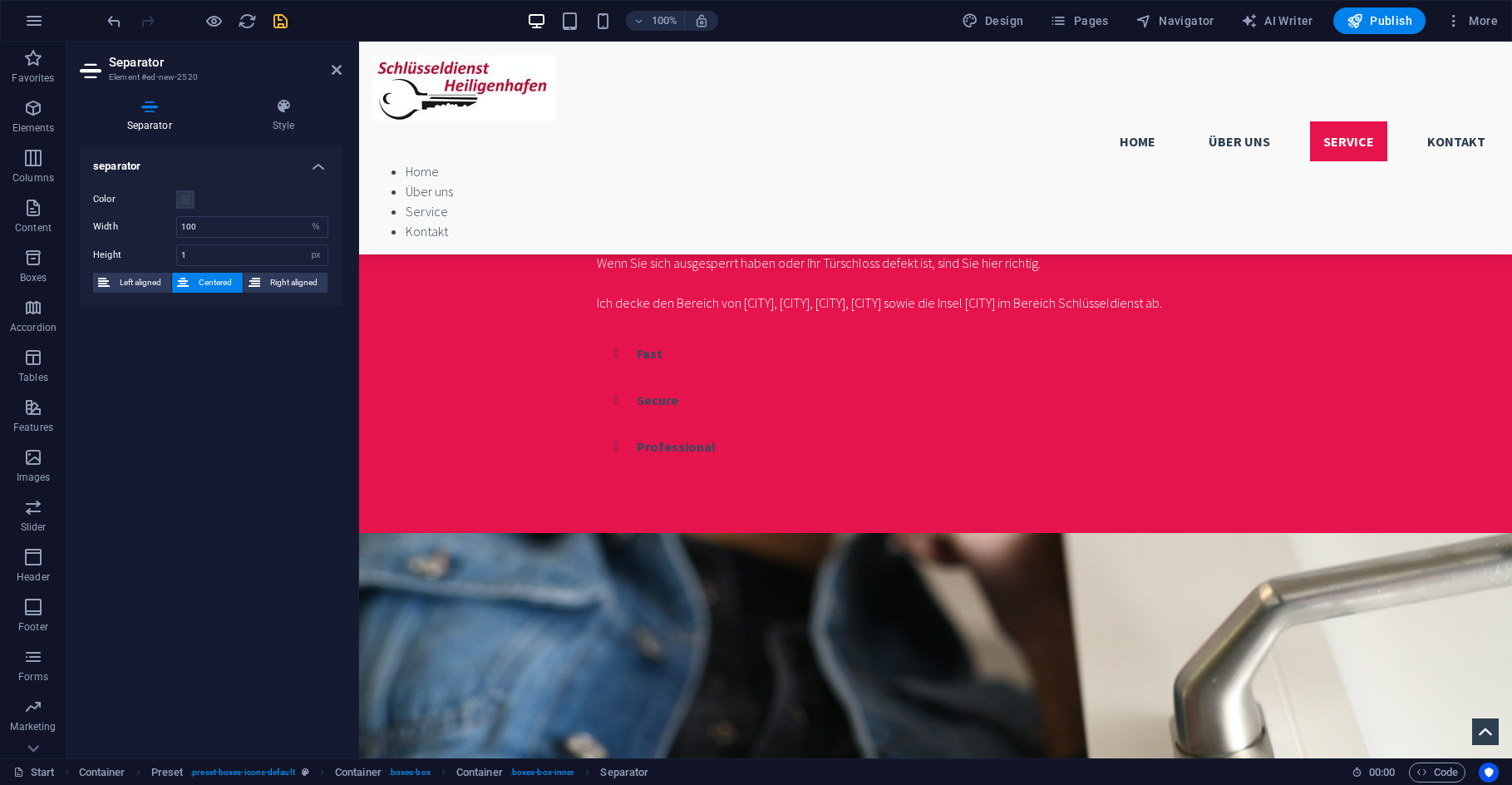 drag, startPoint x: 1478, startPoint y: 430, endPoint x: 1126, endPoint y: 180, distance: 431.7453 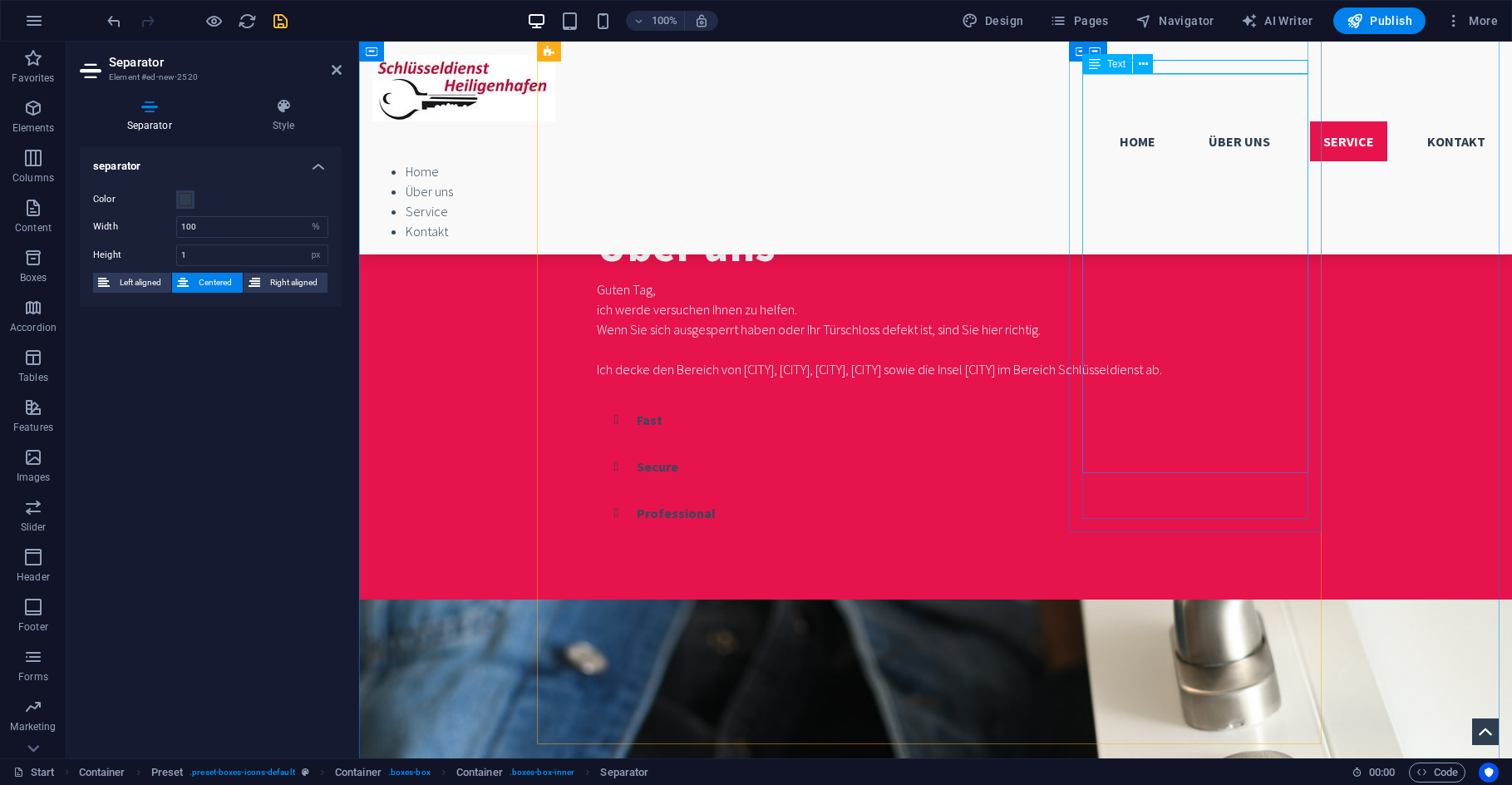scroll, scrollTop: 982, scrollLeft: 0, axis: vertical 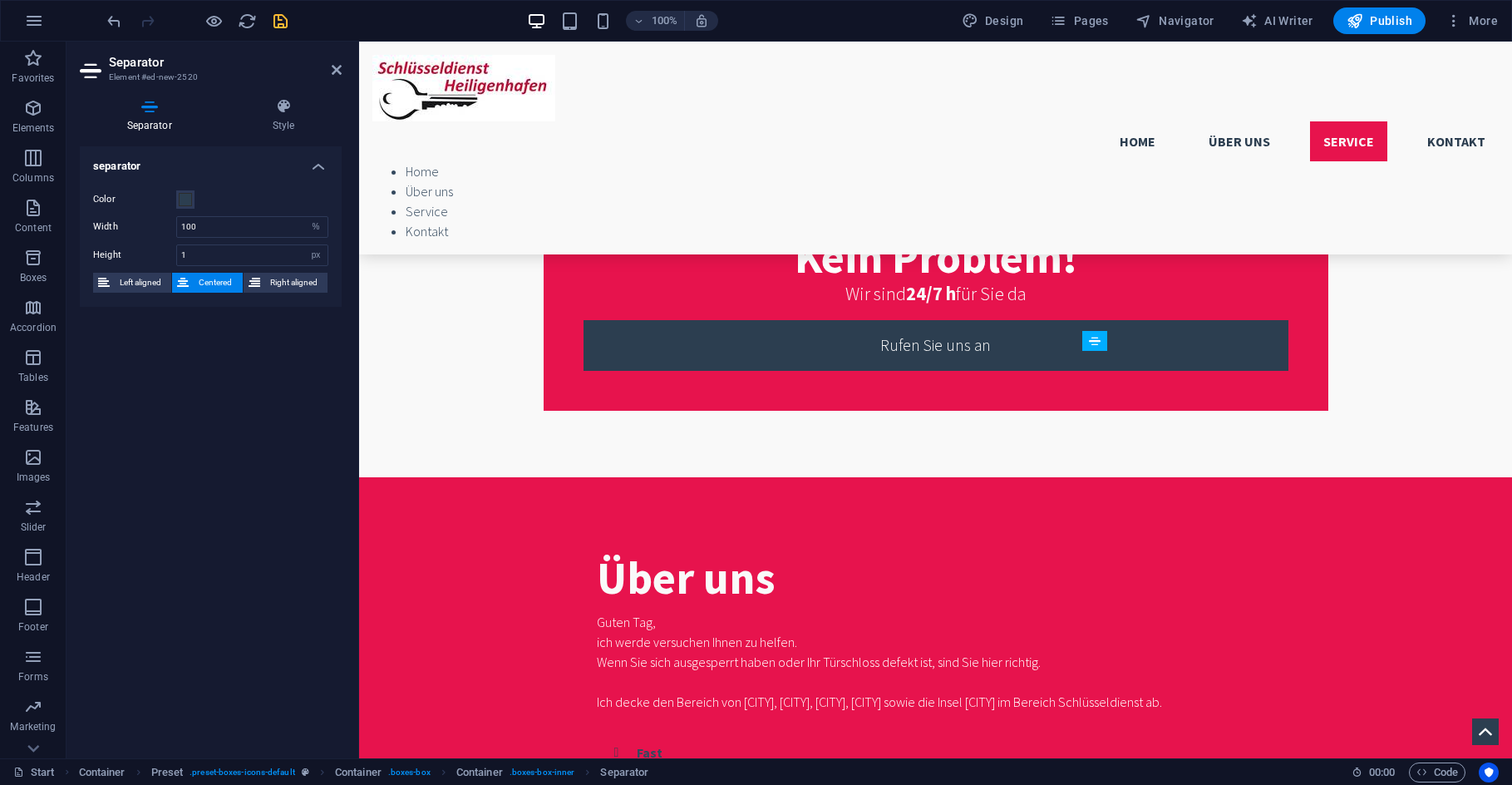 drag, startPoint x: 1473, startPoint y: 422, endPoint x: 1111, endPoint y: 455, distance: 363.501 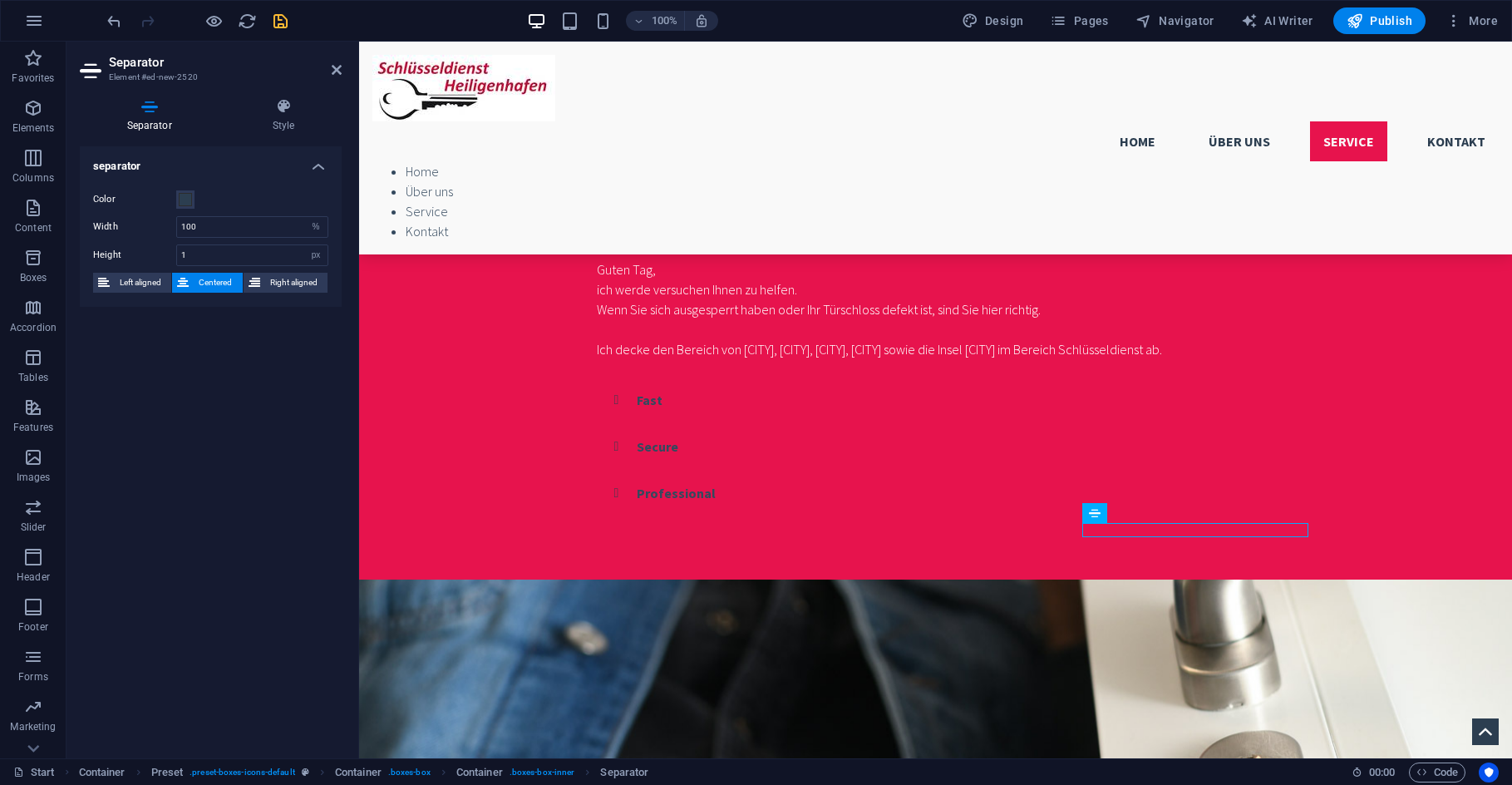 scroll, scrollTop: 1381, scrollLeft: 0, axis: vertical 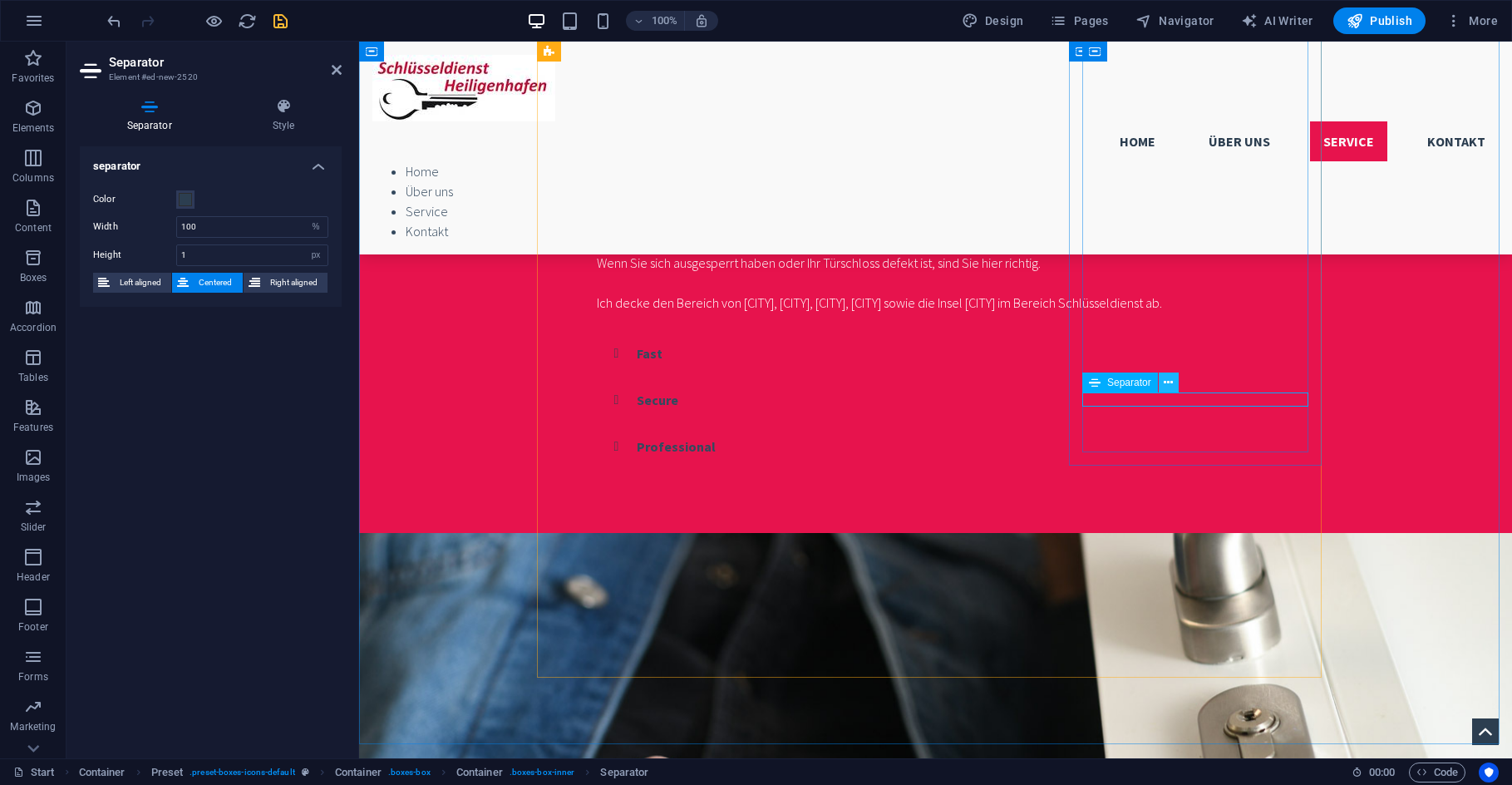 click at bounding box center (1168, 383) 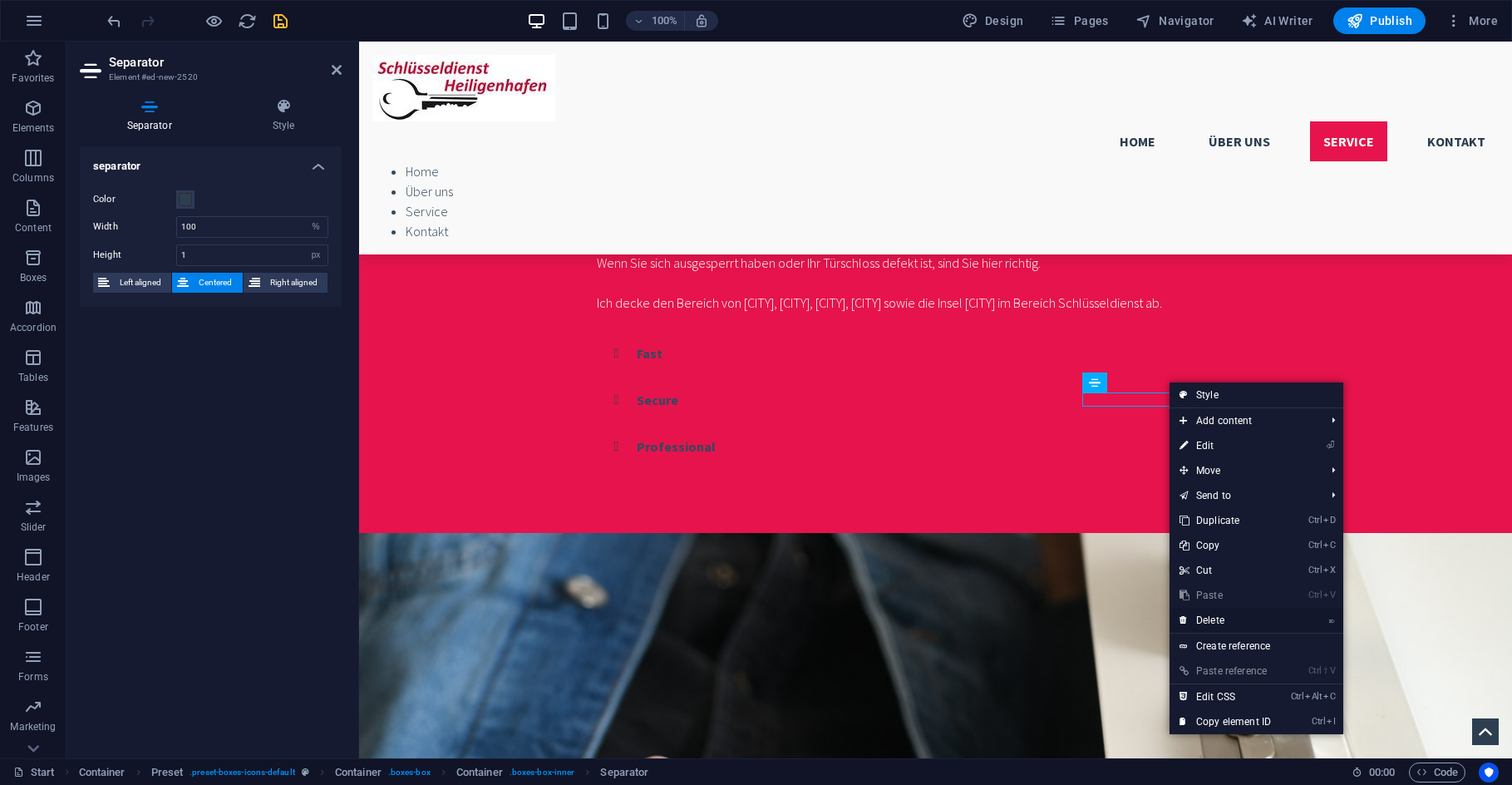 click on "⌦  Delete" at bounding box center [1225, 620] 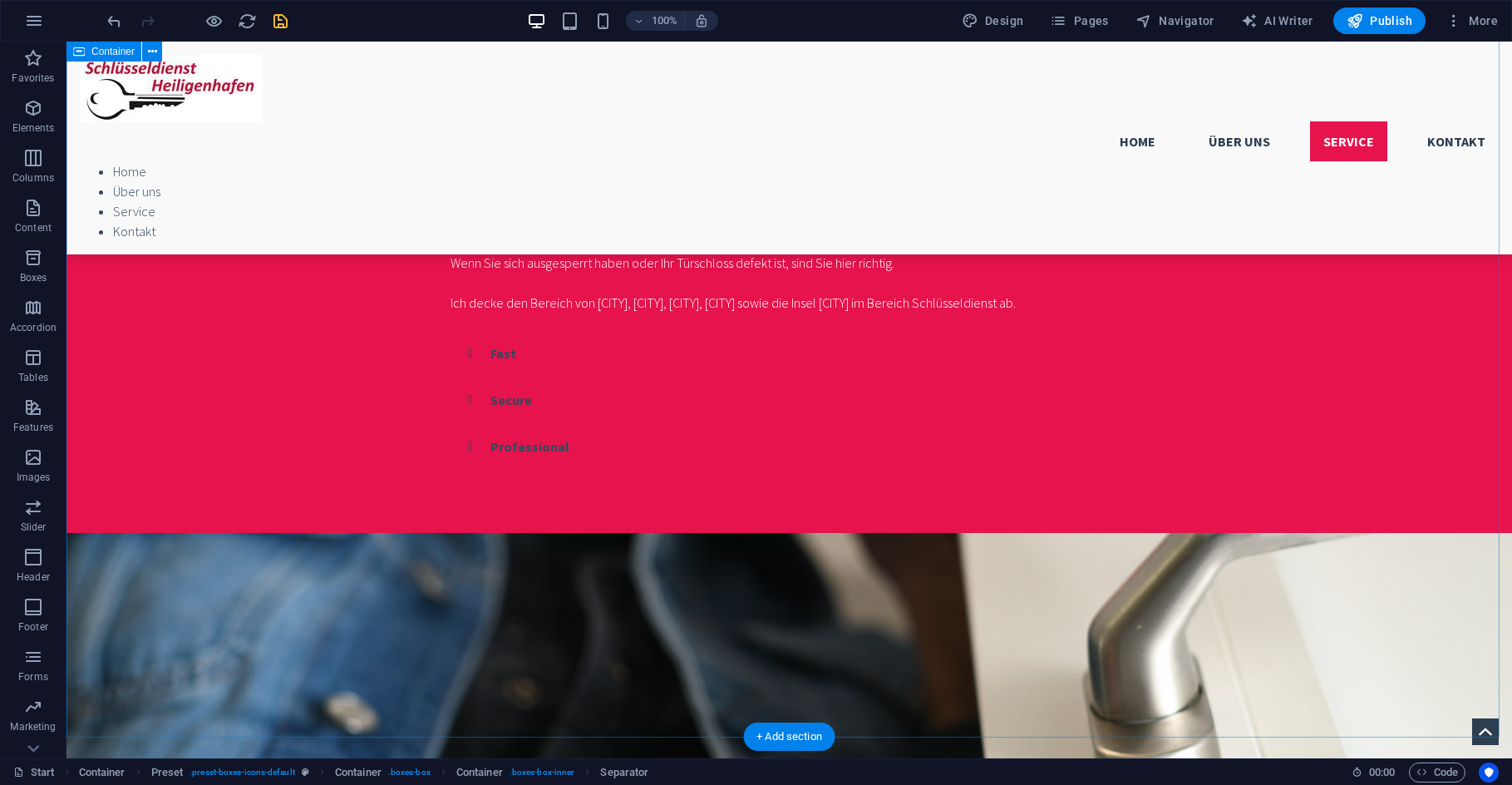 scroll, scrollTop: 1354, scrollLeft: 0, axis: vertical 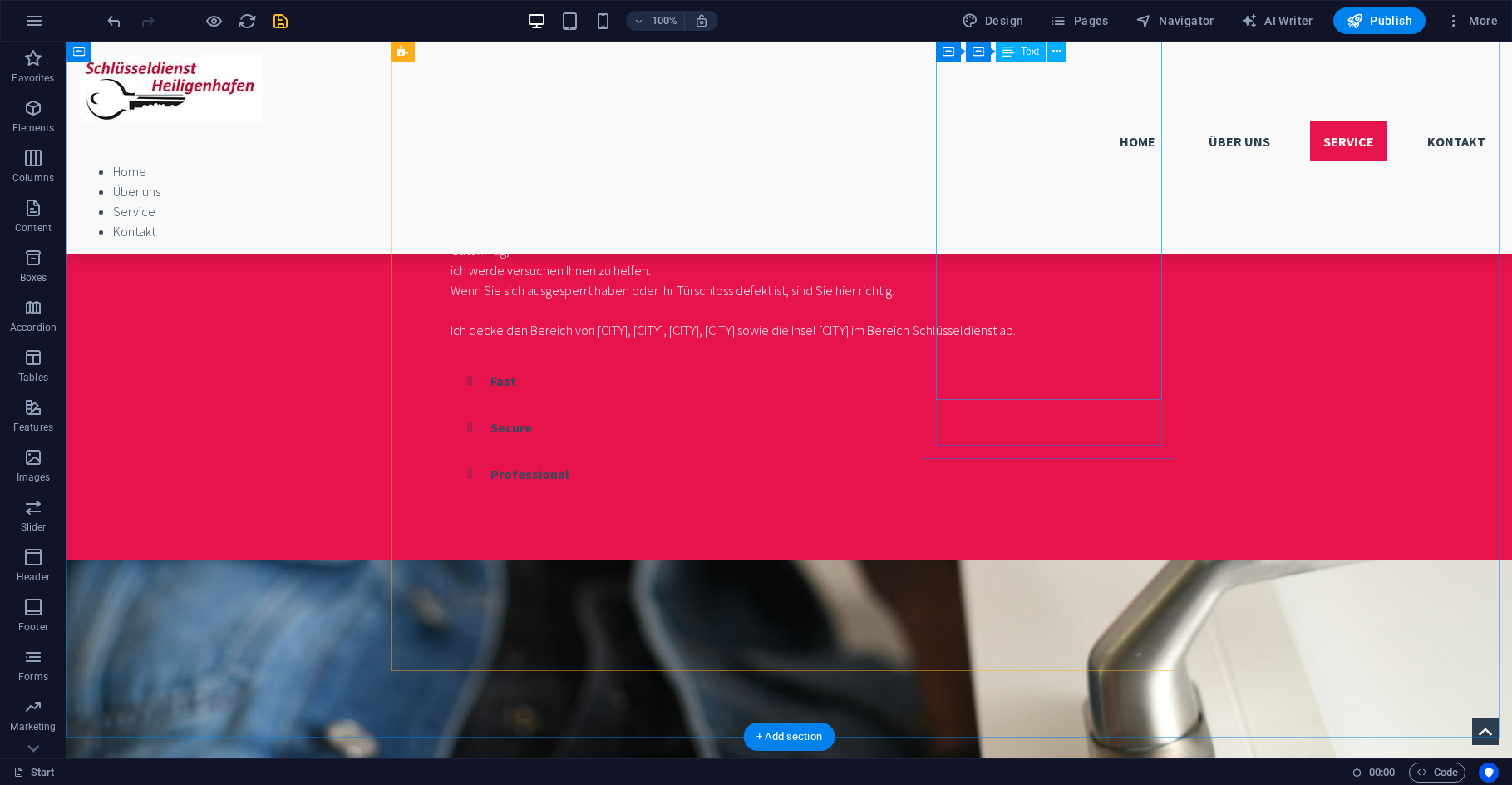 click on "Sollten Sie mich nicht erreichen, seien Sie bitte aufmerksam bei der Wahl eines anderen Schlüsseldienstes. Befolgen Sie bitte folgende Ratschläge: – Generell gilt bei Schlüsseldiensten: Bevorzugen Sie ortsansässige Firmen, um die Fahrtkosten gering zu halten. – Frage Sie am Telefon nach dem Endpreis. – Vergleichen Sie die Preise der Anbieter und achten Sie auf Wochenend- und Nachtzuschläge. – Vorsicht bei 0800 – Nummern – Lassen Sie sich vom Handwerker nicht unter Druck setzen." at bounding box center [790, 1917] 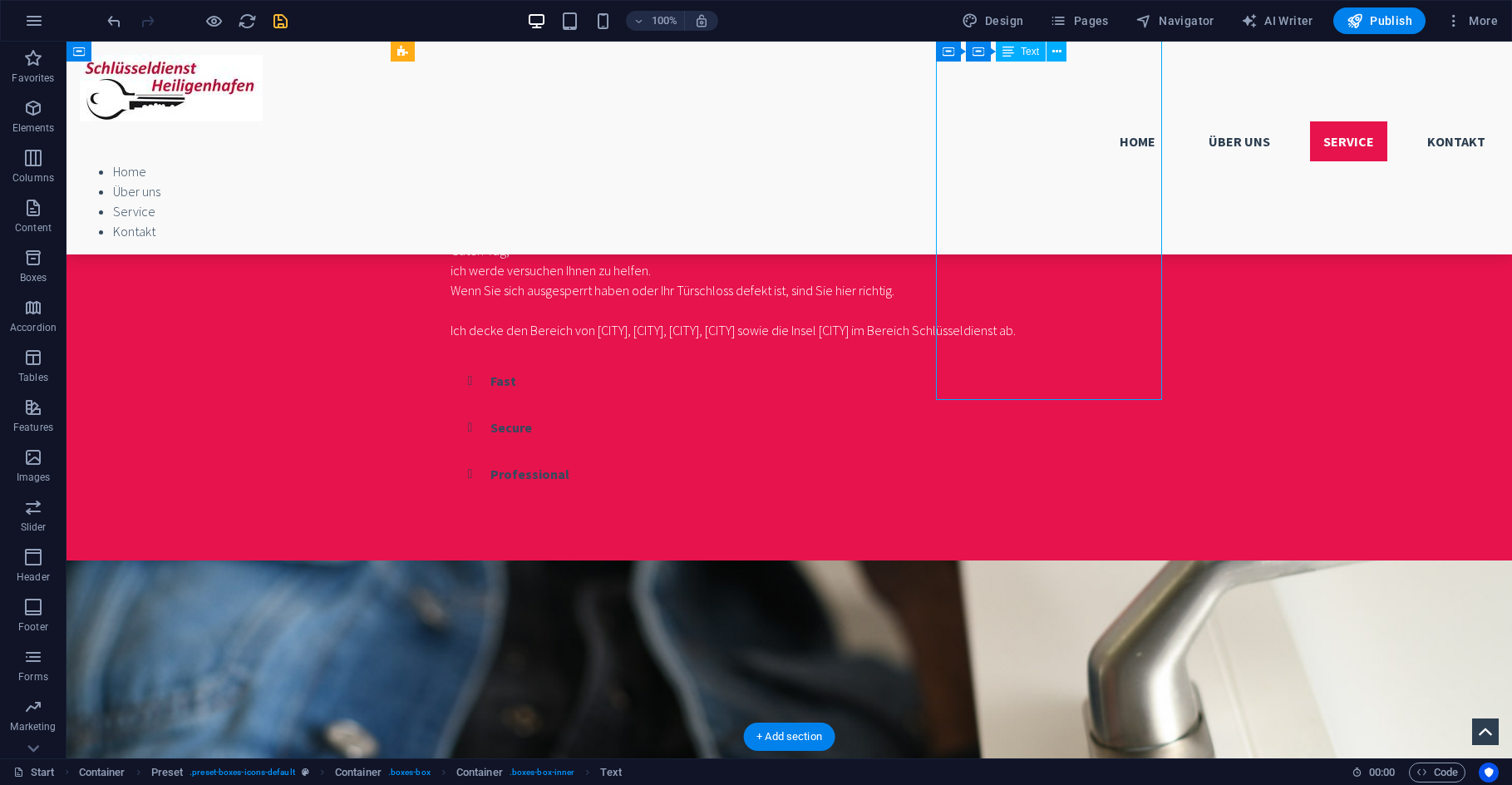 click on "Sollten Sie mich nicht erreichen, seien Sie bitte aufmerksam bei der Wahl eines anderen Schlüsseldienstes. Befolgen Sie bitte folgende Ratschläge: – Generell gilt bei Schlüsseldiensten: Bevorzugen Sie ortsansässige Firmen, um die Fahrtkosten gering zu halten. – Frage Sie am Telefon nach dem Endpreis. – Vergleichen Sie die Preise der Anbieter und achten Sie auf Wochenend- und Nachtzuschläge. – Vorsicht bei 0800 – Nummern – Lassen Sie sich vom Handwerker nicht unter Druck setzen." at bounding box center [790, 1917] 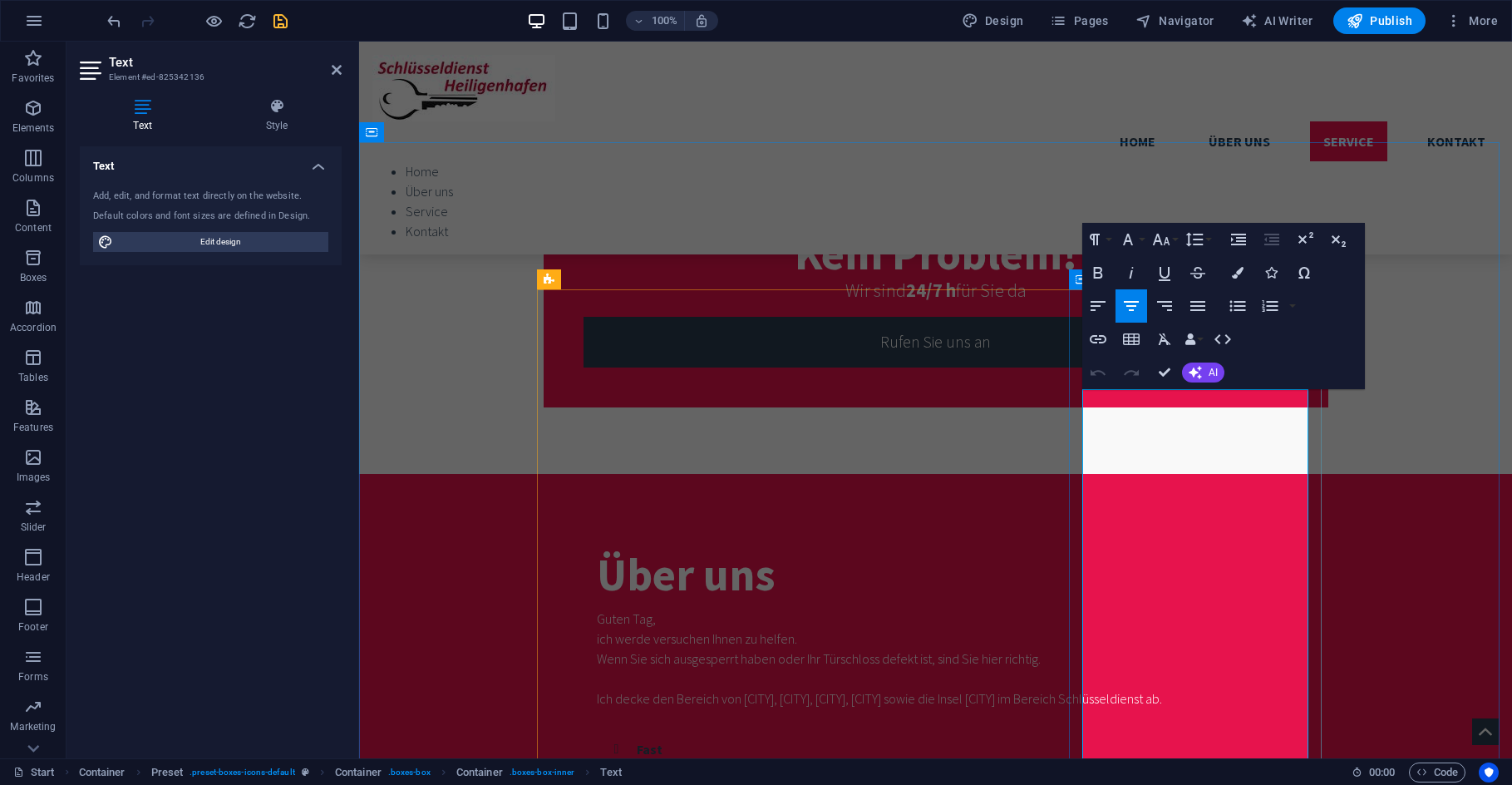 click at bounding box center (936, 2275) 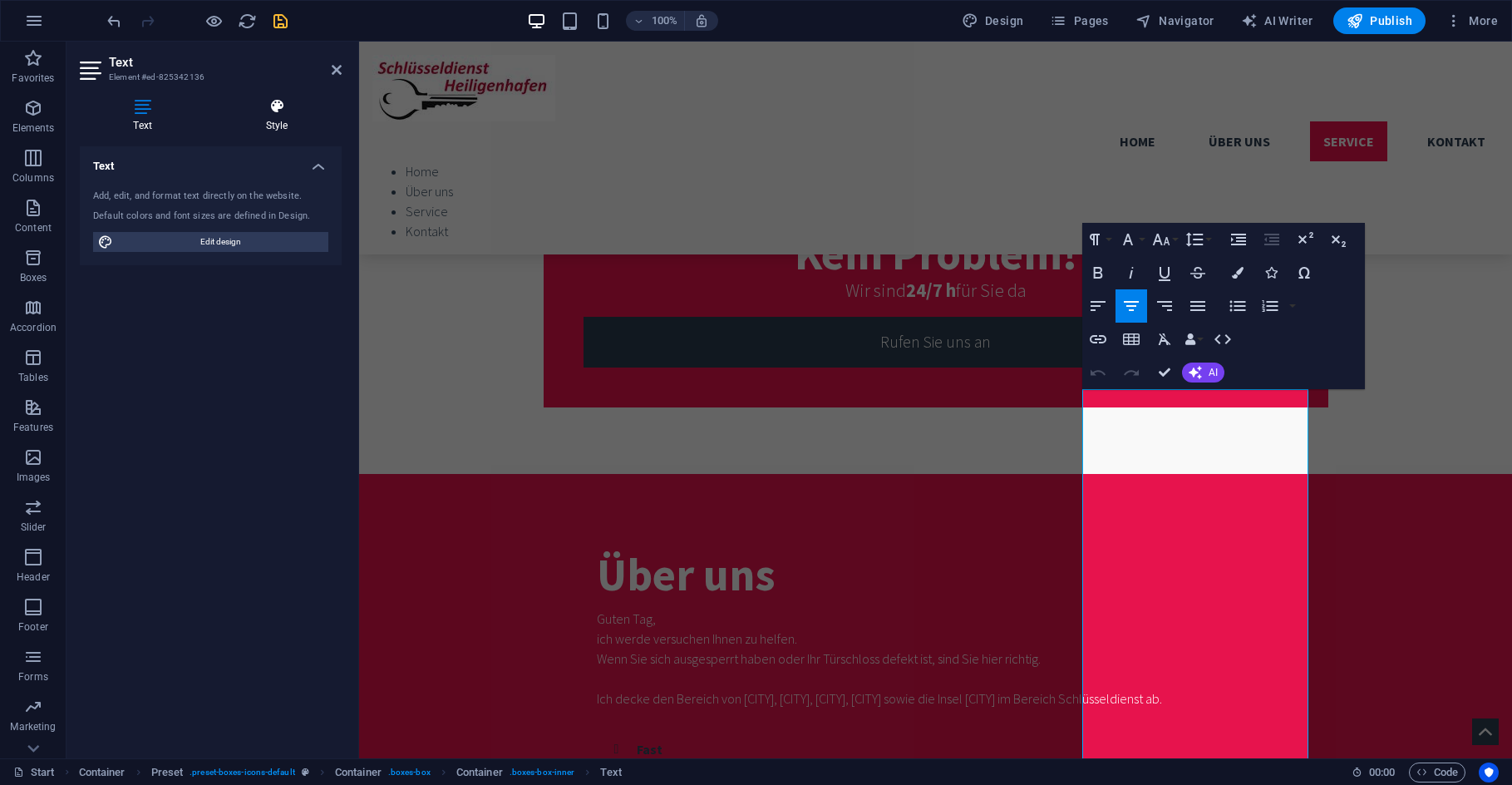 click on "Style" at bounding box center (277, 116) 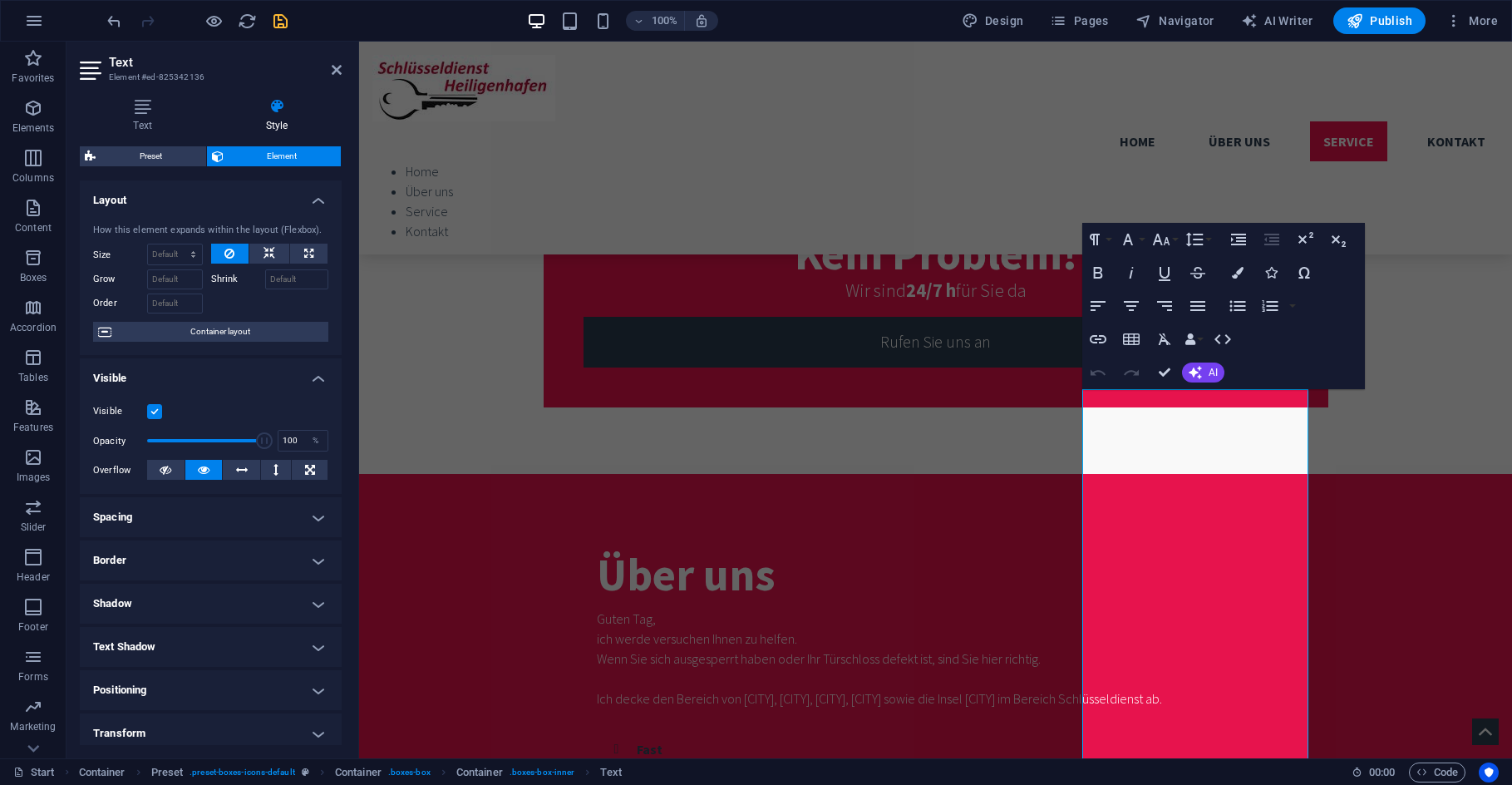 click on "Spacing" at bounding box center [210, 517] 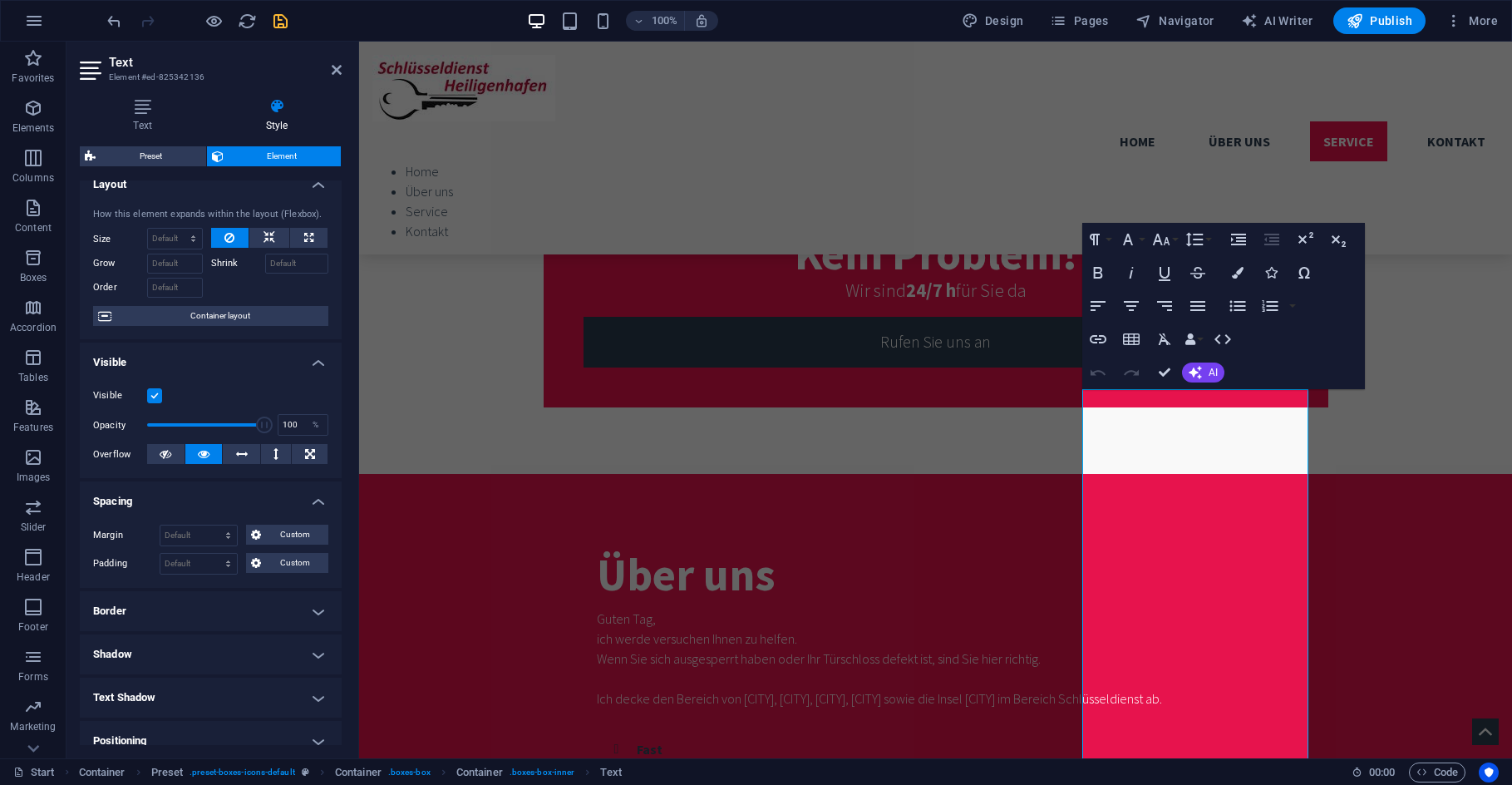 scroll, scrollTop: 0, scrollLeft: 0, axis: both 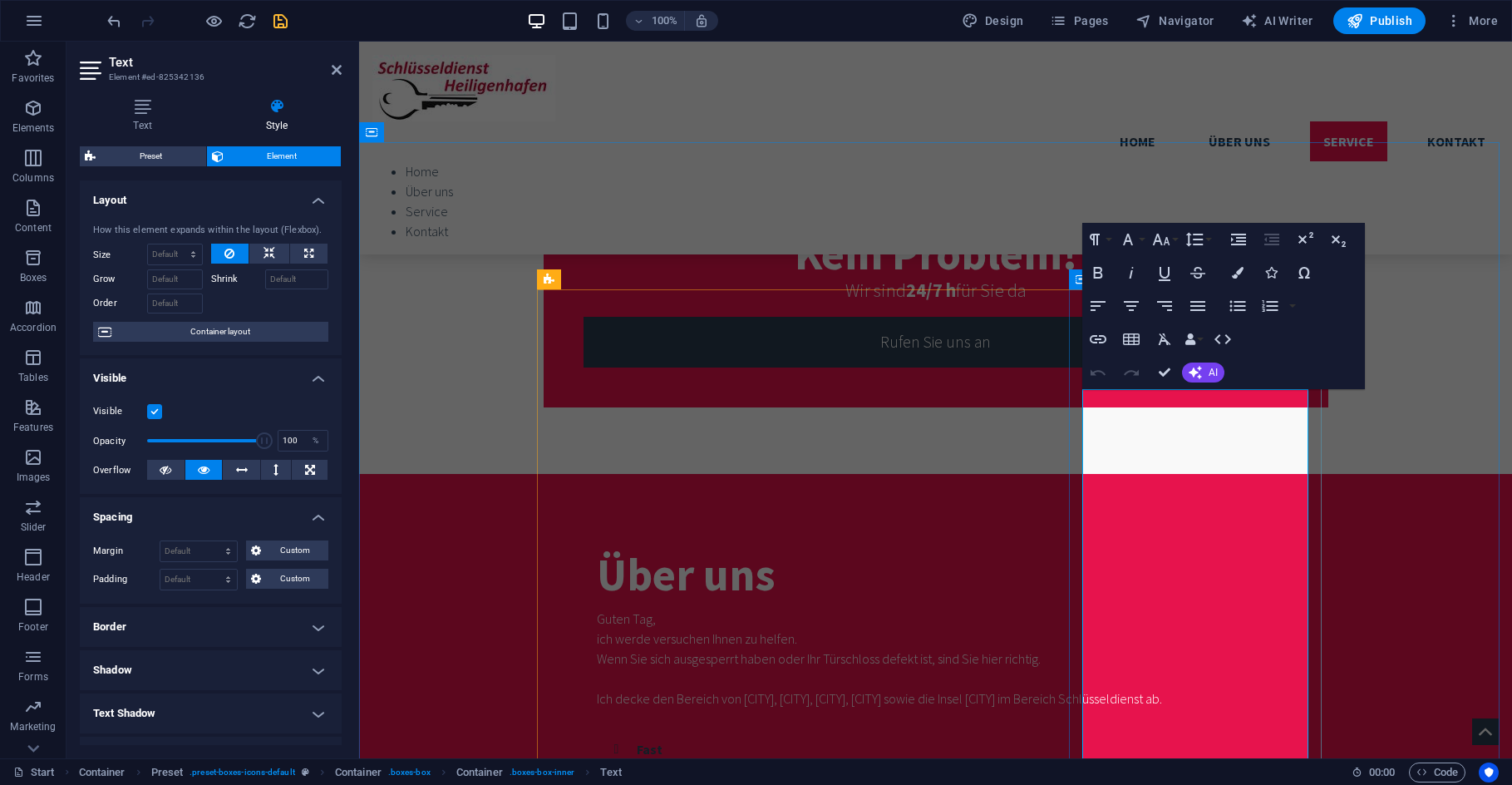 click on "– Generell gilt bei Schlüsseldiensten: Bevorzugen Sie ortsansässige Firmen, um die Fahrtkosten gering zu halten." at bounding box center [936, 2255] 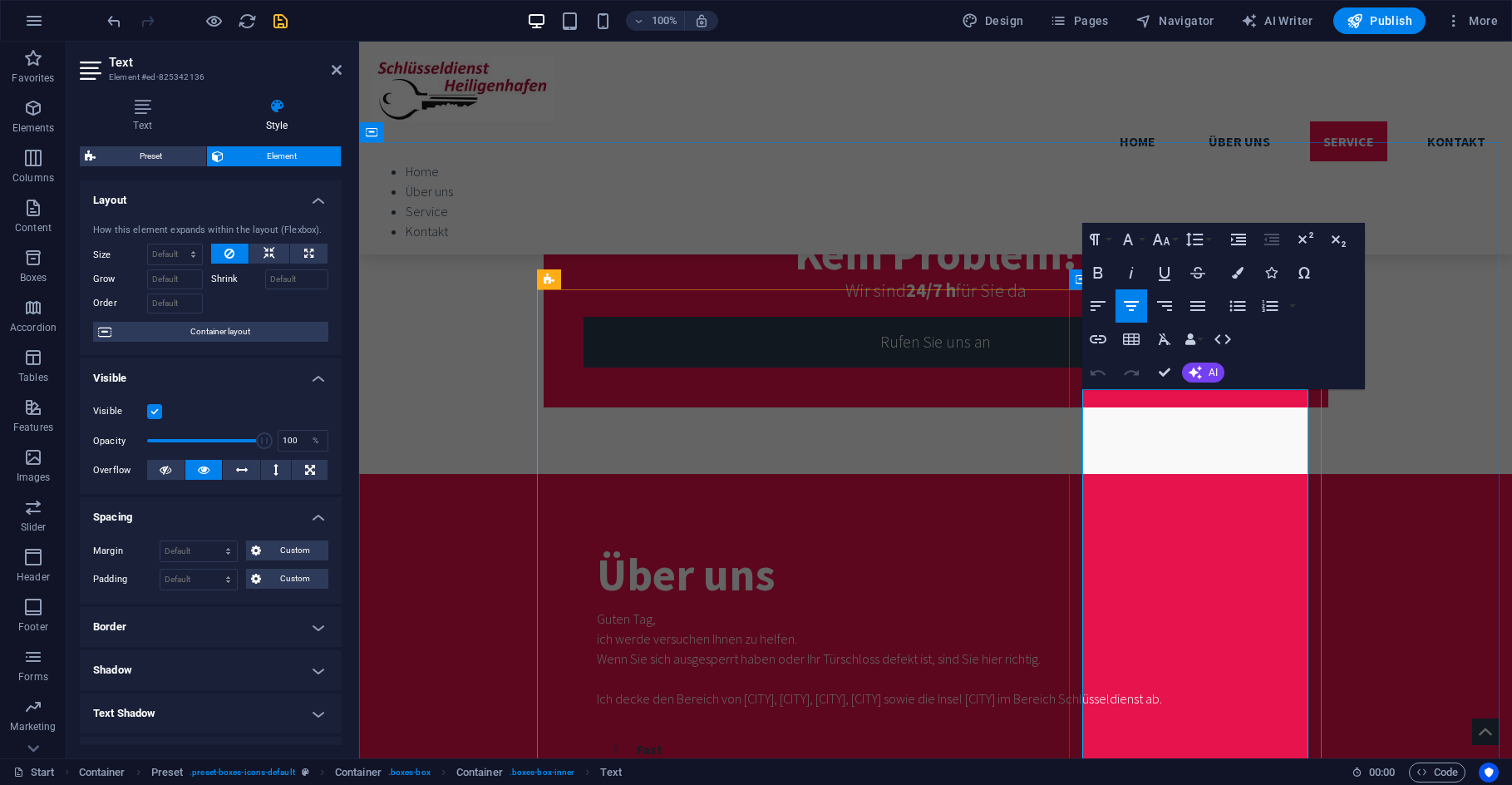 click on "– Generell gilt bei Schlüsseldiensten: Bevorzugen Sie ortsansässige Firmen, um die Fahrtkosten gering zu halten." at bounding box center [936, 2255] 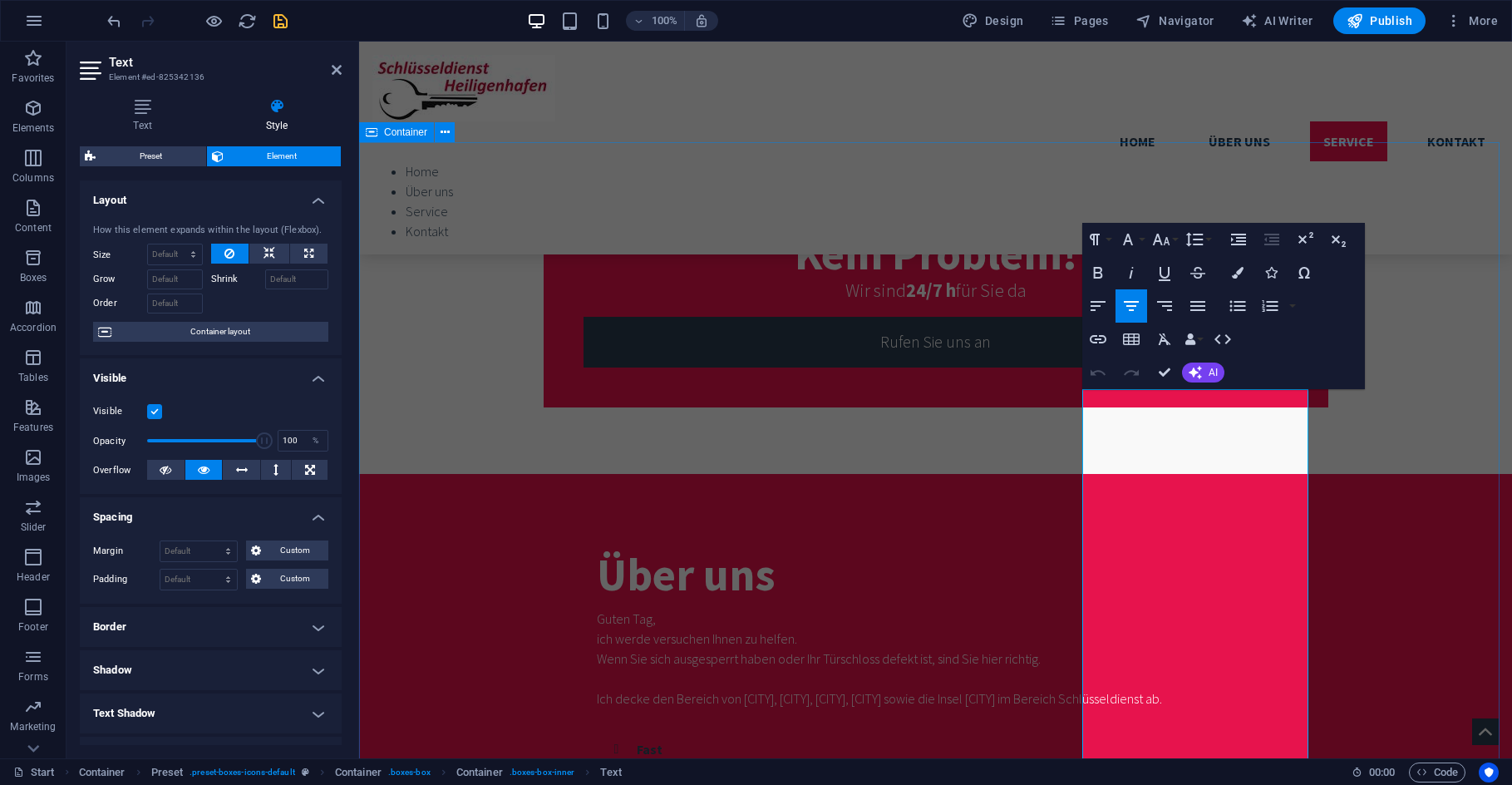 click on "Services
Kosten Türöffnung Lorem ipsum dolor sit amet, consectetur adipisicing elit. Veritatis, dolorem! dfldgäödflgdf dsdfgdfgfd sdfgdfgdf More Details
Lock Picking Lorem ipsum dolor sit amet, consectetur adipisicing elit. Veritatis, dolorem! More Details
Warnung! Sollten Sie mich nicht erreichen, seien Sie bitte aufmerksam bei der Wahl eines anderen Schlüsseldienstes. Befolgen Sie bitte folgende Ratschläge: – Generell gilt bei Schlüsseldiensten: Bevorzugen Sie ortsansässige Firmen, um die Fahrtkosten gering zu halten. – Frage Sie am Telefon nach dem Endpreis. – Vergleichen Sie die Preise der Anbieter und achten Sie auf Wochenend- und Nachtzuschläge. – Vorsicht bei 0800 – Nummern – Lassen Sie sich vom Handwerker nicht unter Druck setzen. More Details
Lock Repair Lorem ipsum dolor sit amet, consectetur adipisicing elit. Veritatis, dolorem! More Details
Lock upgrading More Details" at bounding box center [935, 2277] 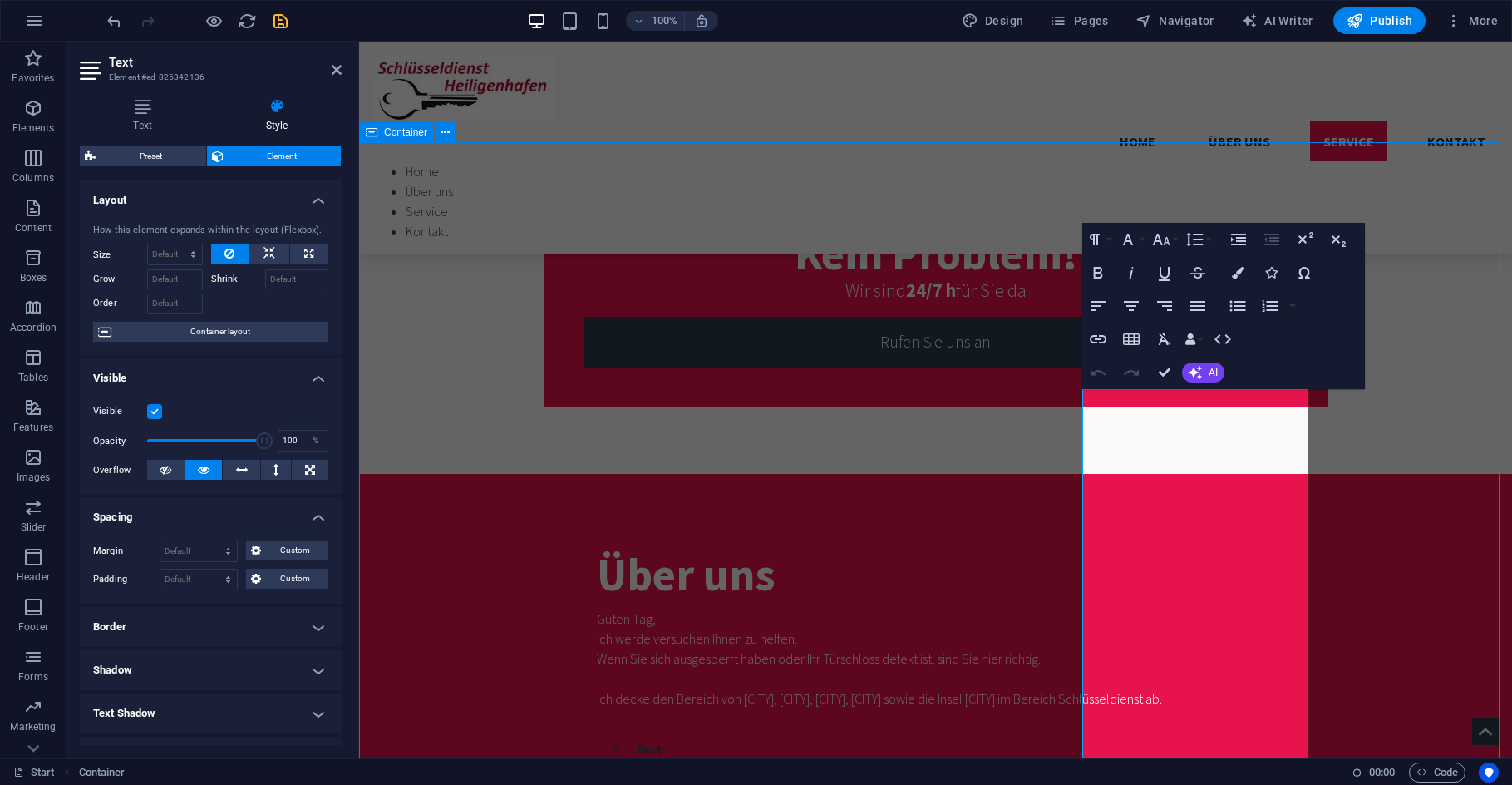 scroll, scrollTop: 965, scrollLeft: 0, axis: vertical 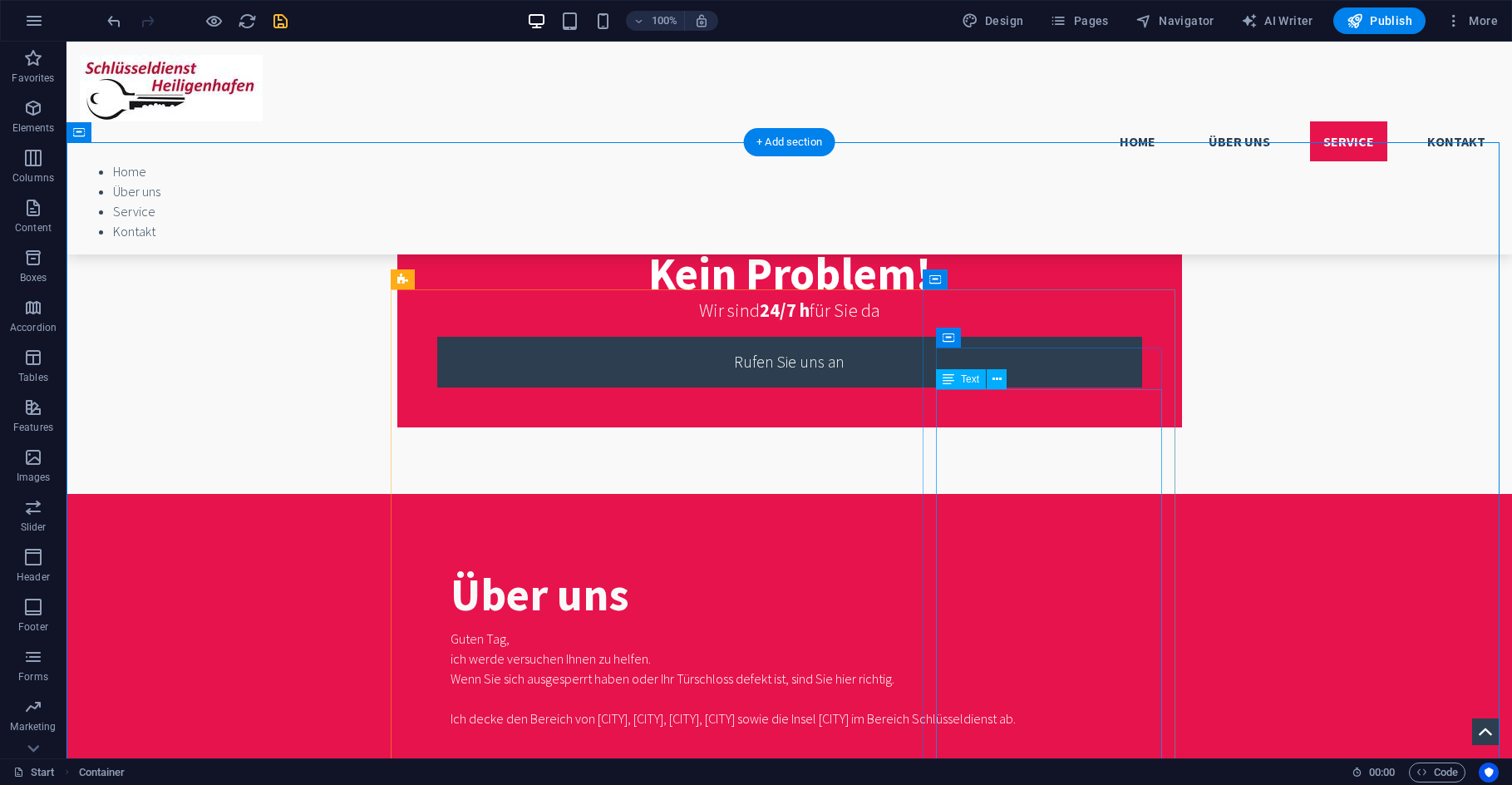 click on "Sollten Sie mich nicht erreichen, seien Sie bitte aufmerksam bei der Wahl eines anderen Schlüsseldienstes. Befolgen Sie bitte folgende Ratschläge: – Generell gilt bei Schlüsseldiensten: Bevorzugen Sie ortsansässige Firmen, um die Fahrtkosten gering zu halten. – Frage Sie am Telefon nach dem Endpreis. – Vergleichen Sie die Preise der Anbieter und achten Sie auf Wochenend- und Nachtzuschläge. – Vorsicht bei 0800 – Nummern – Lassen Sie sich vom Handwerker nicht unter Druck setzen." at bounding box center (790, 2305) 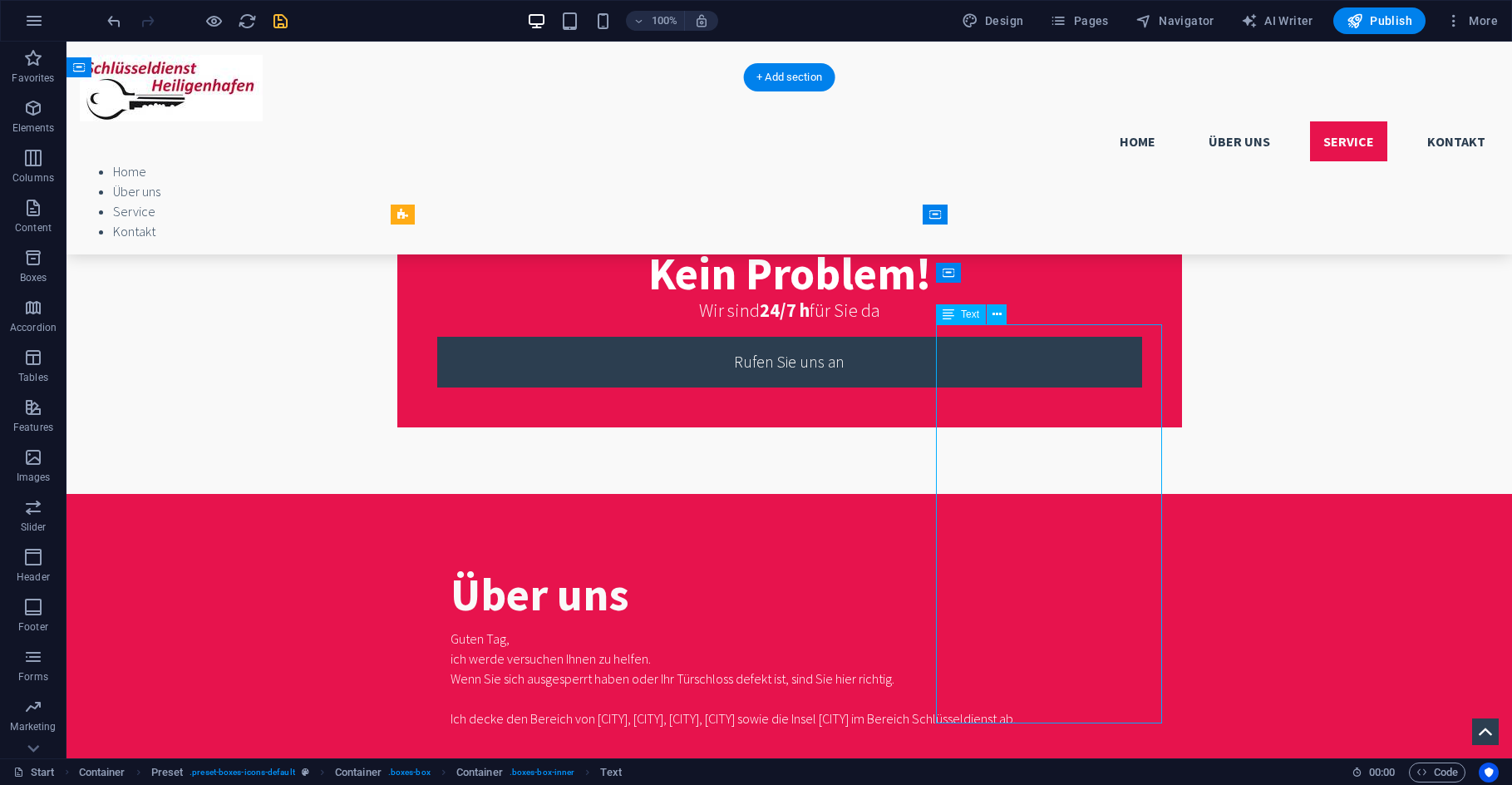 scroll, scrollTop: 1298, scrollLeft: 0, axis: vertical 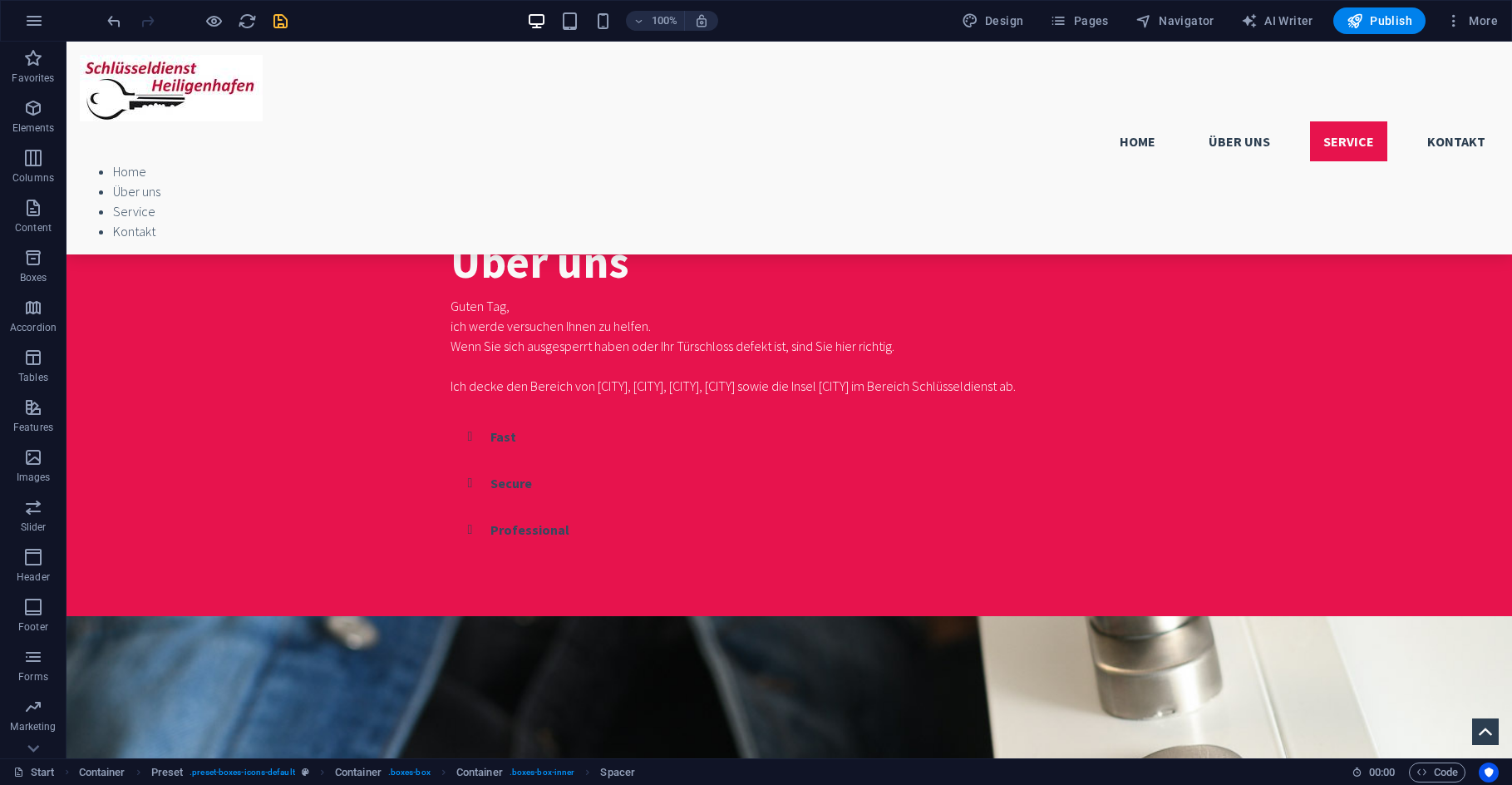 drag, startPoint x: 1036, startPoint y: 488, endPoint x: 971, endPoint y: 375, distance: 130.361 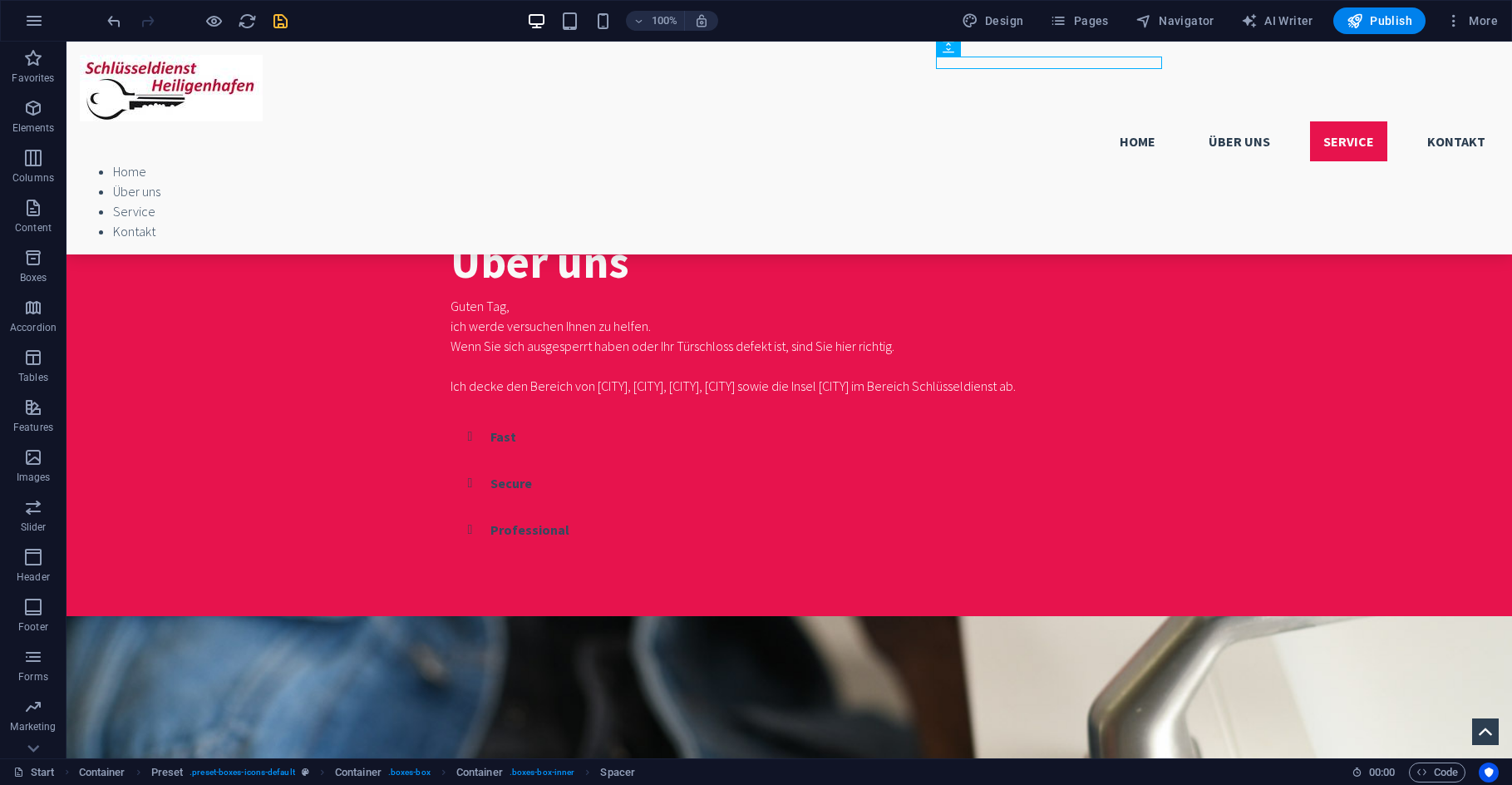scroll, scrollTop: 965, scrollLeft: 0, axis: vertical 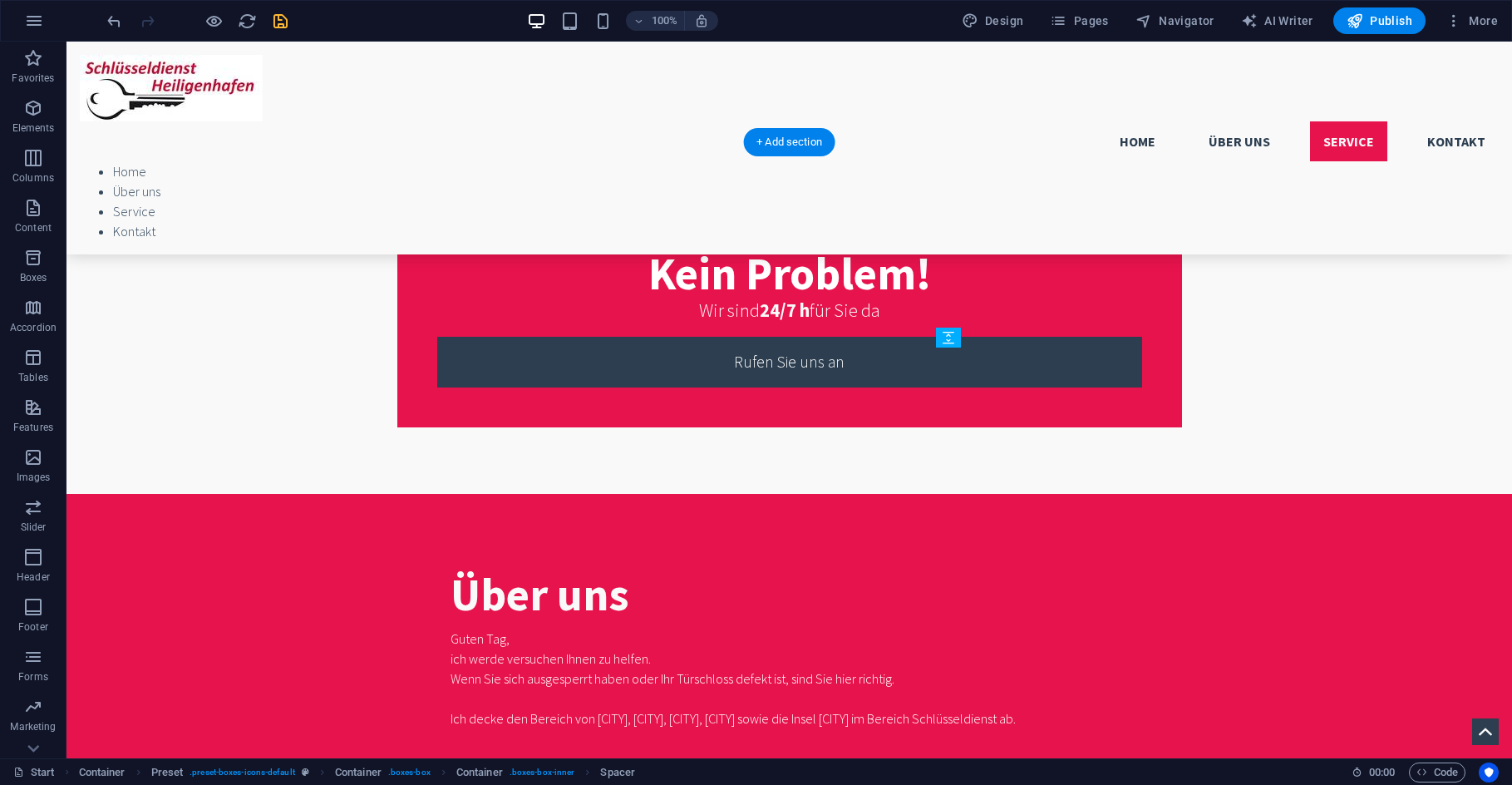 drag, startPoint x: 1029, startPoint y: 427, endPoint x: 974, endPoint y: 668, distance: 247.19628 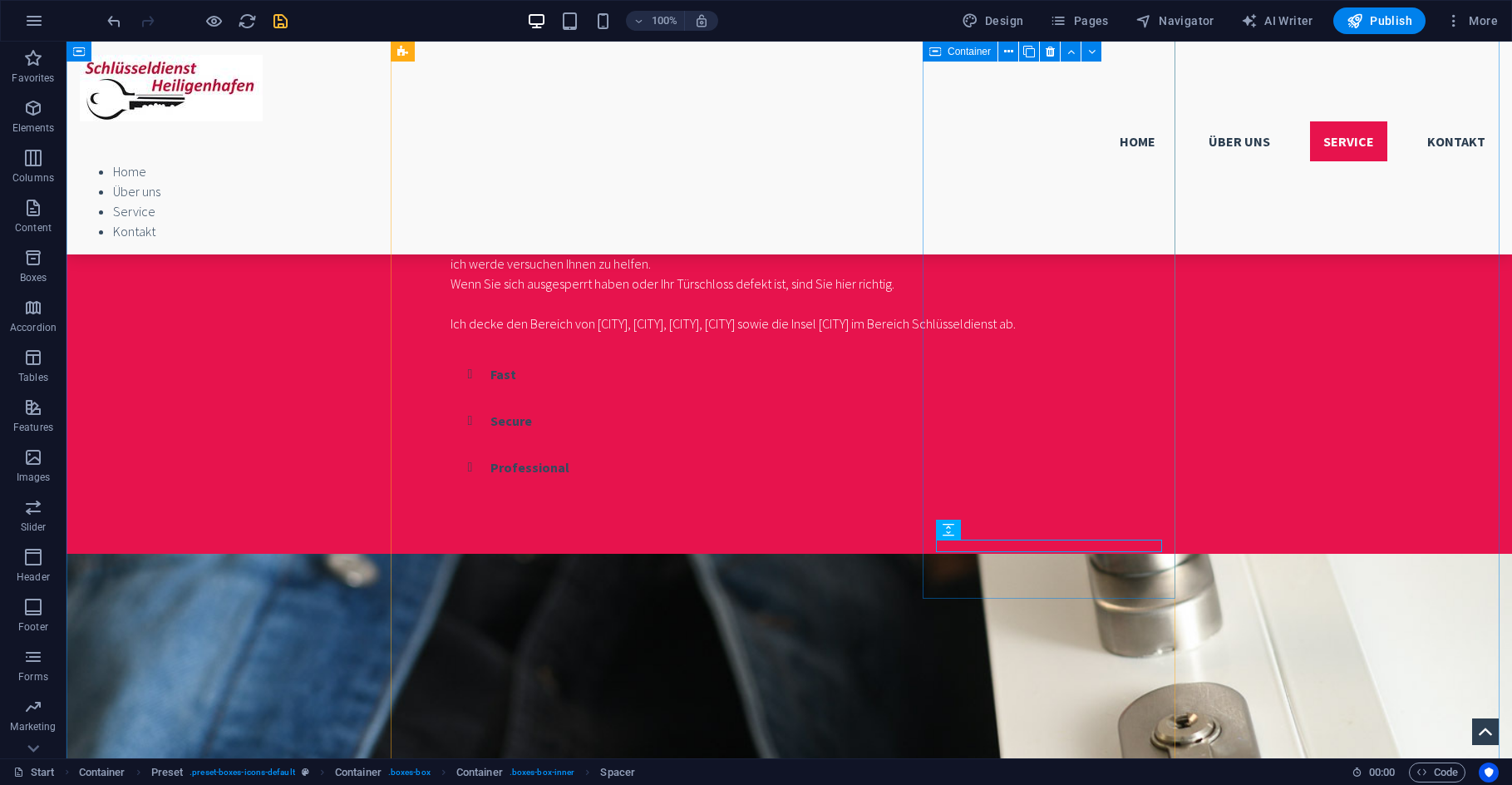scroll, scrollTop: 1028, scrollLeft: 0, axis: vertical 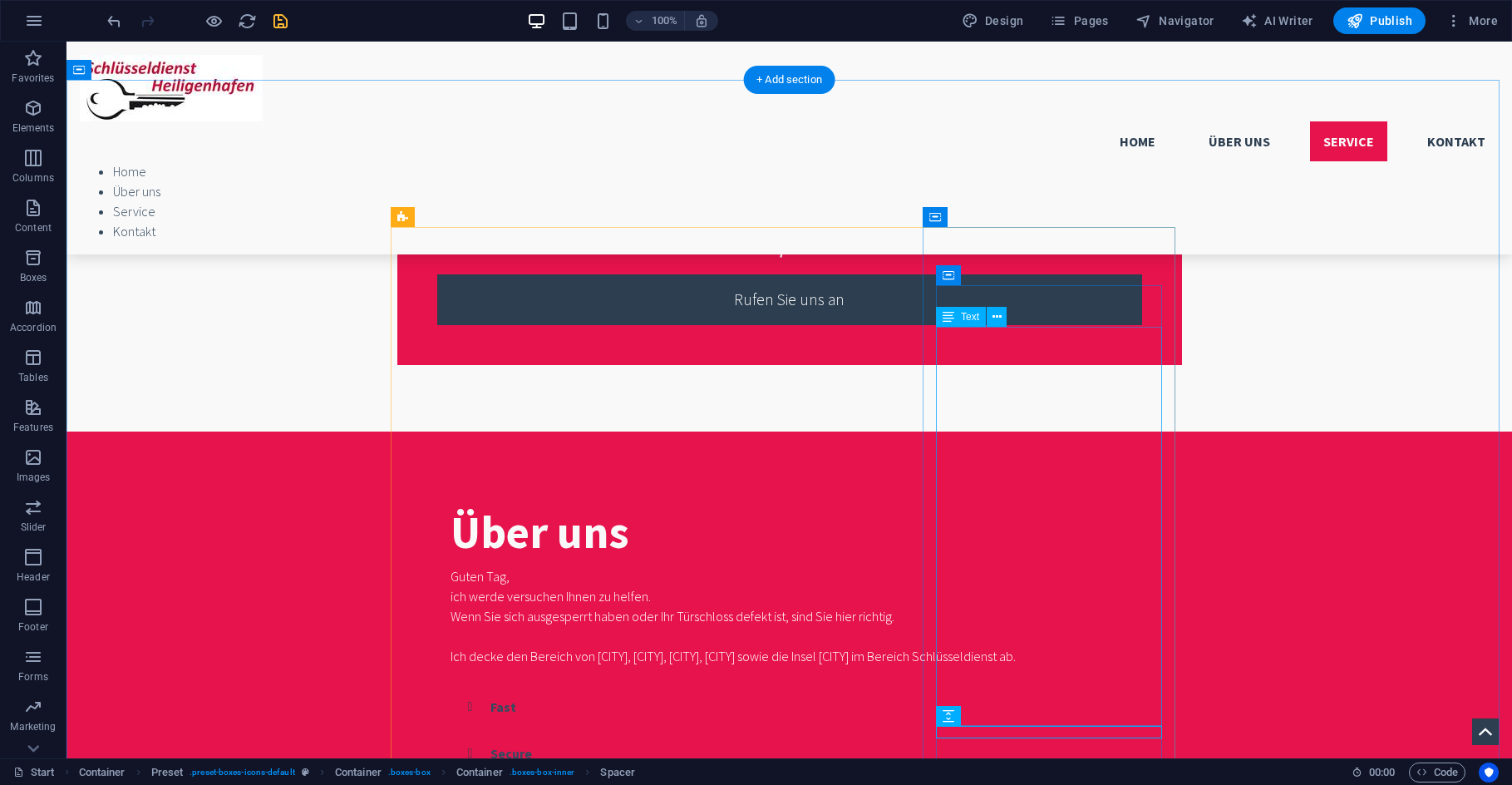 click on "Sollten Sie mich nicht erreichen, seien Sie bitte aufmerksam bei der Wahl eines anderen Schlüsseldienstes. Befolgen Sie bitte folgende Ratschläge: – Generell gilt bei Schlüsseldiensten: Bevorzugen Sie ortsansässige Firmen, um die Fahrtkosten gering zu halten. – Frage Sie am Telefon nach dem Endpreis. – Vergleichen Sie die Preise der Anbieter und achten Sie auf Wochenend- und Nachtzuschläge. – Vorsicht bei 0800 – Nummern – Lassen Sie sich vom Handwerker nicht unter Druck setzen." at bounding box center [790, 2243] 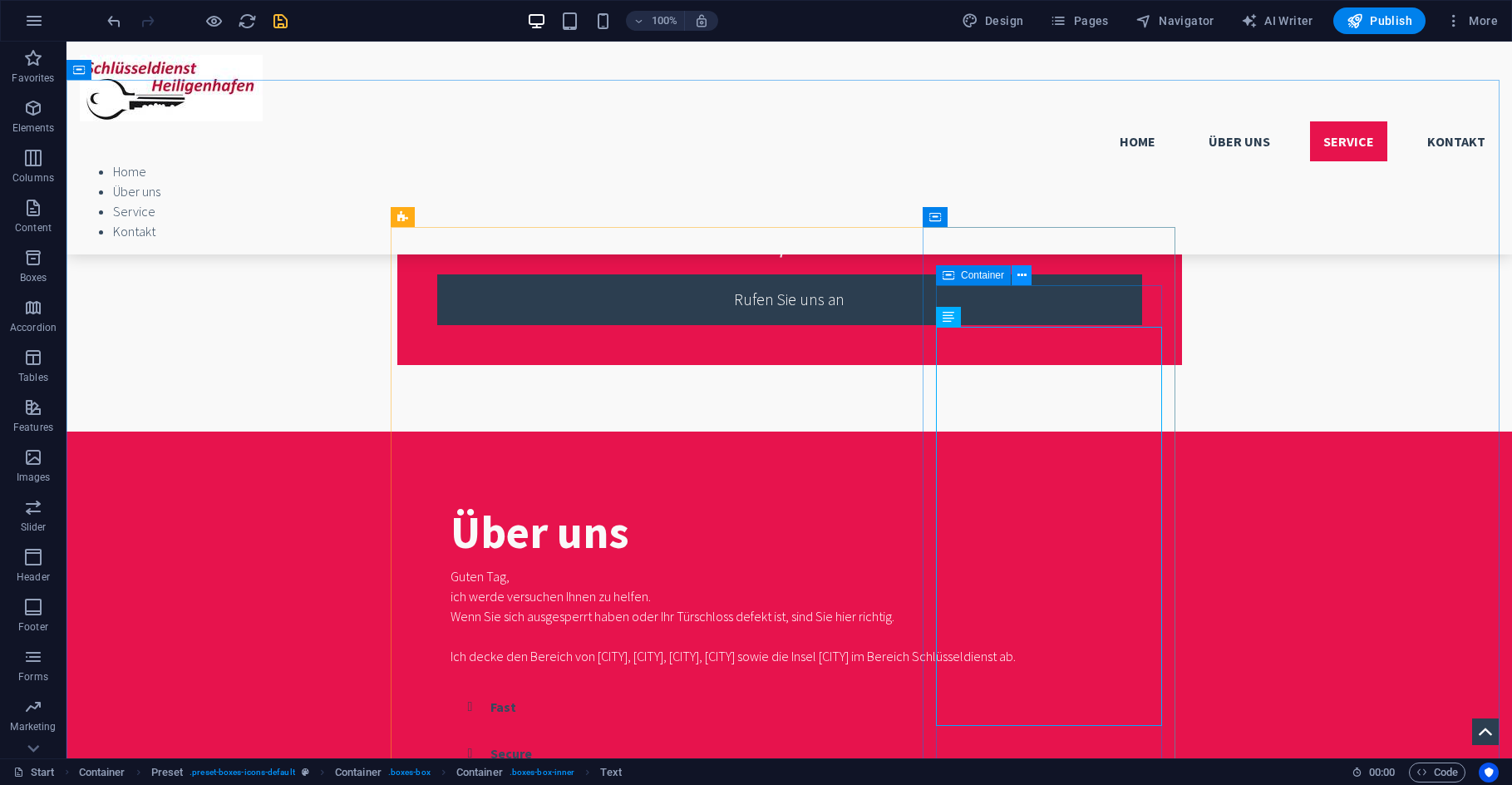 click at bounding box center [1022, 275] 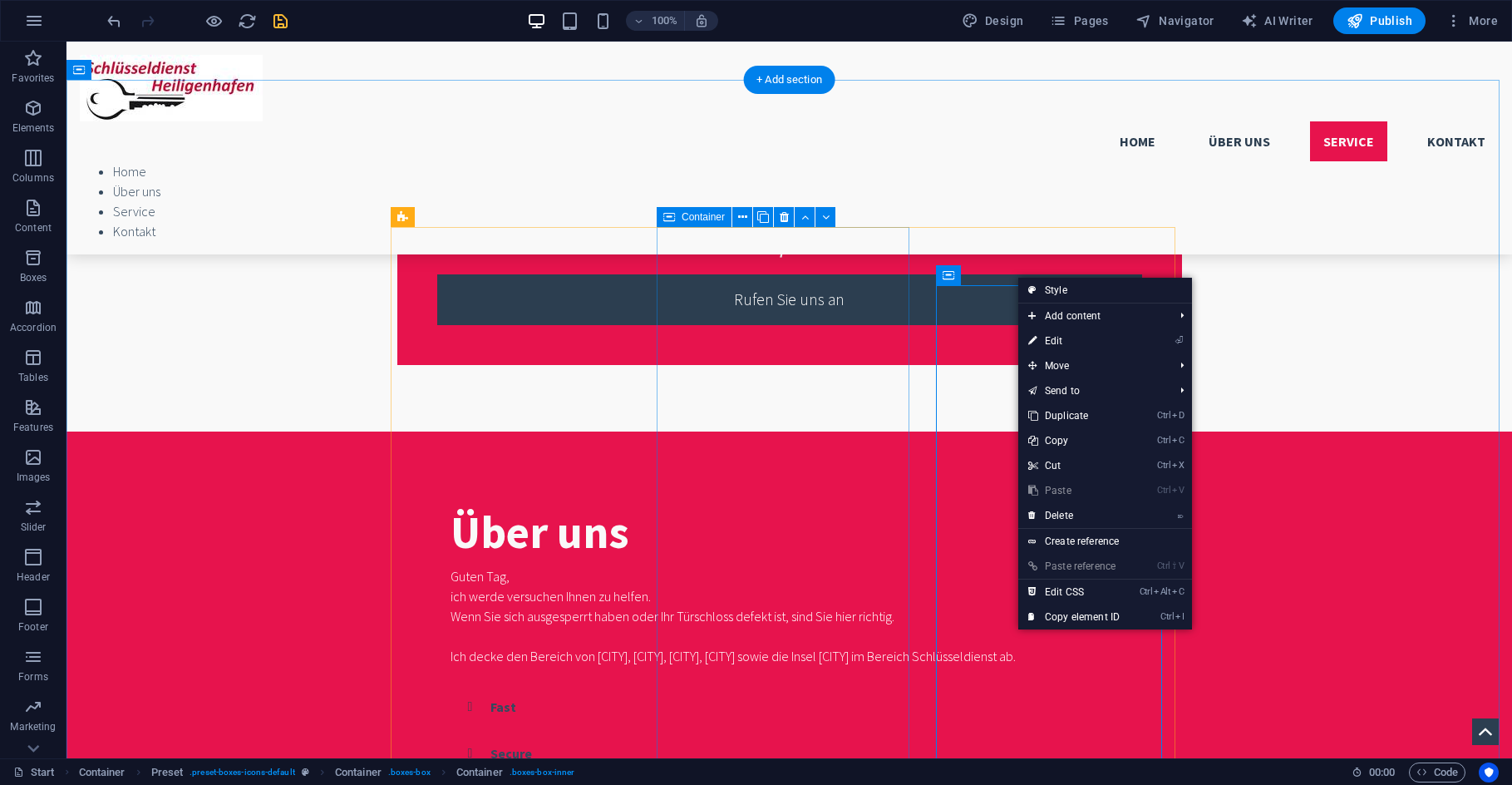 click on "Lock Picking Lorem ipsum dolor sit amet, consectetur adipisicing elit. Veritatis, dolorem! More Details" at bounding box center [790, 1927] 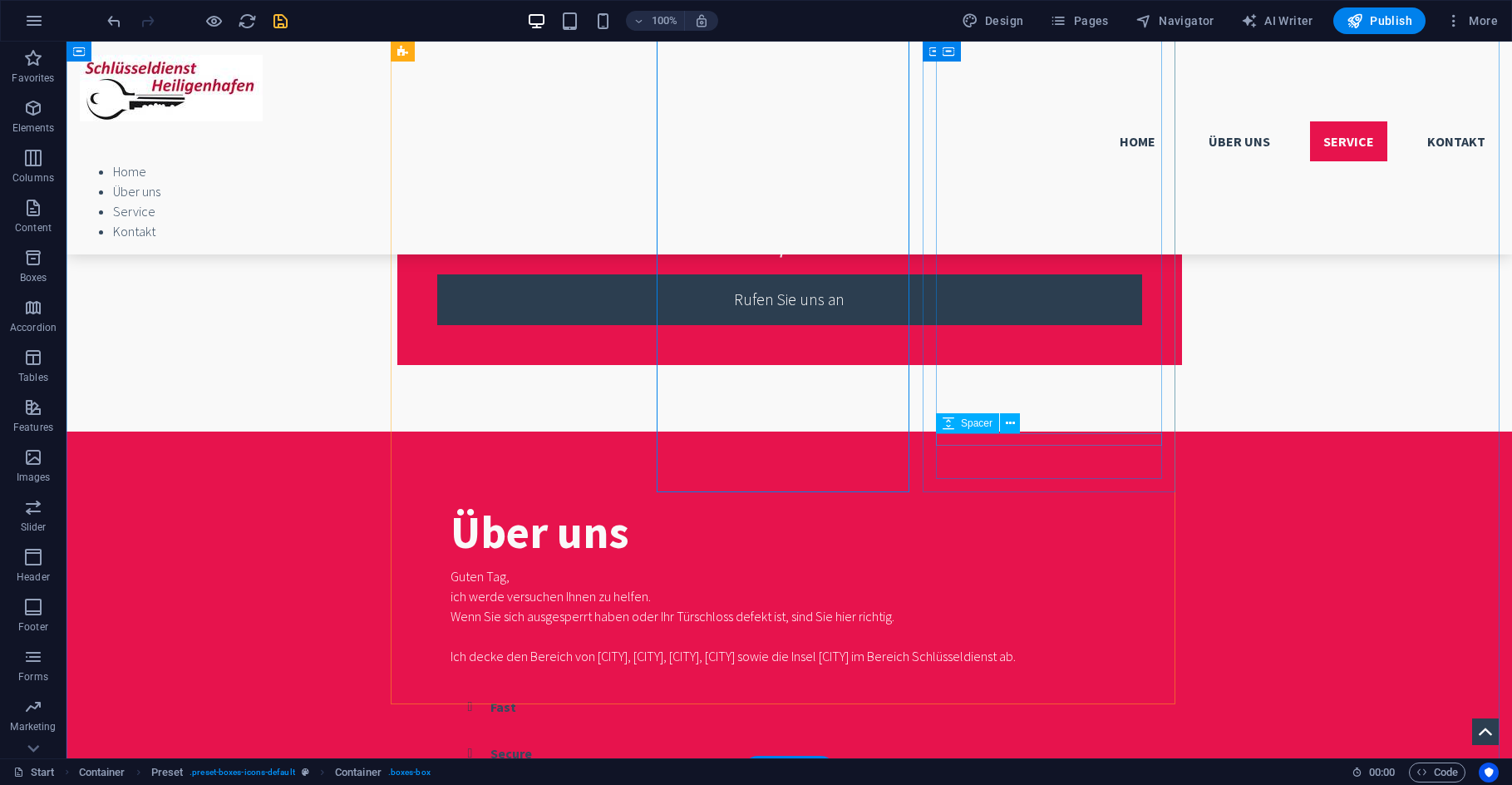 scroll, scrollTop: 1360, scrollLeft: 0, axis: vertical 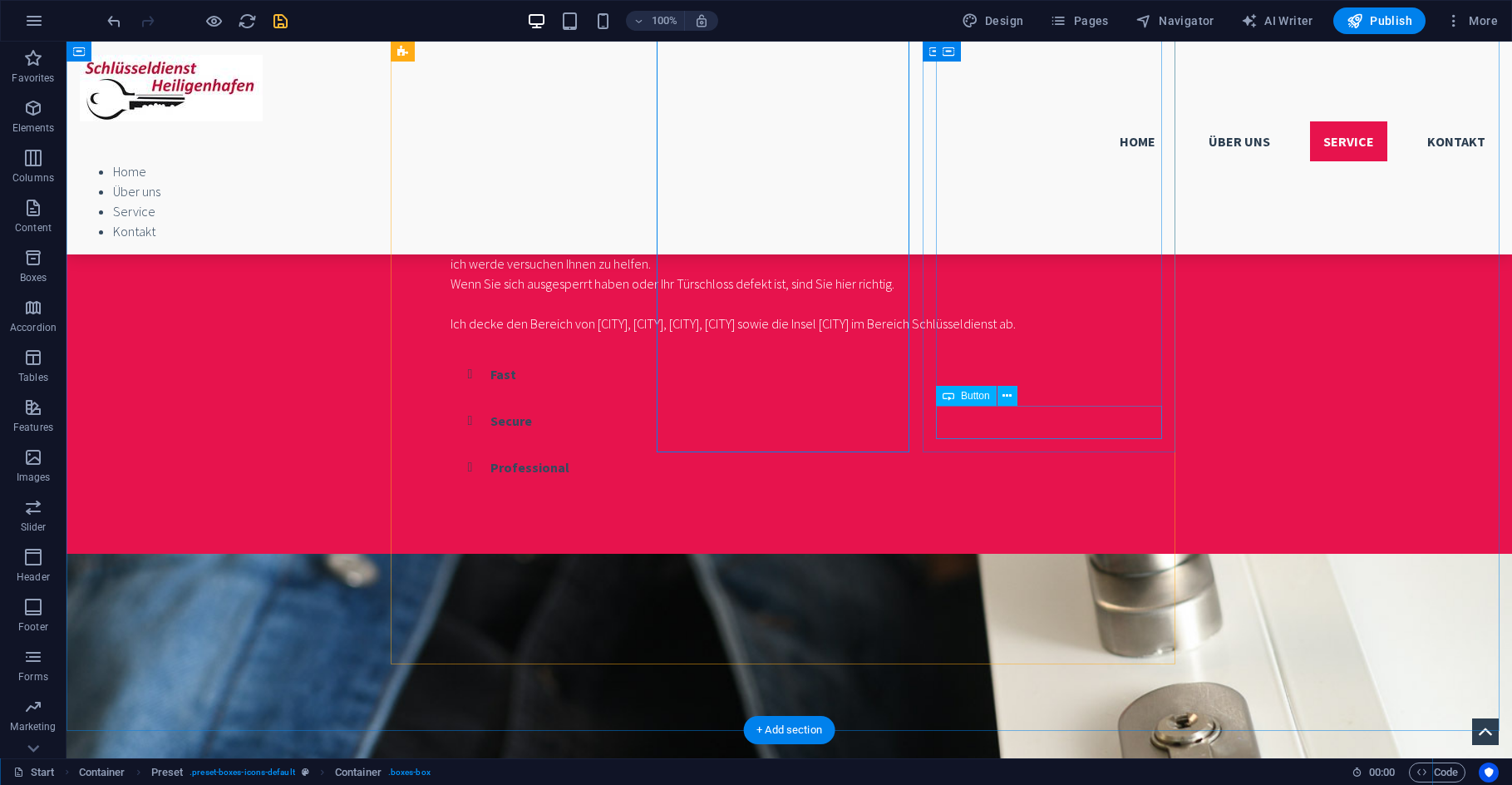 click on "More Details" at bounding box center (790, 2059) 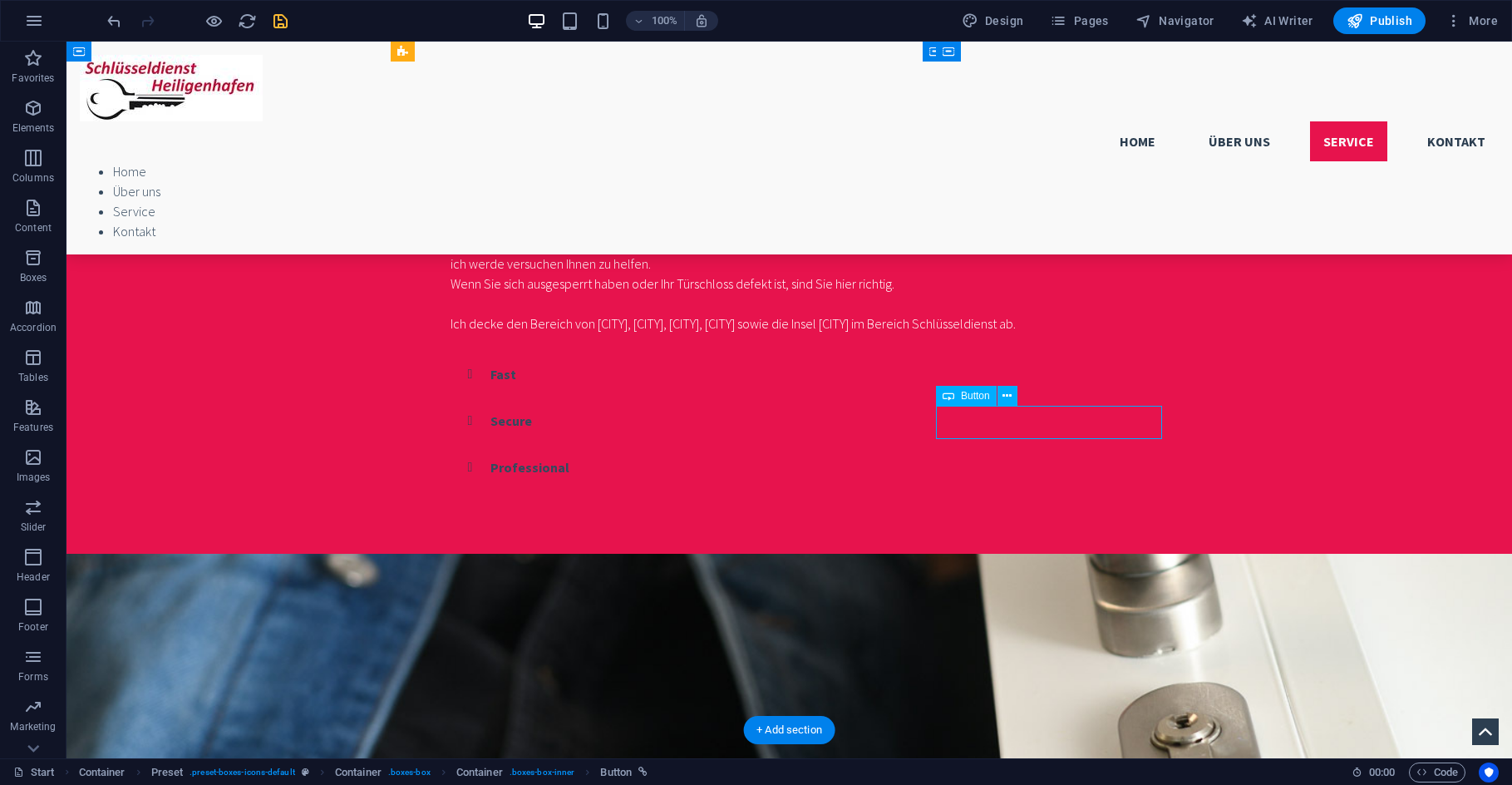 click on "More Details" at bounding box center (790, 2059) 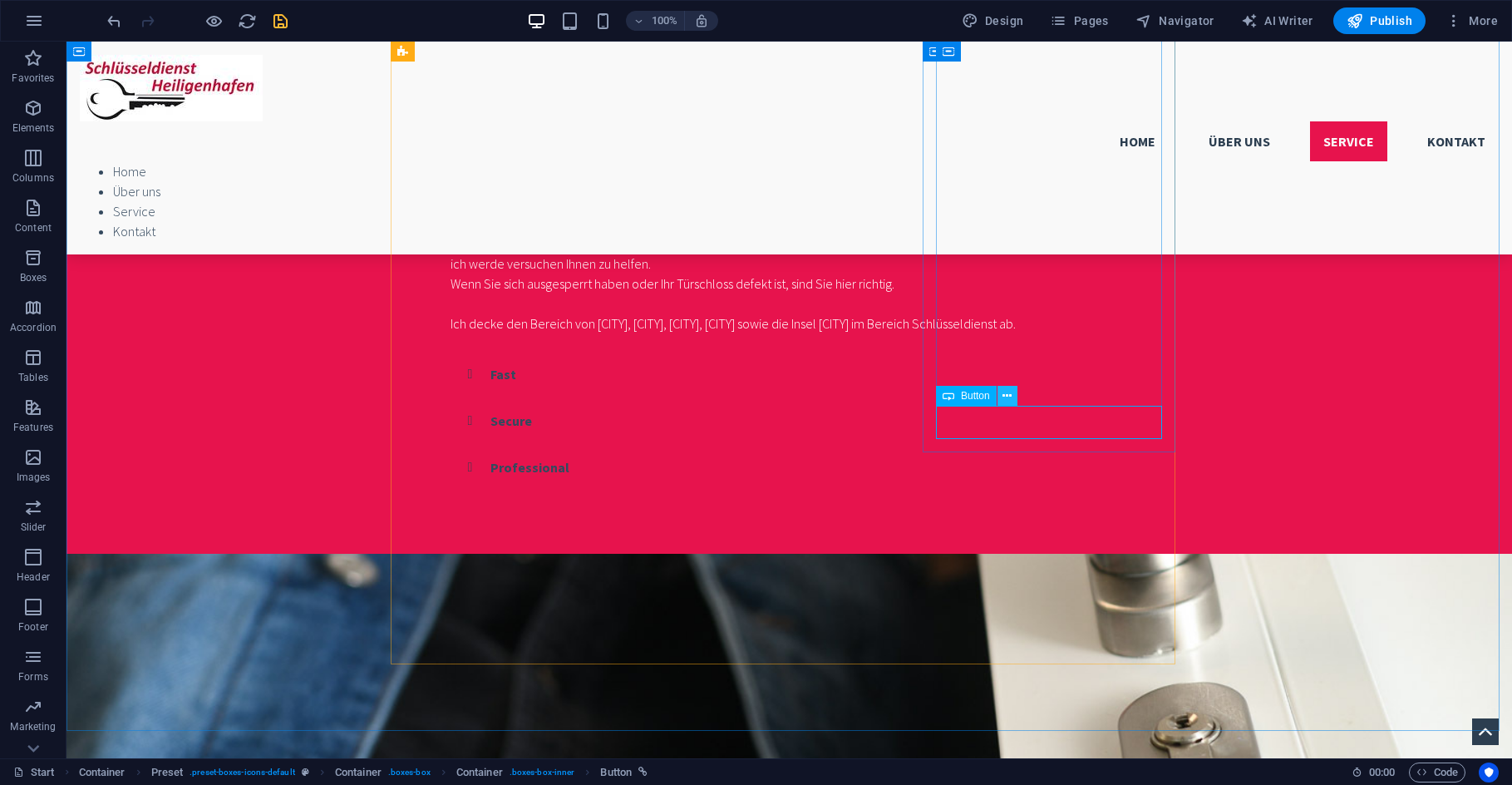 click at bounding box center (1007, 396) 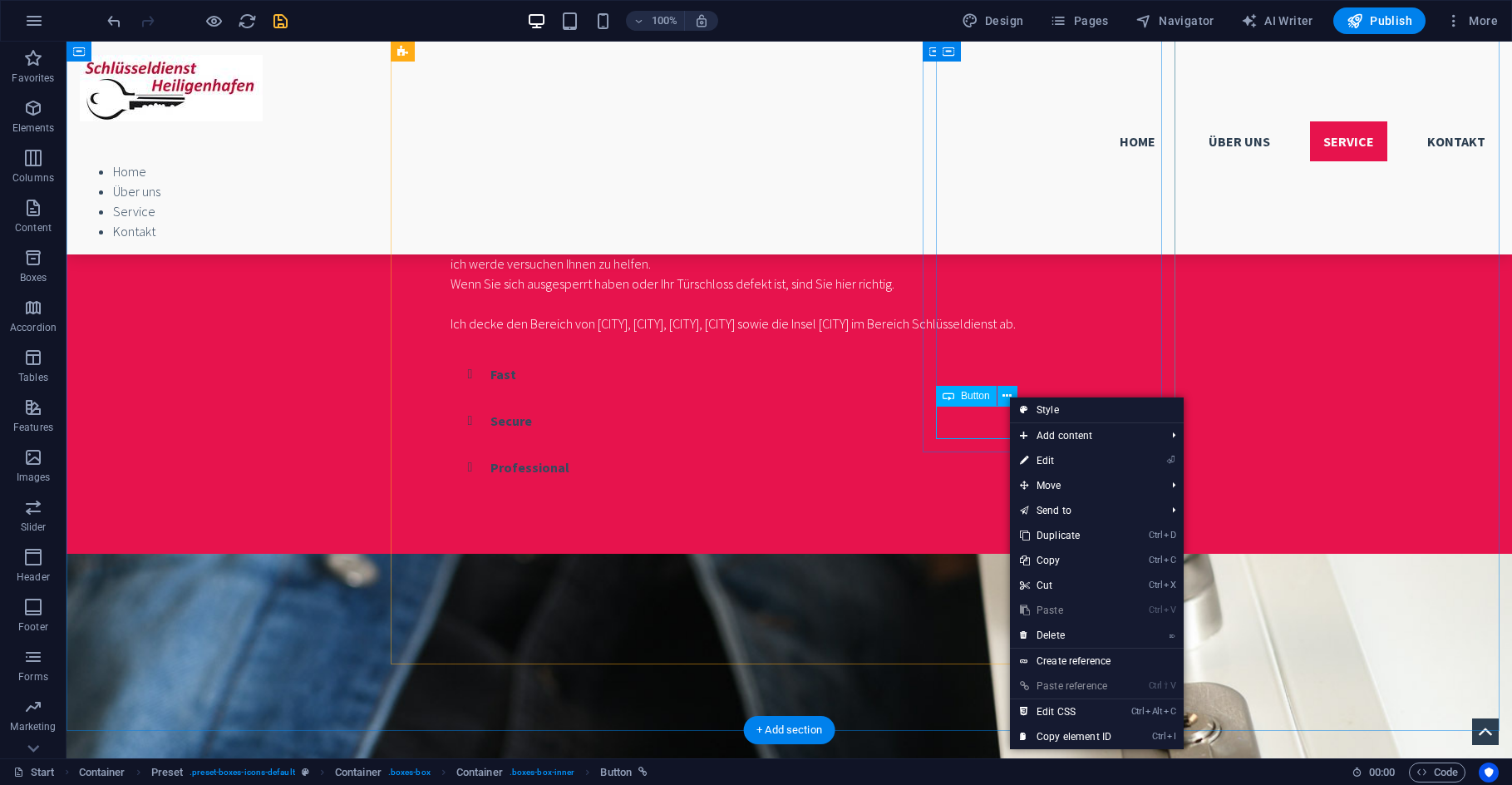 click on "More Details" at bounding box center (790, 2059) 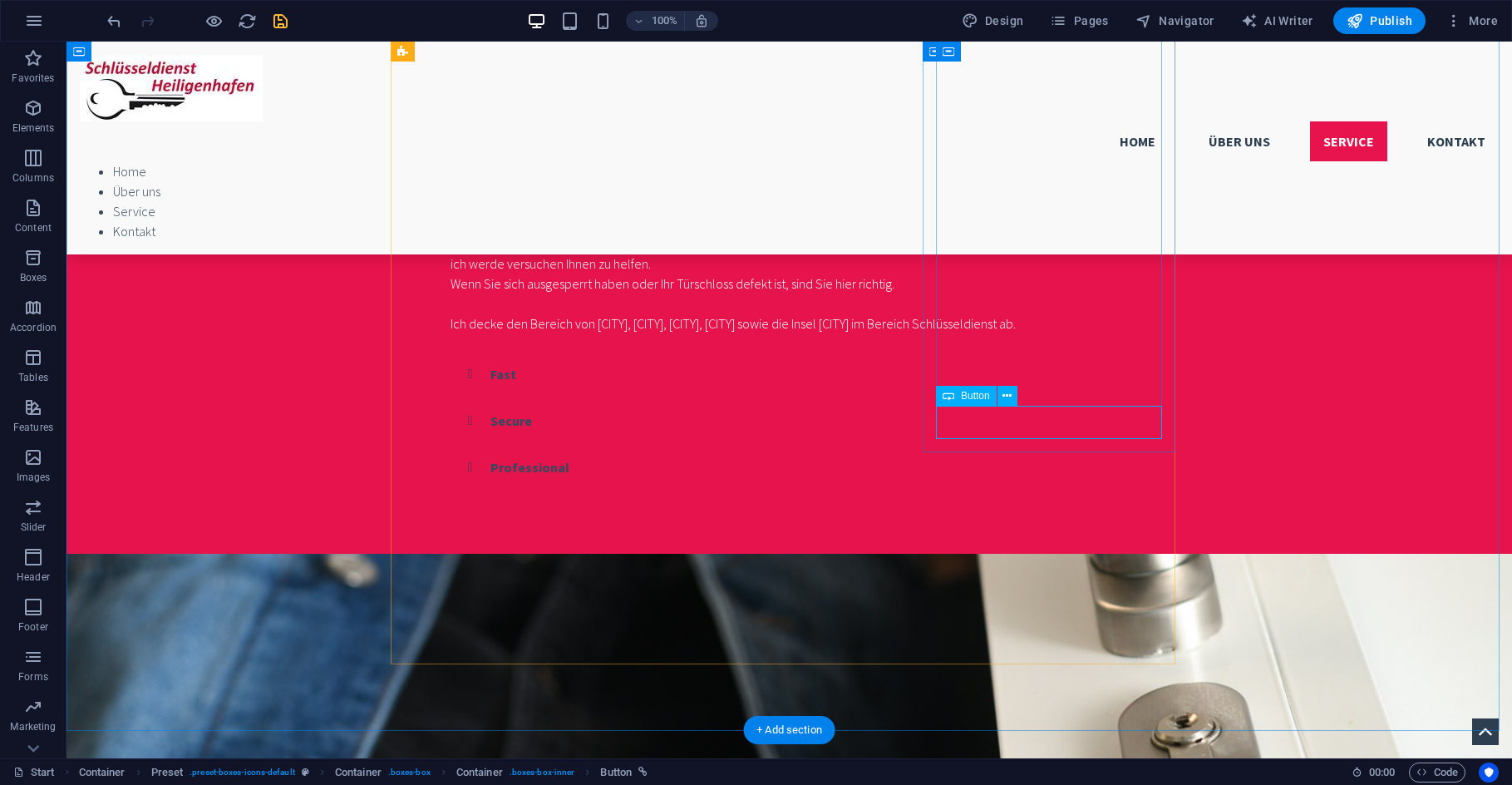 click on "More Details" at bounding box center [790, 2059] 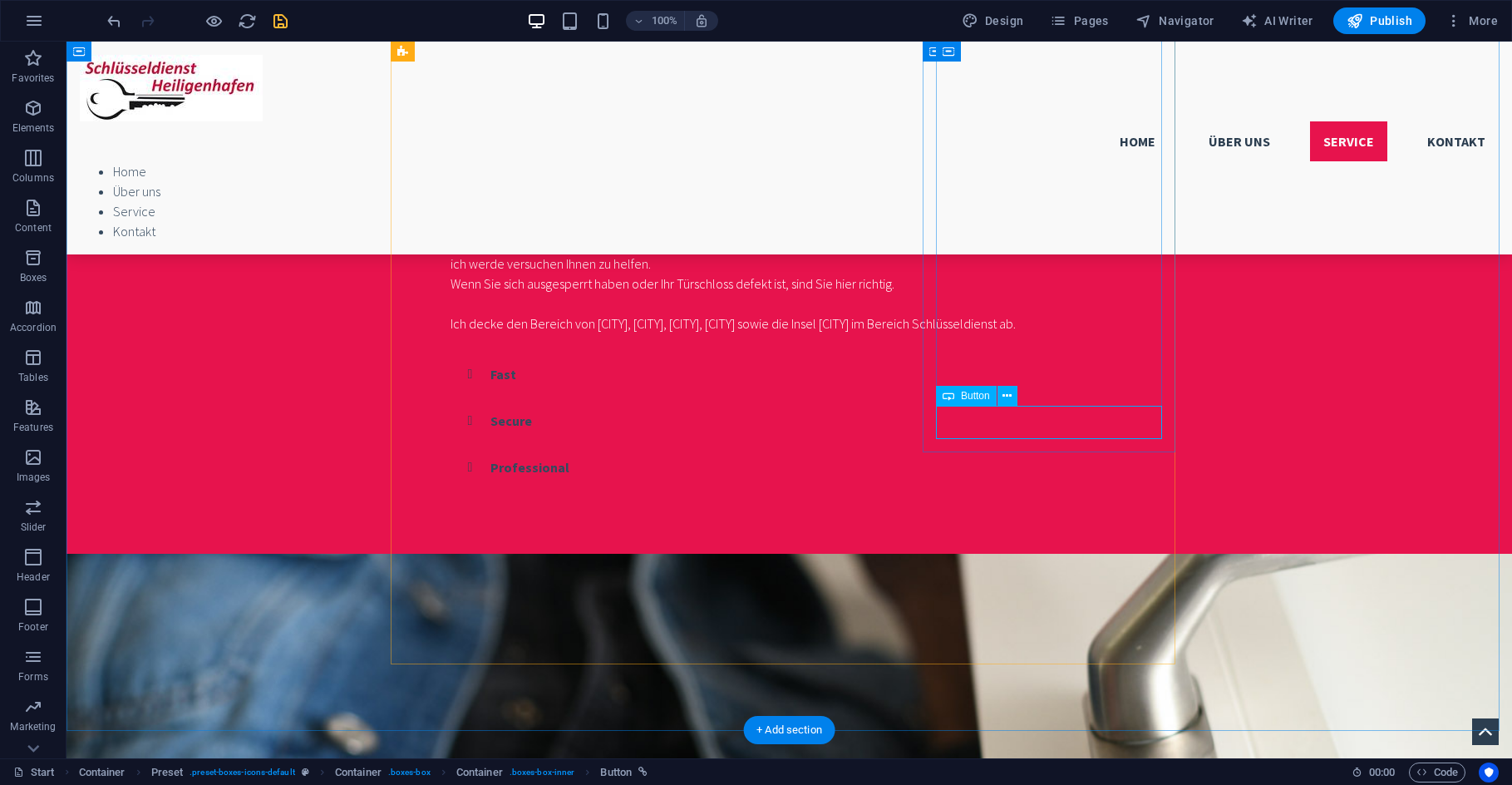 scroll, scrollTop: 1344, scrollLeft: 0, axis: vertical 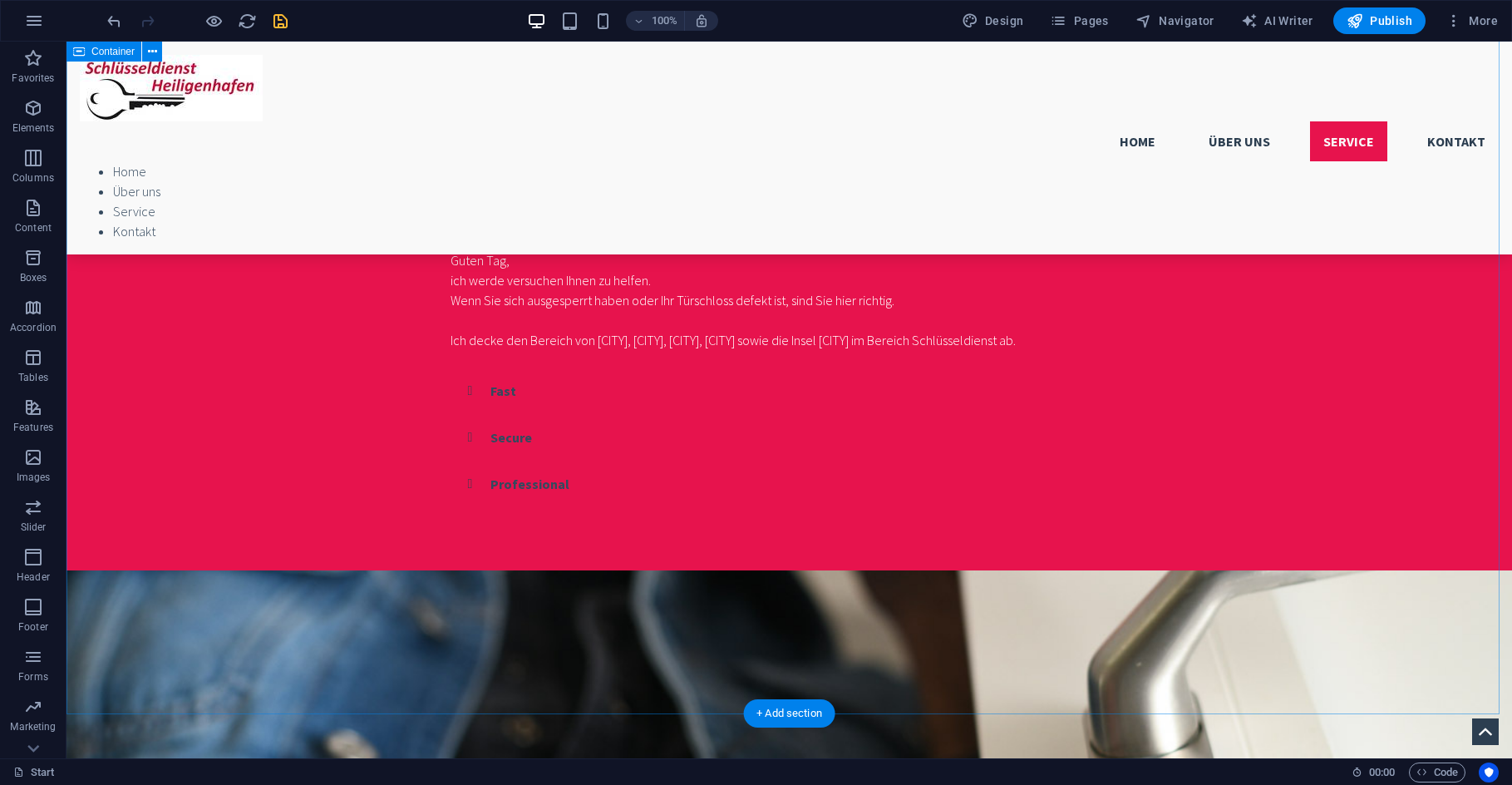 click on "Services
Kosten Türöffnung Lorem ipsum dolor sit amet, consectetur adipisicing elit. Veritatis, dolorem! dfldgäödflgdf dsdfgdfgfd sdfgdfgdf More Details
Lock Picking Lorem ipsum dolor sit amet, consectetur adipisicing elit. Veritatis, dolorem! More Details
Warnung! Sollten Sie mich nicht erreichen, seien Sie bitte aufmerksam bei der Wahl eines anderen Schlüsseldienstes. Befolgen Sie bitte folgende Ratschläge: – Generell gilt bei Schlüsseldiensten: Bevorzugen Sie ortsansässige Firmen, um die Fahrtkosten gering zu halten. – Frage Sie am Telefon nach dem Endpreis. – Vergleichen Sie die Preise der Anbieter und achten Sie auf Wochenend- und Nachtzuschläge. – Vorsicht bei 0800 – Nummern – Lassen Sie sich vom Handwerker nicht unter Druck setzen.
Lock Repair Lorem ipsum dolor sit amet, consectetur adipisicing elit. Veritatis, dolorem! More Details
Lock upgrading More Details" at bounding box center (789, 1882) 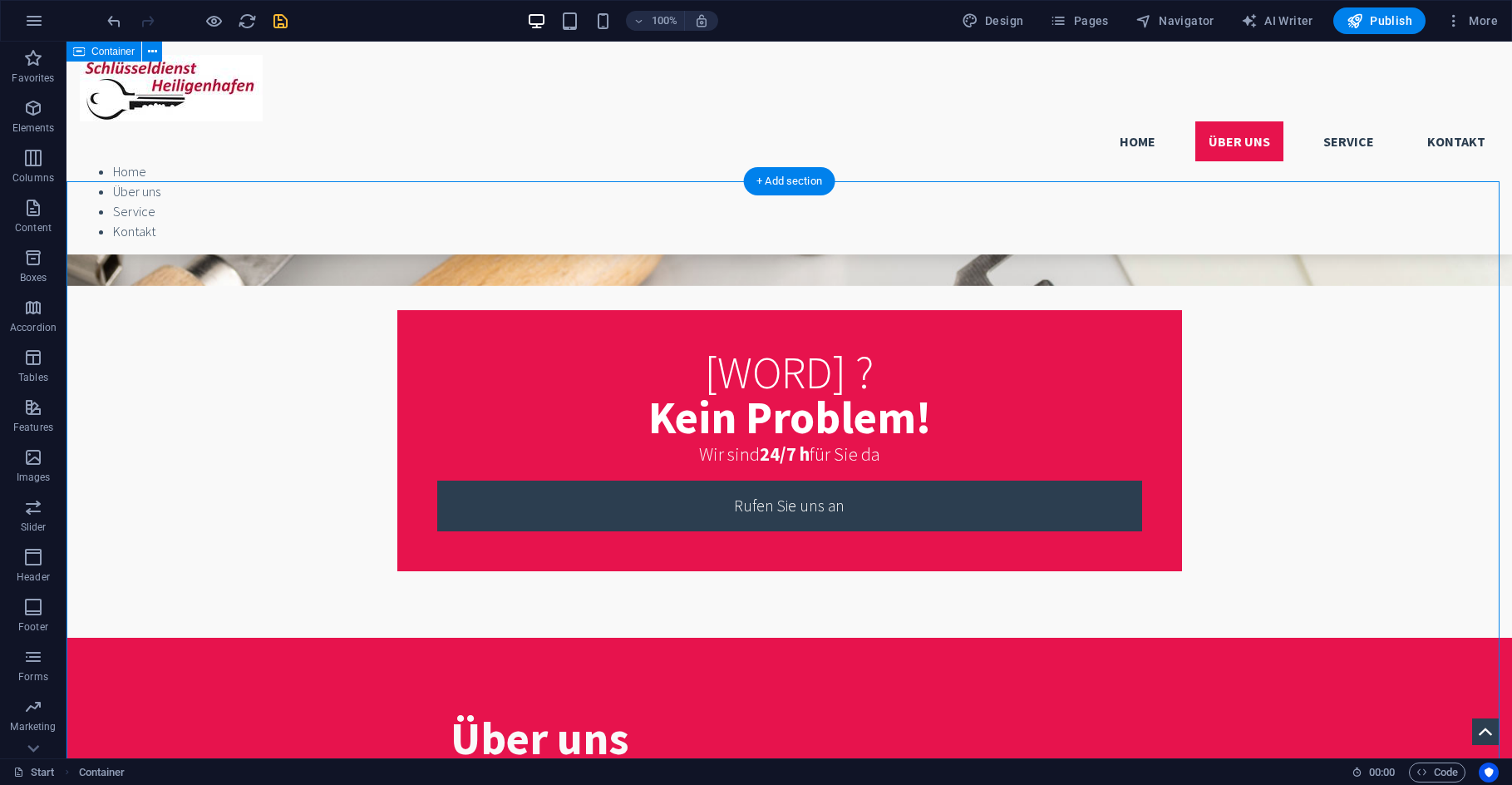 scroll, scrollTop: 679, scrollLeft: 0, axis: vertical 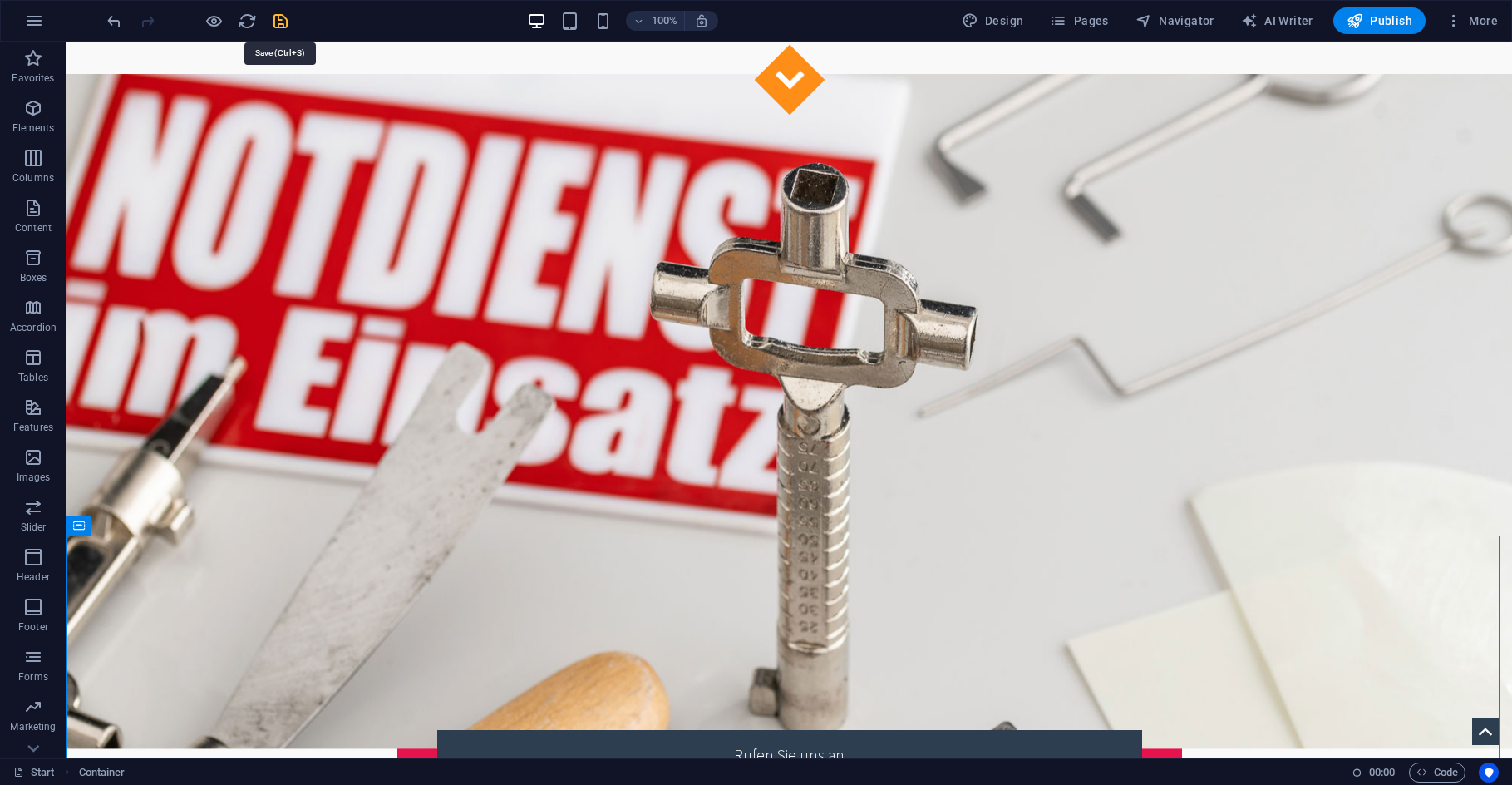 click at bounding box center [280, 21] 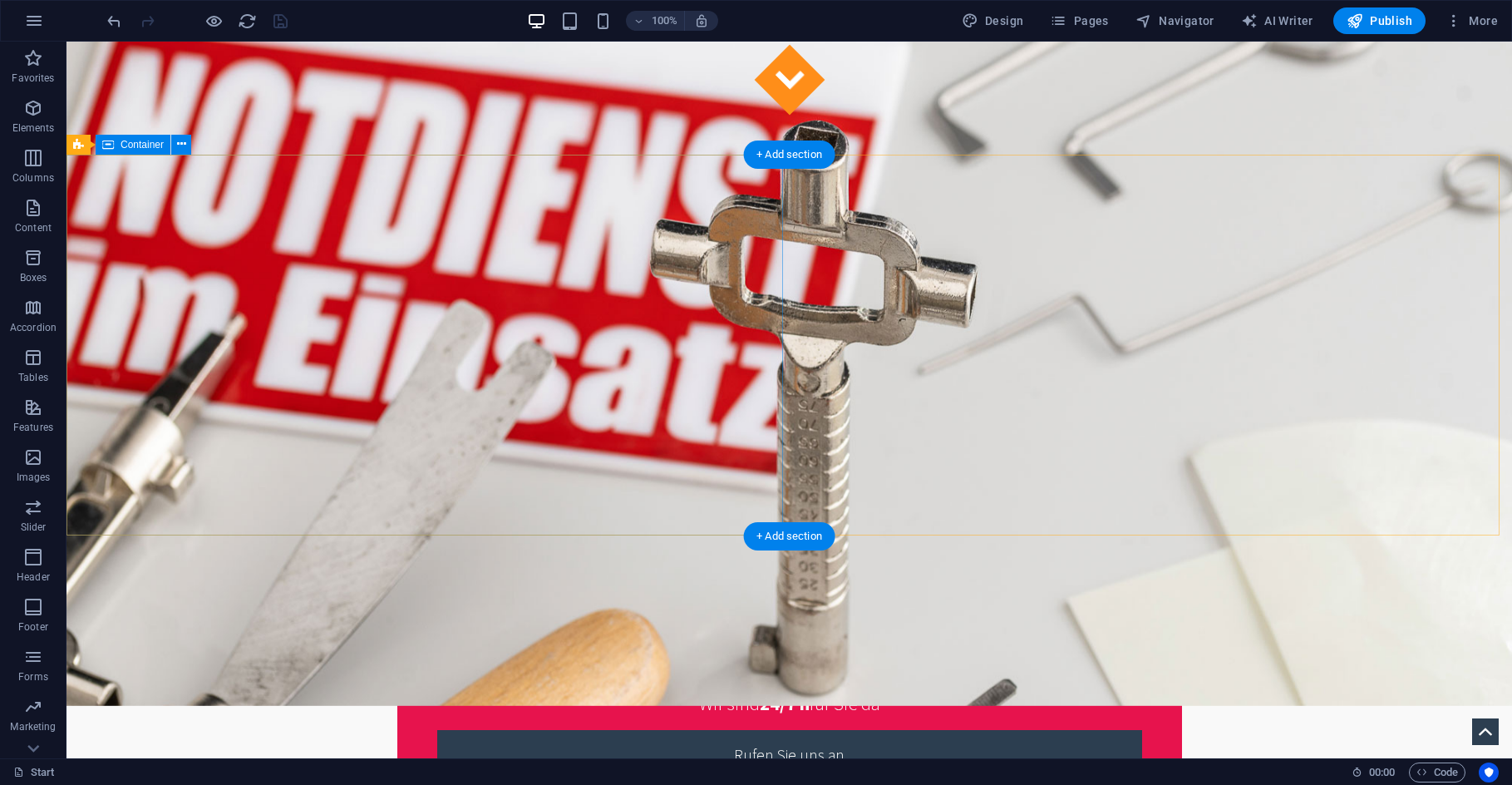 scroll, scrollTop: 1011, scrollLeft: 0, axis: vertical 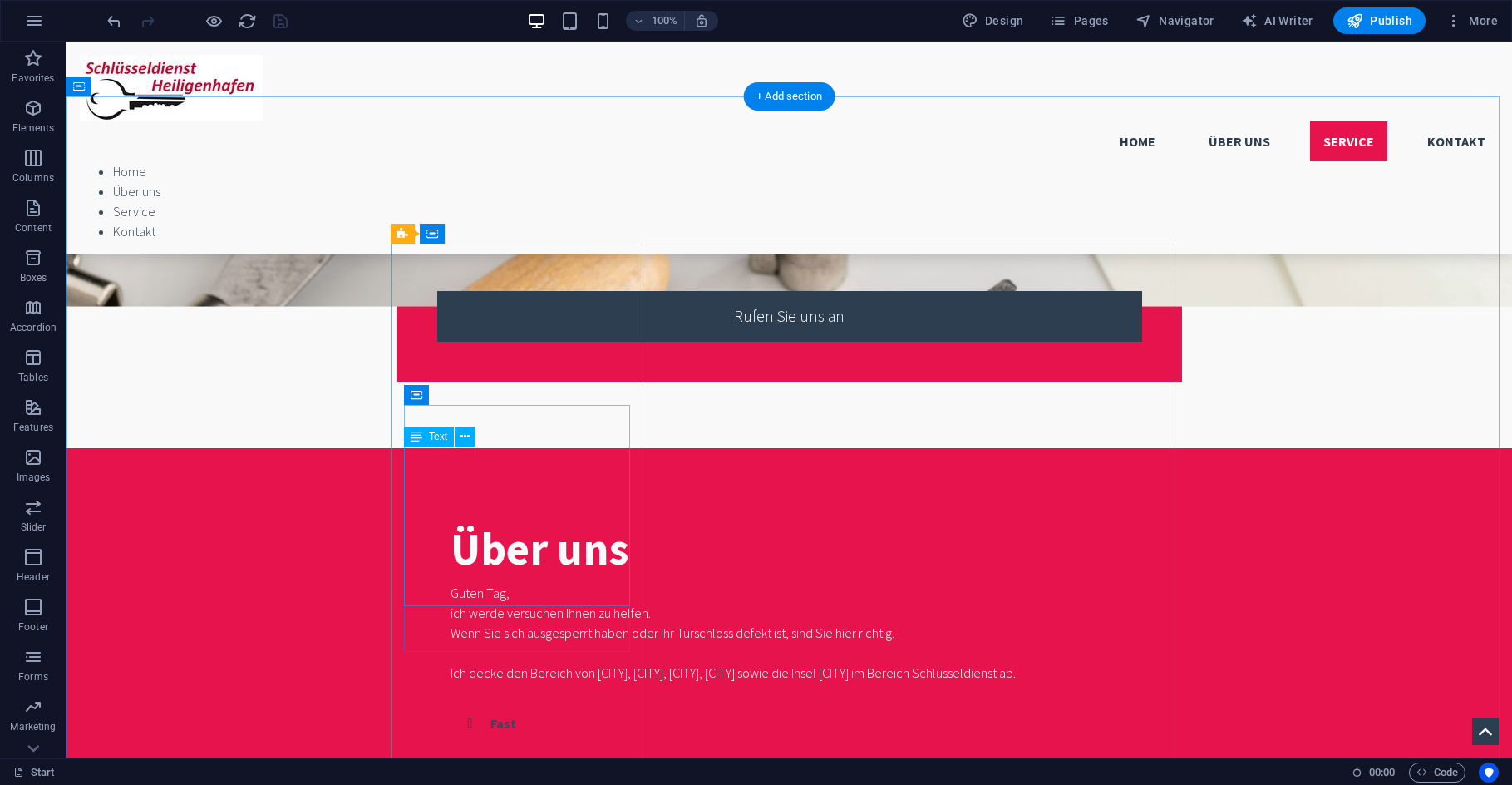 click on "Lorem ipsum dolor sit amet, consectetur adipisicing elit. Veritatis, dolorem! dfldgäödflgdf dsdfgdfgfd sdfgdfgdf" at bounding box center (790, 1719) 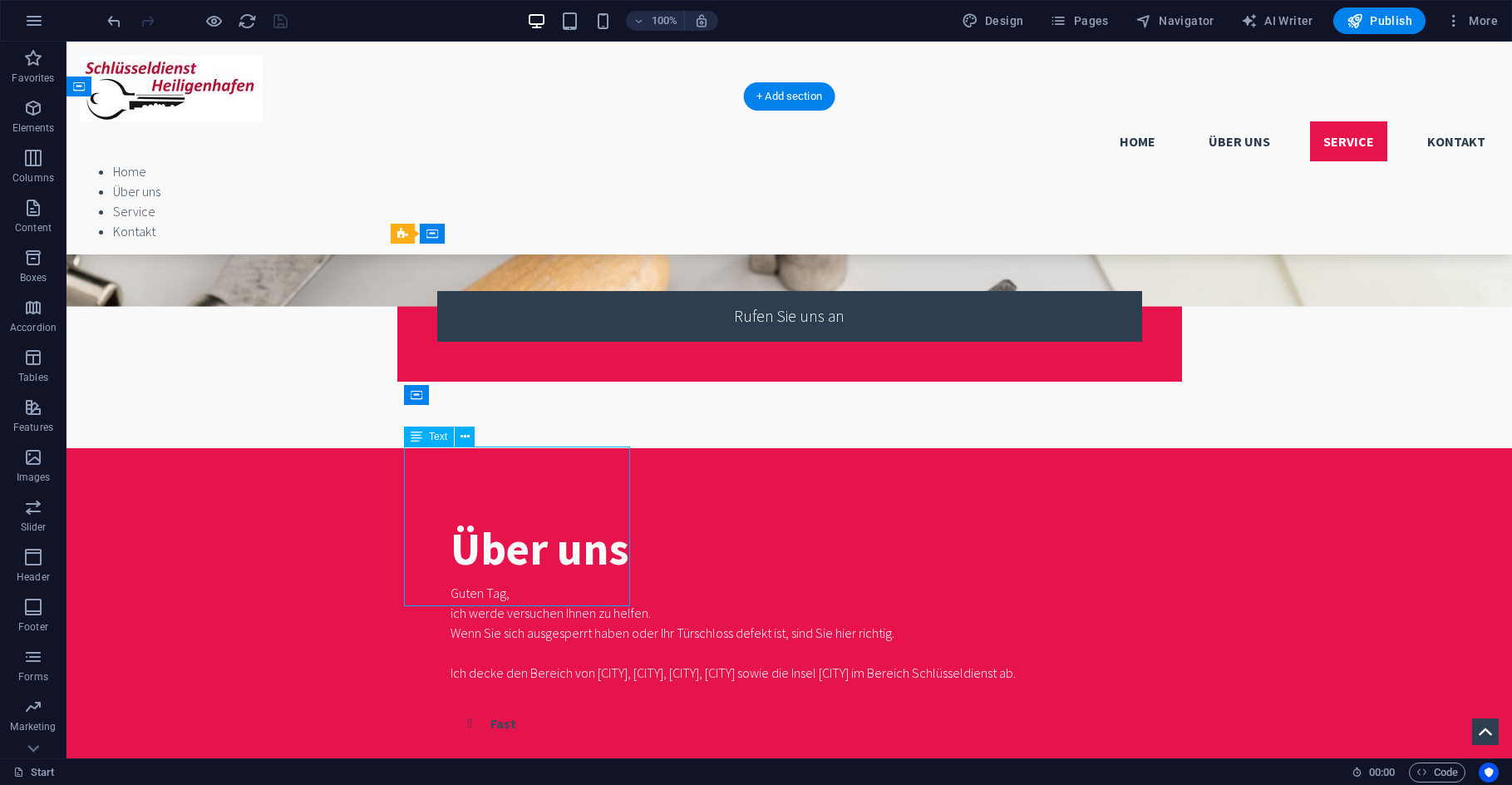 click on "Lorem ipsum dolor sit amet, consectetur adipisicing elit. Veritatis, dolorem! dfldgäödflgdf dsdfgdfgfd sdfgdfgdf" at bounding box center [790, 1719] 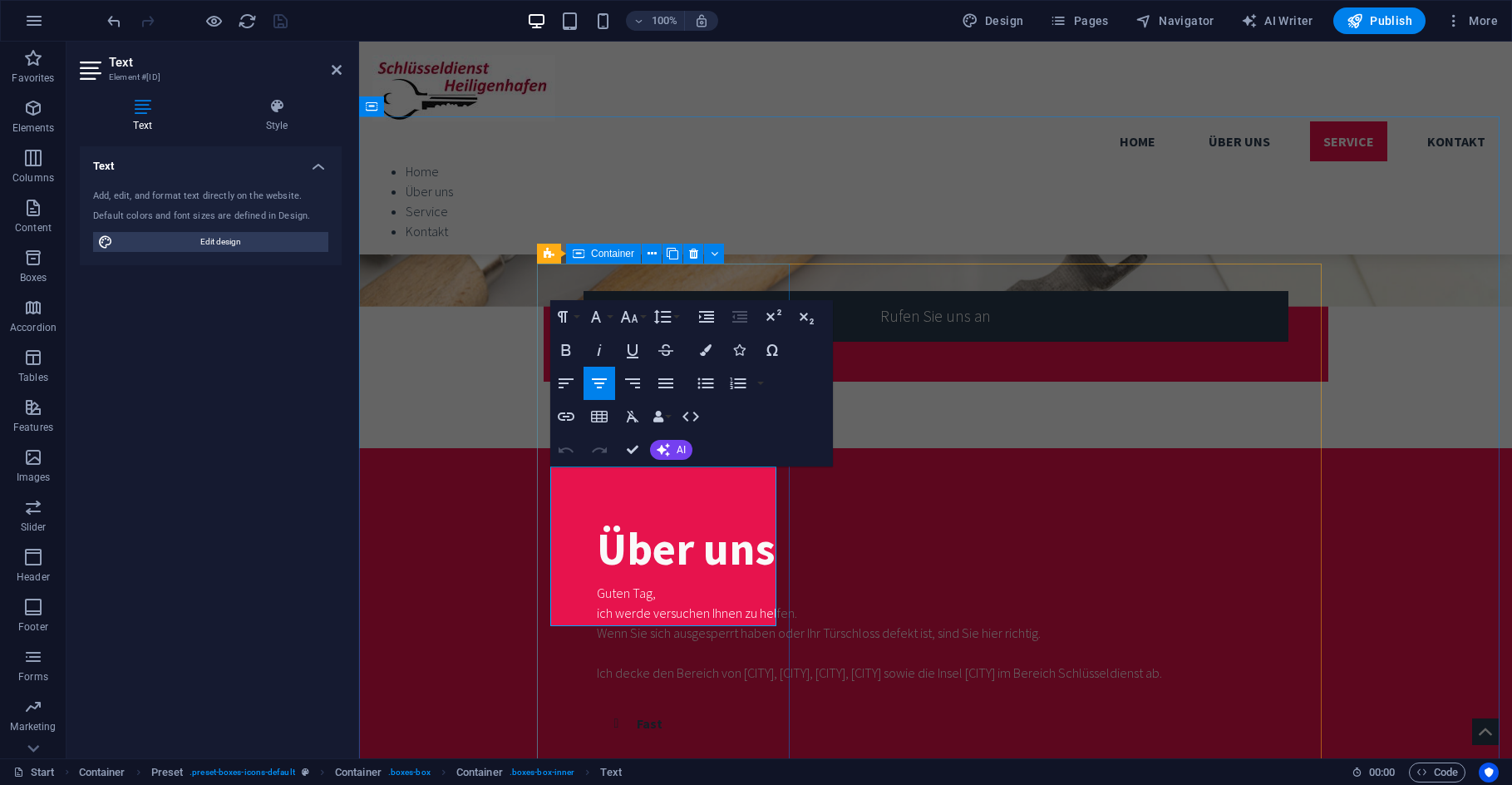 drag, startPoint x: 712, startPoint y: 596, endPoint x: 549, endPoint y: 477, distance: 201.81675 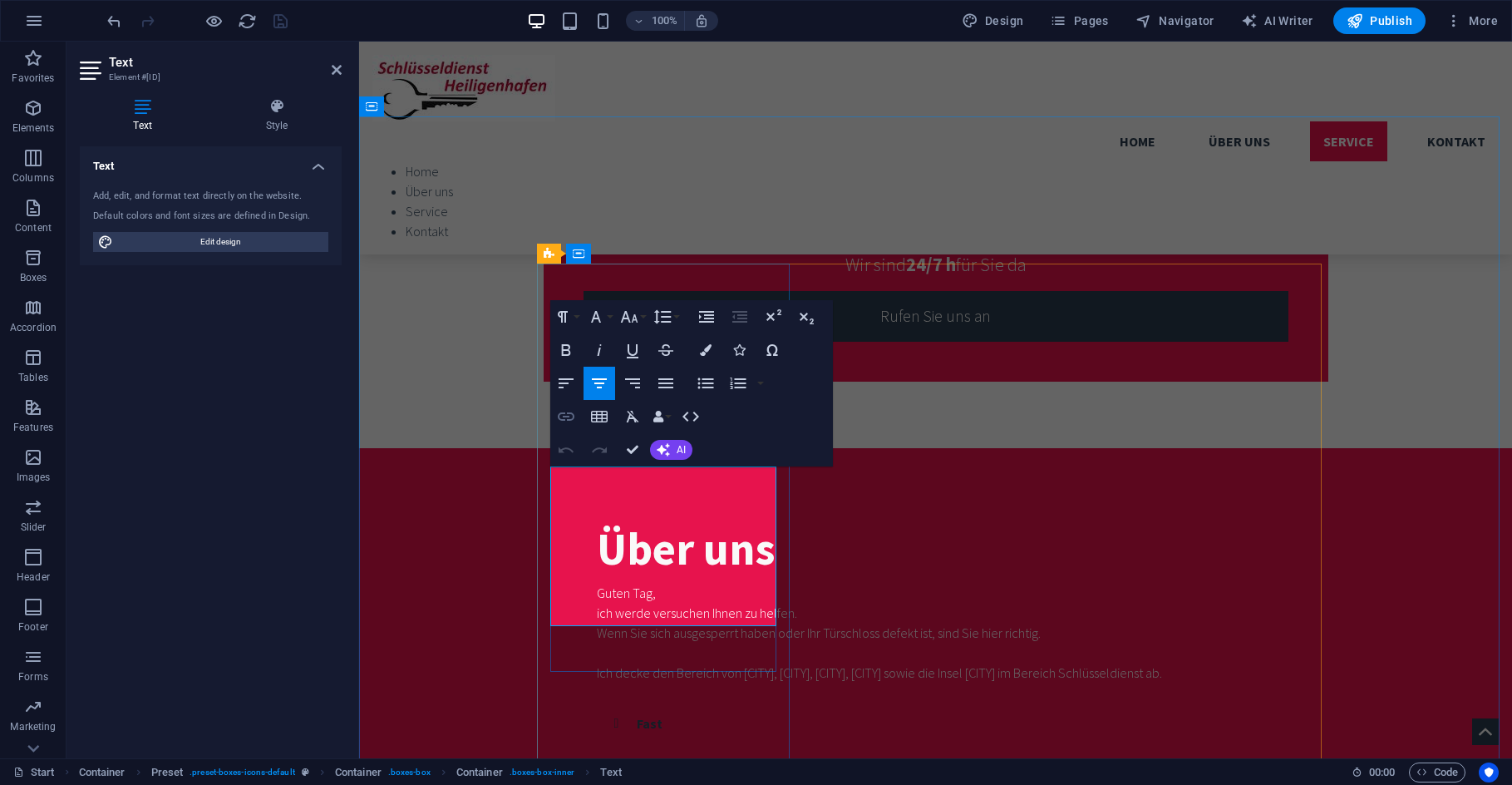 scroll, scrollTop: 1081, scrollLeft: 0, axis: vertical 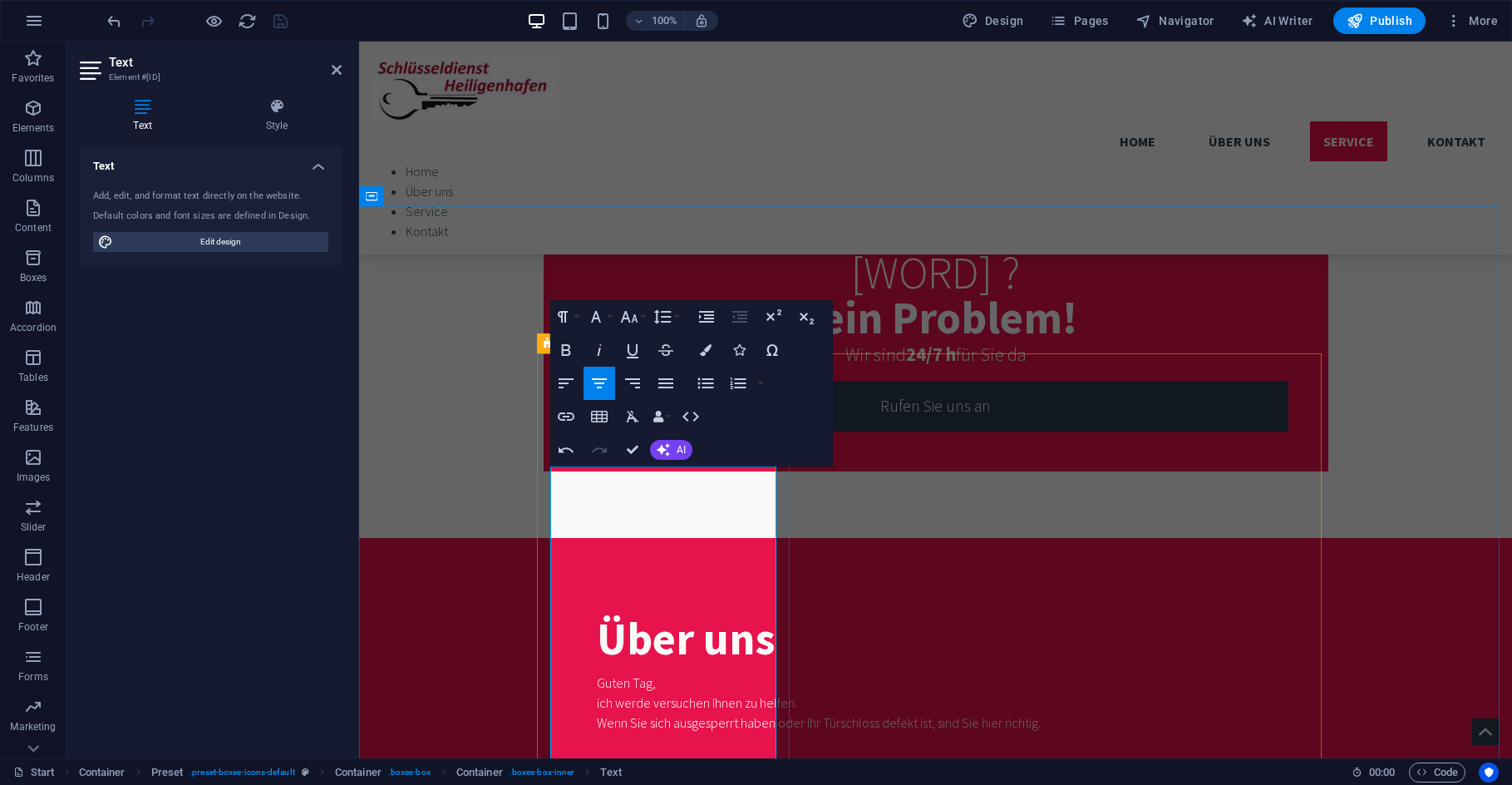 click on "Preise Tür öffnen: Wochentags 7.00 Uhr bis 17.00 Uhr 120€," at bounding box center [936, 1769] 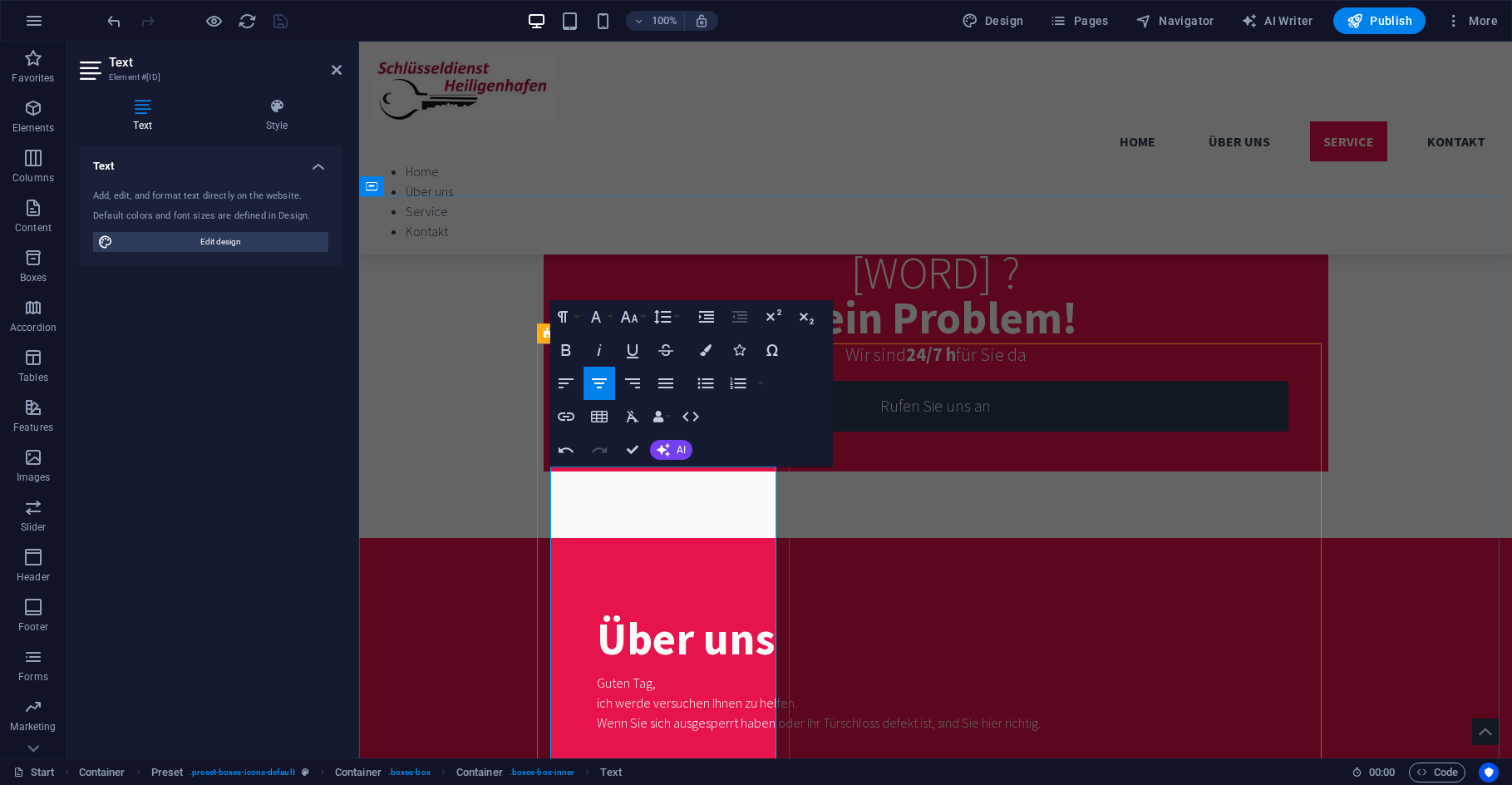 scroll, scrollTop: 931, scrollLeft: 0, axis: vertical 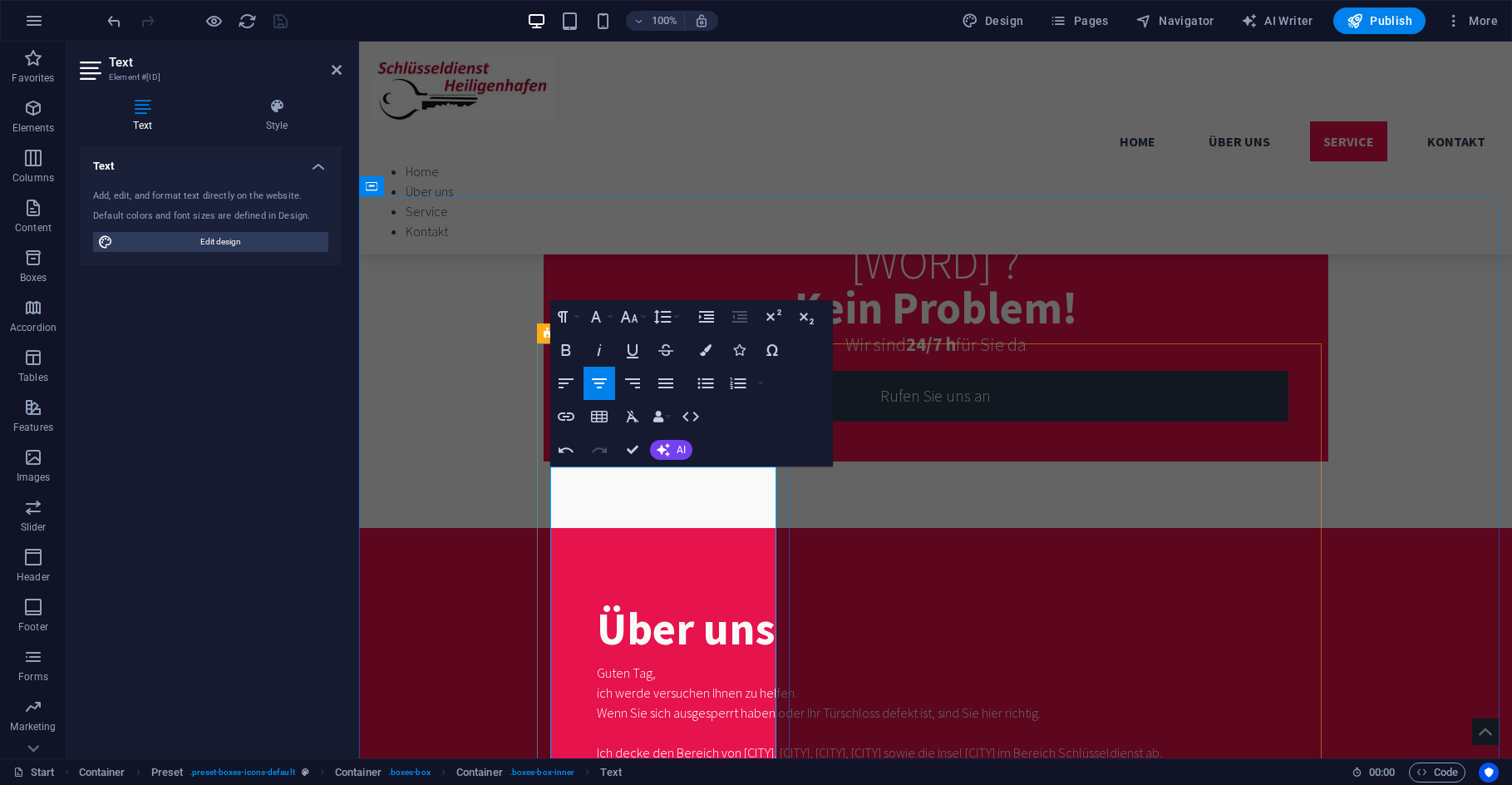 click on "Wochentags 17.00 Uhr bis 7.00 Uhr 155,00€," at bounding box center [936, 1779] 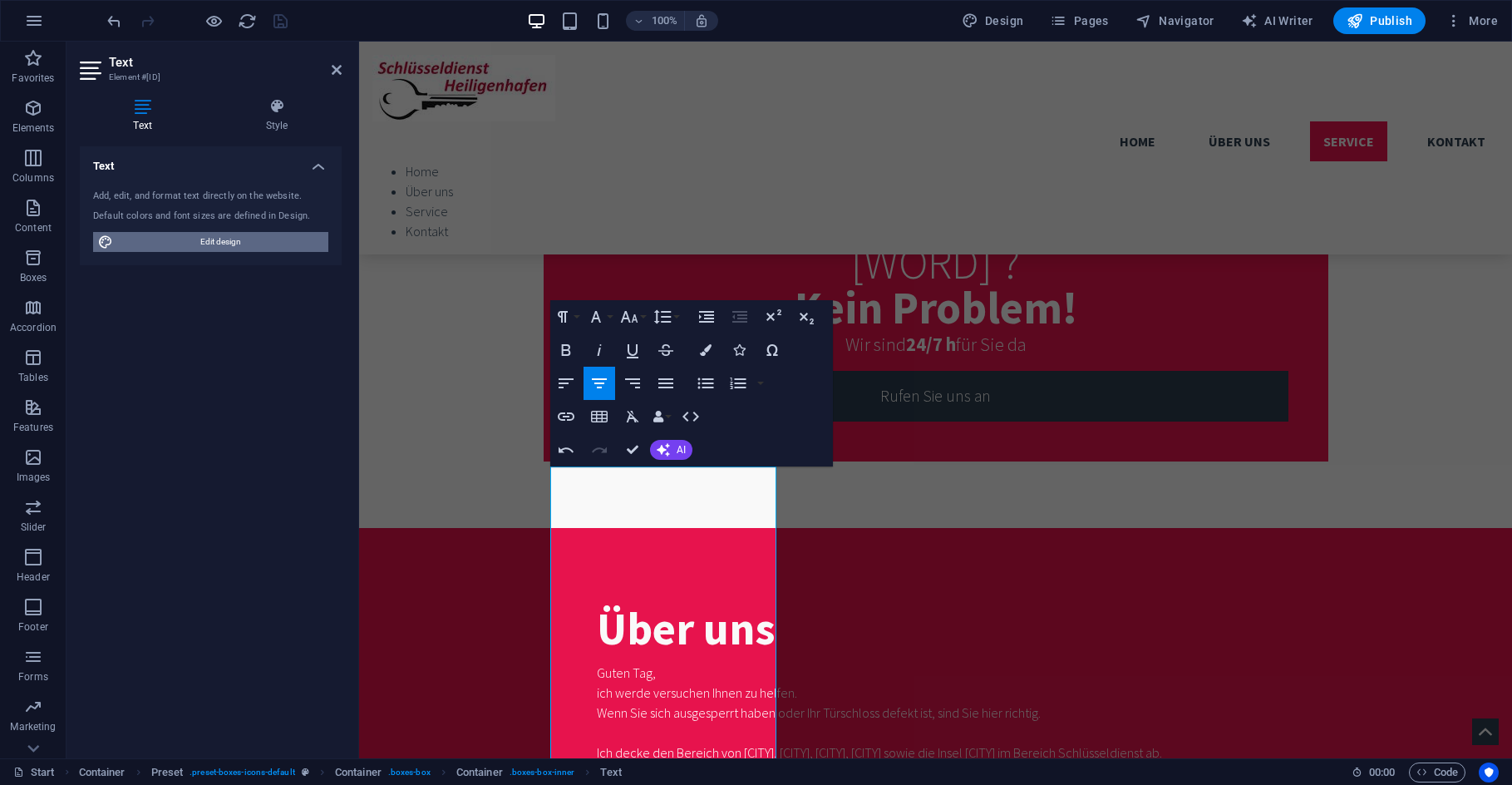 click on "Edit design" at bounding box center (220, 242) 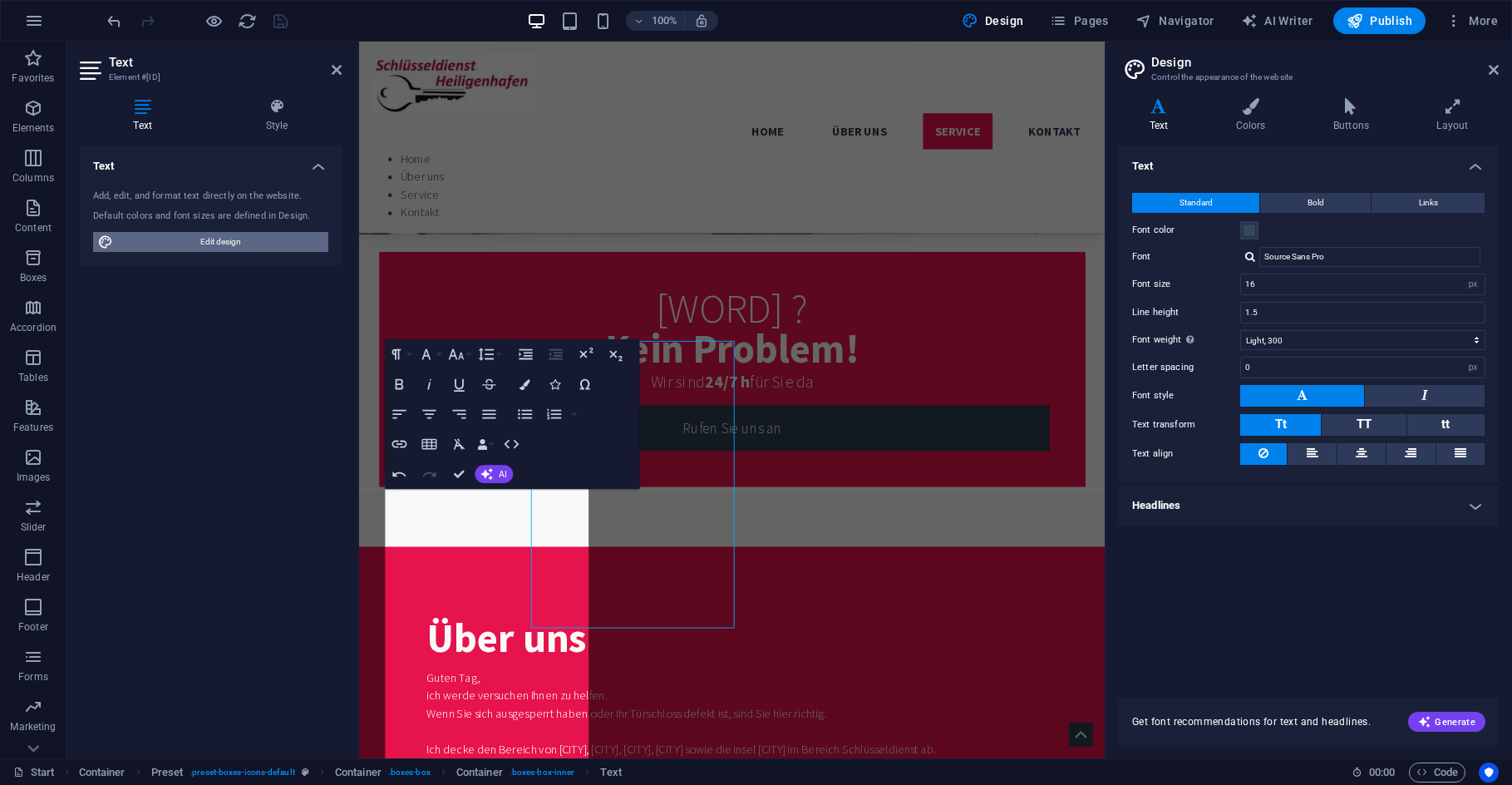 scroll, scrollTop: 1024, scrollLeft: 0, axis: vertical 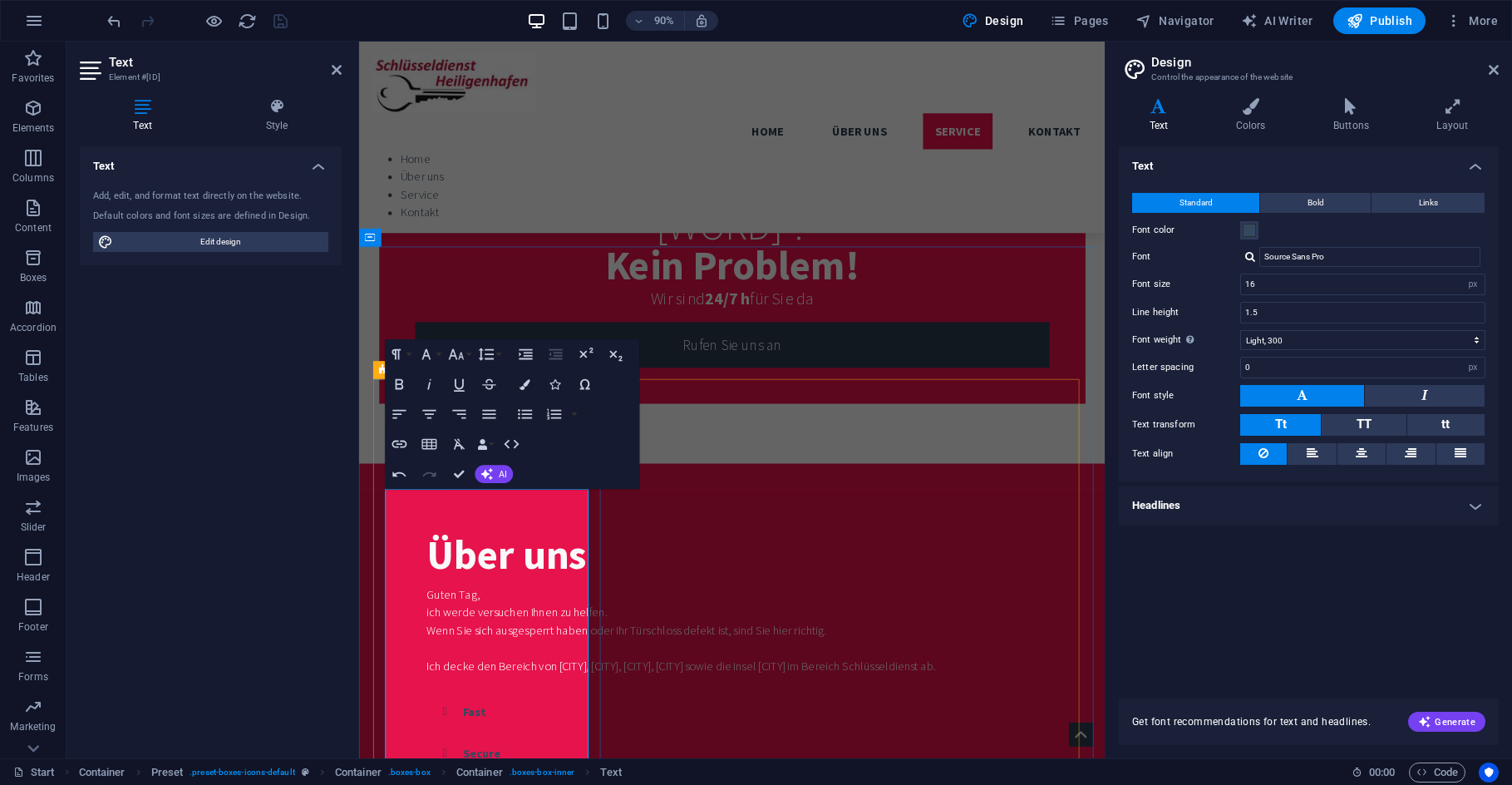 click on "Wochentags 17.00 Uhr bis 7.00 Uhr 155,00€," at bounding box center [774, 1834] 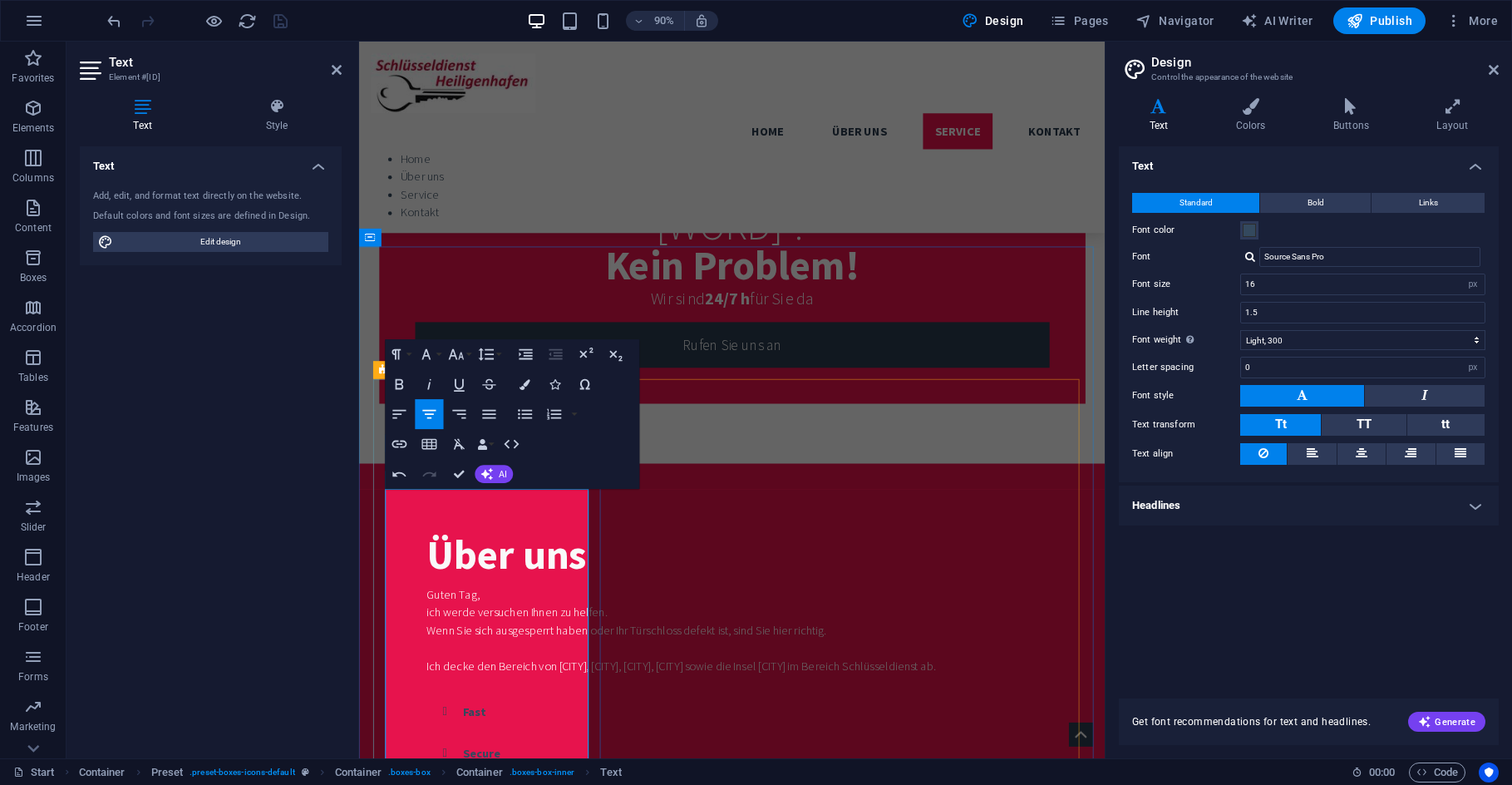 click on "Zusätzlich werden gegebenenfalls die angeführten Zuschläge berechnet:" at bounding box center (774, 1894) 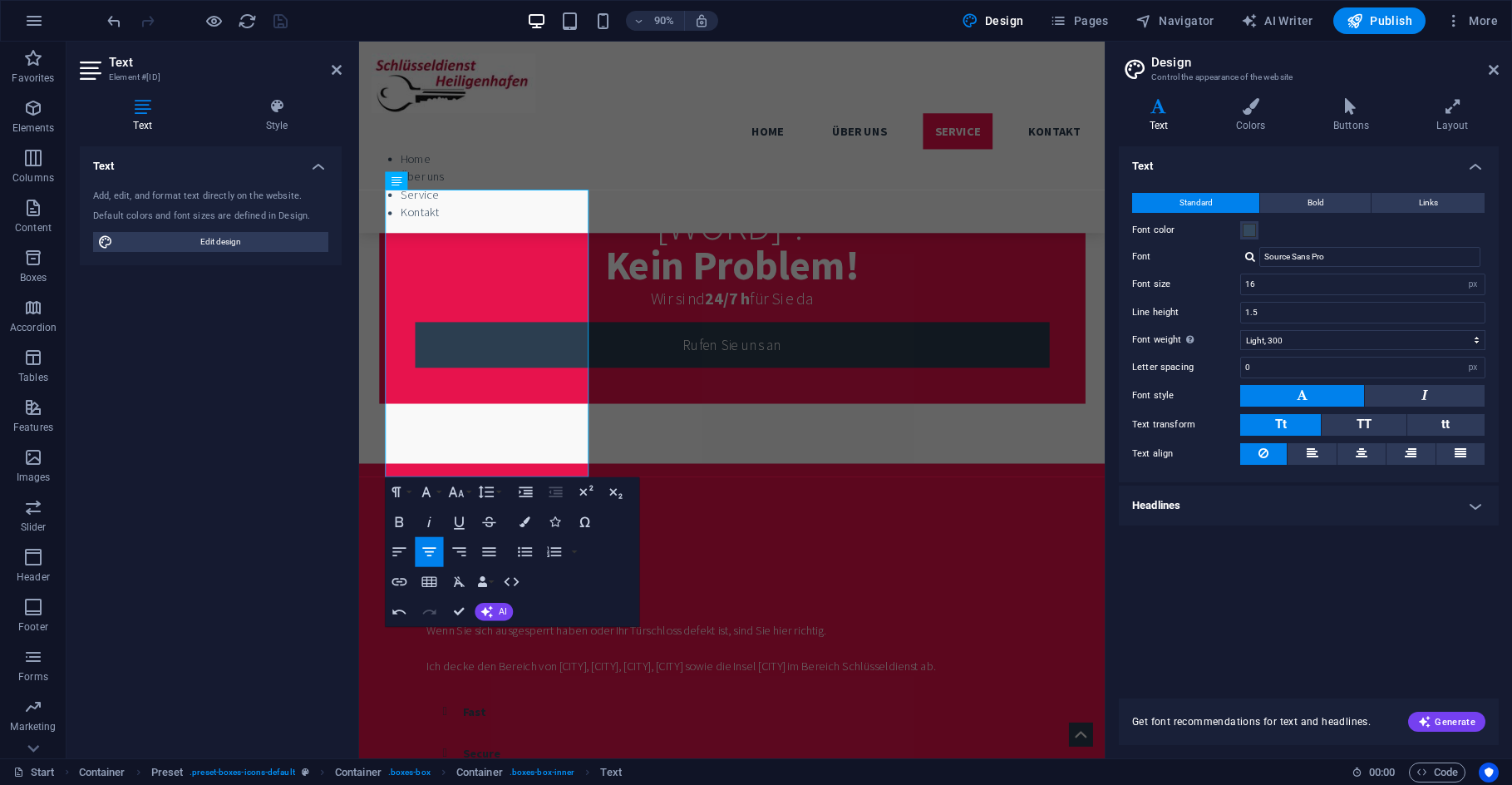 scroll, scrollTop: 1356, scrollLeft: 0, axis: vertical 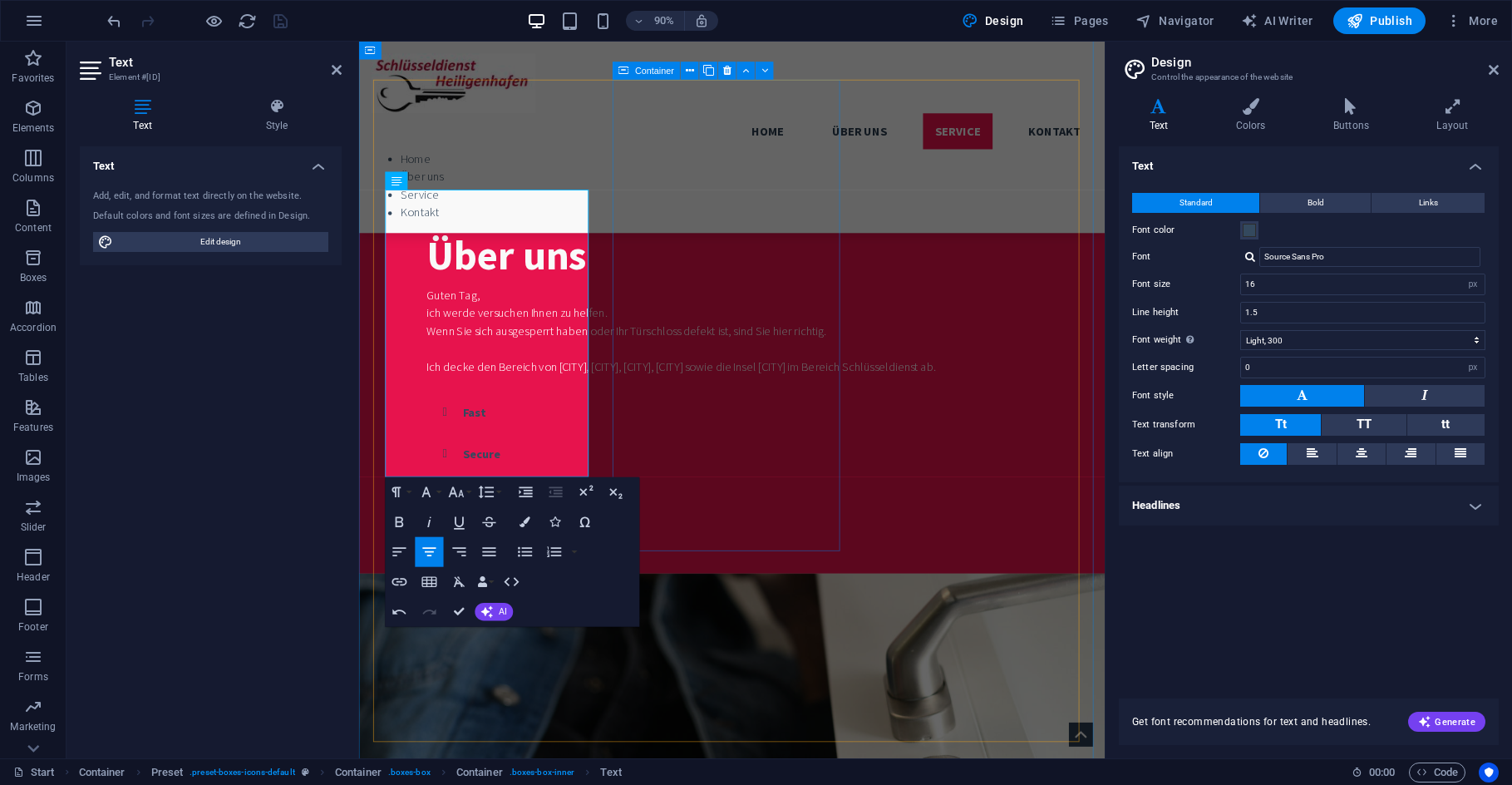 click on "Lock Picking Lorem ipsum dolor sit amet, consectetur adipisicing elit. Veritatis, dolorem! More Details" at bounding box center [774, 1806] 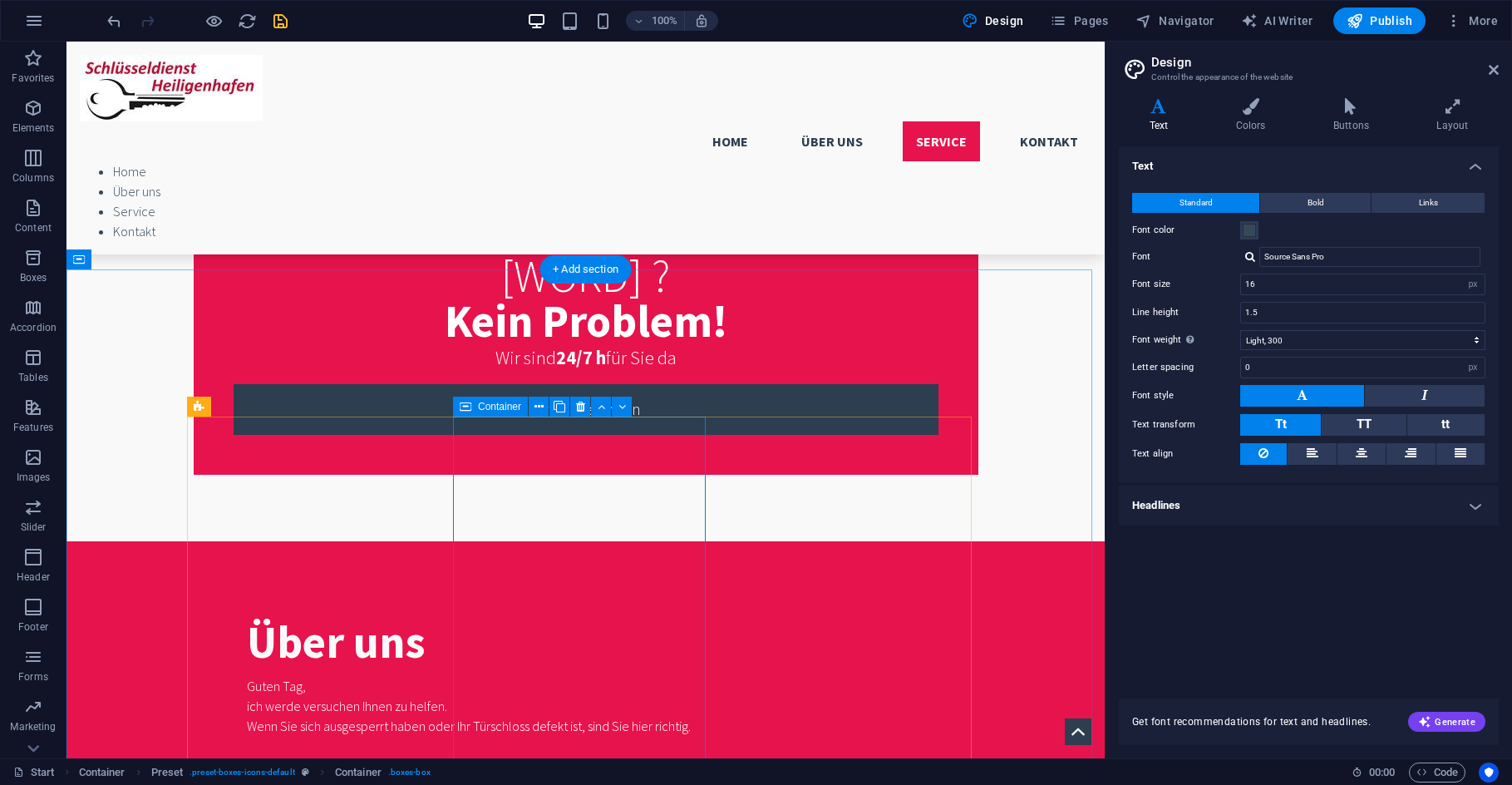 scroll, scrollTop: 911, scrollLeft: 0, axis: vertical 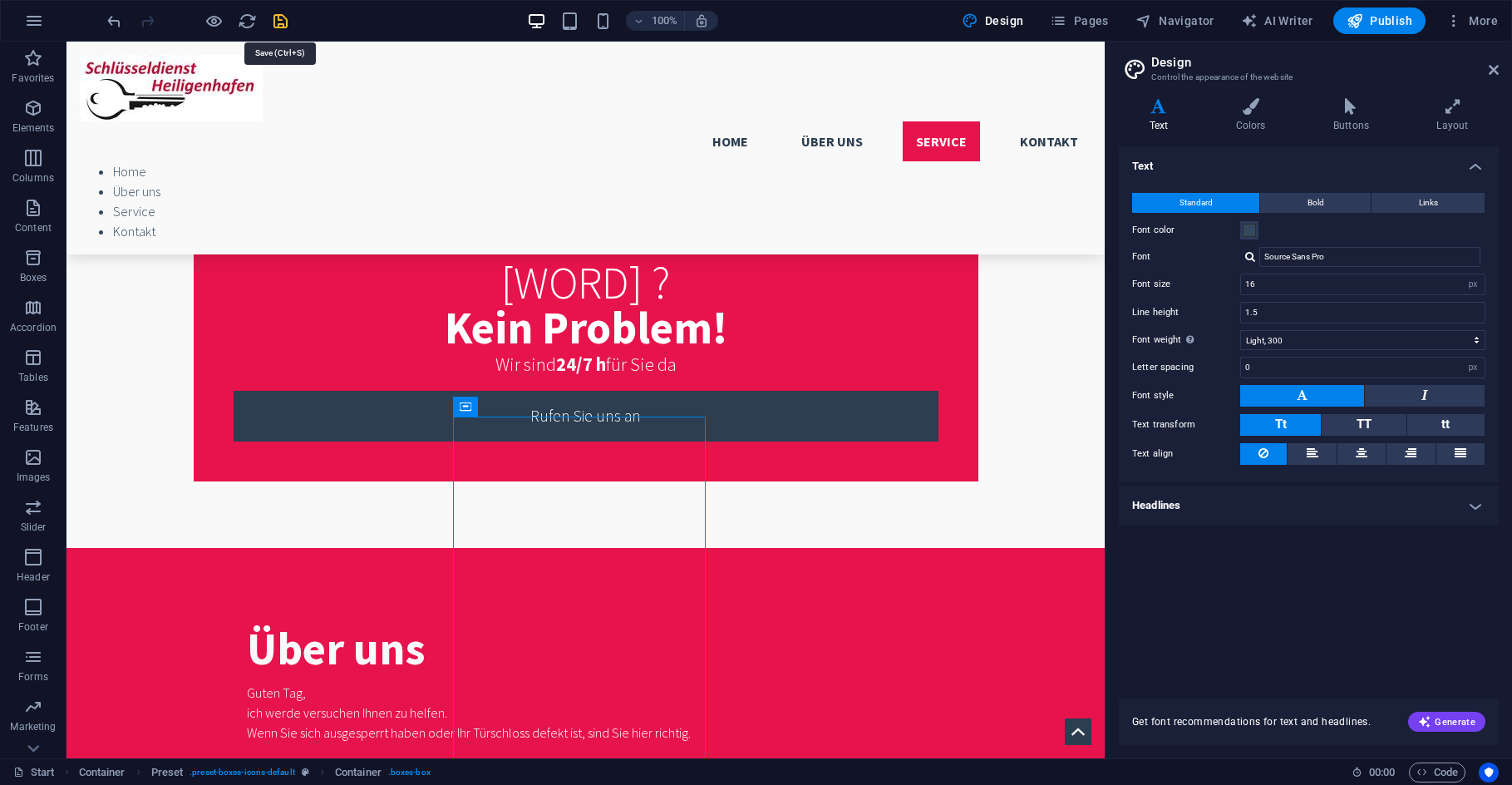 click at bounding box center (280, 21) 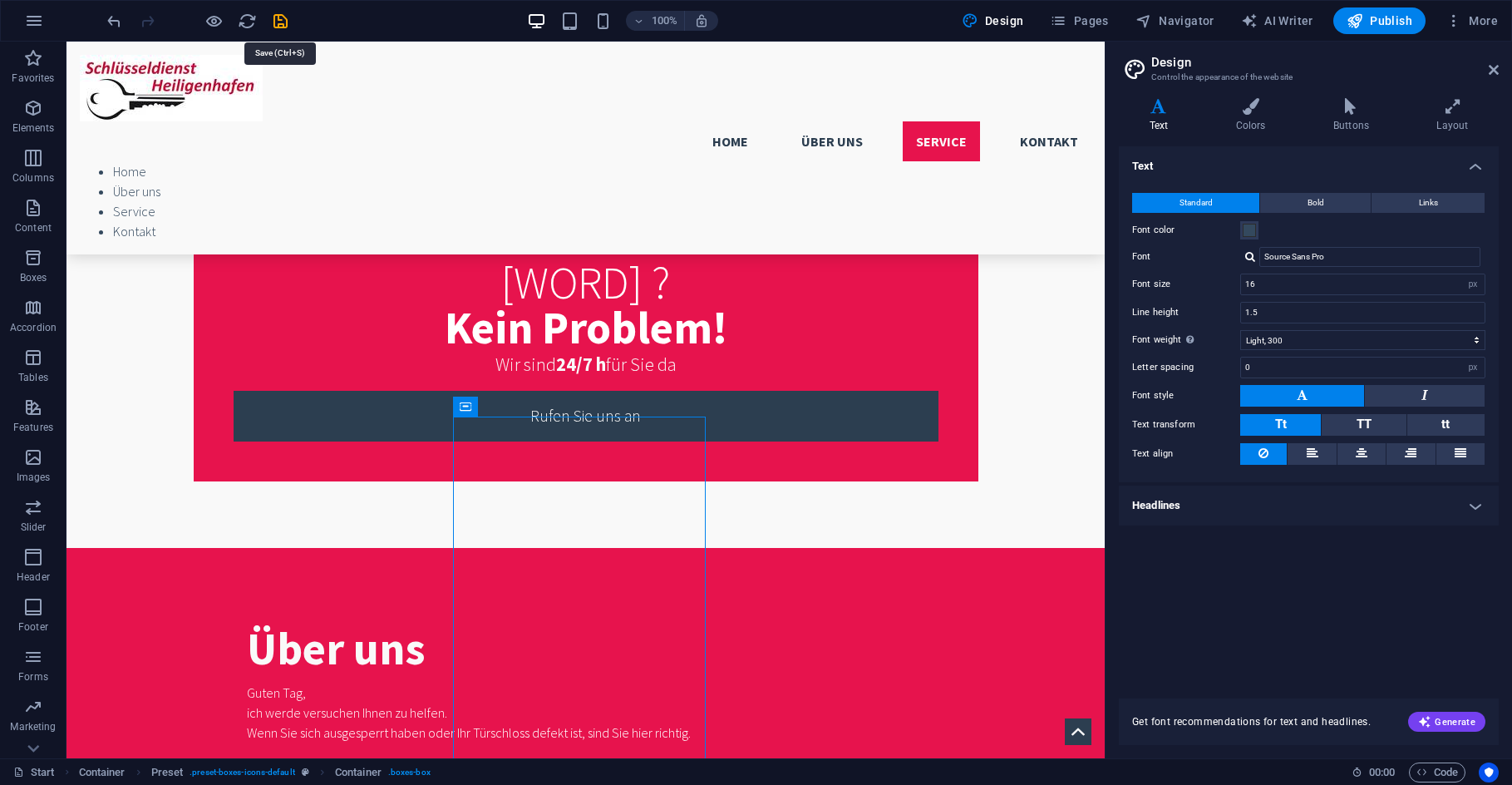 scroll, scrollTop: 891, scrollLeft: 0, axis: vertical 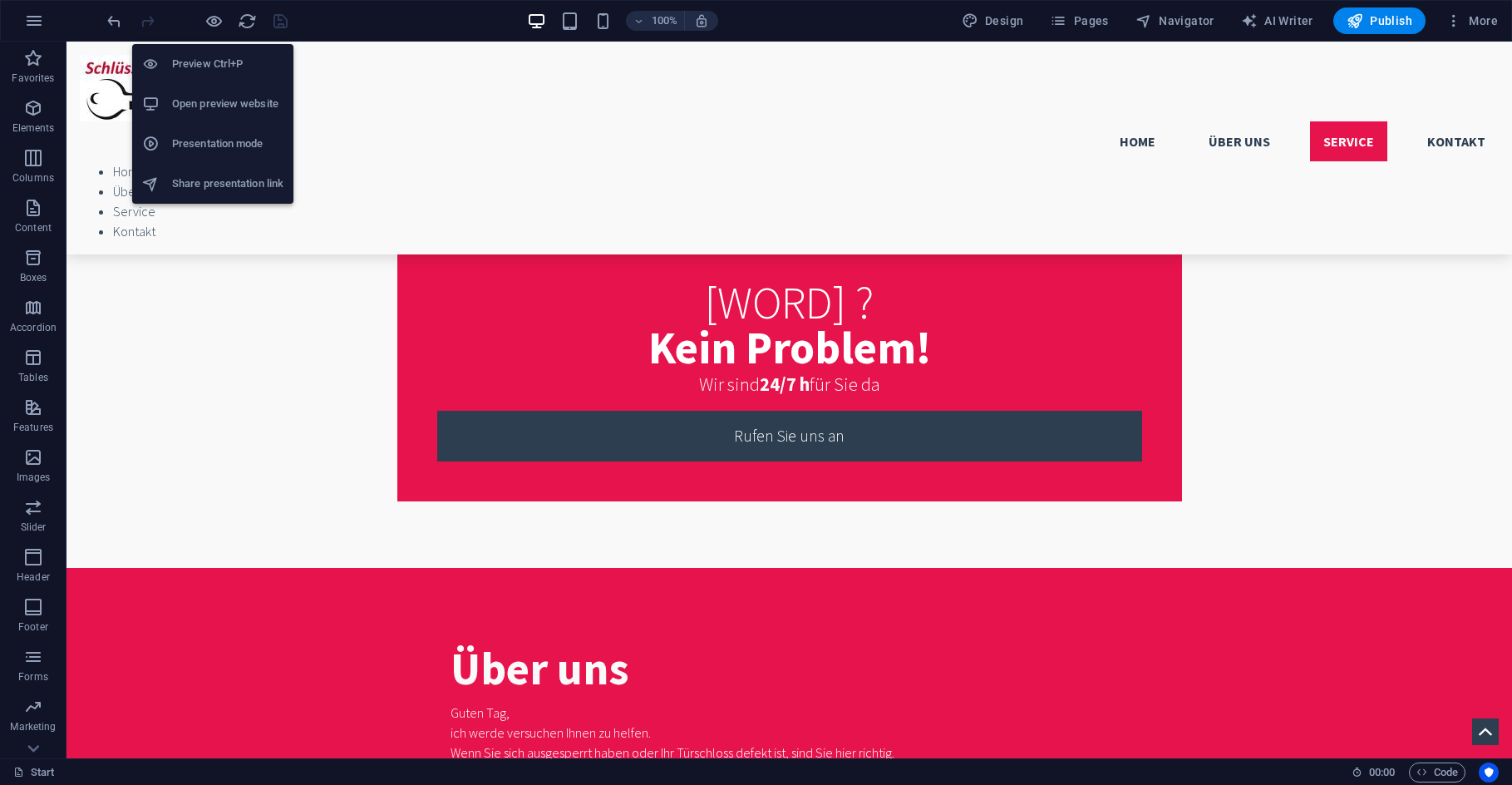 click on "Open preview website" at bounding box center (228, 104) 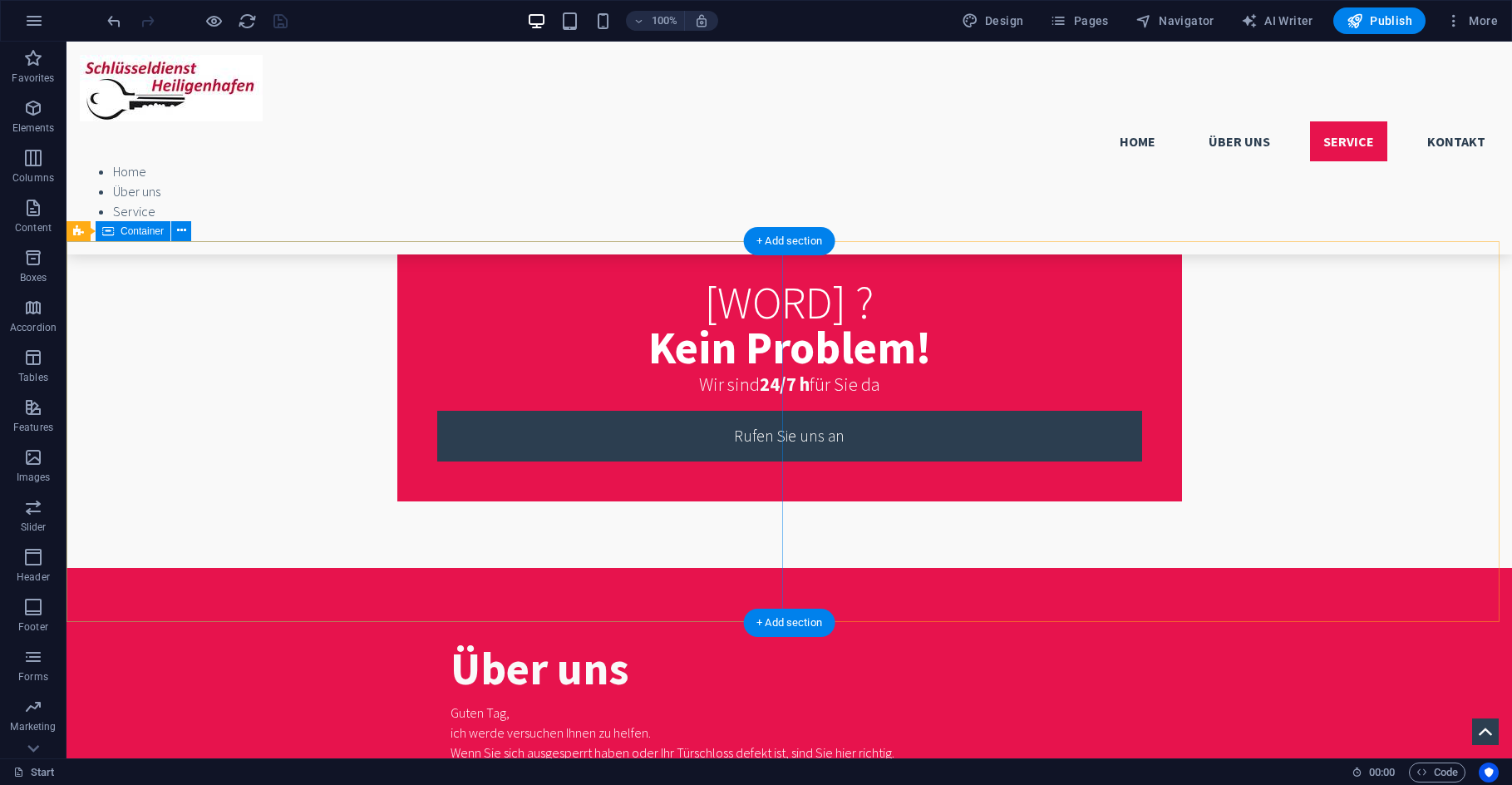 scroll, scrollTop: 559, scrollLeft: 0, axis: vertical 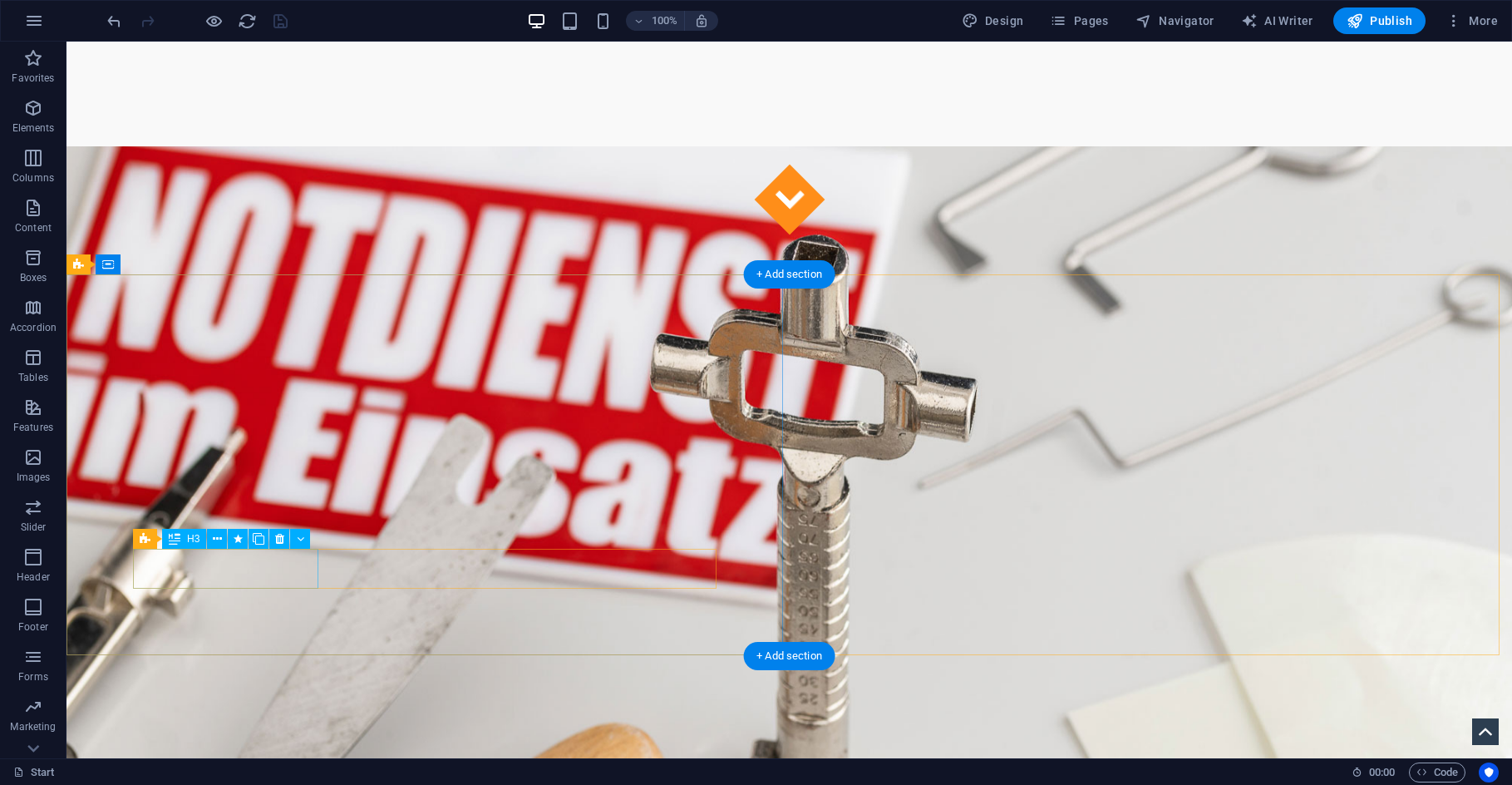 click on "Fast" at bounding box center [790, 1282] 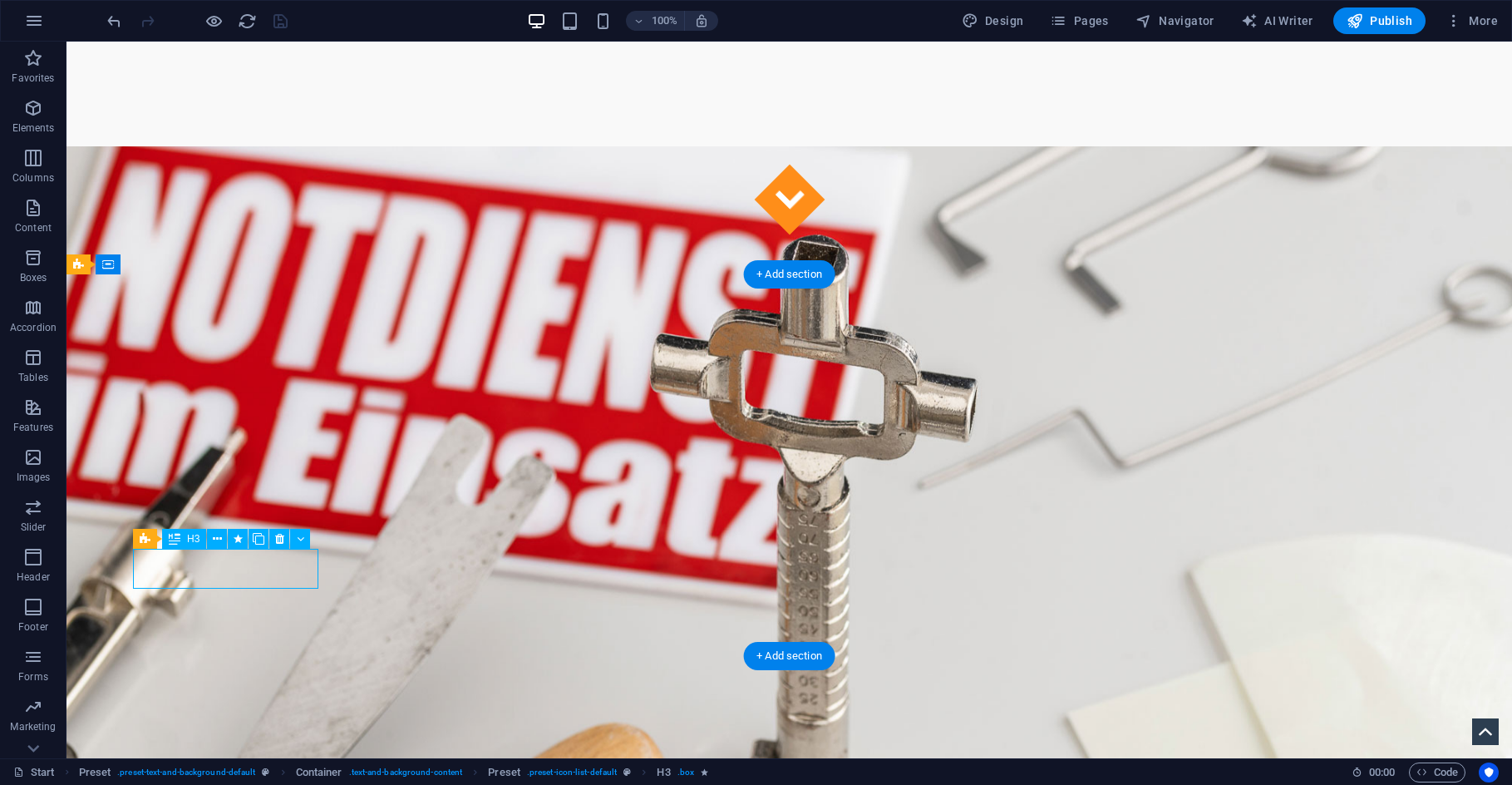 click on "Fast" at bounding box center (790, 1282) 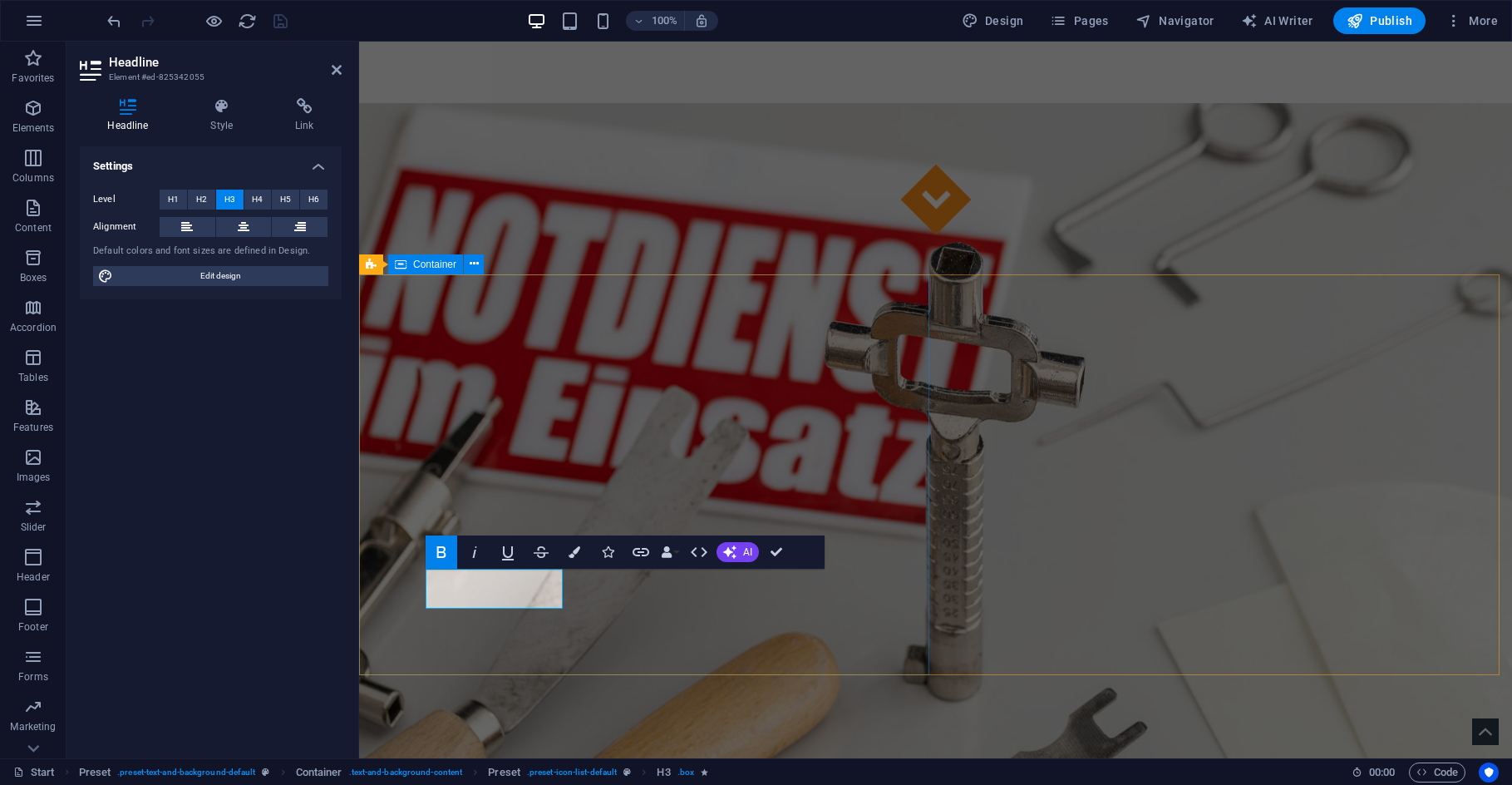 type 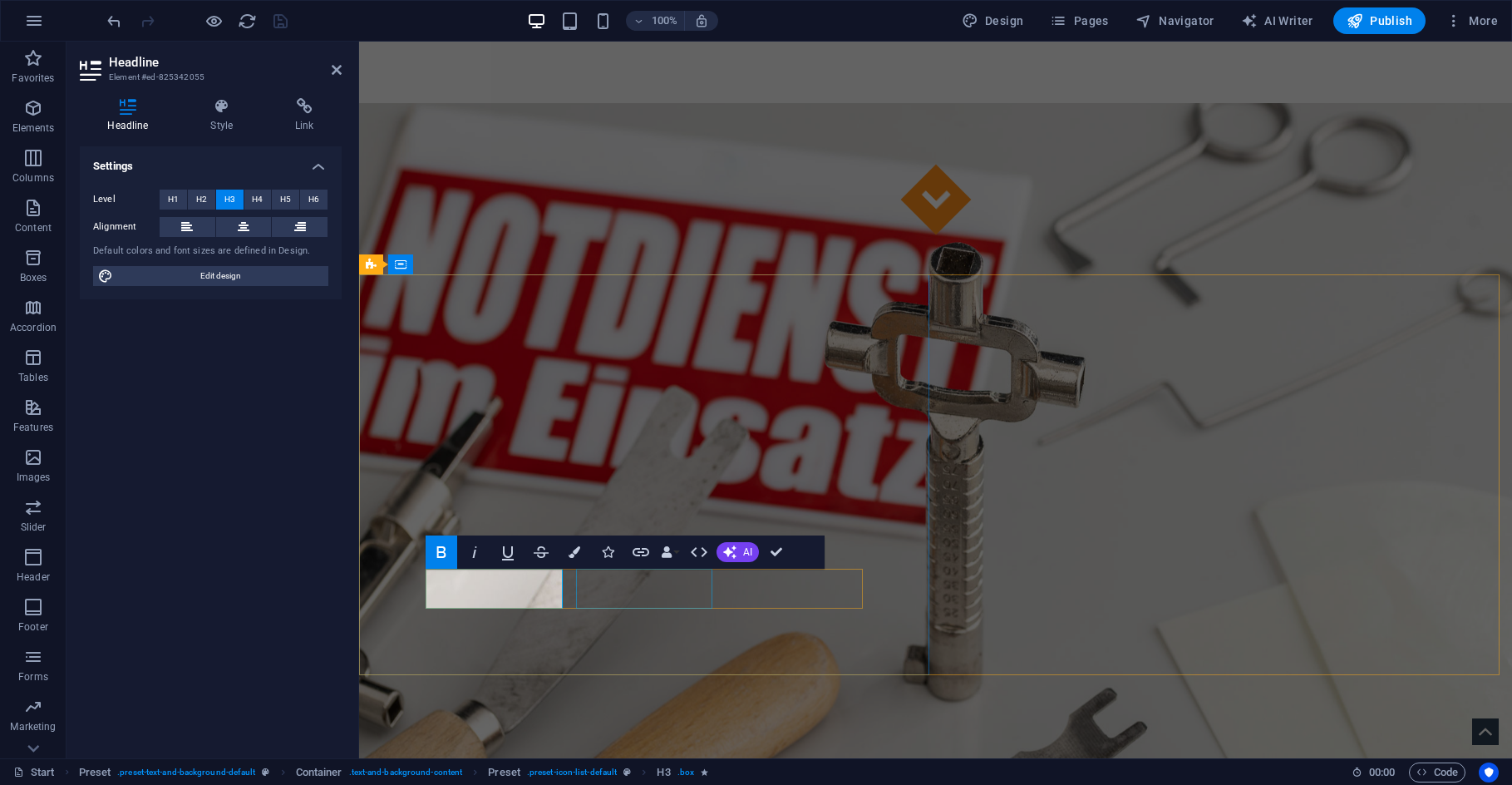 click on "Secure" at bounding box center (936, 1329) 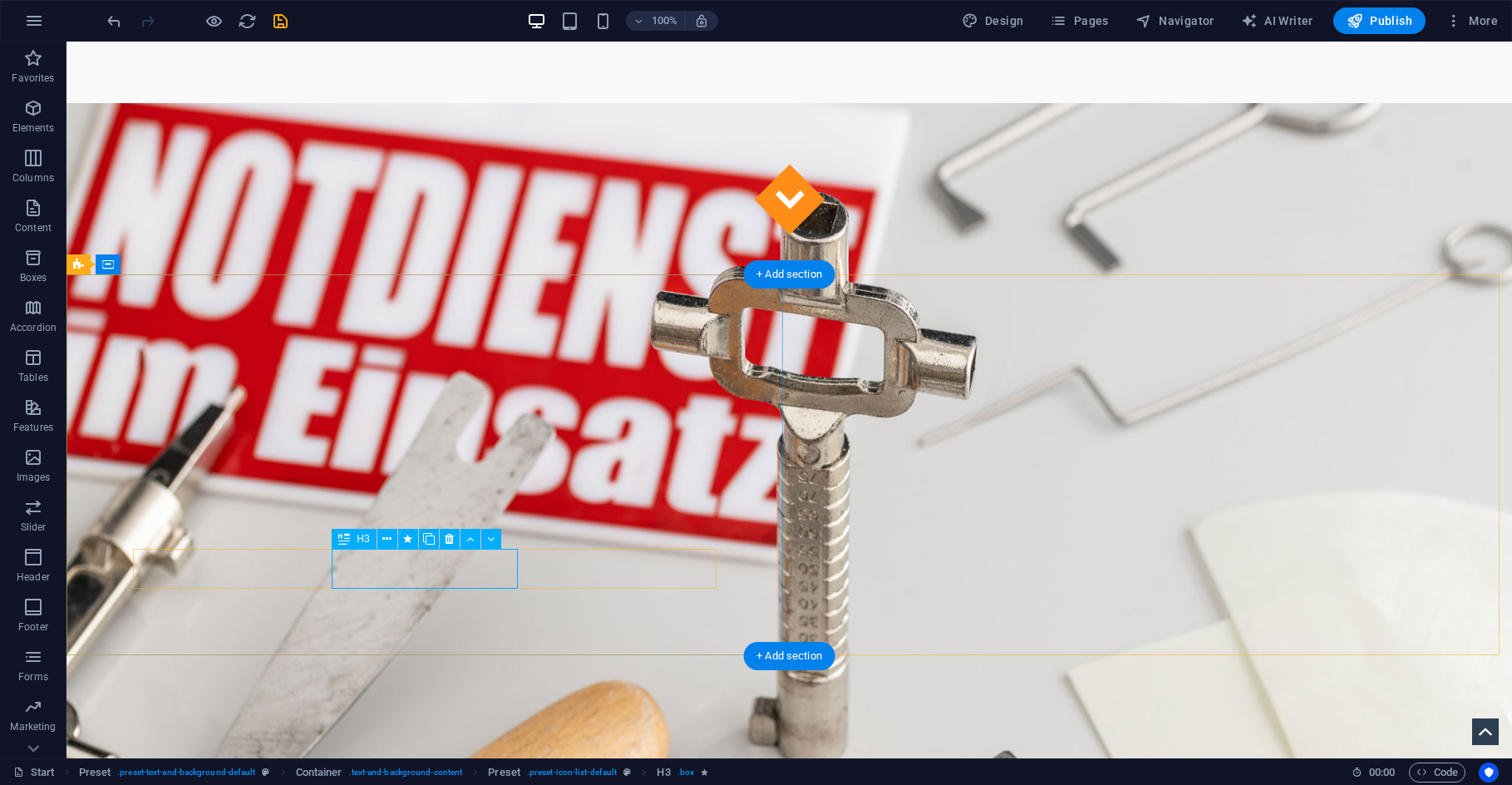 click on "Secure" at bounding box center [790, 1329] 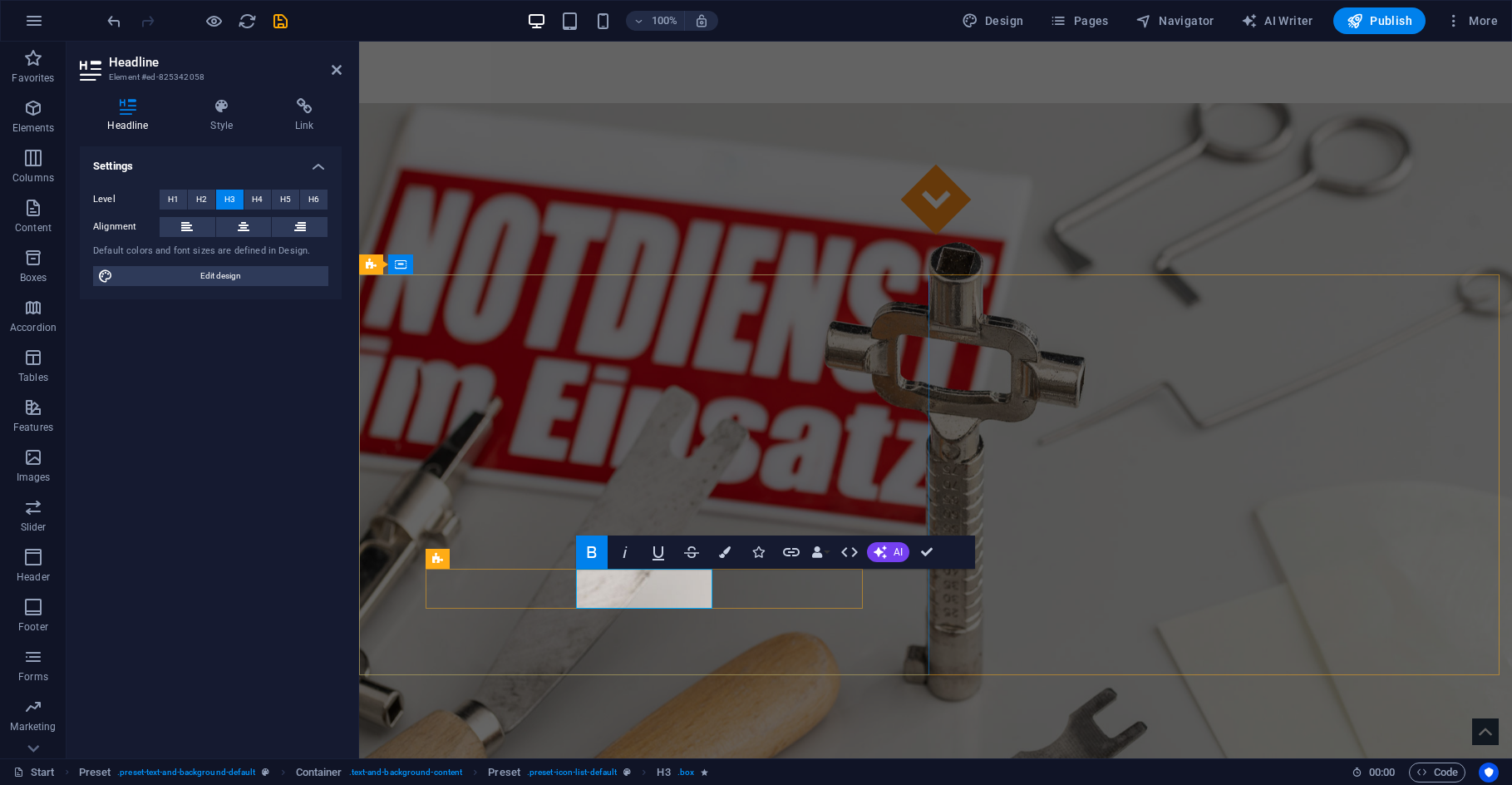 type 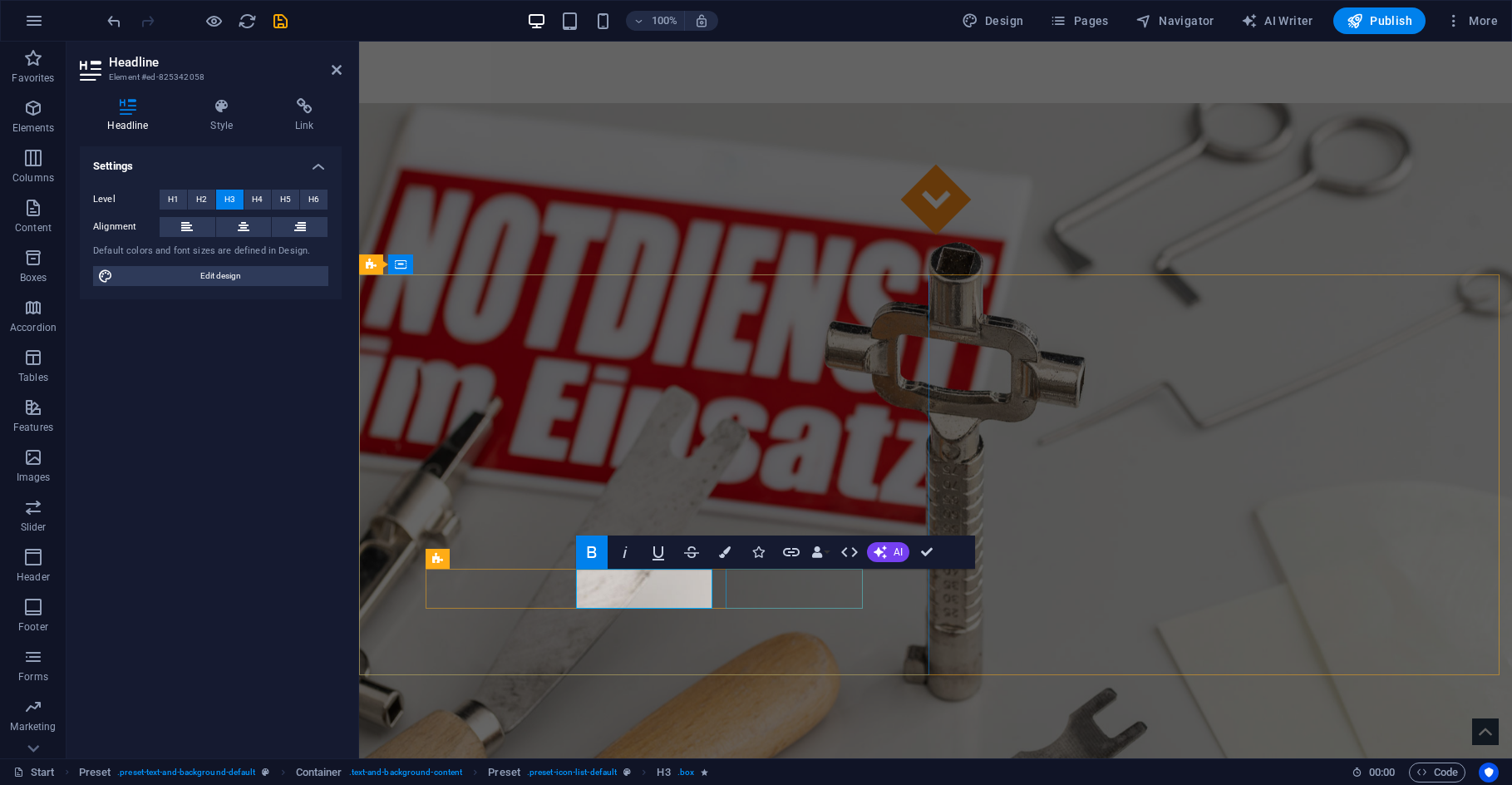 click on "Professional" at bounding box center [936, 1375] 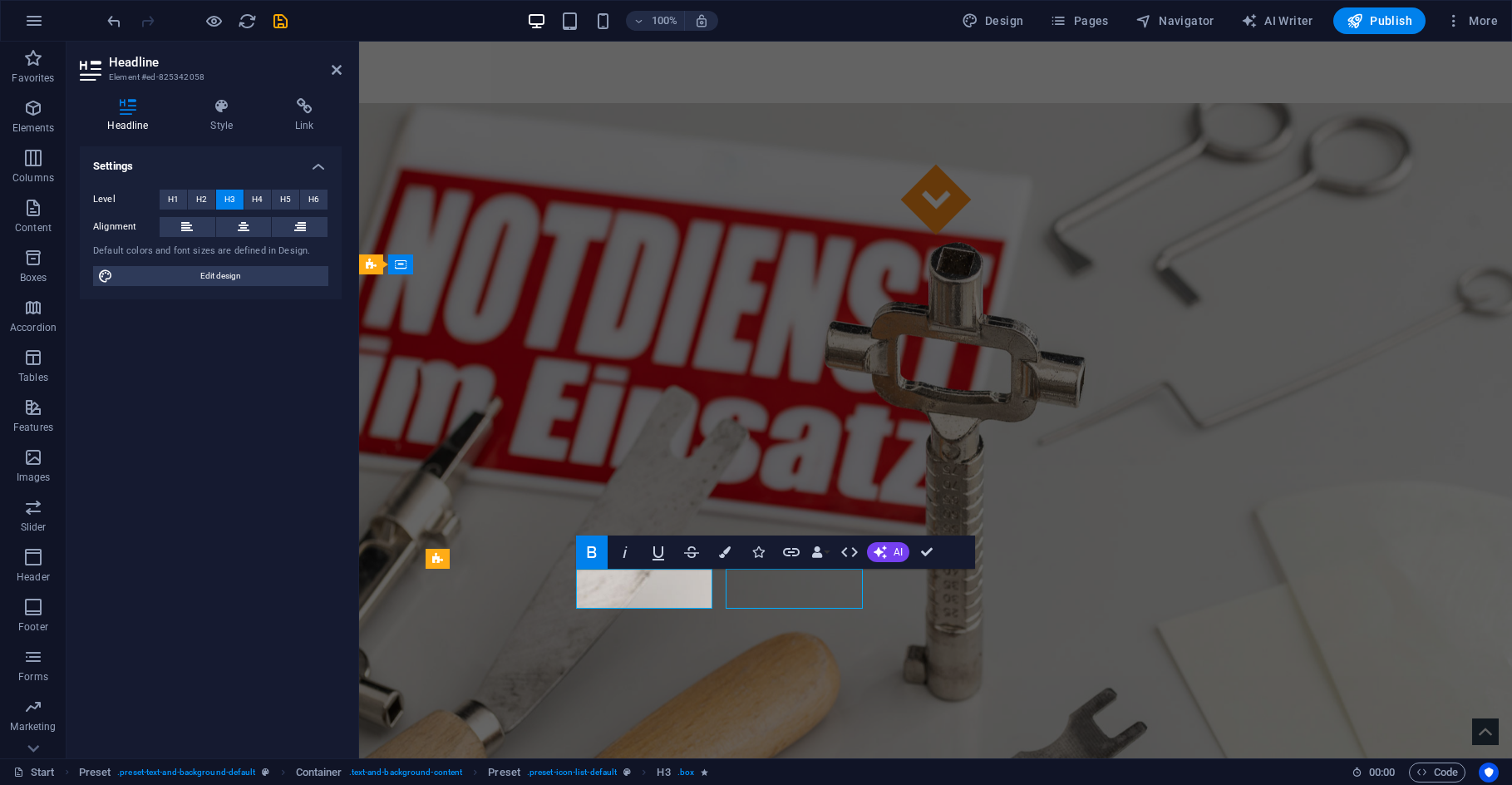 click on "Professional" at bounding box center (936, 1375) 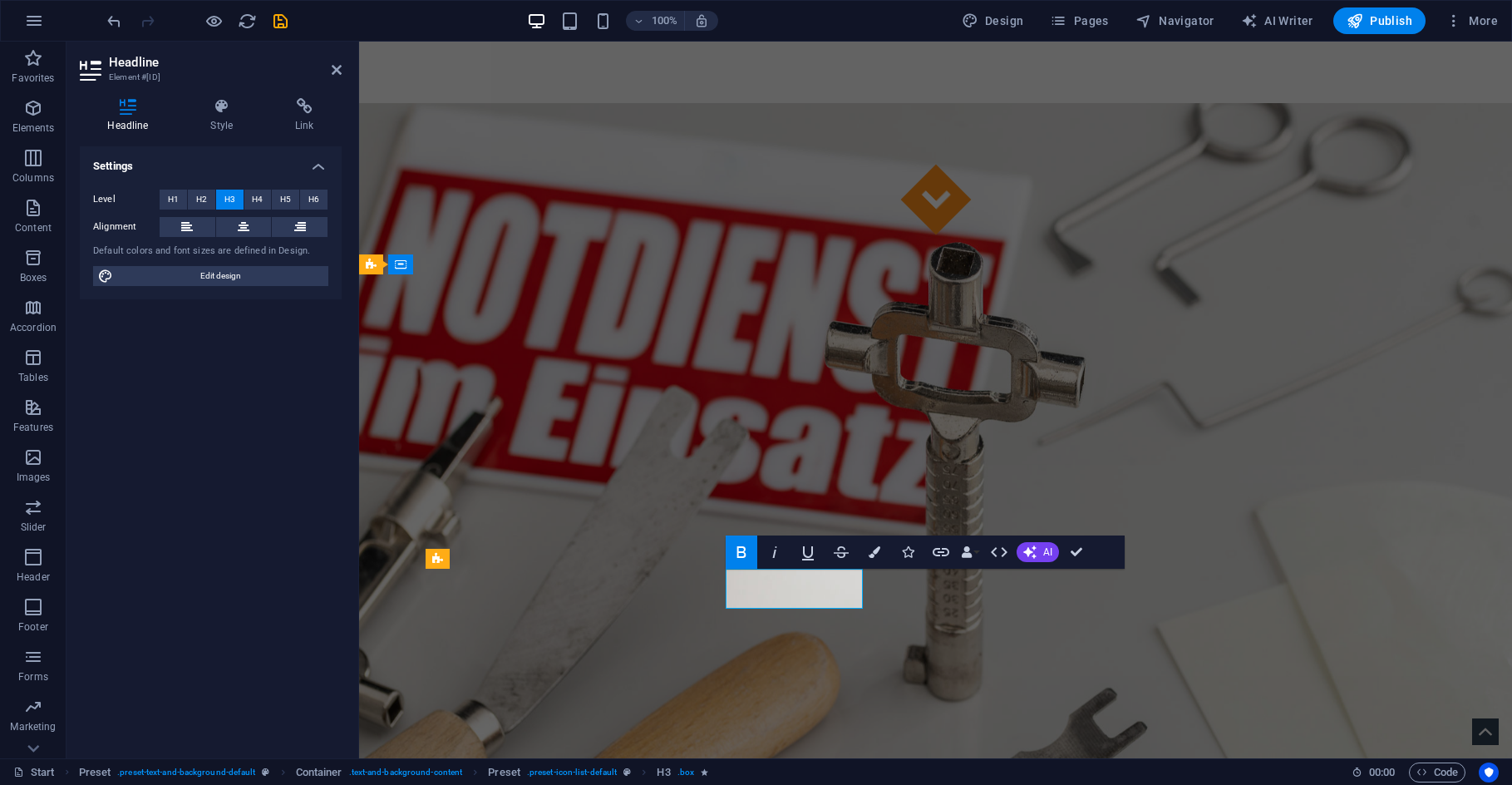 type 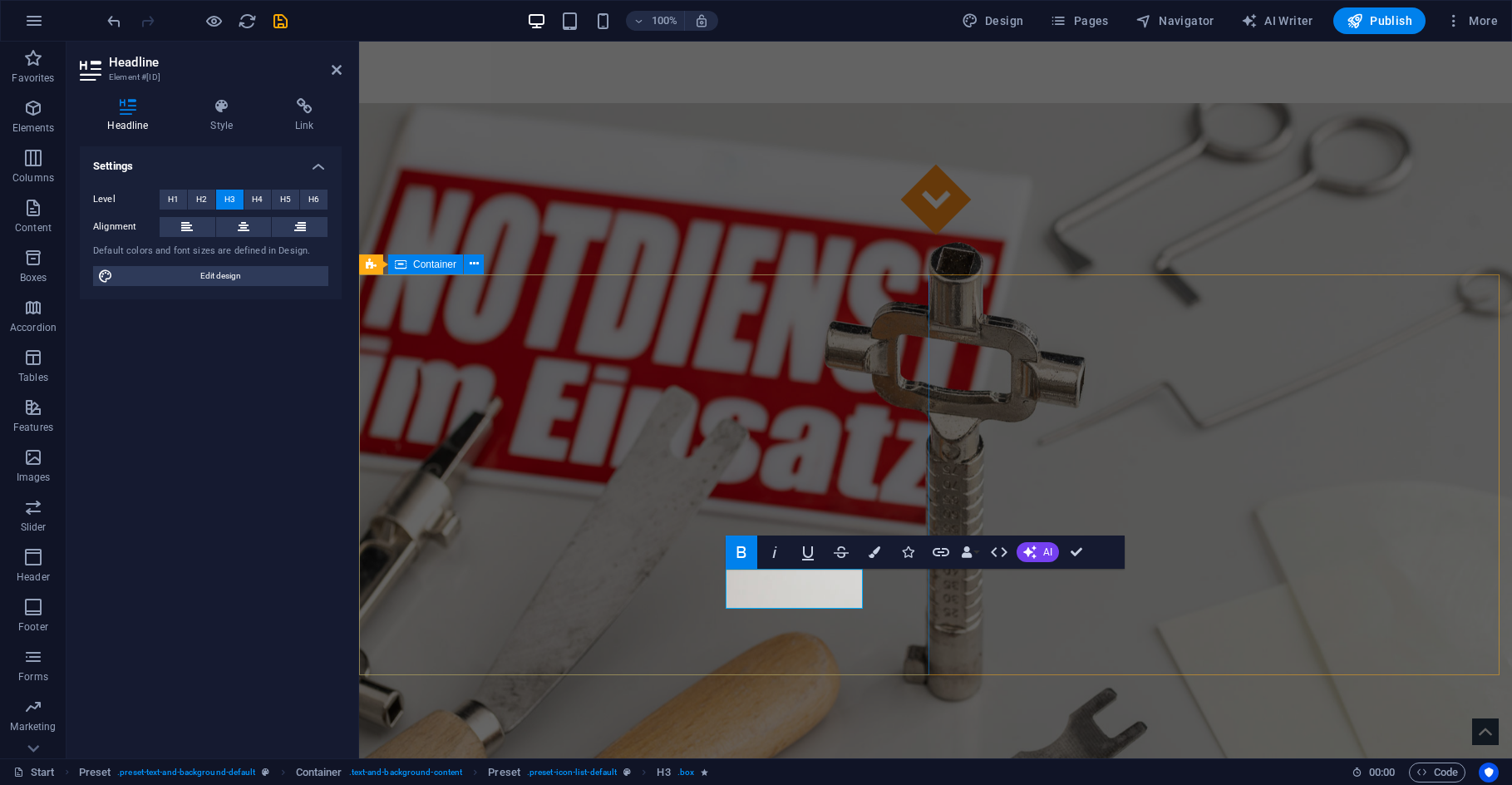 click on "Über uns Guten Tag, ich werde versuchen Ihnen zu helfen.  Wenn Sie sich ausgesperrt haben oder Ihr Türschloss defekt ist, sind Sie hier richtig. Ich decke den Bereich von Lensahn, Oldenburg, Heiligenhafen, Großenbrode sowie die Insel Fehmarn im Bereich Schlüsseldienst ab. Schnell Proffesionell Vertraulich" at bounding box center [935, 1234] 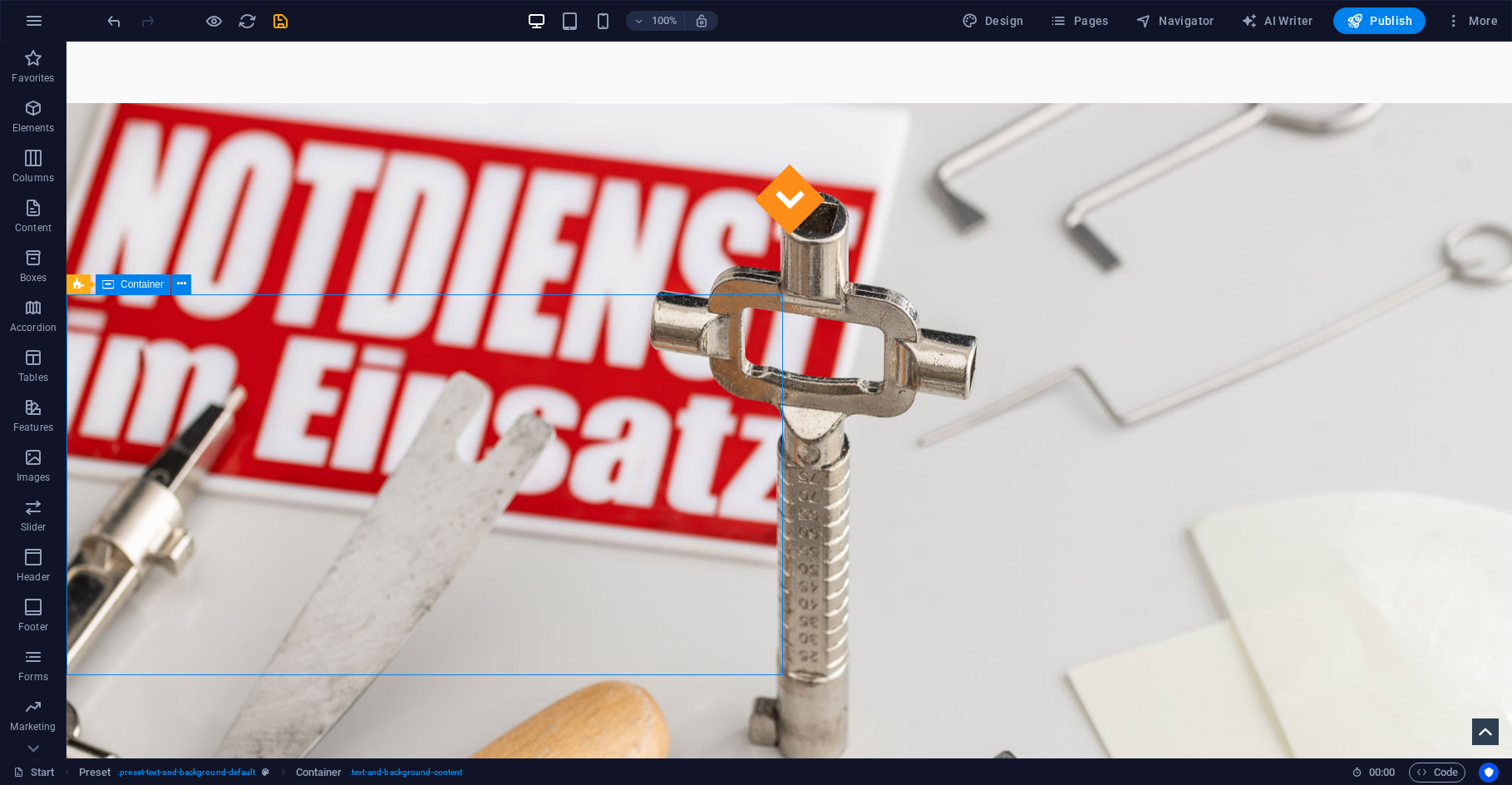 scroll, scrollTop: 539, scrollLeft: 0, axis: vertical 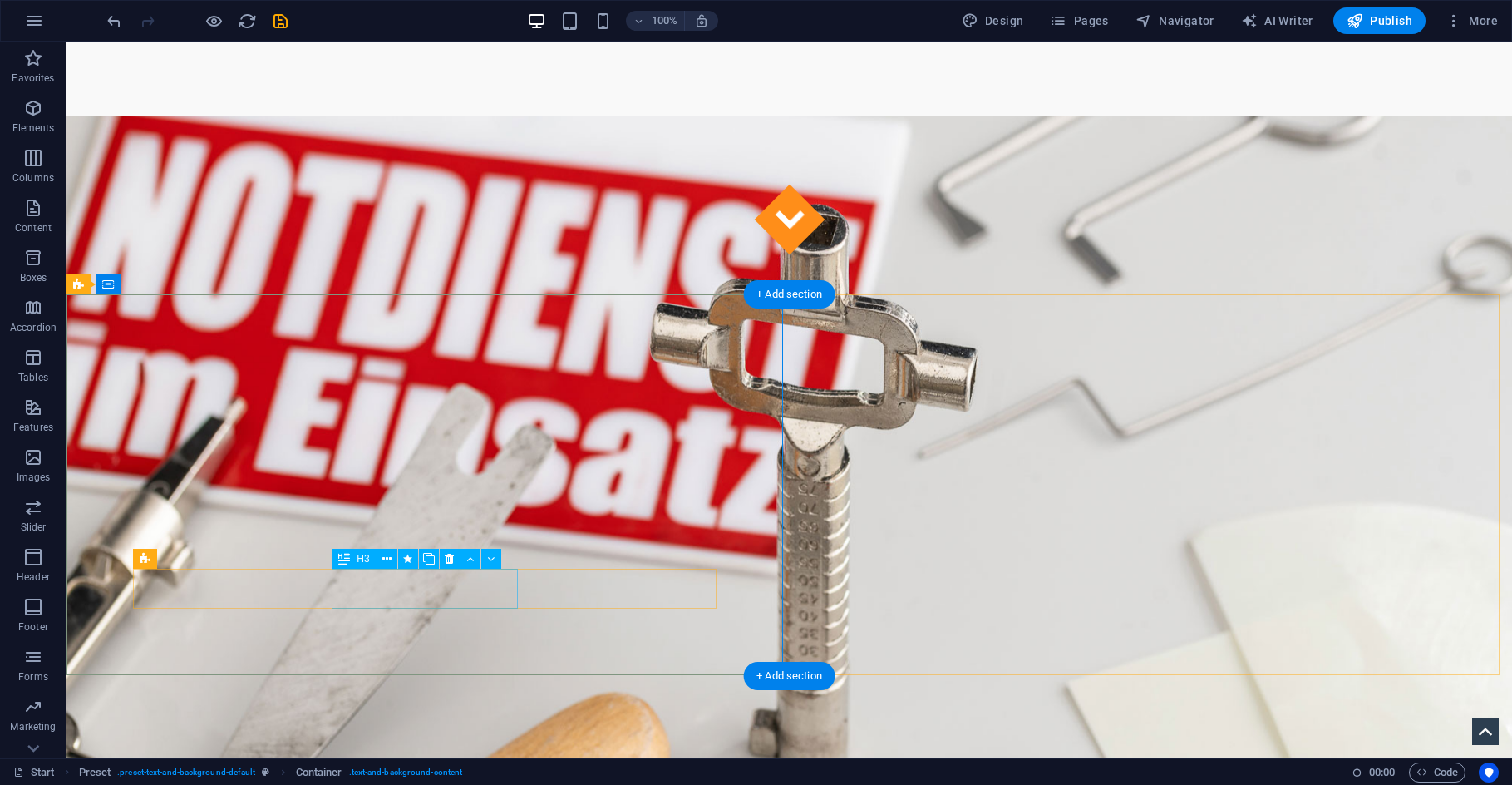 click on "[WORD]" at bounding box center [790, 1349] 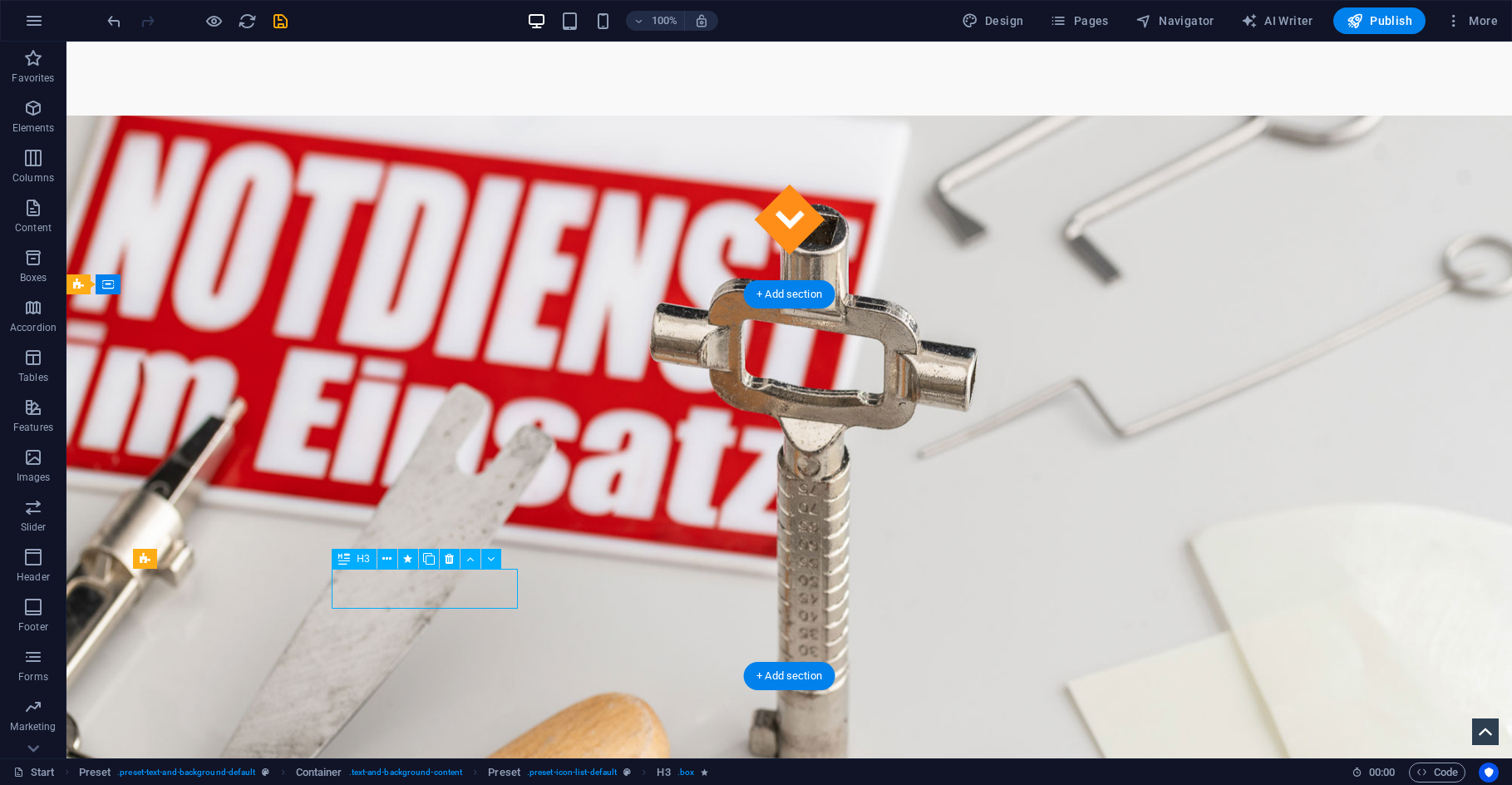 click on "[WORD]" at bounding box center (790, 1349) 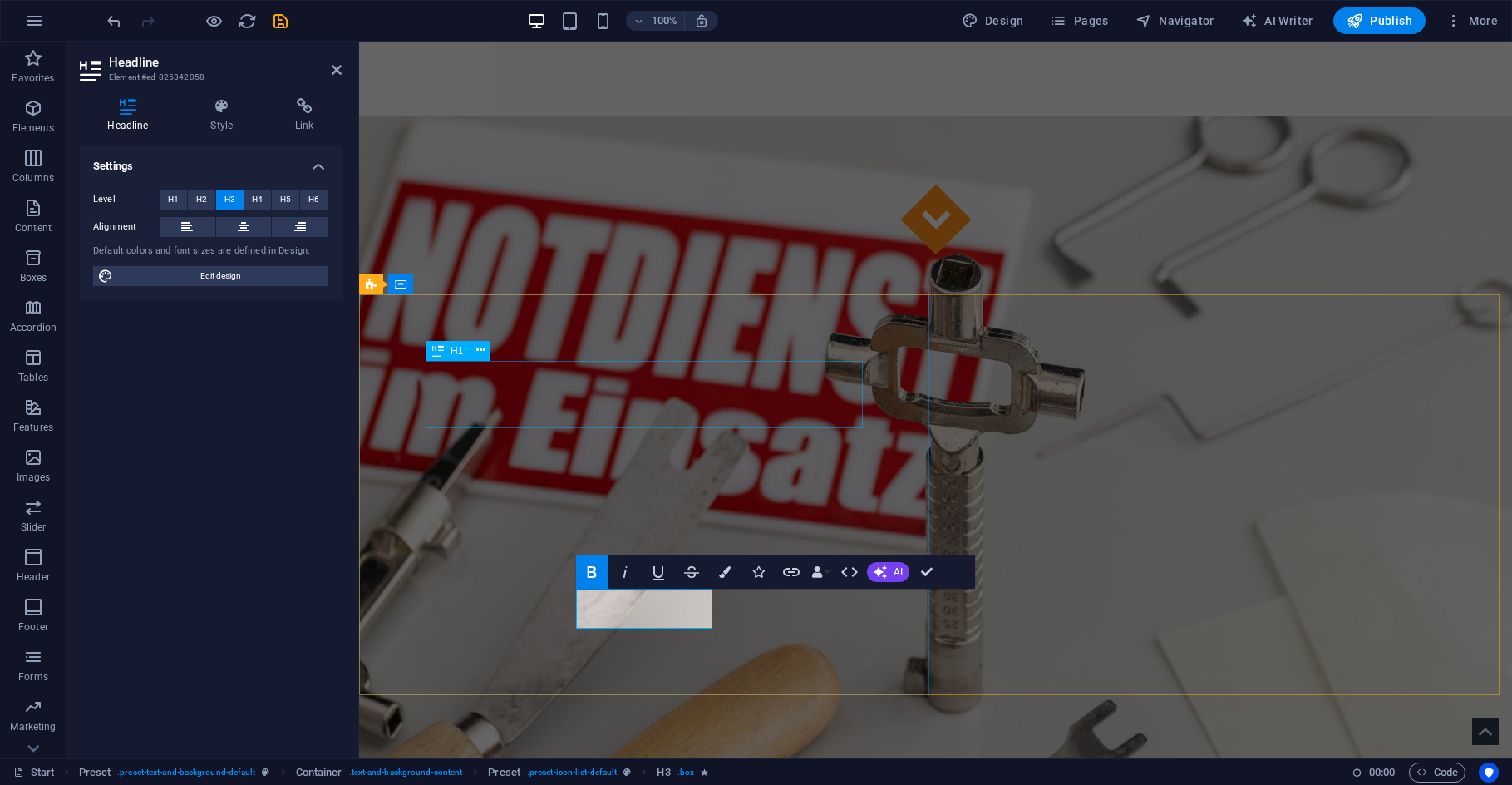 click on "Über uns" at bounding box center [936, 1128] 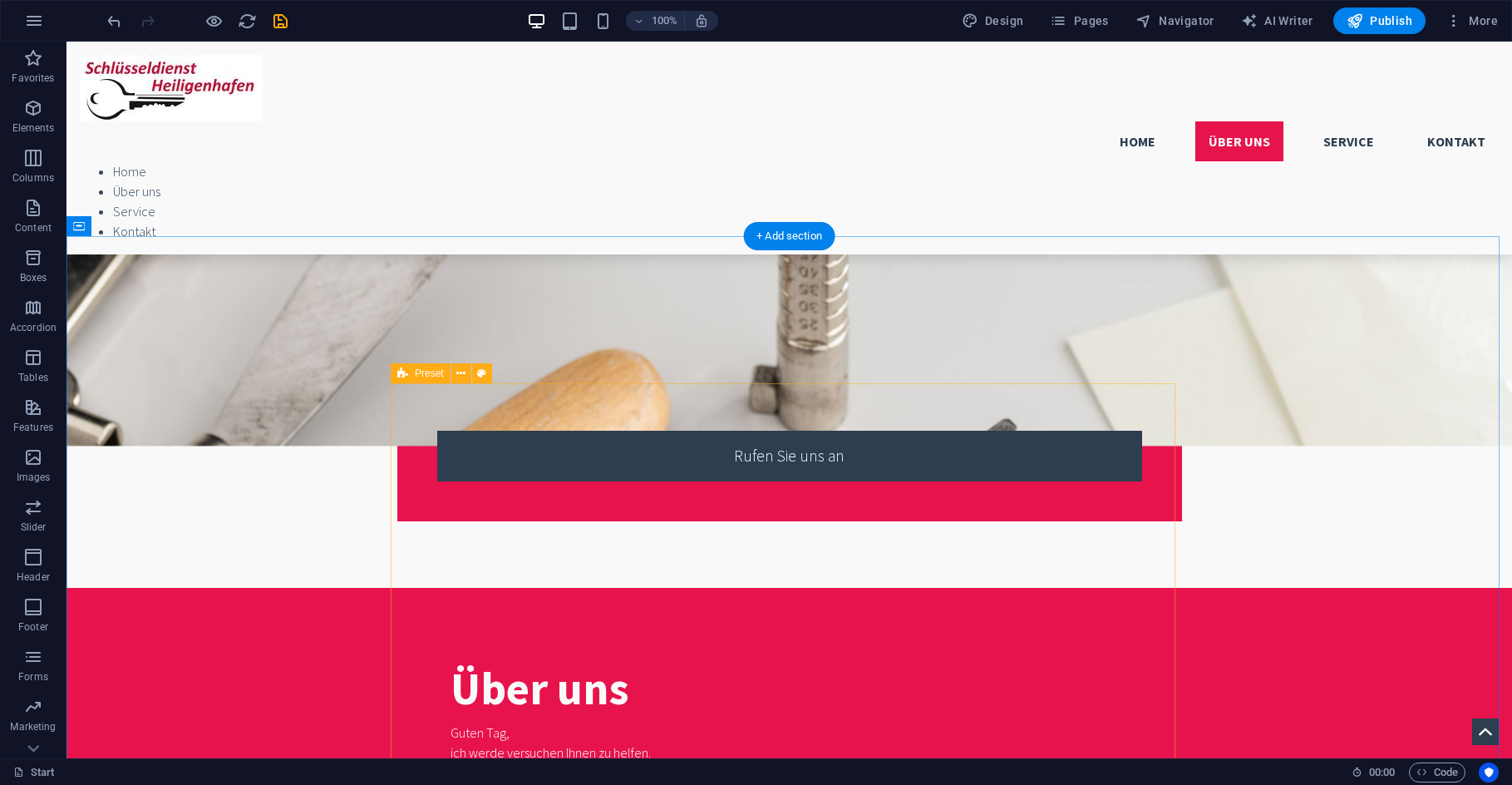 scroll, scrollTop: 1204, scrollLeft: 0, axis: vertical 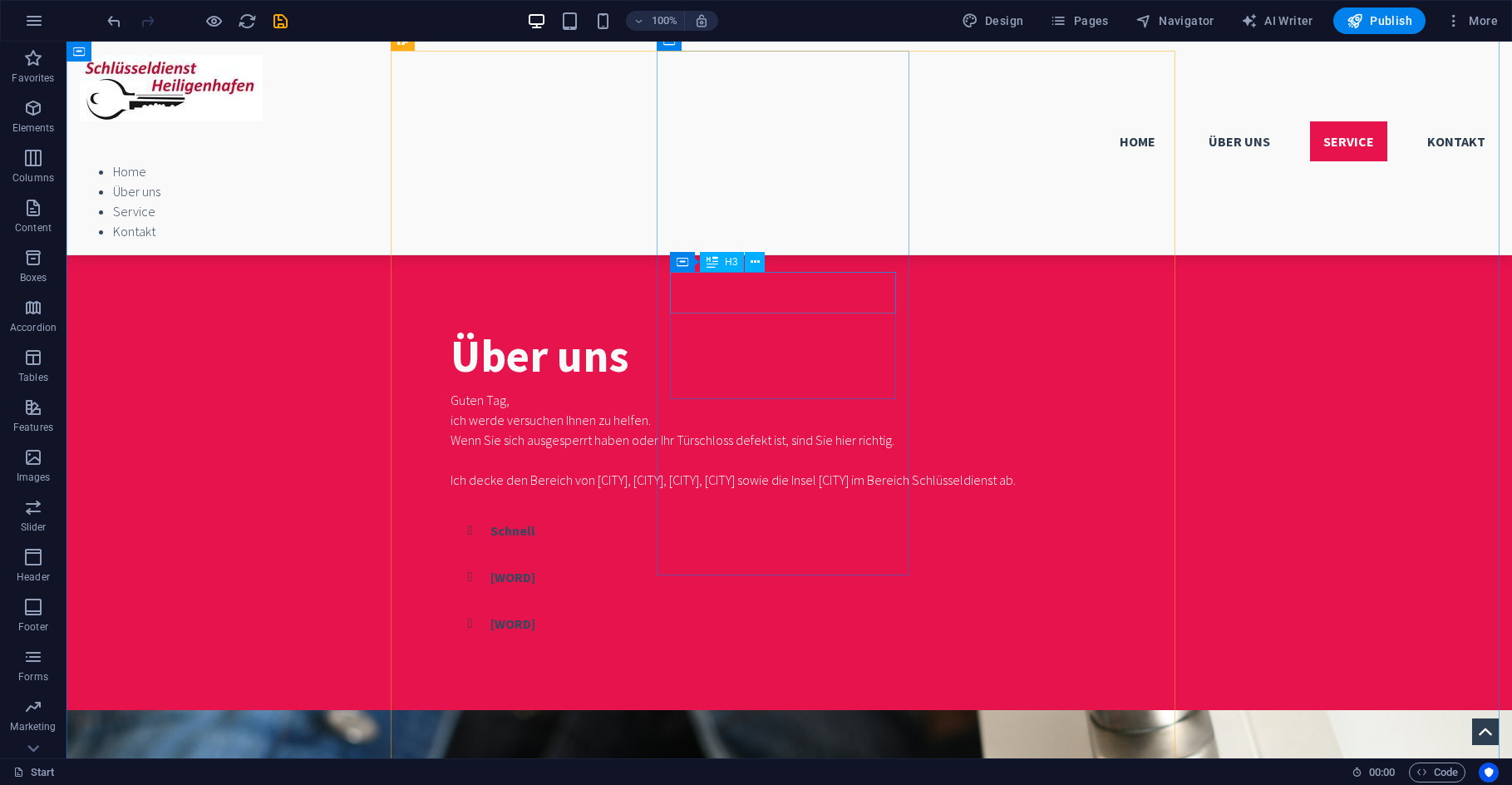 click on "Lock Picking" at bounding box center [790, 1780] 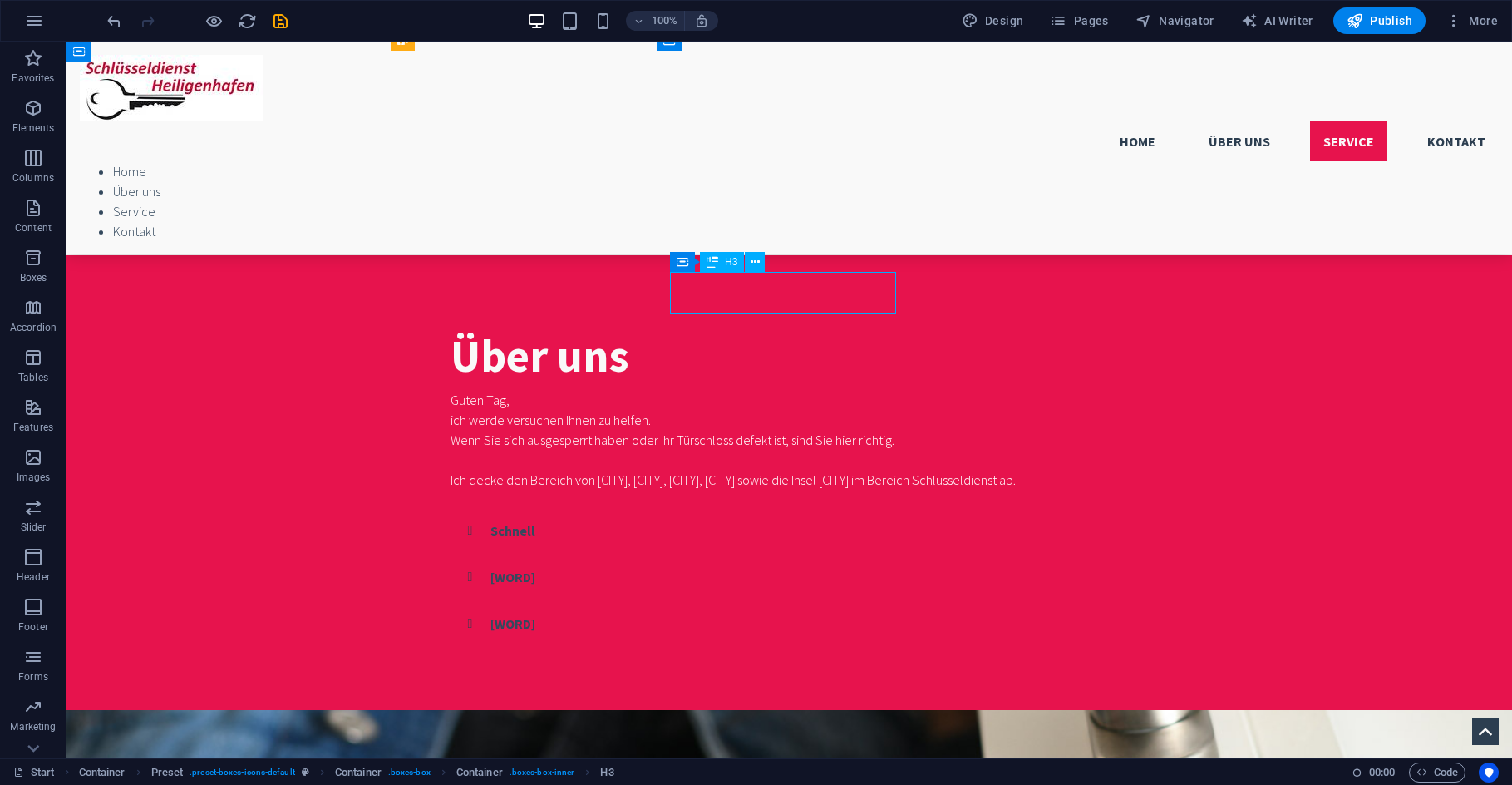 click on "Lock Picking" at bounding box center [790, 1780] 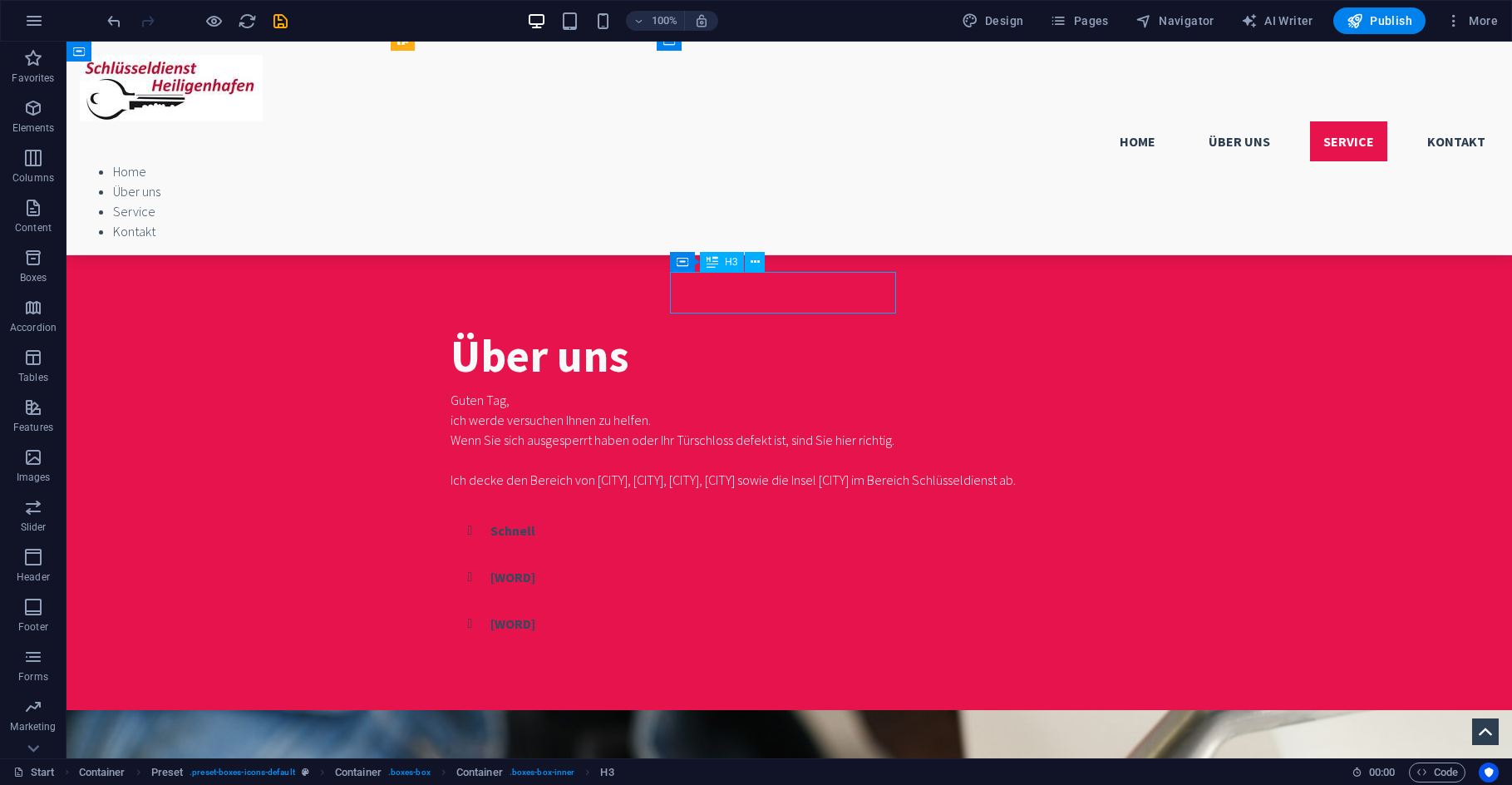 scroll, scrollTop: 1224, scrollLeft: 0, axis: vertical 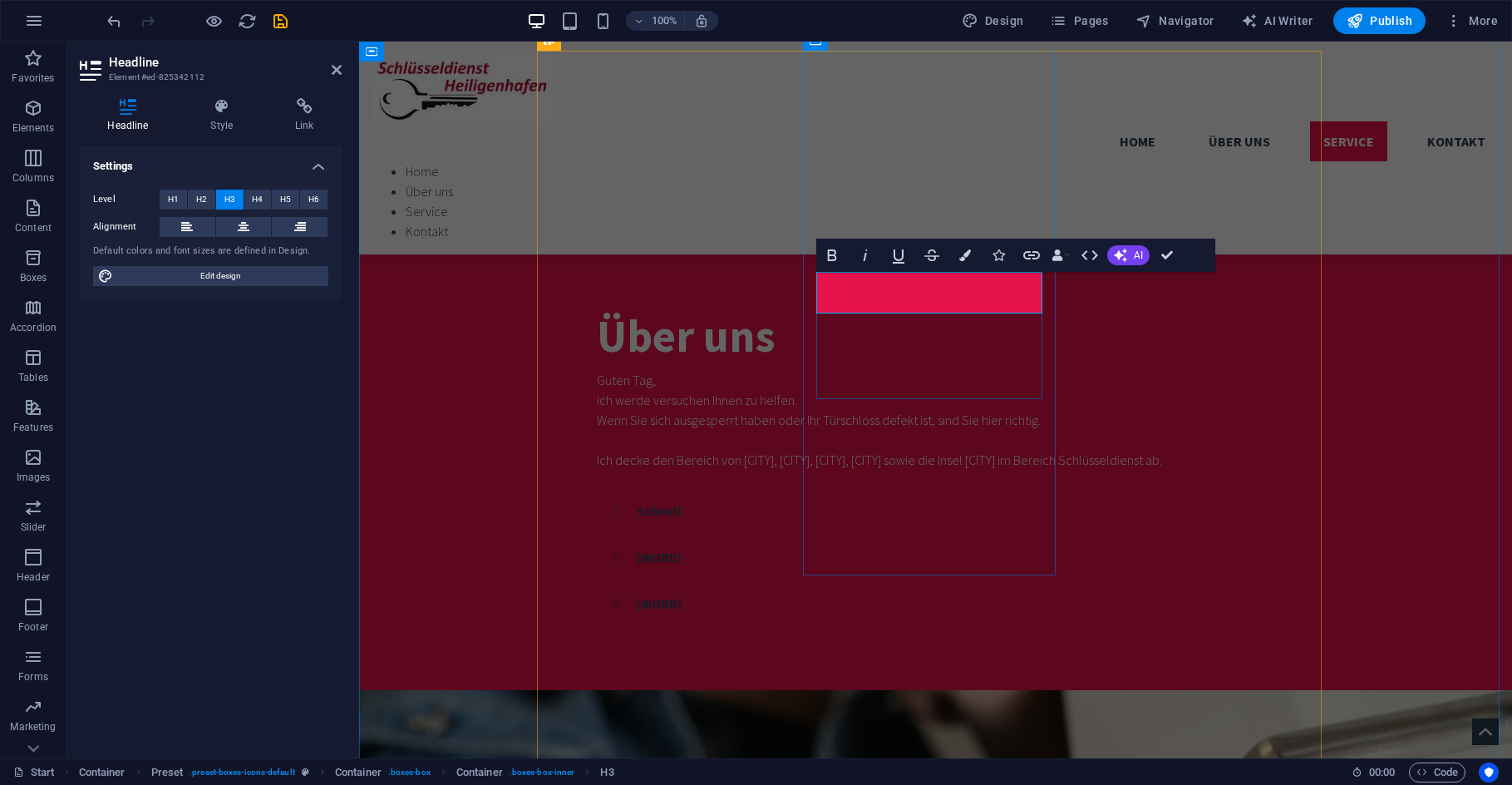 type 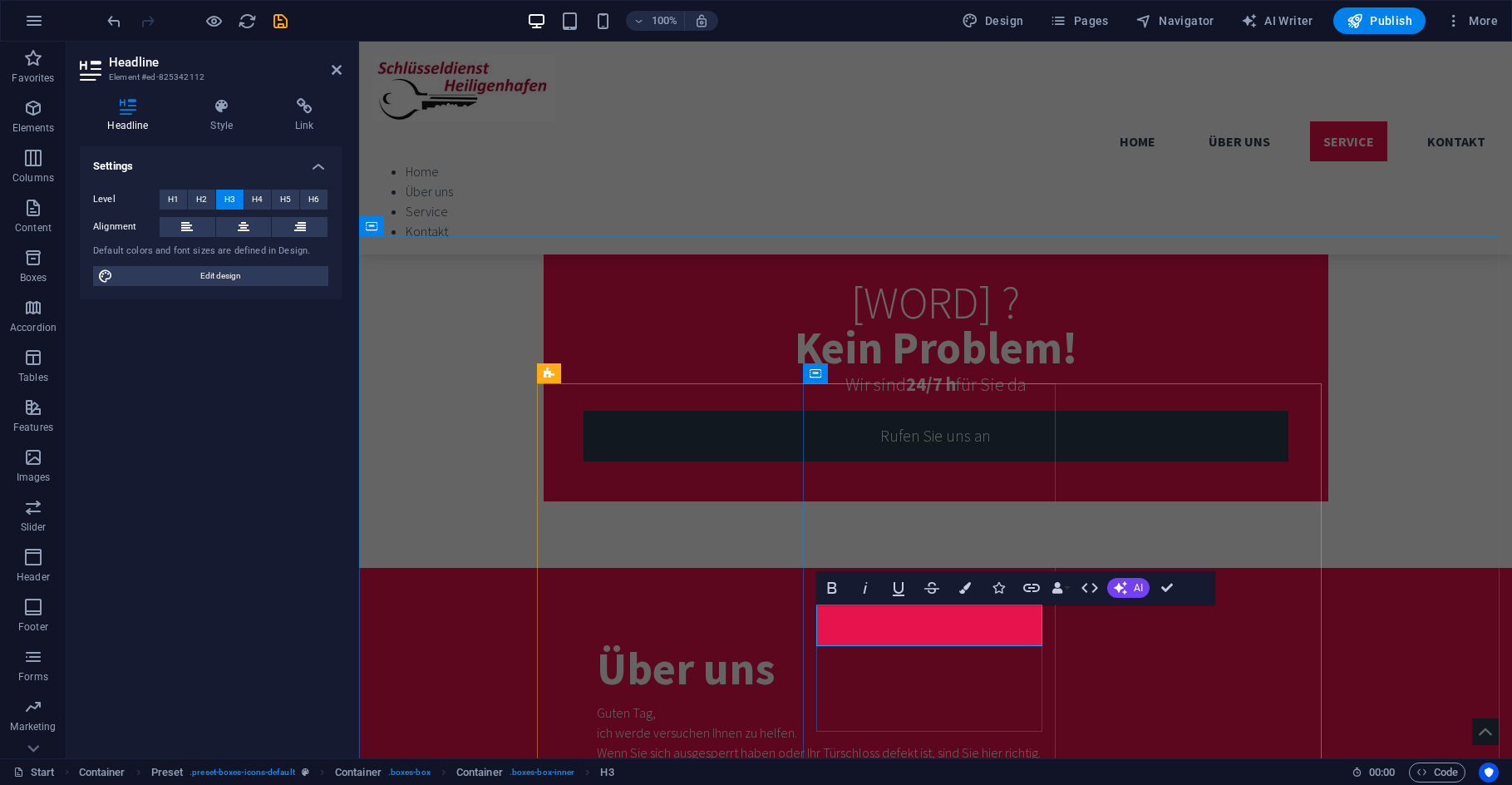 drag, startPoint x: 966, startPoint y: 628, endPoint x: 984, endPoint y: 622, distance: 18.973666 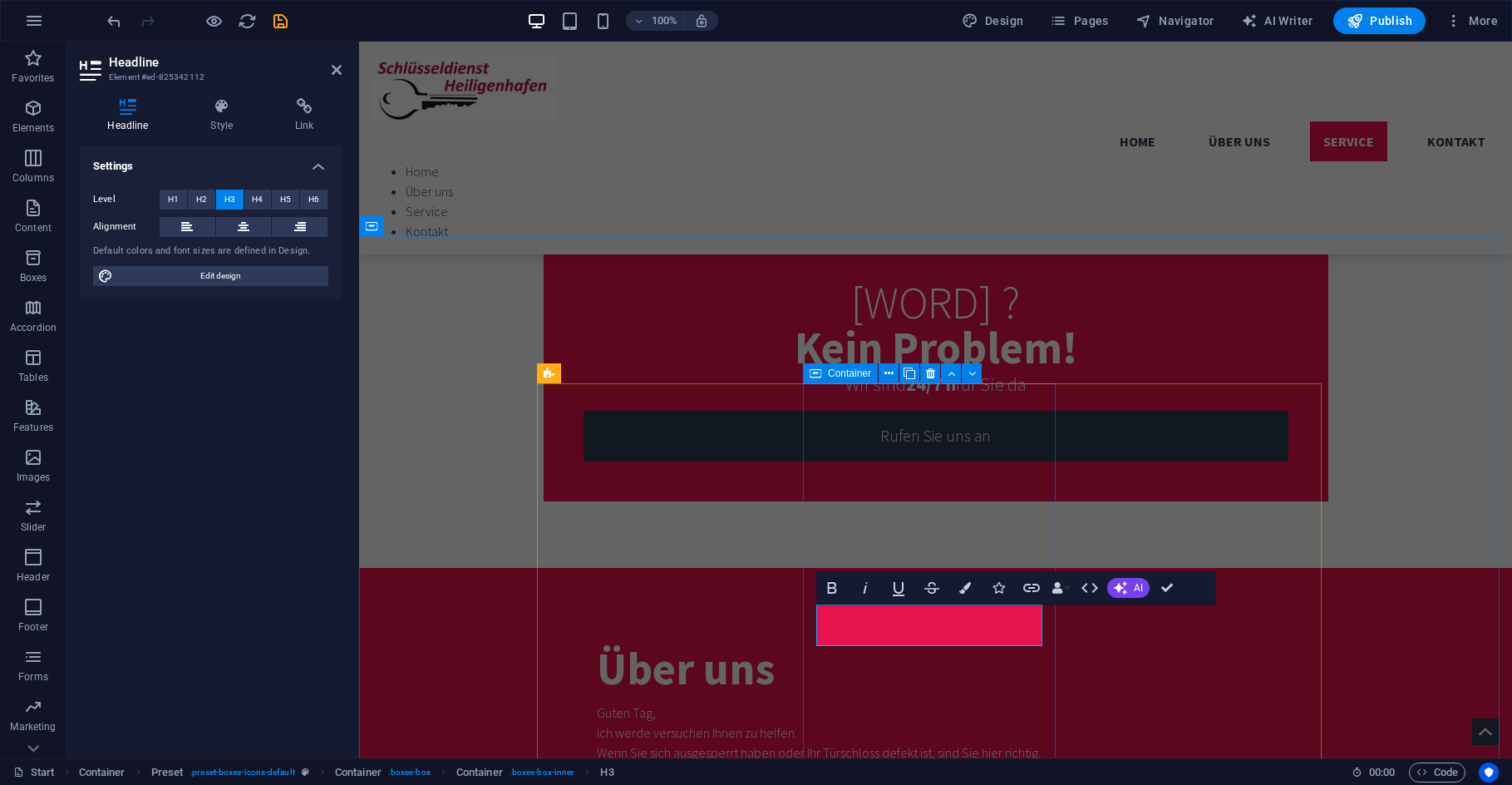 click on "Defektes Schloss Lorem ipsum dolor sit amet, consectetur adipisicing elit. Veritatis, dolorem! More Details" at bounding box center [936, 2123] 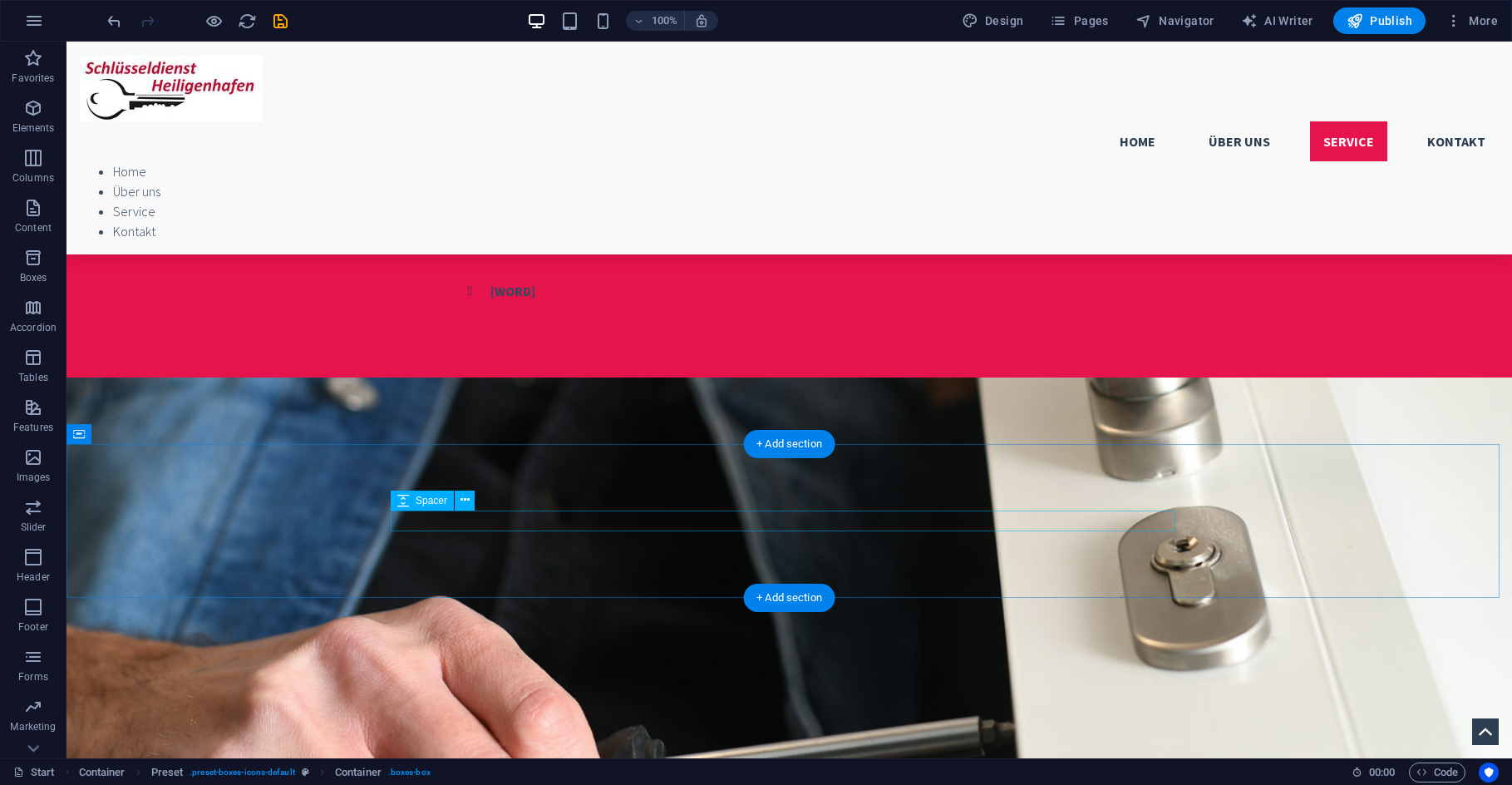scroll, scrollTop: 1869, scrollLeft: 0, axis: vertical 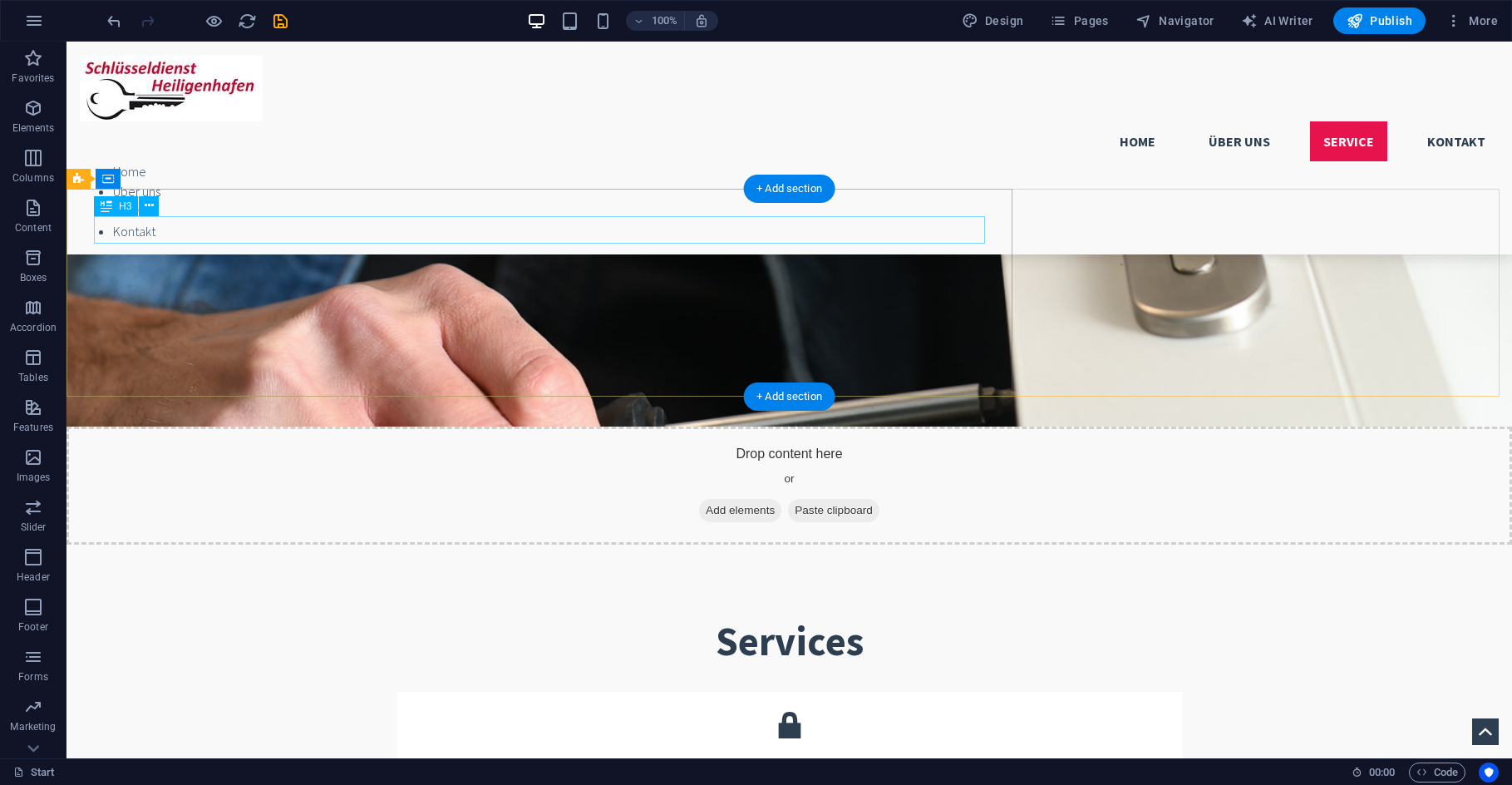 click on "Service Headline" at bounding box center [789, 2249] 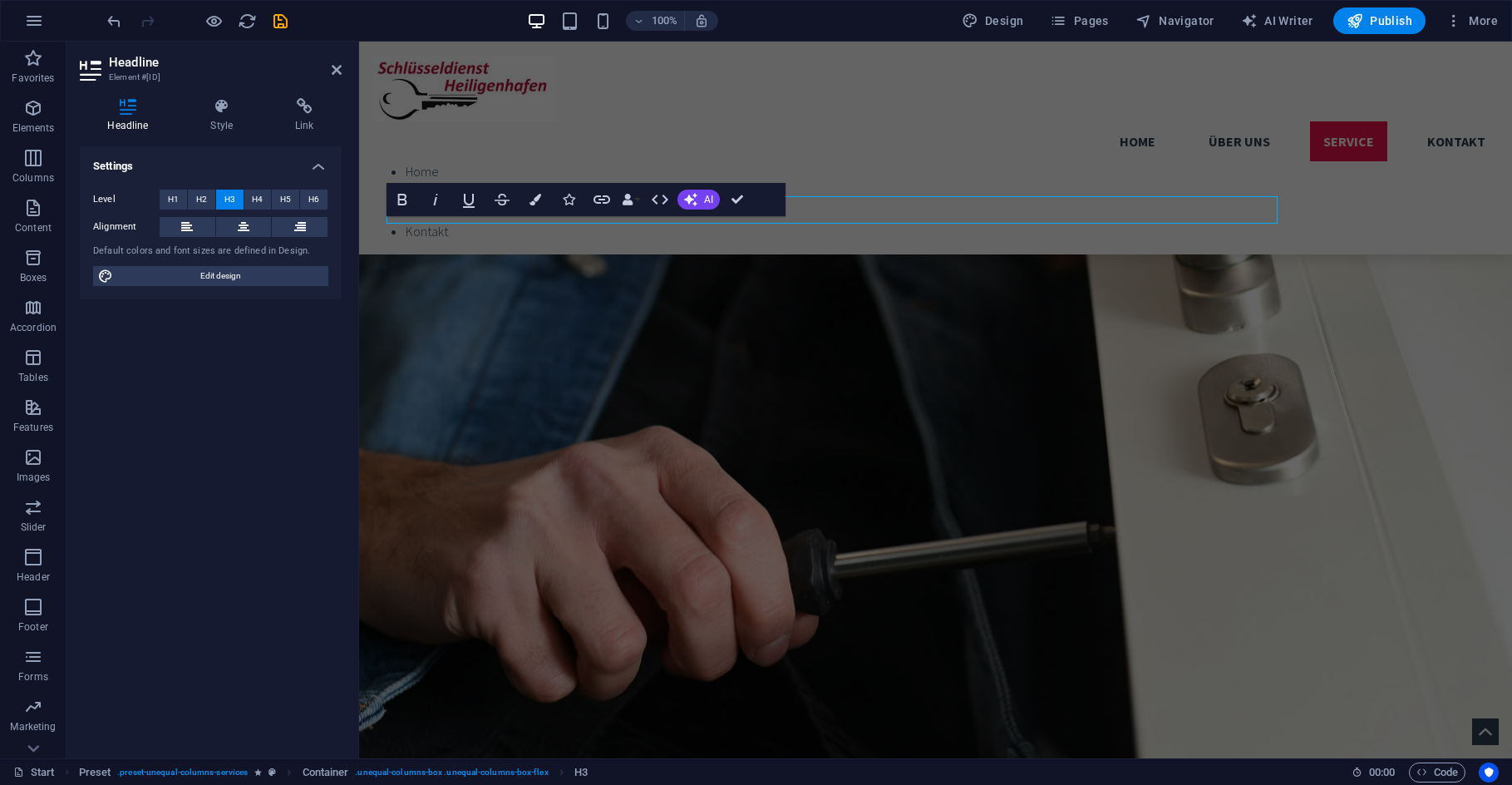 scroll, scrollTop: 1889, scrollLeft: 0, axis: vertical 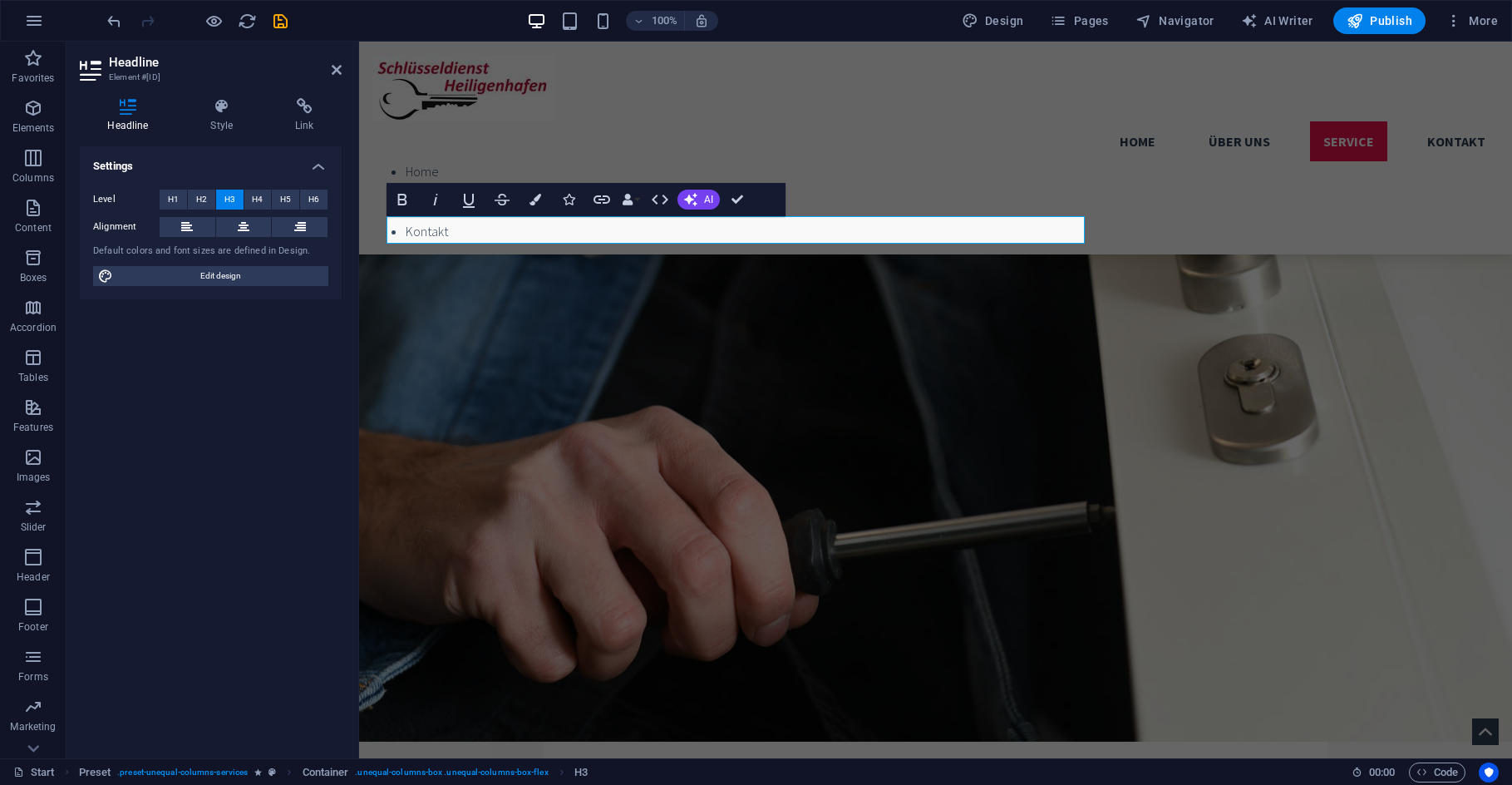 type 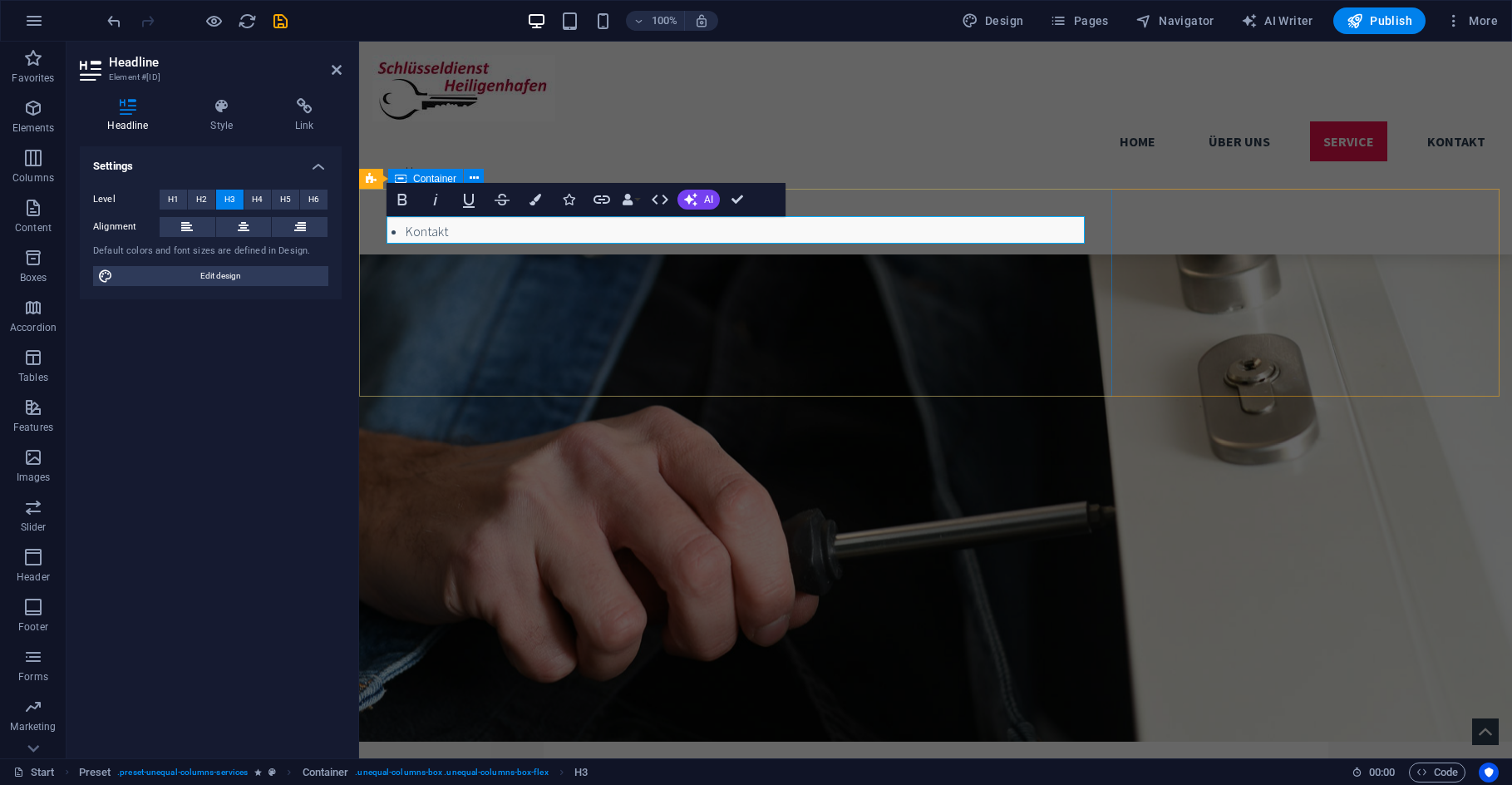 click on "Abgebrocherner Schlüssel Lorem ipsum dolor sit amet, consetetur sadipscing elitr, sed diam nonumy eirmod tempor invidunt ut labore et dolore magna aliquyam erat, sed diam voluptua. At vero eos et accusam et justo duo dolores et ea rebum. Stet clita kasd gubergren, no sea takimata sanctus est Lorem ipsum dolor sit amet. From 99 $" at bounding box center [935, 2285] 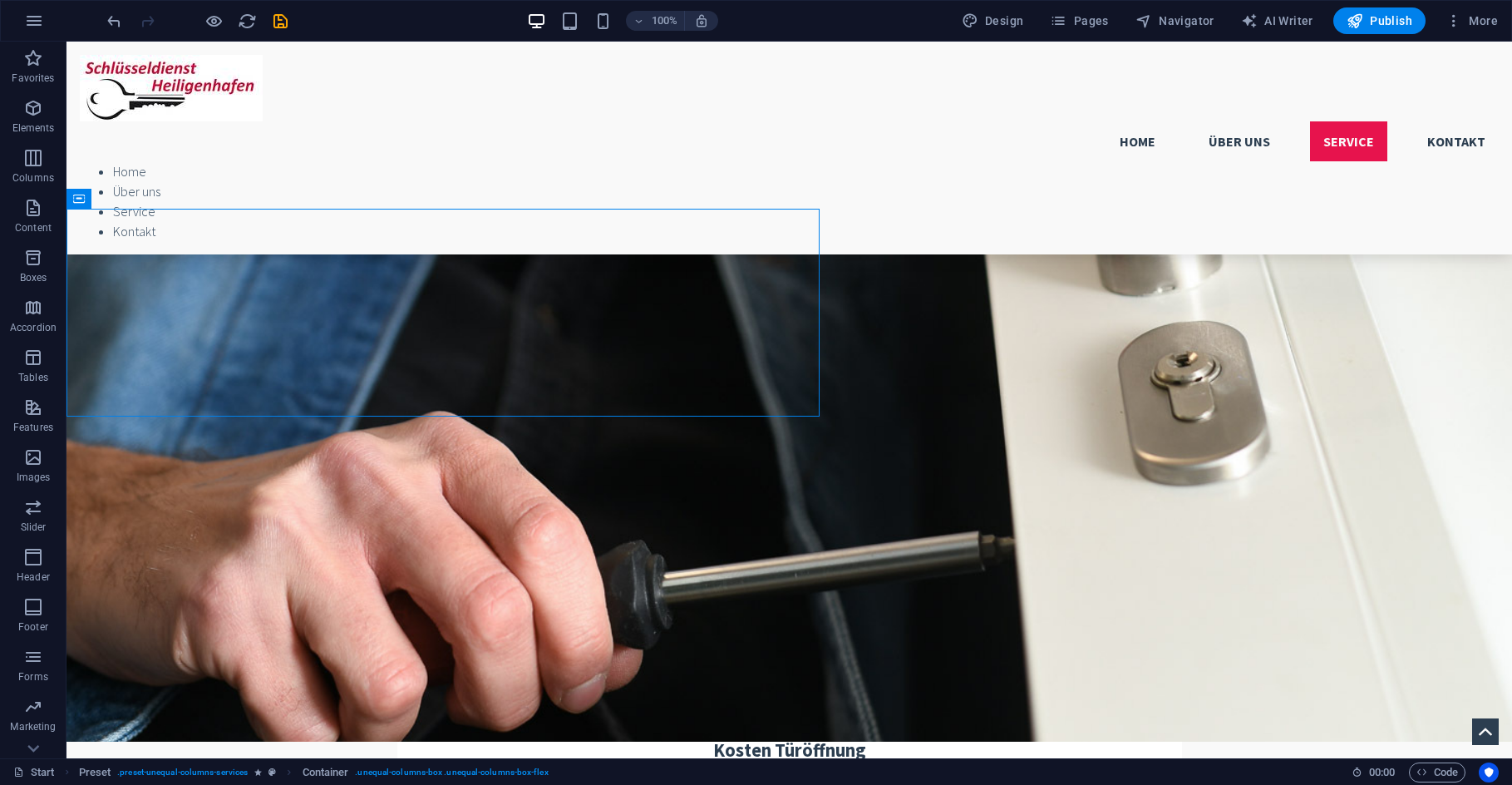 scroll, scrollTop: 1869, scrollLeft: 0, axis: vertical 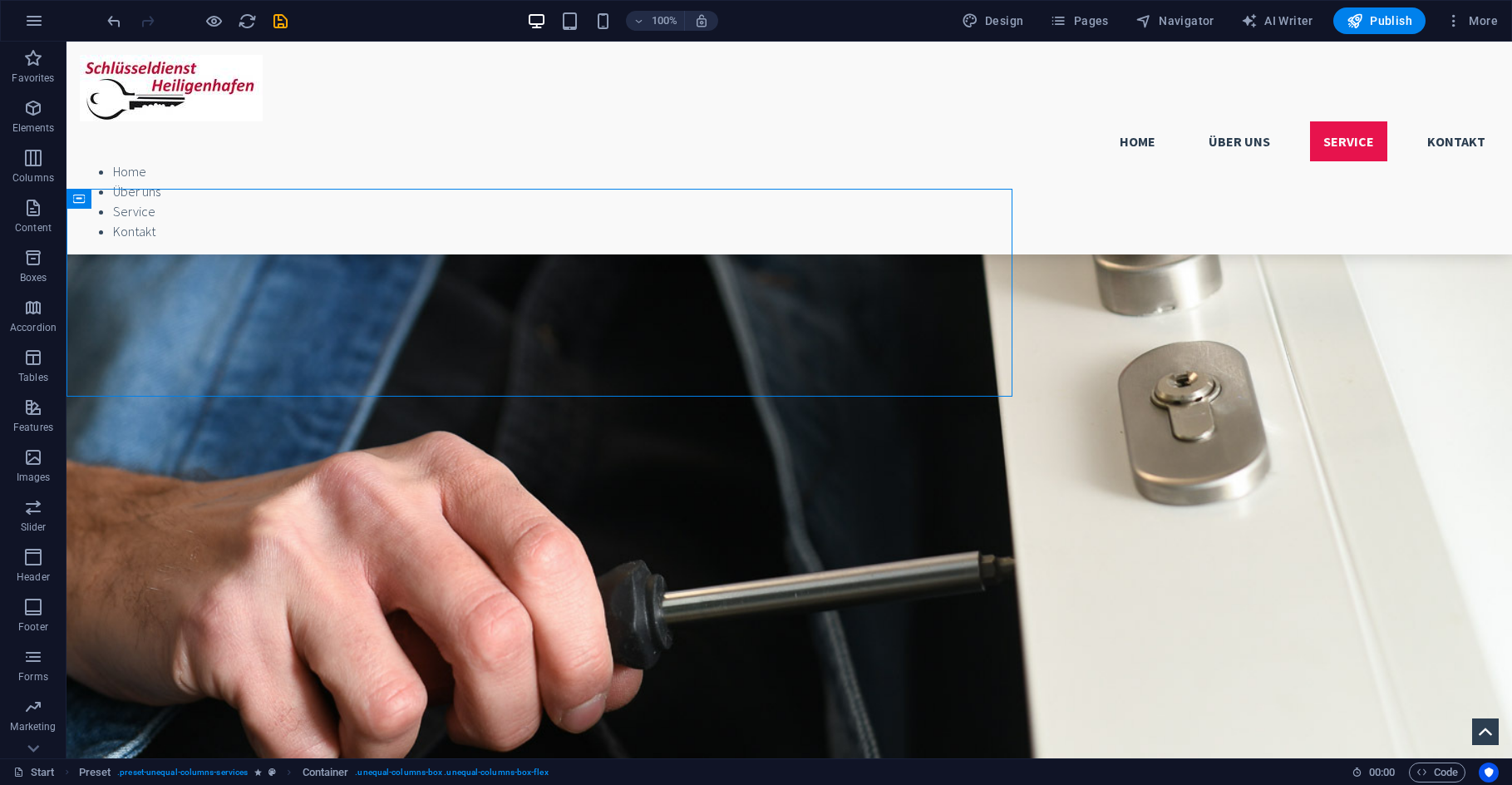 click at bounding box center (789, 2467) 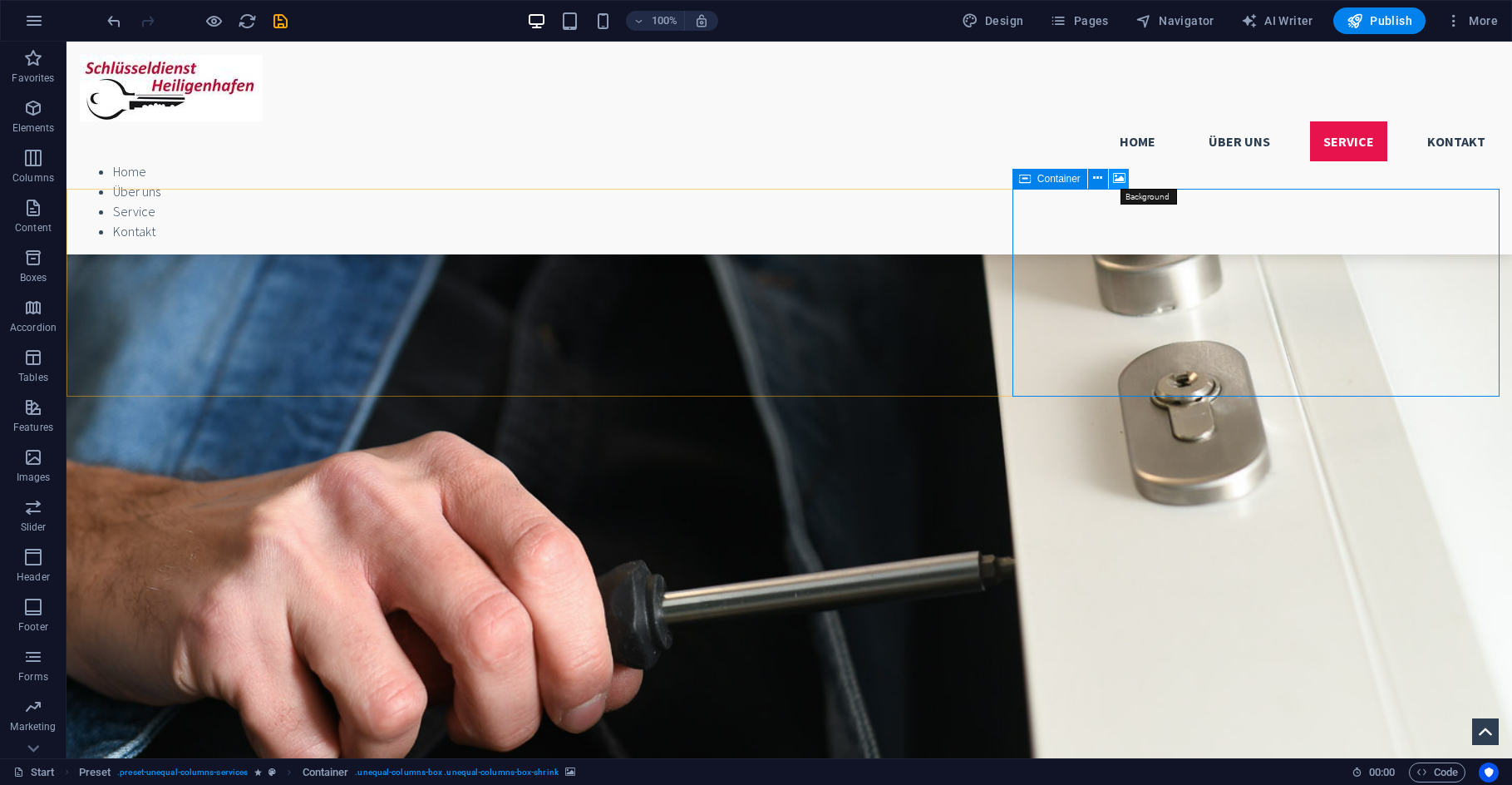 click at bounding box center (1119, 178) 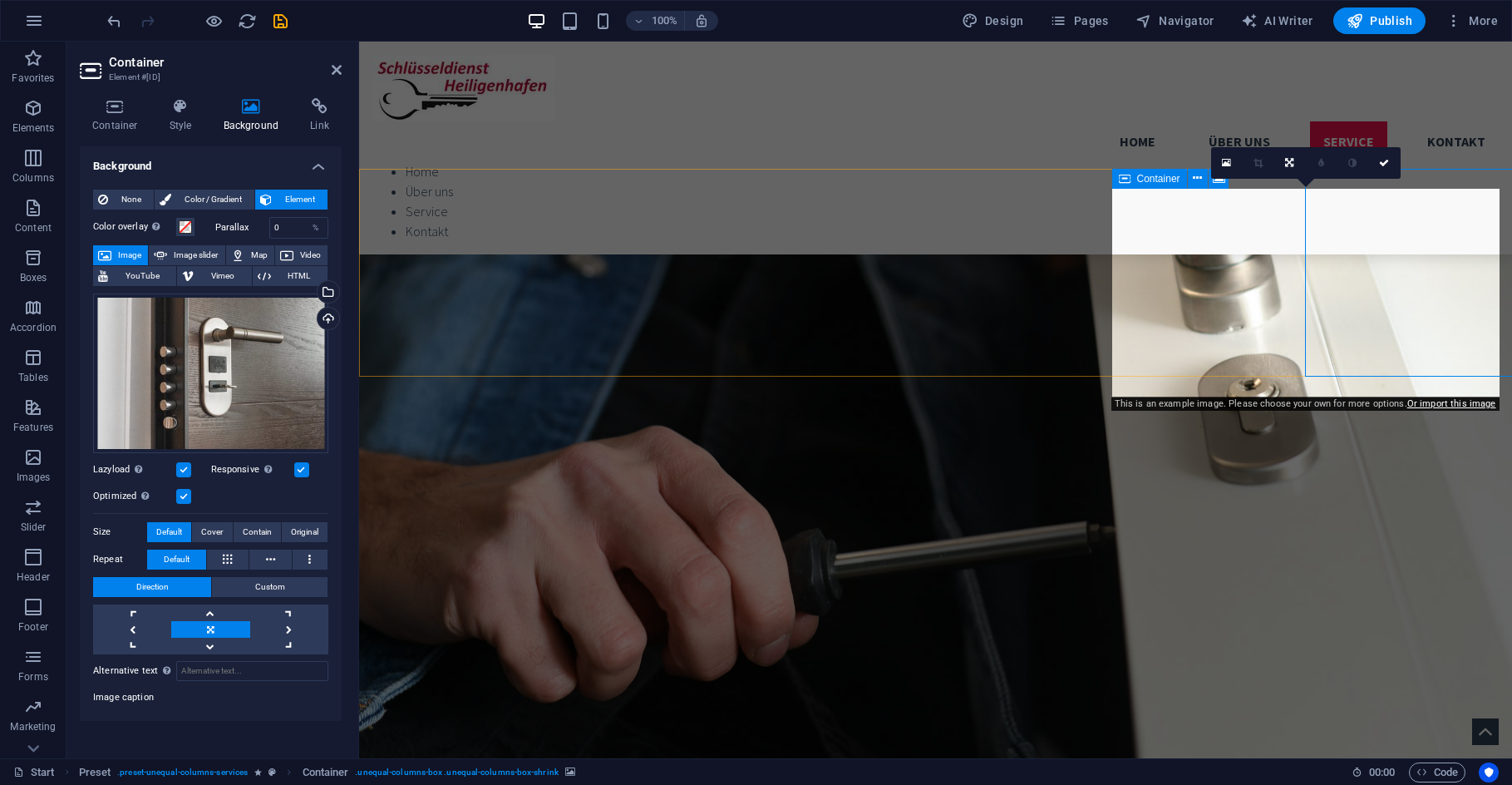 scroll, scrollTop: 1889, scrollLeft: 0, axis: vertical 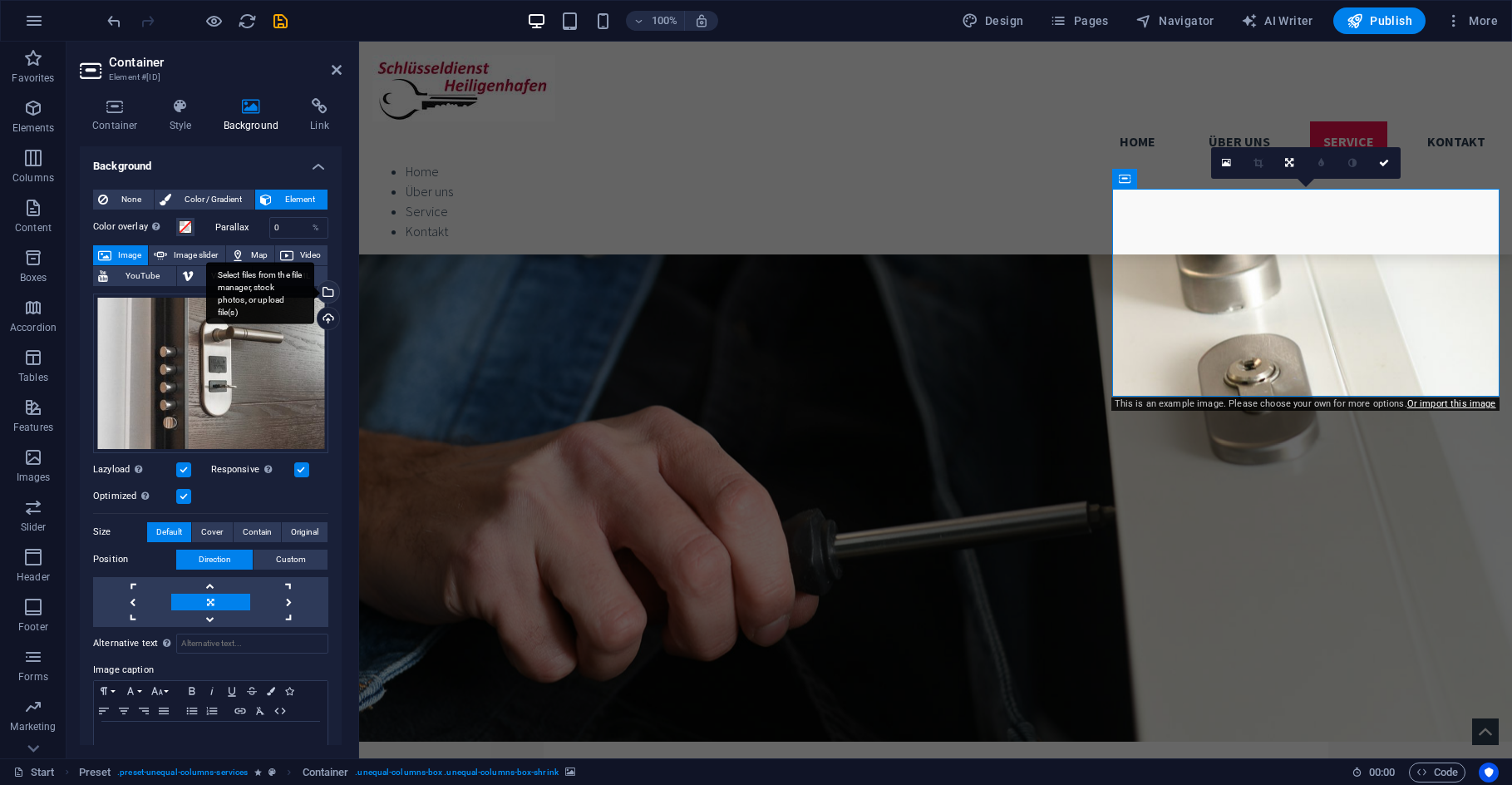 click on "Select files from the file manager, stock photos, or upload file(s)" at bounding box center [327, 294] 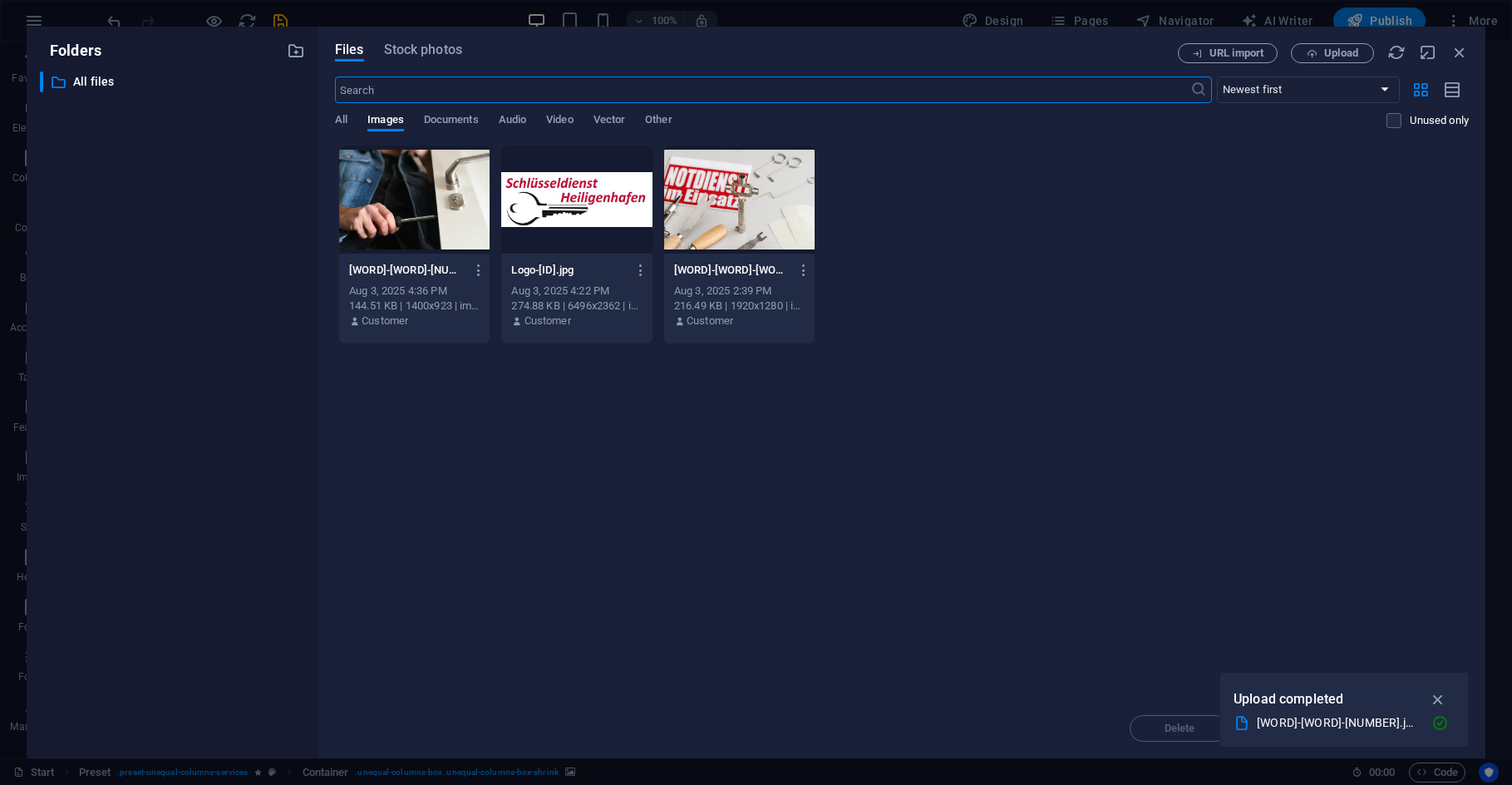 scroll, scrollTop: 2054, scrollLeft: 0, axis: vertical 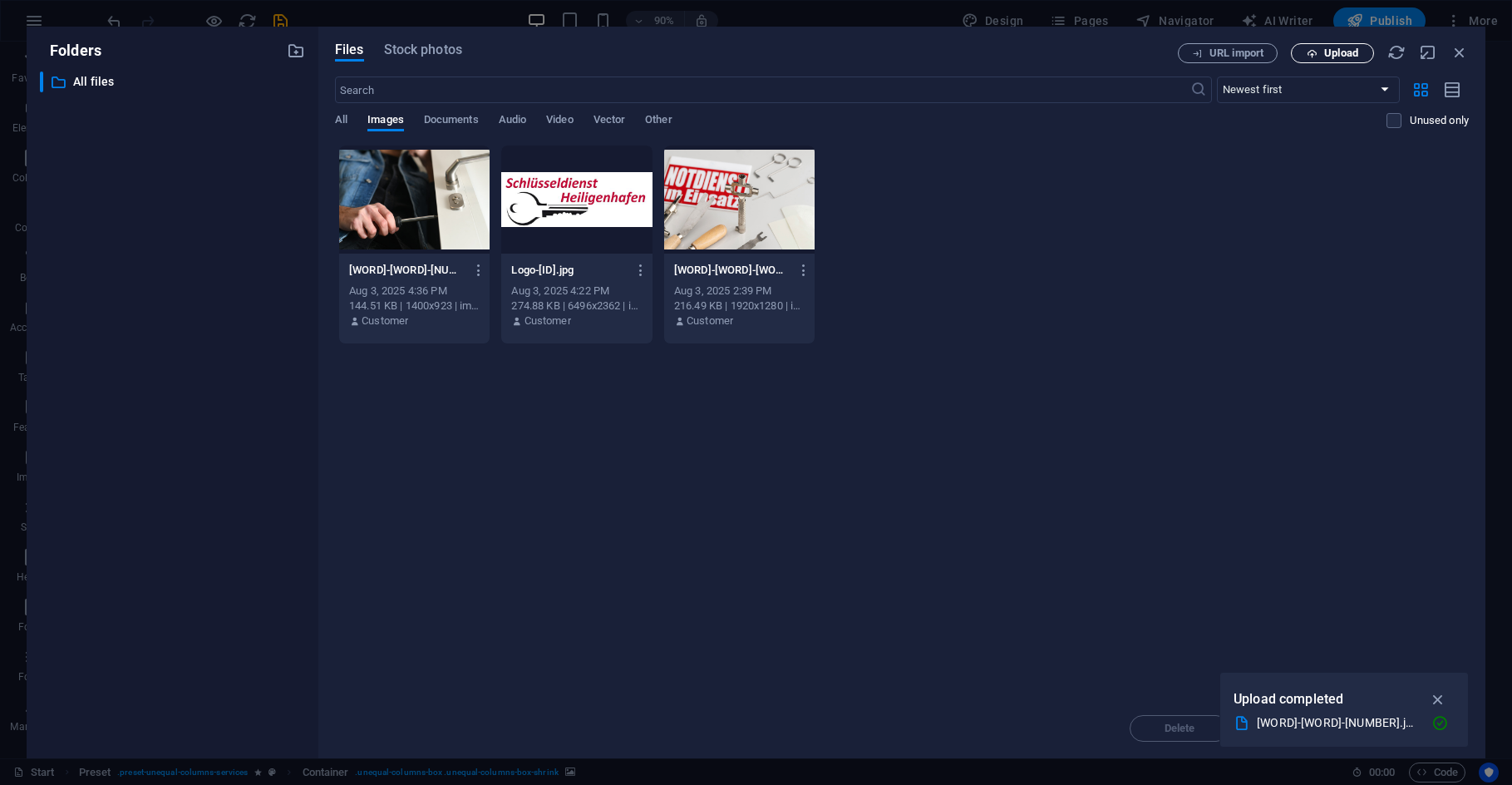 click on "Upload" at bounding box center [1332, 53] 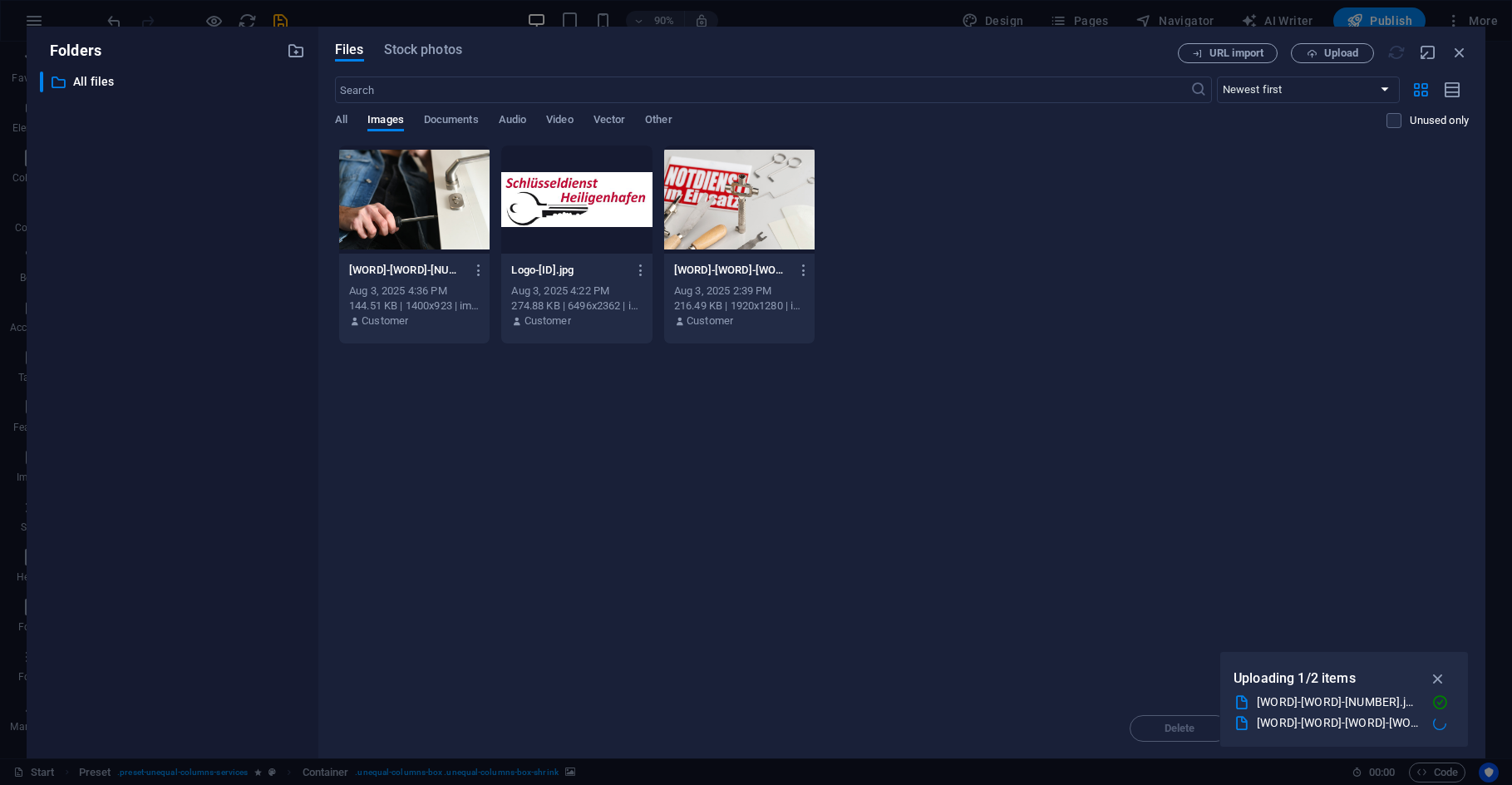scroll, scrollTop: 1889, scrollLeft: 0, axis: vertical 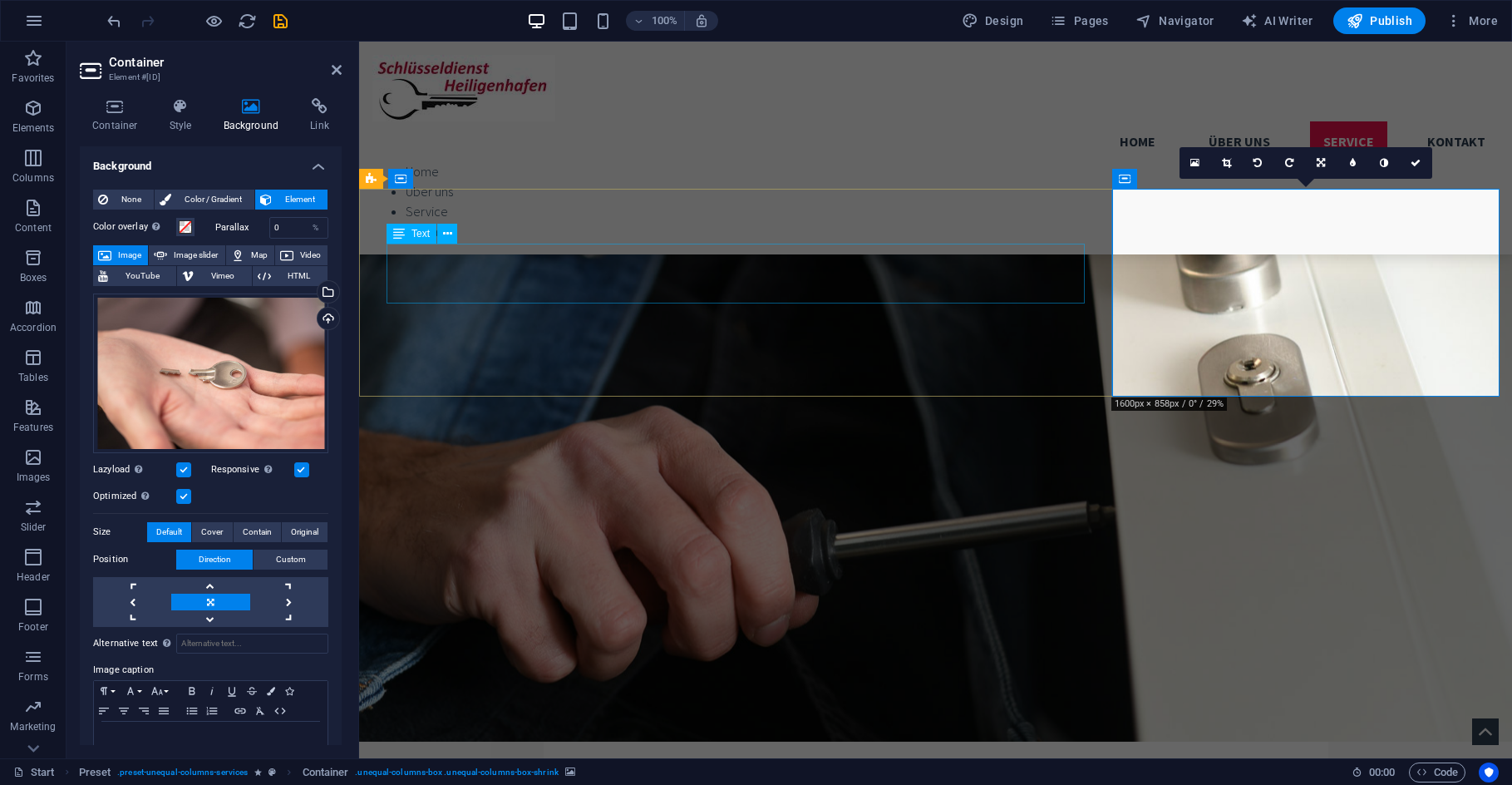 click on "Lorem ipsum dolor sit amet, consetetur sadipscing elitr, sed diam nonumy eirmod tempor invidunt ut labore et dolore magna aliquyam erat, sed diam voluptua. At vero eos et accusam et justo duo dolores et ea rebum. Stet clita kasd gubergren, no sea takimata sanctus est Lorem ipsum dolor sit amet." at bounding box center (935, 2283) 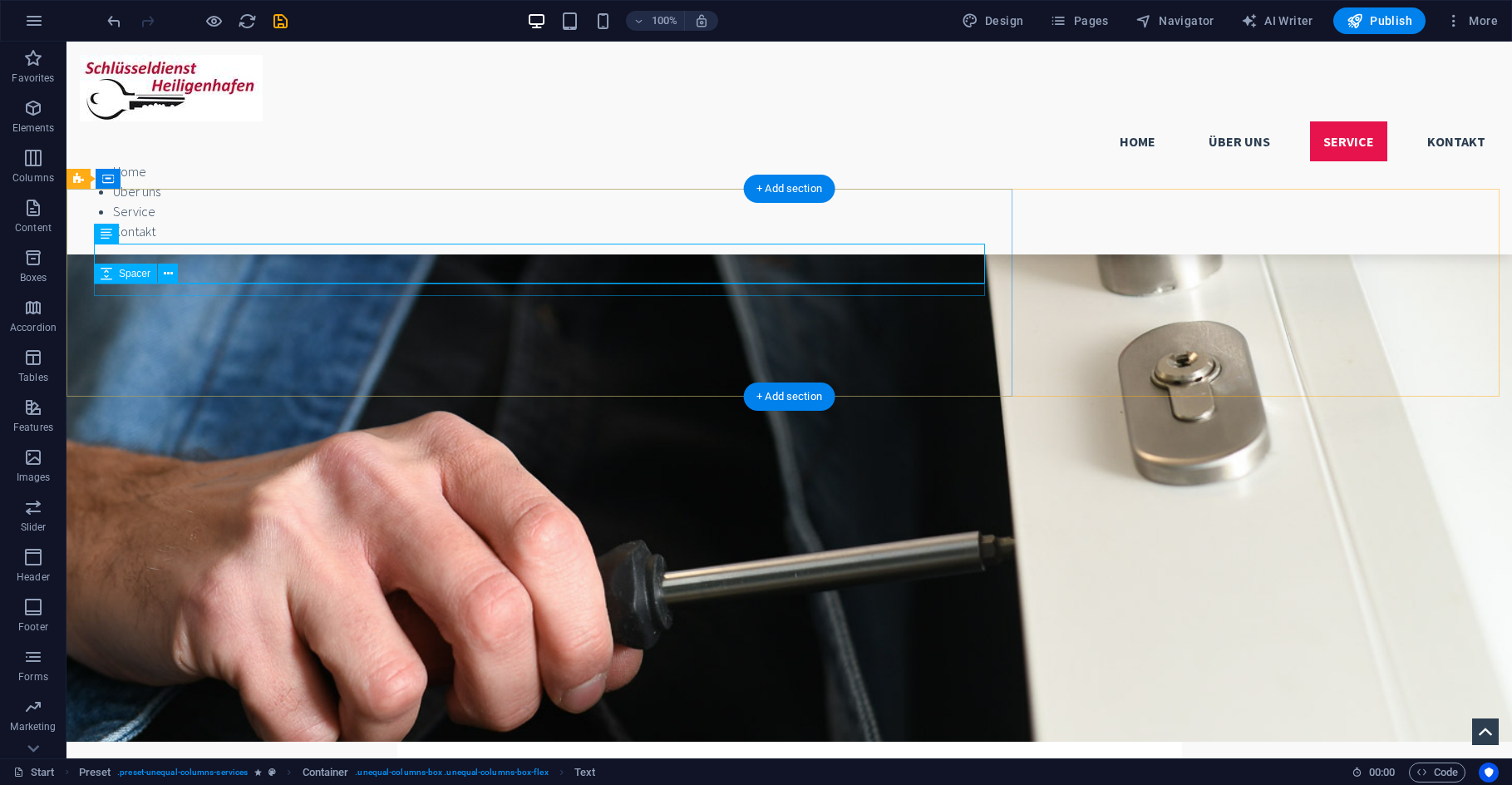 scroll, scrollTop: 1869, scrollLeft: 0, axis: vertical 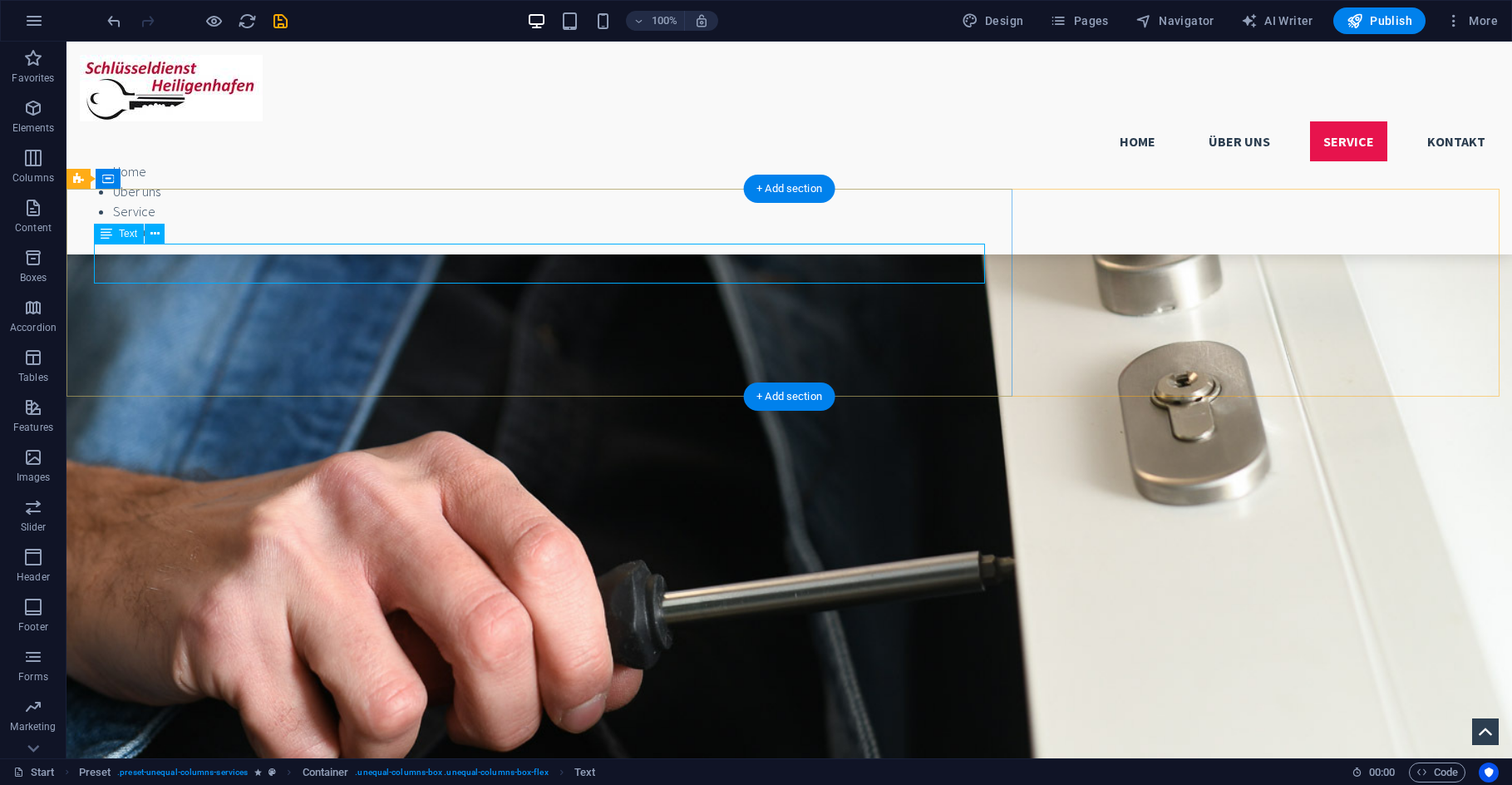 click on "Lorem ipsum dolor sit amet, consetetur sadipscing elitr, sed diam nonumy eirmod tempor invidunt ut labore et dolore magna aliquyam erat, sed diam voluptua. At vero eos et accusam et justo duo dolores et ea rebum. Stet clita kasd gubergren, no sea takimata sanctus est Lorem ipsum dolor sit amet." at bounding box center (789, 2283) 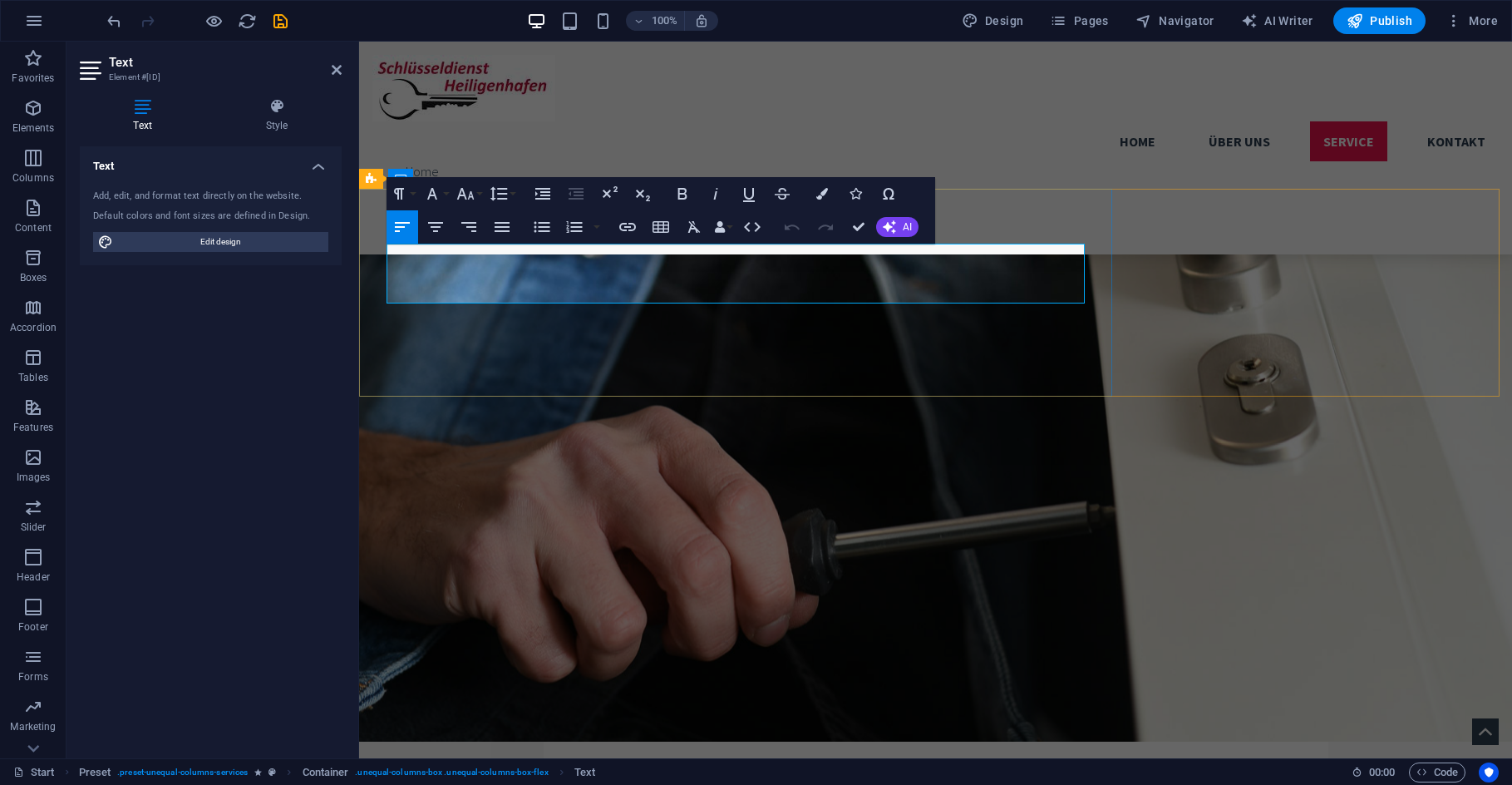 drag, startPoint x: 657, startPoint y: 299, endPoint x: 393, endPoint y: 266, distance: 266.0545 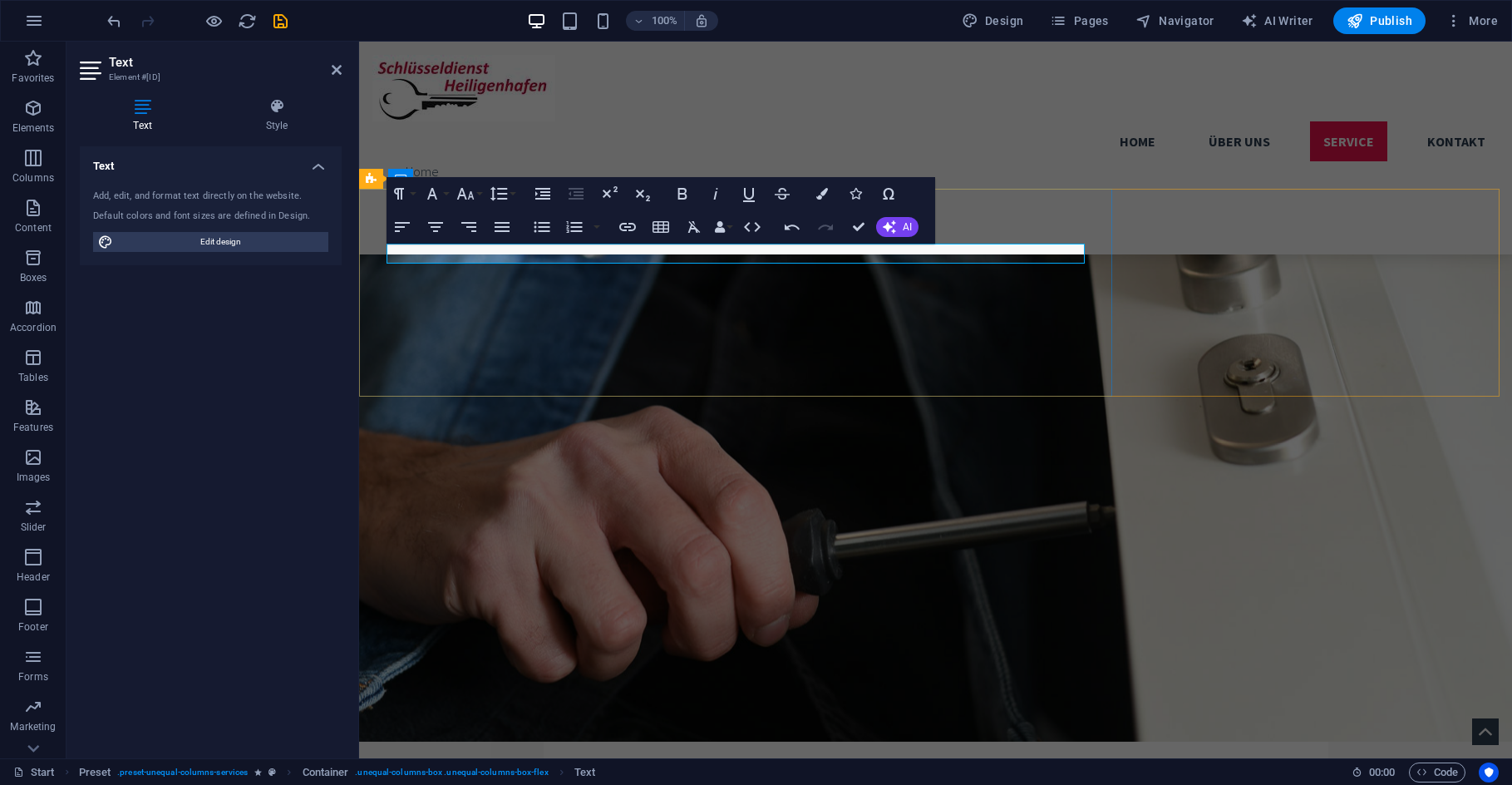 click on "LIhr" at bounding box center (935, 2274) 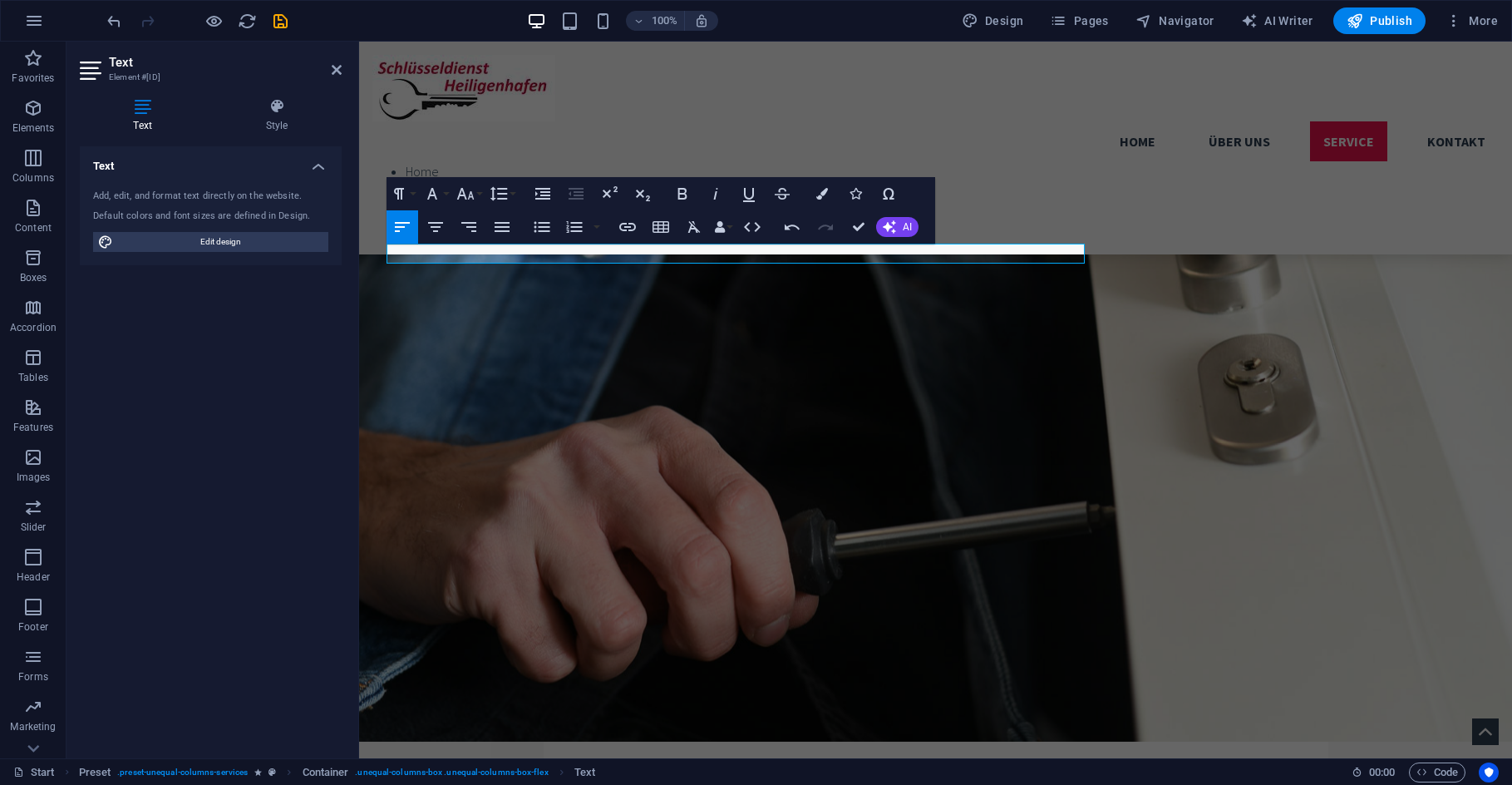 drag, startPoint x: 867, startPoint y: 257, endPoint x: 300, endPoint y: 251, distance: 567.03175 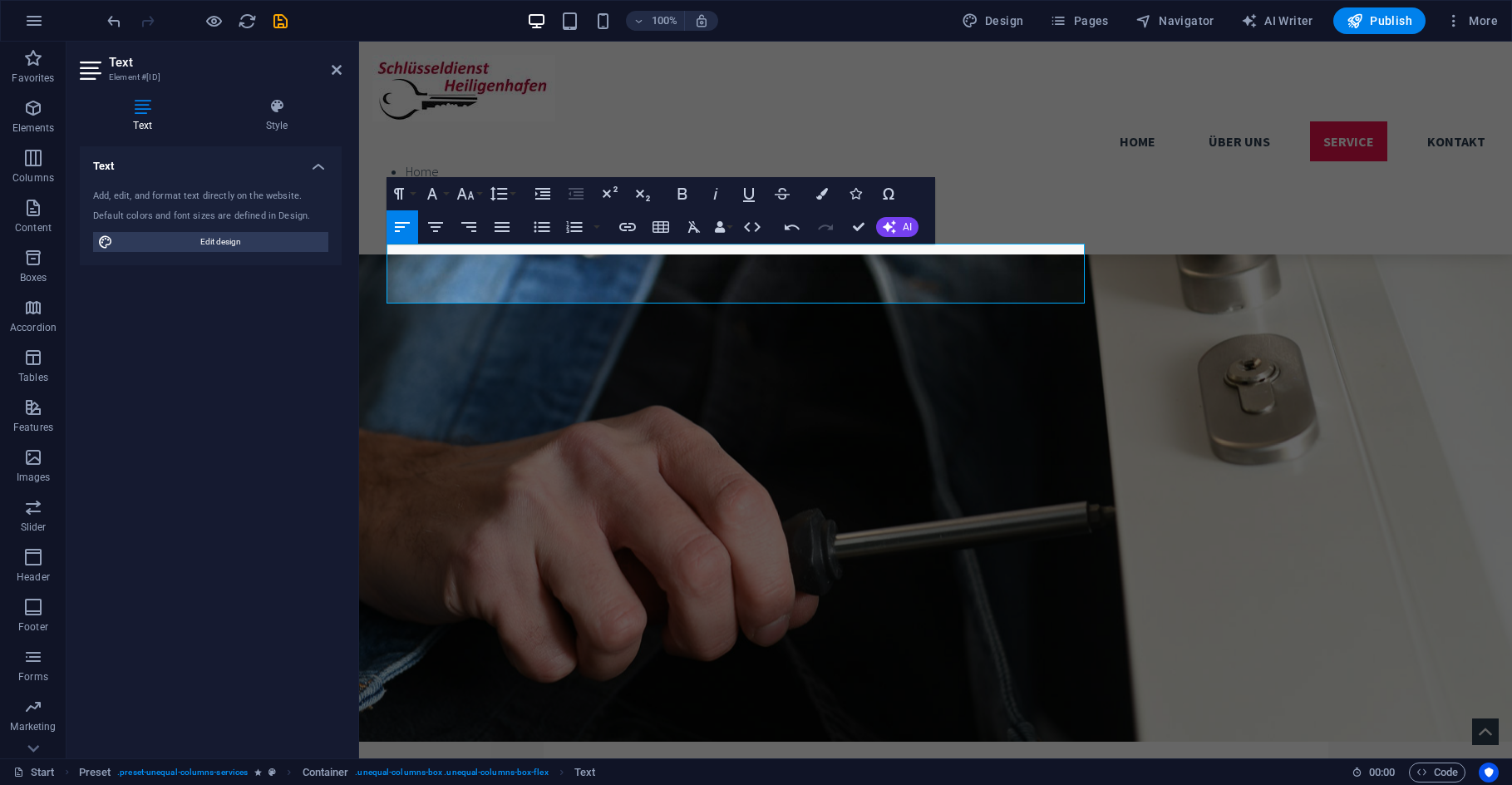 scroll, scrollTop: 3493, scrollLeft: 2, axis: both 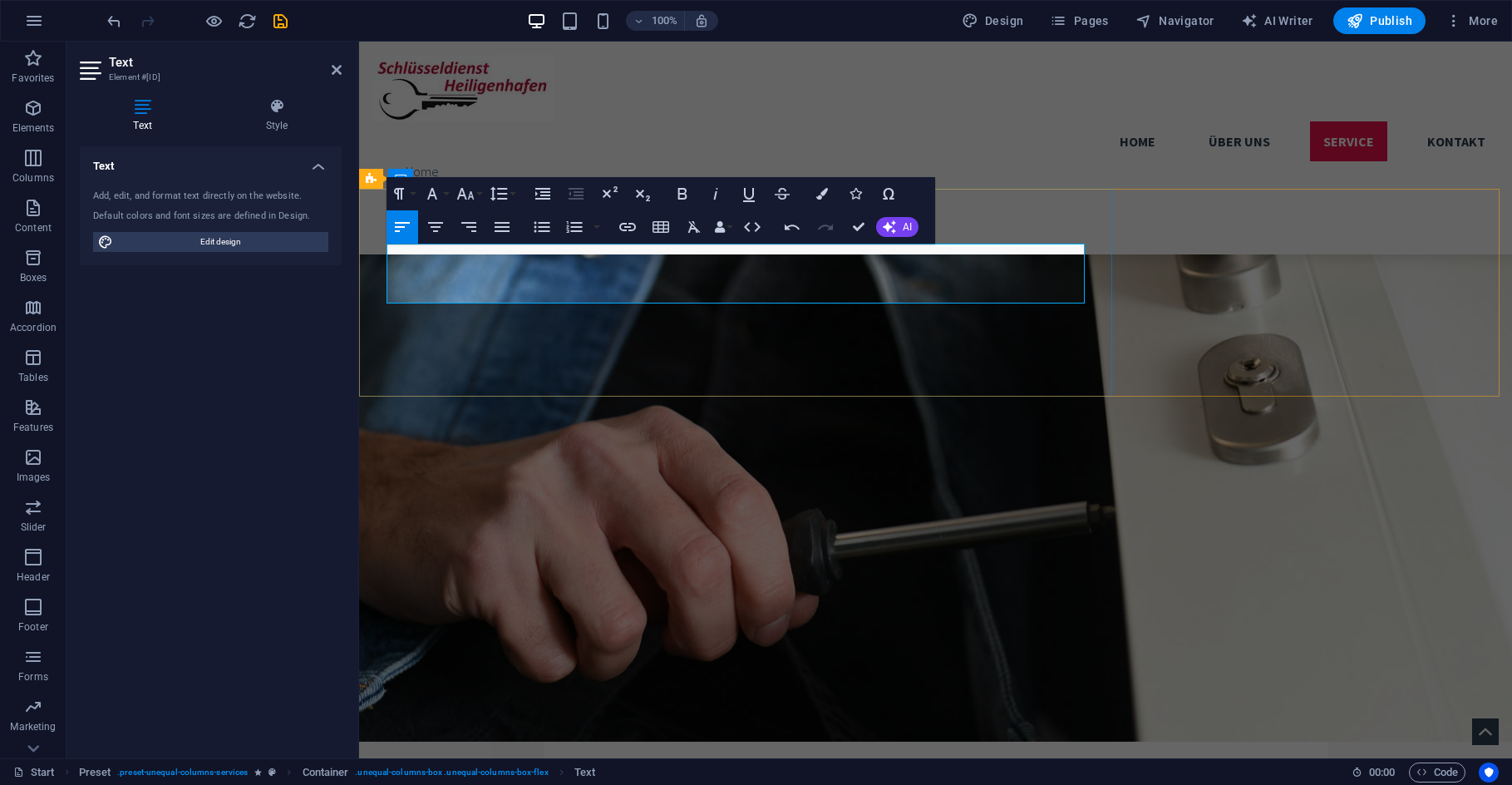 click on "Ihr Schlüssel ist im Schloss abgebrochen? Keine Panik. Bitte versuchen Sie es nicht mit Tipps aus dem Internet! Auf keinen Fall irgendetwas mit Kleber oder ähnlichem versuchen. Im Normalfall ist der Restschlüssel mit Spezialwerkzeug zerstörungsfrei zu entfernen." at bounding box center [935, 2283] 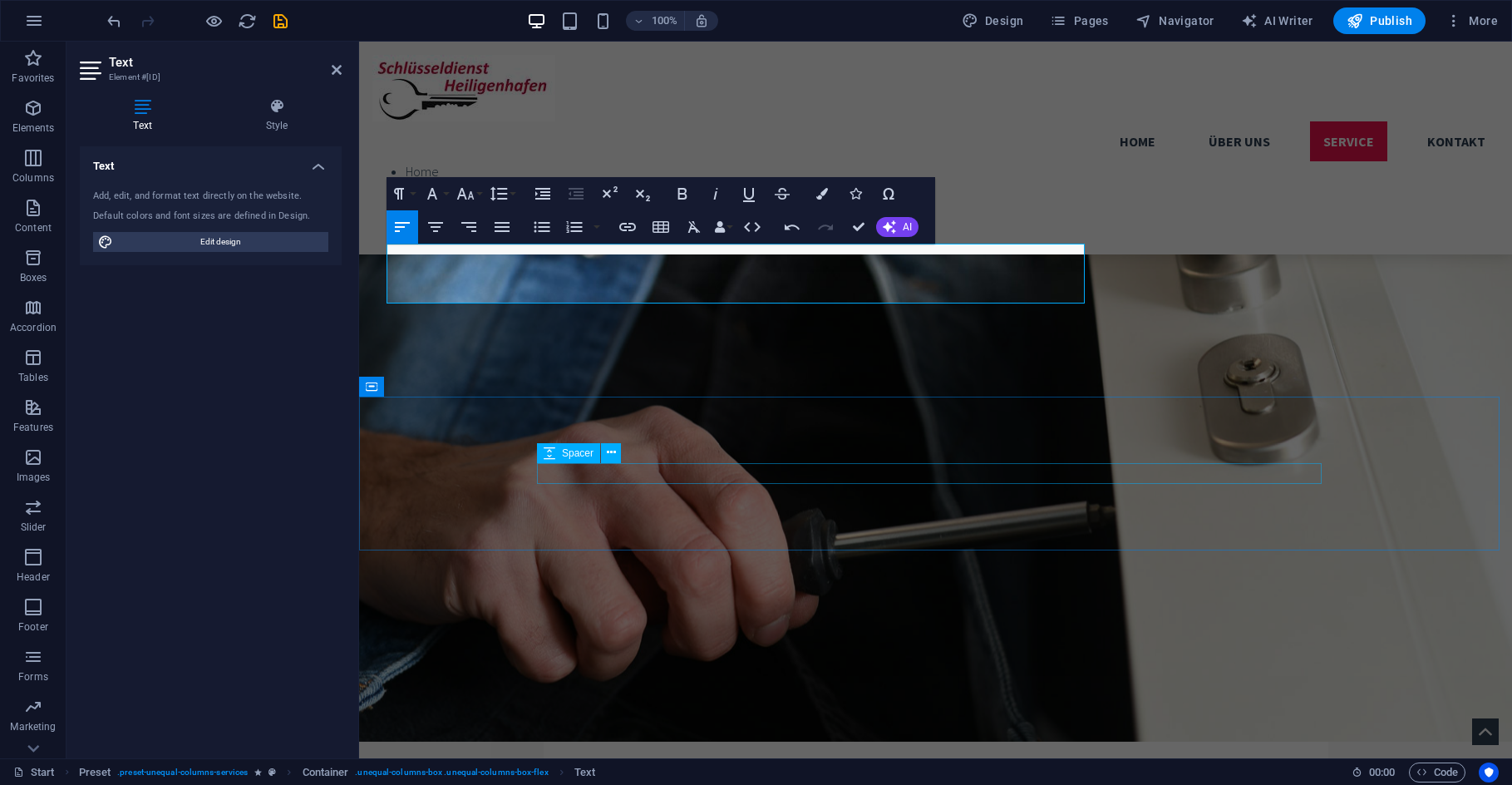 click at bounding box center (936, 2766) 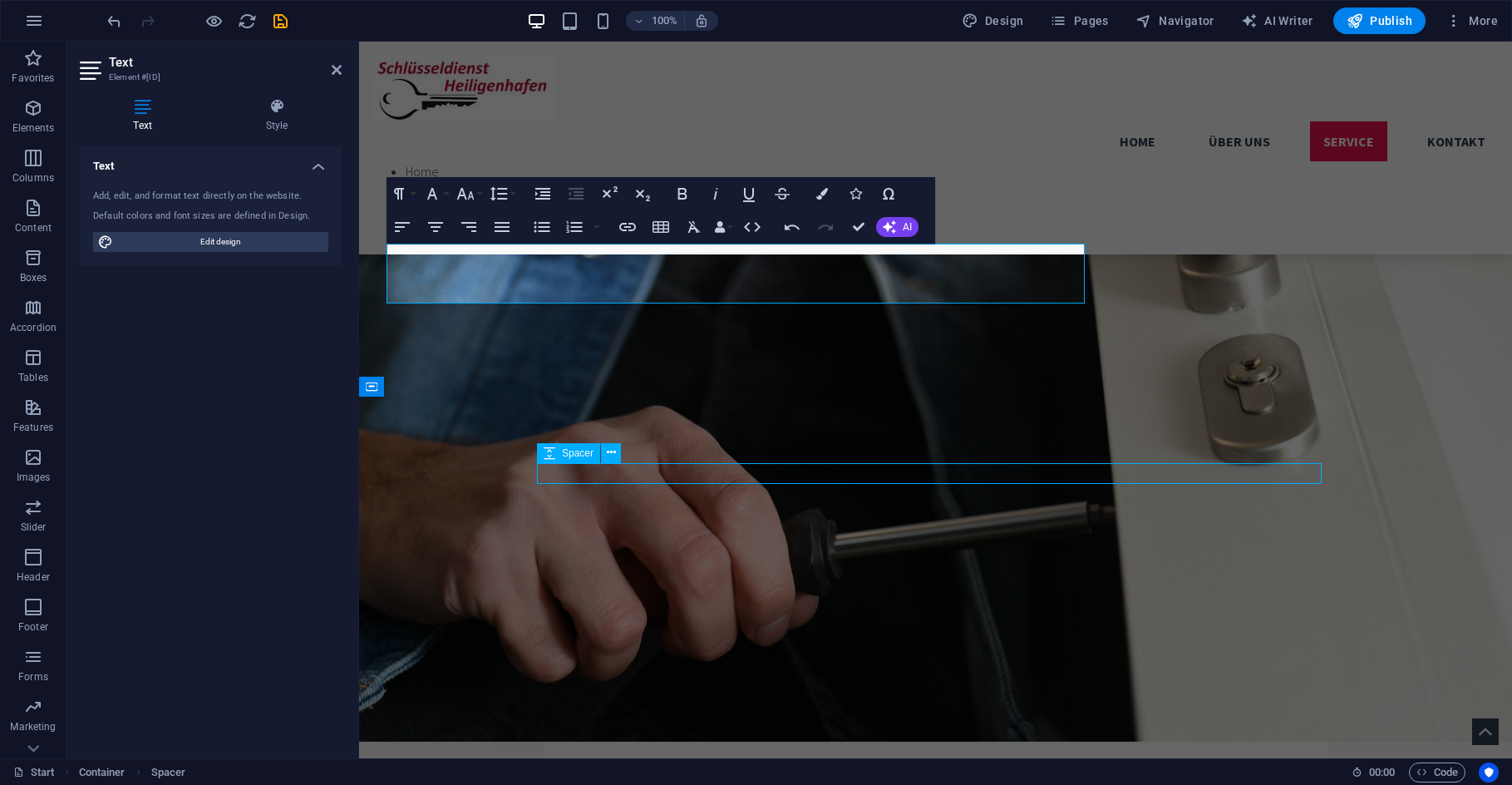 scroll, scrollTop: 1869, scrollLeft: 0, axis: vertical 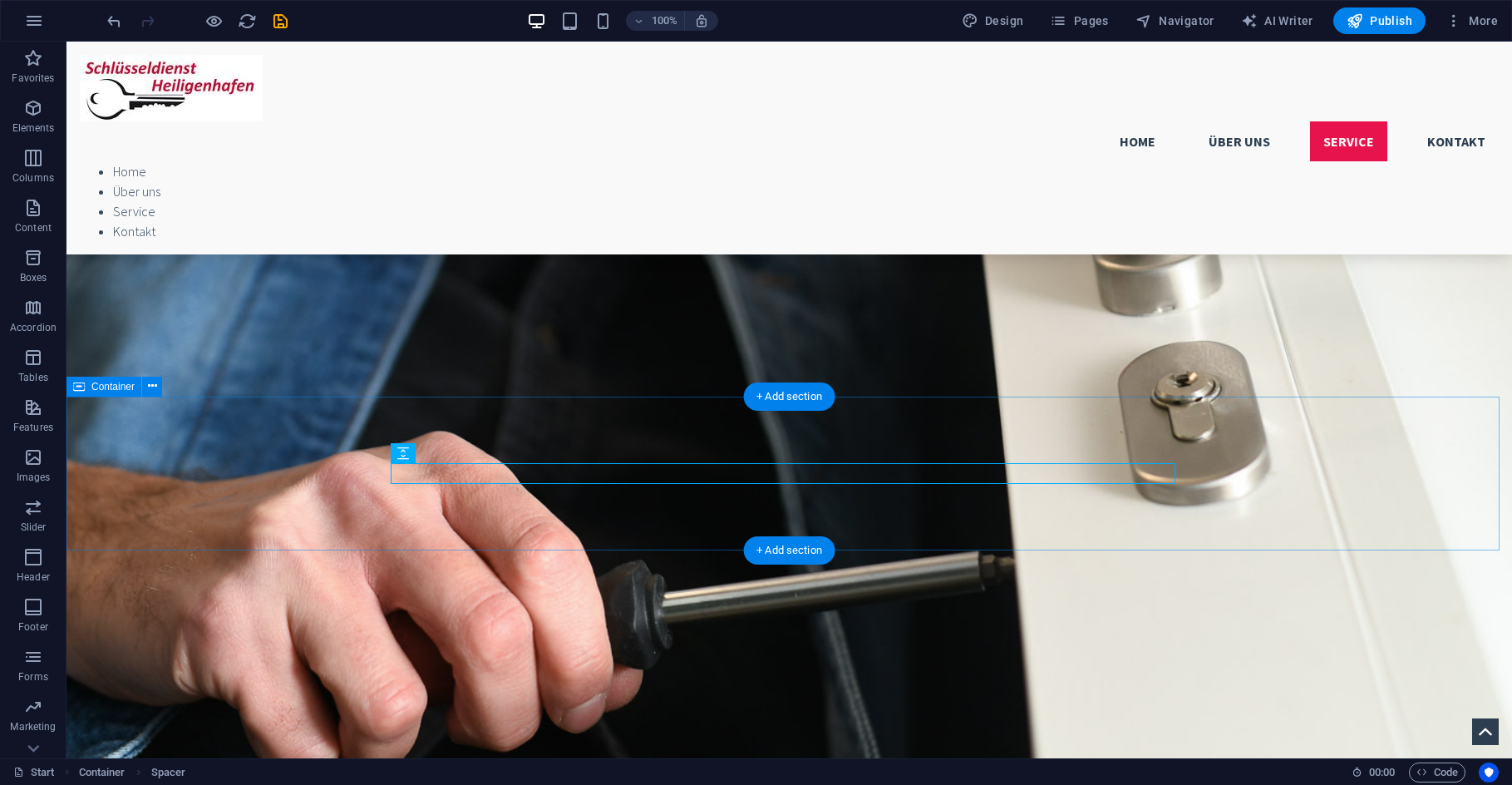 click at bounding box center (789, 2766) 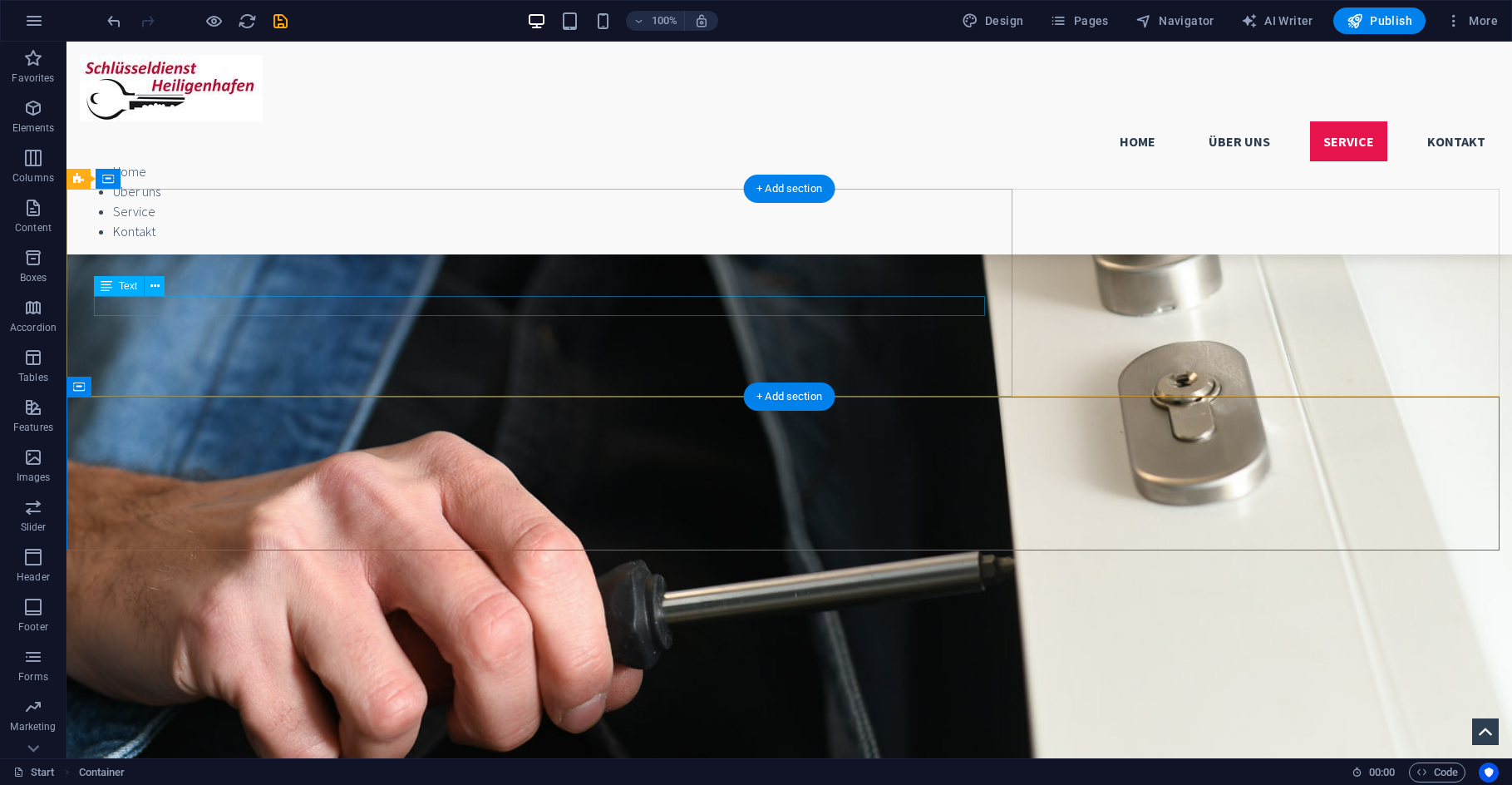 click on "From 99 $" at bounding box center (789, 2326) 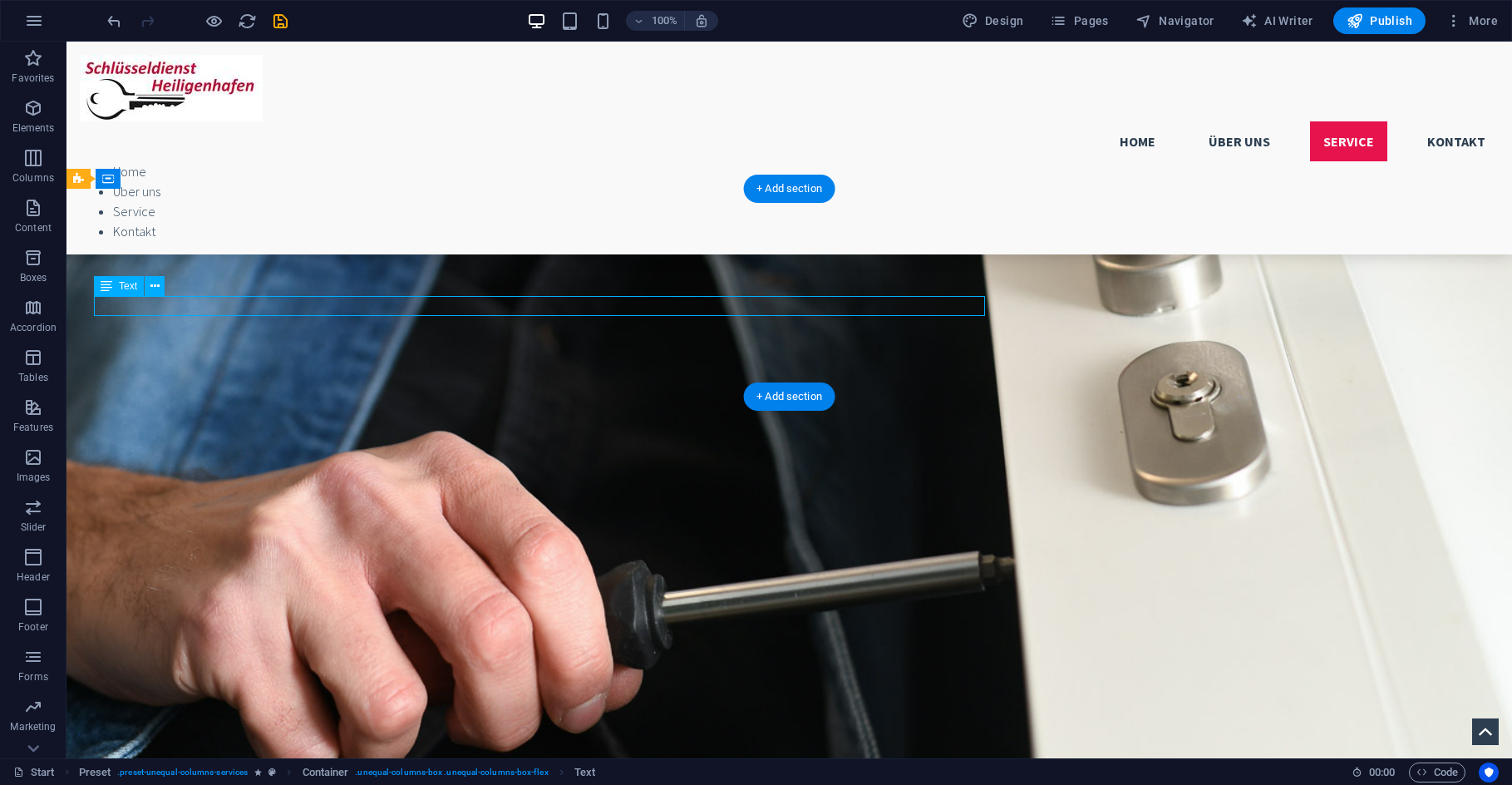 click on "From 99 $" at bounding box center [789, 2326] 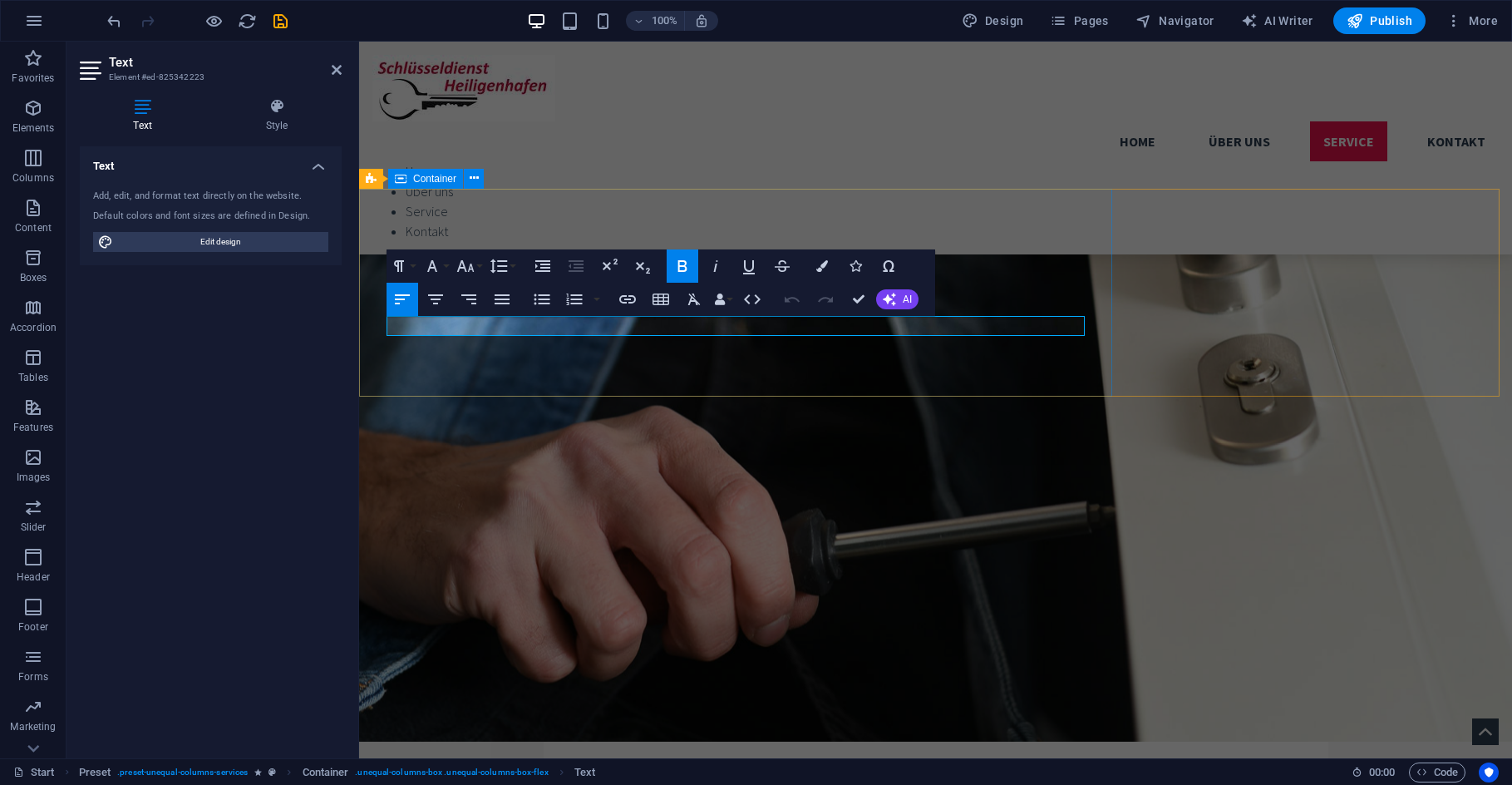 drag, startPoint x: 447, startPoint y: 325, endPoint x: 716, endPoint y: 372, distance: 273.07508 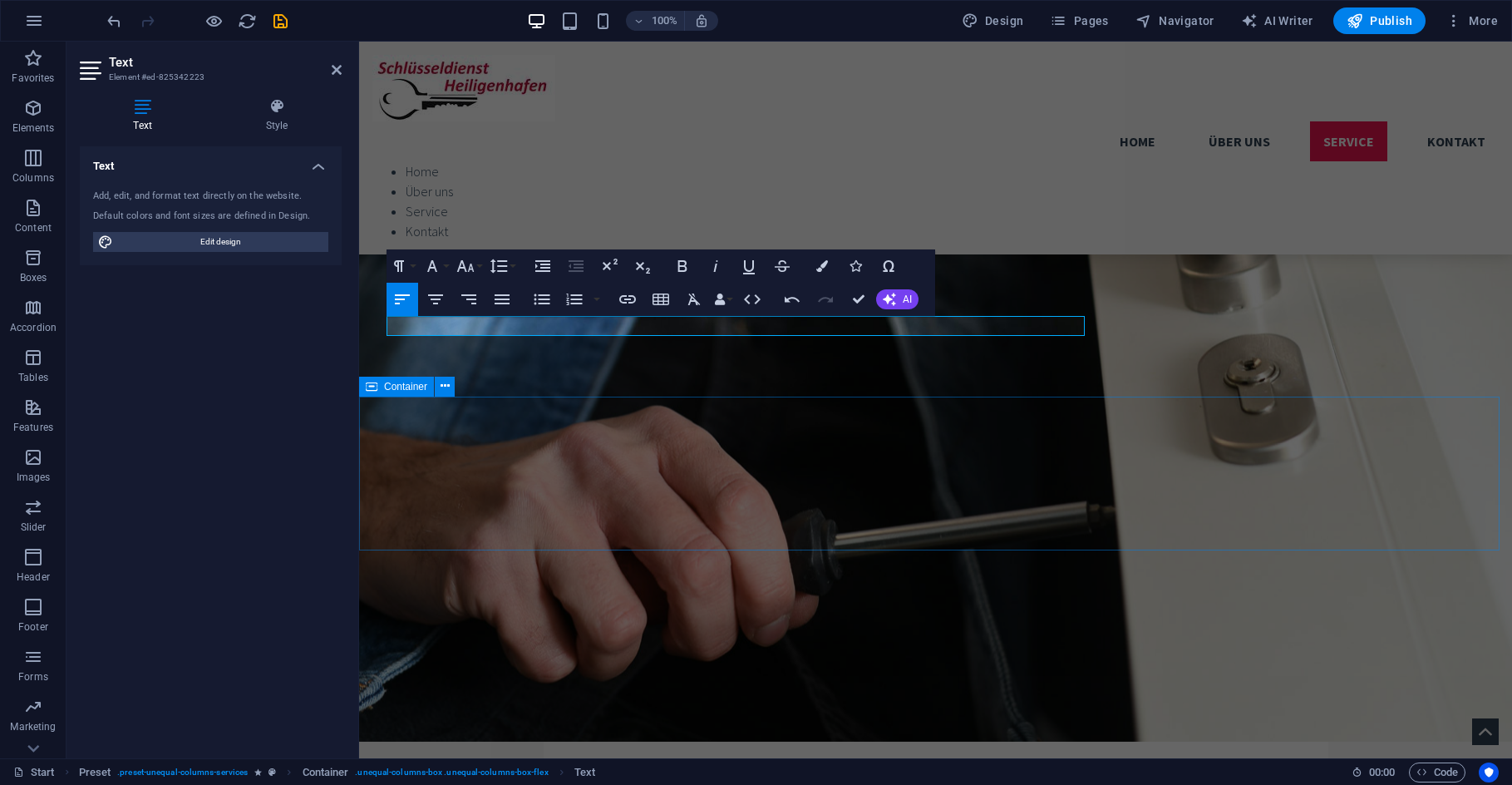 click at bounding box center (935, 2766) 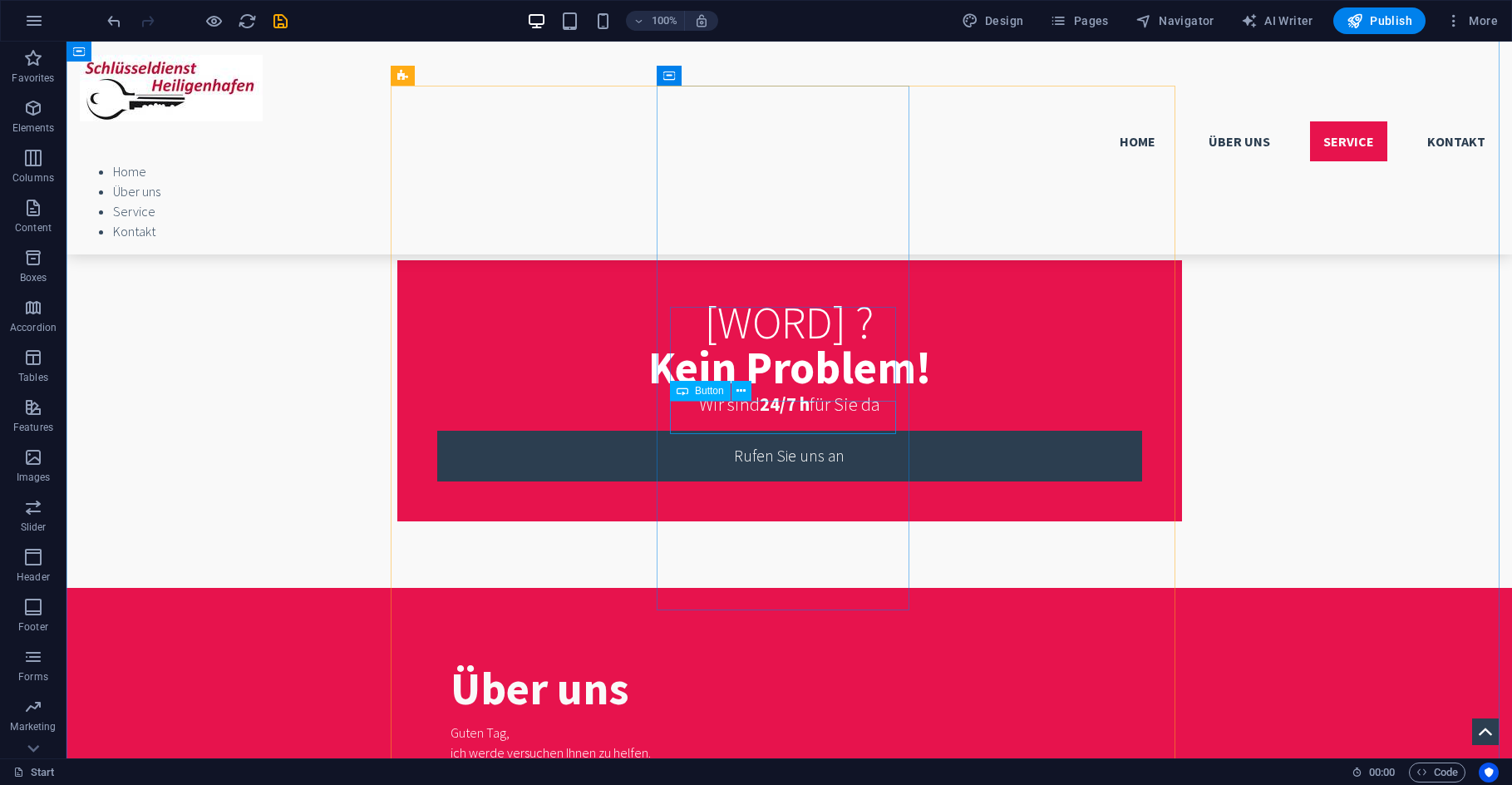 scroll, scrollTop: 1204, scrollLeft: 0, axis: vertical 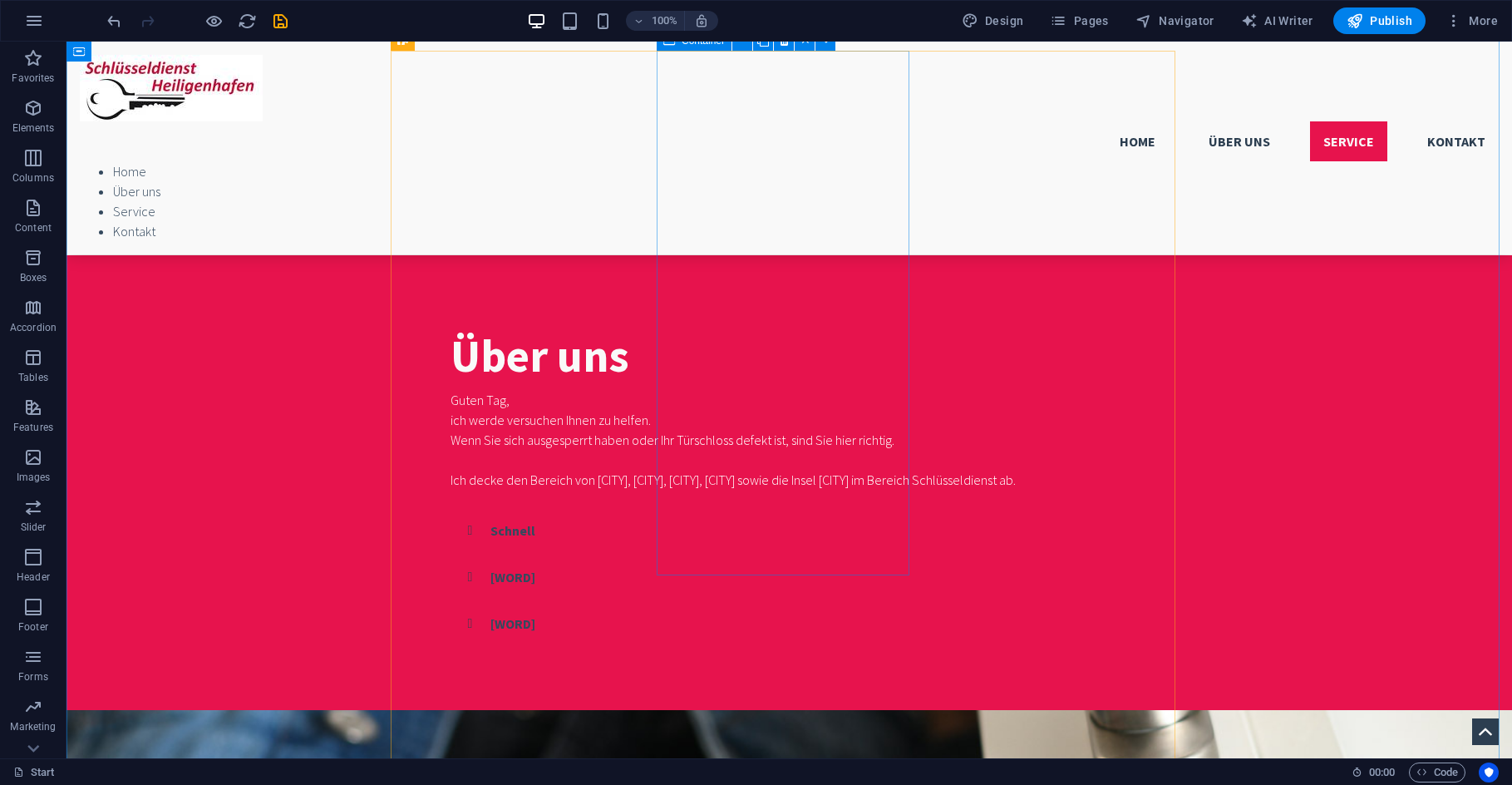 click on "Defektes Schloss Lorem ipsum dolor sit amet, consectetur adipisicing elit. Veritatis, dolorem! More Details" at bounding box center [790, 1790] 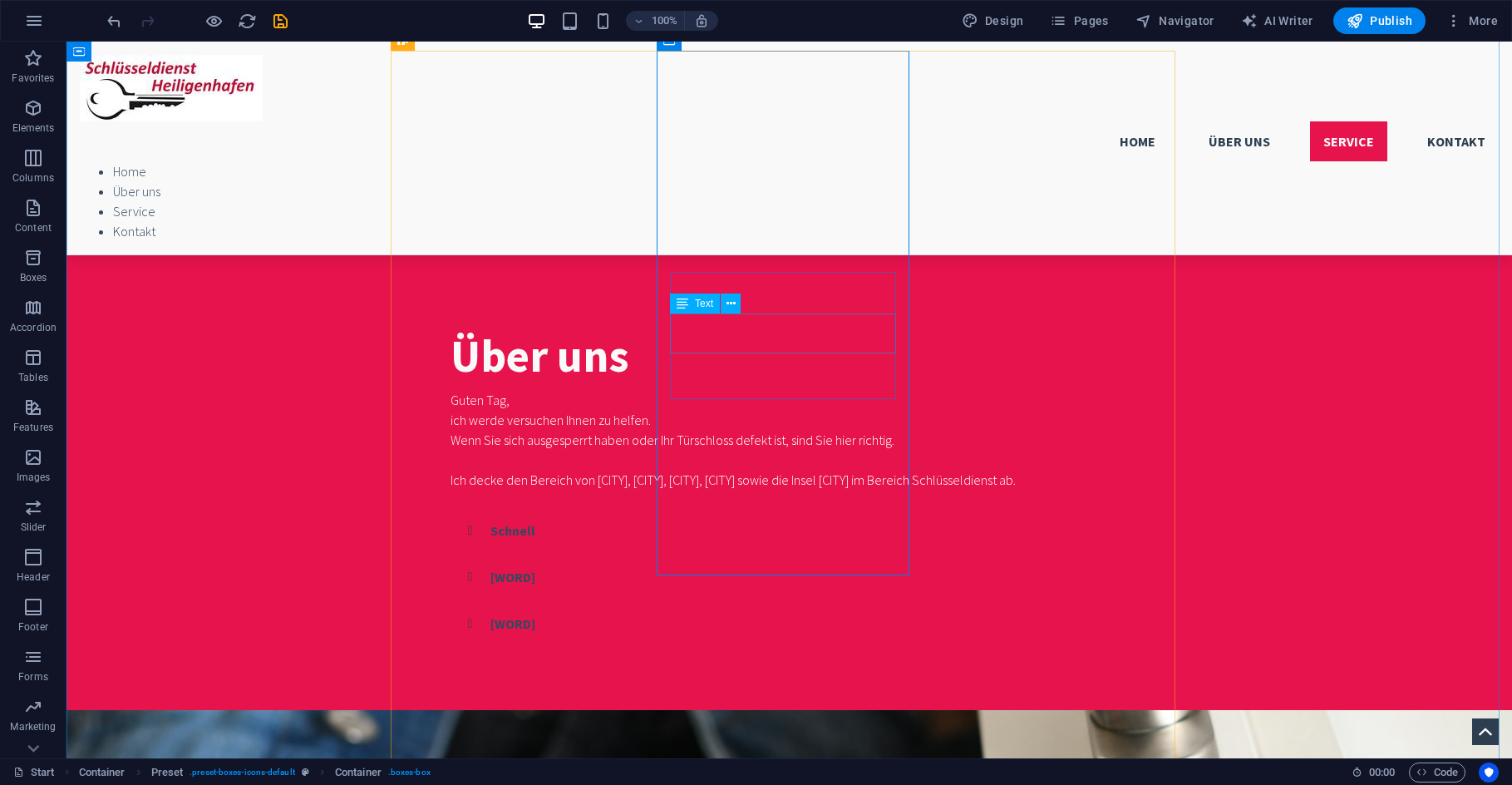 click on "Lorem ipsum dolor sit amet, consectetur adipisicing elit. Veritatis, dolorem!" at bounding box center (790, 1811) 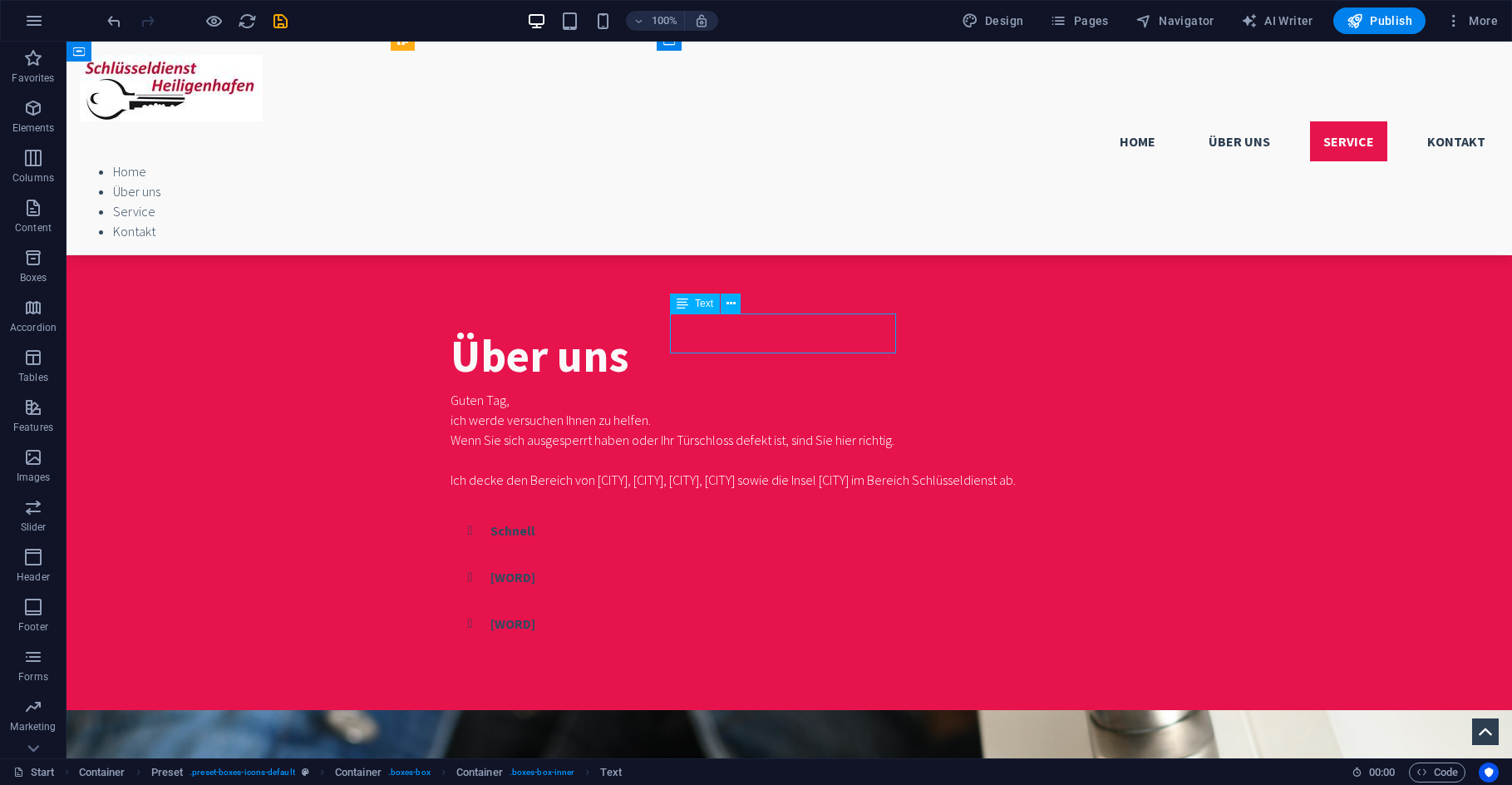 click on "Lorem ipsum dolor sit amet, consectetur adipisicing elit. Veritatis, dolorem!" at bounding box center (790, 1811) 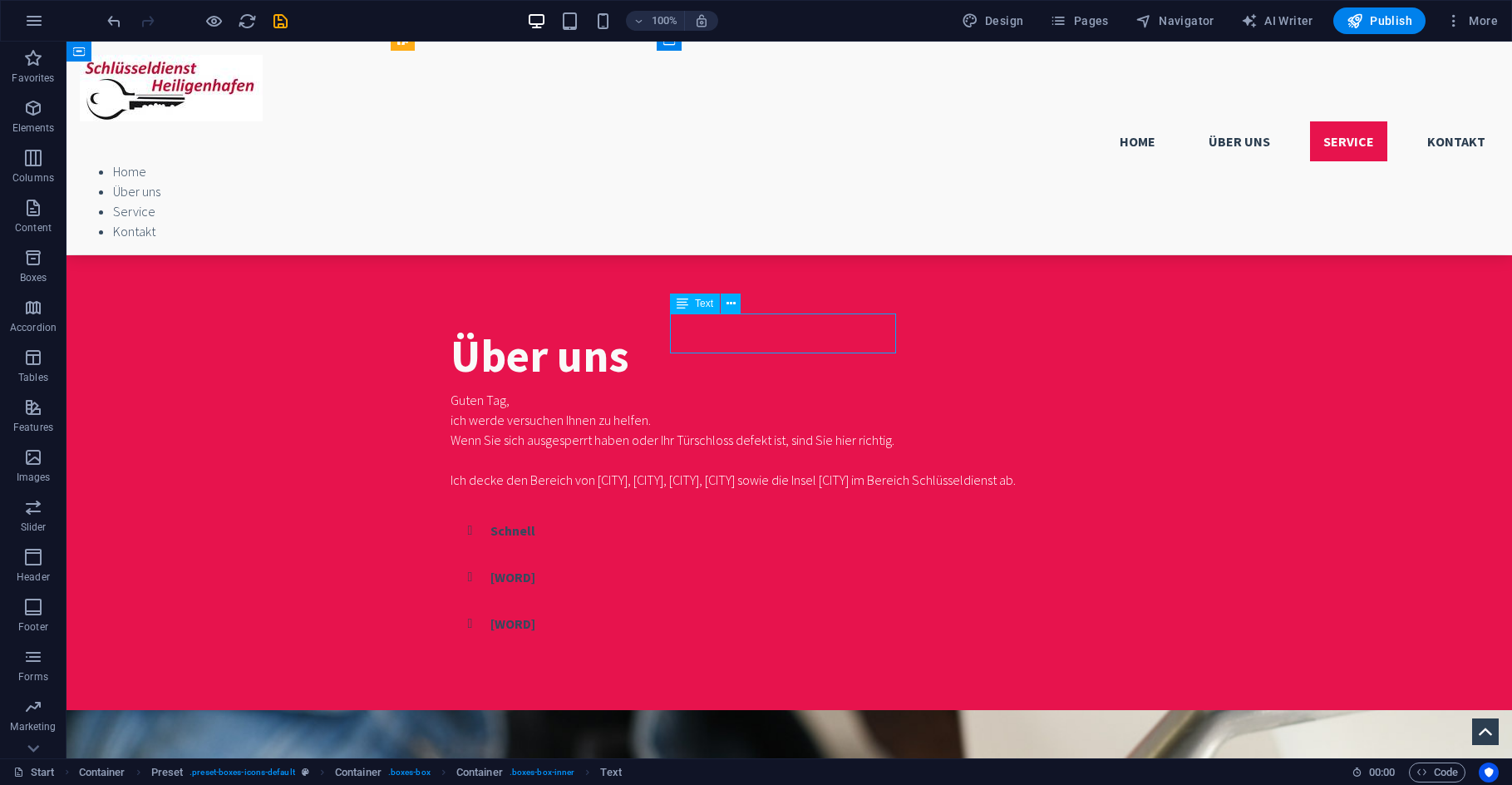 scroll, scrollTop: 1224, scrollLeft: 0, axis: vertical 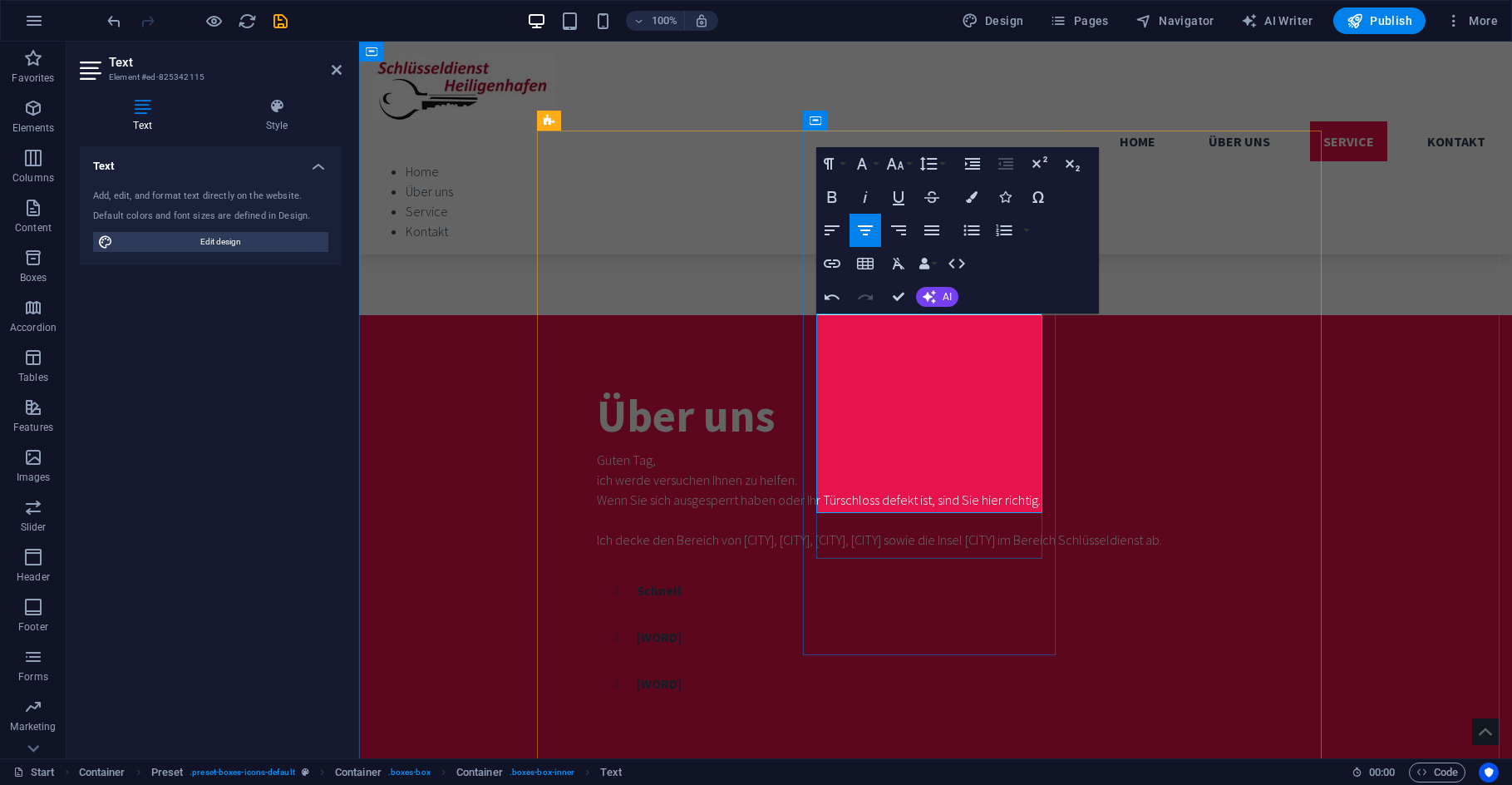 drag, startPoint x: 966, startPoint y: 468, endPoint x: 971, endPoint y: 506, distance: 38.327536 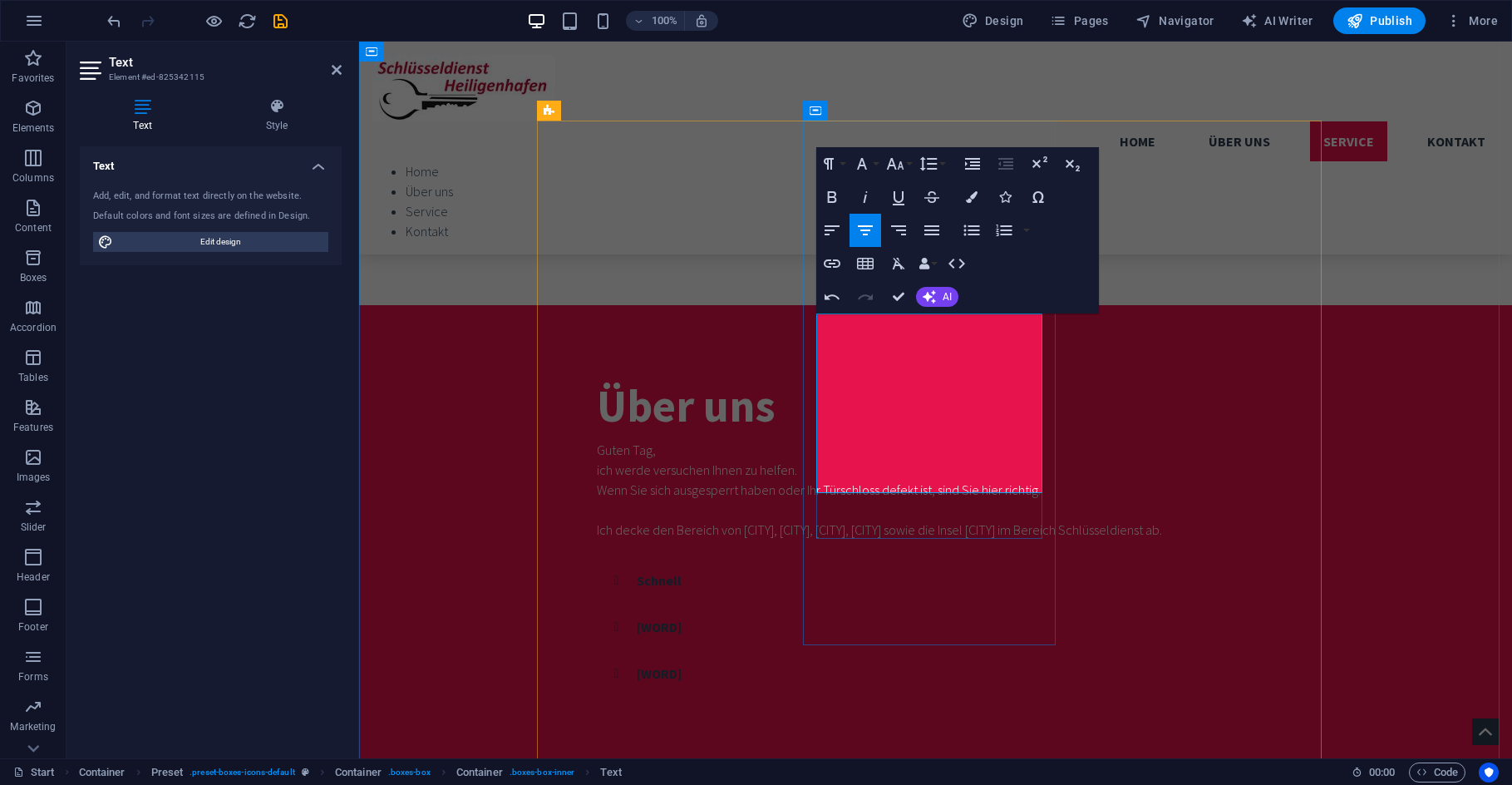 click on "Sollte ein Aufbohren des Schutzbeschlag erforderlich sein berechne ich 80 Euro Aufpreis." at bounding box center [936, 1921] 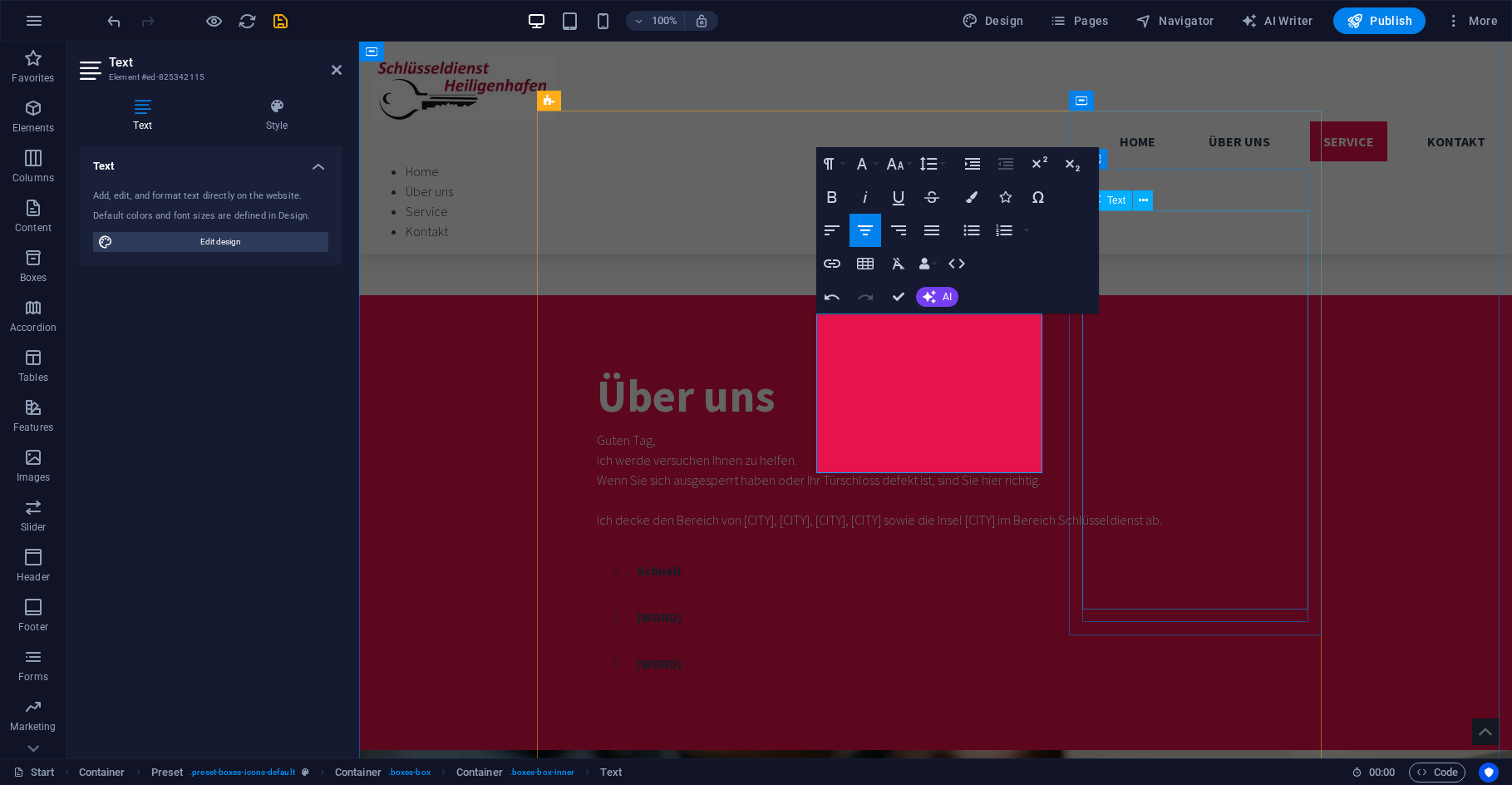 click on "Sollten Sie mich nicht erreichen, seien Sie bitte aufmerksam bei der Wahl eines anderen Schlüsseldienstes. Befolgen Sie bitte folgende Ratschläge: – Generell gilt bei Schlüsseldiensten: Bevorzugen Sie ortsansässige Firmen, um die Fahrtkosten gering zu halten. – Frage Sie am Telefon nach dem Endpreis. – Vergleichen Sie die Preise der Anbieter und achten Sie auf Wochenend- und Nachtzuschläge. – Vorsicht bei 0800 – Nummern – Lassen Sie sich vom Handwerker nicht unter Druck setzen." at bounding box center (936, 2206) 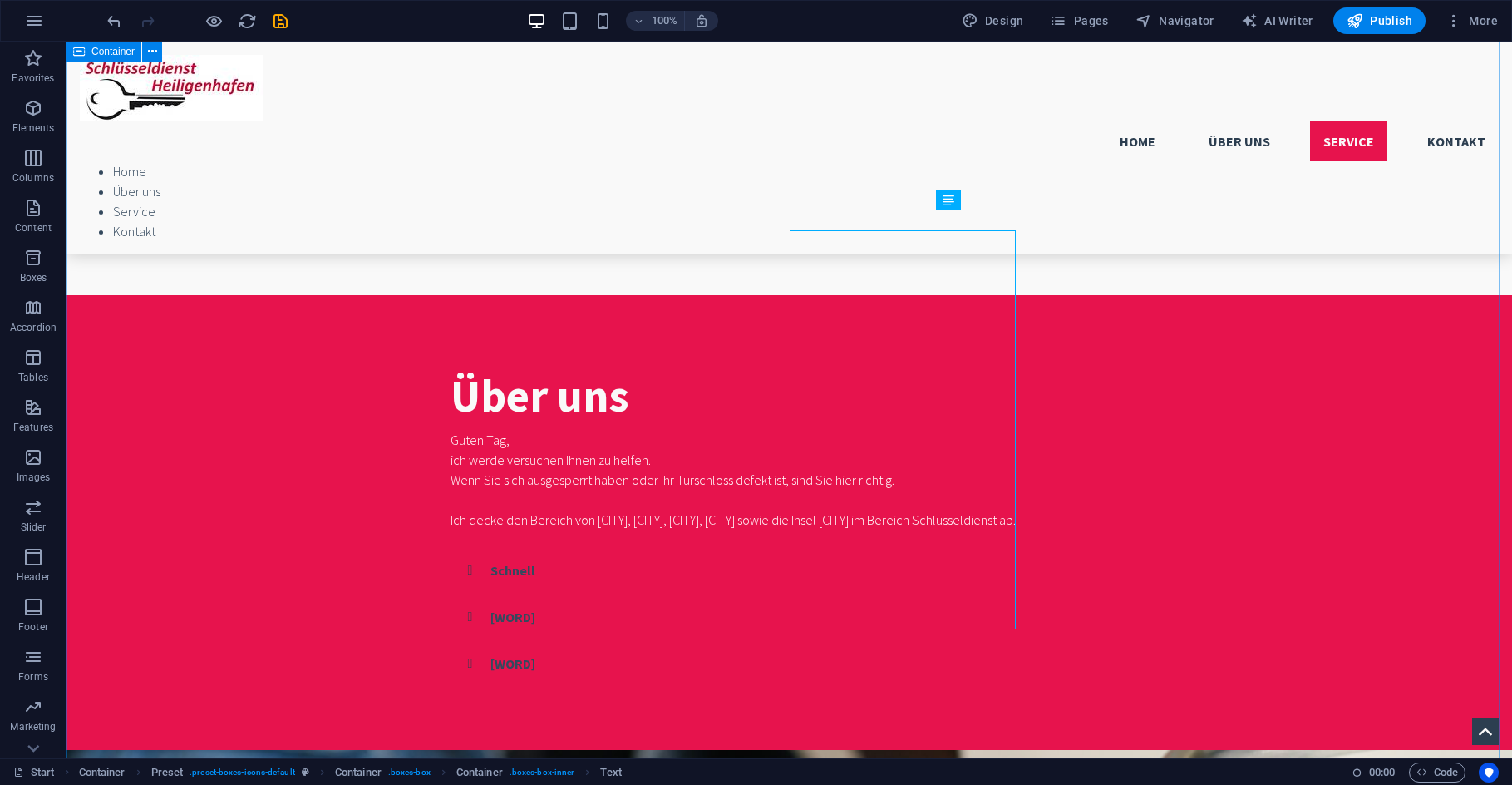 scroll, scrollTop: 1144, scrollLeft: 0, axis: vertical 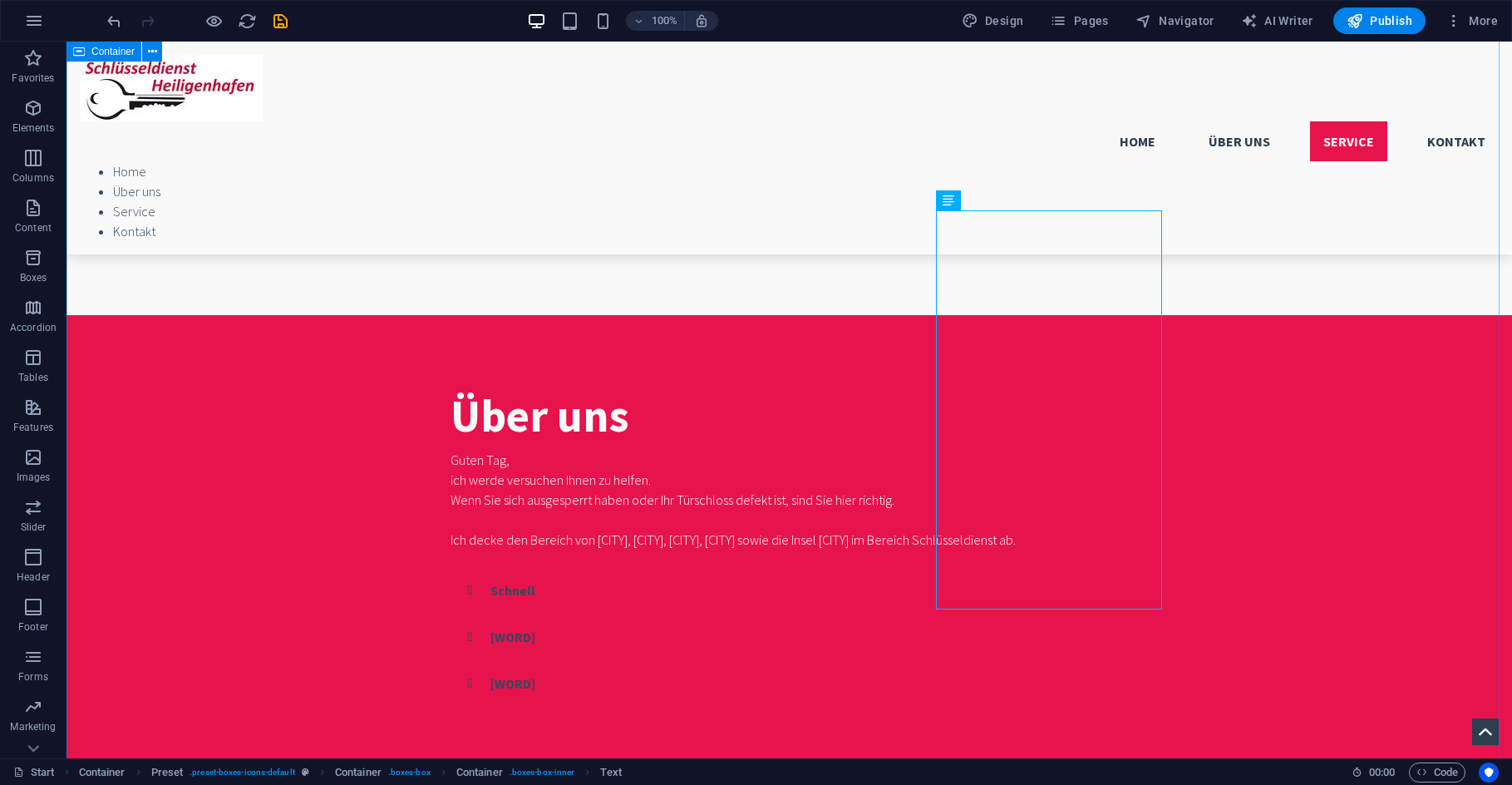 click on "Services
Kosten Türöffnung Wochentags 7.00 Uhr bis 17.00 Uhr 120€,  Wochentags 17.00 Uhr bis 7.00 Uhr 155,00€,  Wochenende / Feiertag 175€. Zusätzlich werden gegebenenfalls die angeführten Zuschläge berechnet:  Anfahrt: Großenbrode/Oldenburg 25 €, Fehmarn/Lensahn 35 € Alle zusätzlichen Arbeiten werden in Einheiten zu 30 Minuten abgerechnet (1 Einheit = 30 Euro).  Die Mindestabnahme beträgt eine Einheit. Beim Notdienst ist grundsätzlich Barzahlung erforderlich.  More Details
Defektes Schloss Leider gehen Einsteckschlösser und Mehrfachverriegelungen auch plötzlich kaputt. Ich habe alle gängigen Ersatzteile mit und kann Ihnen vor Ort helfen. Sollte ein Aufbohren des Schutzbeschlag erforderlich sein berechne ich 80 Euro Aufpreis. More Details
Warnung! Sollten Sie mich nicht erreichen, seien Sie bitte aufmerksam bei der Wahl eines anderen Schlüsseldienstes. Befolgen Sie bitte folgende Ratschläge:" at bounding box center [789, 2121] 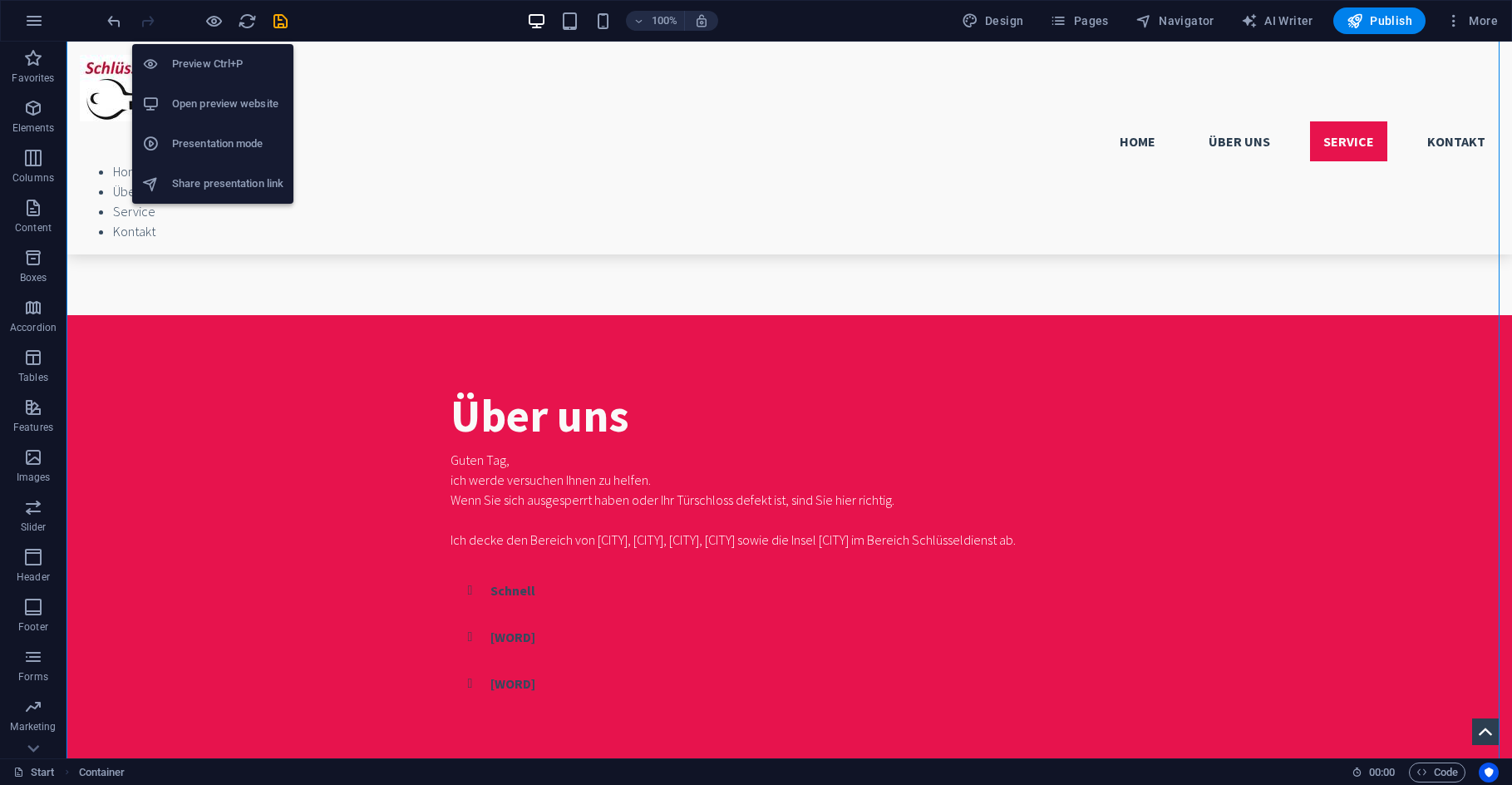 click on "Open preview website" at bounding box center [228, 104] 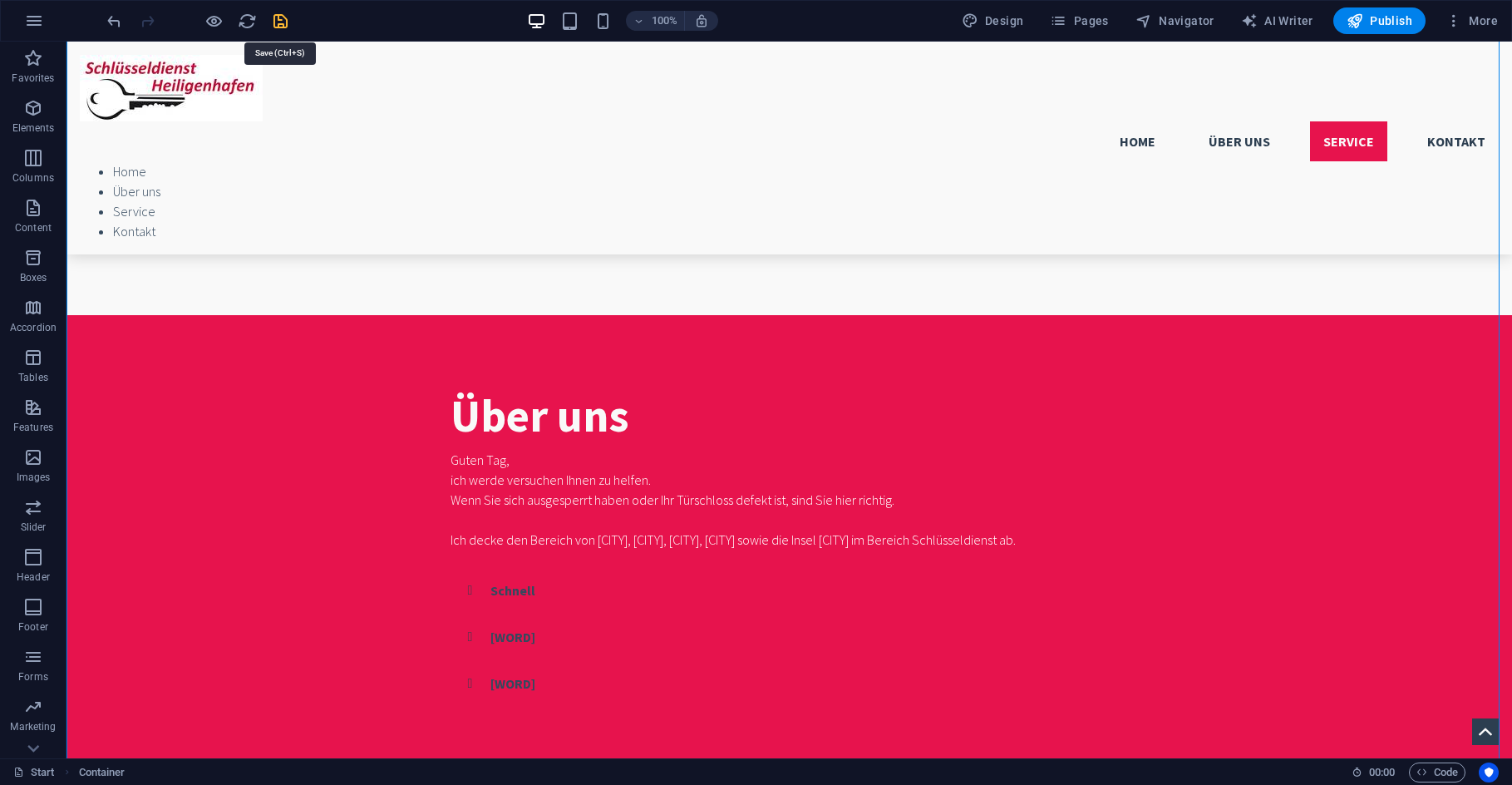 click at bounding box center [280, 21] 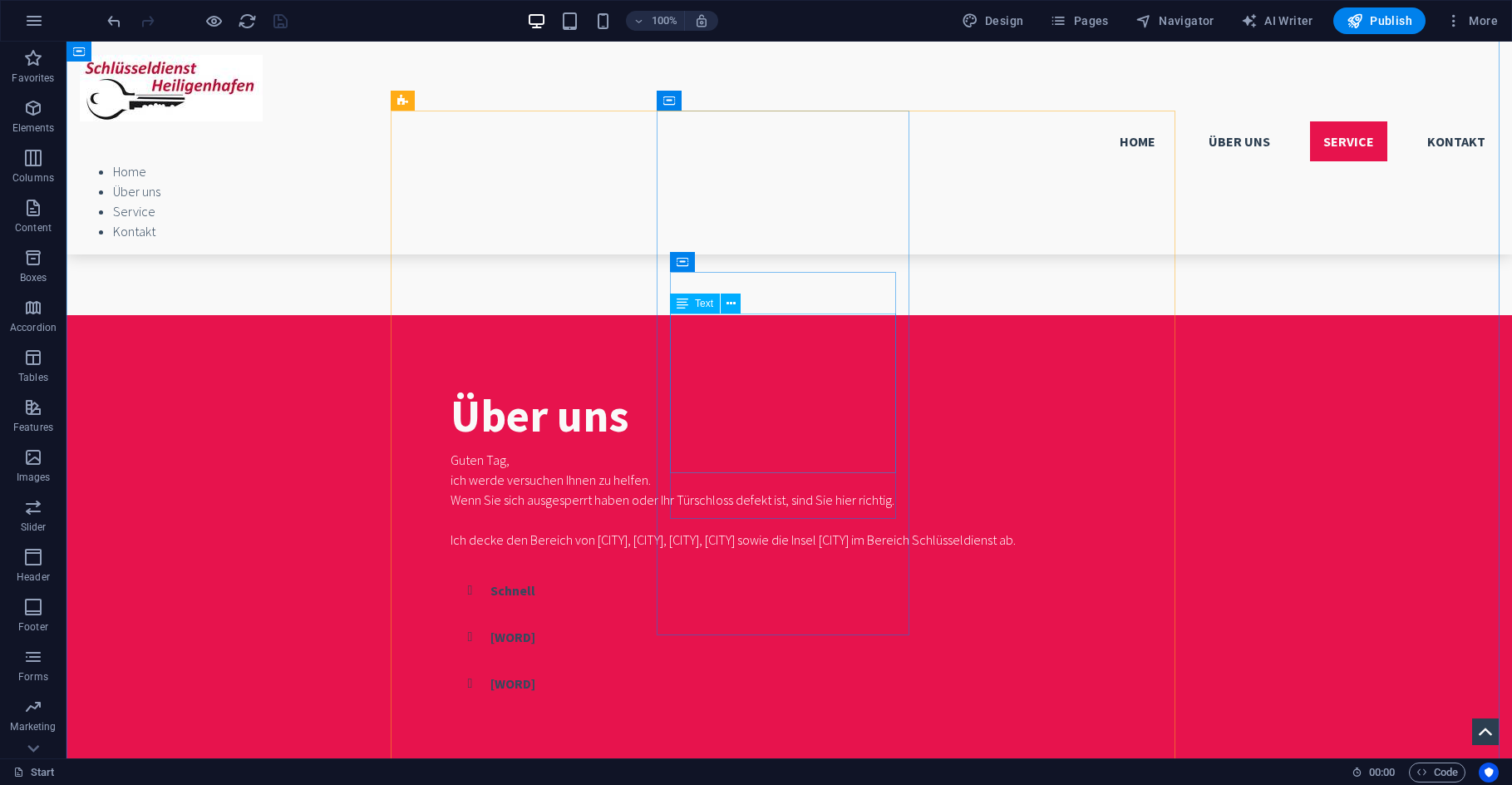 click on "Leider gehen Einsteckschlösser und Mehrfachverriegelungen auch plötzlich kaputt. Ich habe alle gängigen Ersatzteile mit und kann Ihnen vor Ort helfen. Sollte ein Aufbohren des Schutzbeschlag erforderlich sein berechne ich 80 Euro Aufpreis." at bounding box center [790, 1891] 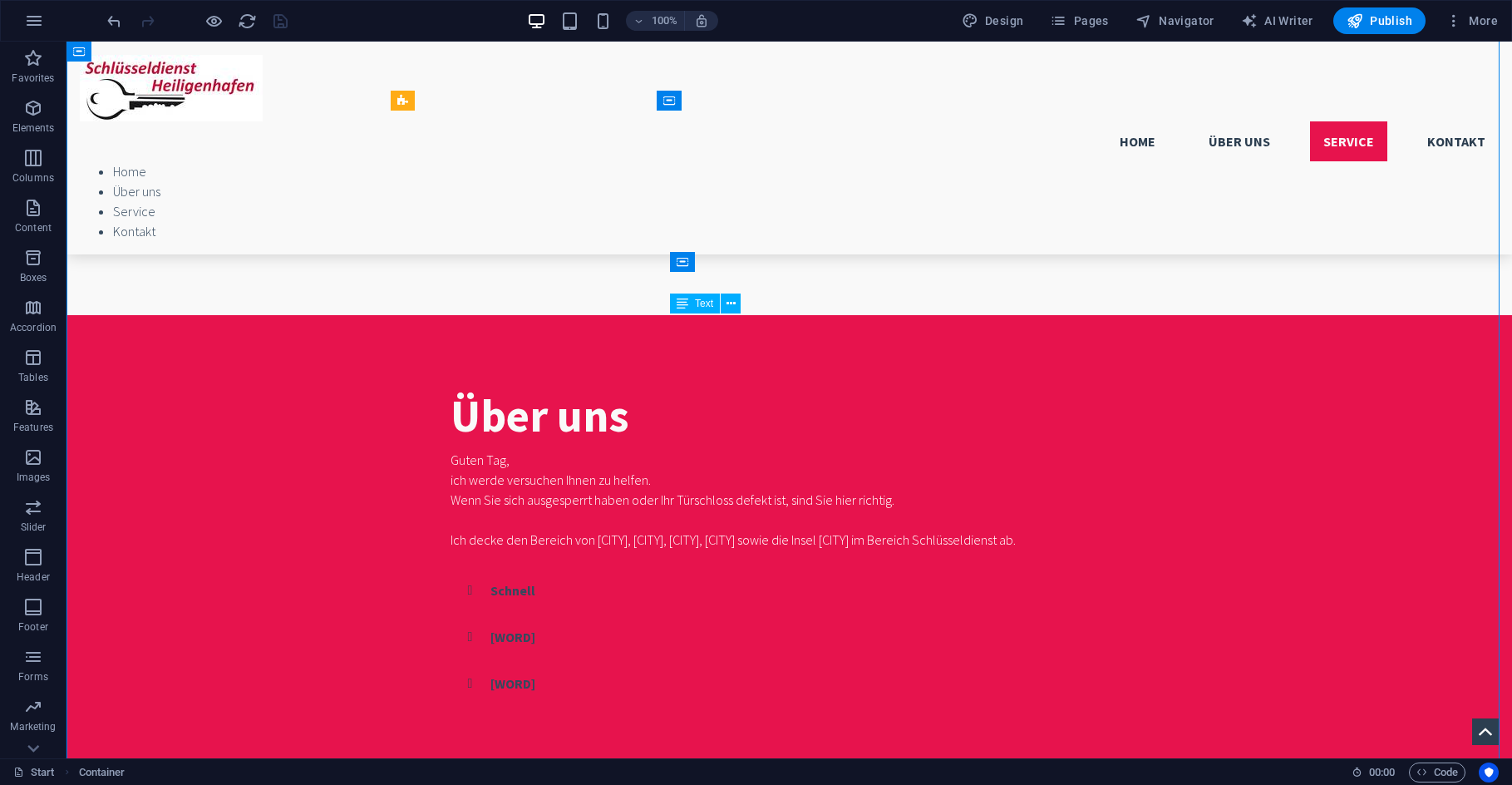 click on "Leider gehen Einsteckschlösser und Mehrfachverriegelungen auch plötzlich kaputt. Ich habe alle gängigen Ersatzteile mit und kann Ihnen vor Ort helfen. Sollte ein Aufbohren des Schutzbeschlag erforderlich sein berechne ich 80 Euro Aufpreis." at bounding box center [790, 1891] 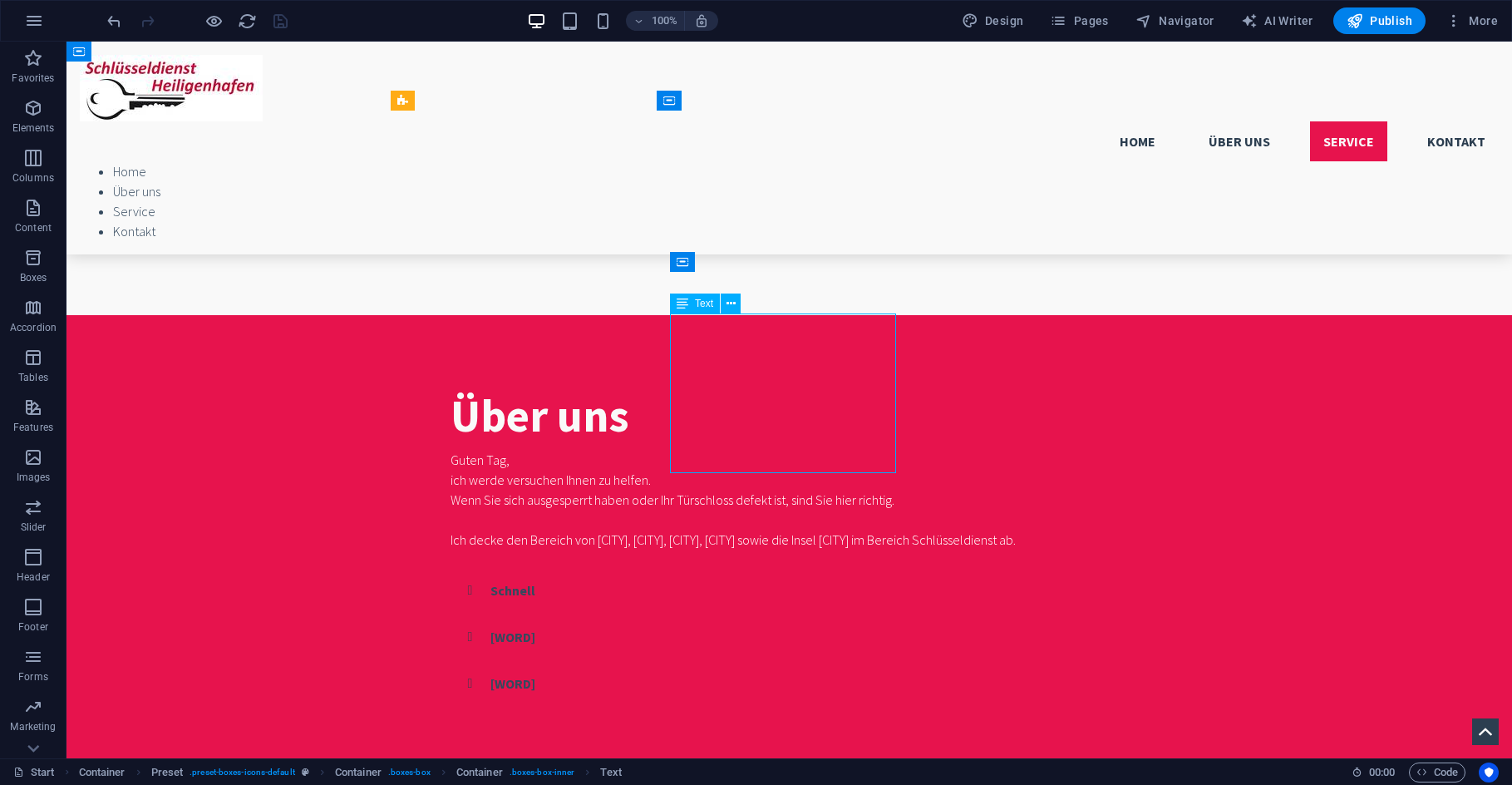 click on "Leider gehen Einsteckschlösser und Mehrfachverriegelungen auch plötzlich kaputt. Ich habe alle gängigen Ersatzteile mit und kann Ihnen vor Ort helfen. Sollte ein Aufbohren des Schutzbeschlag erforderlich sein berechne ich 80 Euro Aufpreis." at bounding box center [790, 1891] 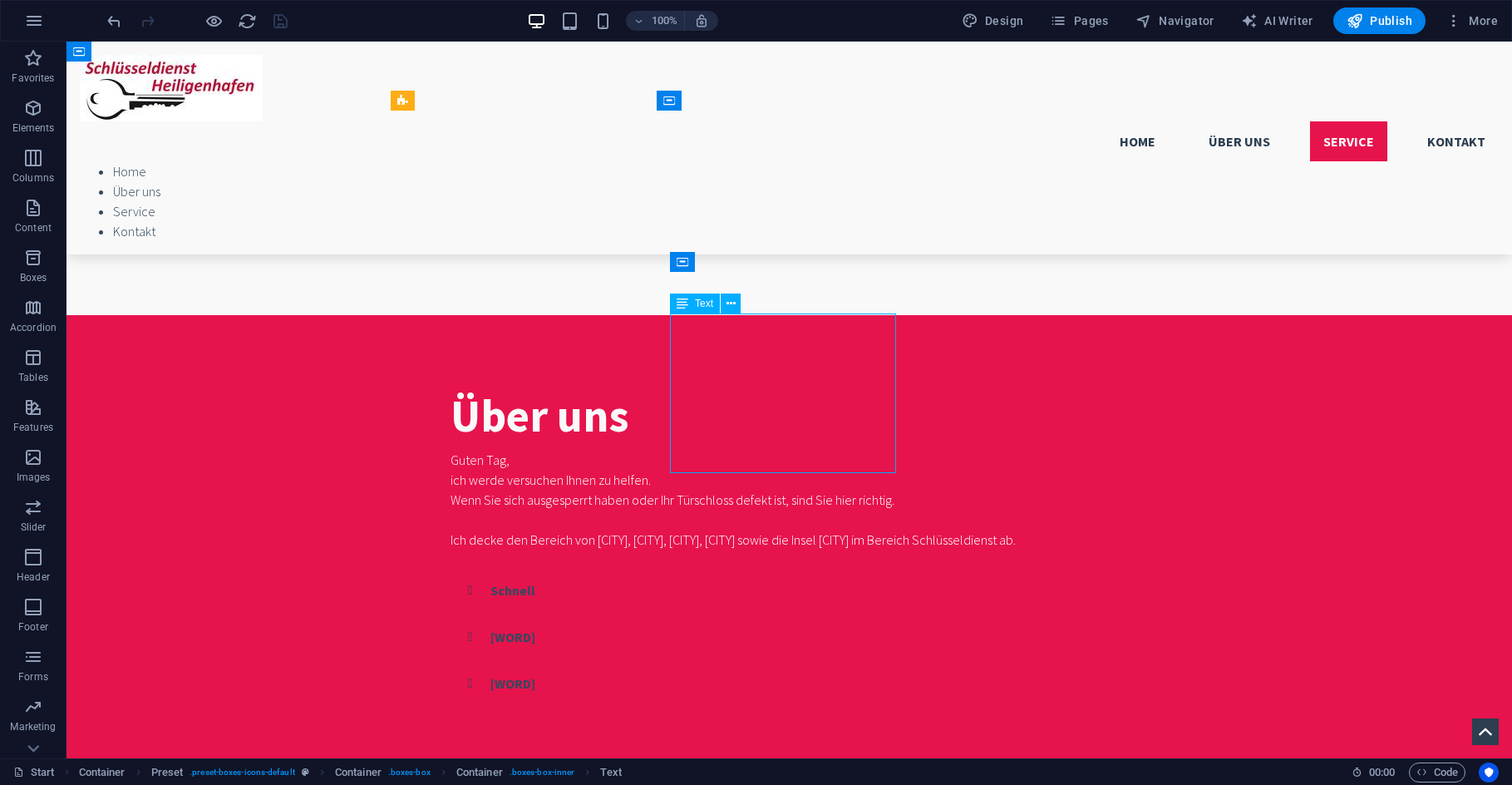 scroll, scrollTop: 1164, scrollLeft: 0, axis: vertical 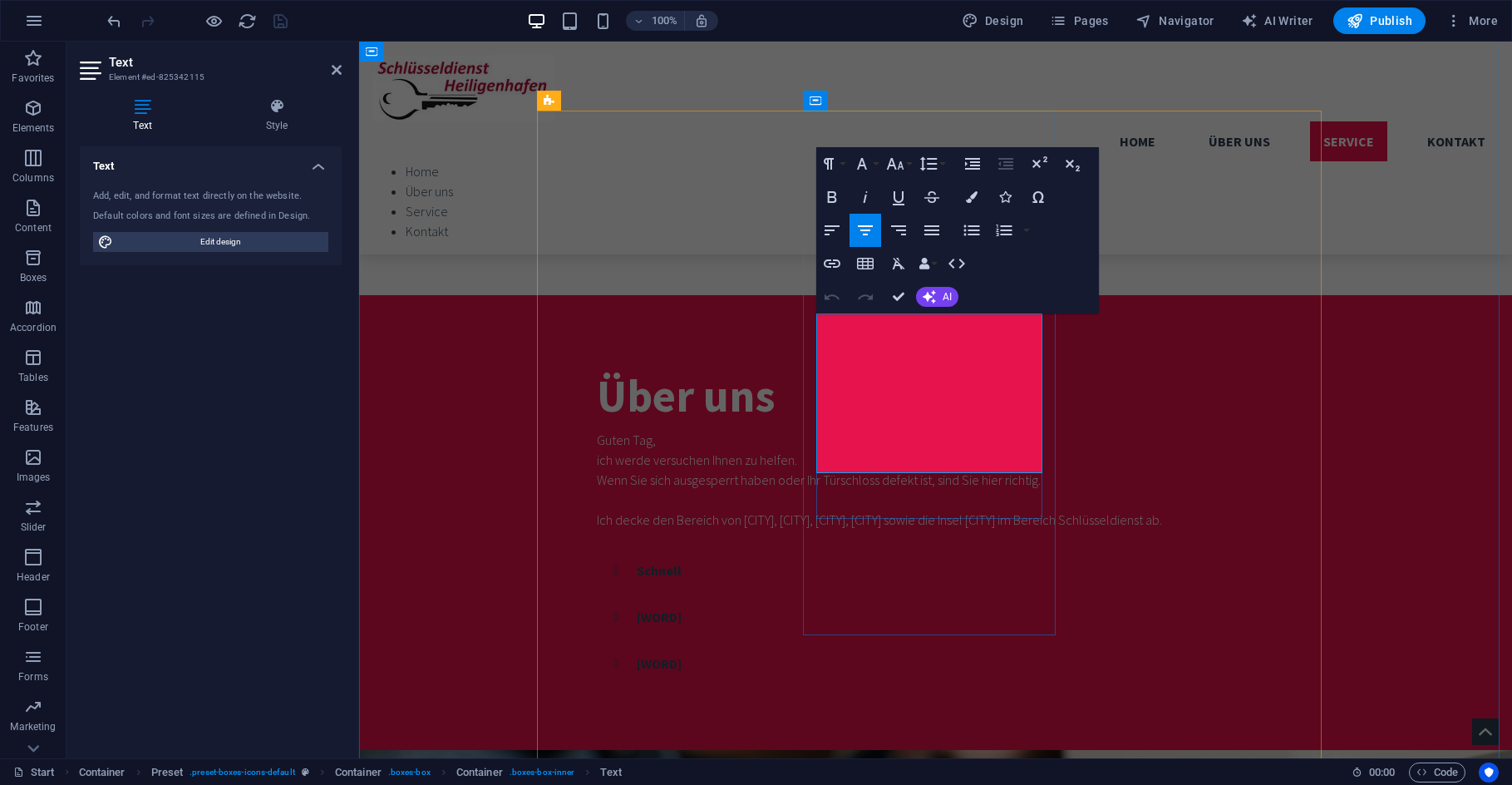 click on "Sollte ein Aufbohren des Schutzbeschlag erforderlich sein berechne ich 80 Euro Aufpreis." at bounding box center (936, 1911) 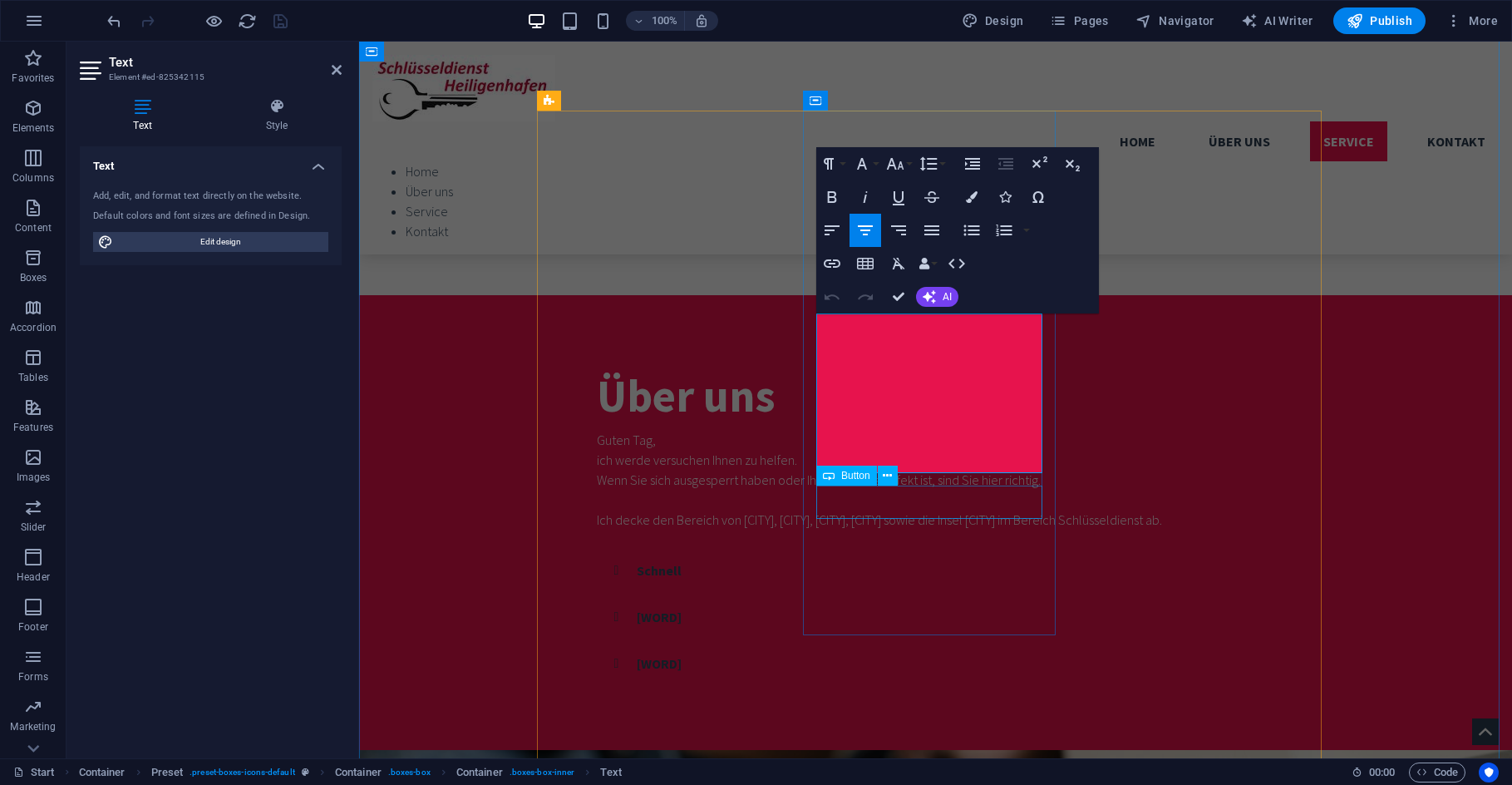 type 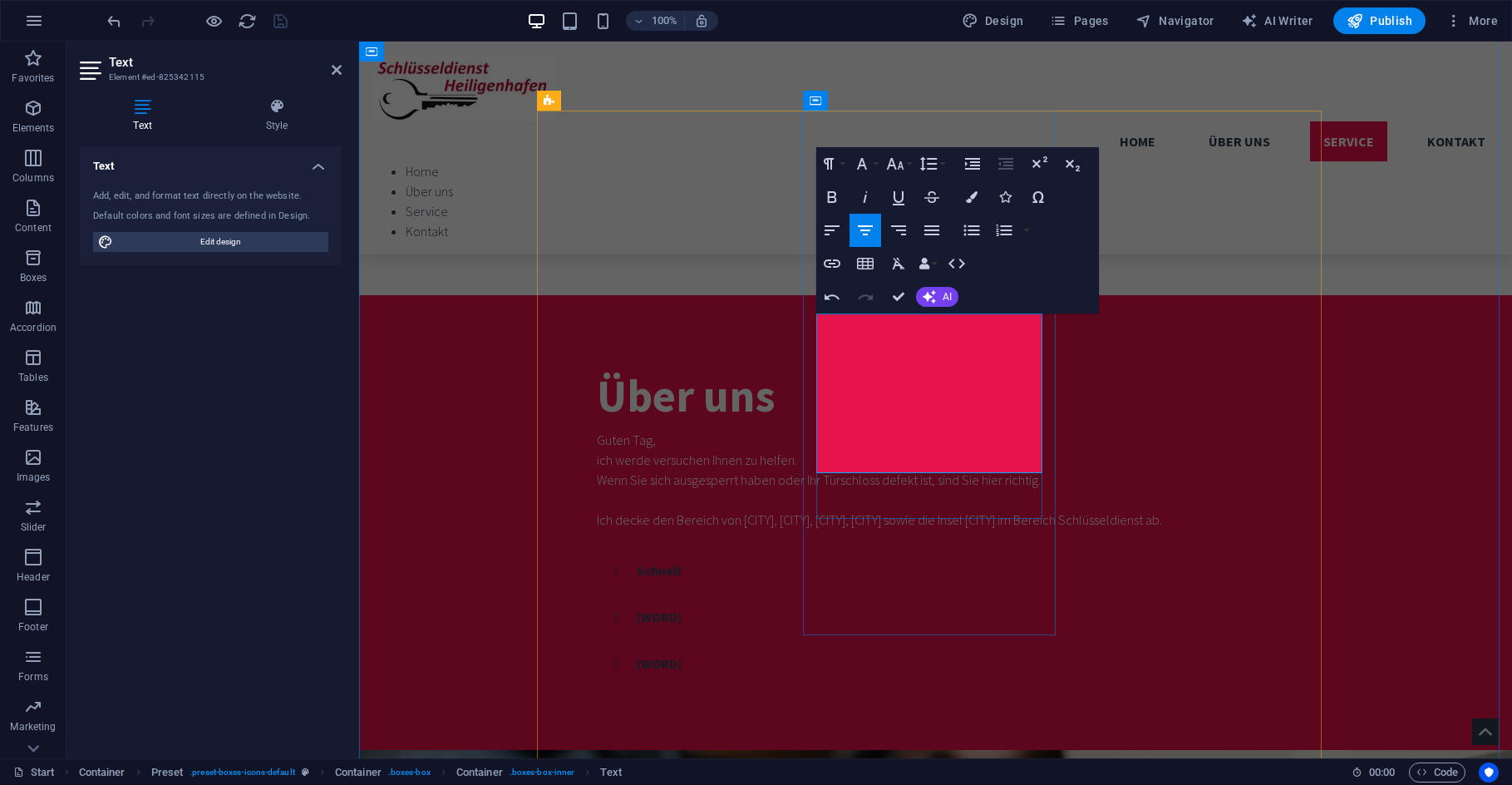 click on "Ich habe alle gängigen Ersatzteile mit und kann Ihnen vor Ort helfen." at bounding box center (936, 1891) 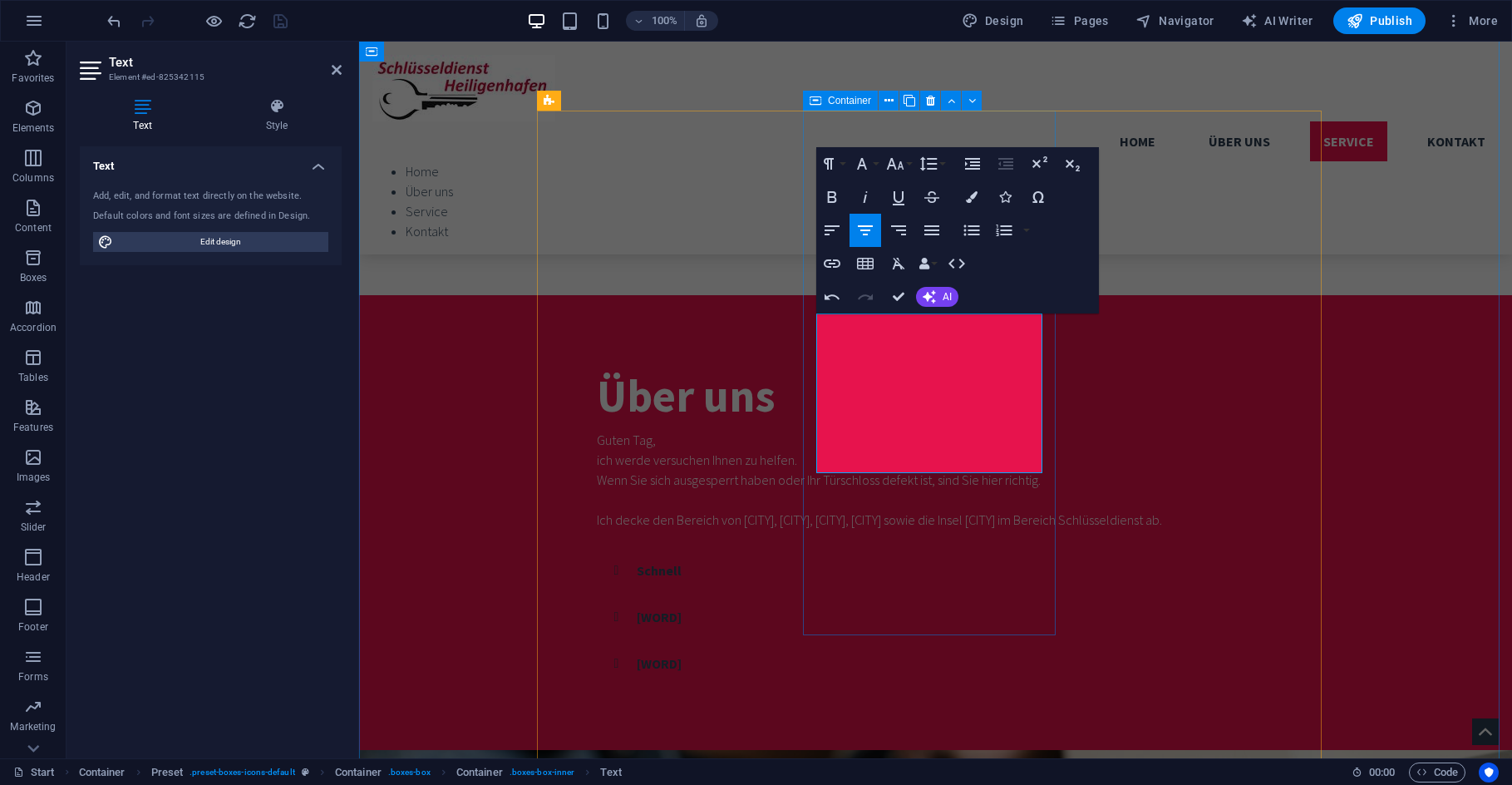 drag, startPoint x: 967, startPoint y: 556, endPoint x: 1253, endPoint y: 550, distance: 286.06293 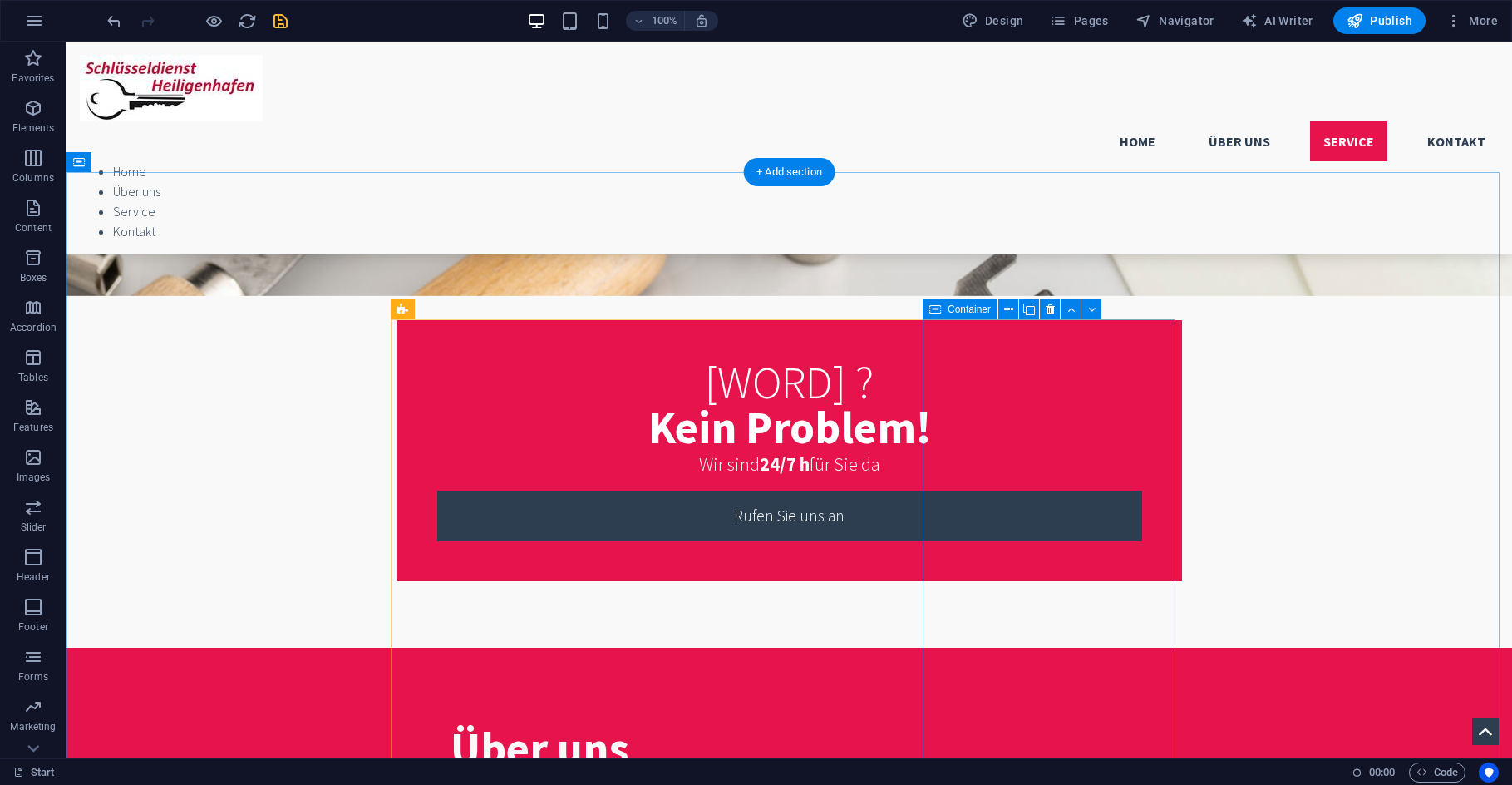 scroll, scrollTop: 1144, scrollLeft: 0, axis: vertical 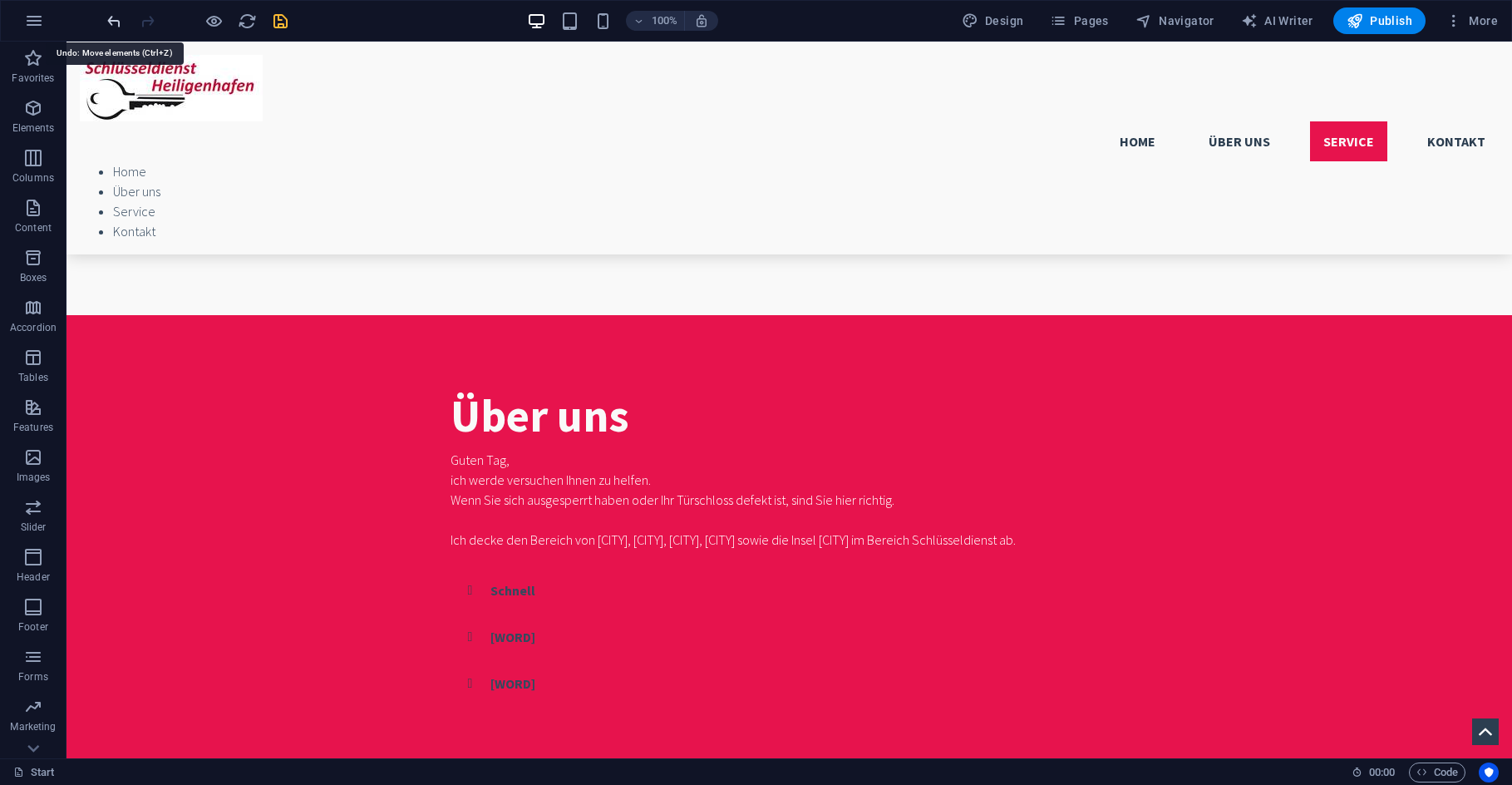 click at bounding box center (114, 21) 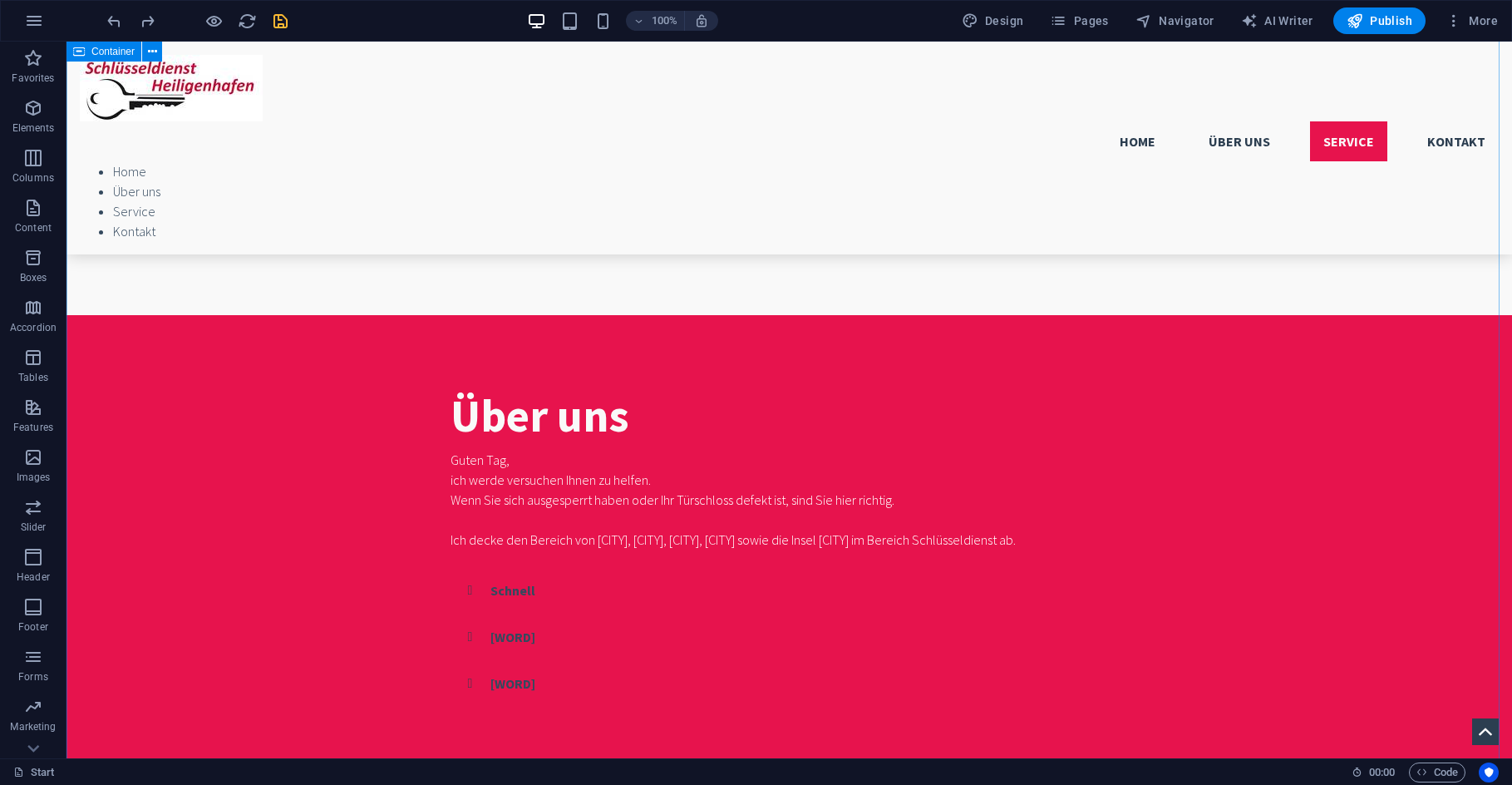 click on "Services
Kosten Türöffnung Wochentags 7.00 Uhr bis 17.00 Uhr 120€,  Wochentags 17.00 Uhr bis 7.00 Uhr 155,00€,  Wochenende / Feiertag 175€. Zusätzlich werden gegebenenfalls die angeführten Zuschläge berechnet:  Anfahrt: Großenbrode/Oldenburg 25 €, Fehmarn/Lensahn 35 € Alle zusätzlichen Arbeiten werden in Einheiten zu 30 Minuten abgerechnet (1 Einheit = 30 Euro).  Die Mindestabnahme beträgt eine Einheit. Beim Notdienst ist grundsätzlich Barzahlung erforderlich.  More Details
Defektes Schloss Leider gehen Einsteckschlösser und Mehrfachverriegelungen auch plötzlich kaputt. Ich habe alle gängigen Ersatzteile mit und kann Ihnen vor Ort helfen. Sollte ein Aufbohren des Schutzbeschlag erforderlich sein, berechne ich 80 Euro Aufpreis. More Details
Warnung! Sollten Sie mich nicht erreichen, seien Sie bitte aufmerksam bei der Wahl eines anderen Schlüsseldienstes. Befolgen Sie bitte folgende Ratschläge:" at bounding box center (789, 2121) 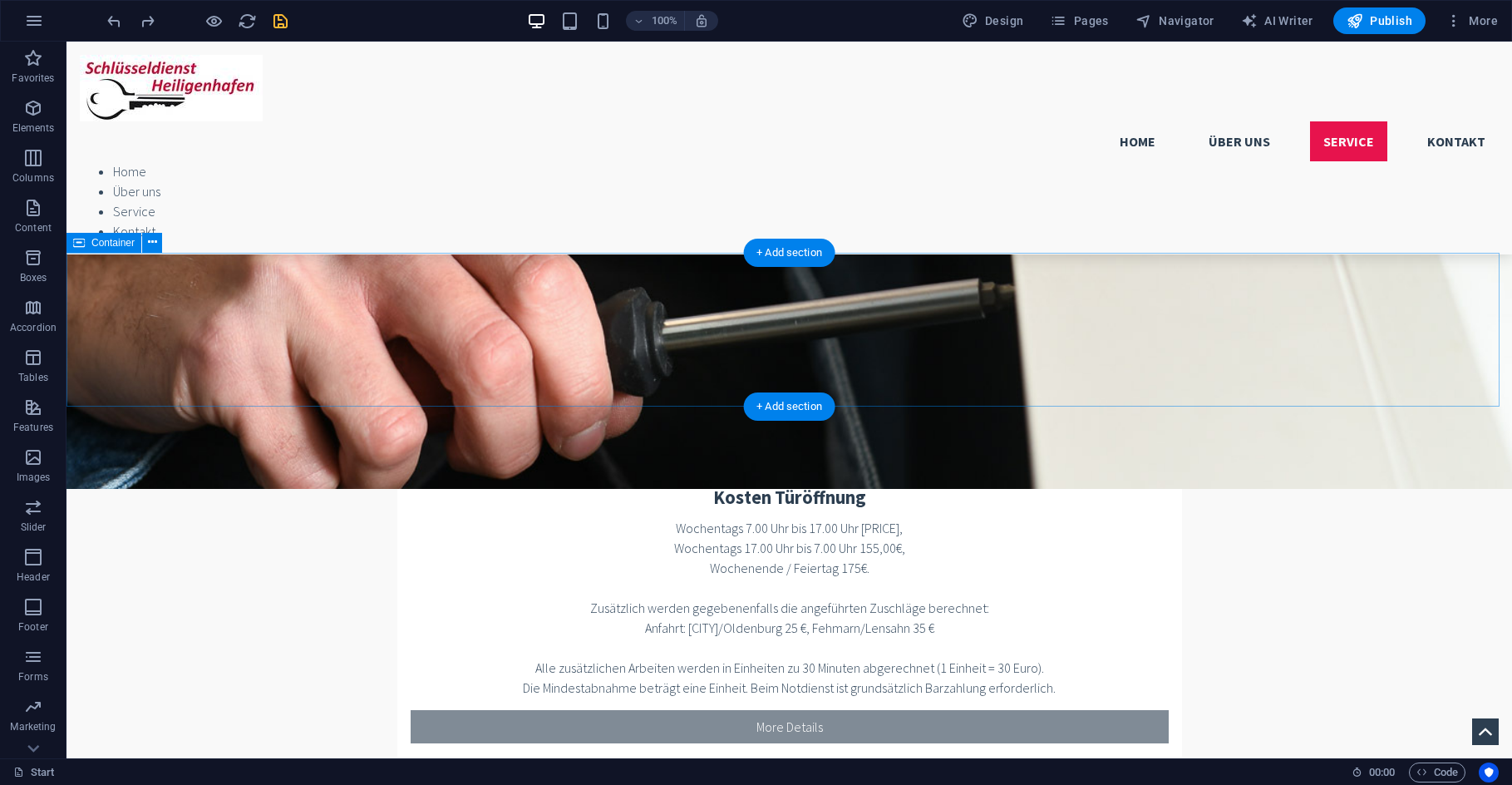 scroll, scrollTop: 1809, scrollLeft: 0, axis: vertical 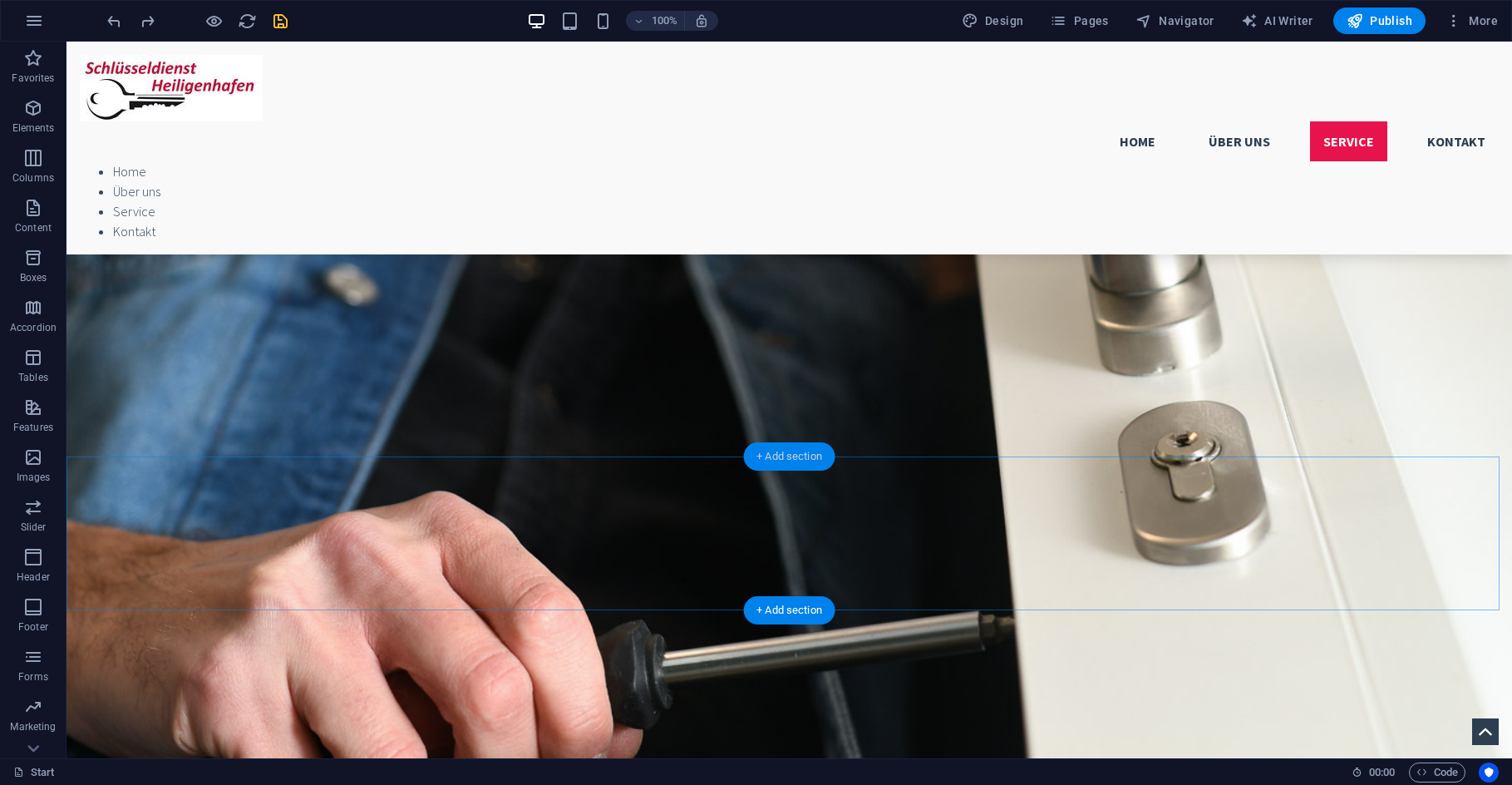 drag, startPoint x: 815, startPoint y: 452, endPoint x: 460, endPoint y: 412, distance: 357.24641 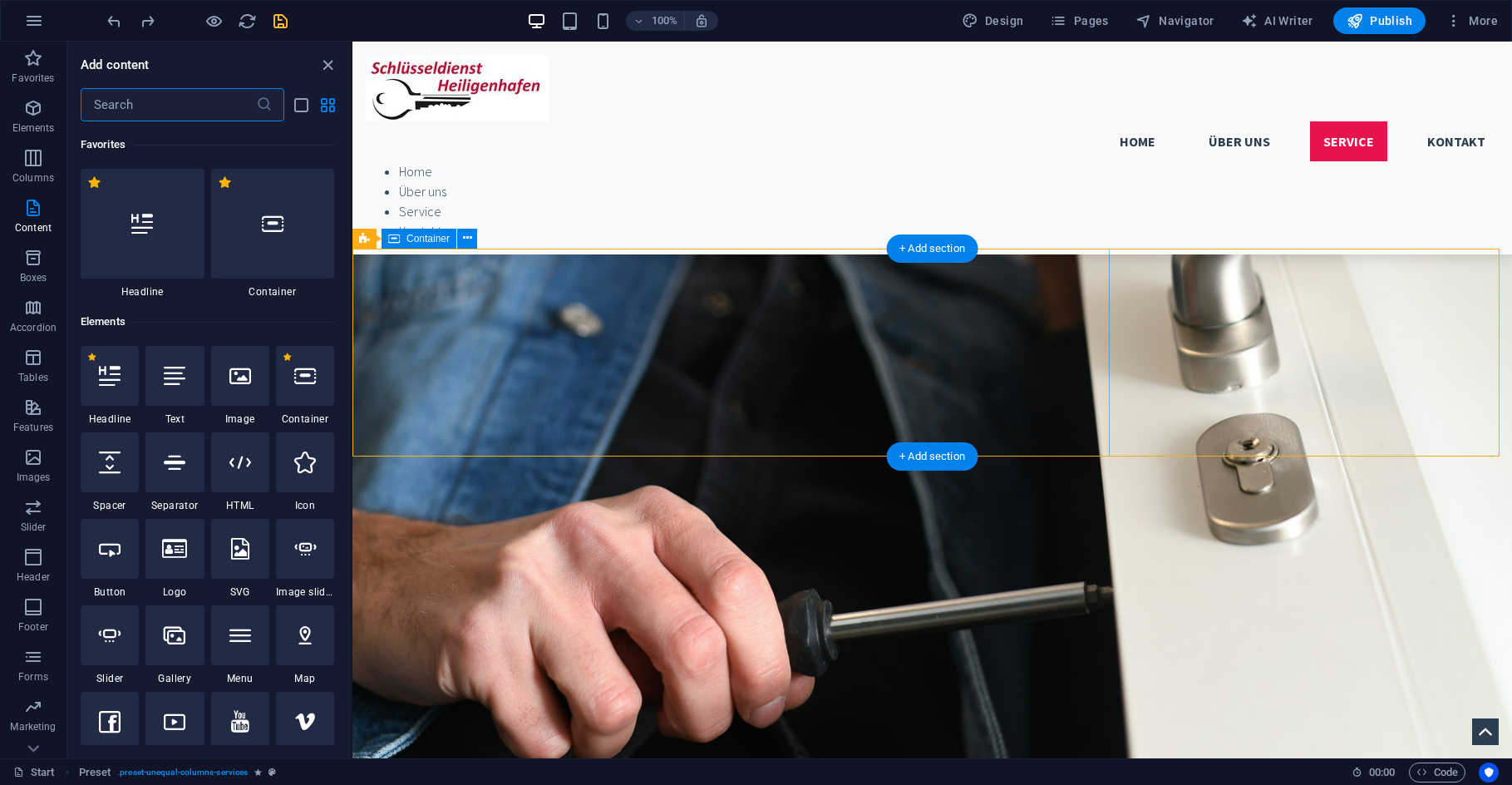 scroll, scrollTop: 2092, scrollLeft: 0, axis: vertical 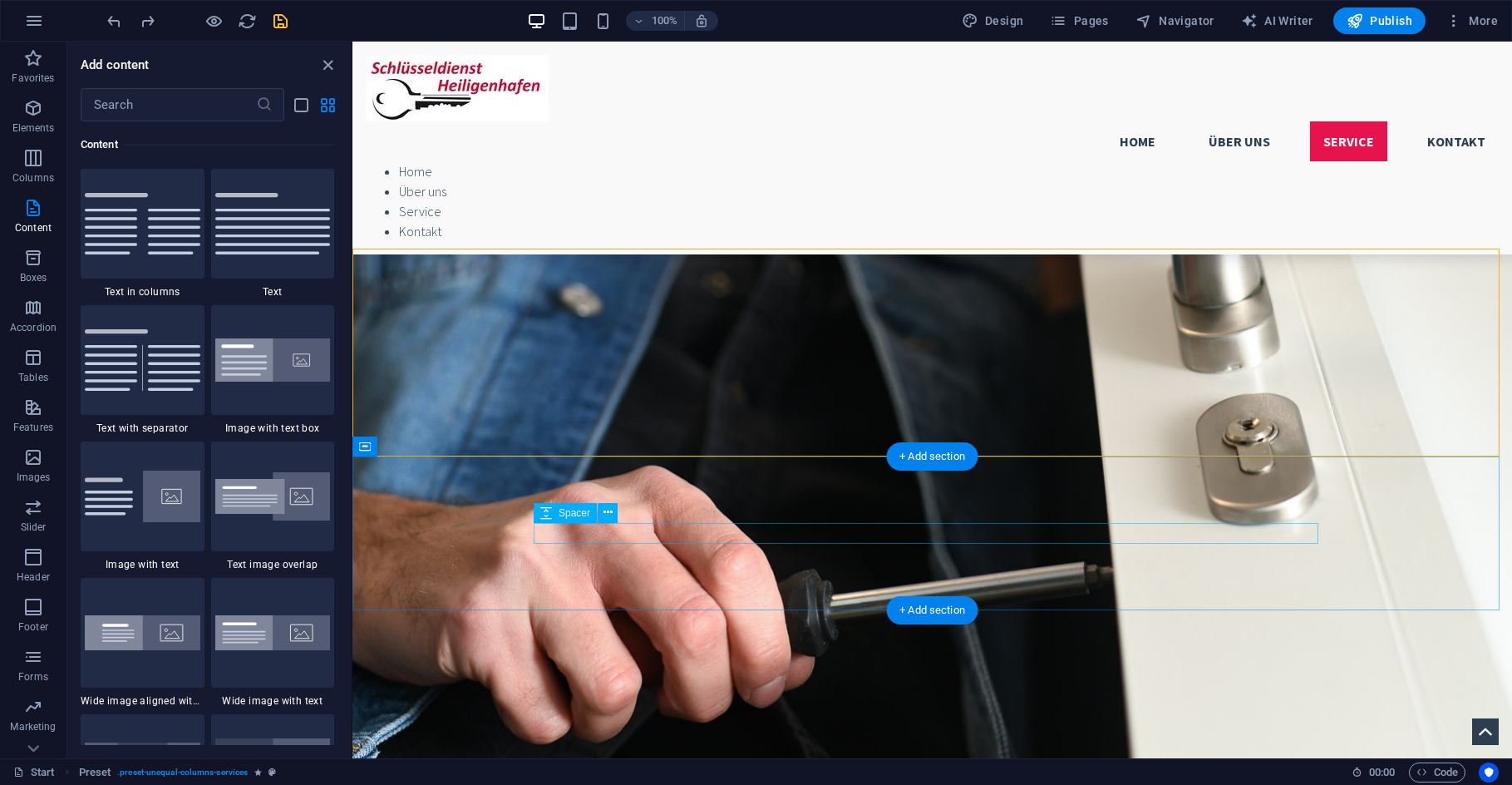 click at bounding box center [933, 2846] 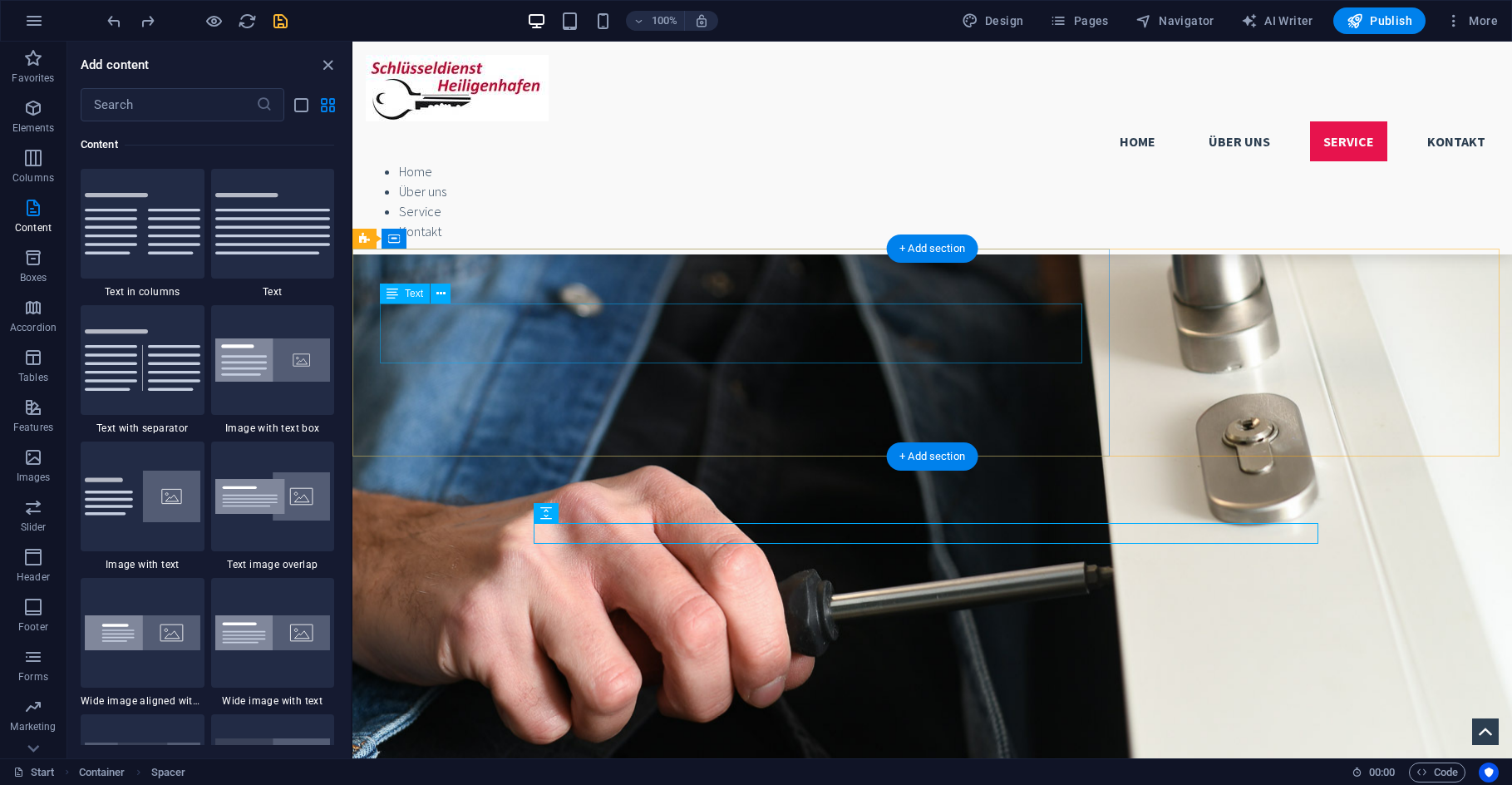 click on "Ihr Schlüssel ist im Schloss abgebrochen? Keine Panik. Bitte versuchen Sie es nicht mit Tipps aus dem Internet! Auf keinen Fall irgendetwas mit Kleber oder ähnlichem versuchen. Im Normalfall ist der Restschlüssel mit Spezialwerkzeug zerstörungsfrei zu entfernen." at bounding box center (932, 2383) 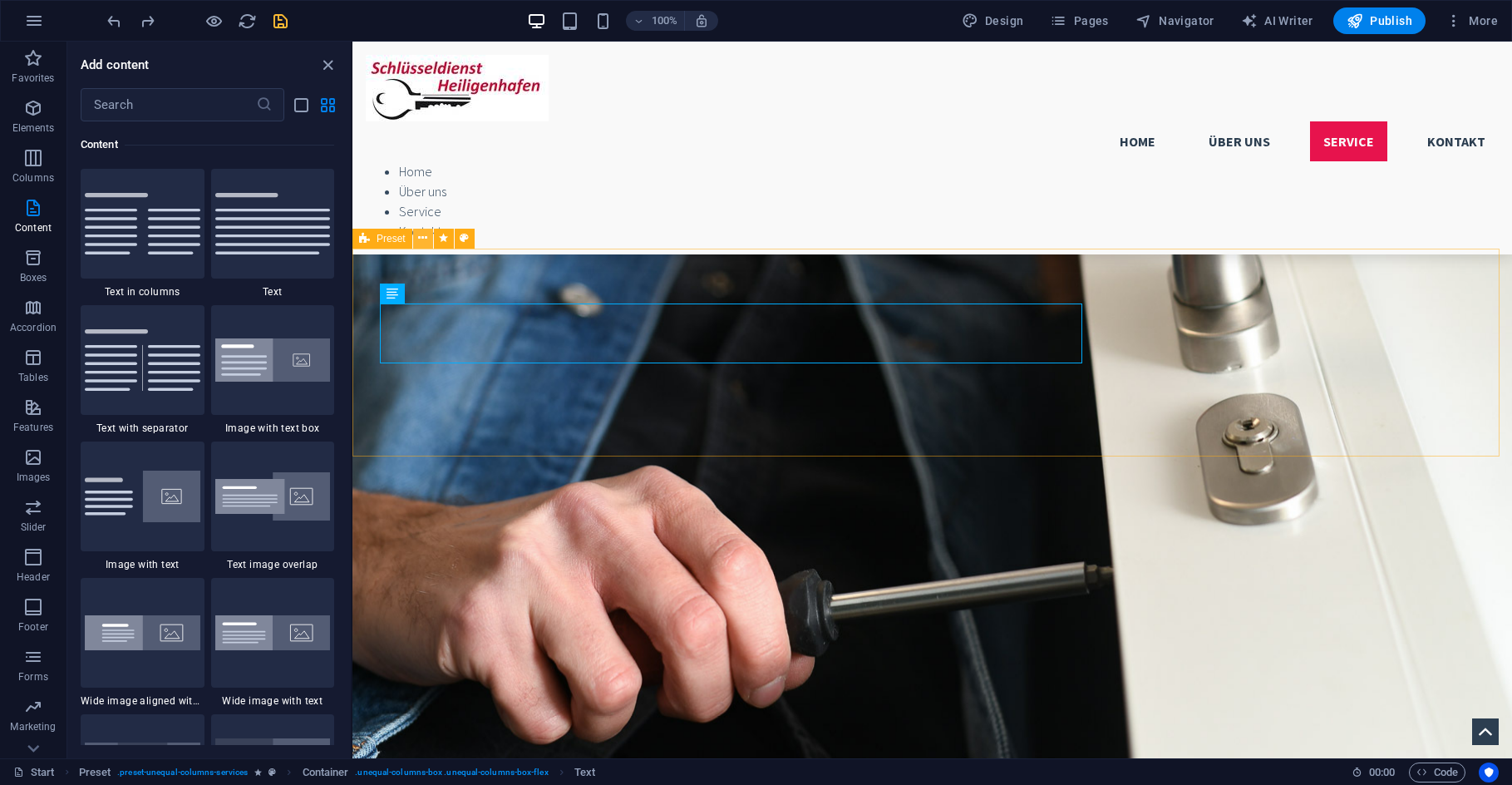 click at bounding box center (422, 238) 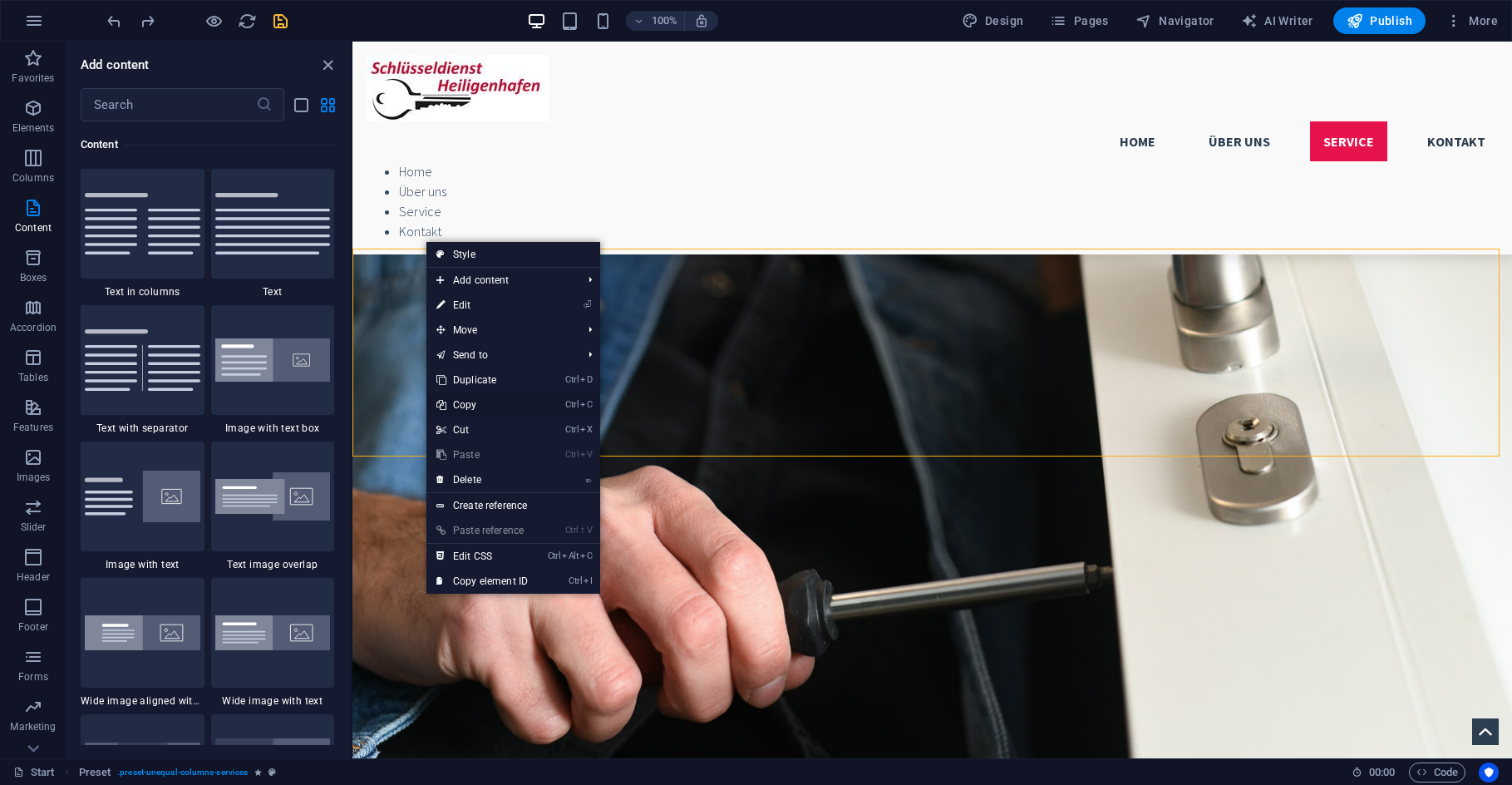 click on "Ctrl C  Copy" at bounding box center [482, 405] 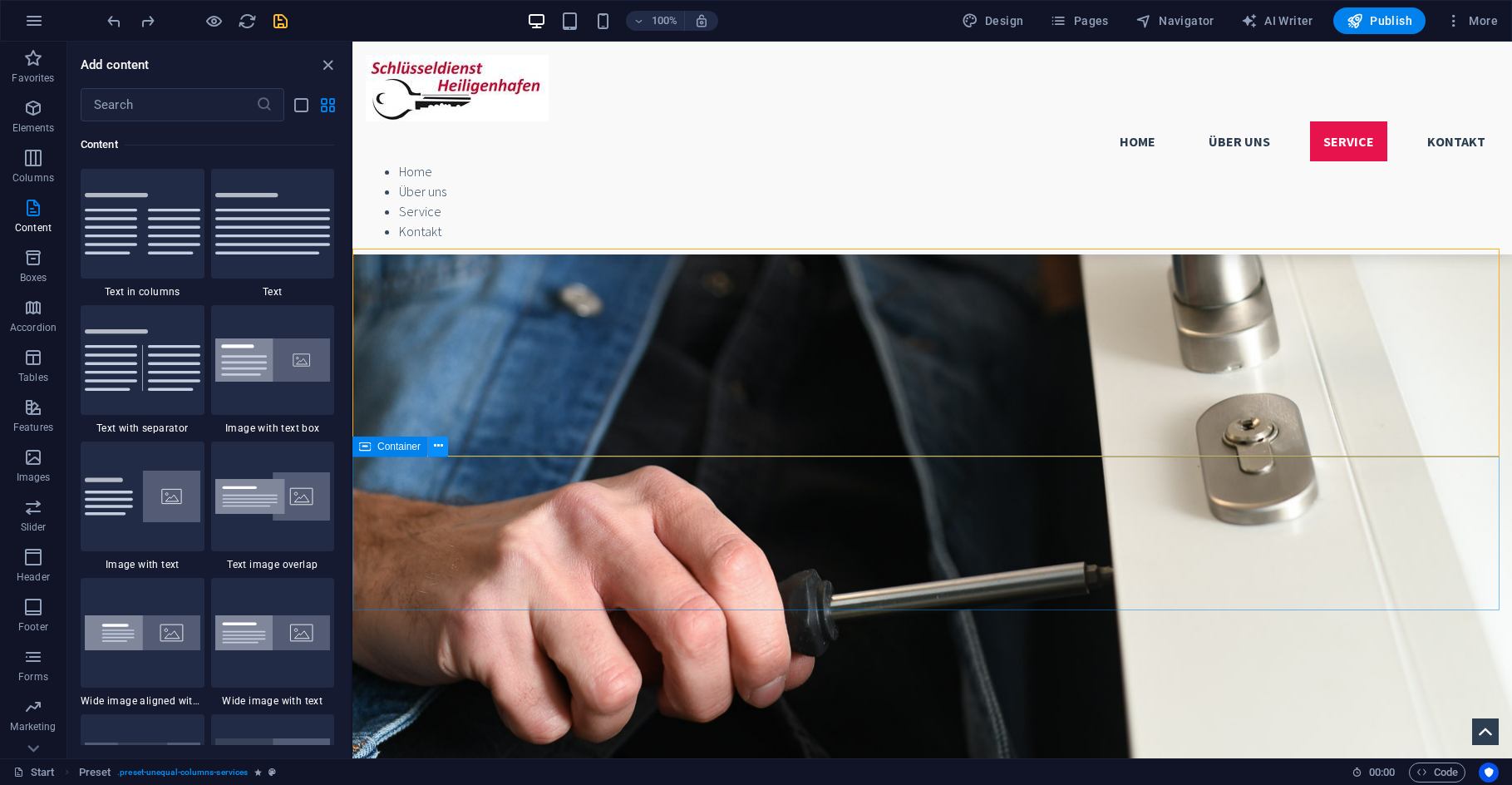click at bounding box center [438, 447] 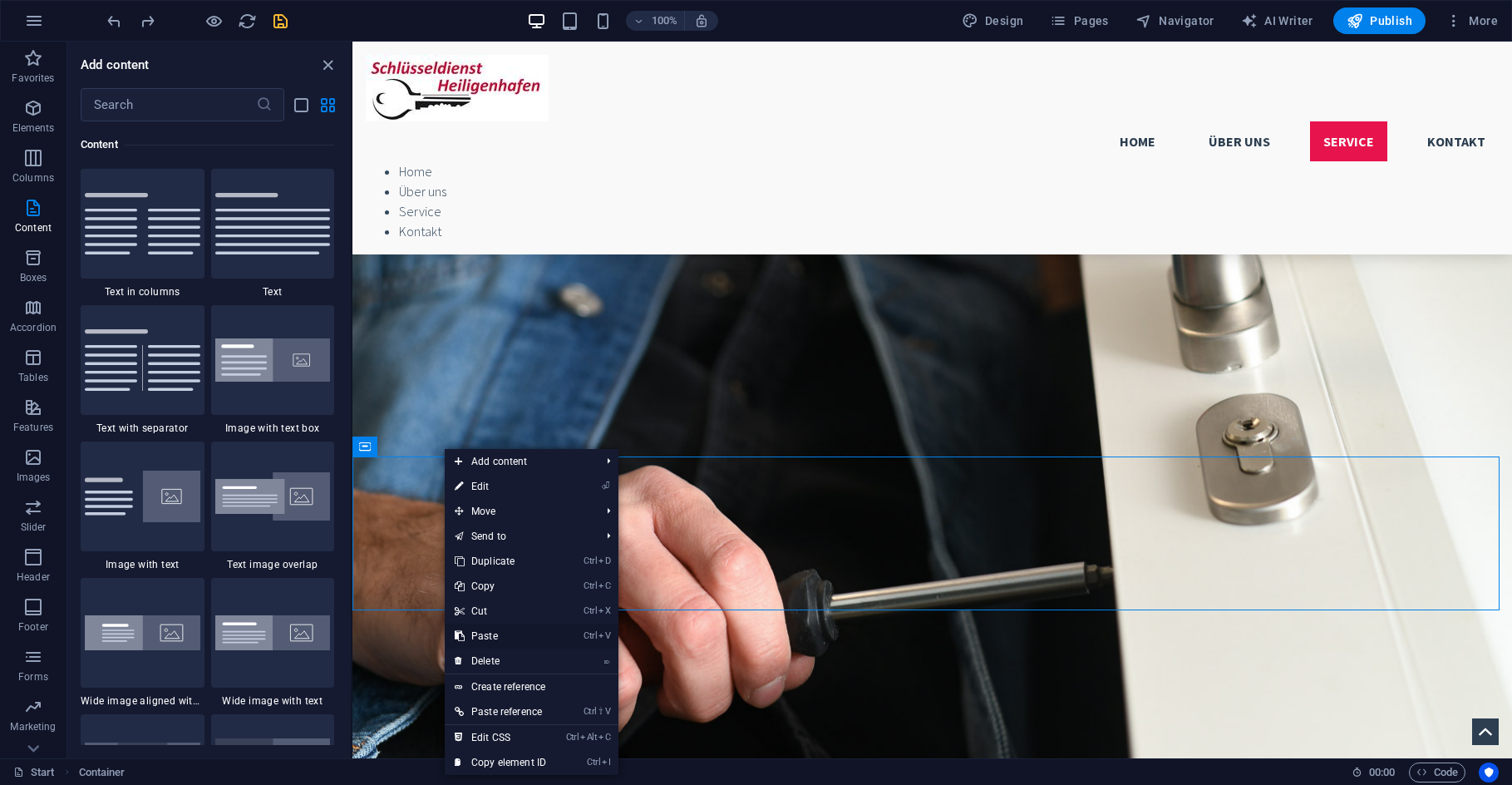 click on "Ctrl V  Paste" at bounding box center [500, 636] 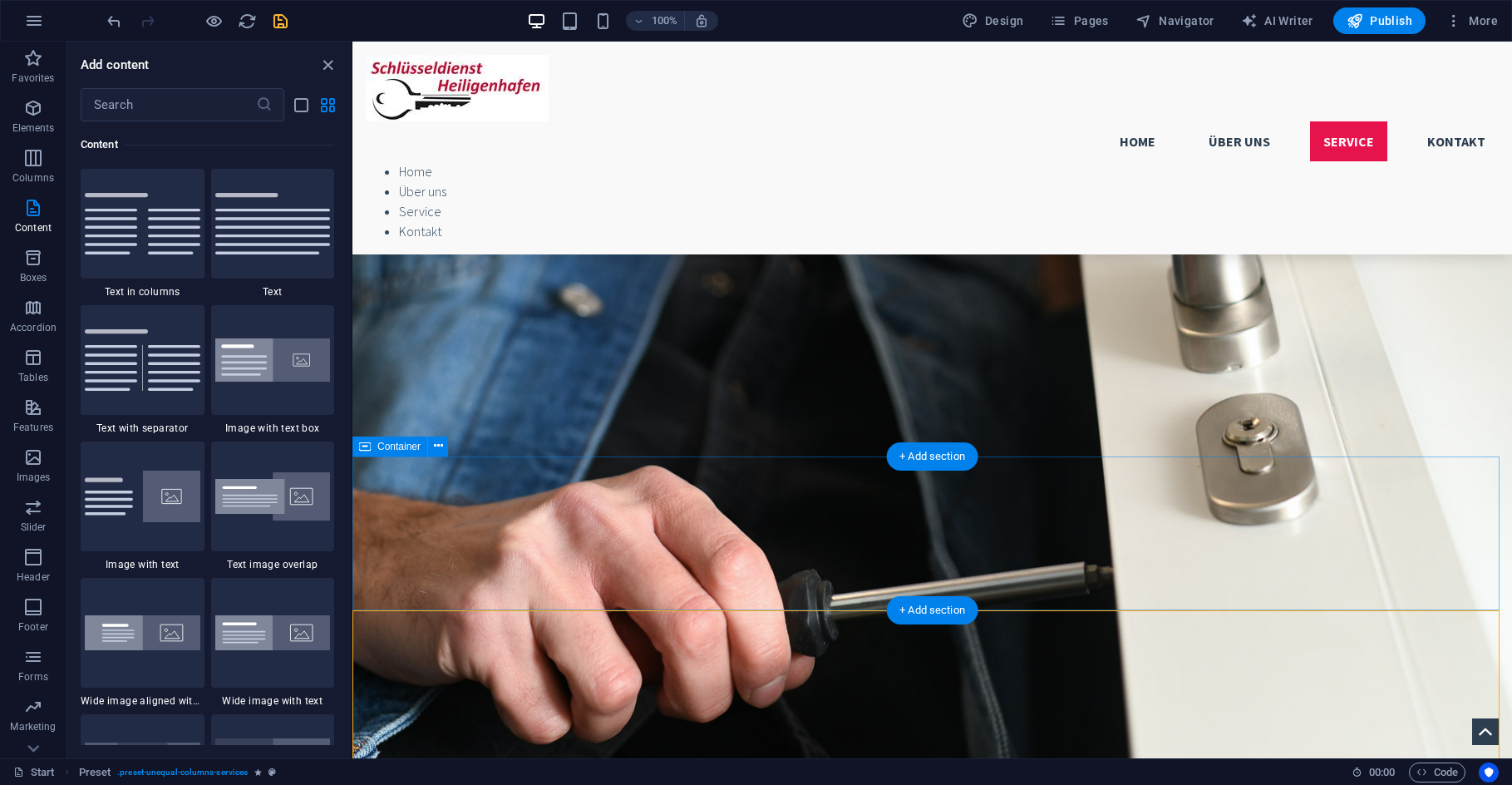 click at bounding box center (932, 2846) 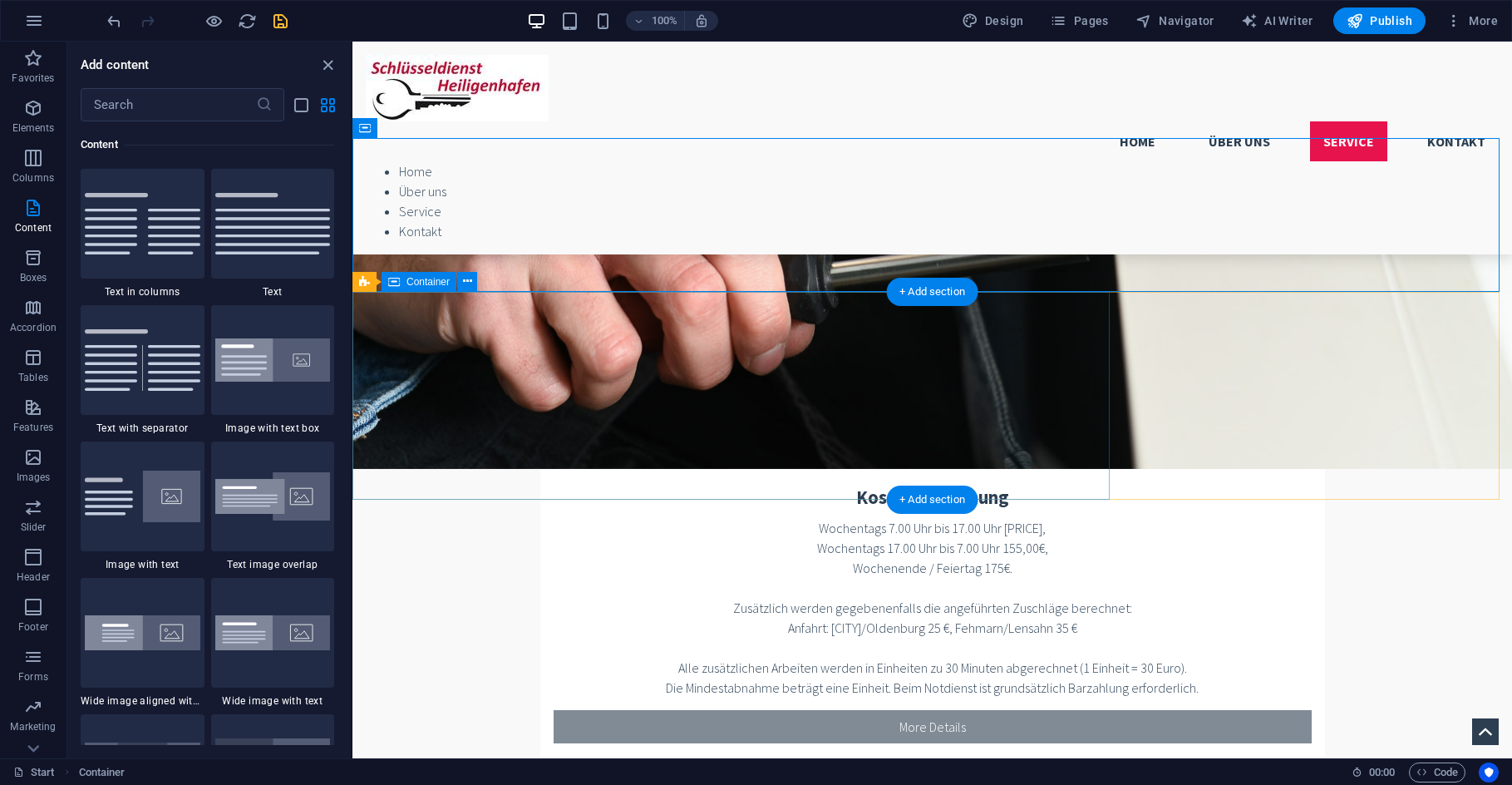scroll, scrollTop: 1829, scrollLeft: 0, axis: vertical 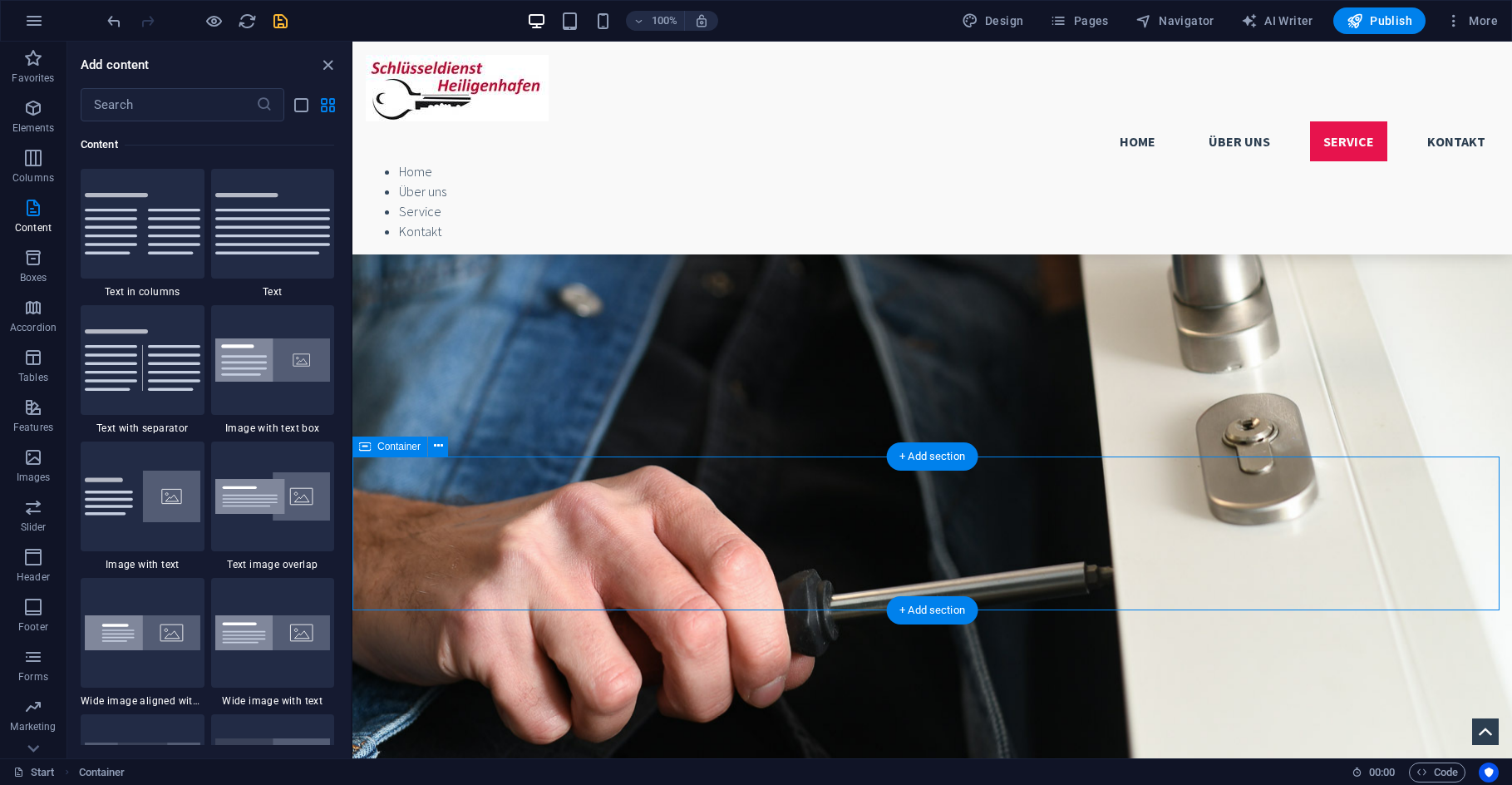 click at bounding box center (932, 2846) 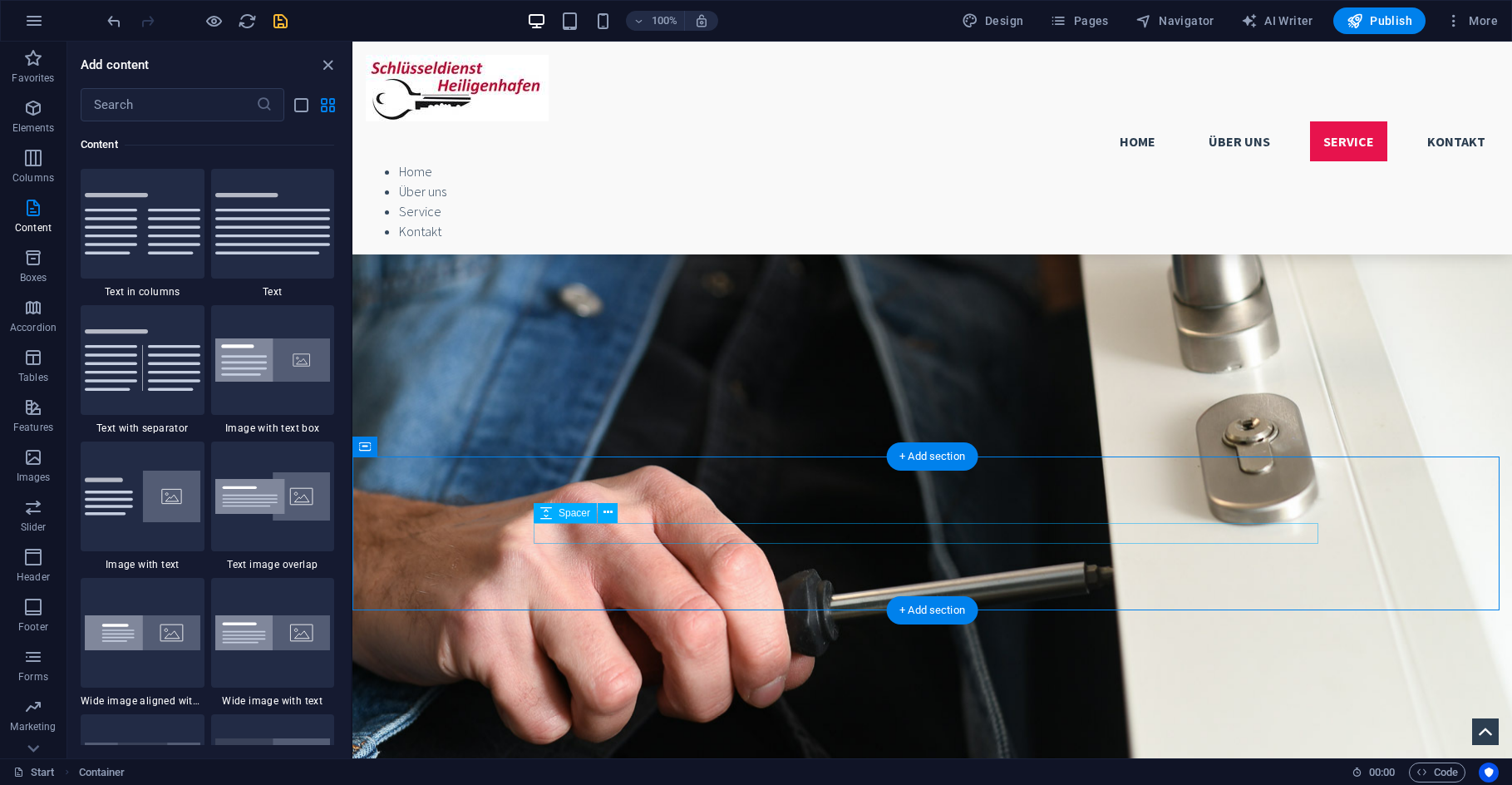 click at bounding box center [933, 2846] 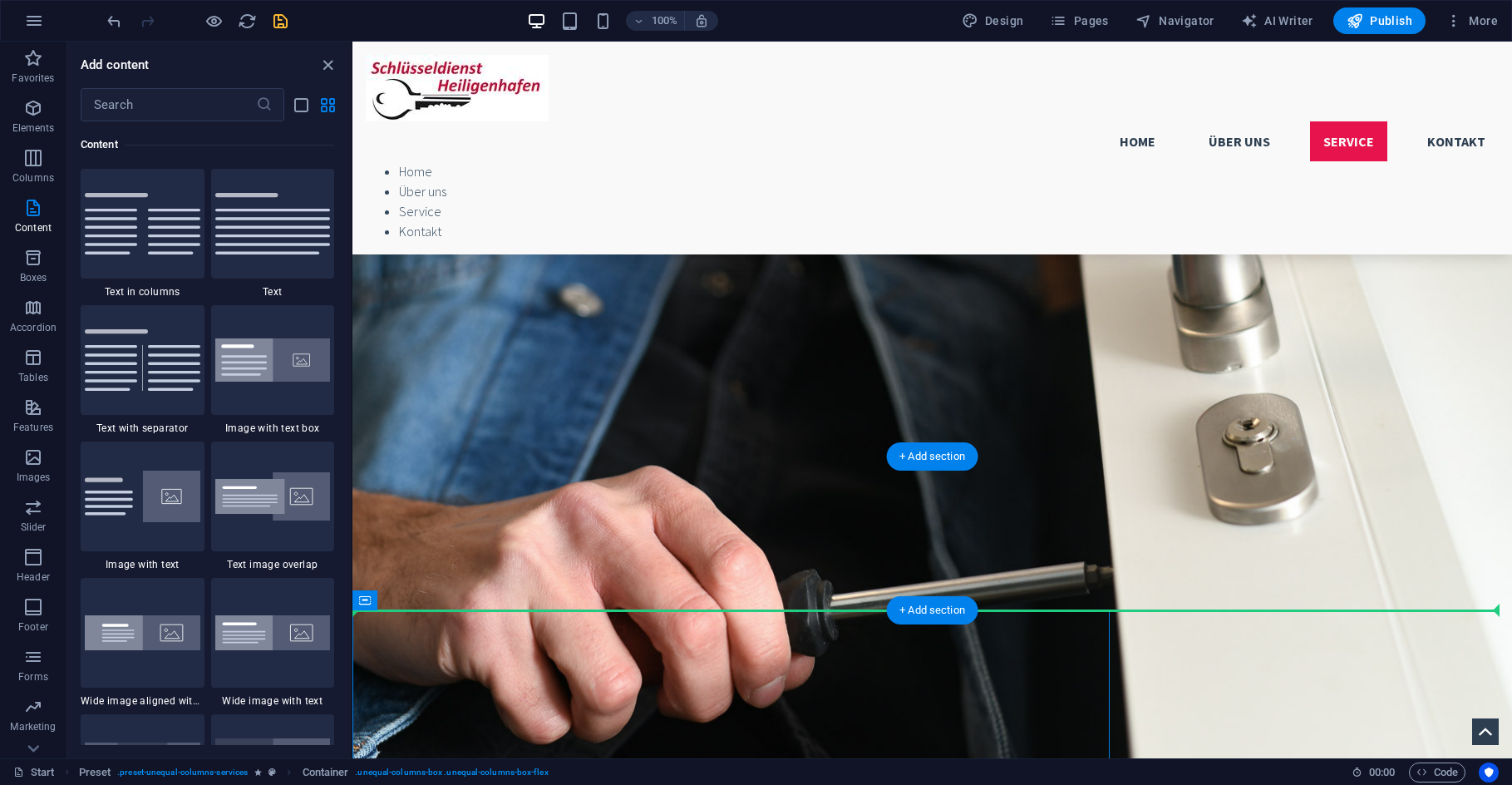 drag, startPoint x: 772, startPoint y: 647, endPoint x: 415, endPoint y: 566, distance: 366.07376 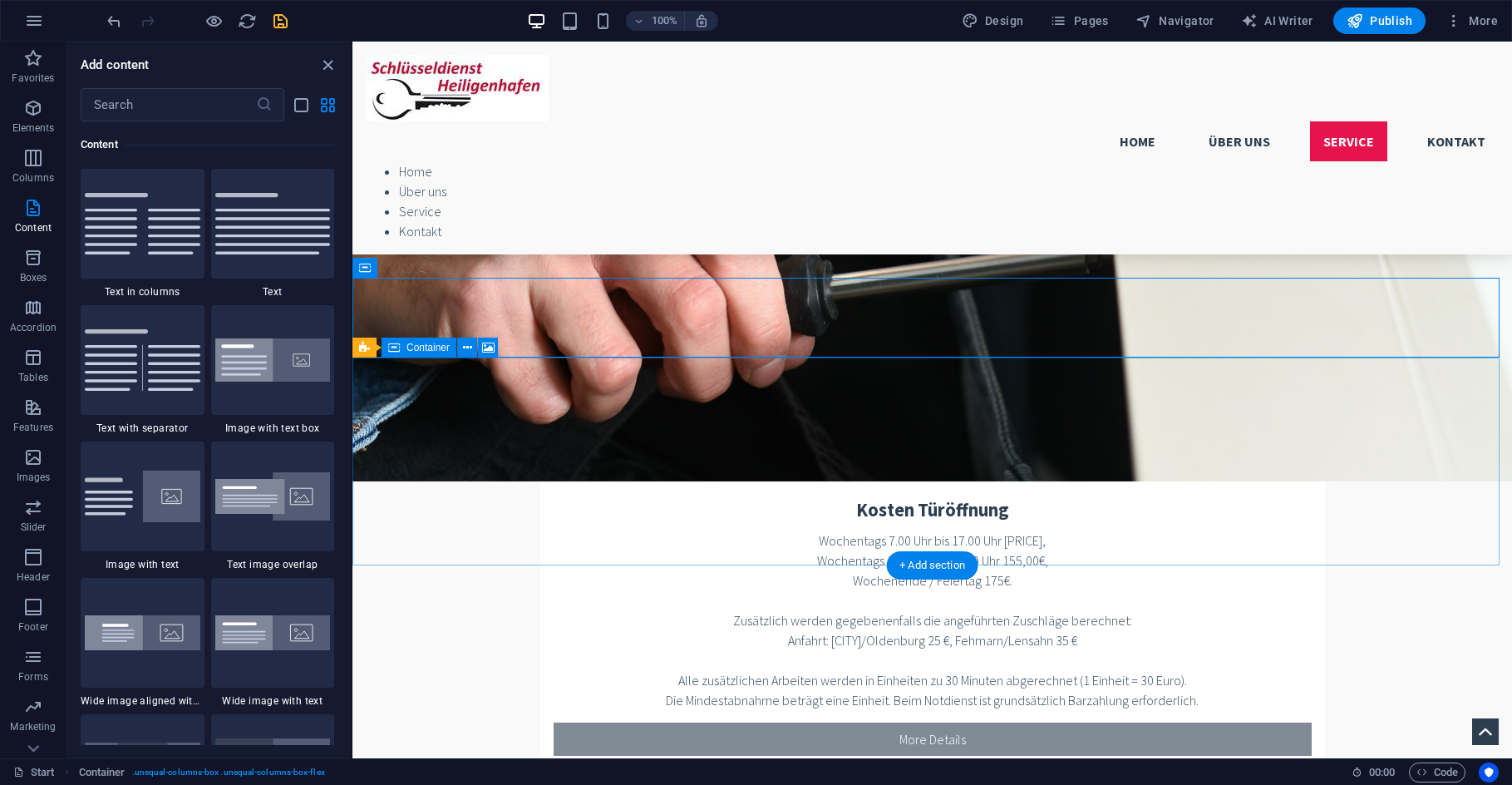 scroll, scrollTop: 2162, scrollLeft: 0, axis: vertical 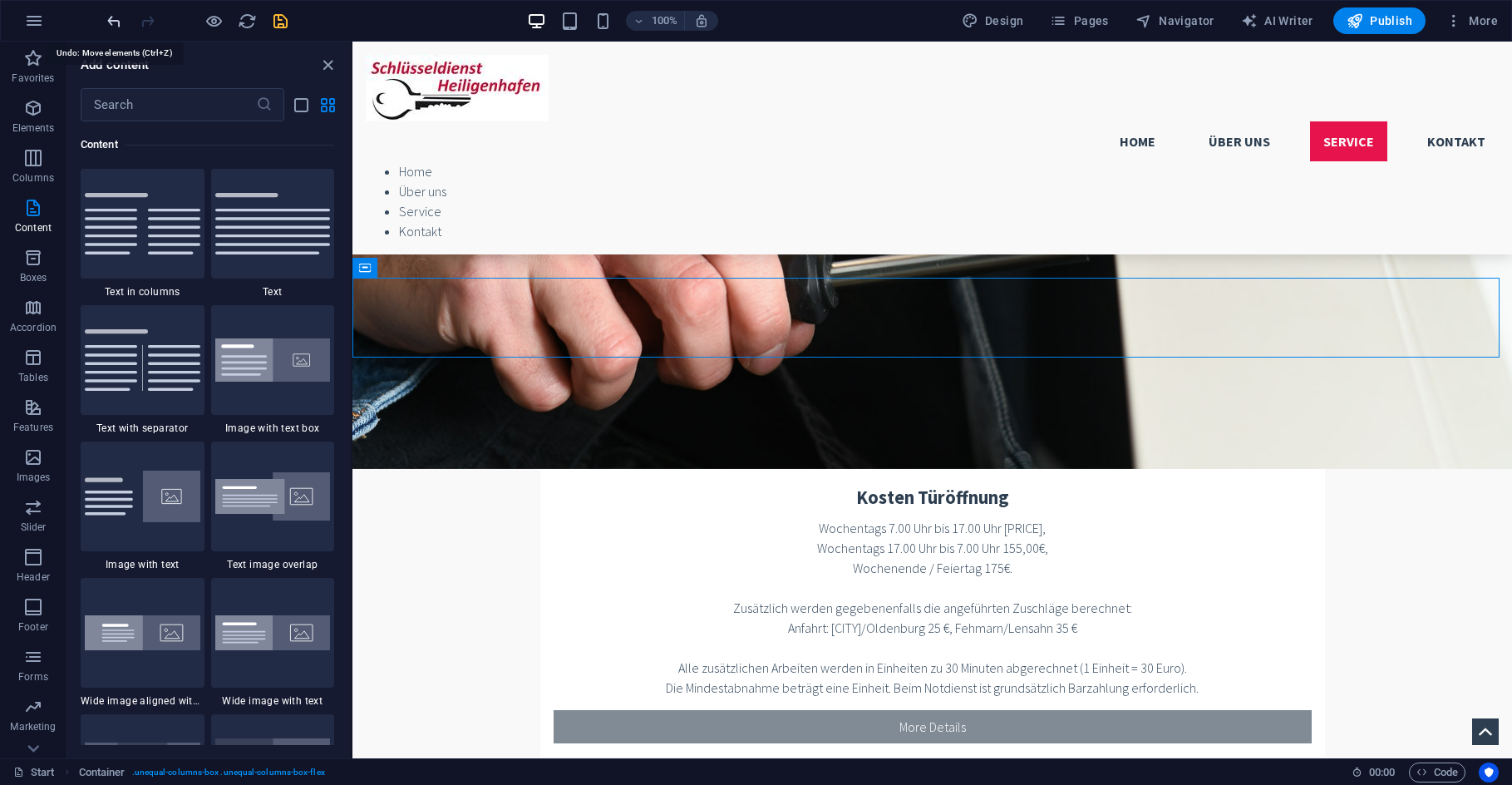 click at bounding box center [114, 21] 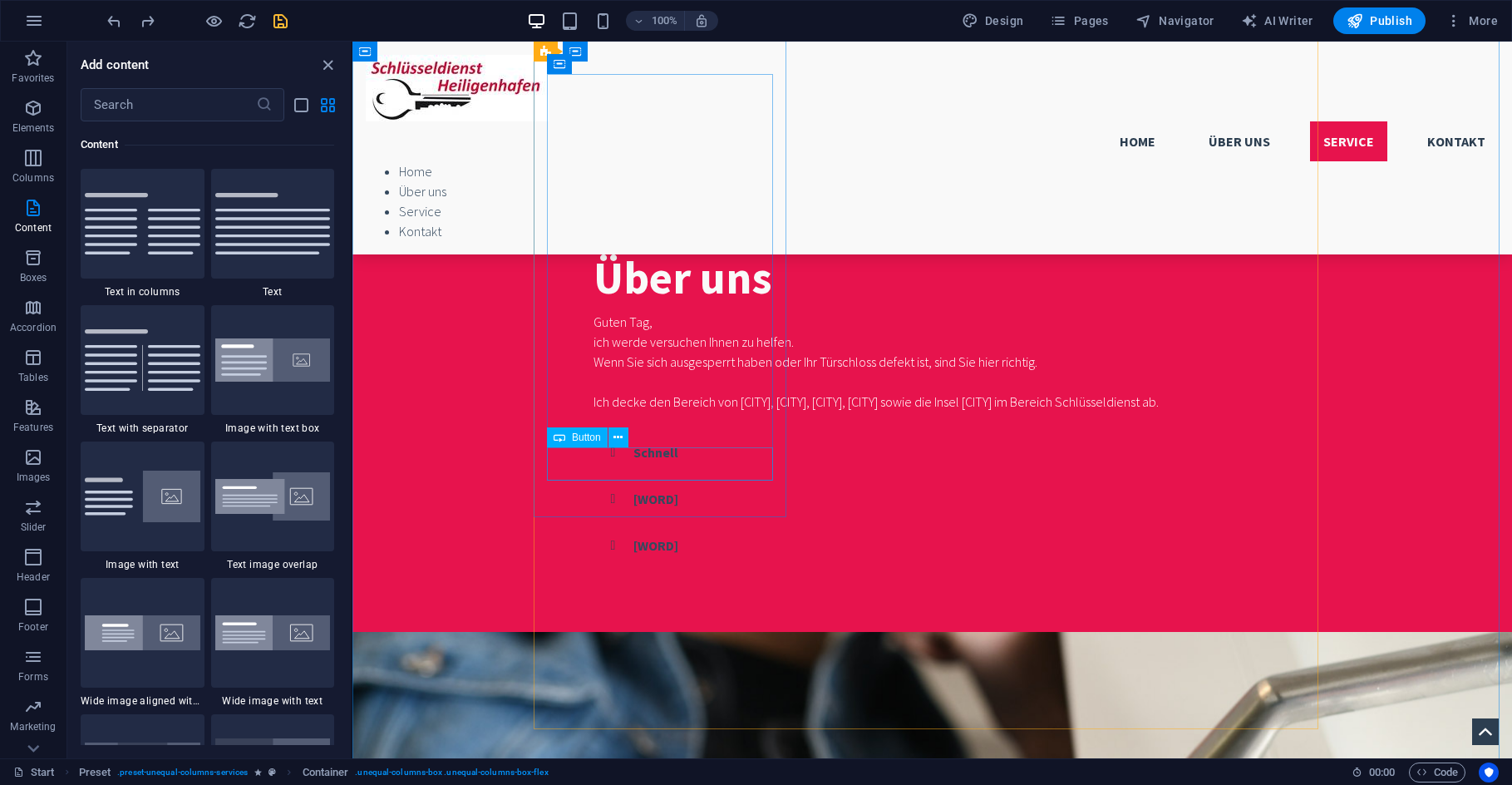 scroll, scrollTop: 1164, scrollLeft: 0, axis: vertical 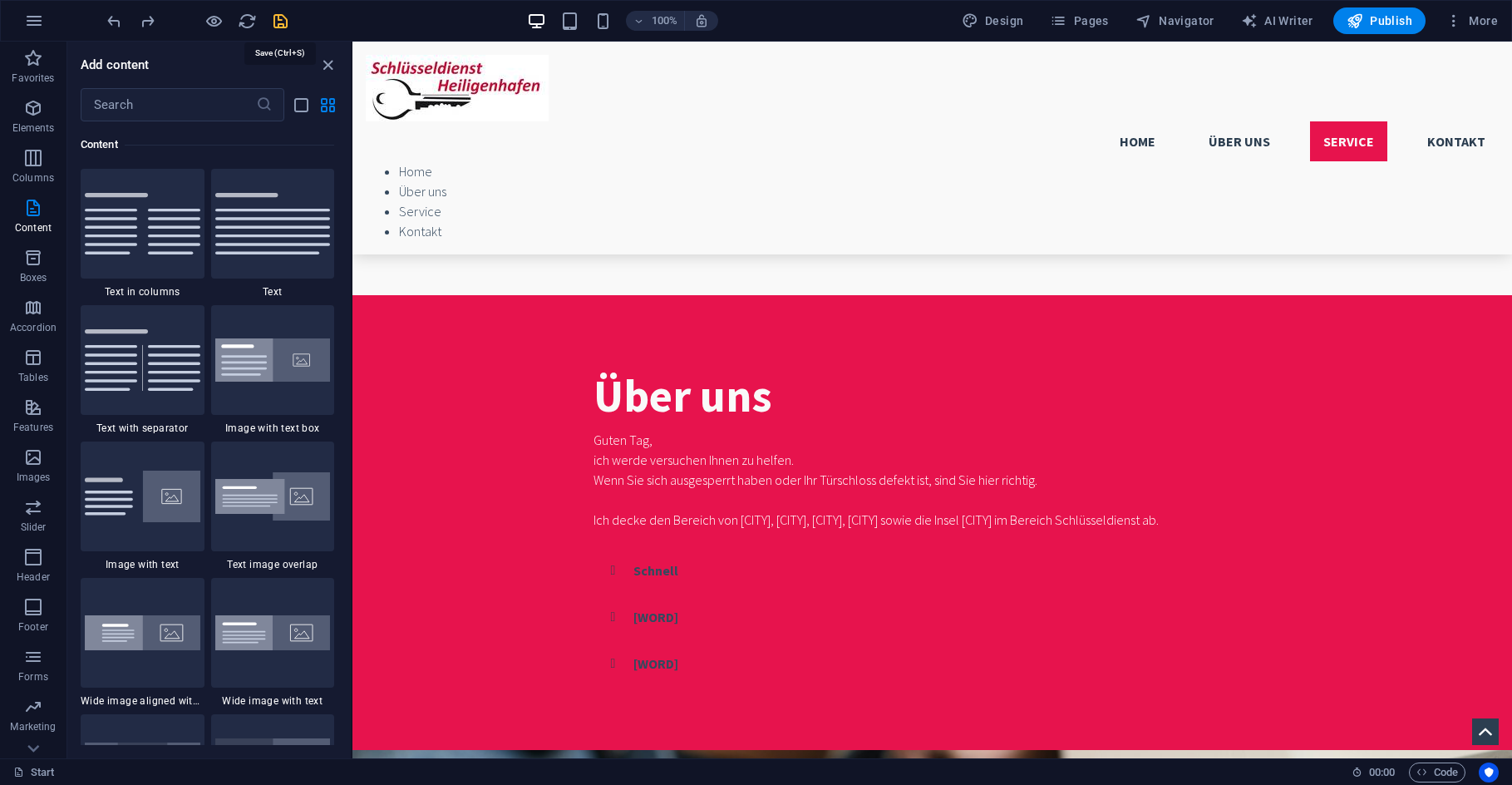 click at bounding box center (280, 21) 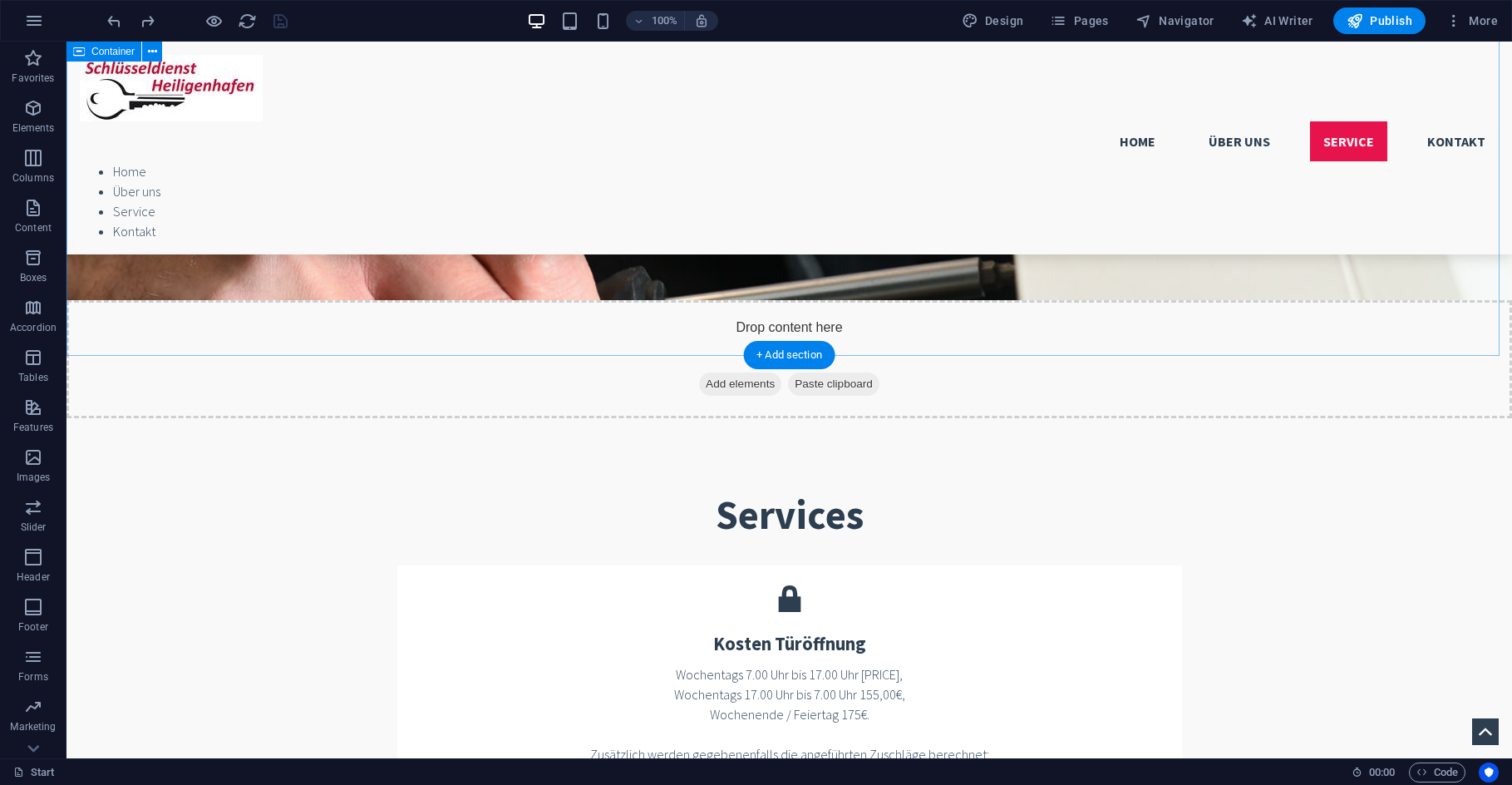 scroll, scrollTop: 1663, scrollLeft: 0, axis: vertical 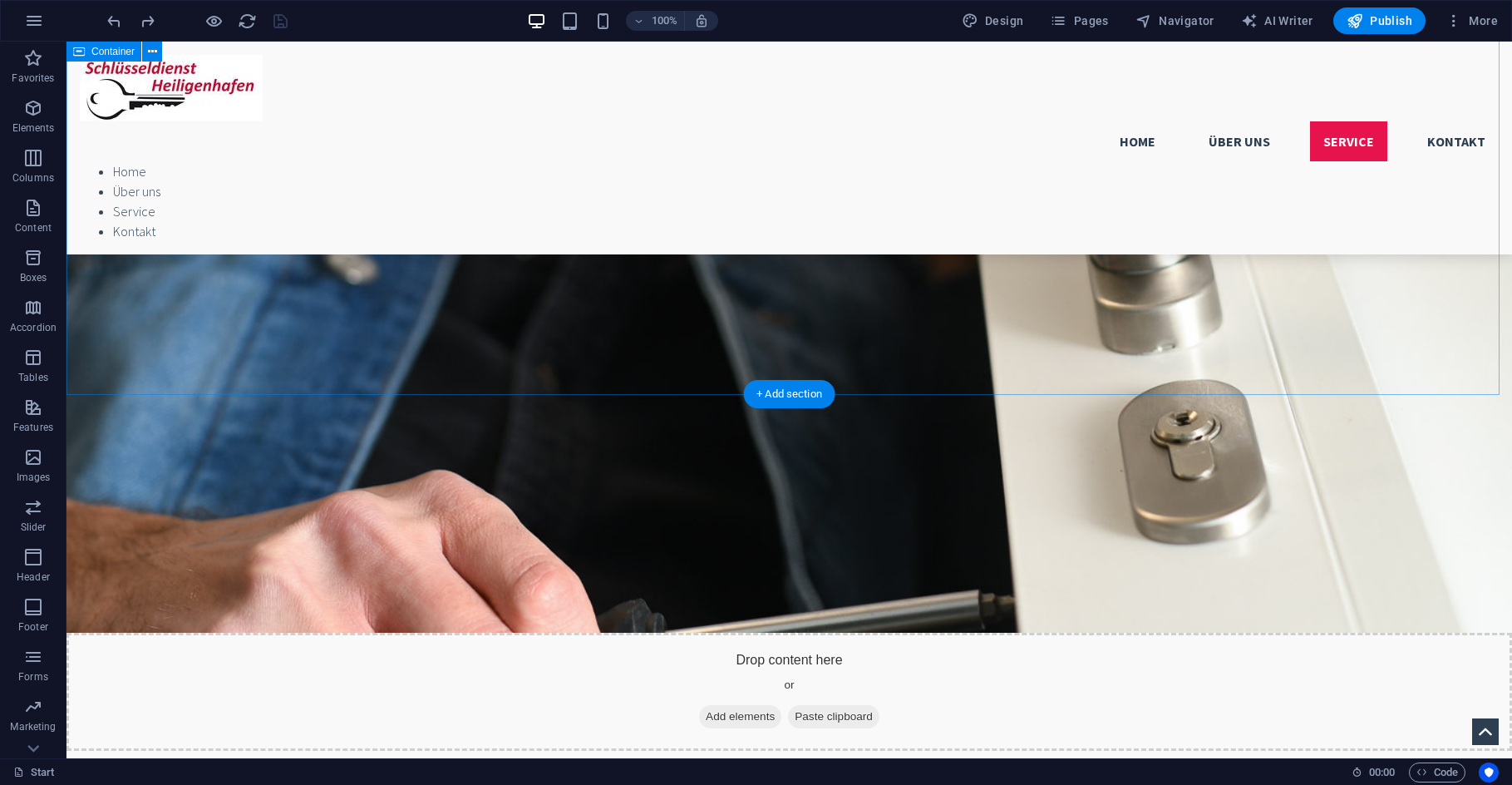 click on "Services
Kosten Türöffnung Wochentags 7.00 Uhr bis 17.00 Uhr 120€,  Wochentags 17.00 Uhr bis 7.00 Uhr 155,00€,  Wochenende / Feiertag 175€. Zusätzlich werden gegebenenfalls die angeführten Zuschläge berechnet:  Anfahrt: Großenbrode/Oldenburg 25 €, Fehmarn/Lensahn 35 € Alle zusätzlichen Arbeiten werden in Einheiten zu 30 Minuten abgerechnet (1 Einheit = 30 Euro).  Die Mindestabnahme beträgt eine Einheit. Beim Notdienst ist grundsätzlich Barzahlung erforderlich.  More Details
Defektes Schloss Leider gehen Einsteckschlösser und Mehrfachverriegelungen auch plötzlich kaputt. Ich habe alle gängigen Ersatzteile mit und kann Ihnen vor Ort helfen. Sollte ein Aufbohren des Schutzbeschlag erforderlich sein, berechne ich 80 Euro Aufpreis. More Details
Warnung! Sollten Sie mich nicht erreichen, seien Sie bitte aufmerksam bei der Wahl eines anderen Schlüsseldienstes. Befolgen Sie bitte folgende Ratschläge:" at bounding box center [789, 1602] 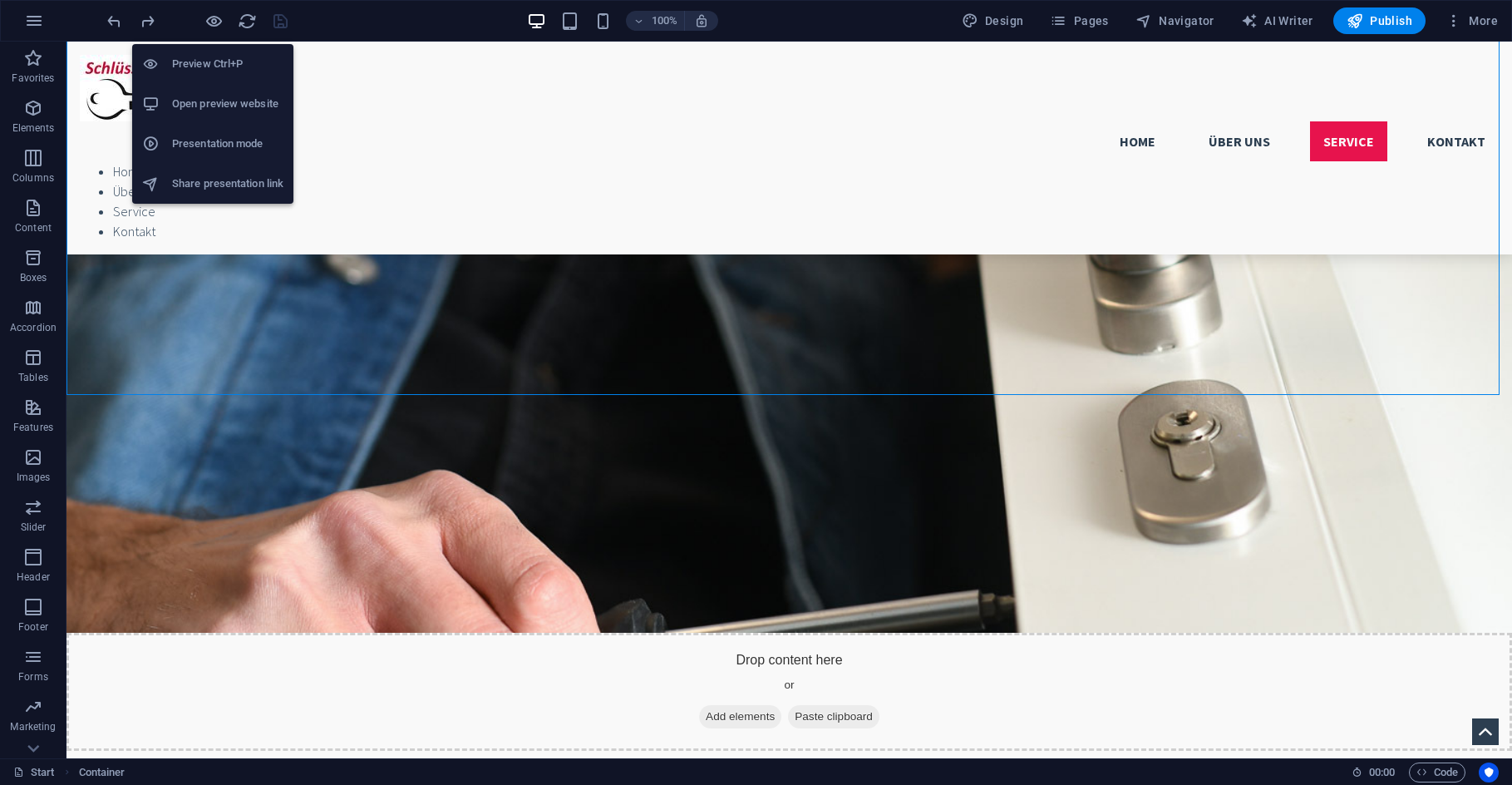 click on "Open preview website" at bounding box center [228, 104] 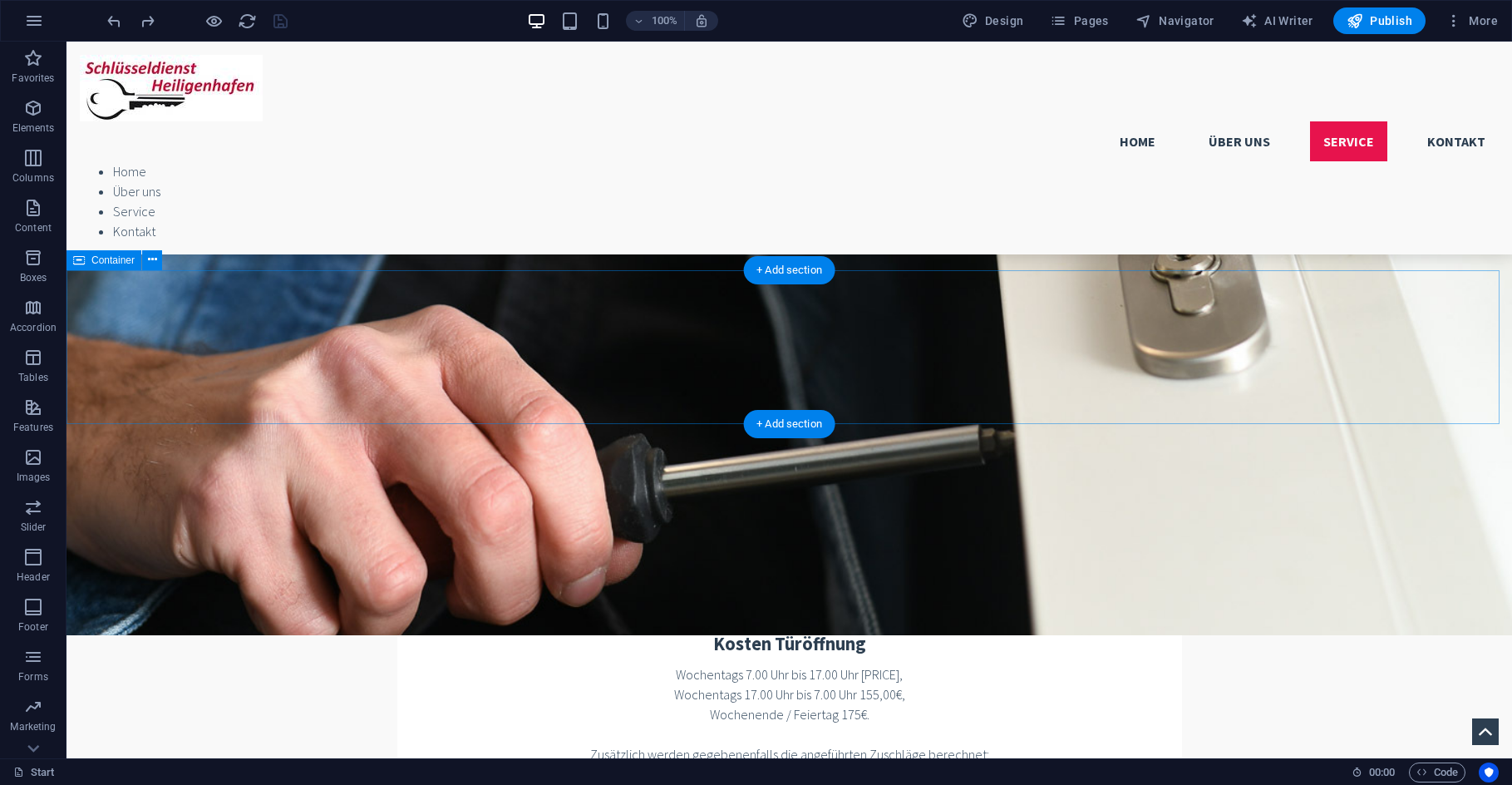 scroll, scrollTop: 1663, scrollLeft: 0, axis: vertical 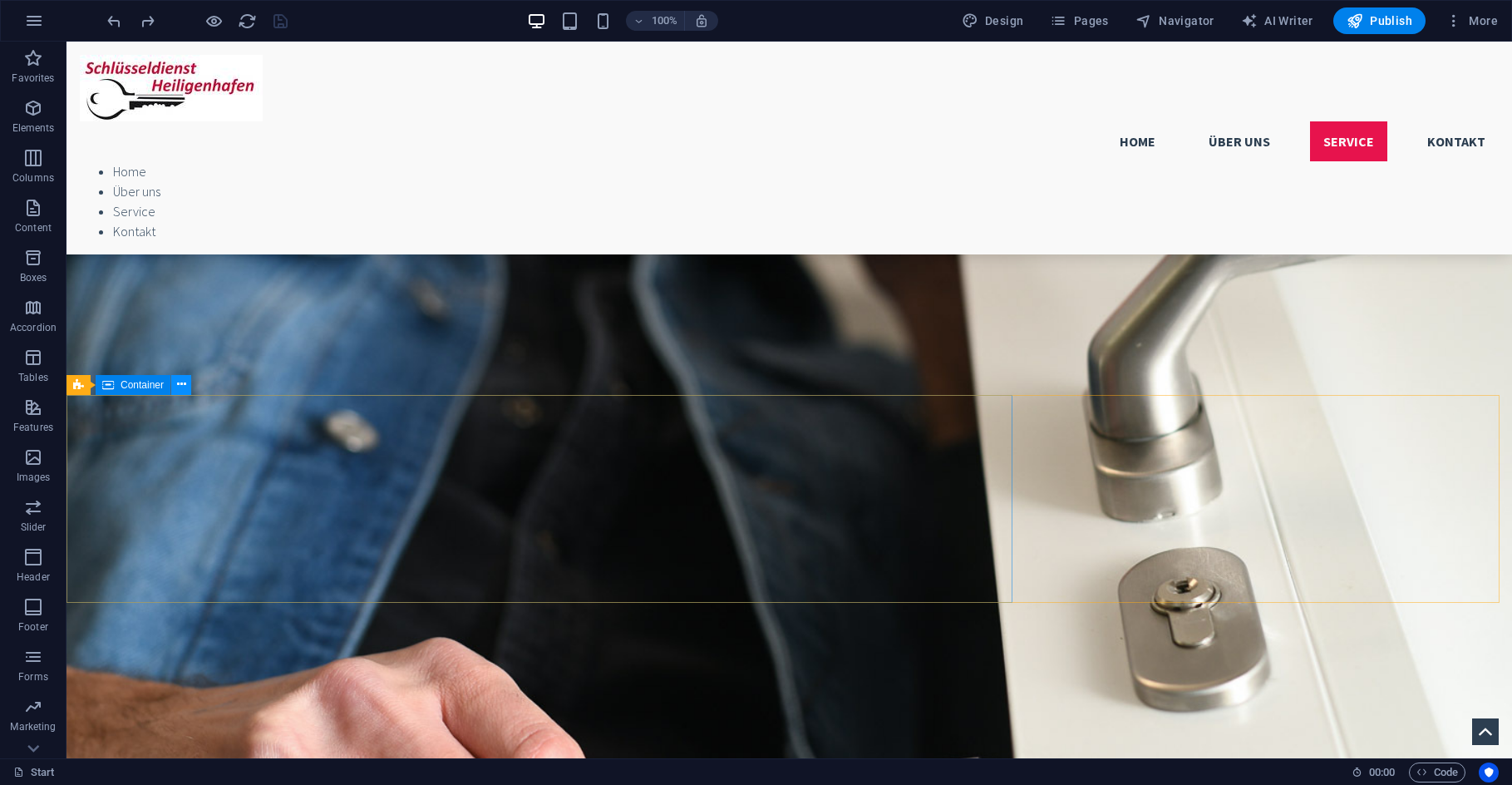 click at bounding box center (181, 384) 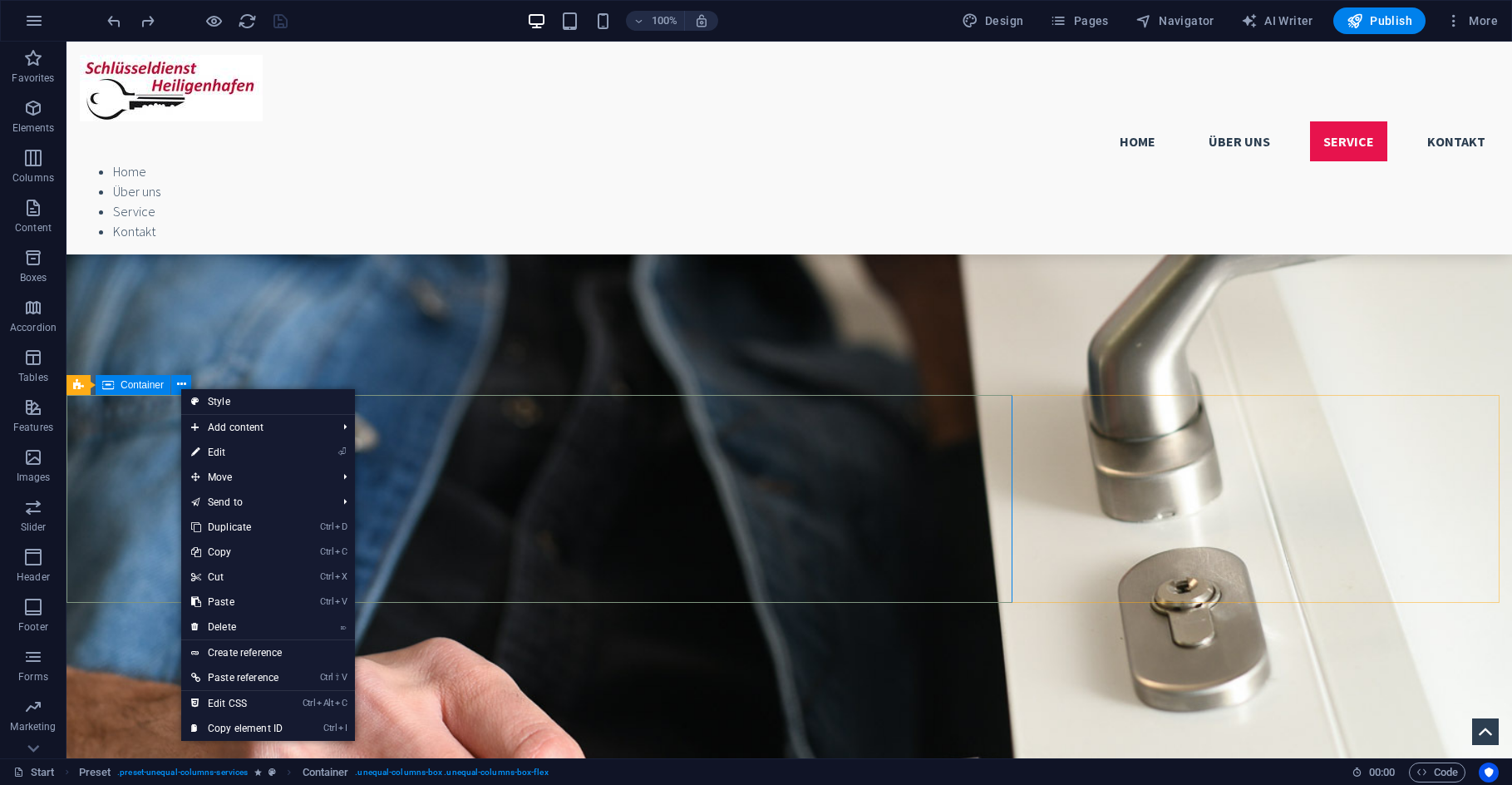 click on "Container" at bounding box center (142, 385) 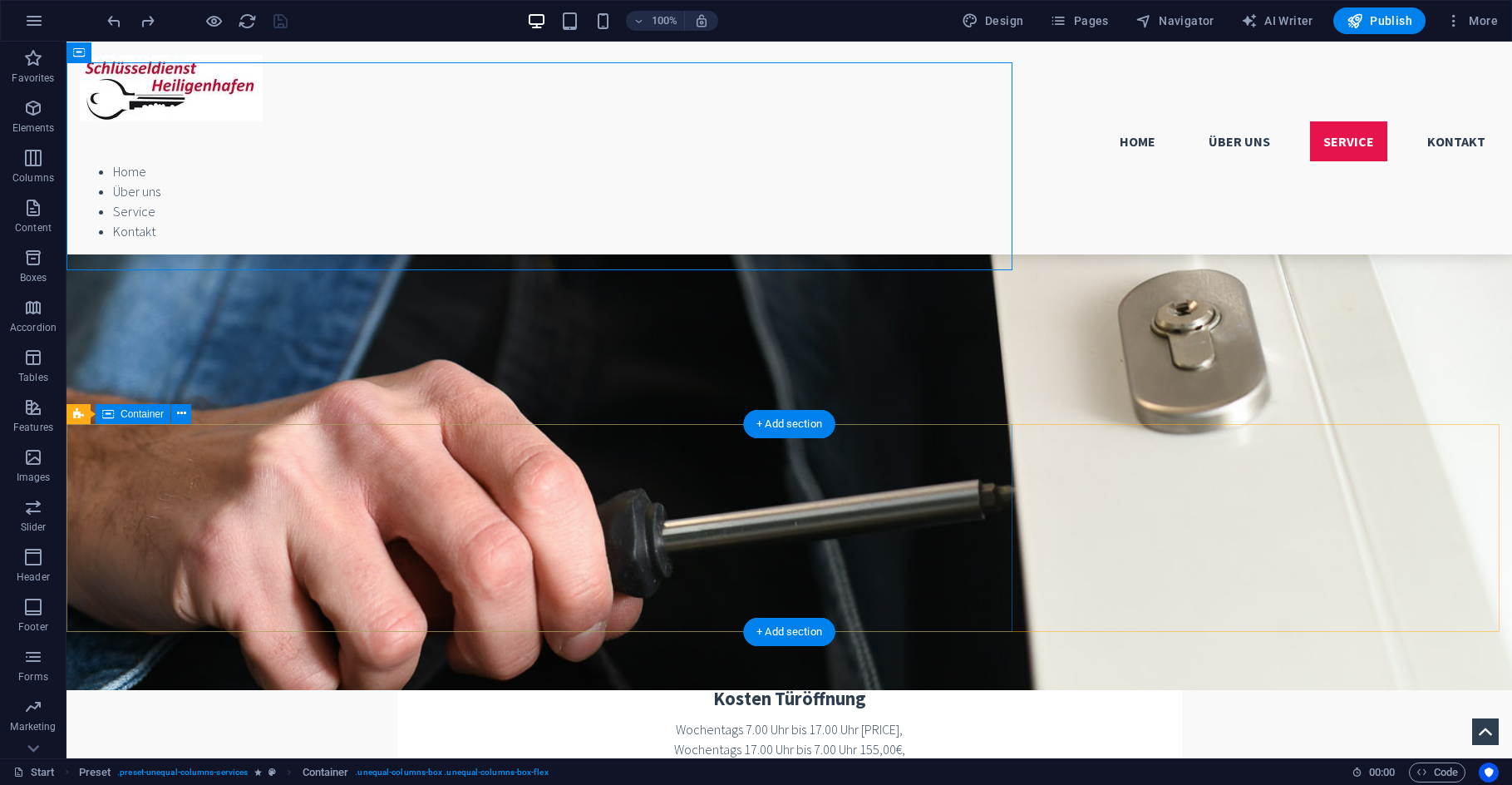 scroll, scrollTop: 1996, scrollLeft: 0, axis: vertical 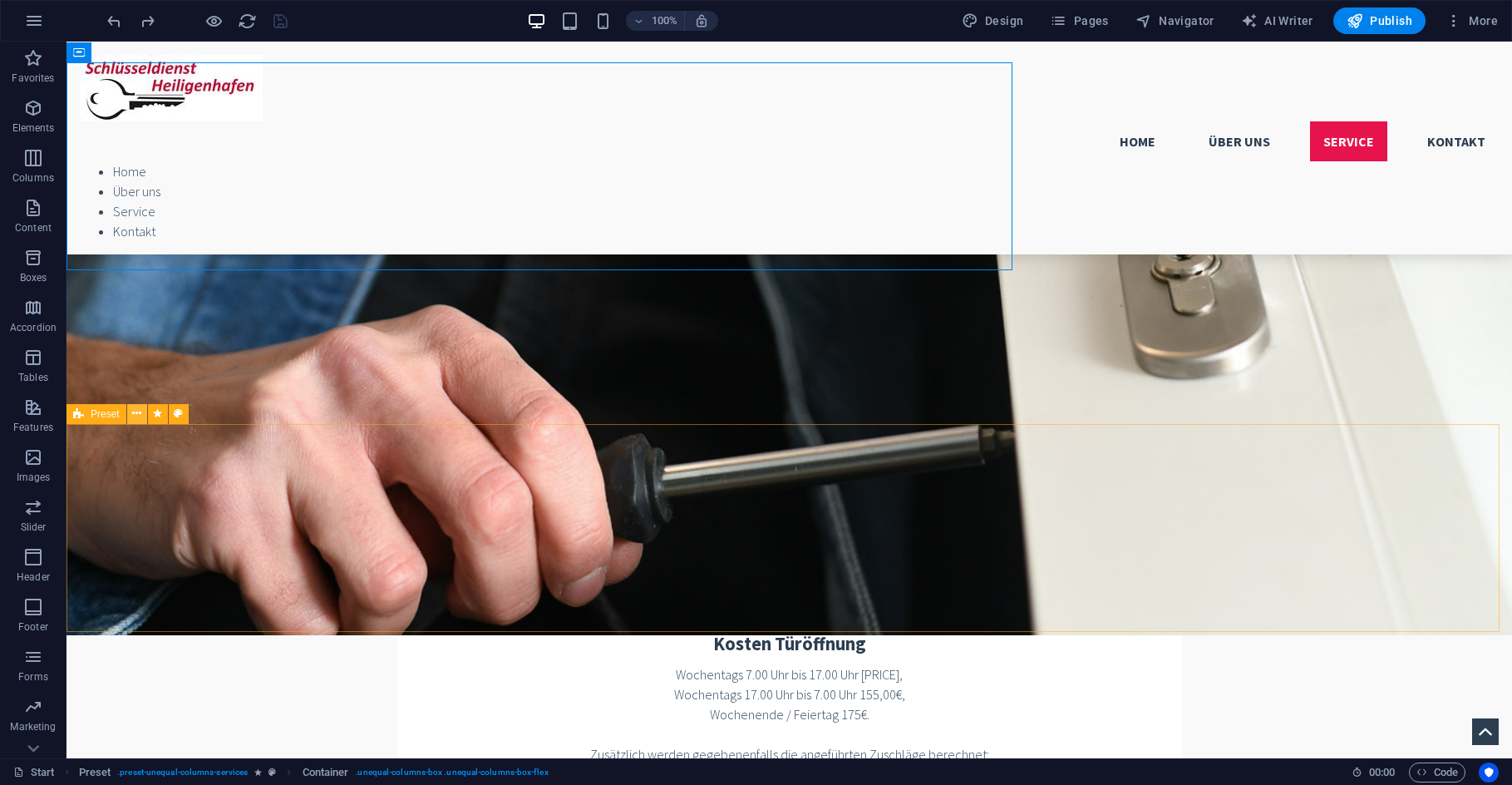 click at bounding box center [136, 413] 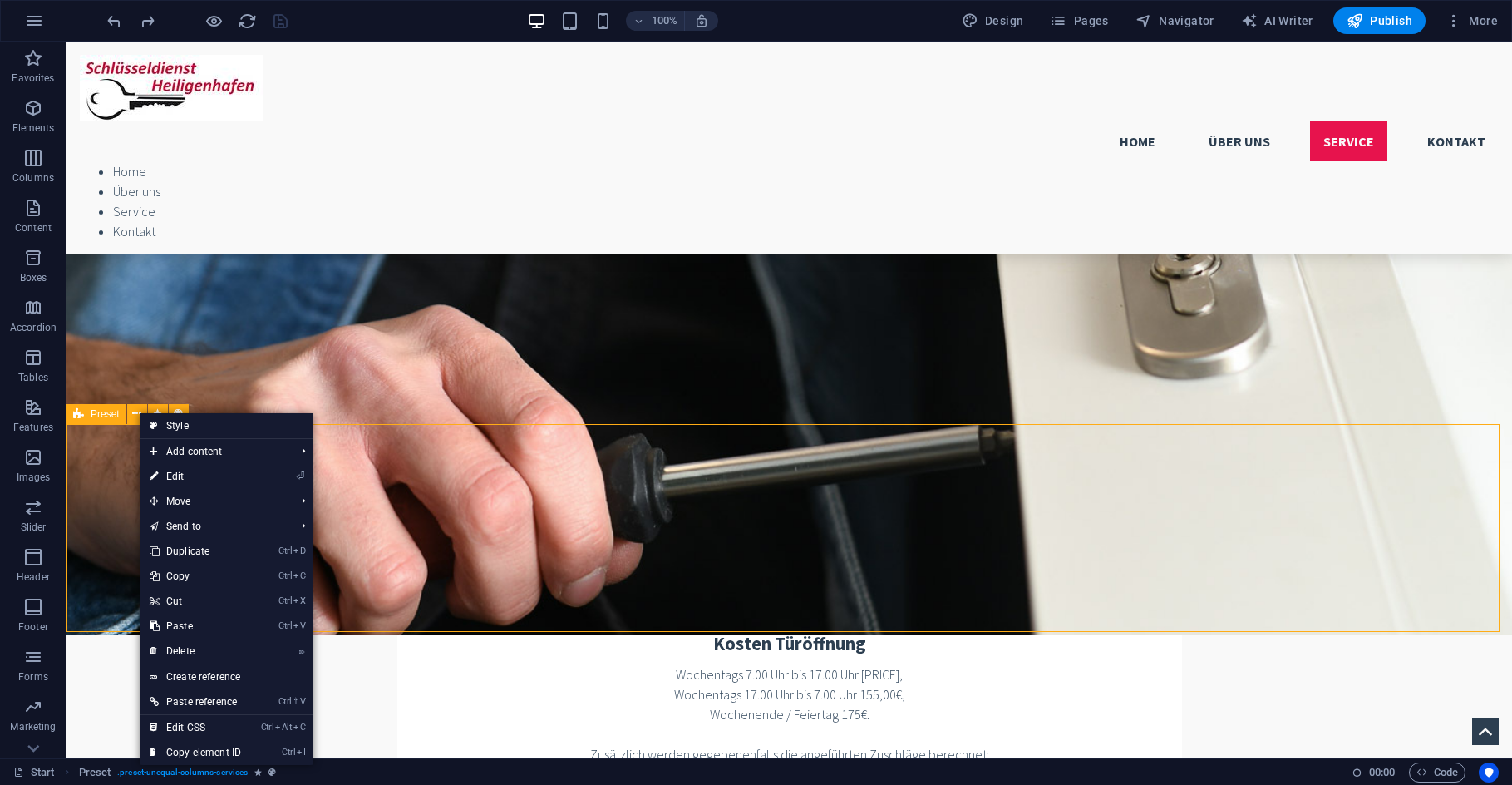 click on "Preset" at bounding box center [105, 414] 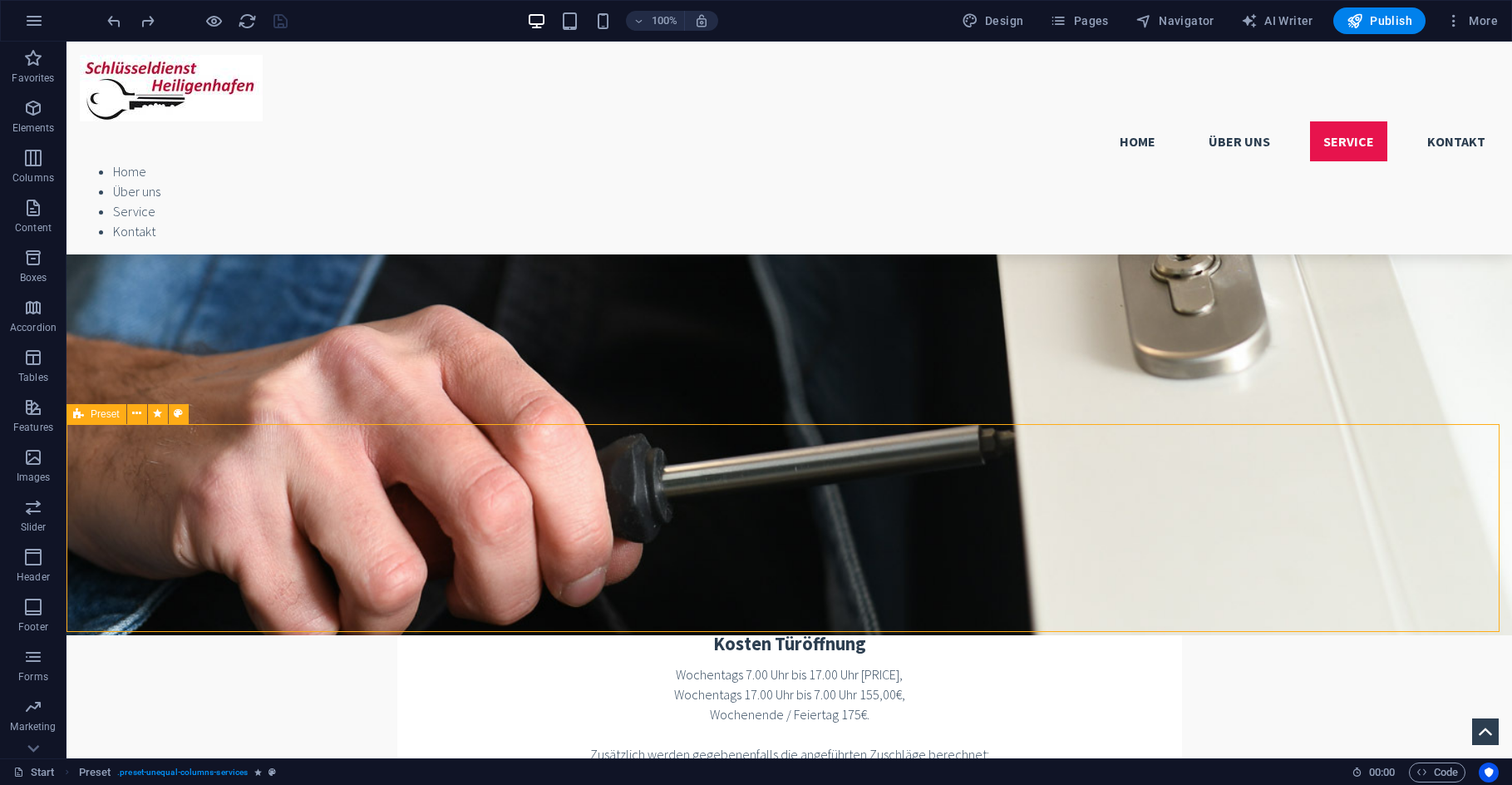 click on "Preset" at bounding box center (105, 414) 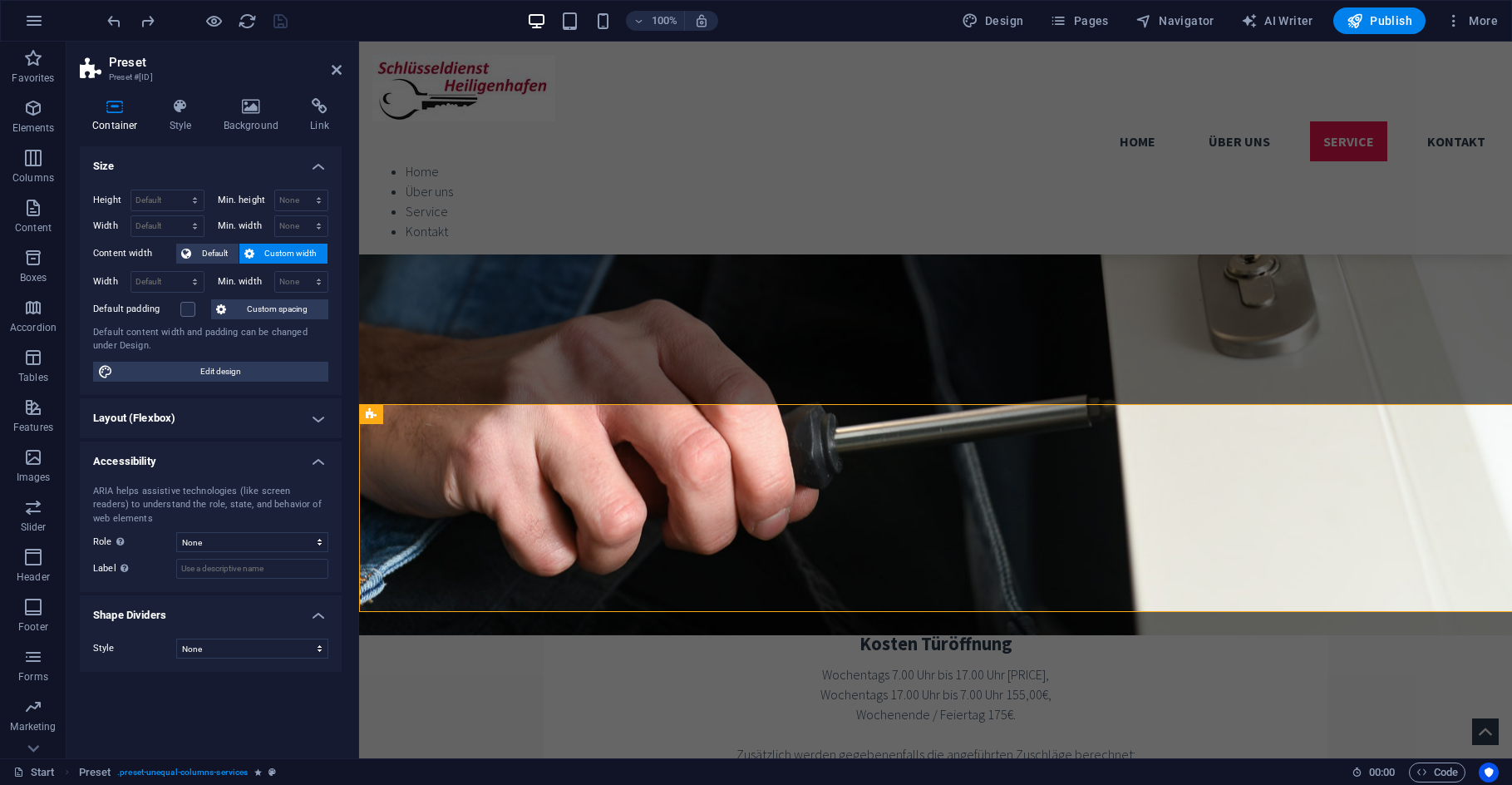 scroll, scrollTop: 2016, scrollLeft: 0, axis: vertical 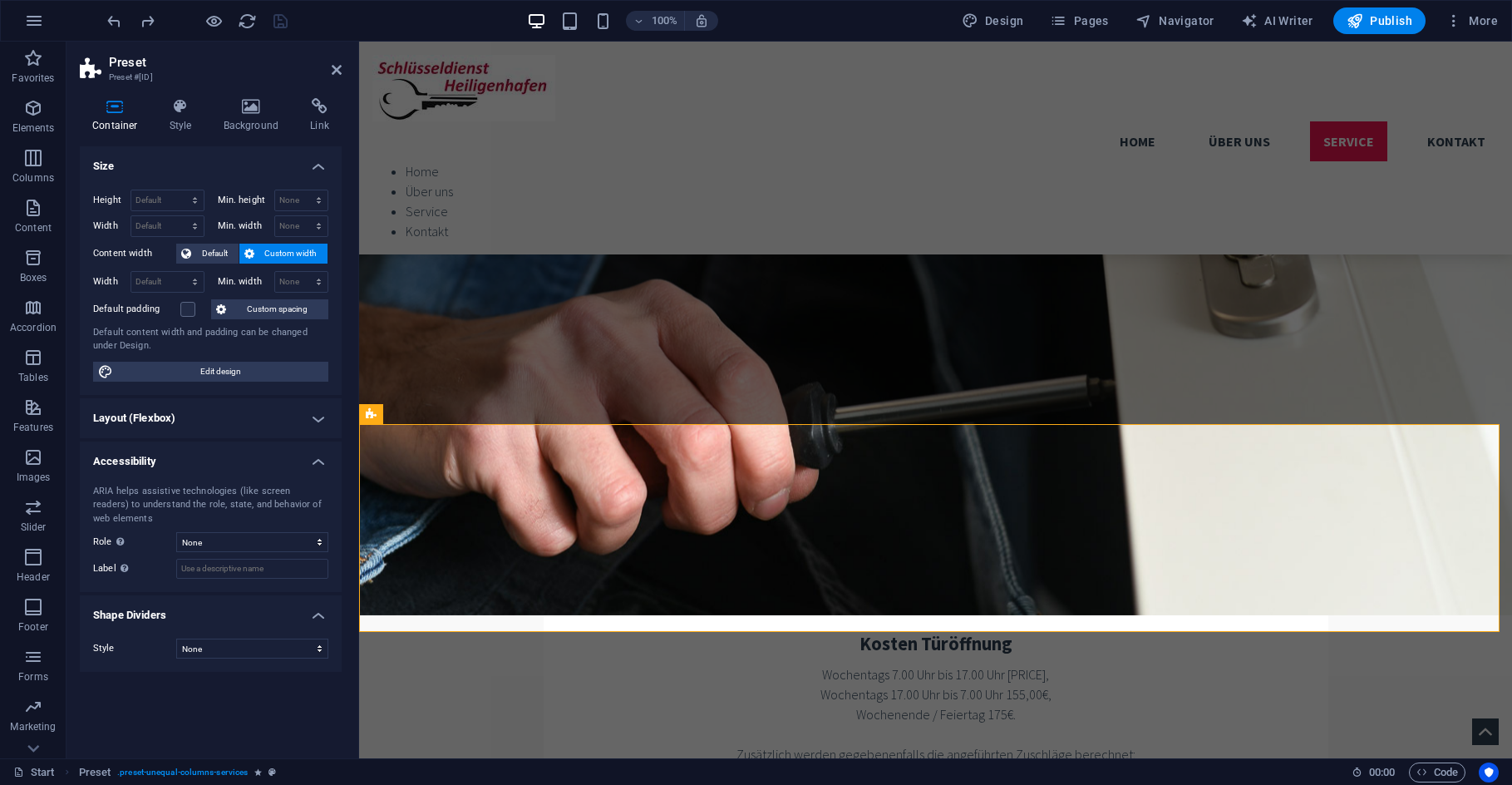 click on "Layout (Flexbox)" at bounding box center [210, 418] 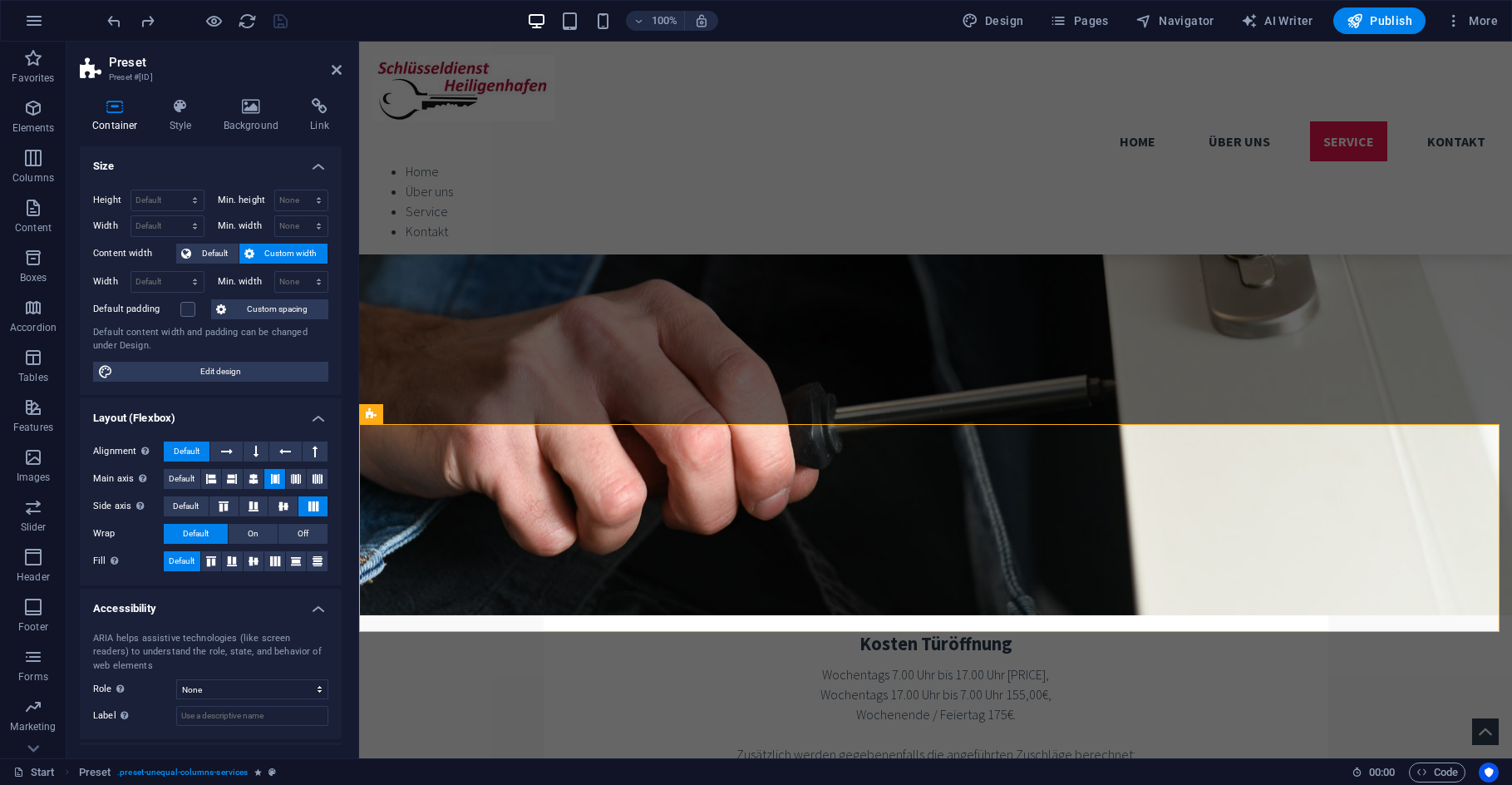 click on "Layout (Flexbox)" at bounding box center [210, 413] 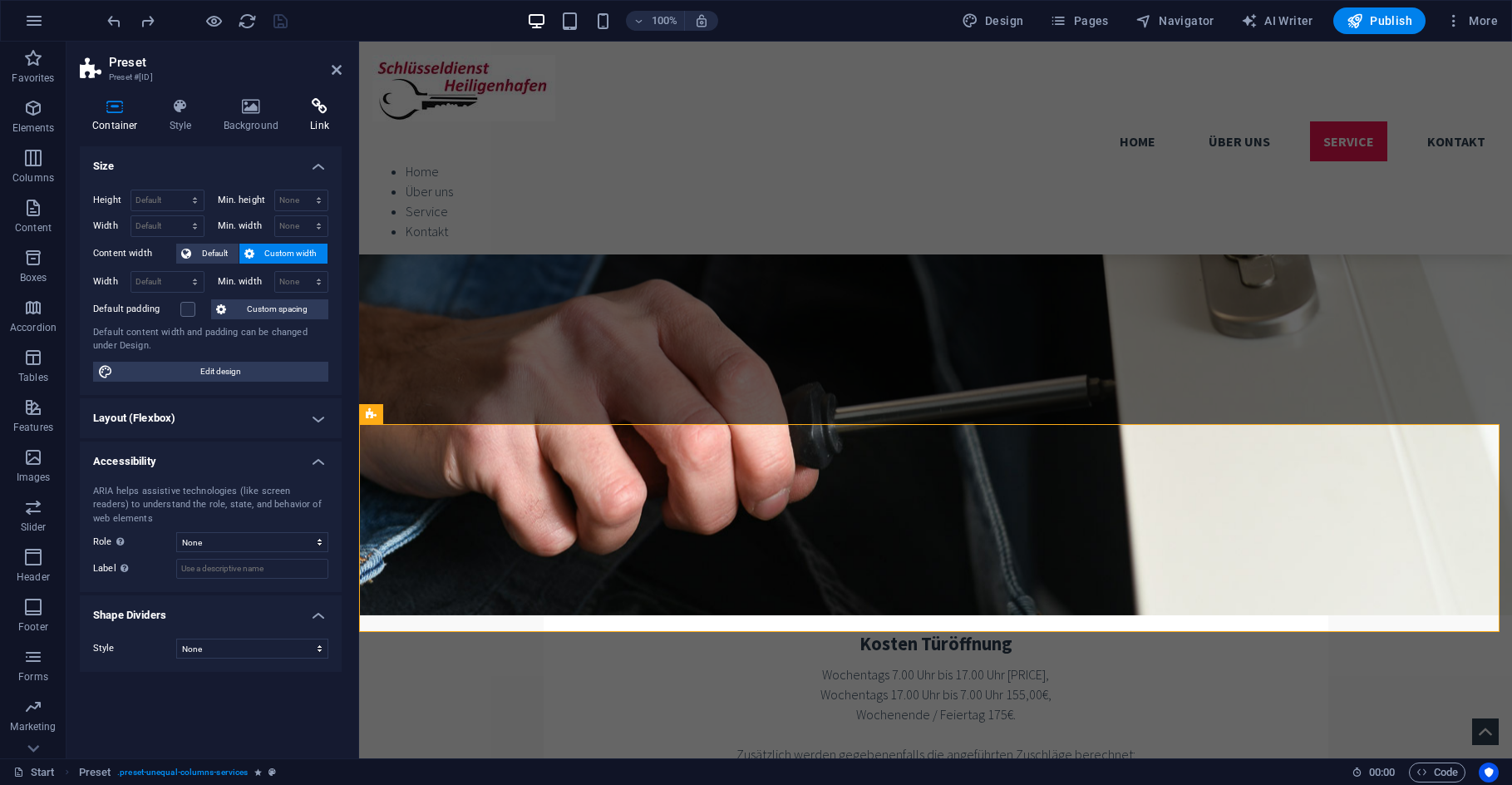 click on "Link" at bounding box center (319, 116) 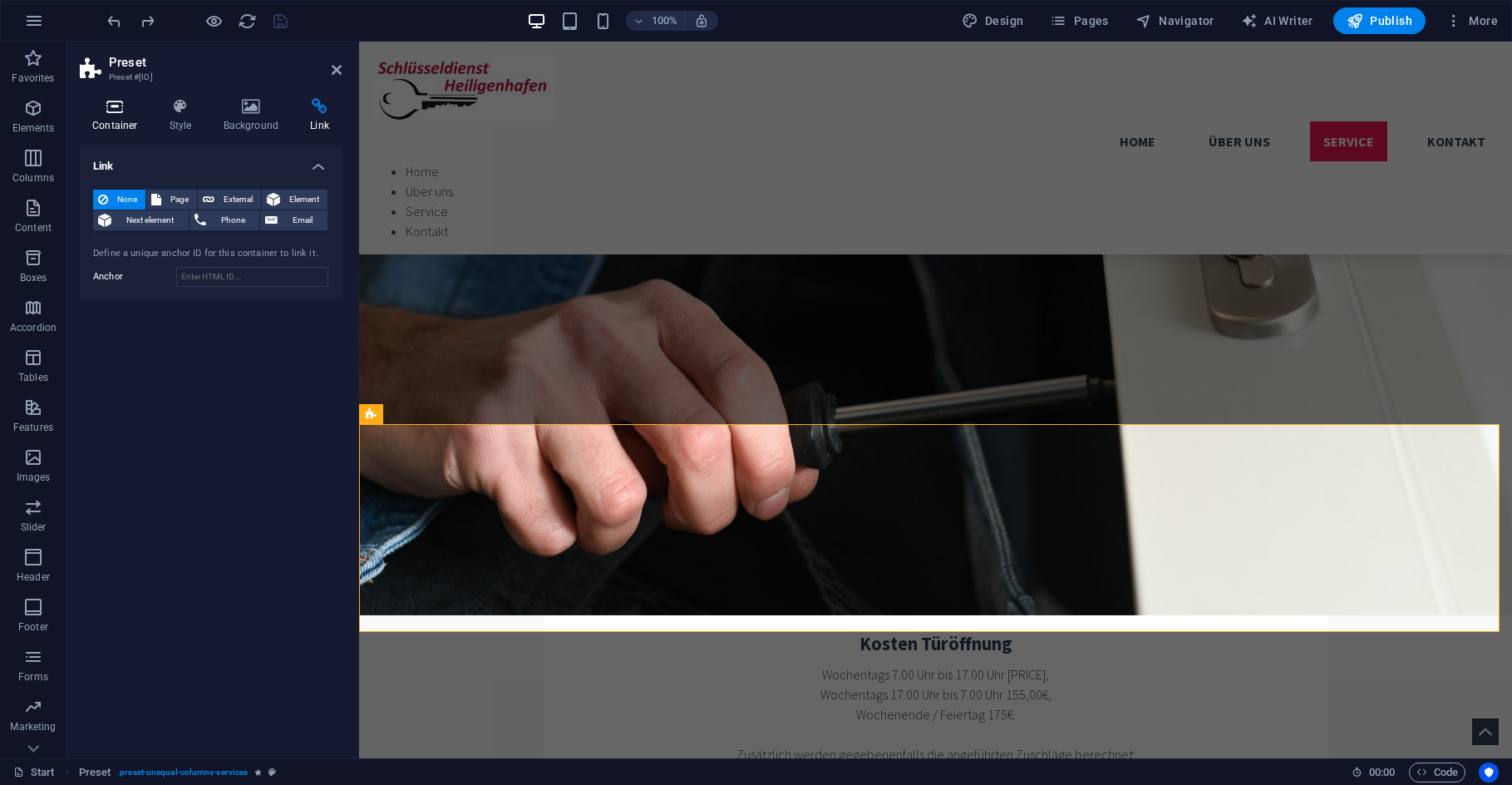 click on "Container" at bounding box center (118, 116) 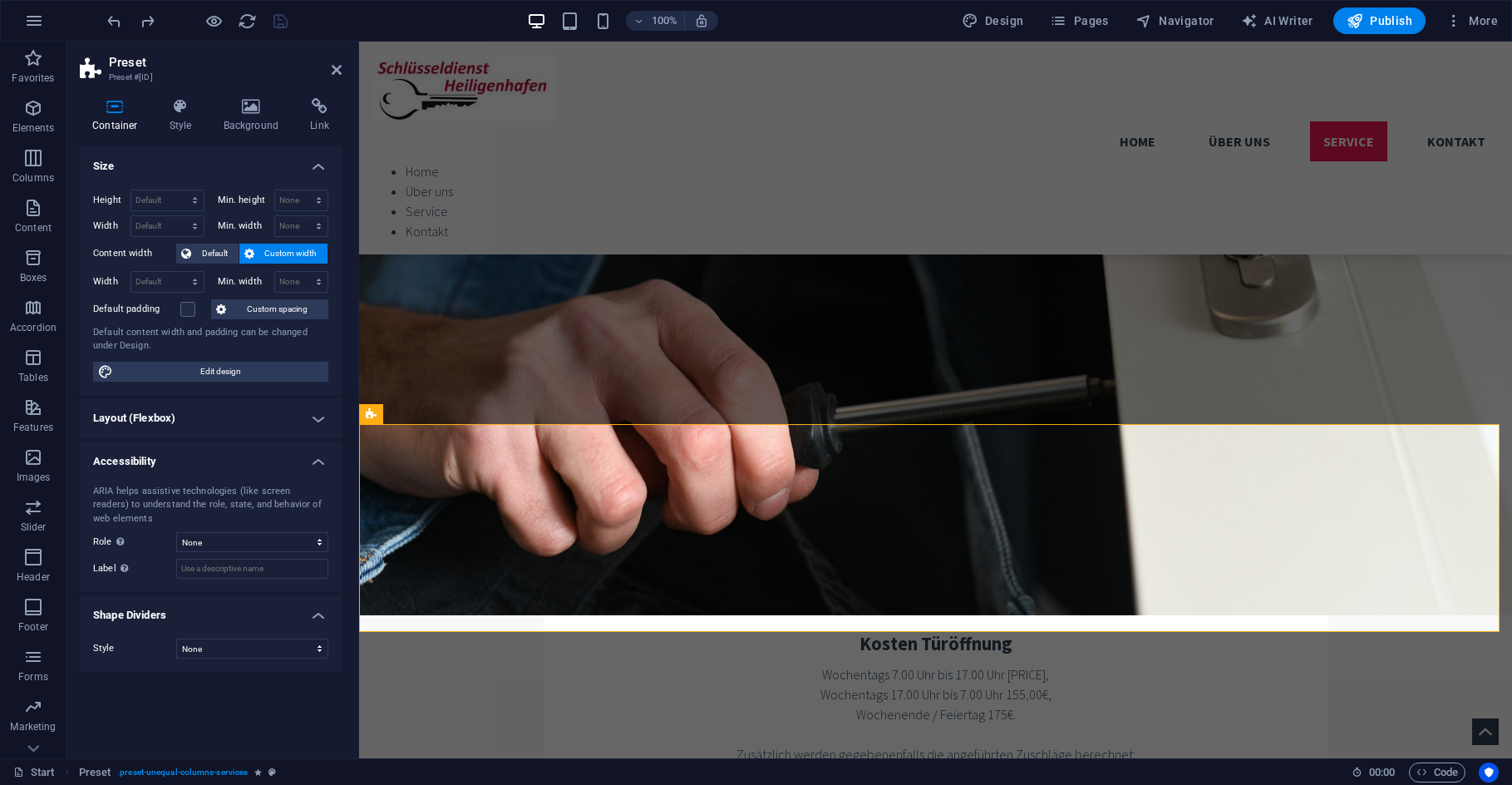 click on "Preset" at bounding box center [225, 62] 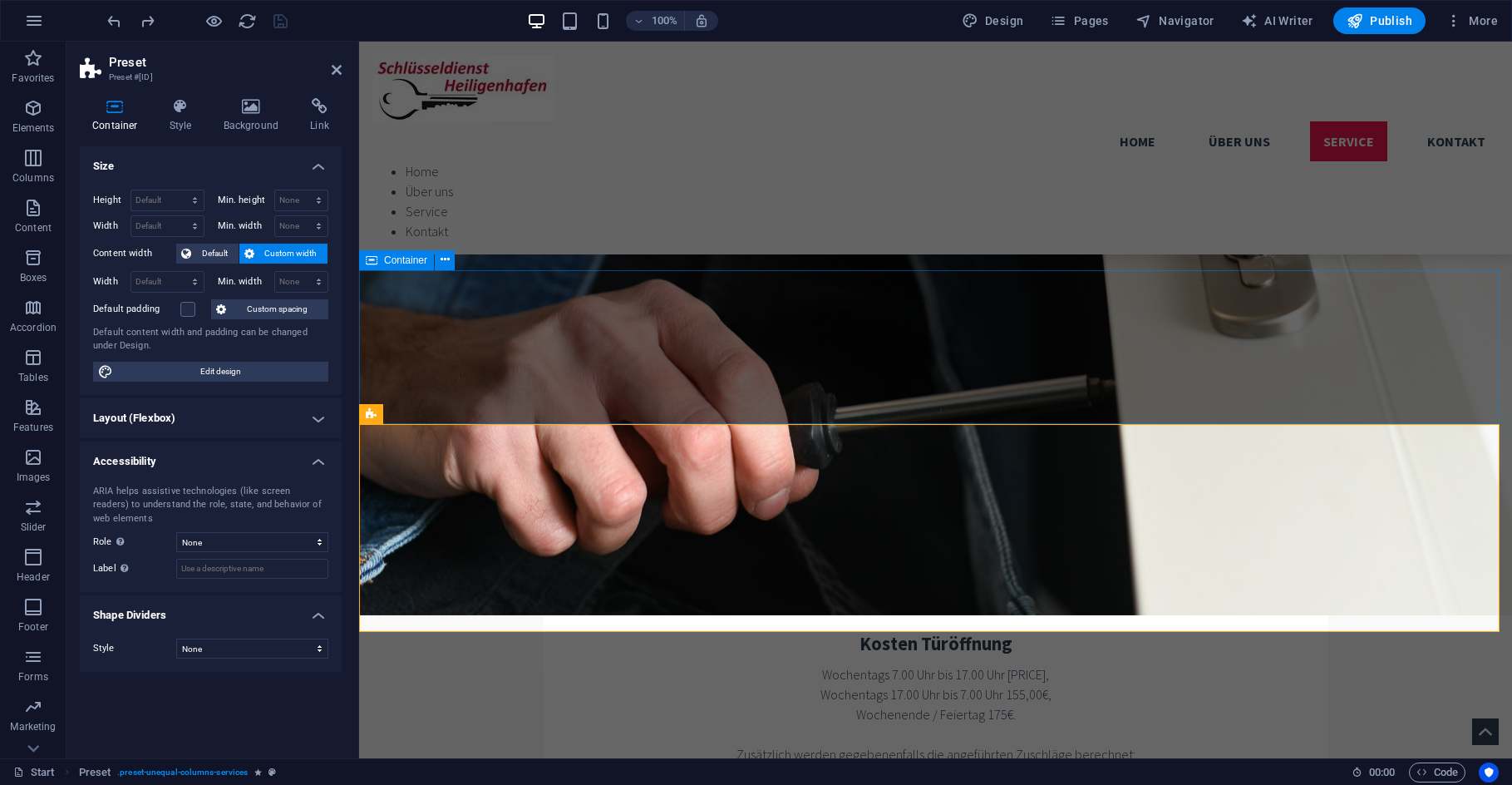 click at bounding box center (935, 2659) 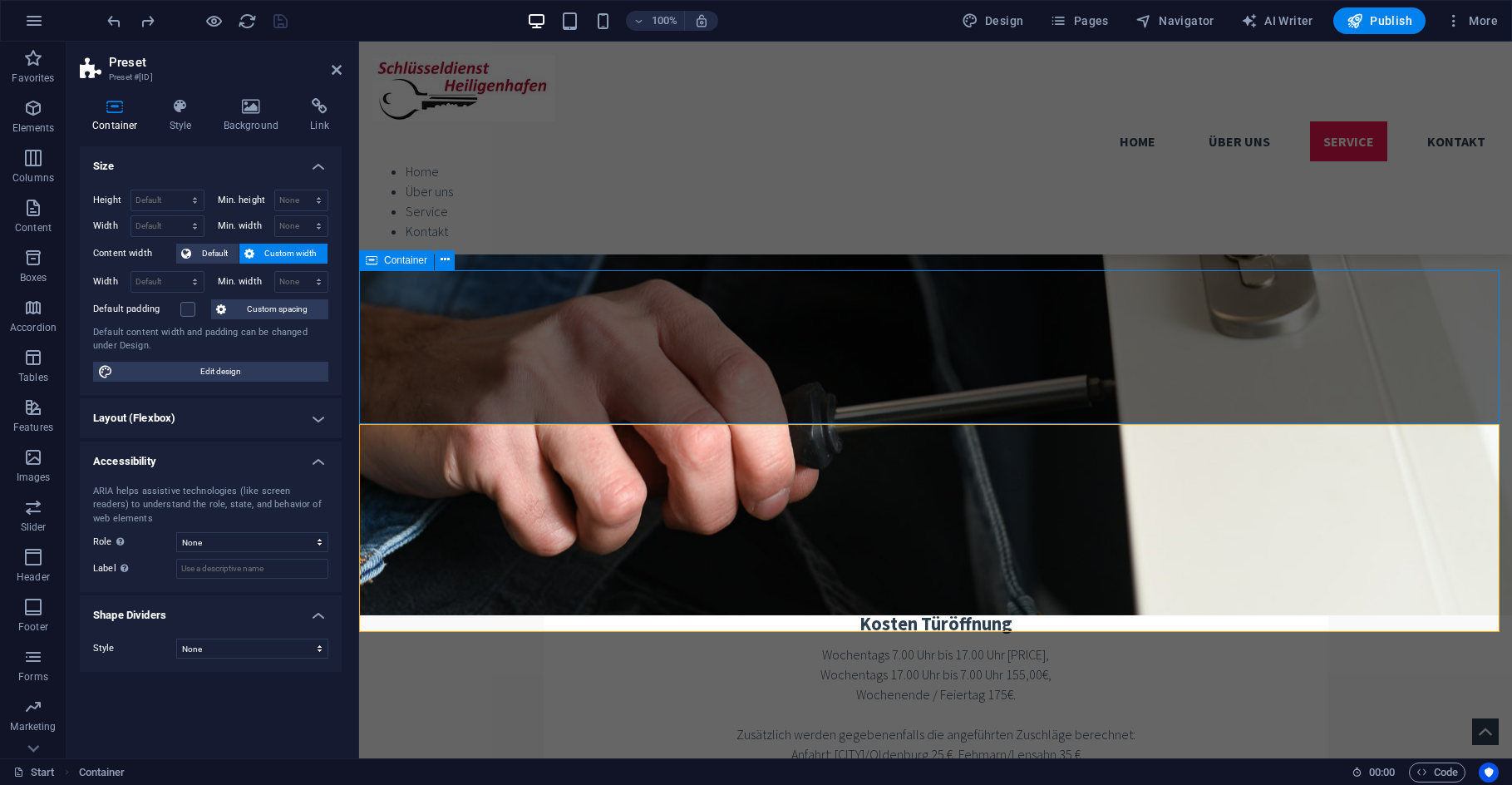 scroll, scrollTop: 1996, scrollLeft: 0, axis: vertical 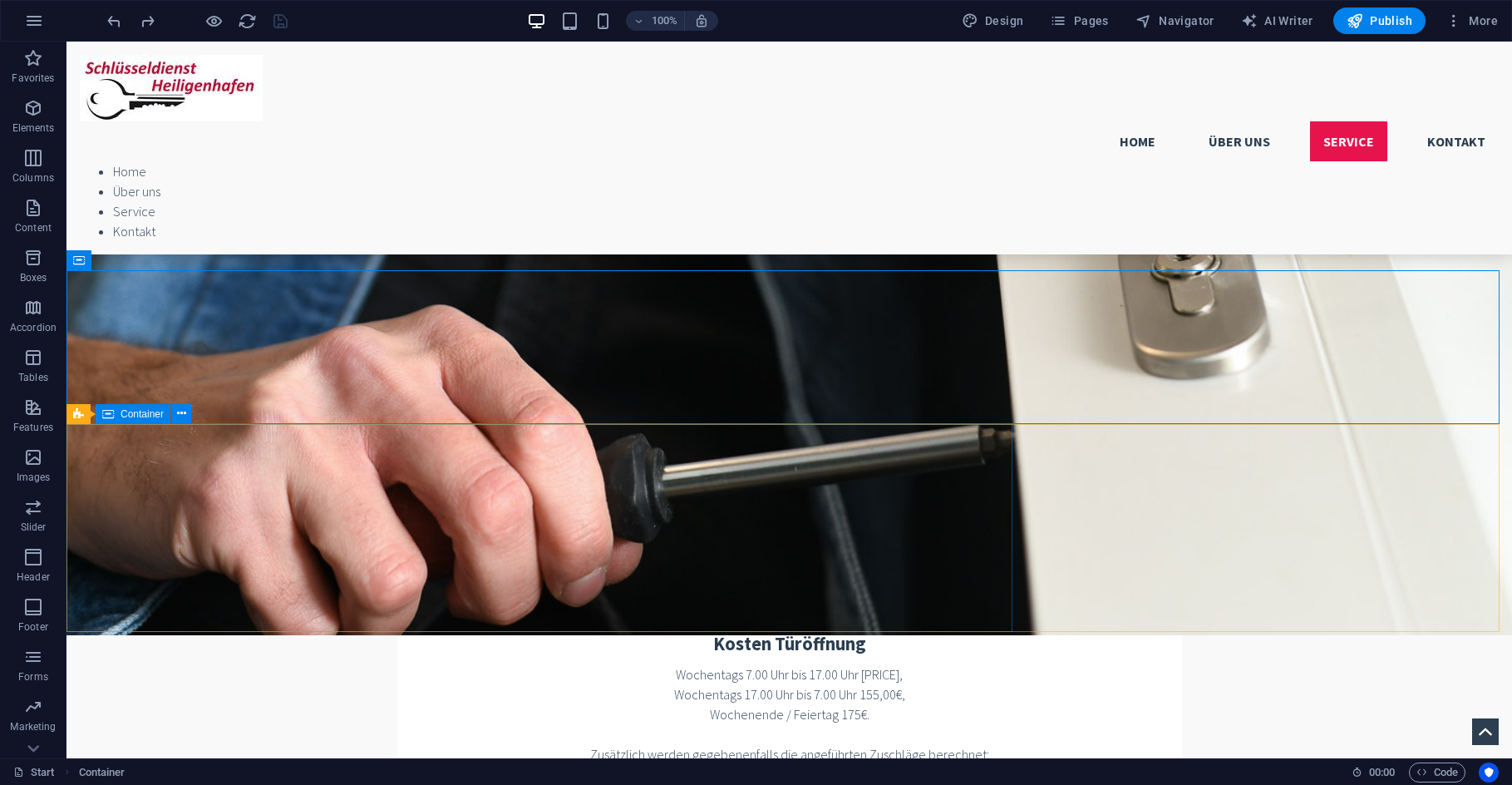 click on "Container" at bounding box center (142, 414) 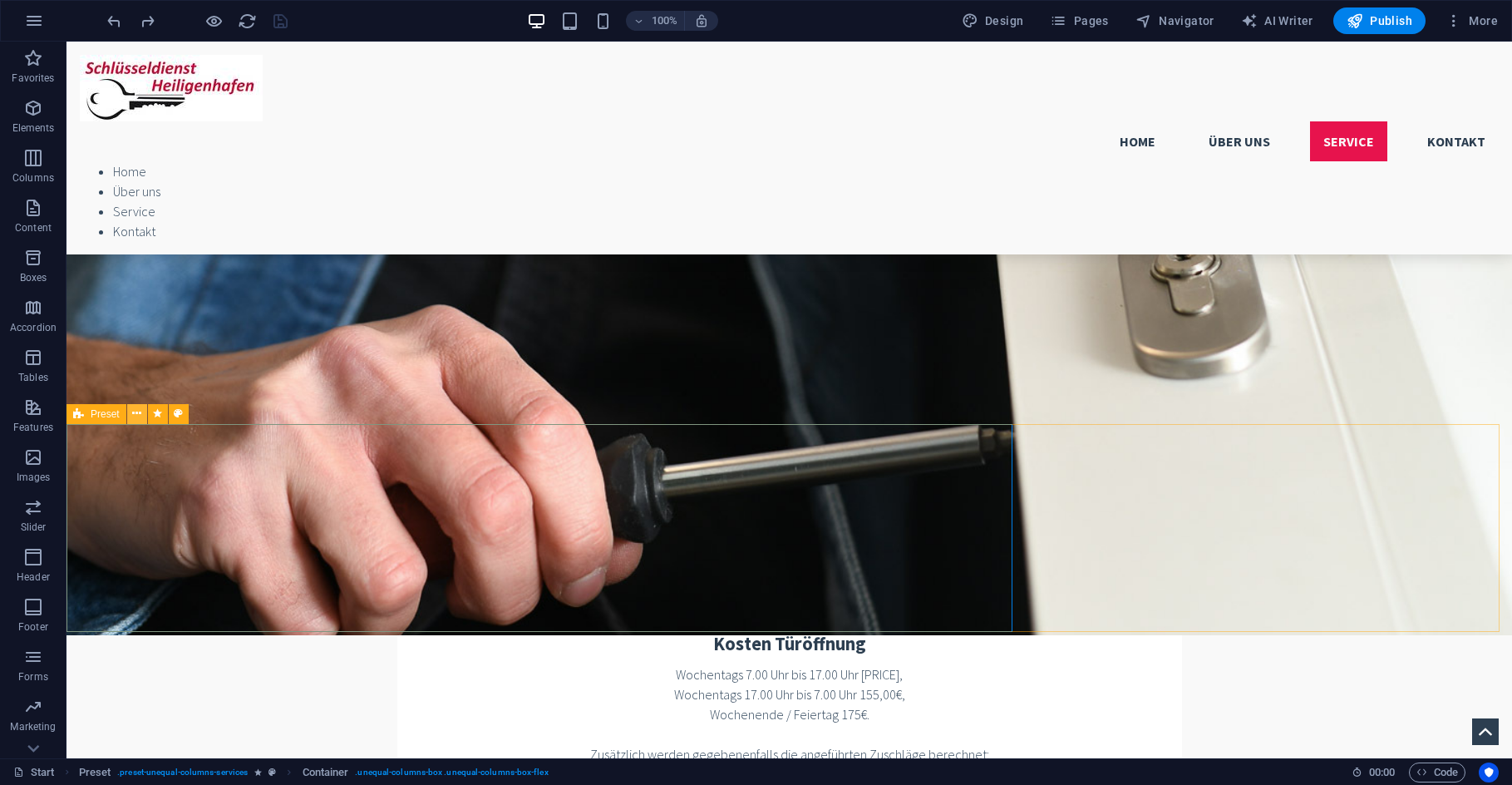 click at bounding box center [136, 413] 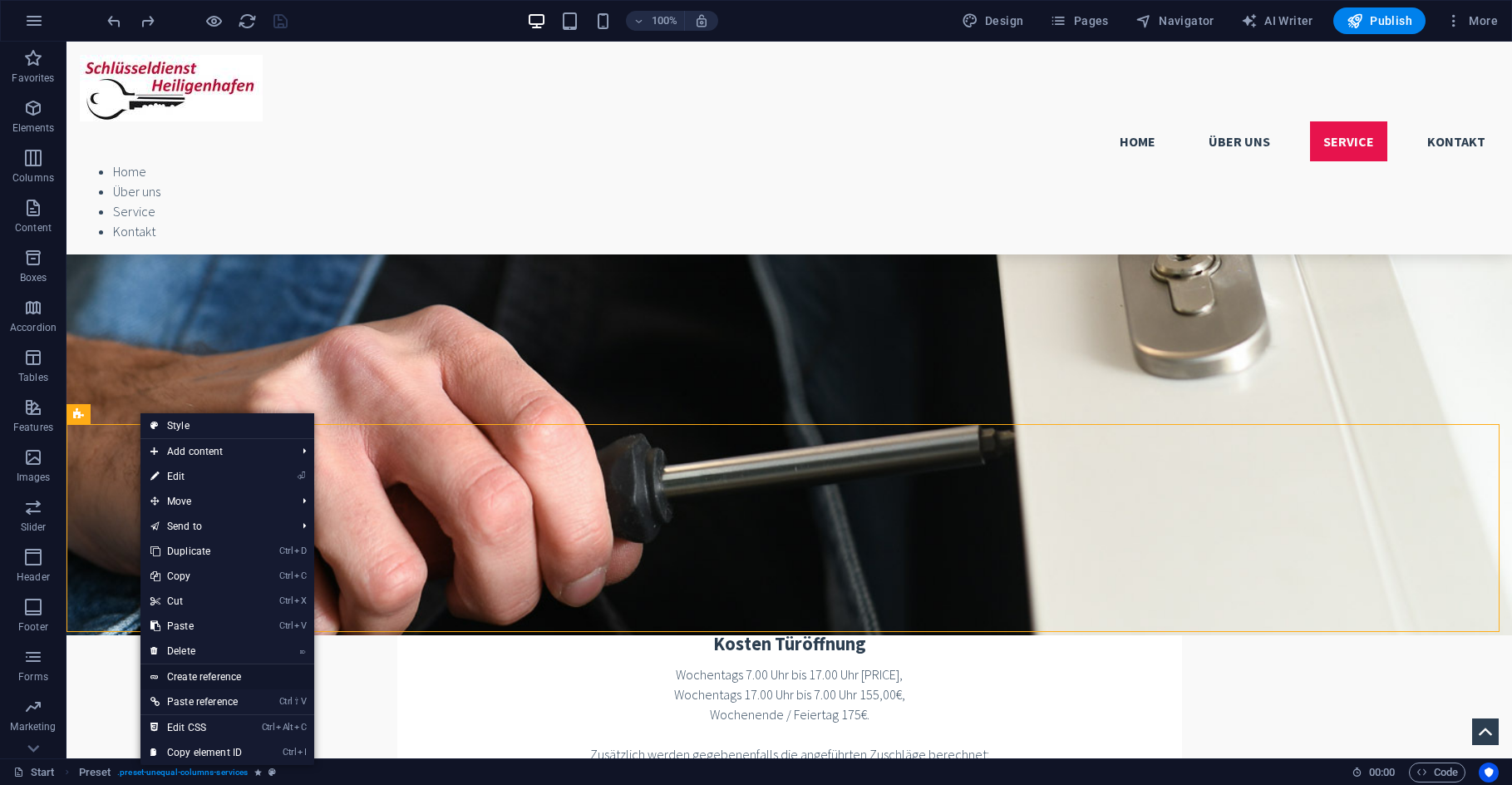 click on "Create reference" at bounding box center [227, 677] 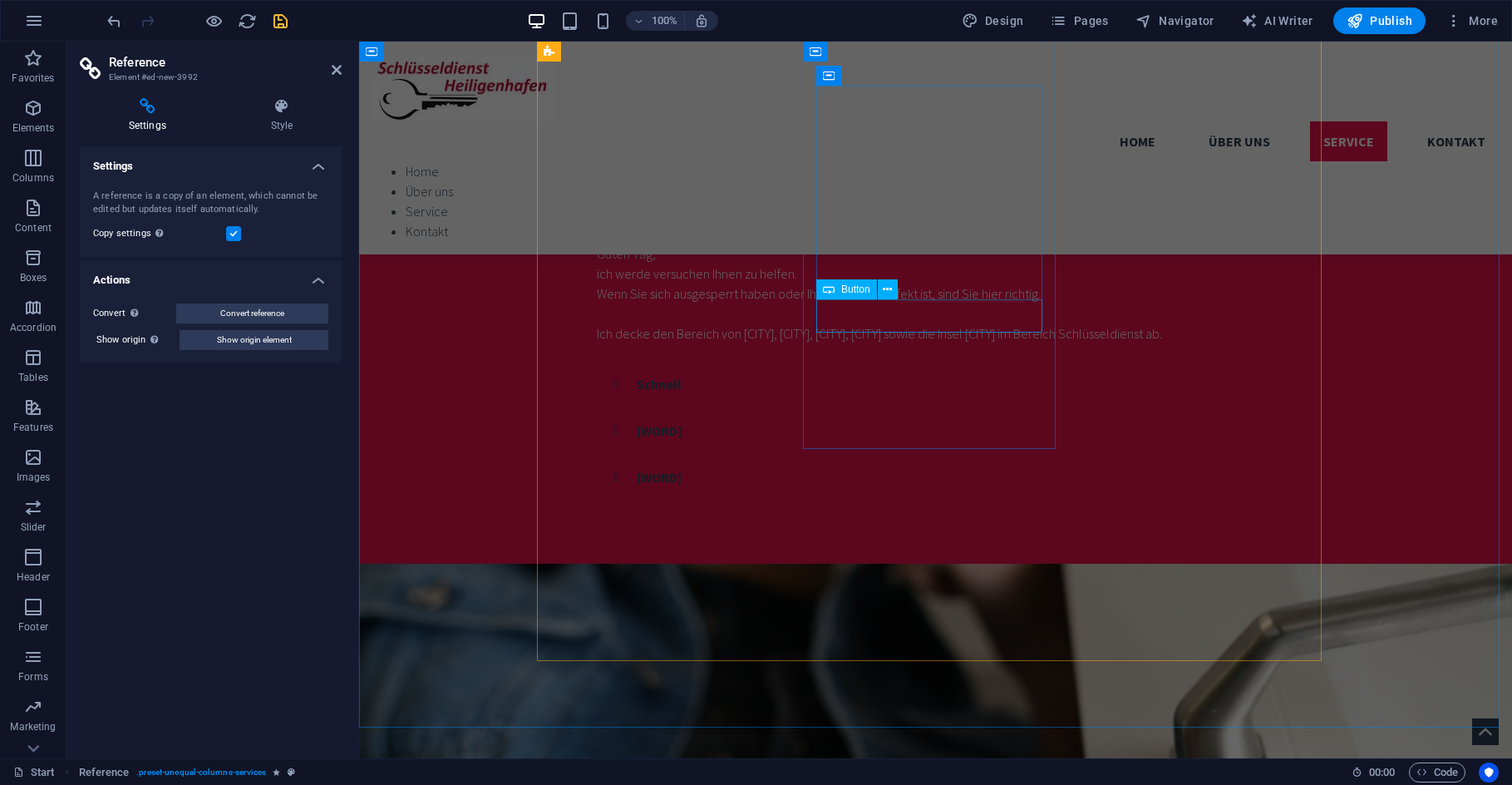 scroll, scrollTop: 1018, scrollLeft: 0, axis: vertical 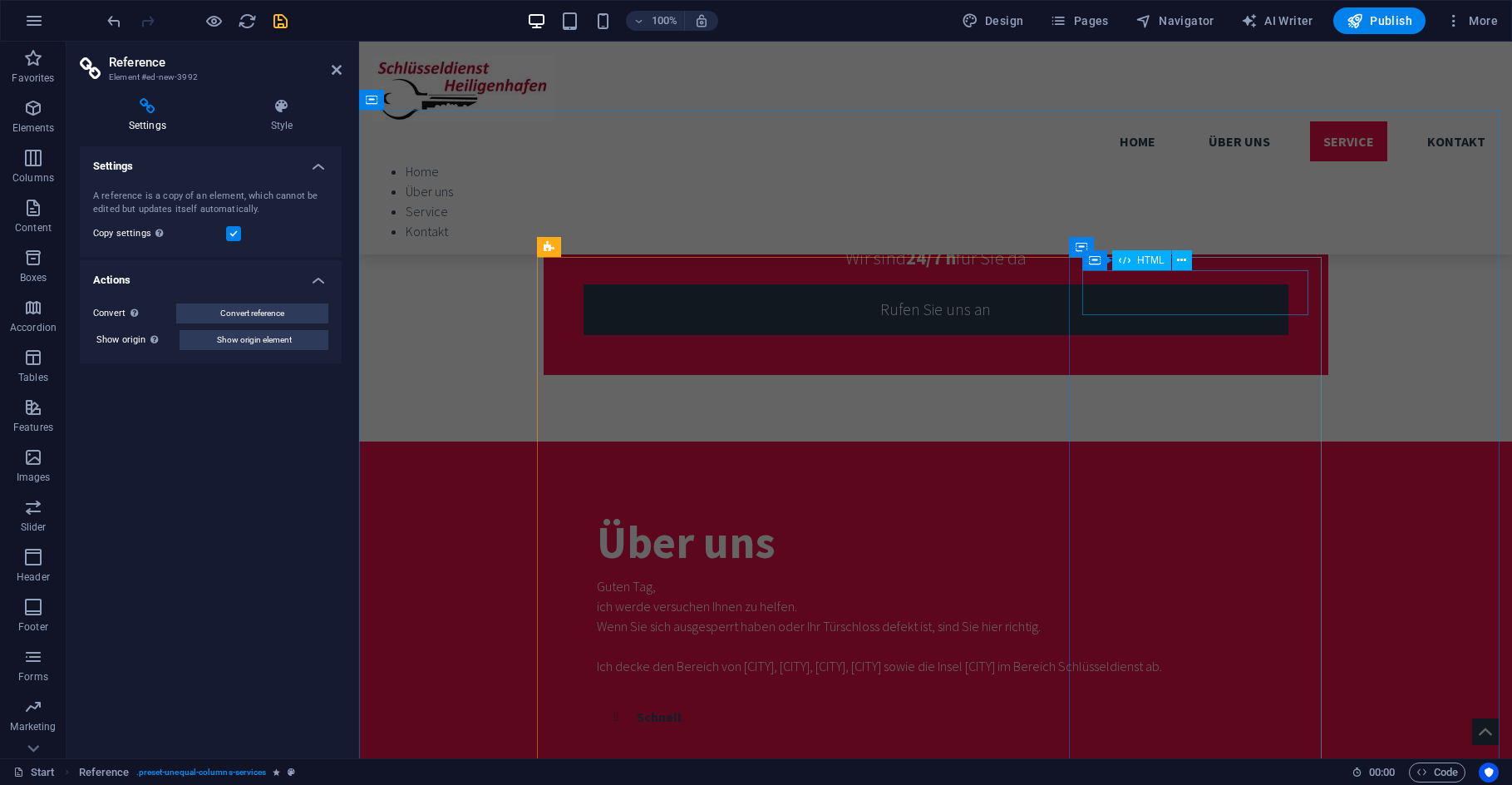 click at bounding box center (936, 2169) 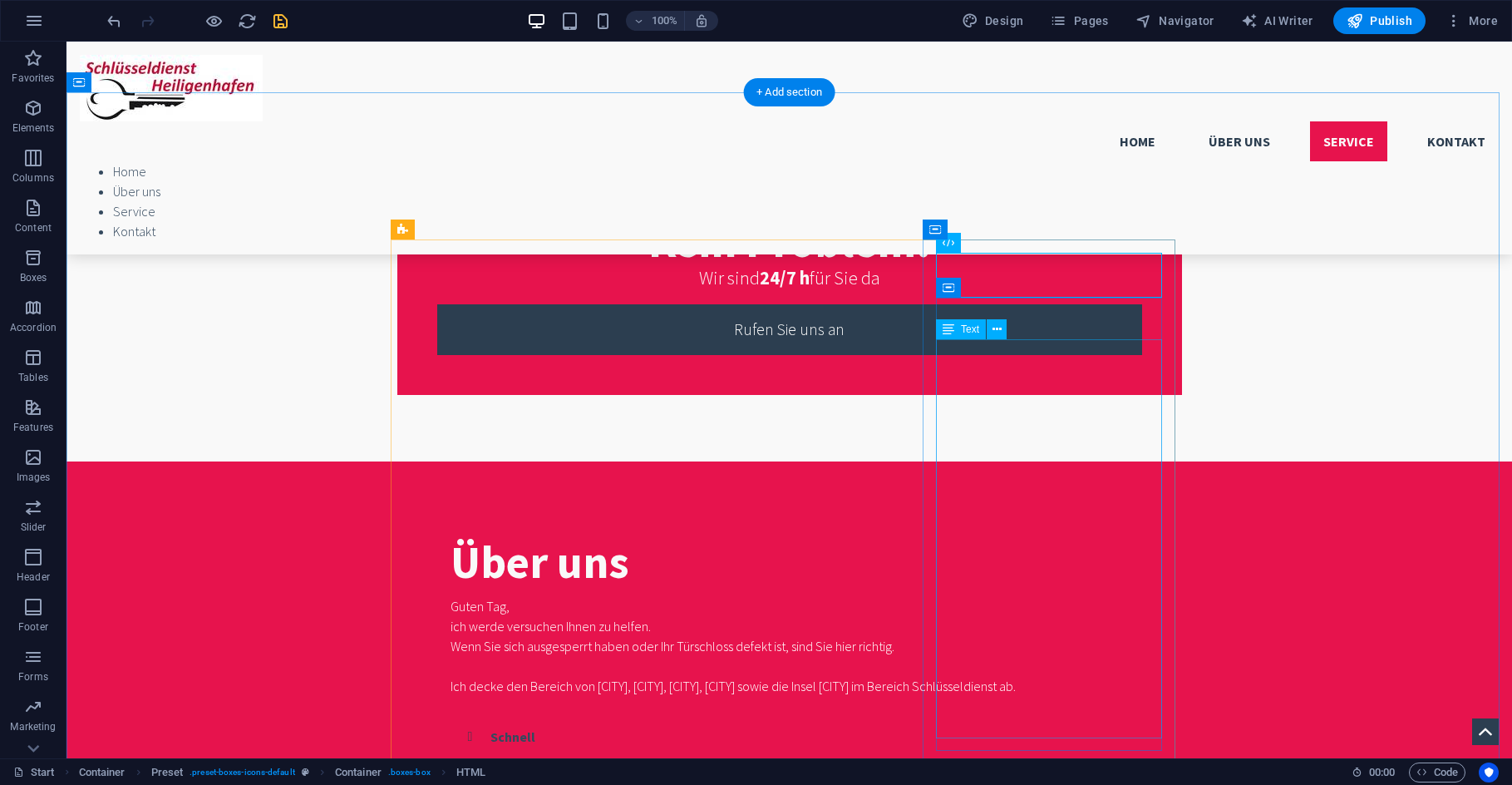 scroll, scrollTop: 1331, scrollLeft: 0, axis: vertical 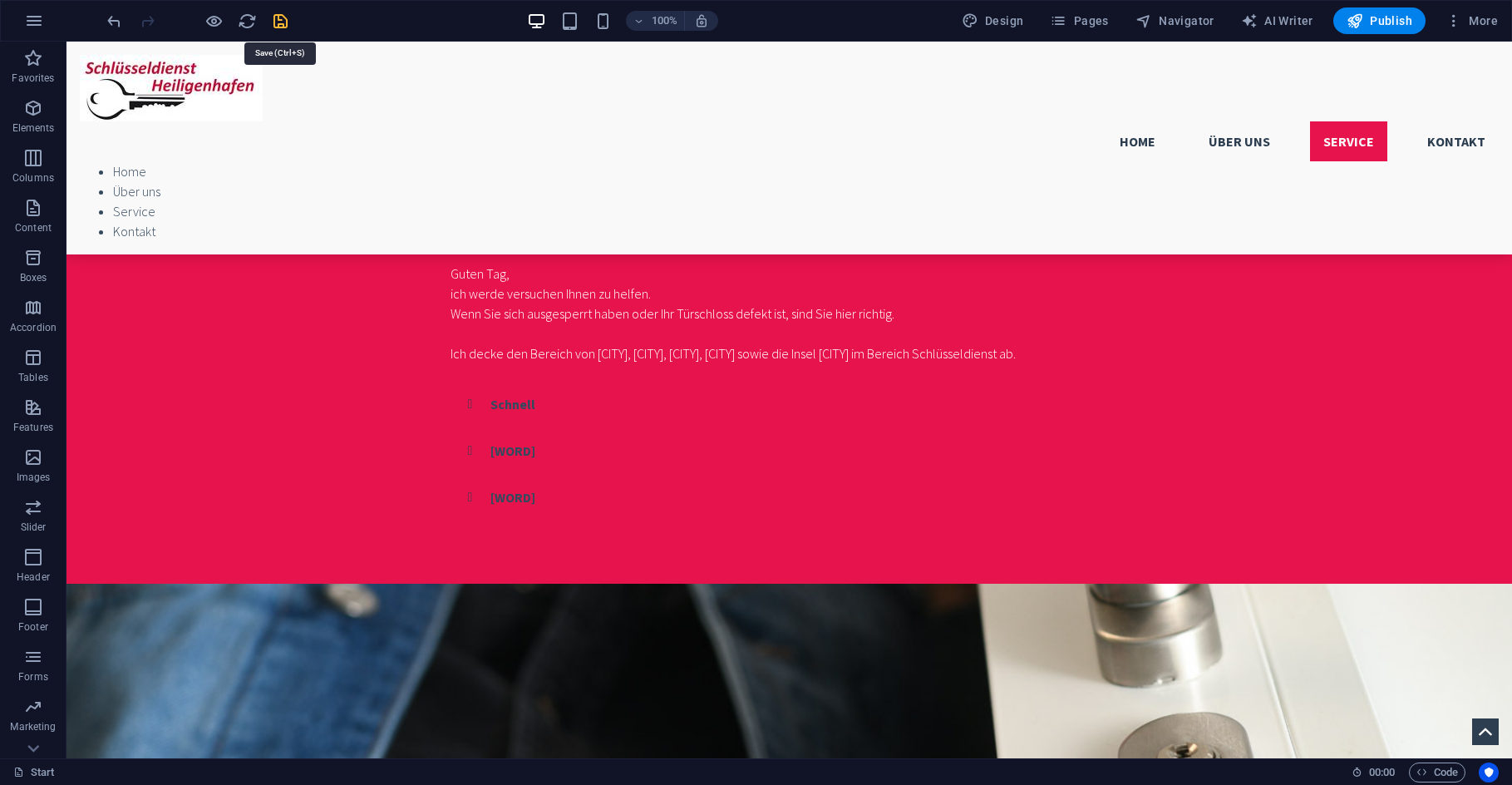 click at bounding box center (280, 21) 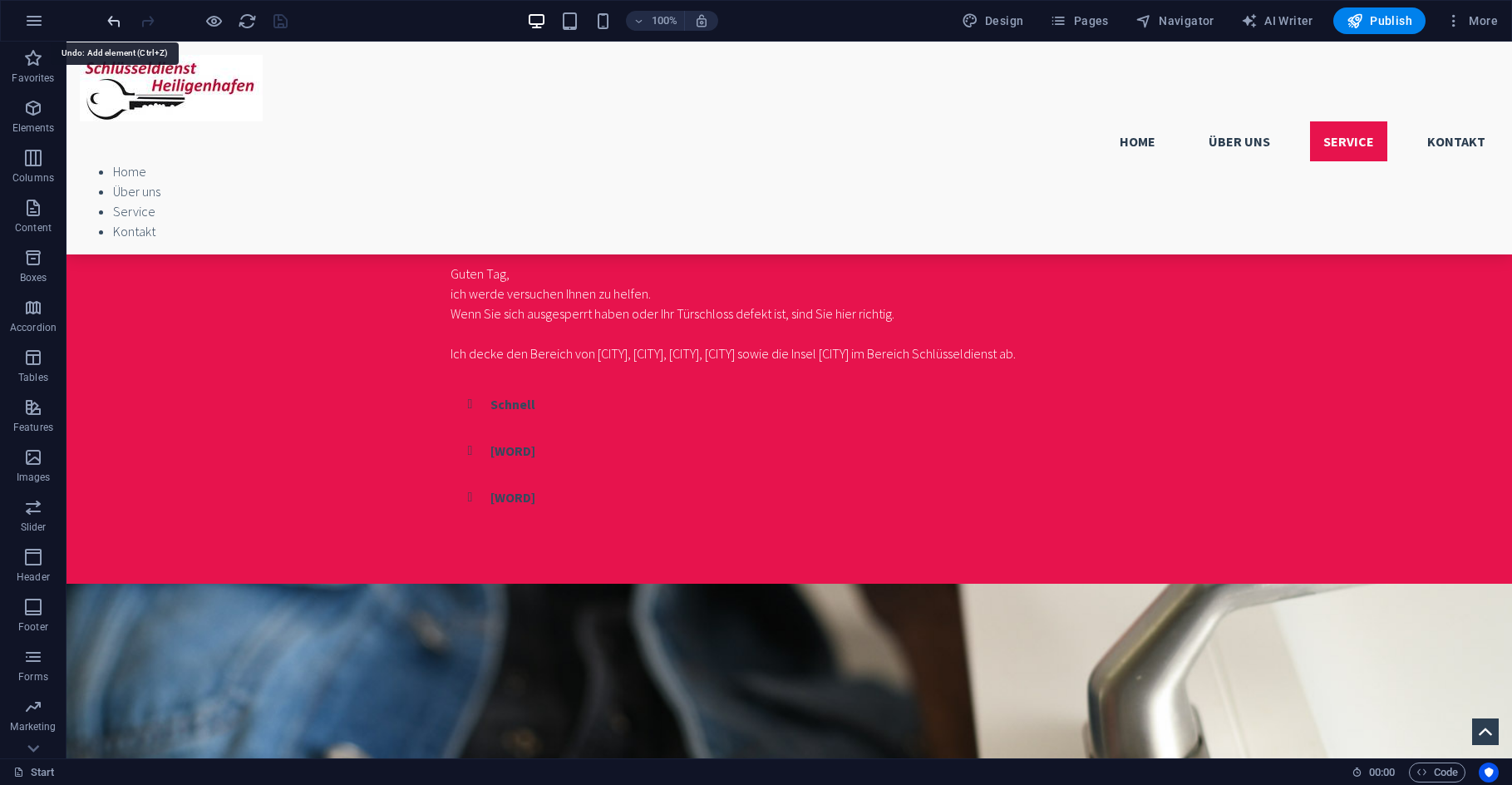 click at bounding box center [114, 21] 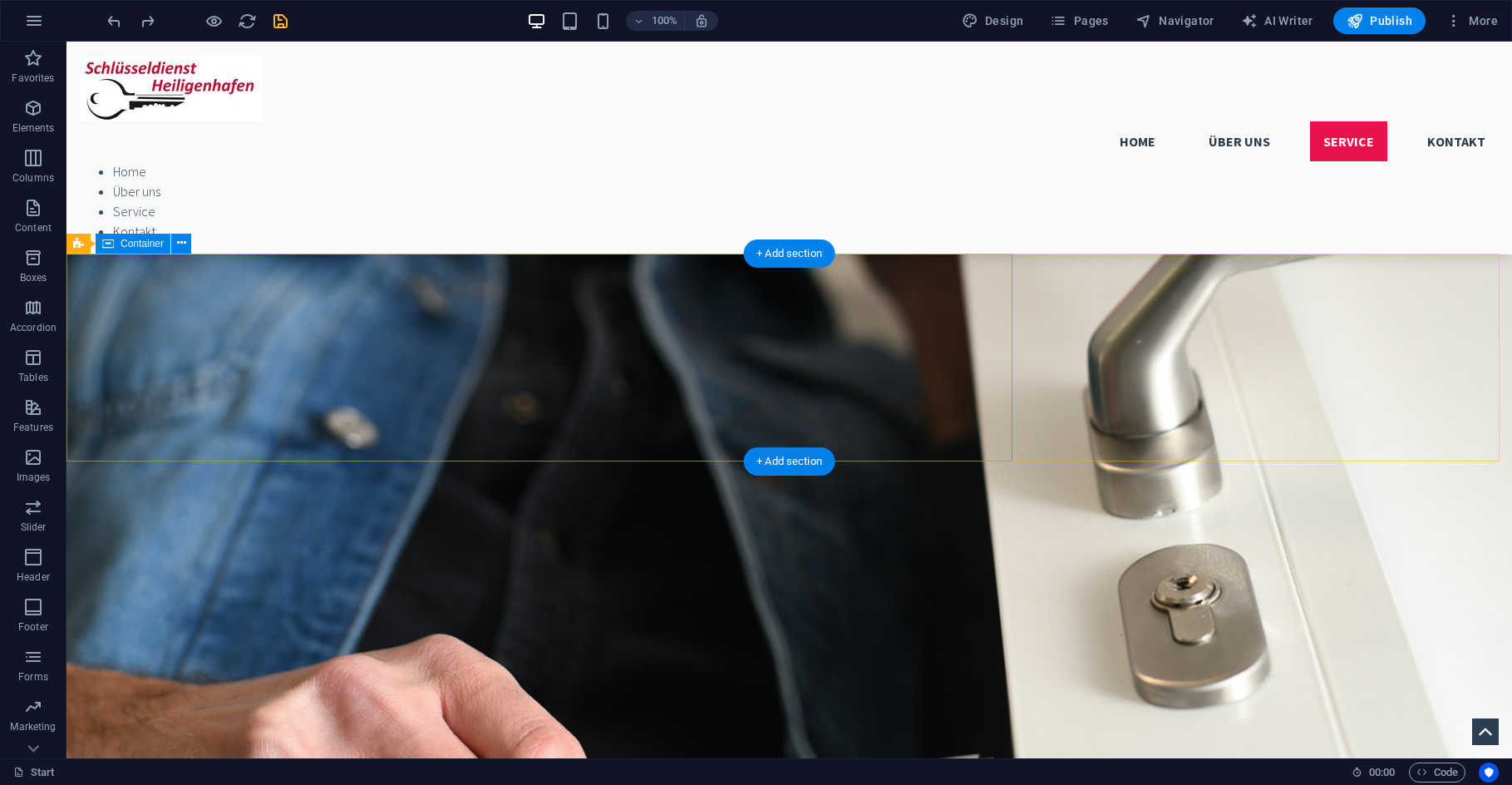 scroll, scrollTop: 1999, scrollLeft: 0, axis: vertical 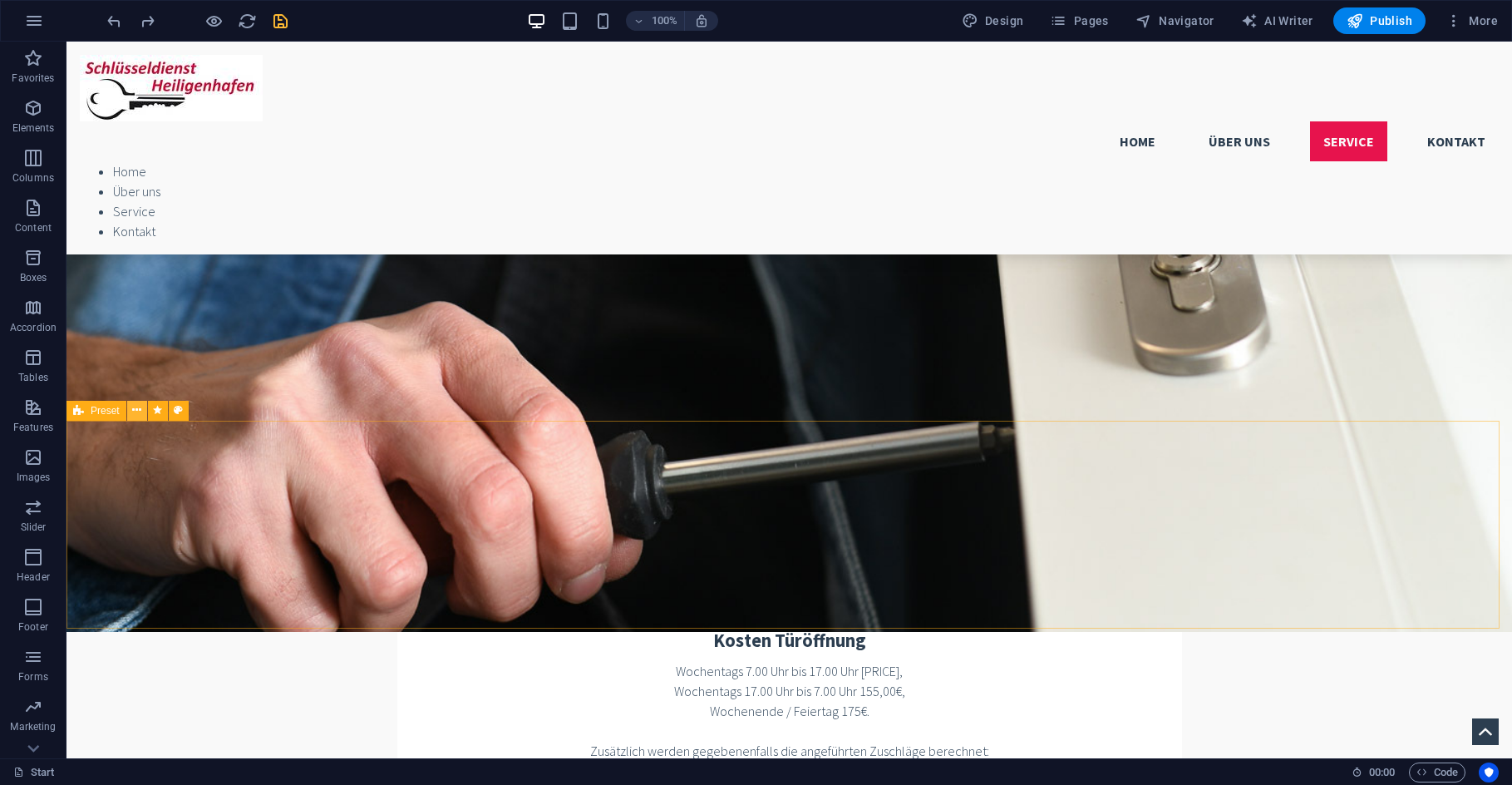click at bounding box center [136, 410] 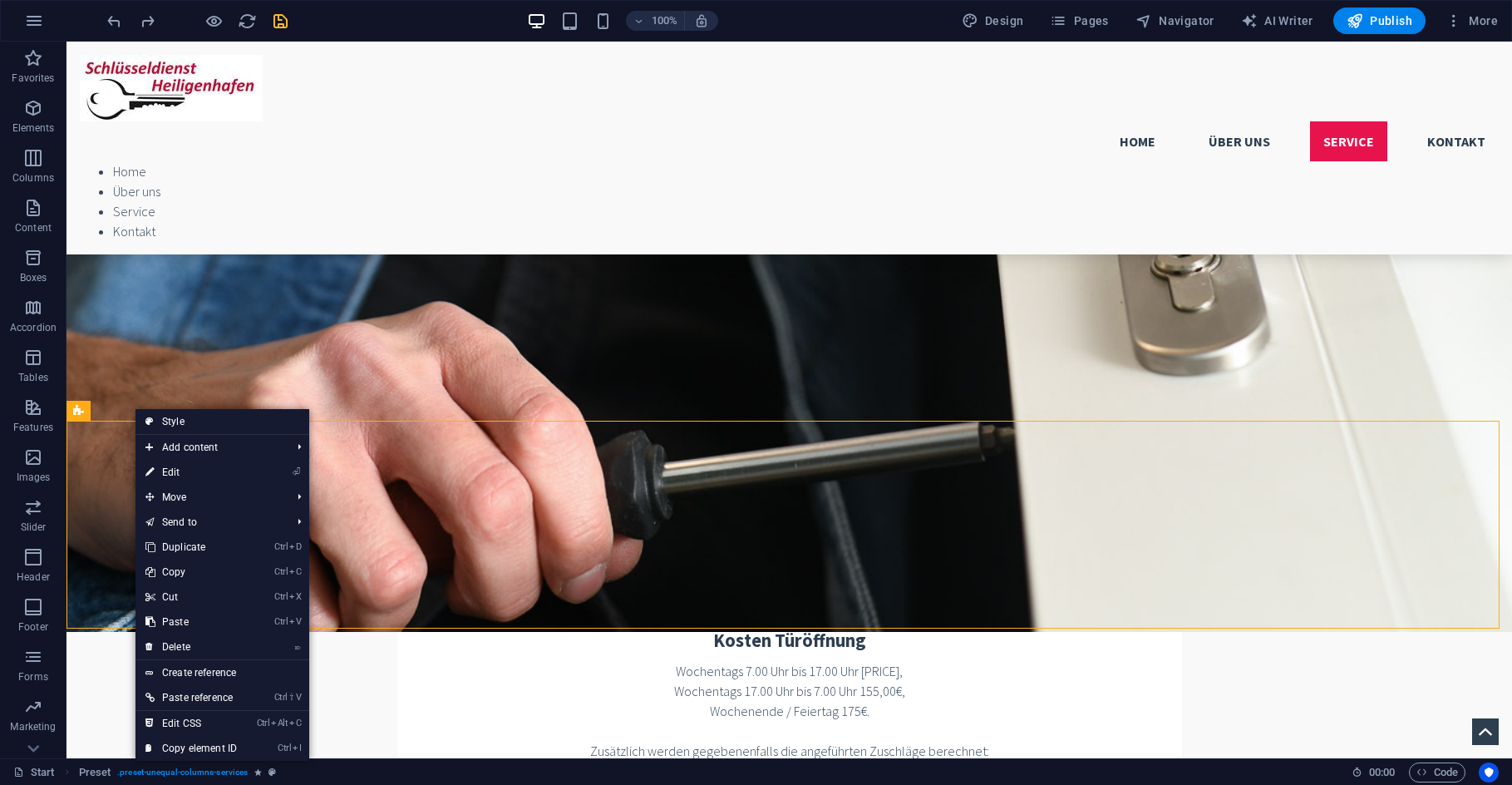 click on "Create reference" at bounding box center (222, 673) 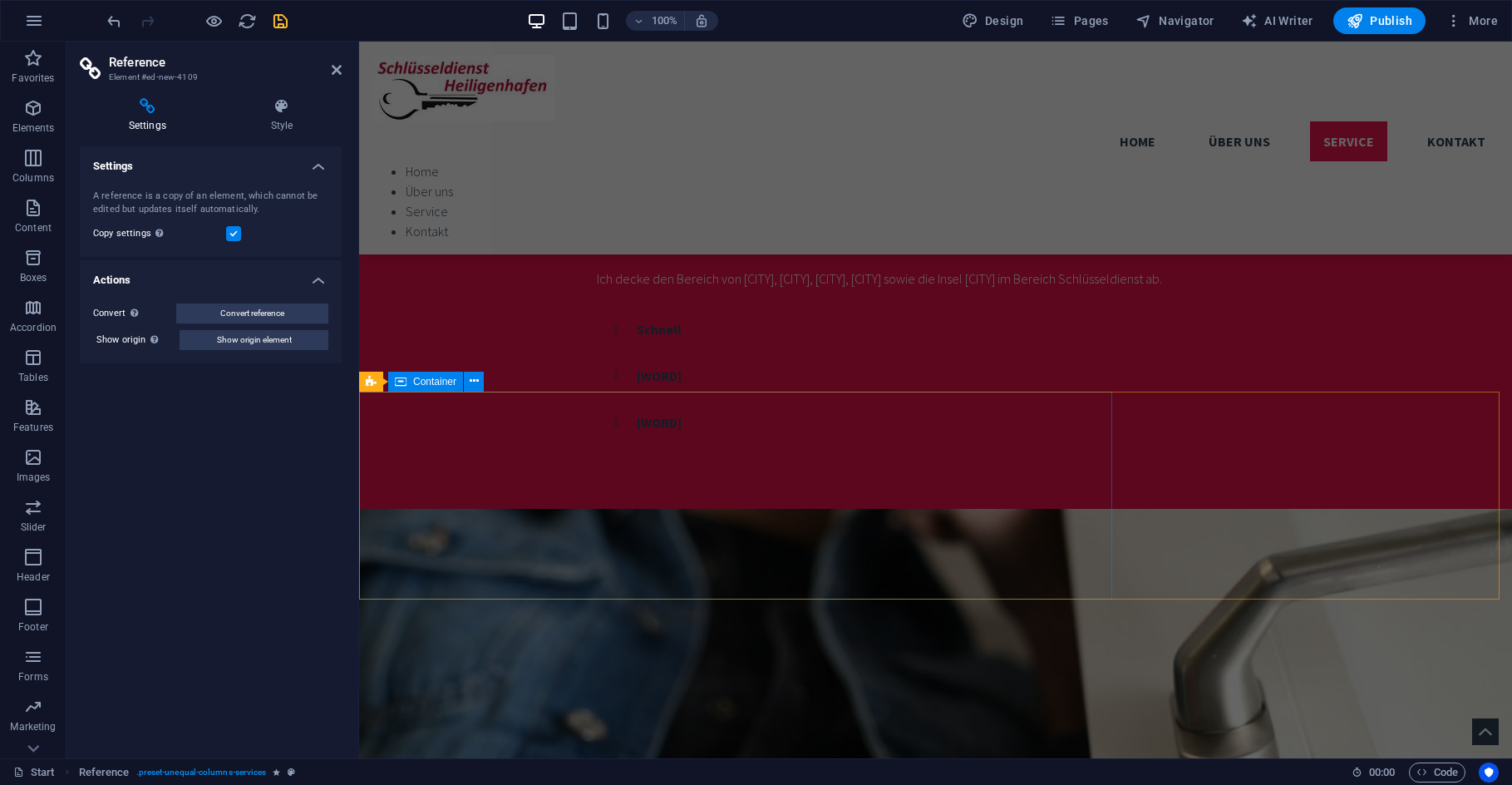 scroll, scrollTop: 1354, scrollLeft: 0, axis: vertical 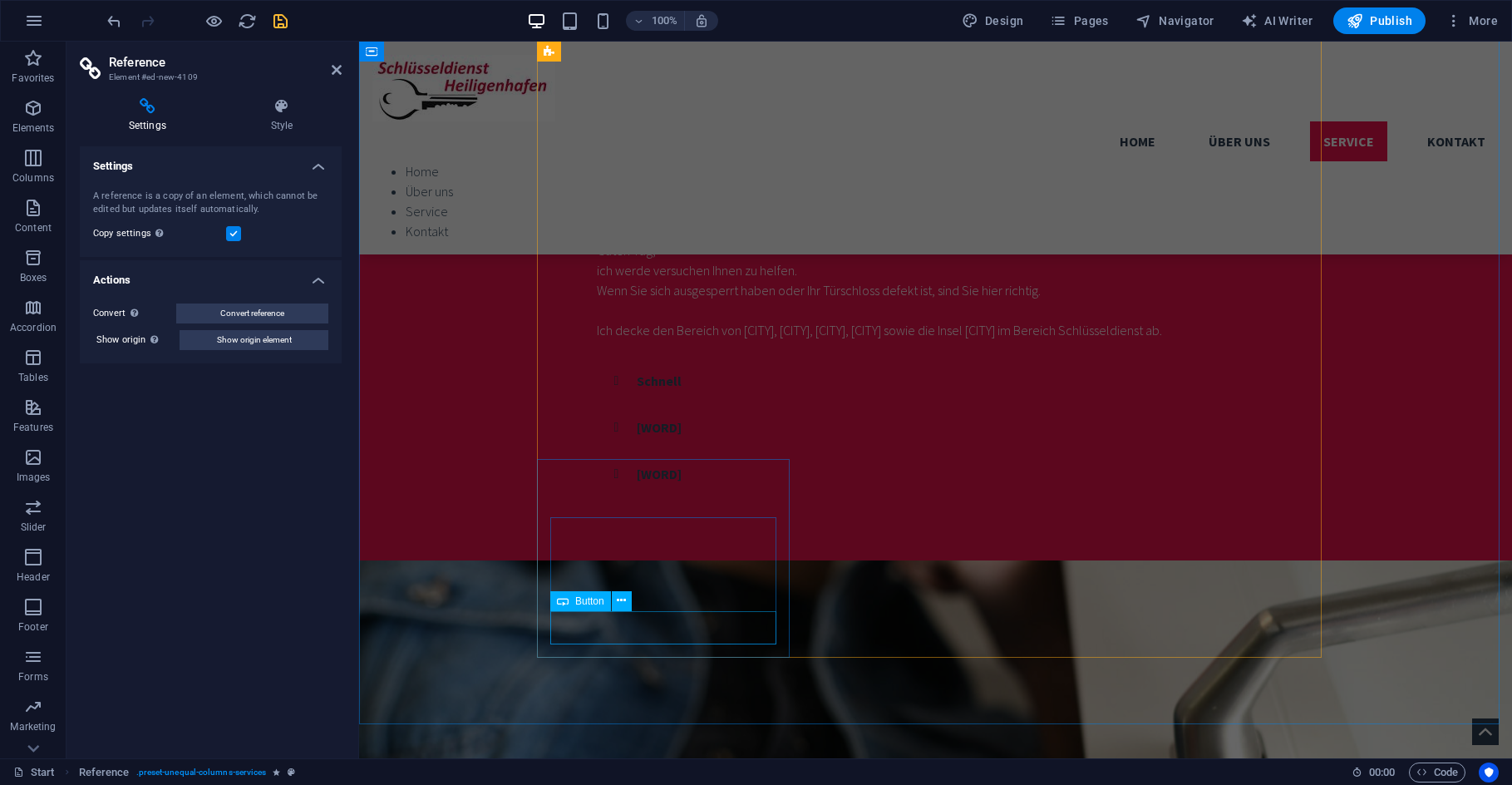 click on "More Details" at bounding box center (936, 2317) 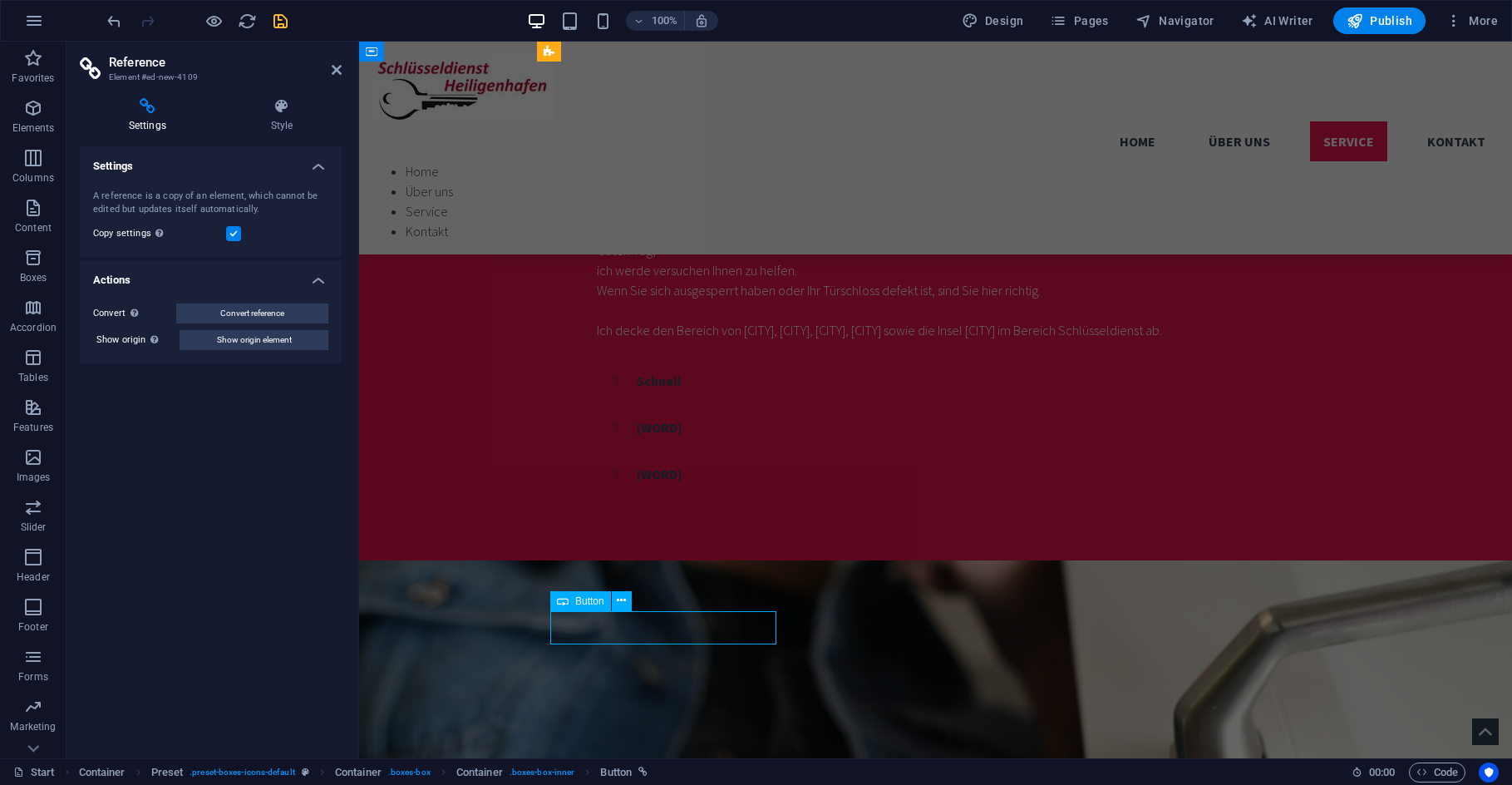 scroll, scrollTop: 1334, scrollLeft: 0, axis: vertical 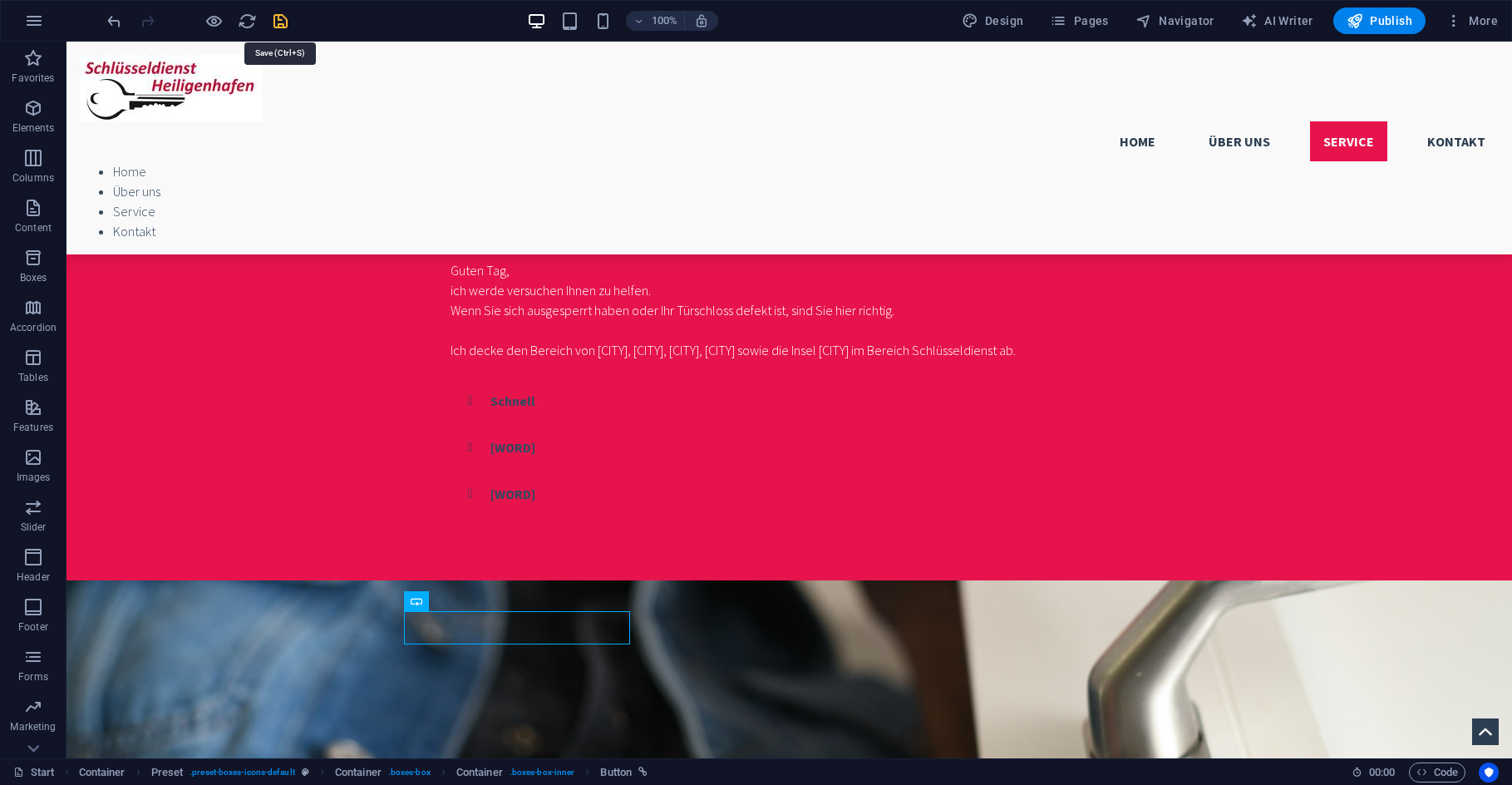click at bounding box center (280, 21) 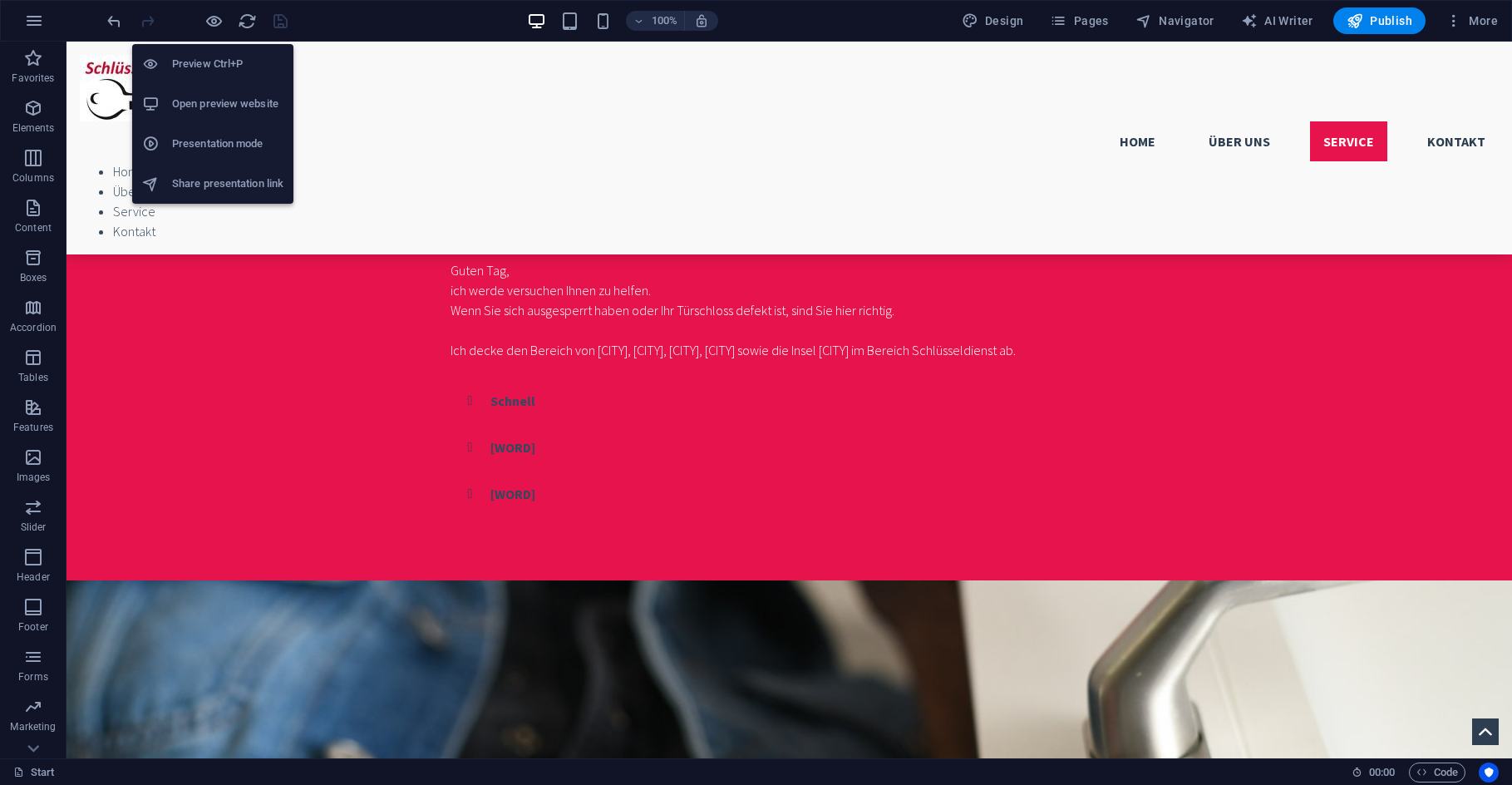 click on "Open preview website" at bounding box center [228, 104] 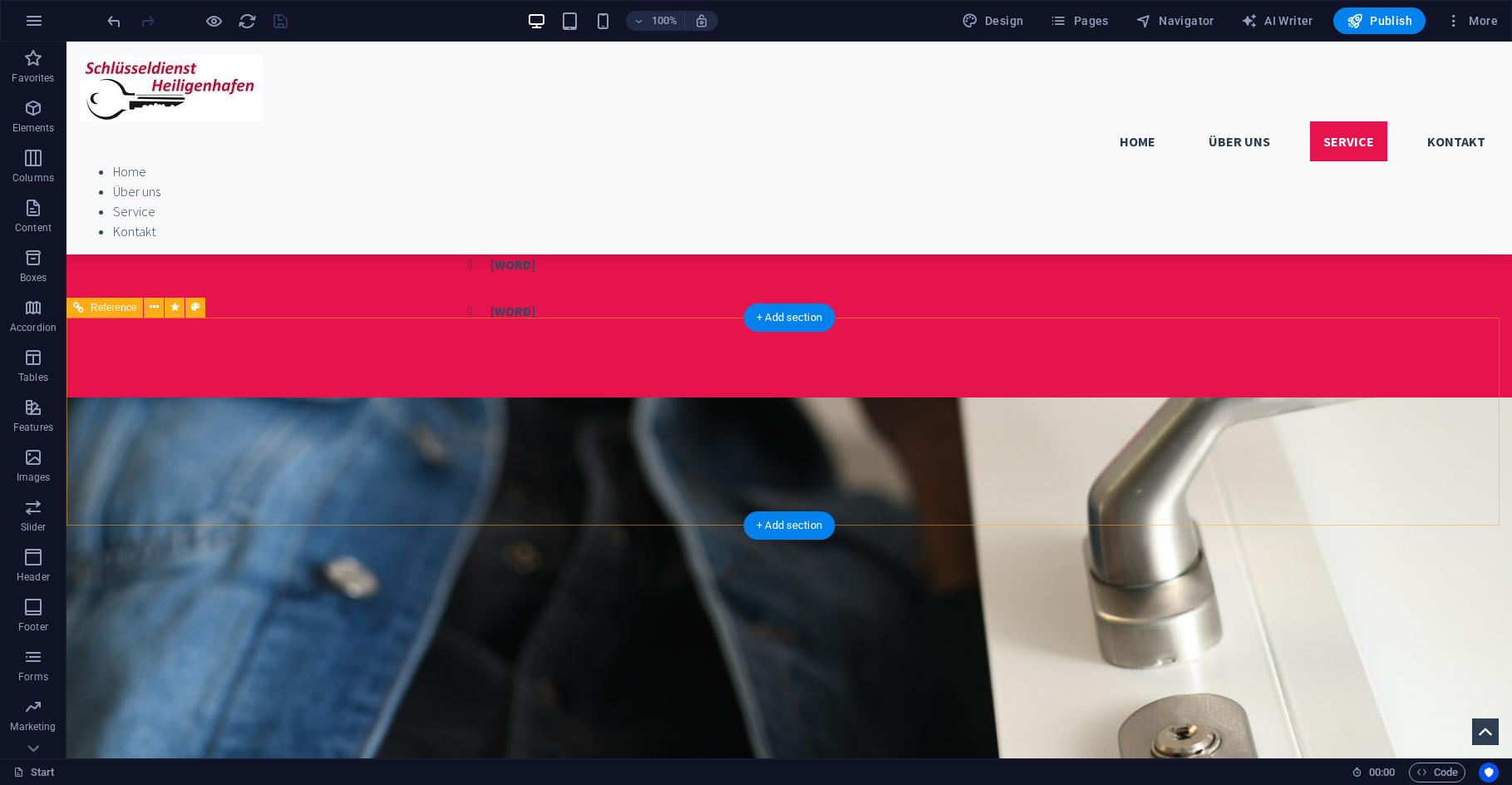 scroll, scrollTop: 2332, scrollLeft: 0, axis: vertical 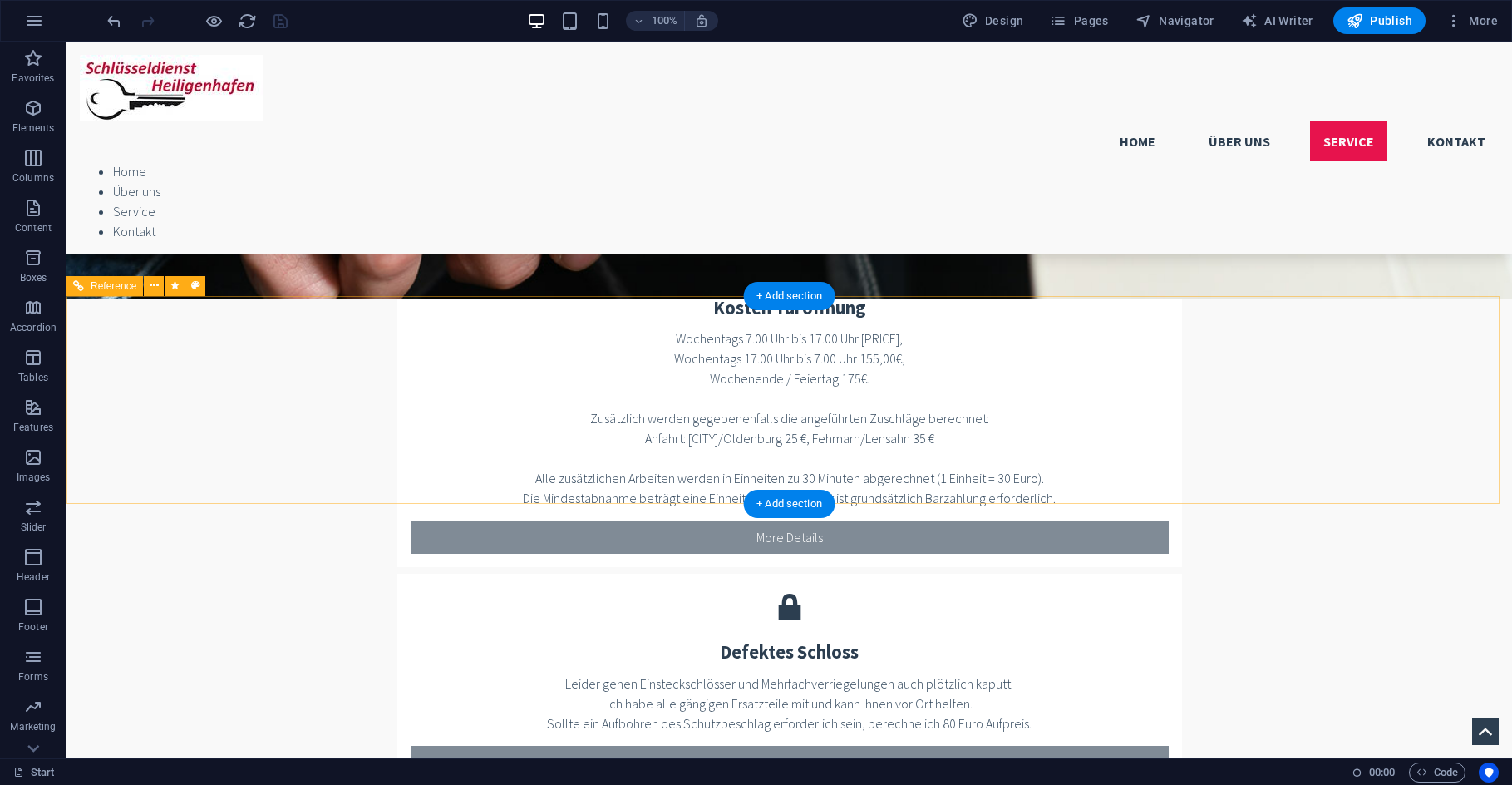 click on "[WORD] [WORD]" at bounding box center (789, 2904) 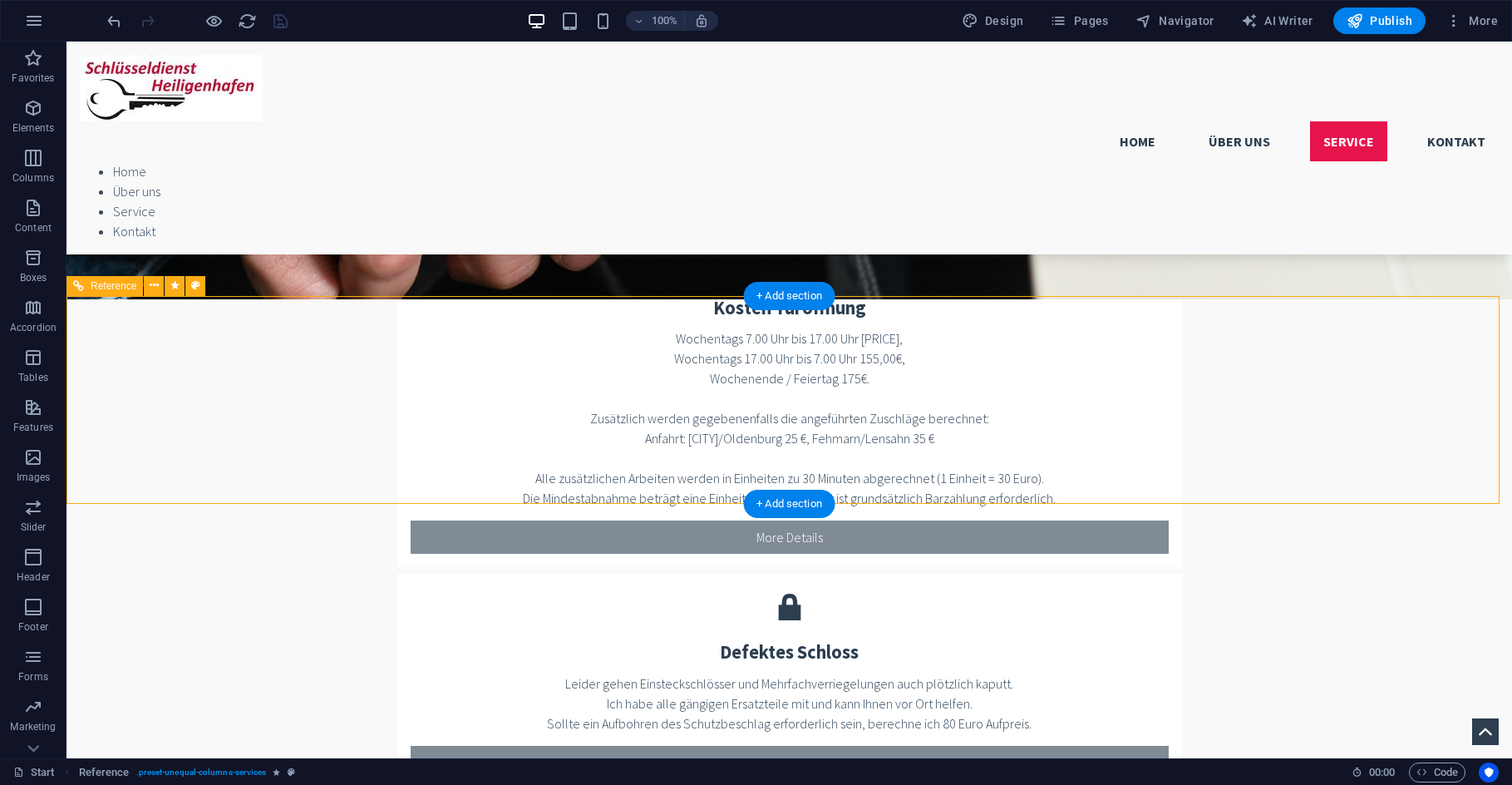 click on "[WORD] [WORD]" at bounding box center (789, 2904) 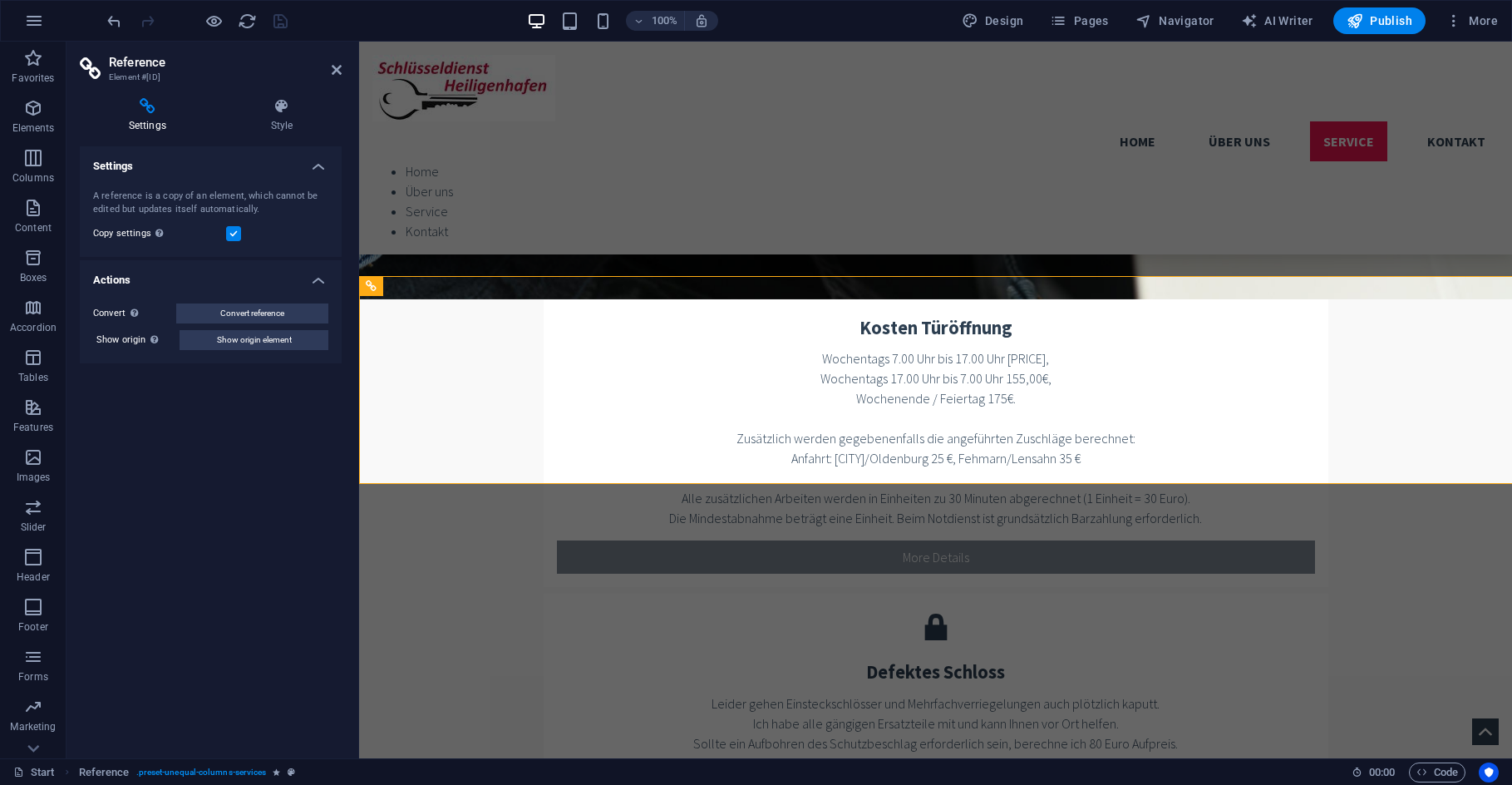 scroll, scrollTop: 2352, scrollLeft: 0, axis: vertical 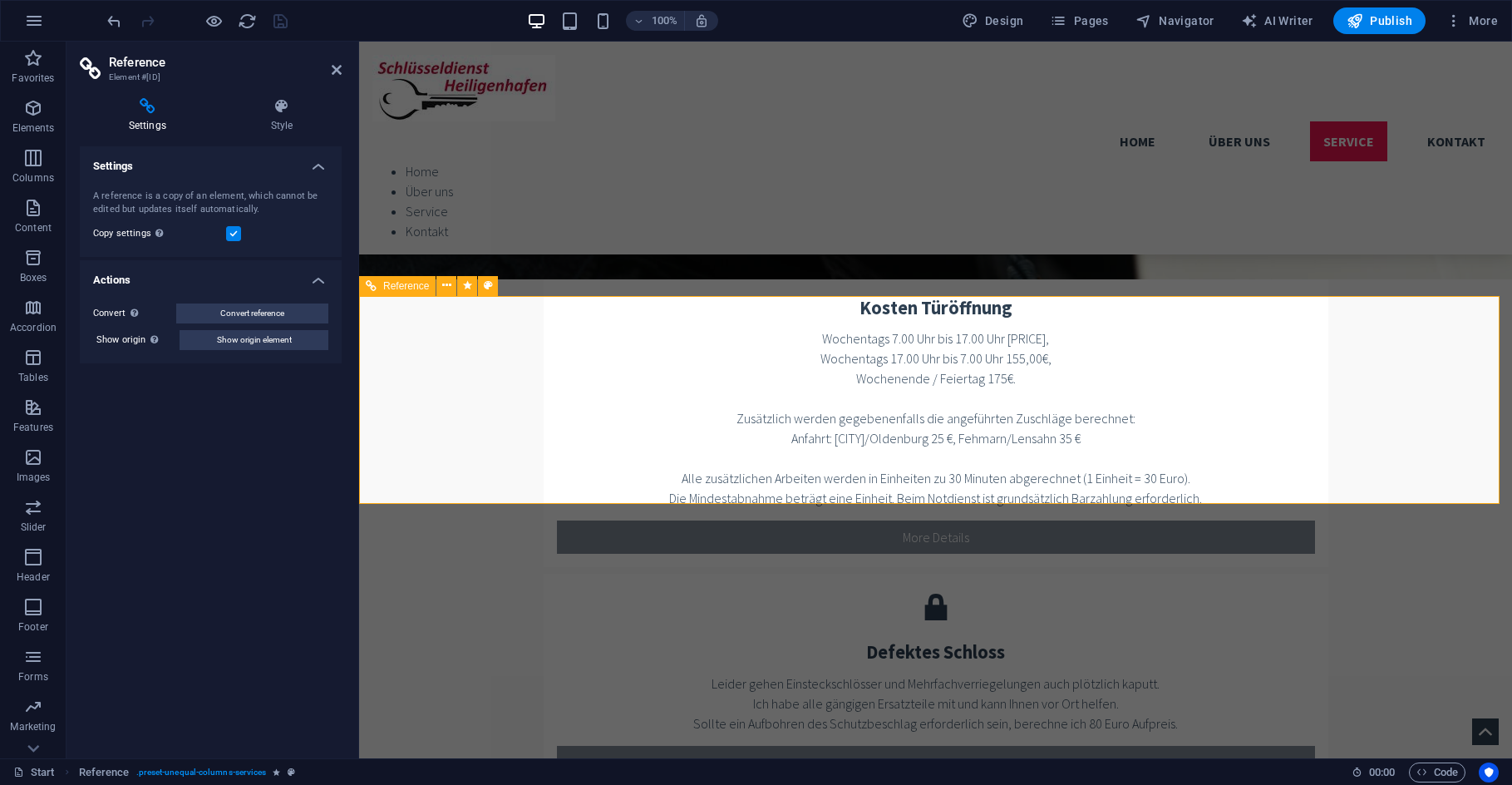 click on "[WORD] [WORD]" at bounding box center [935, 2904] 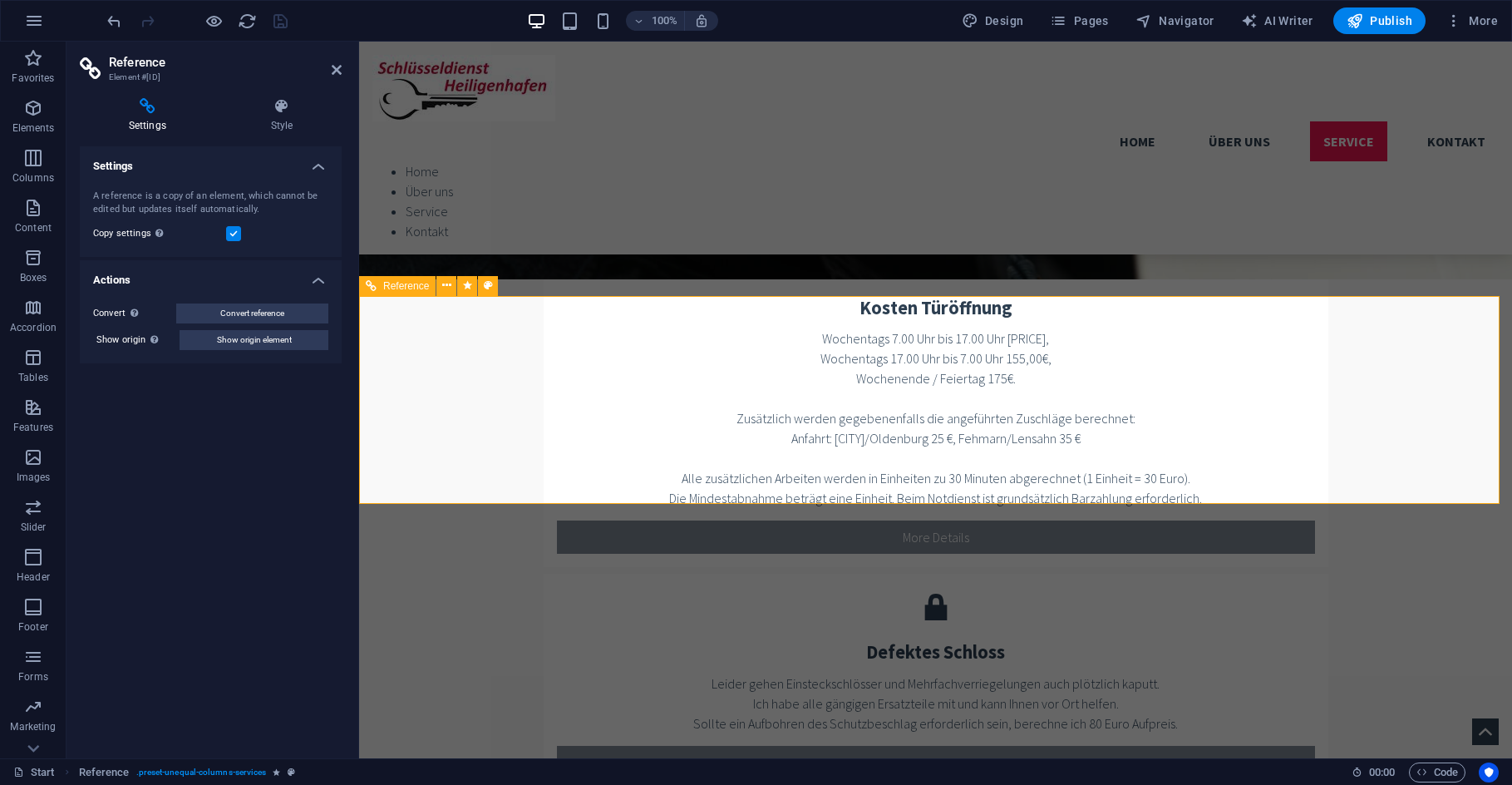 click on "[WORD] [WORD]" at bounding box center [935, 2904] 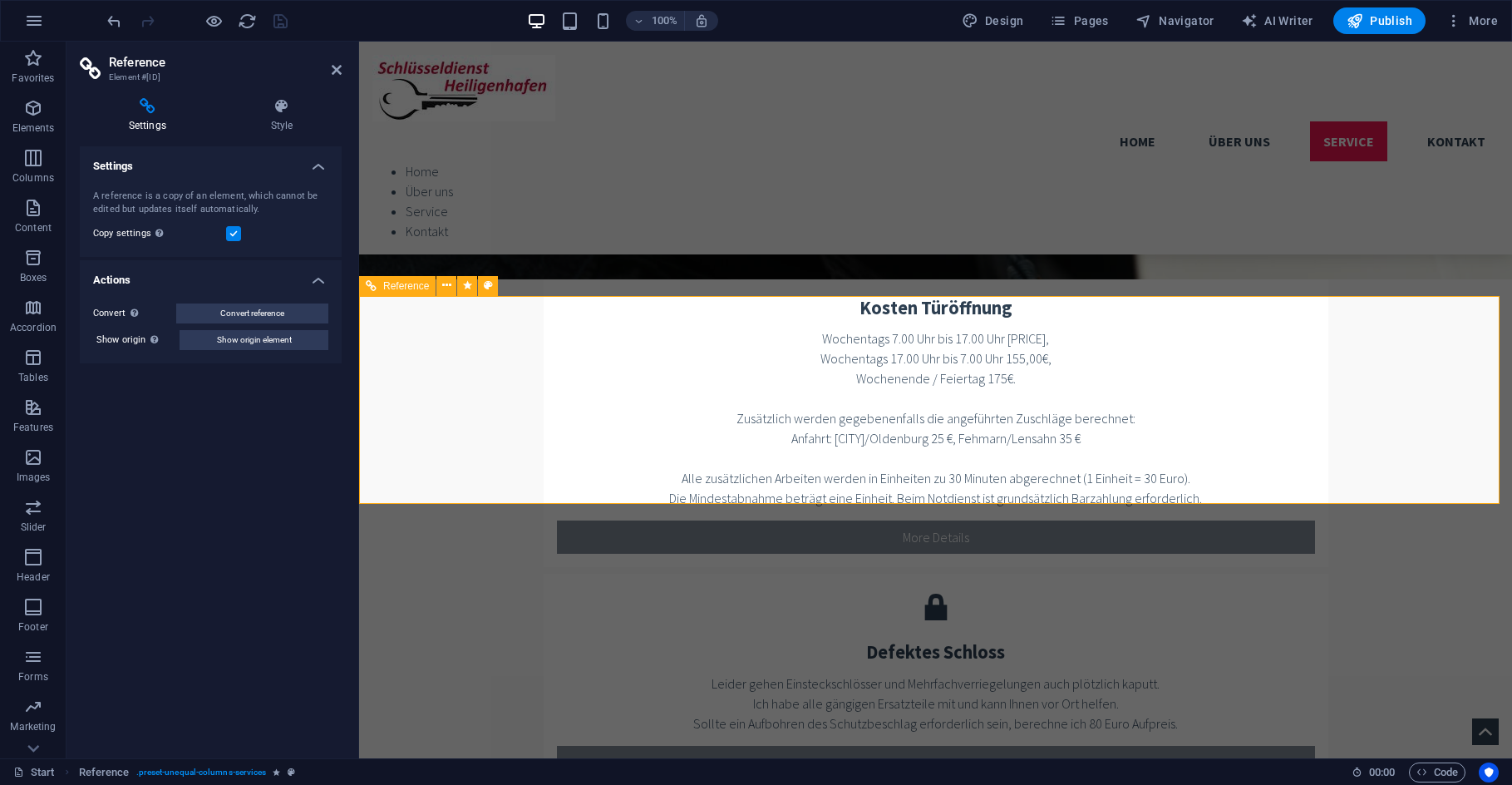 click on "Ihr Schlüssel ist im Schloss abgebrochen? Keine Panik. Bitte versuchen Sie es nicht mit Tipps aus dem Internet! Auf keinen Fall irgendetwas mit Kleber oder ähnlichem versuchen. Im Normalfall ist der Restschlüssel mit Spezialwerkzeug zerstörungsfrei zu entfernen." at bounding box center [935, 2937] 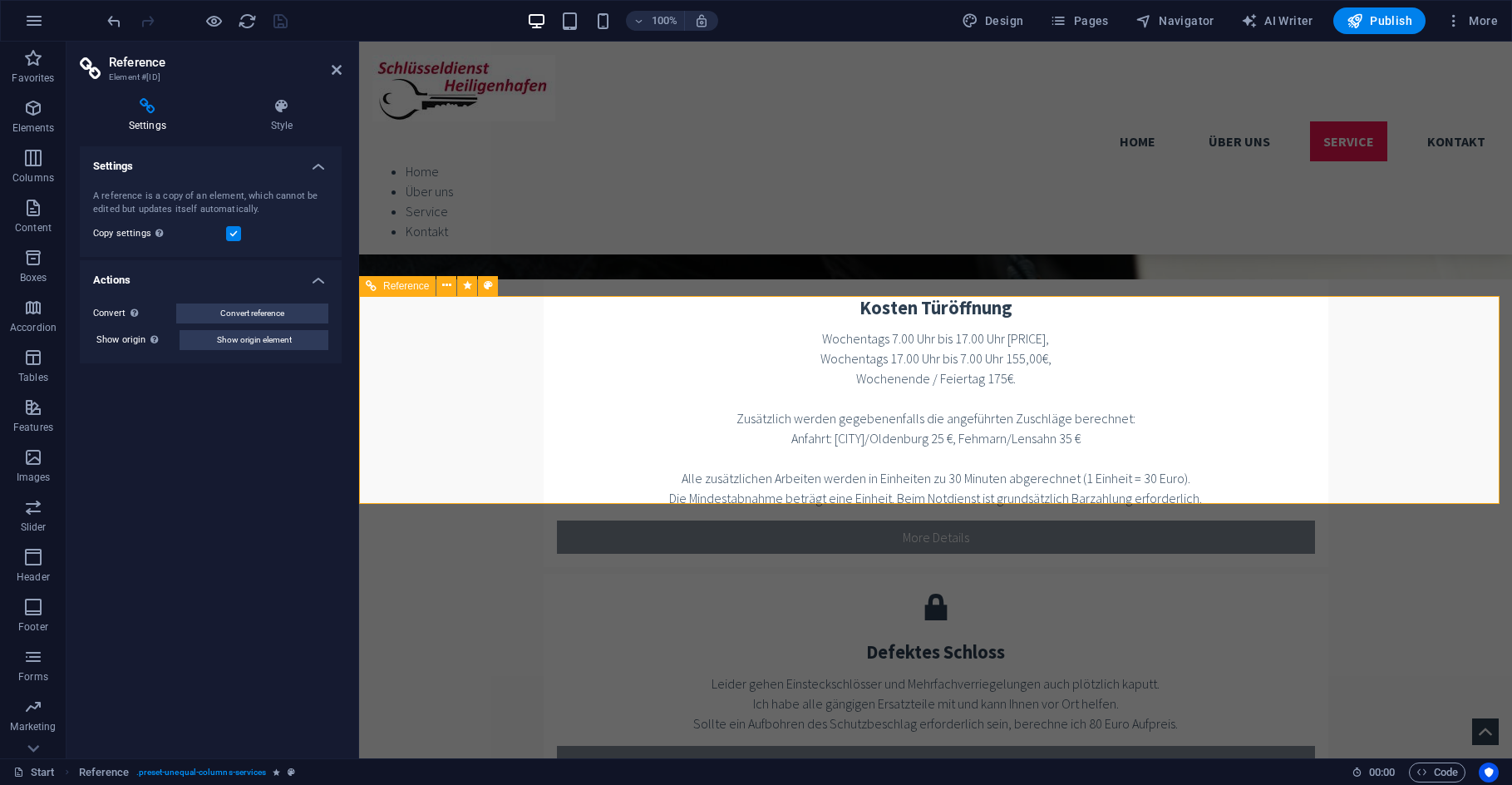 click on "Ihr Schlüssel ist im Schloss abgebrochen? Keine Panik. Bitte versuchen Sie es nicht mit Tipps aus dem Internet! Auf keinen Fall irgendetwas mit Kleber oder ähnlichem versuchen. Im Normalfall ist der Restschlüssel mit Spezialwerkzeug zerstörungsfrei zu entfernen." at bounding box center [935, 2937] 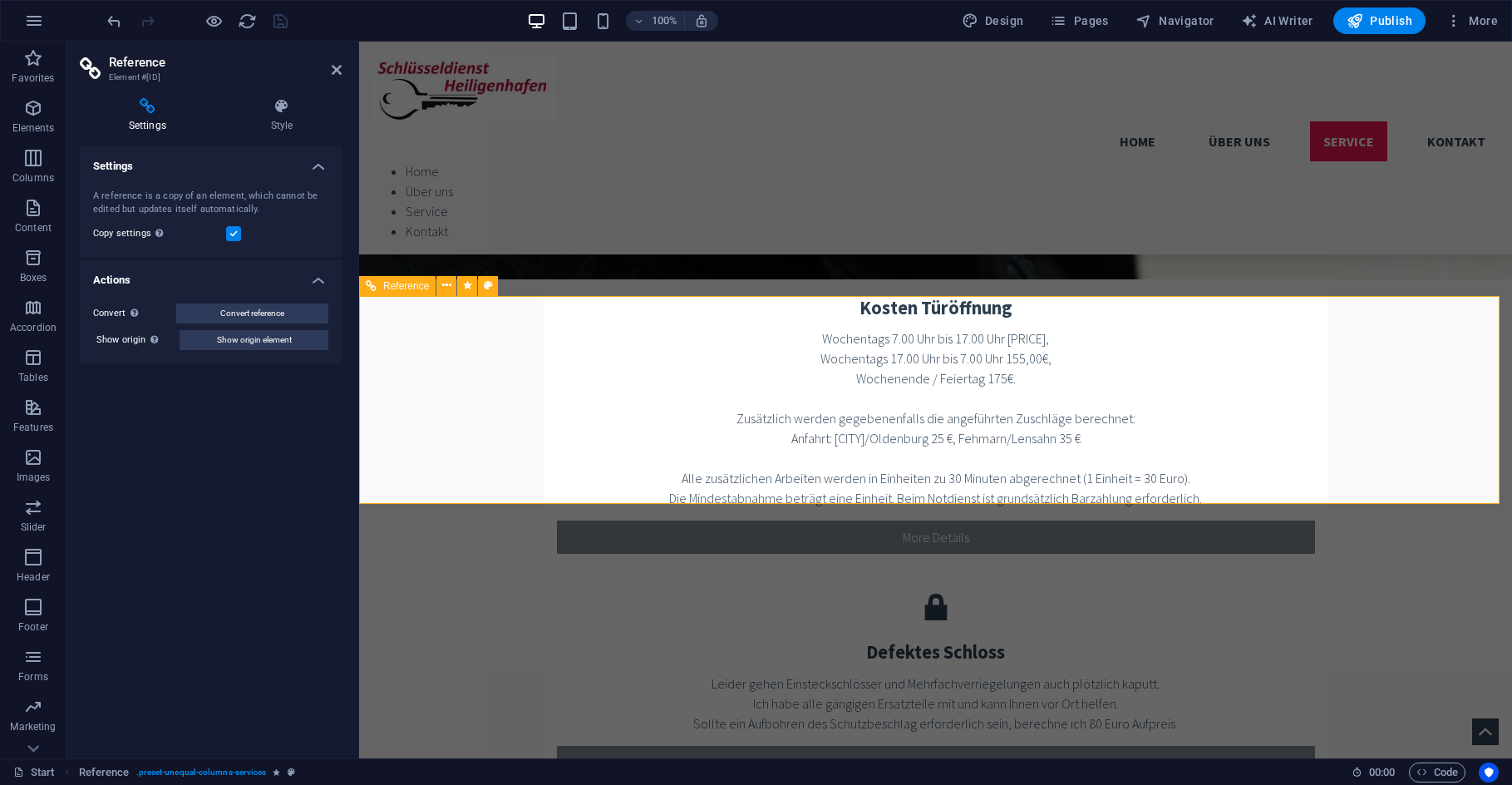 click on "Ihr Schlüssel ist im Schloss abgebrochen? Keine Panik. Bitte versuchen Sie es nicht mit Tipps aus dem Internet! Auf keinen Fall irgendetwas mit Kleber oder ähnlichem versuchen. Im Normalfall ist der Restschlüssel mit Spezialwerkzeug zerstörungsfrei zu entfernen." at bounding box center (935, 2937) 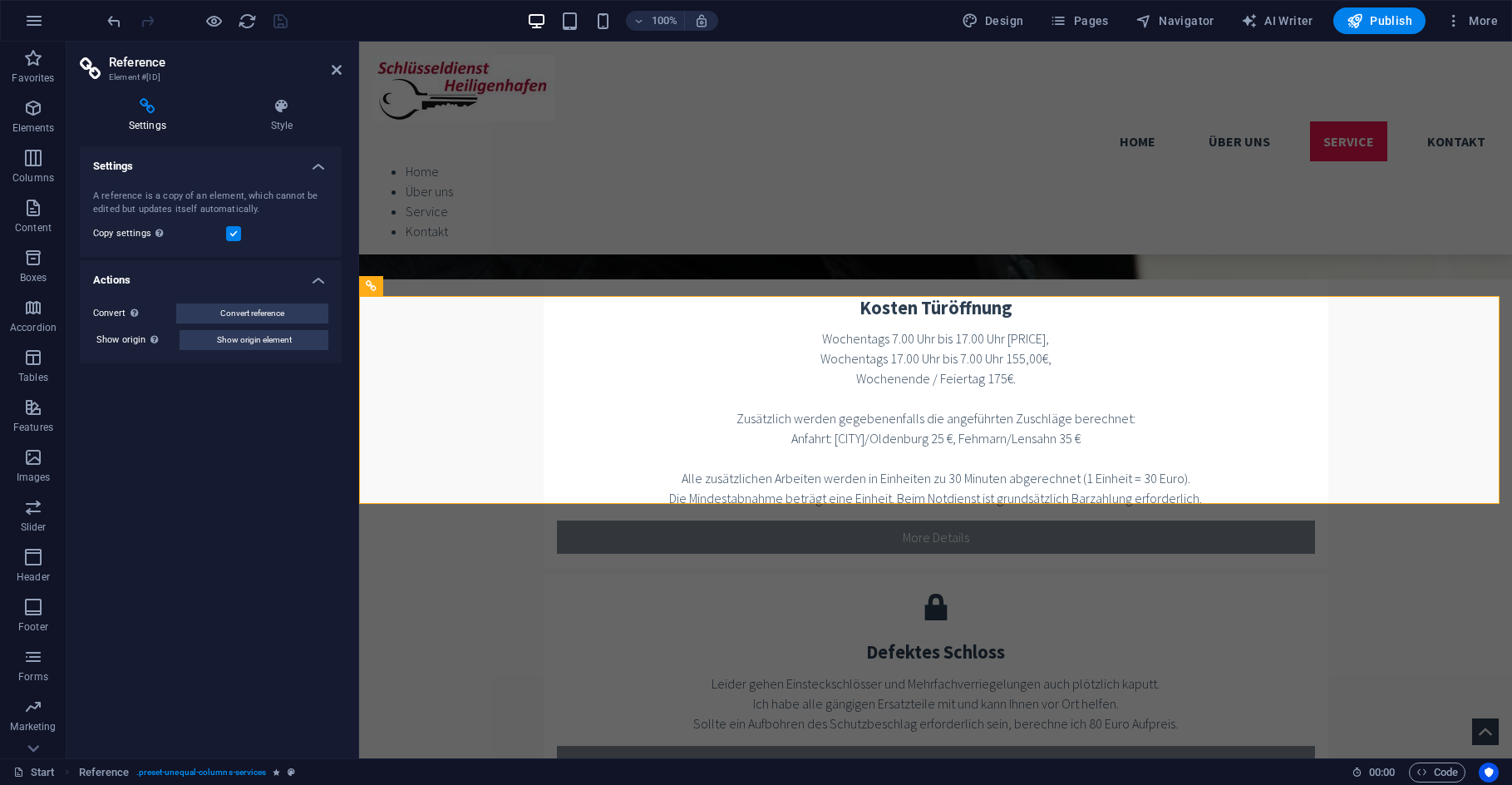 click on "Settings A reference is a copy of an element, which cannot be edited but updates itself automatically.  Copy settings Use the same settings (flex, animation, position, style) as for the reference target element Actions Convert Convert the reference into a separate element. All subsequent changes made won't affect the initially referenced element. Convert reference Show origin Jump to the referenced element. If the referenced element is on another page, it will be opened in a new tab. Show origin element" at bounding box center (210, 446) 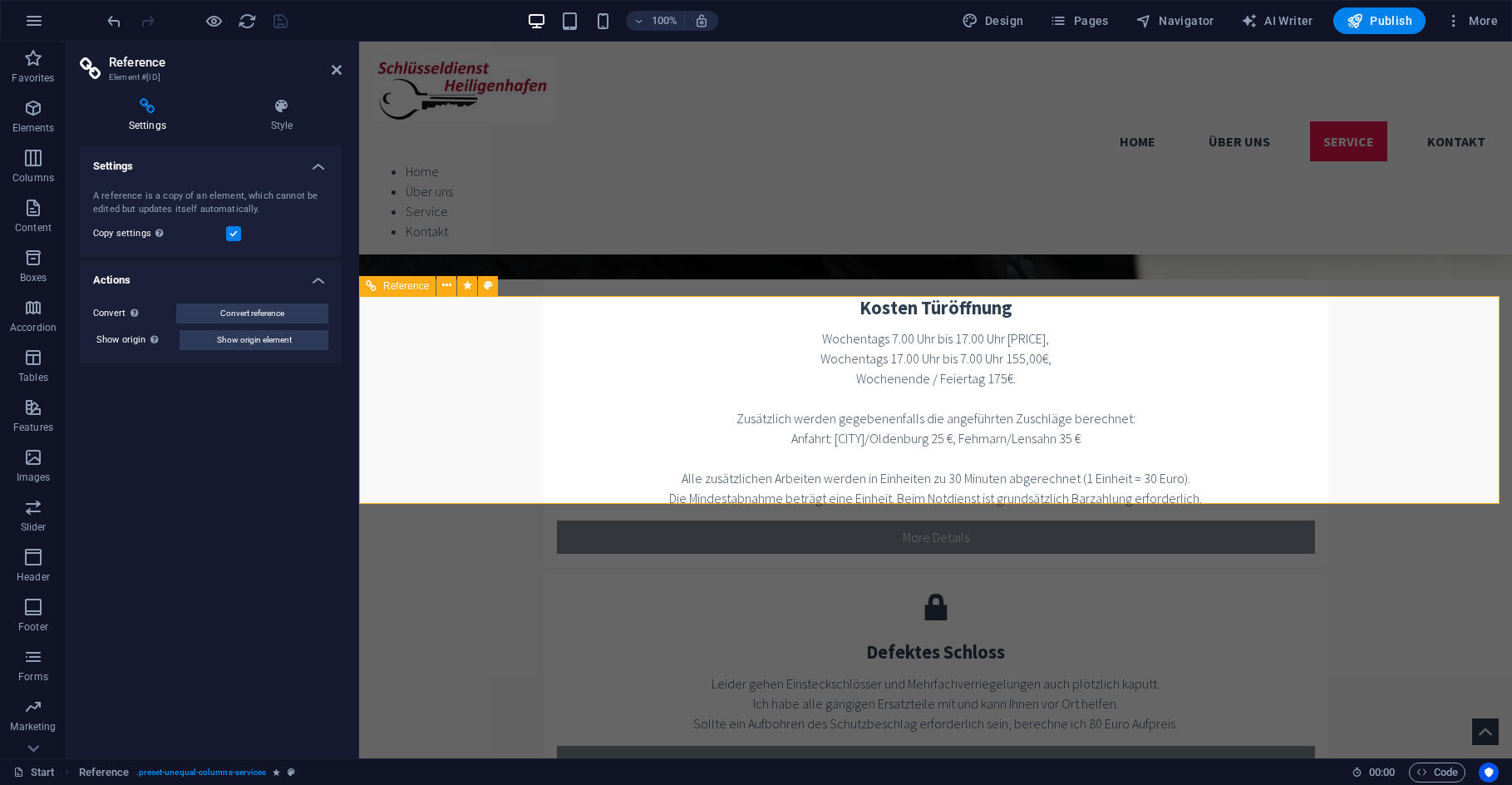 click on "Ihr Schlüssel ist im Schloss abgebrochen? Keine Panik. Bitte versuchen Sie es nicht mit Tipps aus dem Internet! Auf keinen Fall irgendetwas mit Kleber oder ähnlichem versuchen. Im Normalfall ist der Restschlüssel mit Spezialwerkzeug zerstörungsfrei zu entfernen." at bounding box center (935, 2937) 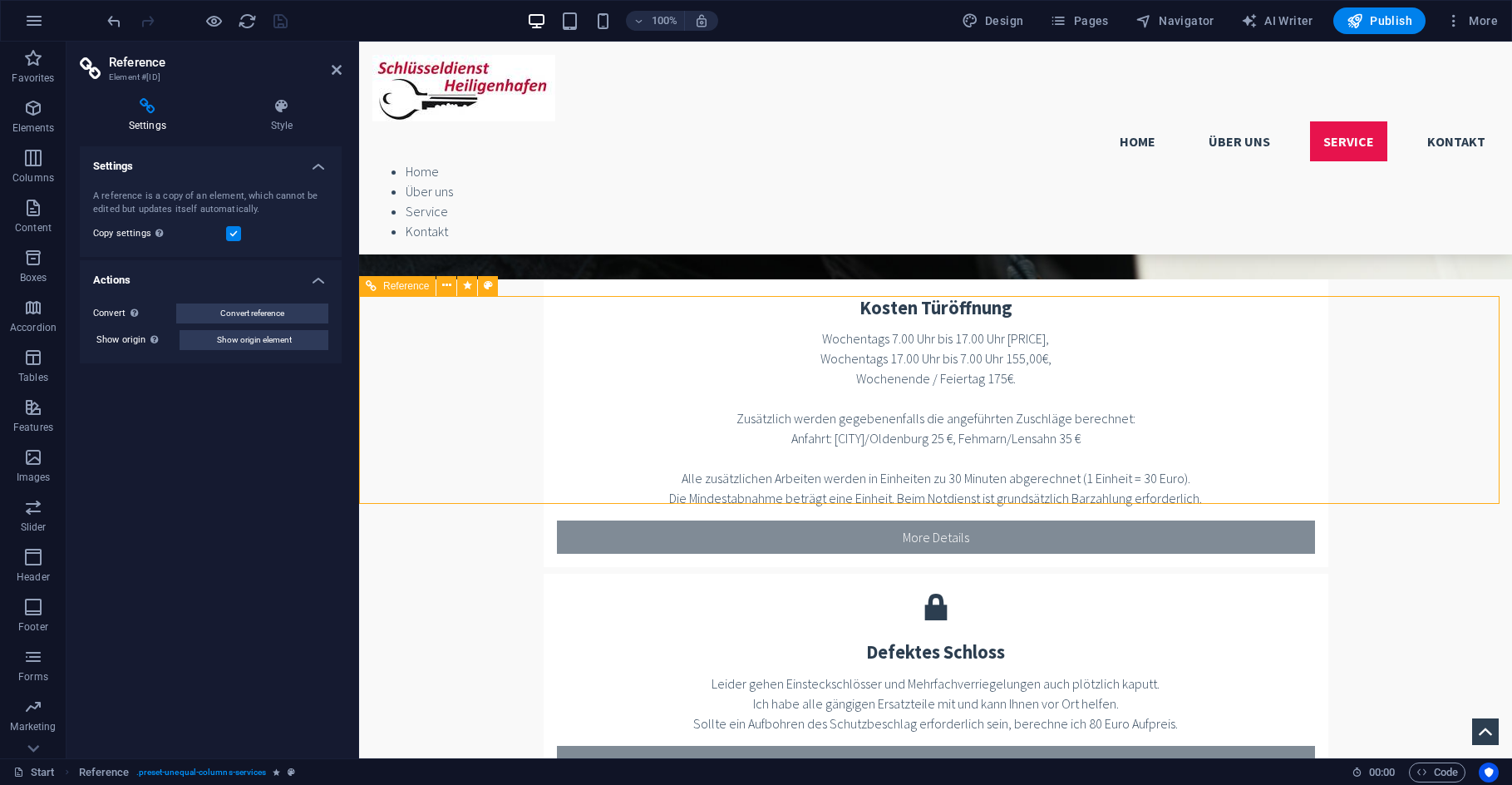 click on "[WORD] [WORD]" at bounding box center (935, 2904) 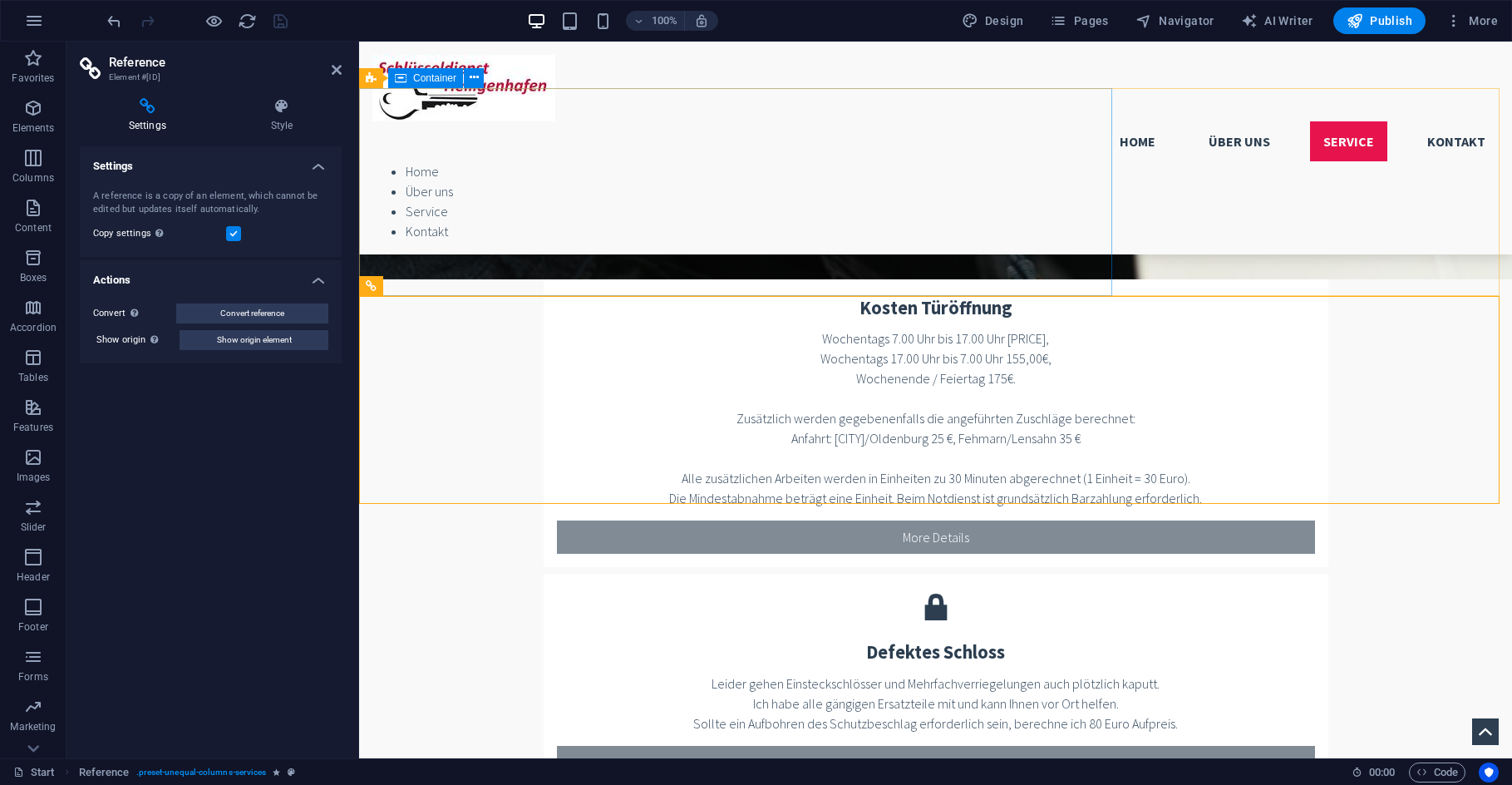click on "Abgebrochener Schlüssel Ihr Schlüssel ist im Schloss abgebrochen? Keine Panik. Bitte versuchen Sie es nicht mit Tipps aus dem Internet! Auf keinen Fall irgendetwas mit Kleber oder ähnlichem versuchen. Im Normalfall ist der Restschlüssel mit Spezialwerkzeug zerstörungsfrei zu entfernen." at bounding box center (935, 2468) 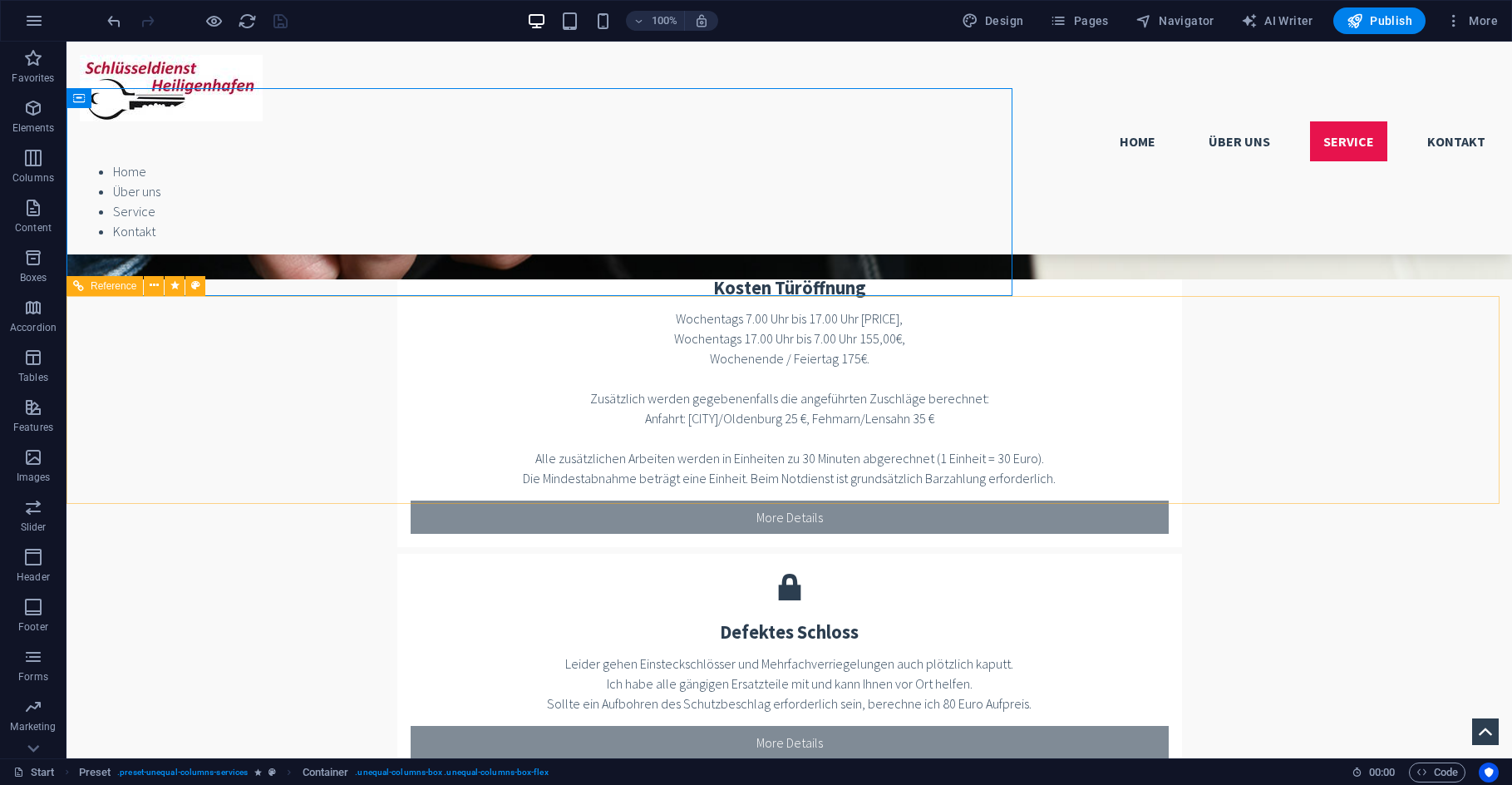 scroll, scrollTop: 2332, scrollLeft: 0, axis: vertical 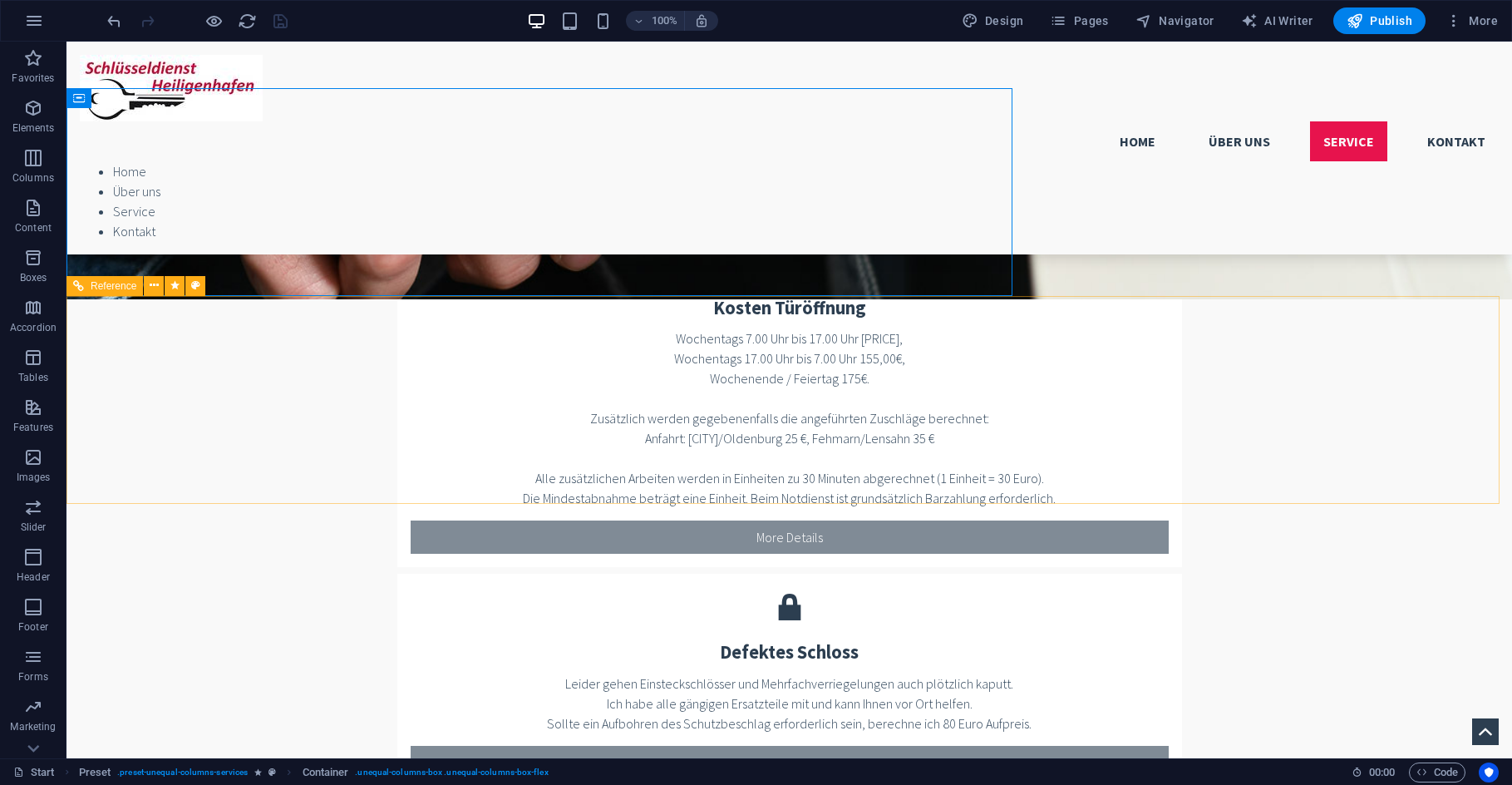 click on "Ihr Schlüssel ist im Schloss abgebrochen? Keine Panik. Bitte versuchen Sie es nicht mit Tipps aus dem Internet! Auf keinen Fall irgendetwas mit Kleber oder ähnlichem versuchen. Im Normalfall ist der Restschlüssel mit Spezialwerkzeug zerstörungsfrei zu entfernen." at bounding box center (789, 2937) 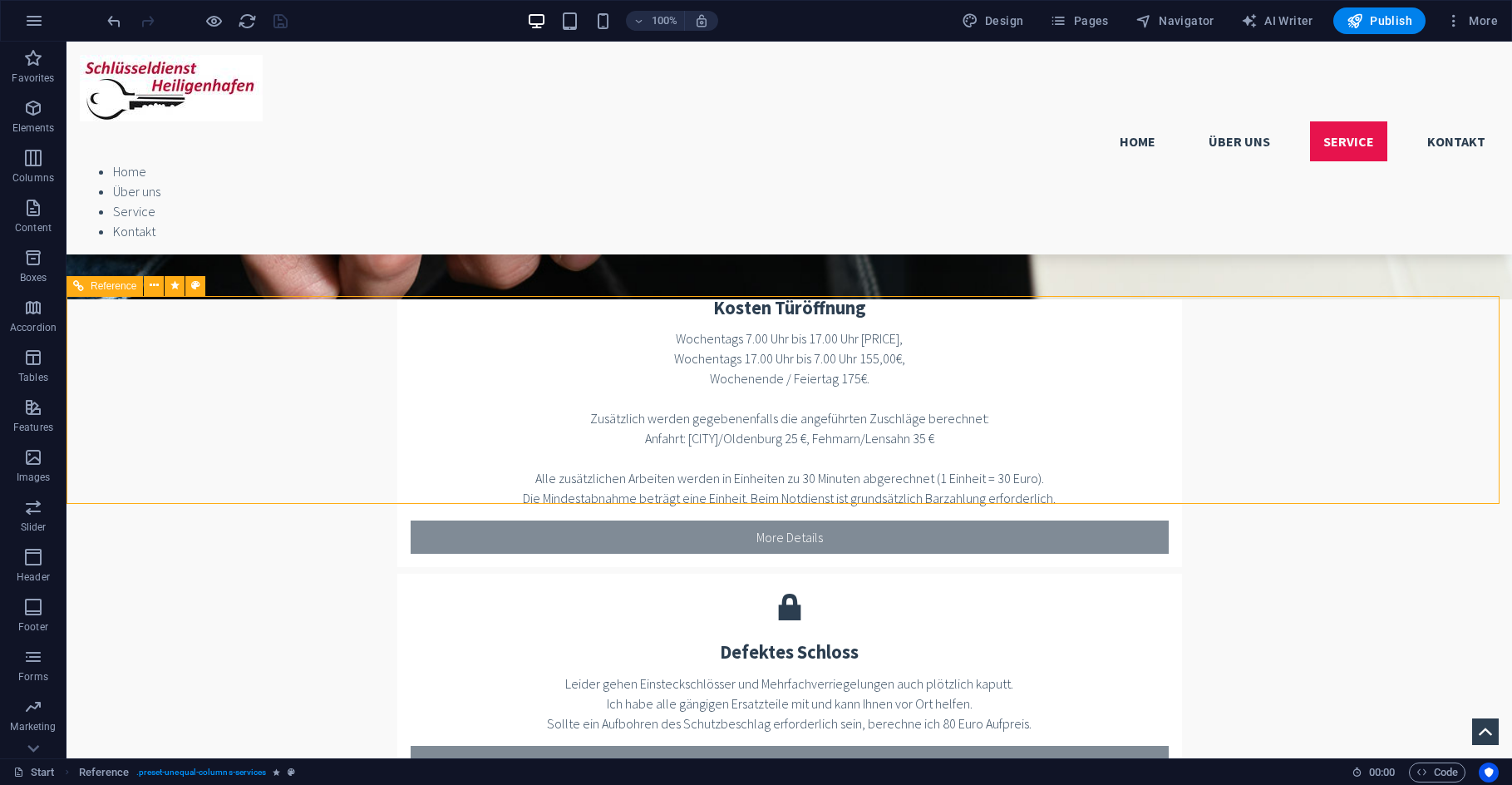 click on "Ihr Schlüssel ist im Schloss abgebrochen? Keine Panik. Bitte versuchen Sie es nicht mit Tipps aus dem Internet! Auf keinen Fall irgendetwas mit Kleber oder ähnlichem versuchen. Im Normalfall ist der Restschlüssel mit Spezialwerkzeug zerstörungsfrei zu entfernen." at bounding box center [789, 2937] 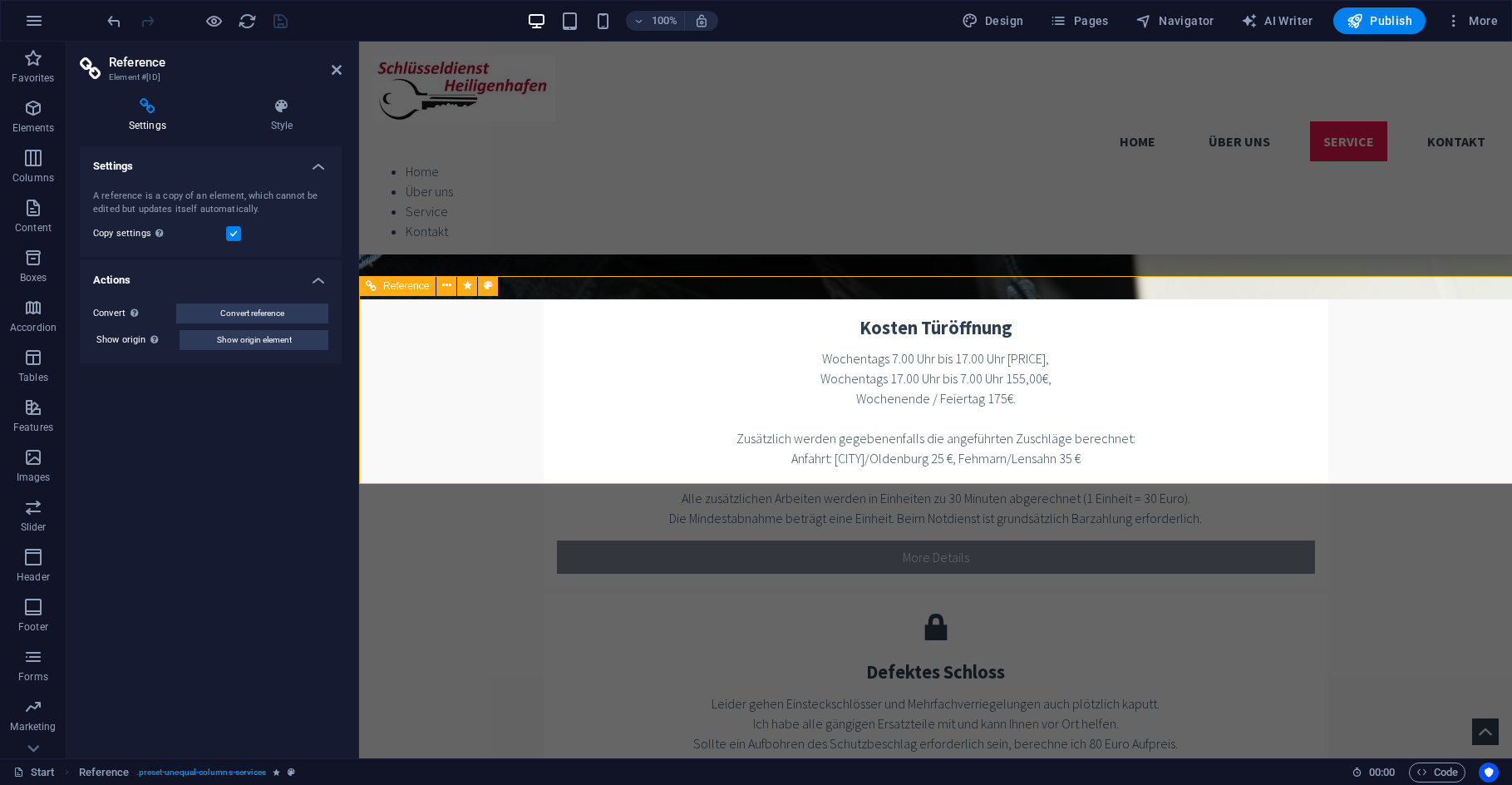 scroll, scrollTop: 2352, scrollLeft: 0, axis: vertical 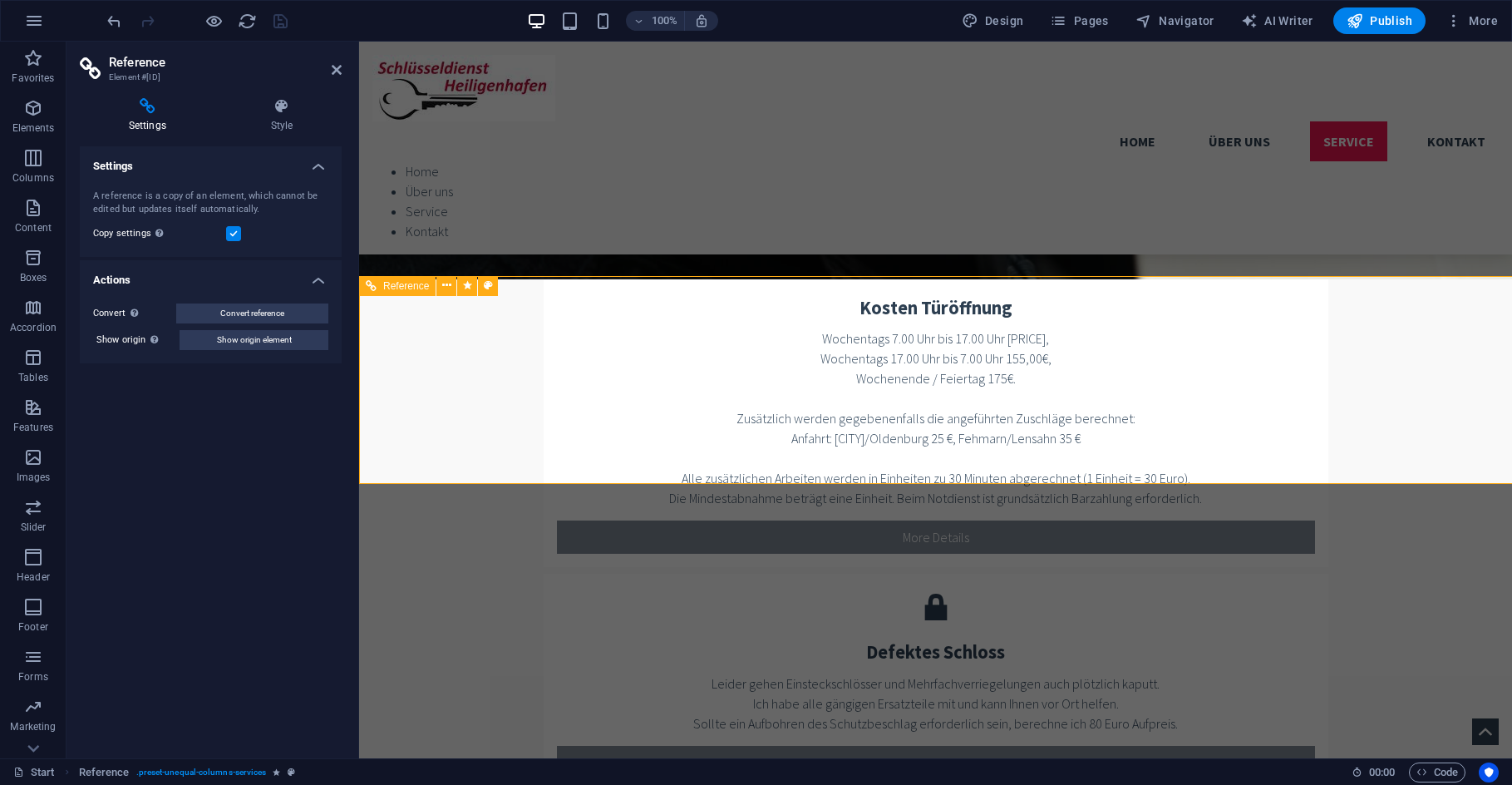 click on "Ihr Schlüssel ist im Schloss abgebrochen? Keine Panik. Bitte versuchen Sie es nicht mit Tipps aus dem Internet! Auf keinen Fall irgendetwas mit Kleber oder ähnlichem versuchen. Im Normalfall ist der Restschlüssel mit Spezialwerkzeug zerstörungsfrei zu entfernen." at bounding box center (935, 2937) 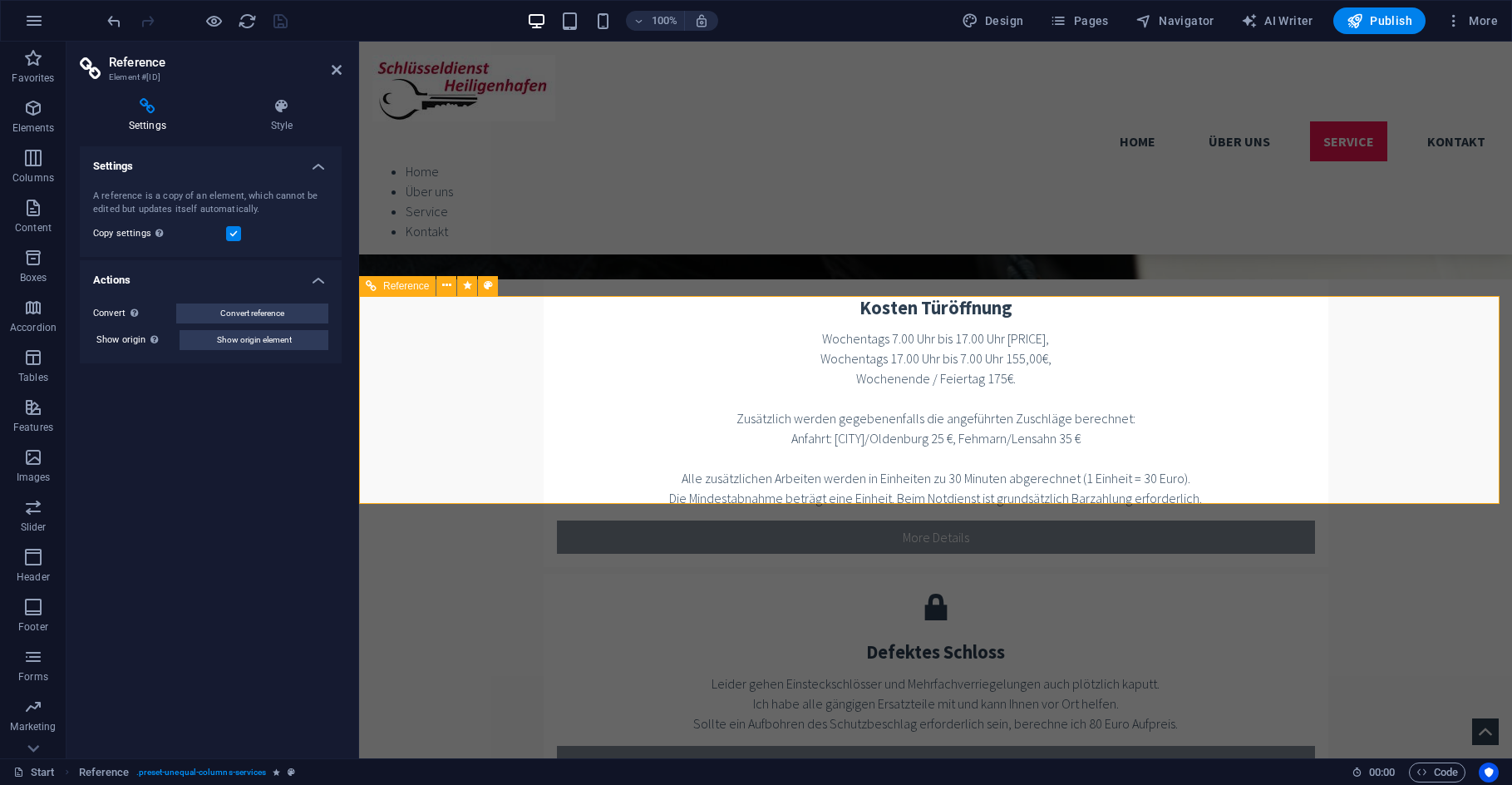 click on "Ihr Schlüssel ist im Schloss abgebrochen? Keine Panik. Bitte versuchen Sie es nicht mit Tipps aus dem Internet! Auf keinen Fall irgendetwas mit Kleber oder ähnlichem versuchen. Im Normalfall ist der Restschlüssel mit Spezialwerkzeug zerstörungsfrei zu entfernen." at bounding box center (935, 2937) 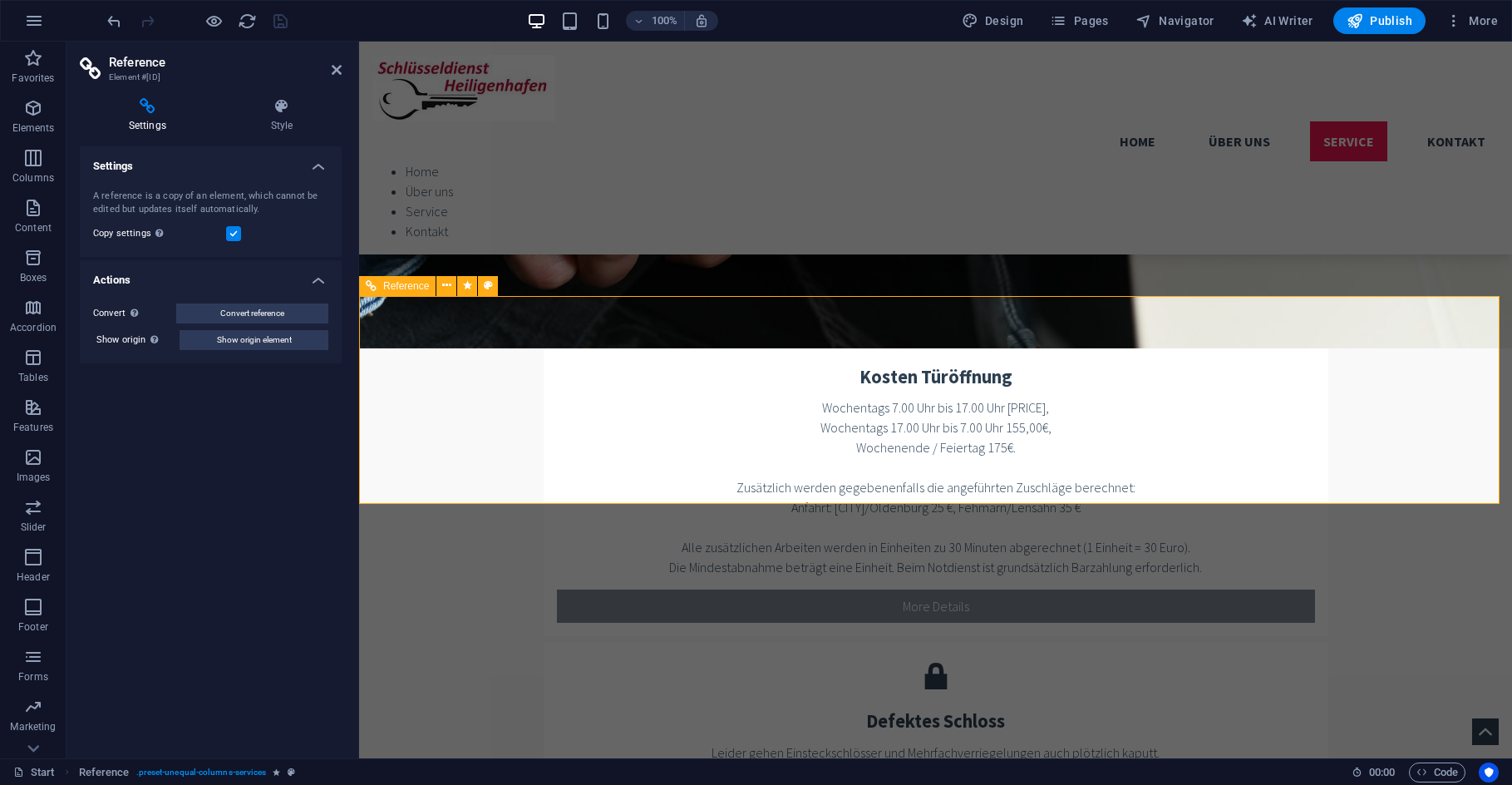 scroll, scrollTop: 2019, scrollLeft: 0, axis: vertical 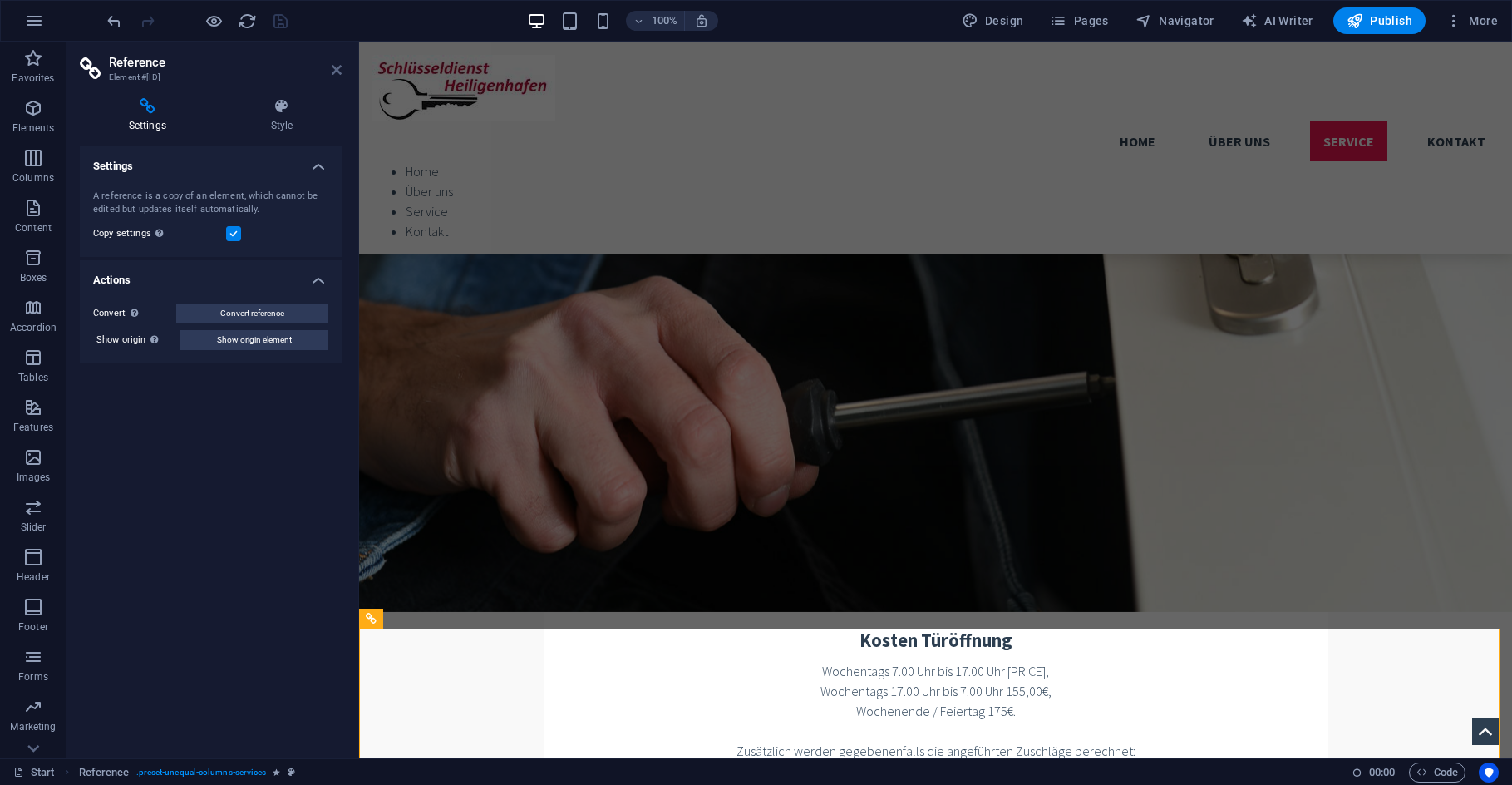 click at bounding box center [337, 70] 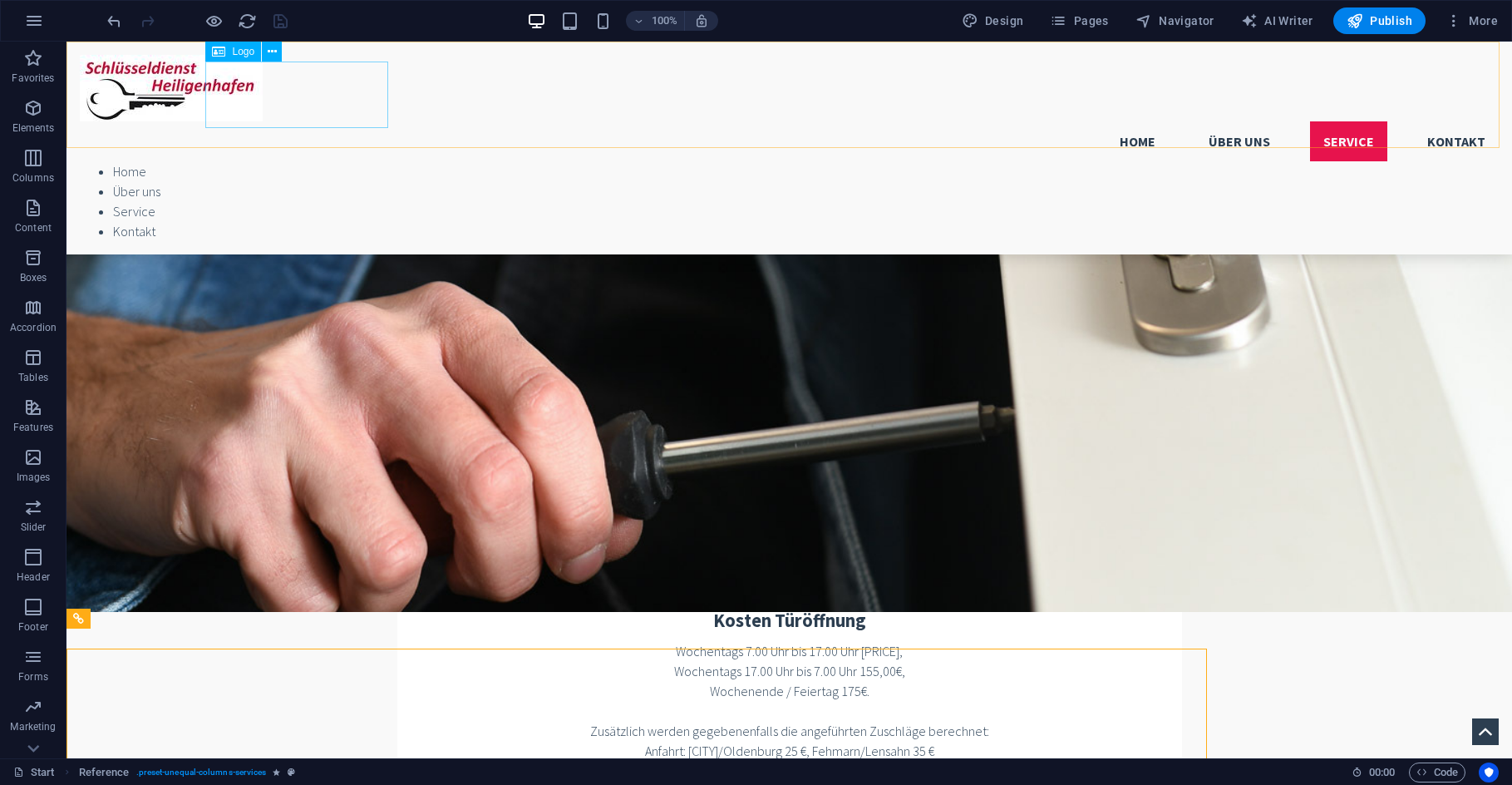 scroll, scrollTop: 1999, scrollLeft: 0, axis: vertical 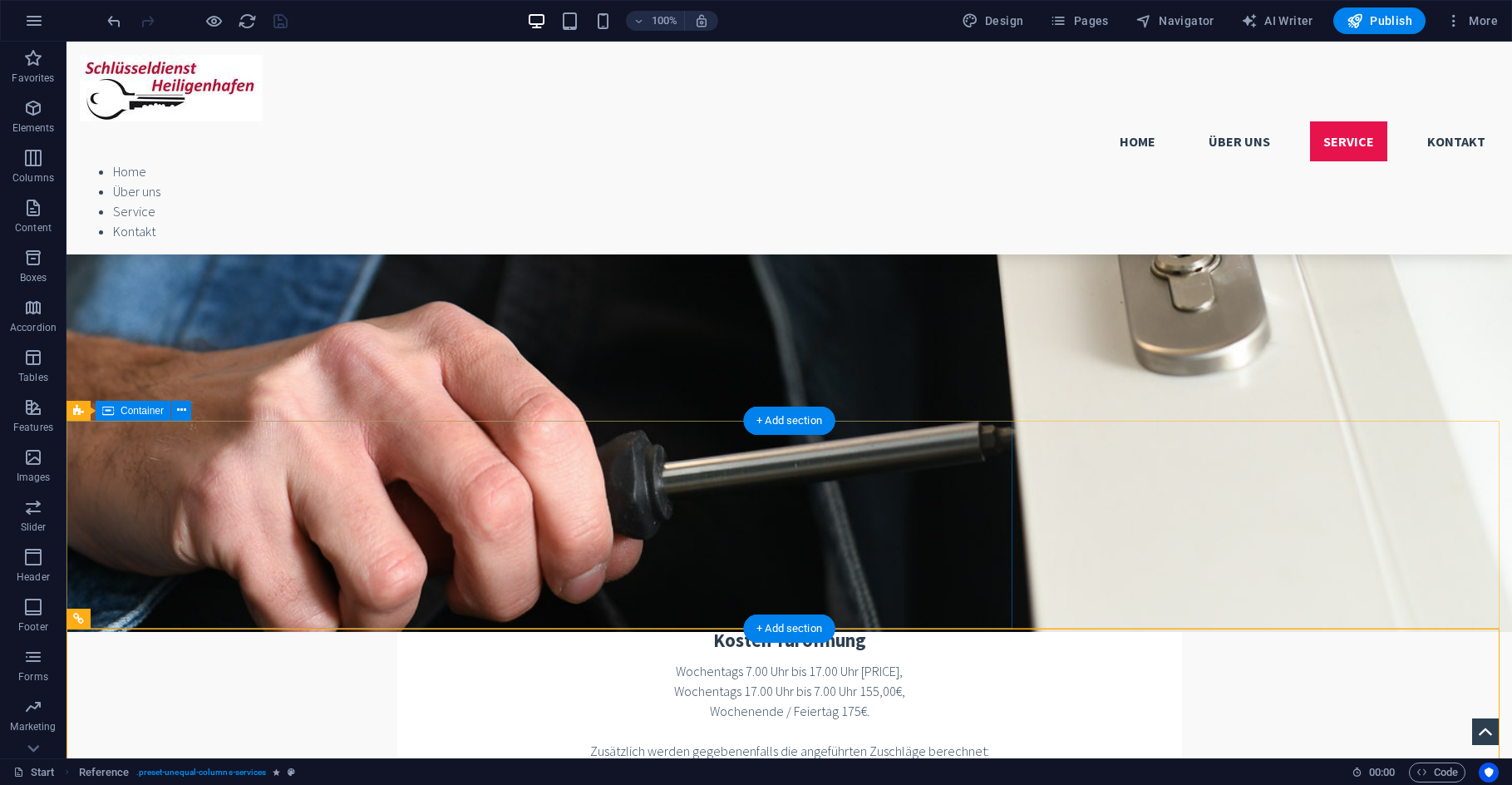 click on "Abgebrochener Schlüssel Ihr Schlüssel ist im Schloss abgebrochen? Keine Panik. Bitte versuchen Sie es nicht mit Tipps aus dem Internet! Auf keinen Fall irgendetwas mit Kleber oder ähnlichem versuchen. Im Normalfall ist der Restschlüssel mit Spezialwerkzeug zerstörungsfrei zu entfernen." at bounding box center (789, 2801) 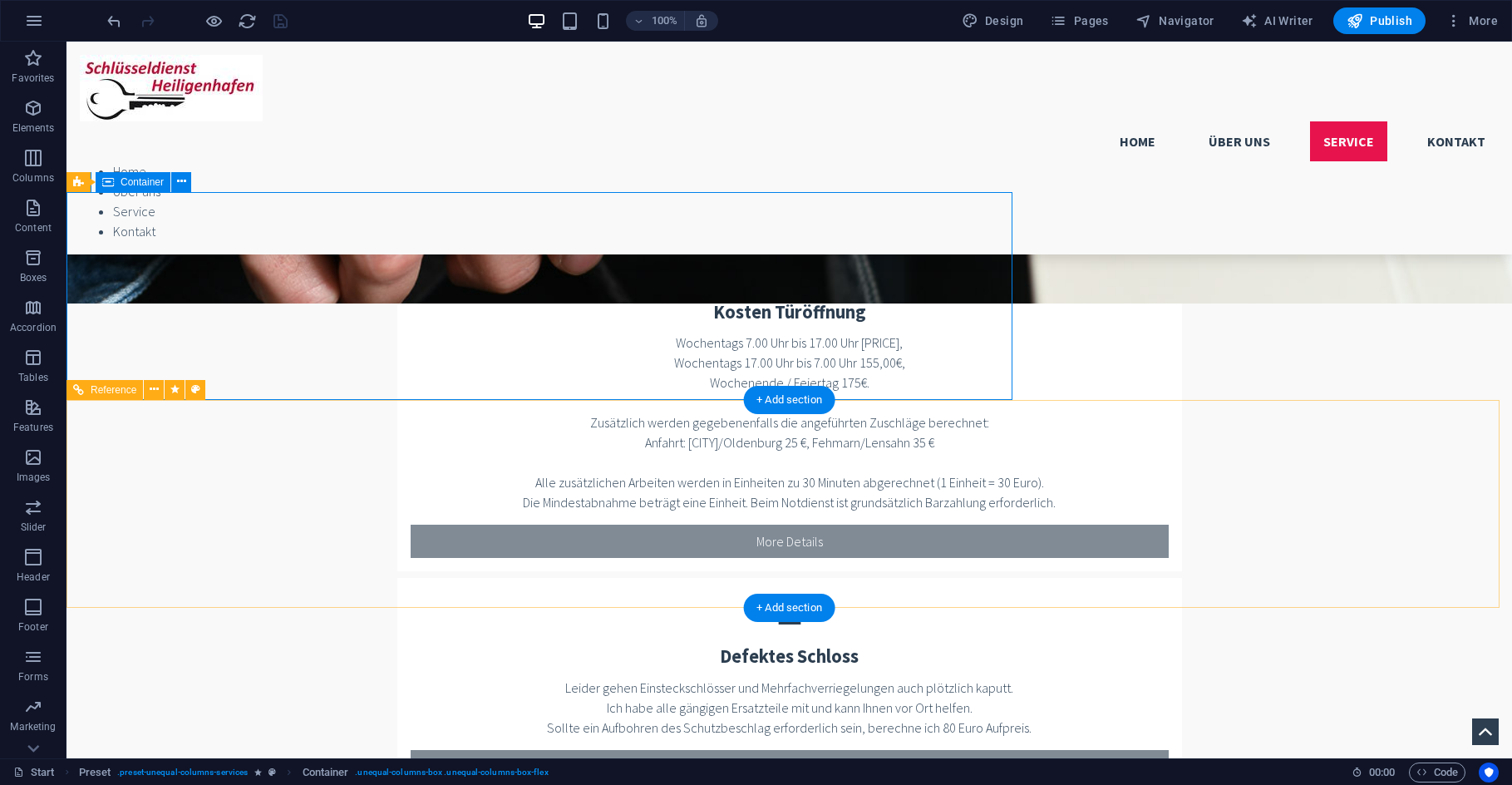 scroll, scrollTop: 2332, scrollLeft: 0, axis: vertical 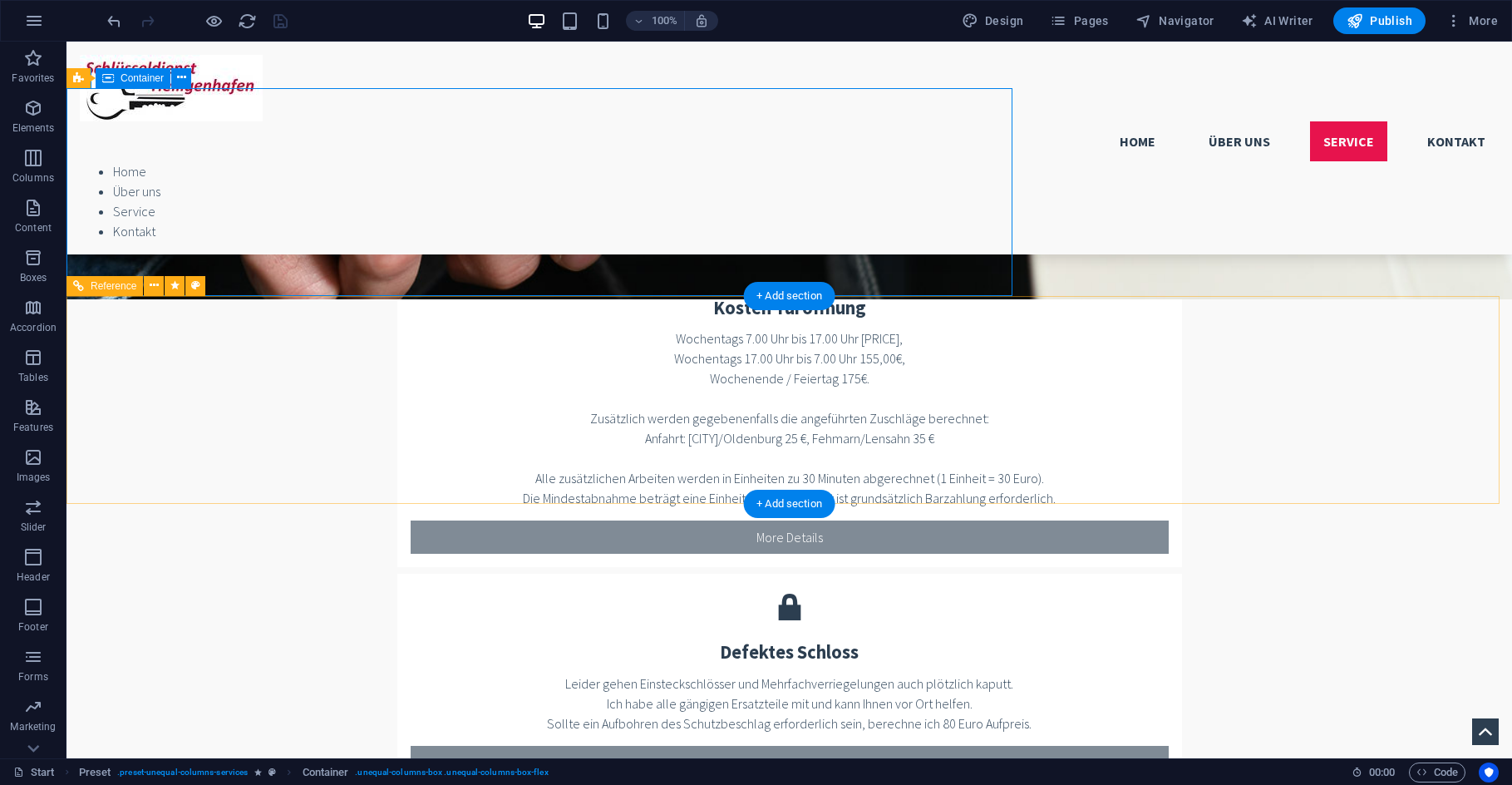 click on "[WORD] [WORD]" at bounding box center (789, 2904) 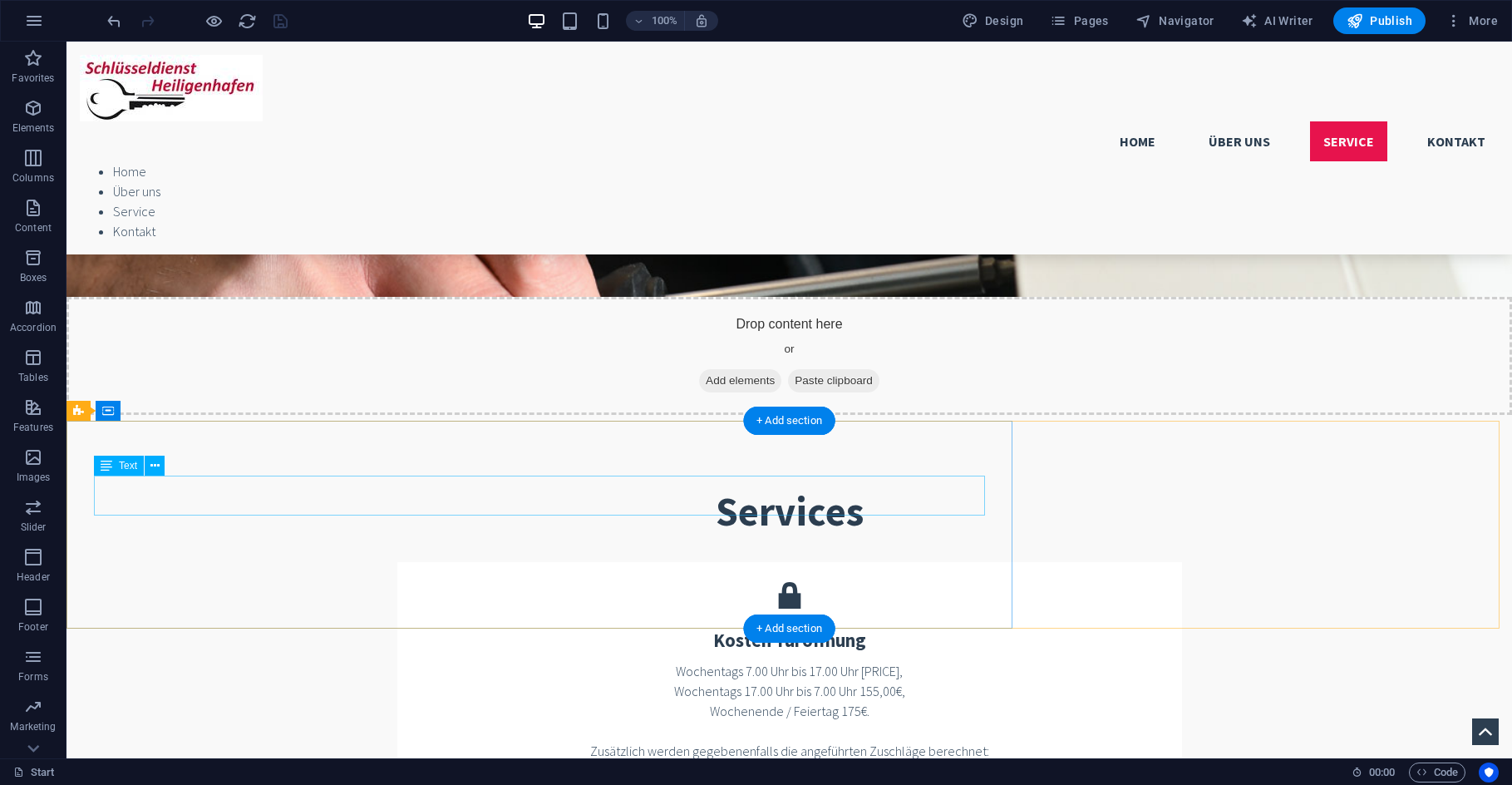 scroll, scrollTop: 2332, scrollLeft: 0, axis: vertical 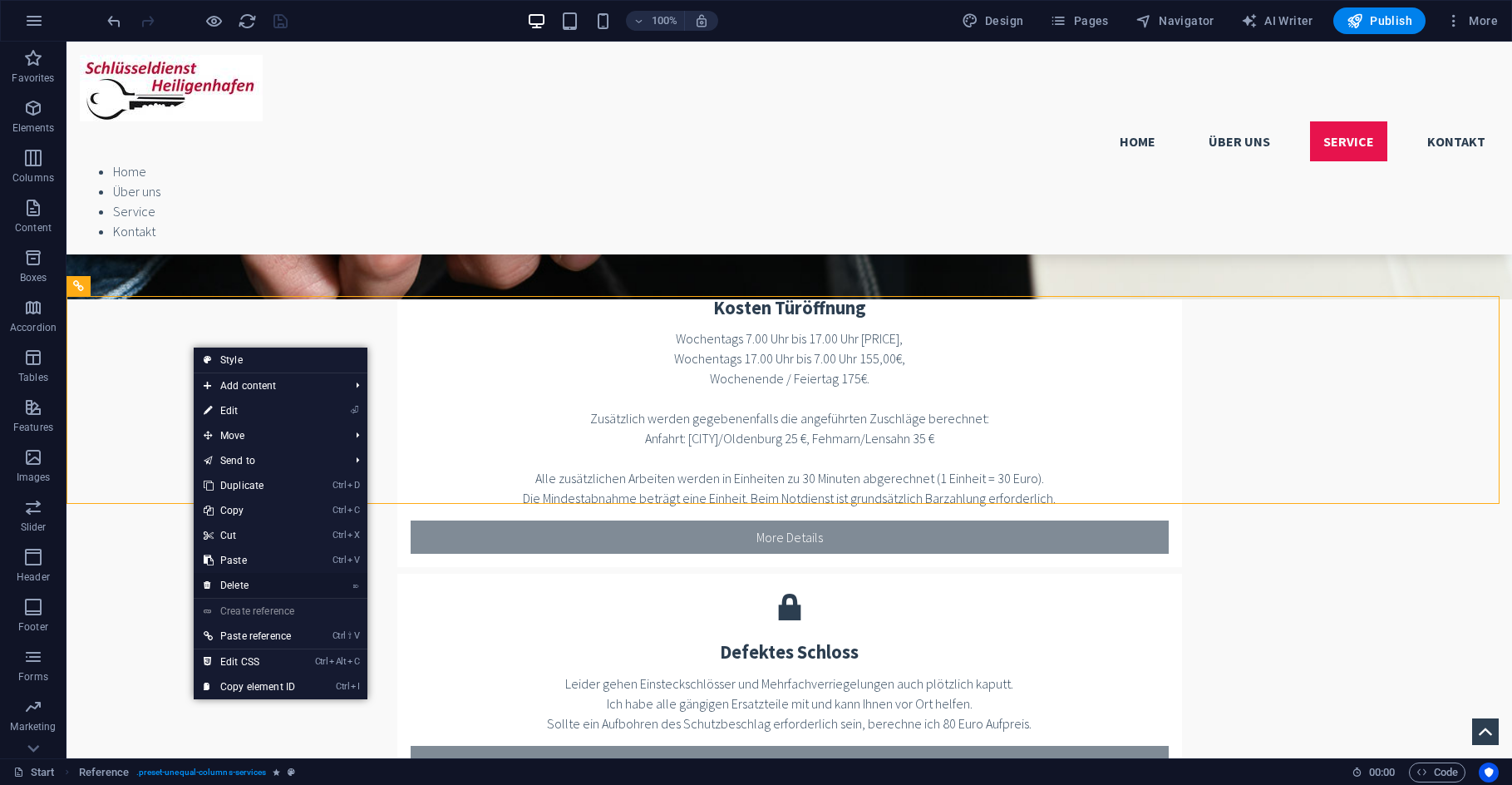click on "⌦  Delete" at bounding box center [249, 585] 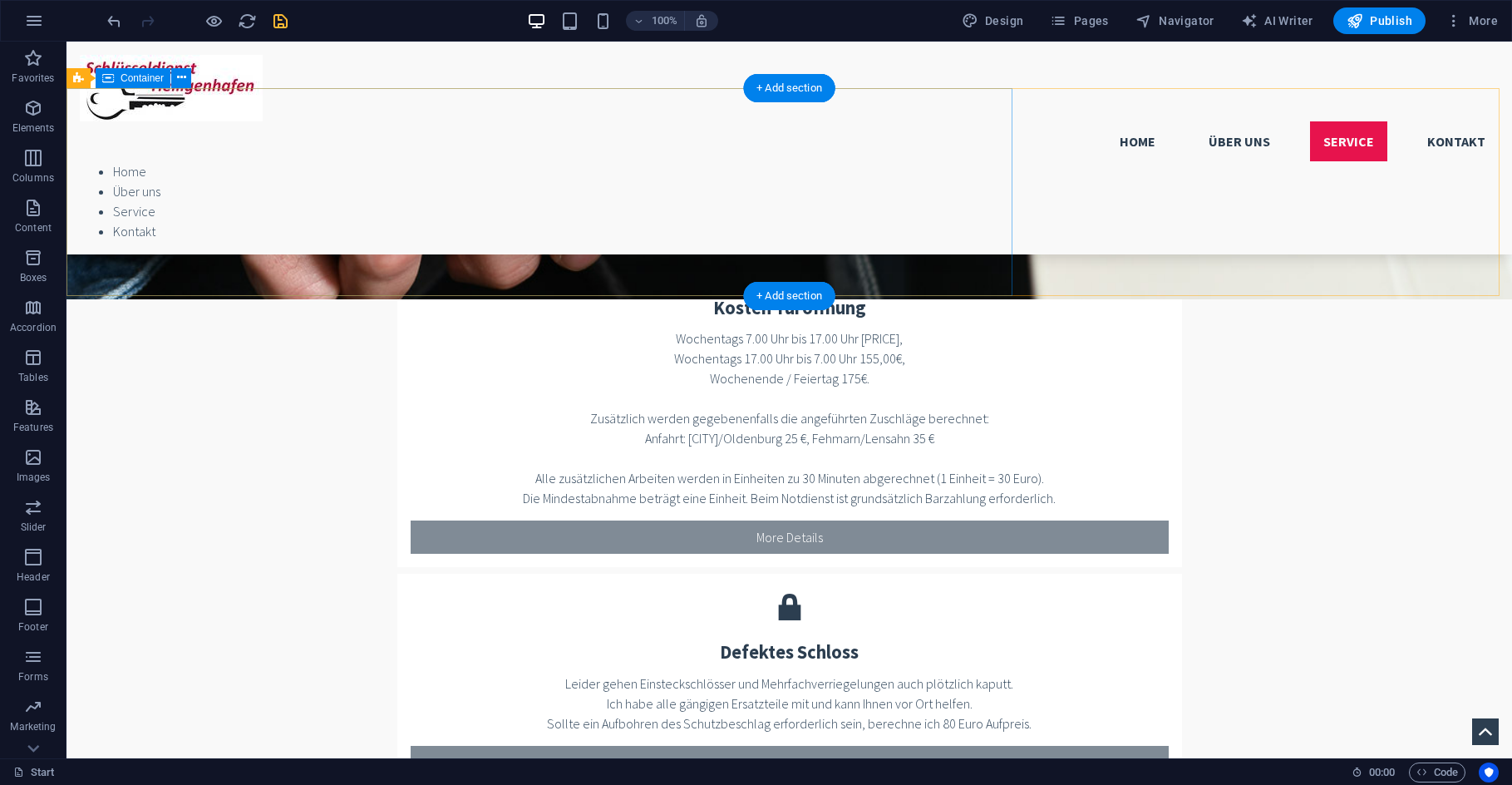 click on "Abgebrochener Schlüssel Ihr Schlüssel ist im Schloss abgebrochen? Keine Panik. Bitte versuchen Sie es nicht mit Tipps aus dem Internet! Auf keinen Fall irgendetwas mit Kleber oder ähnlichem versuchen. Im Normalfall ist der Restschlüssel mit Spezialwerkzeug zerstörungsfrei zu entfernen." at bounding box center (789, 2468) 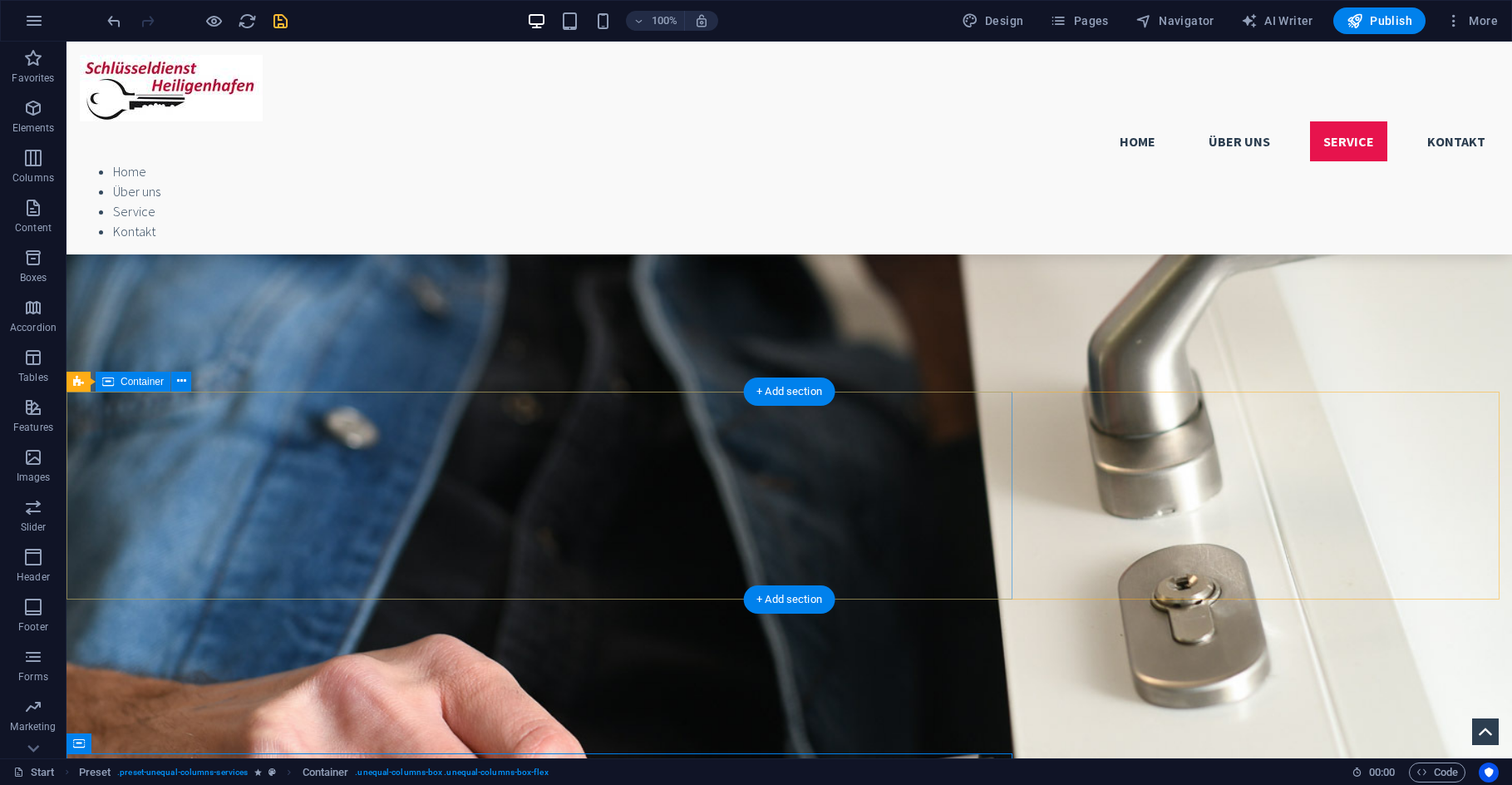 scroll, scrollTop: 1999, scrollLeft: 0, axis: vertical 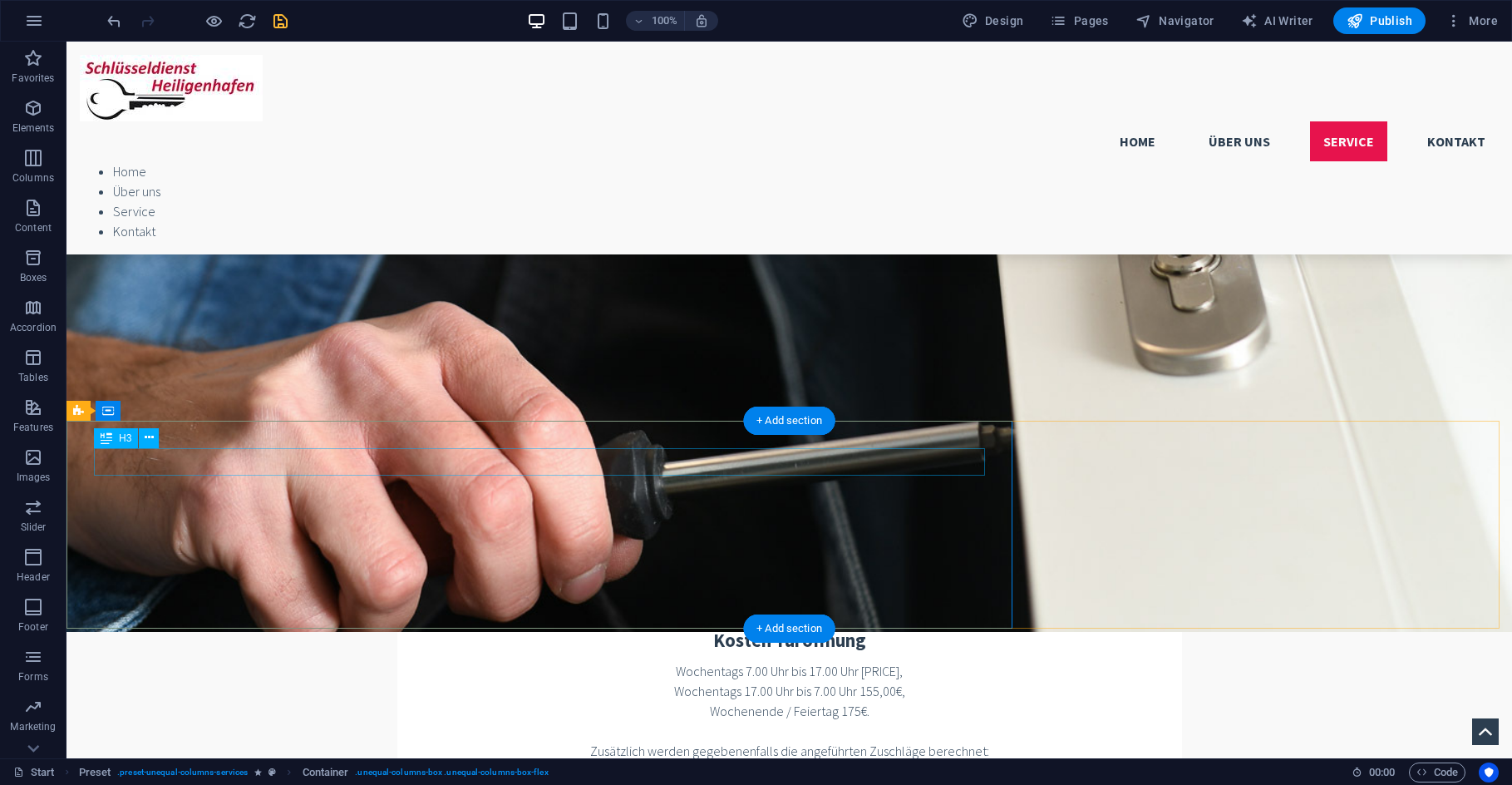 click on "[WORD] [WORD]" at bounding box center [789, 2775] 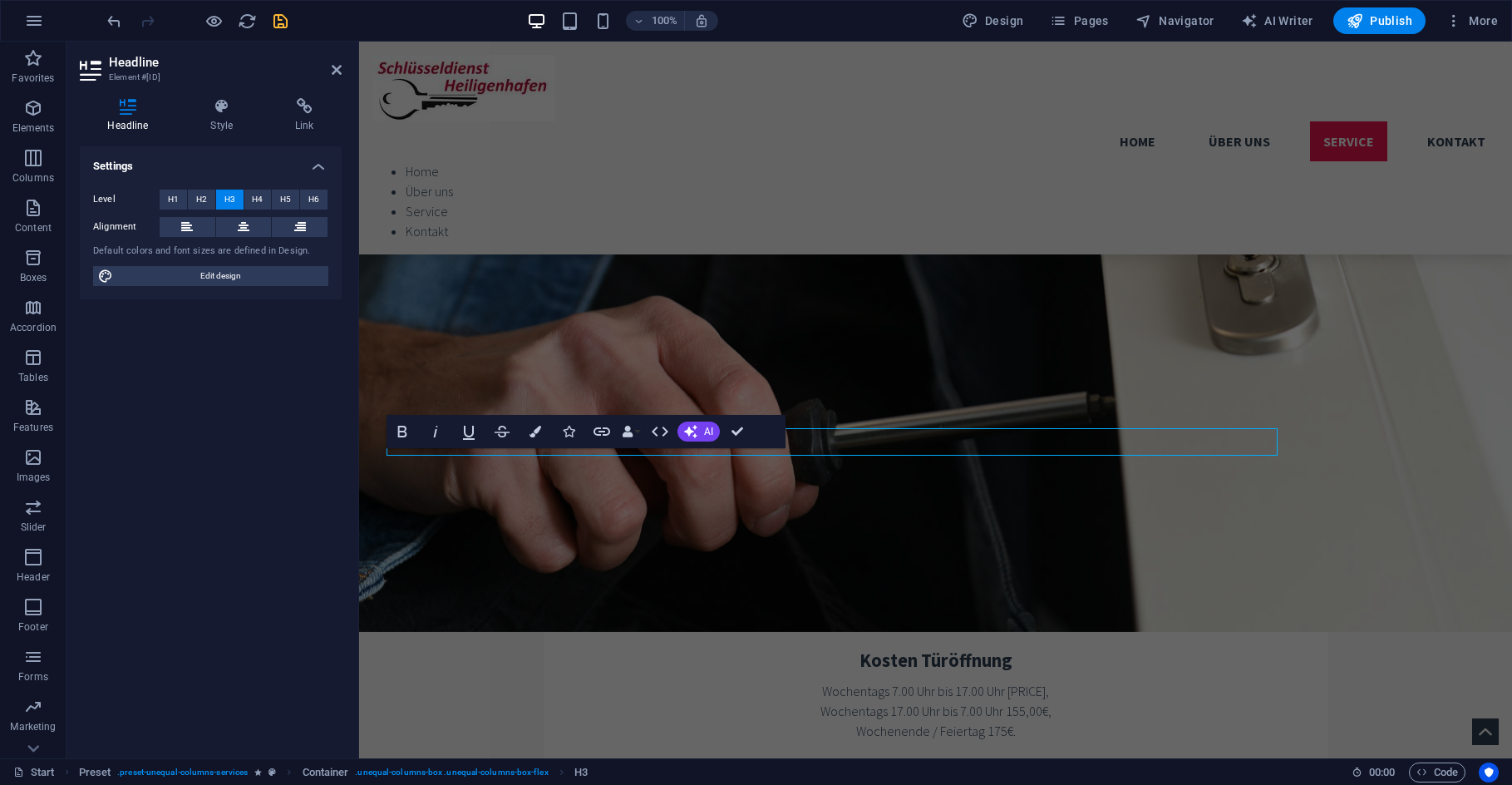 scroll, scrollTop: 2019, scrollLeft: 0, axis: vertical 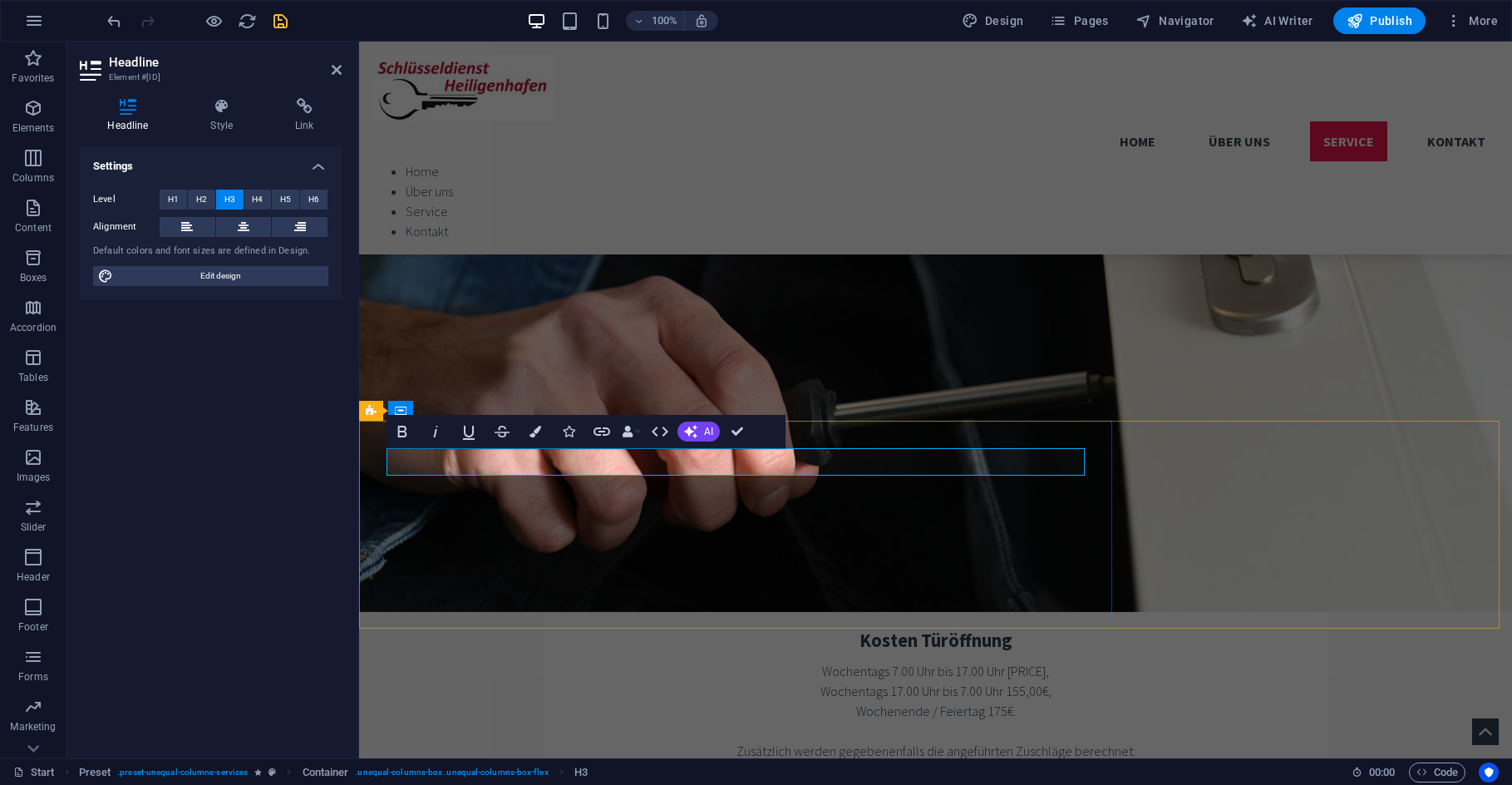 click on "[WORD] [WORD]" at bounding box center (935, 2775) 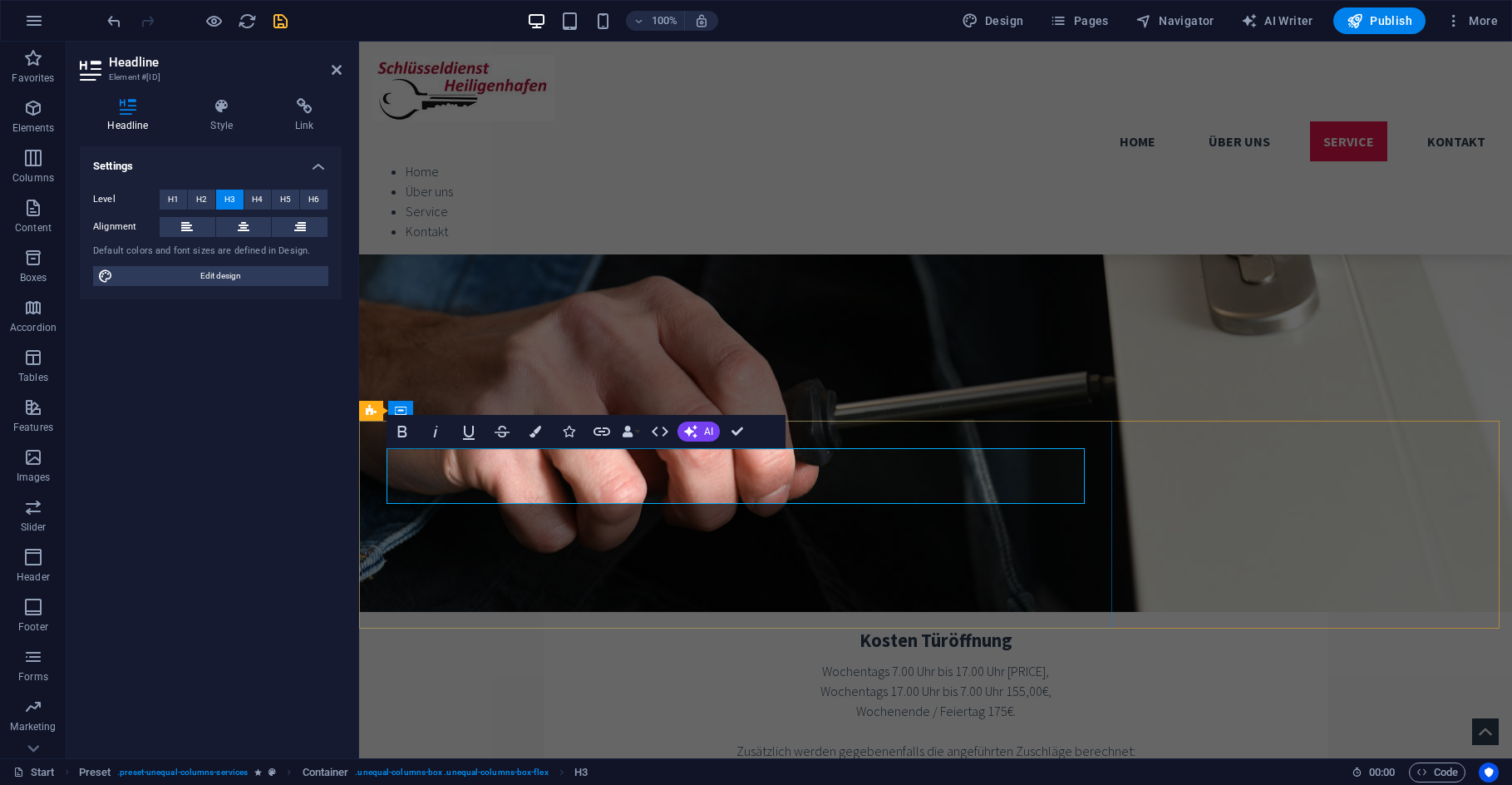 click on "[WORD] [WORD] ‌" at bounding box center [935, 2788] 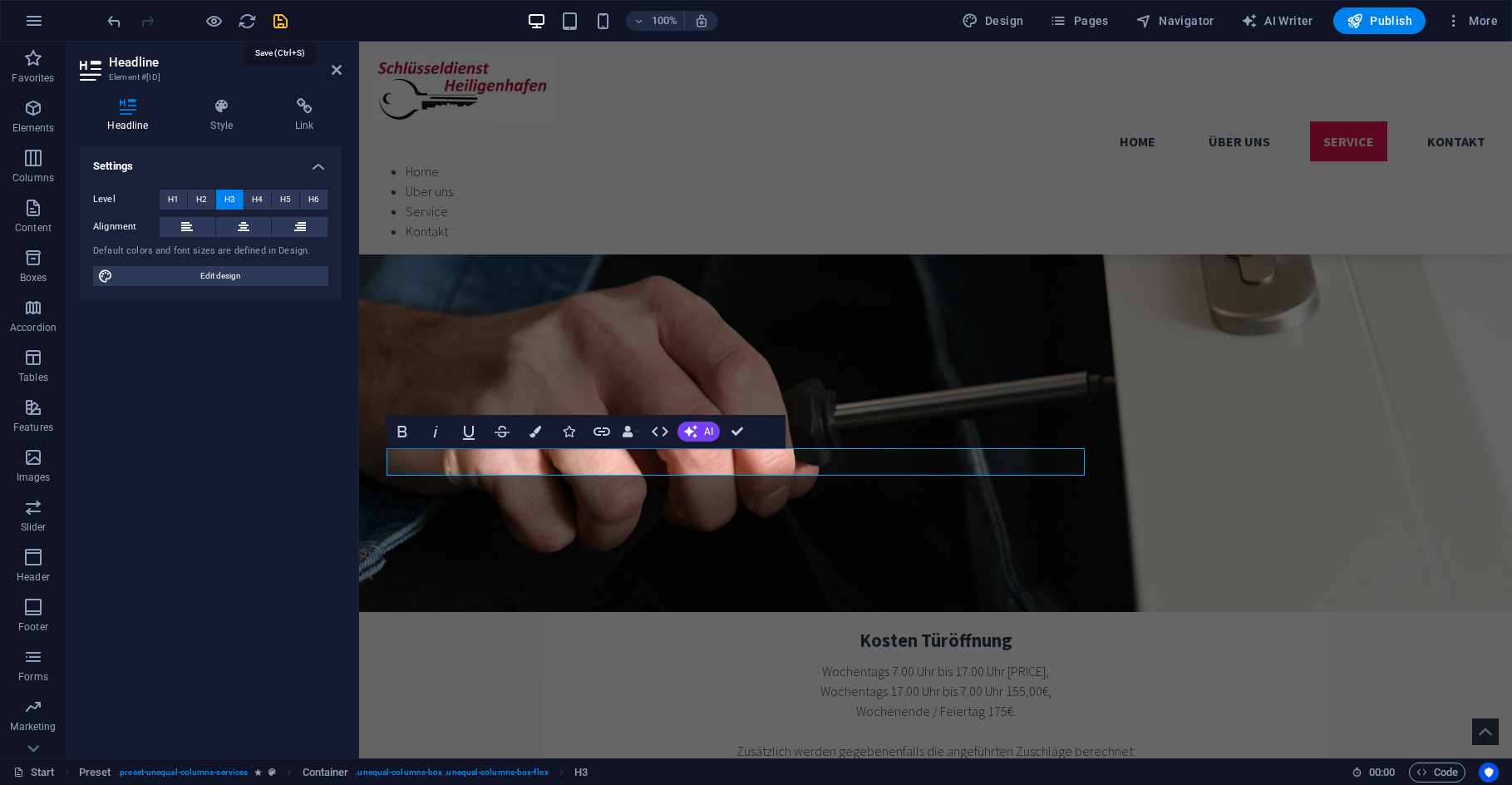 click at bounding box center [280, 21] 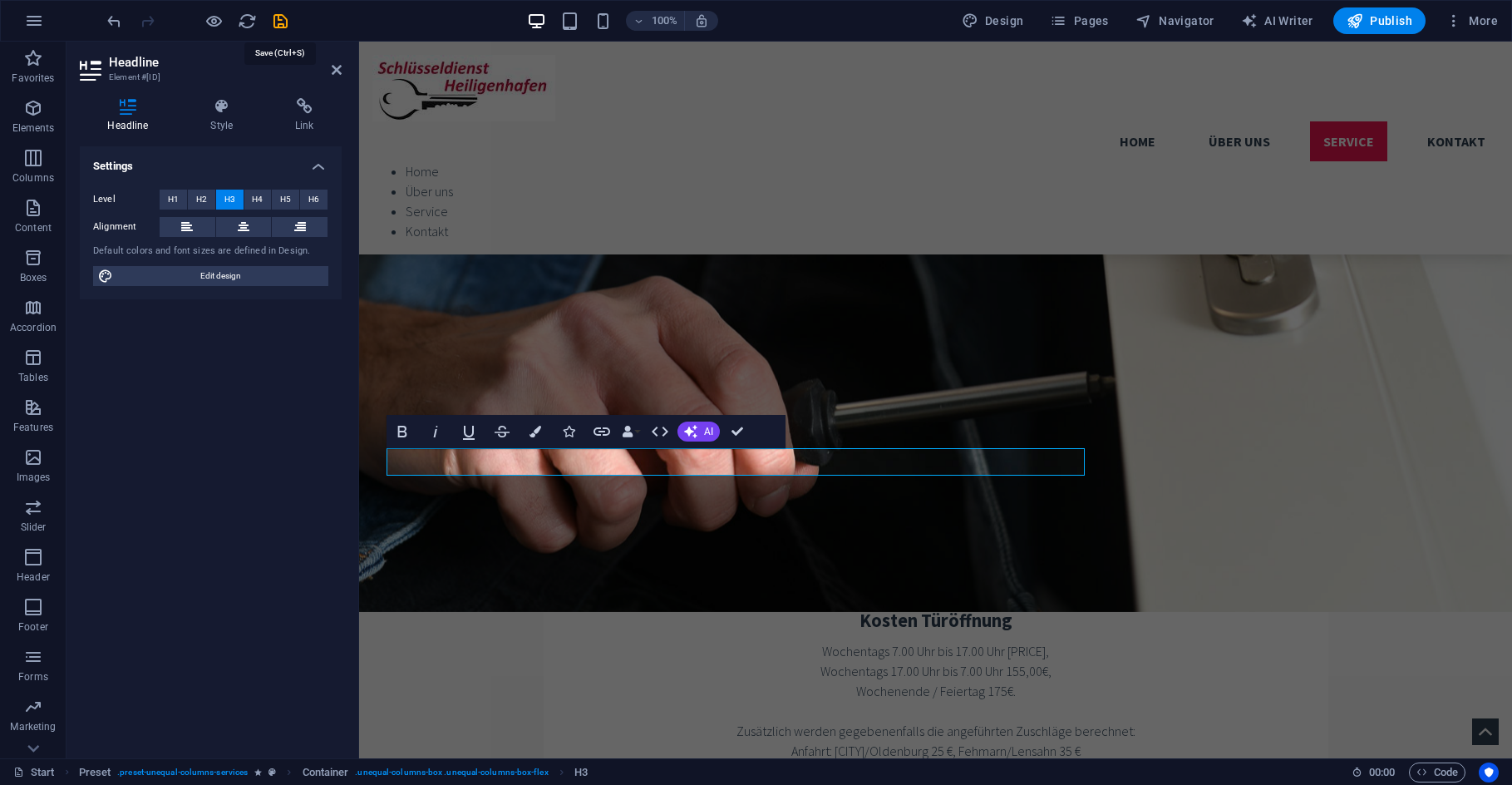 scroll, scrollTop: 1999, scrollLeft: 0, axis: vertical 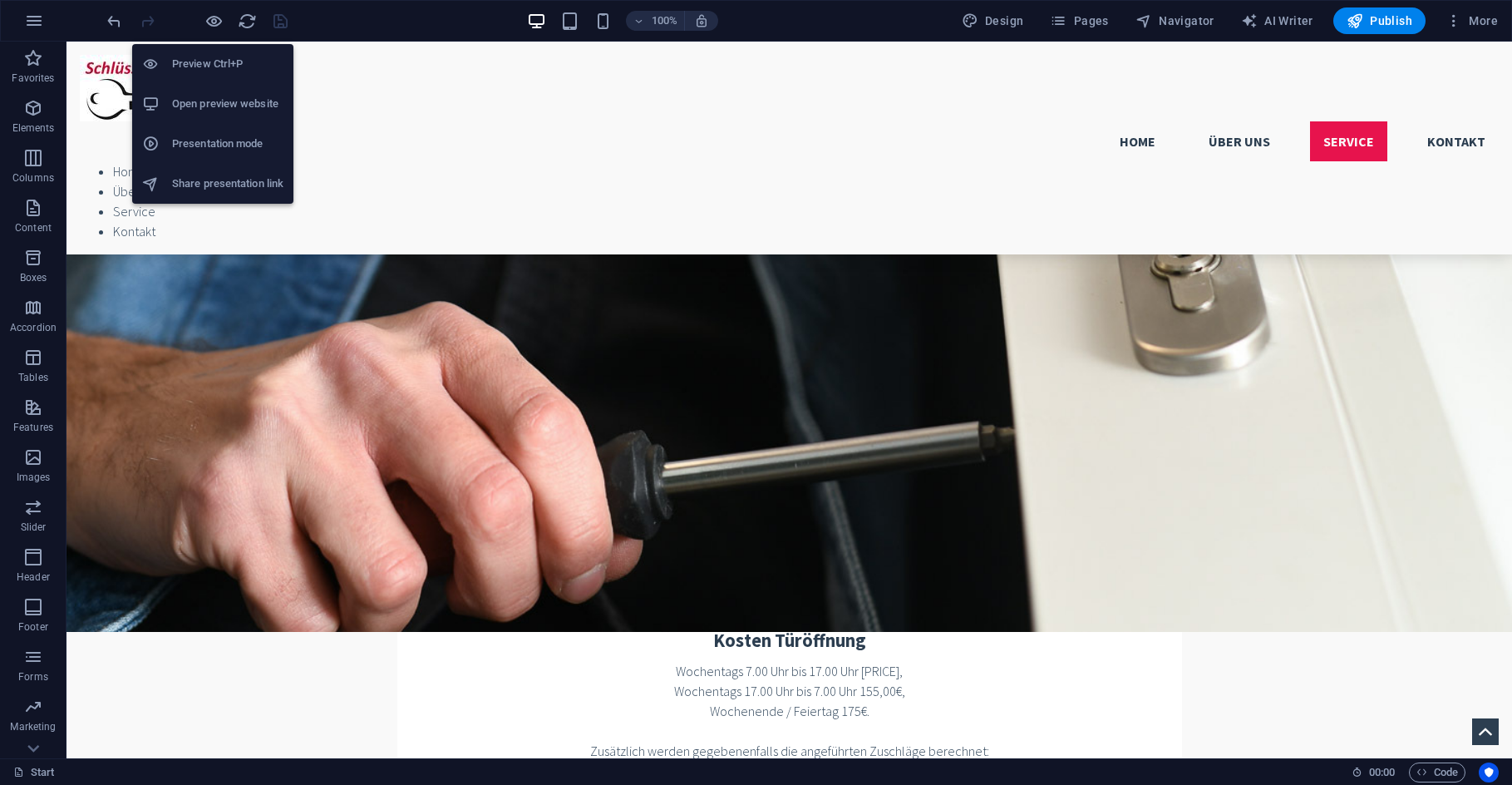click on "Open preview website" at bounding box center [228, 104] 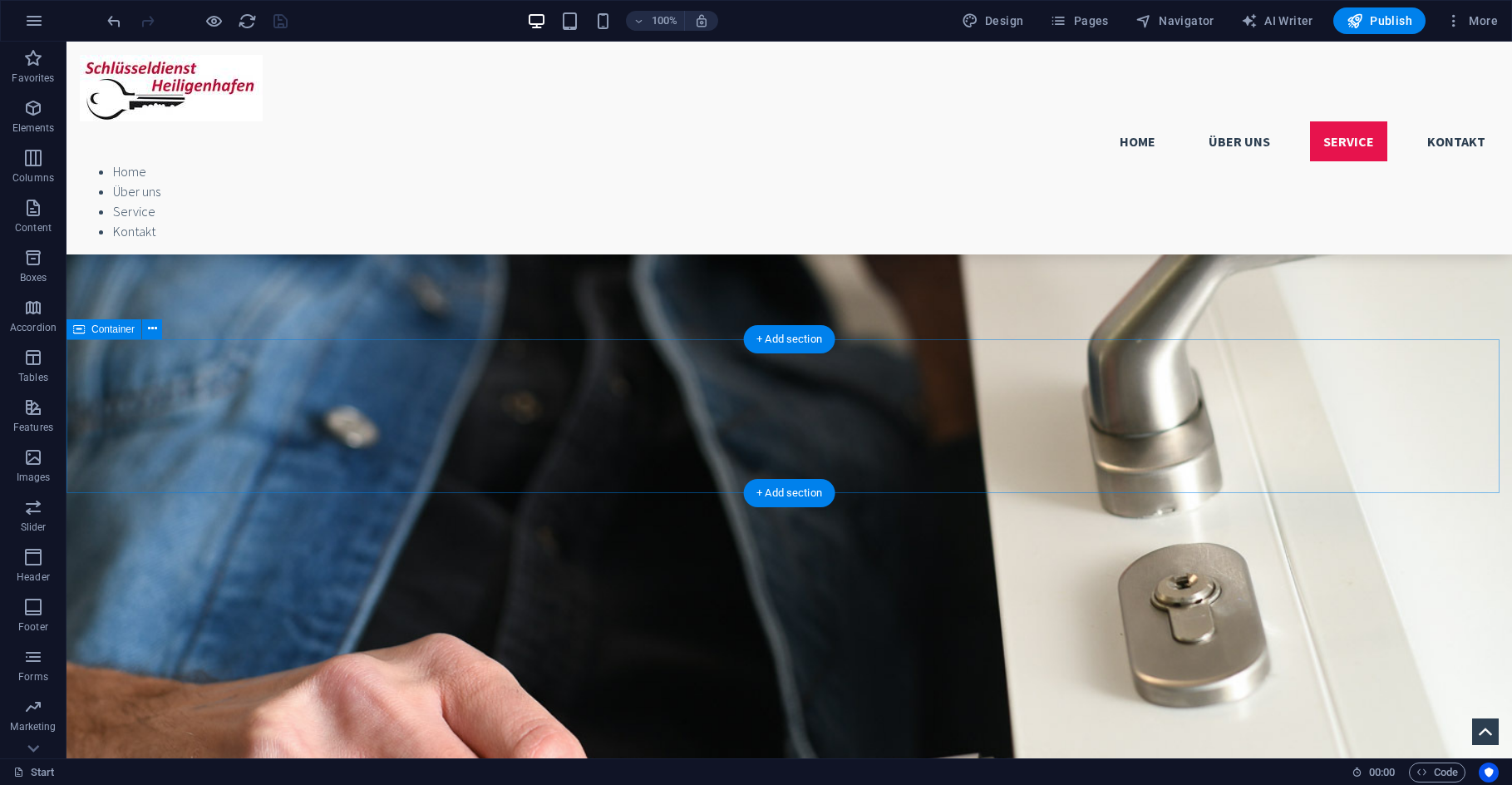 scroll, scrollTop: 1666, scrollLeft: 0, axis: vertical 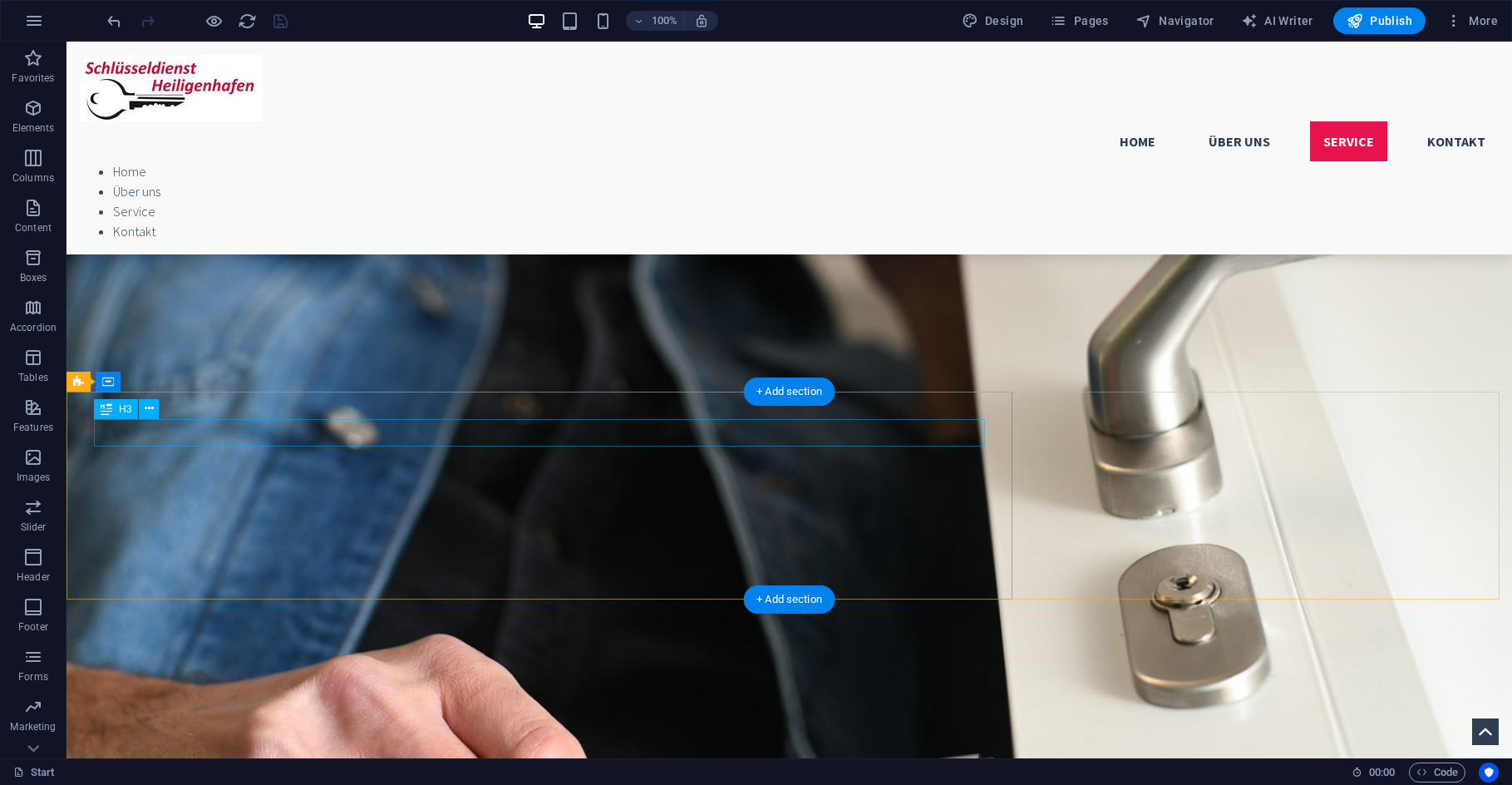 click on "[WORD] [WORD]" at bounding box center [789, 2492] 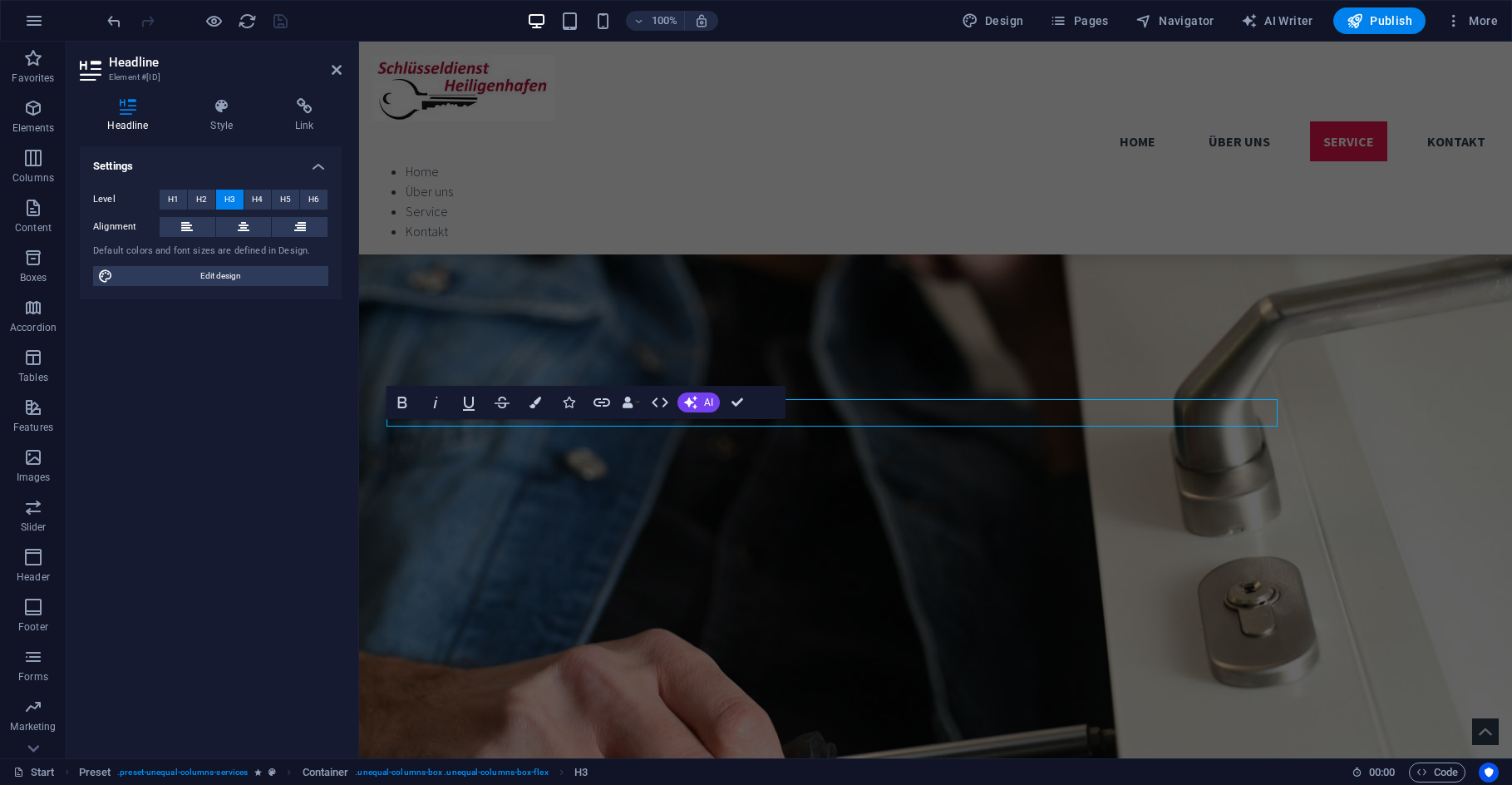 scroll, scrollTop: 1686, scrollLeft: 0, axis: vertical 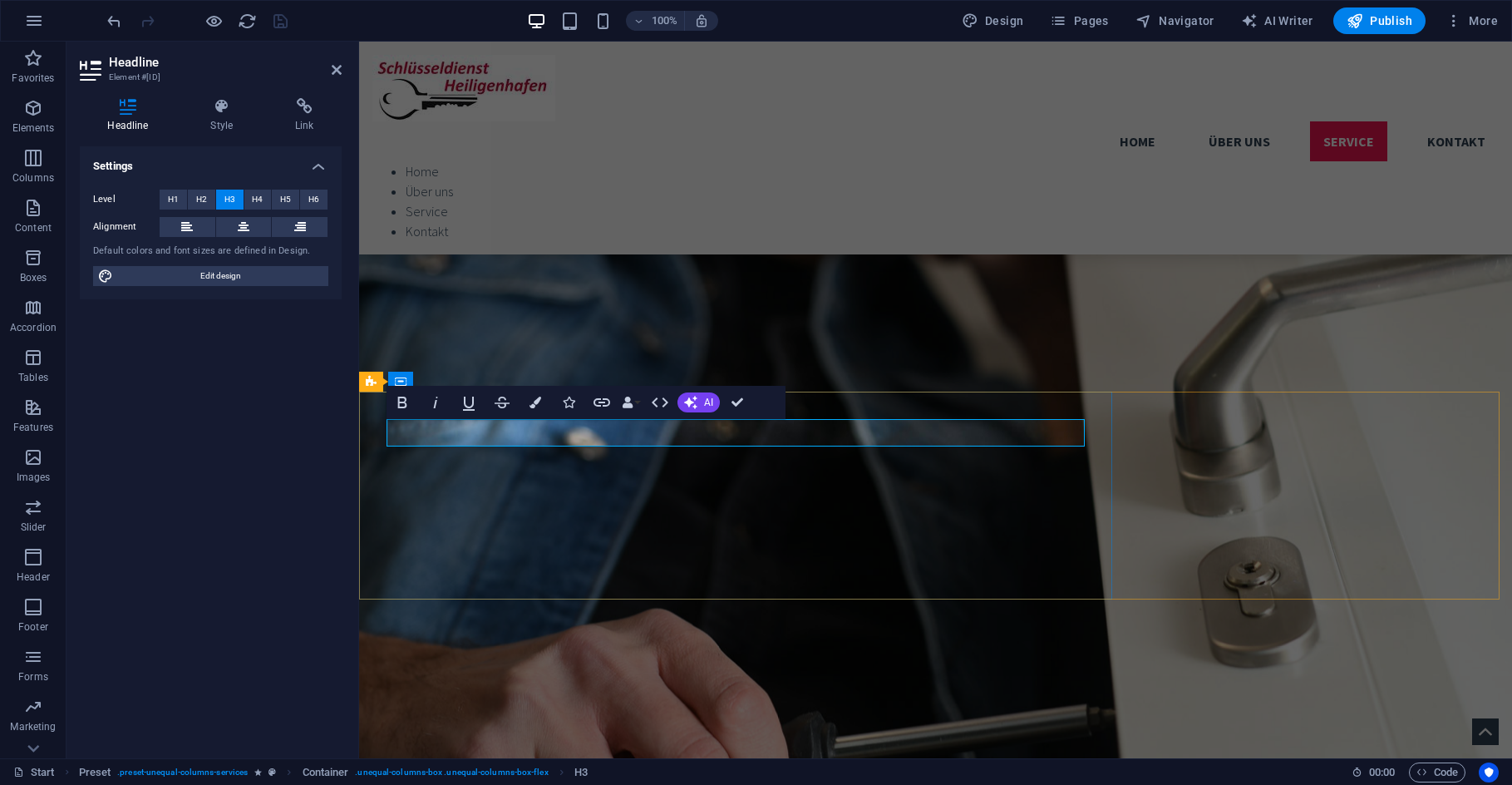 click on "[WORD] [WORD]" at bounding box center (935, 2492) 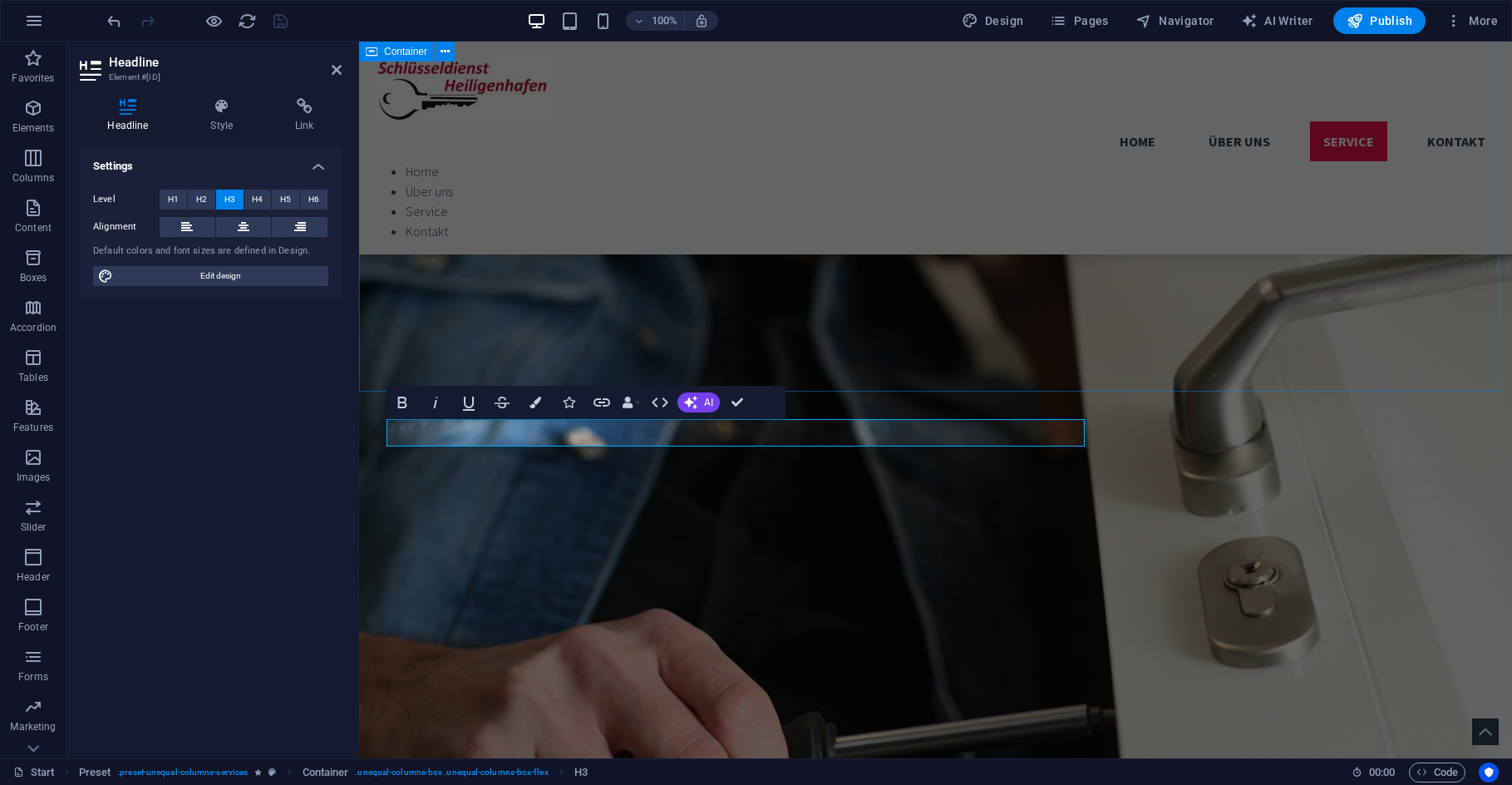 click on "Services
Kosten Türöffnung Wochentags 7.00 Uhr bis 17.00 Uhr 120€,  Wochentags 17.00 Uhr bis 7.00 Uhr 155,00€,  Wochenende / Feiertag 175€. Zusätzlich werden gegebenenfalls die angeführten Zuschläge berechnet:  Anfahrt: Großenbrode/Oldenburg 25 €, Fehmarn/Lensahn 35 € Alle zusätzlichen Arbeiten werden in Einheiten zu 30 Minuten abgerechnet (1 Einheit = 30 Euro).  Die Mindestabnahme beträgt eine Einheit. Beim Notdienst ist grundsätzlich Barzahlung erforderlich.  More Details
Defektes Schloss Leider gehen Einsteckschlösser und Mehrfachverriegelungen auch plötzlich kaputt. Ich habe alle gängigen Ersatzteile mit und kann Ihnen vor Ort helfen. Sollte ein Aufbohren des Schutzbeschlag erforderlich sein, berechne ich 80 Euro Aufpreis. More Details
Warnung! Sollten Sie mich nicht erreichen, seien Sie bitte aufmerksam bei der Wahl eines anderen Schlüsseldienstes. Befolgen Sie bitte folgende Ratschläge:" at bounding box center (935, 1599) 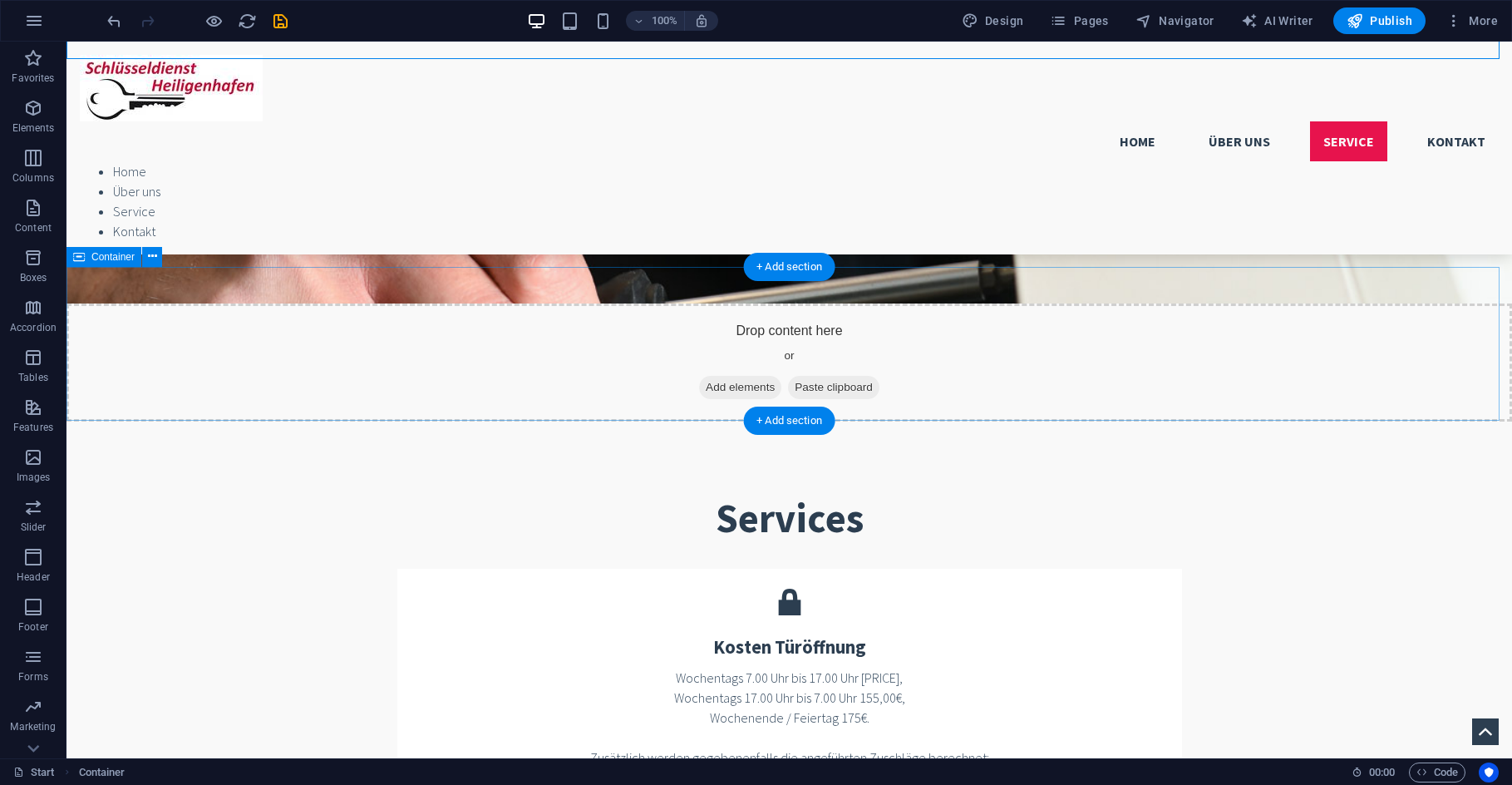 scroll, scrollTop: 1999, scrollLeft: 0, axis: vertical 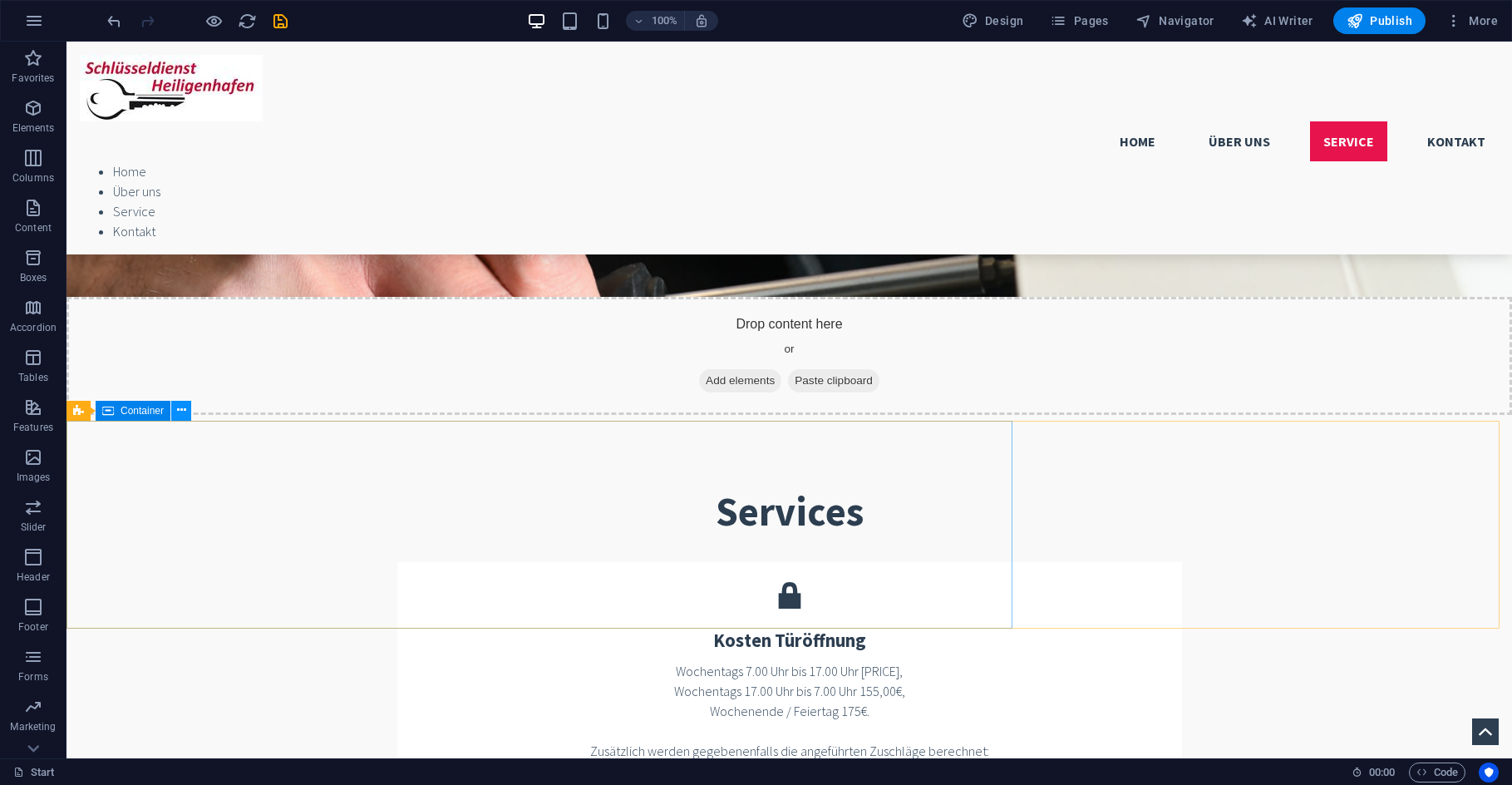 click at bounding box center [181, 410] 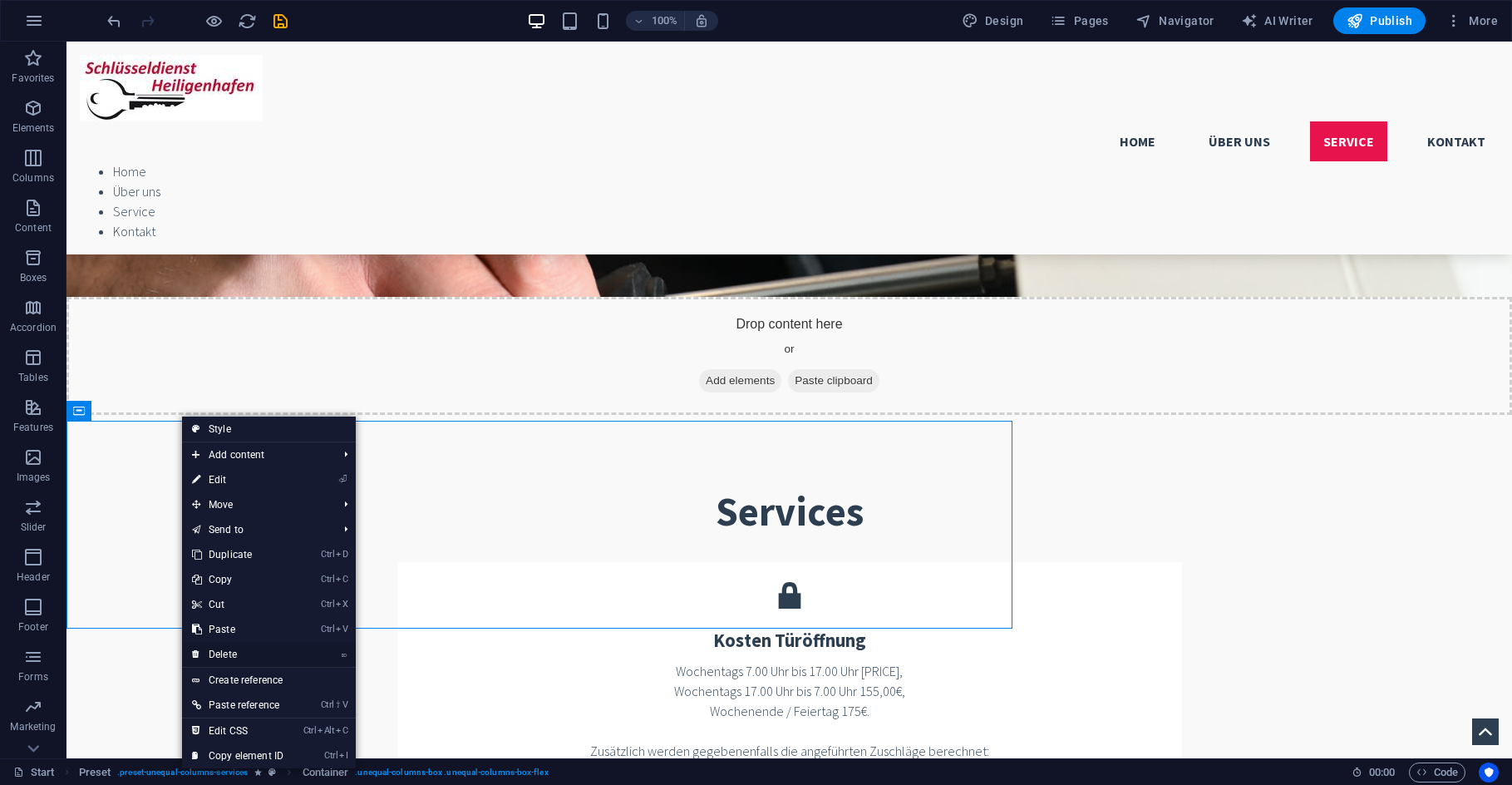 click on "⌦  Delete" at bounding box center (238, 654) 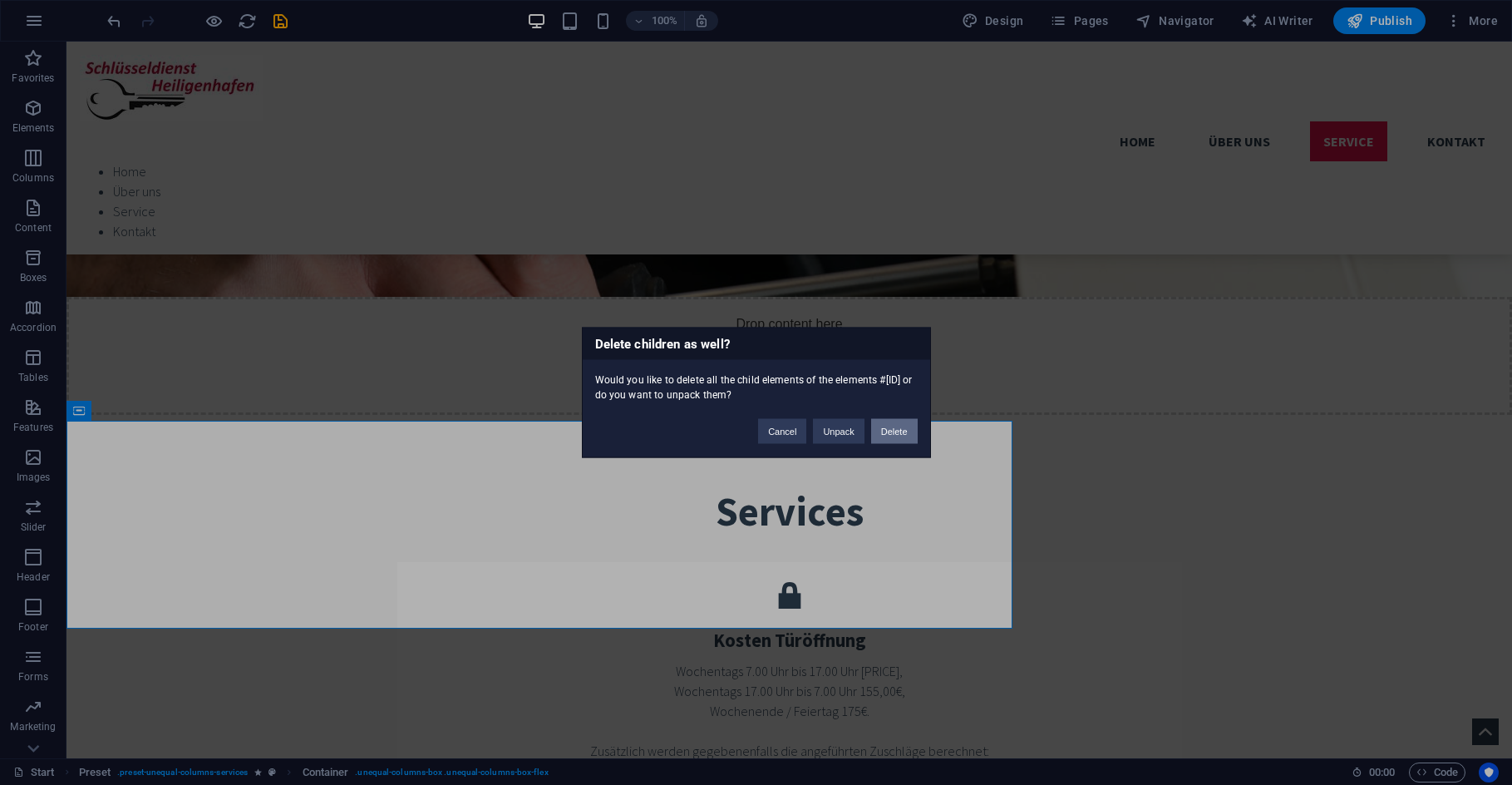 click on "Delete" at bounding box center [894, 432] 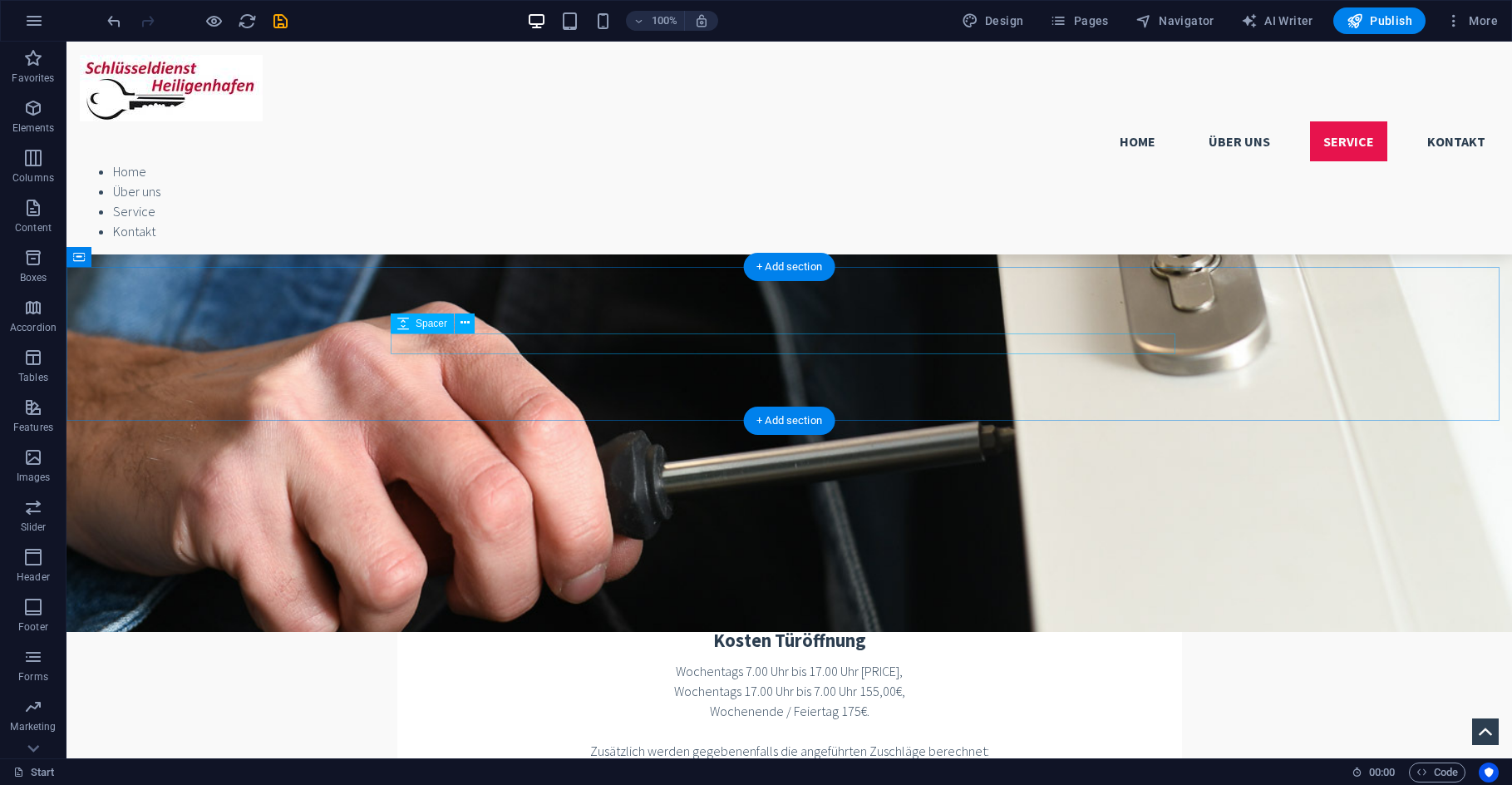 click at bounding box center [790, 2656] 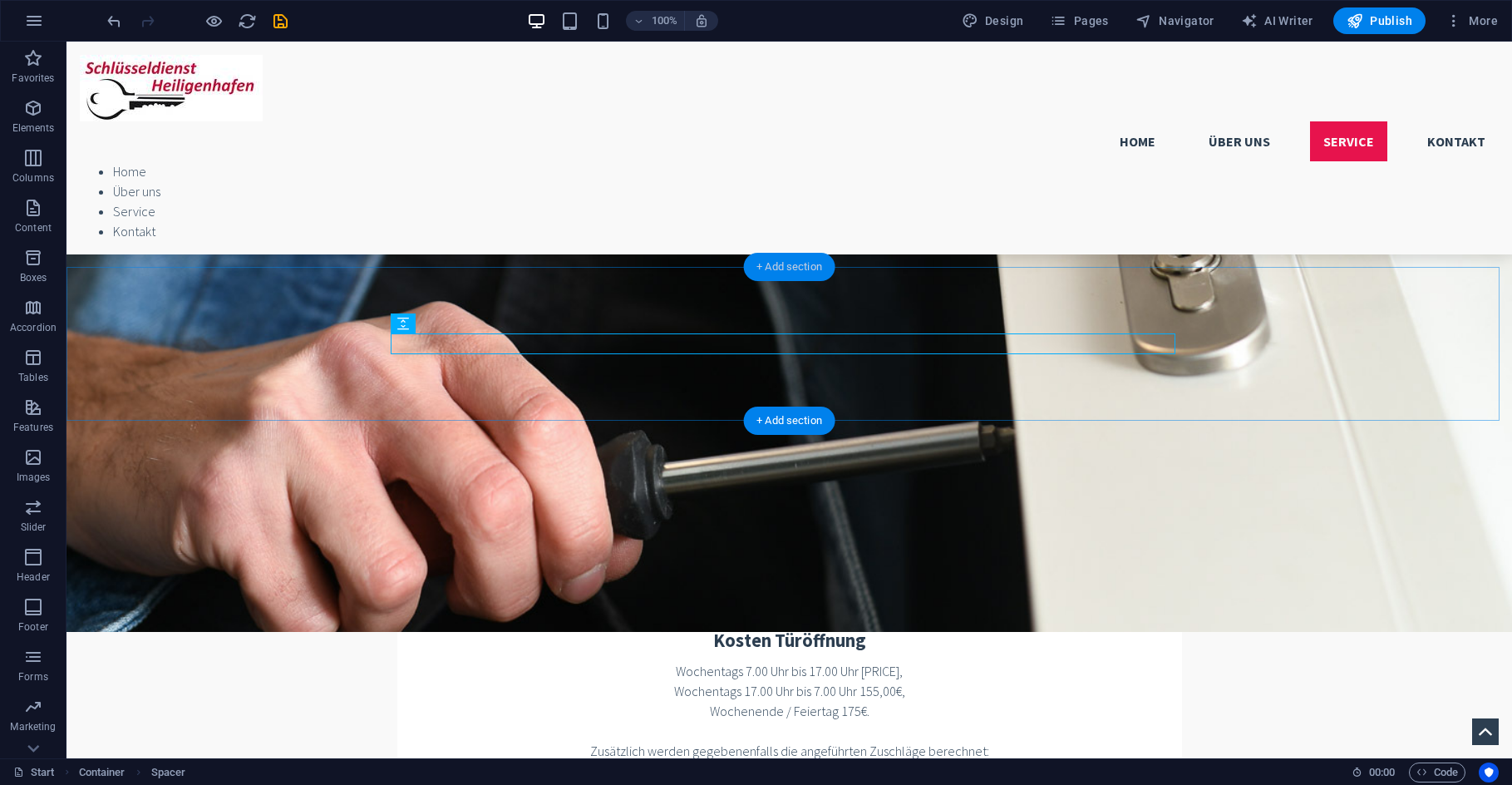 click on "+ Add section" at bounding box center [789, 267] 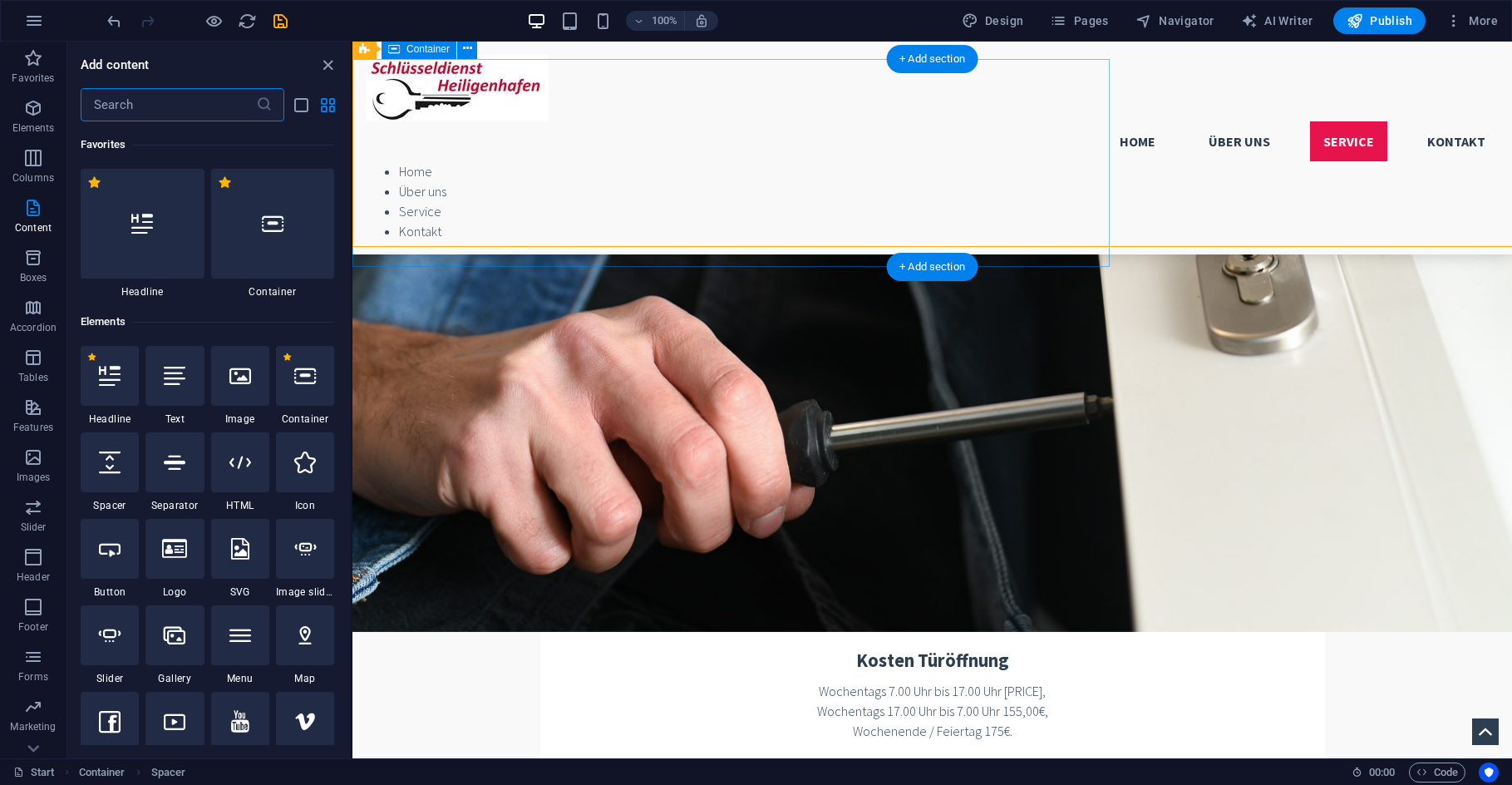 scroll, scrollTop: 2019, scrollLeft: 0, axis: vertical 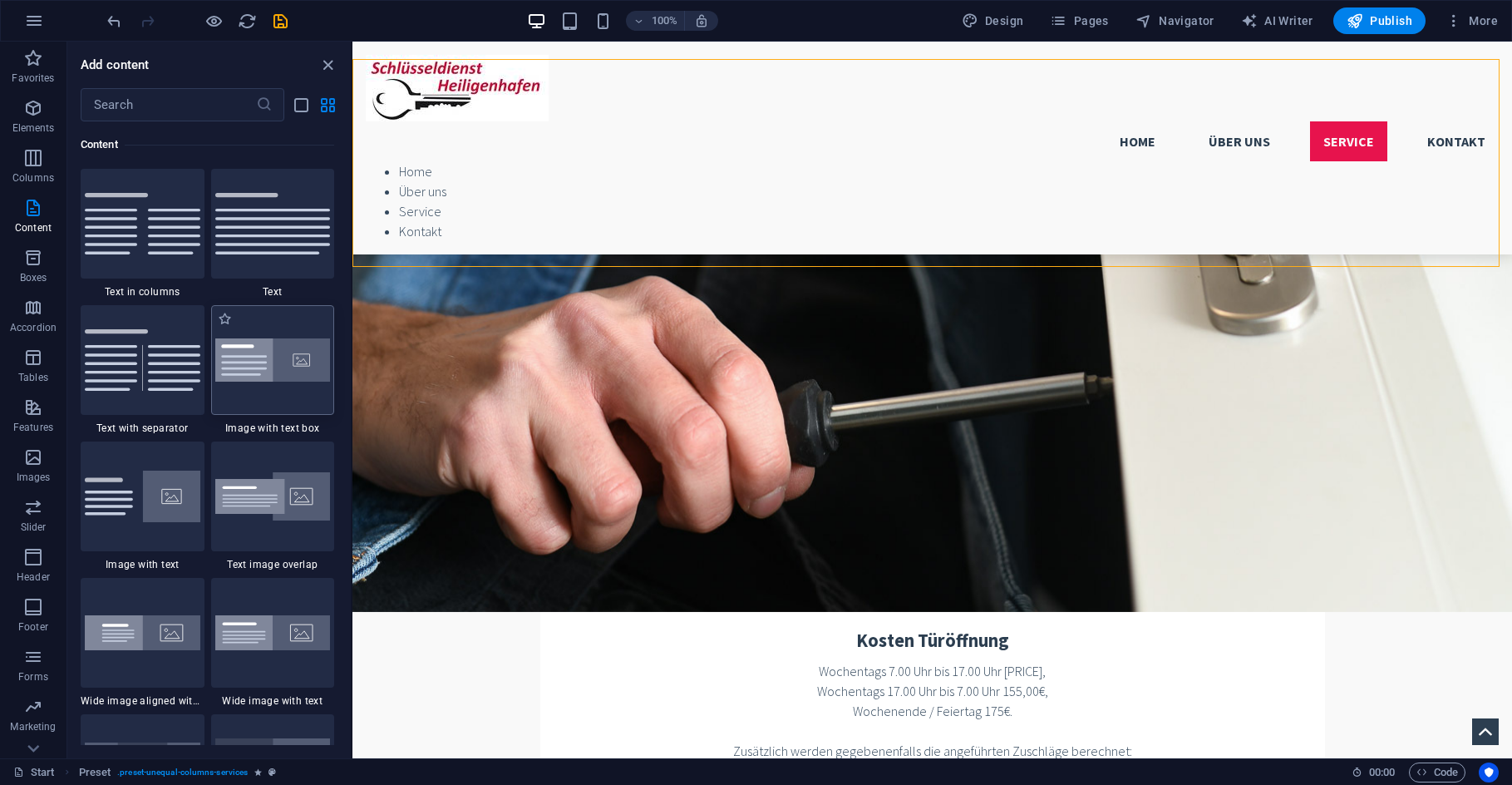 click at bounding box center [273, 360] 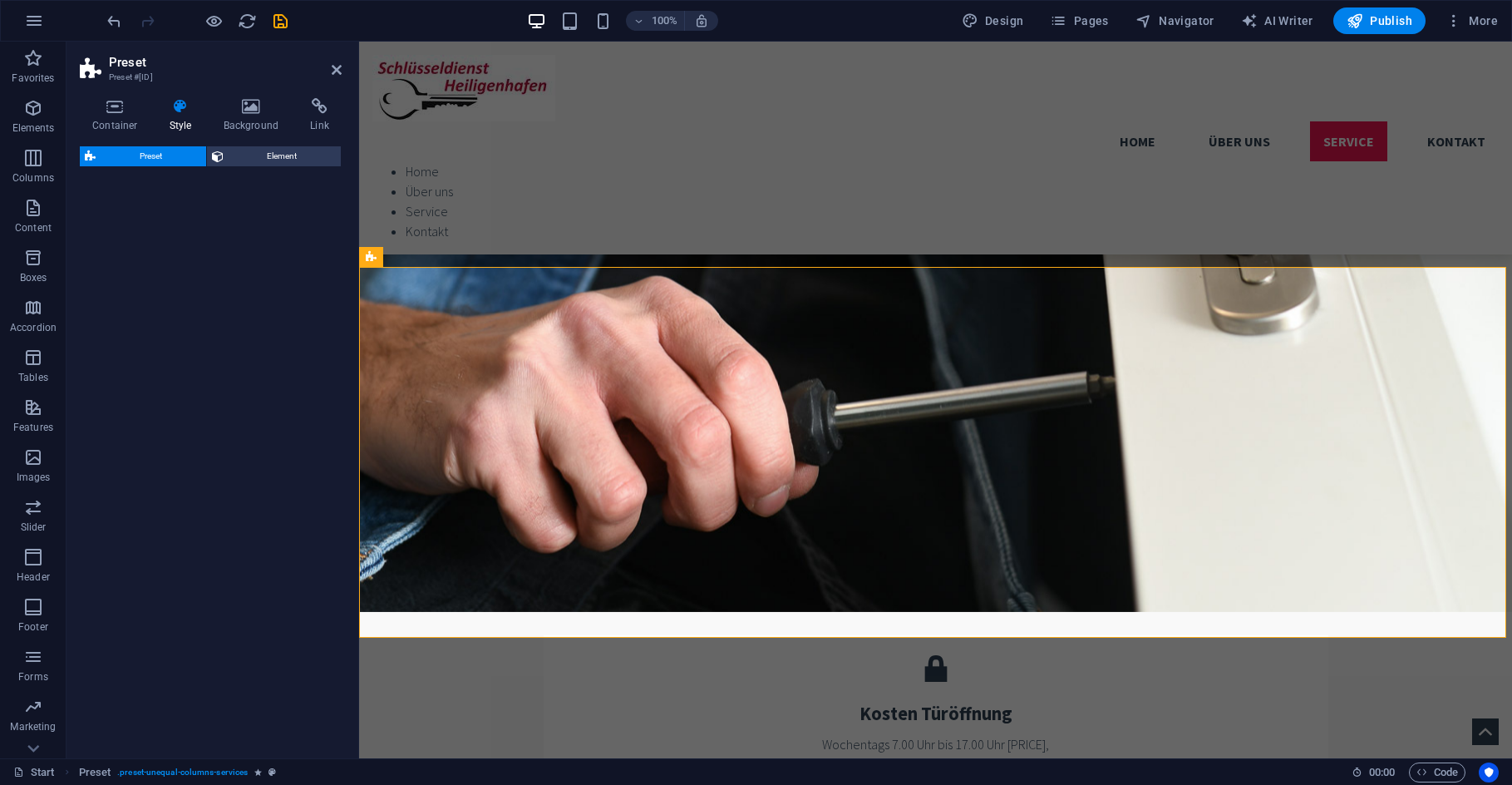 select on "rem" 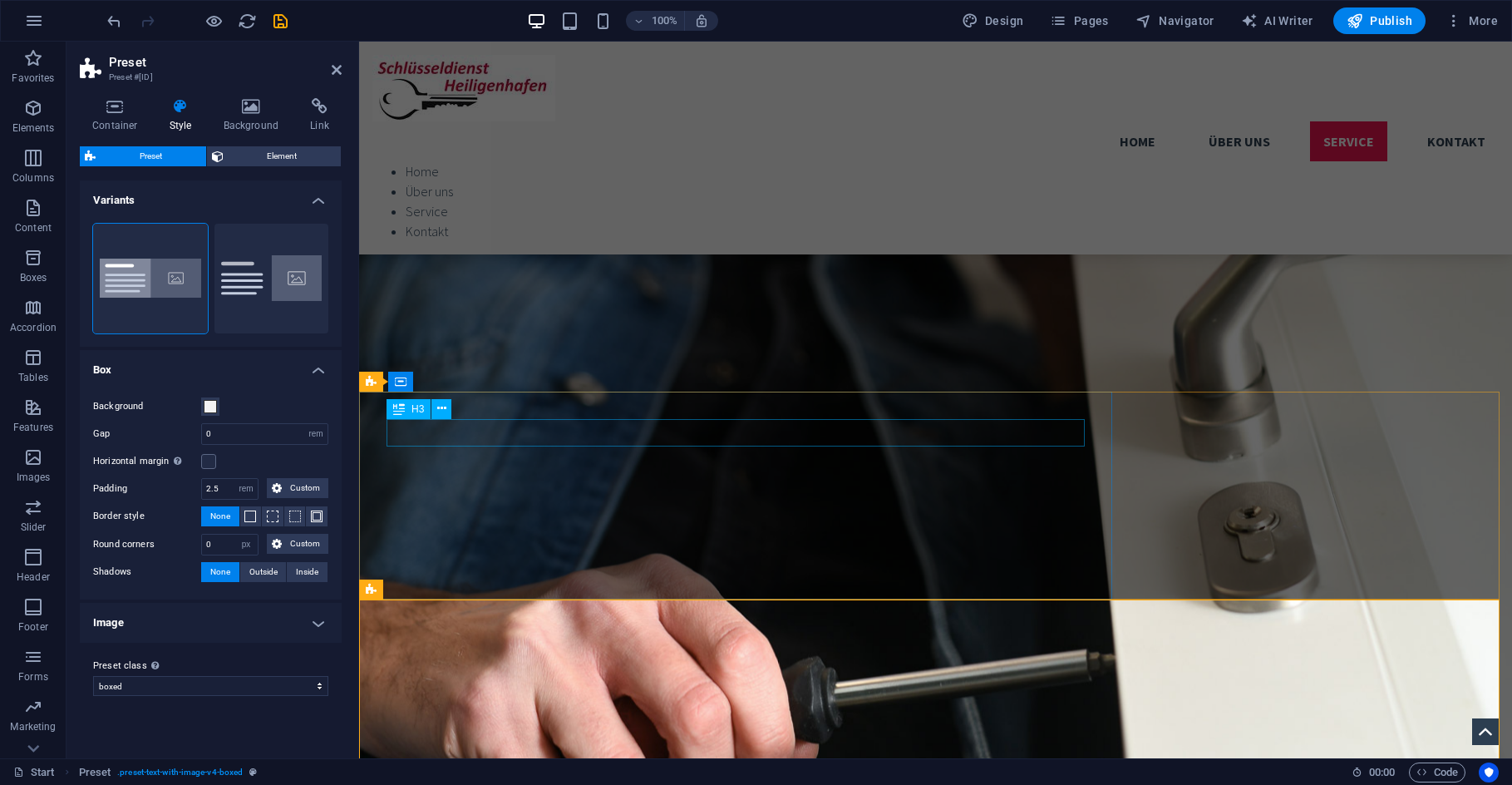 scroll, scrollTop: 2019, scrollLeft: 0, axis: vertical 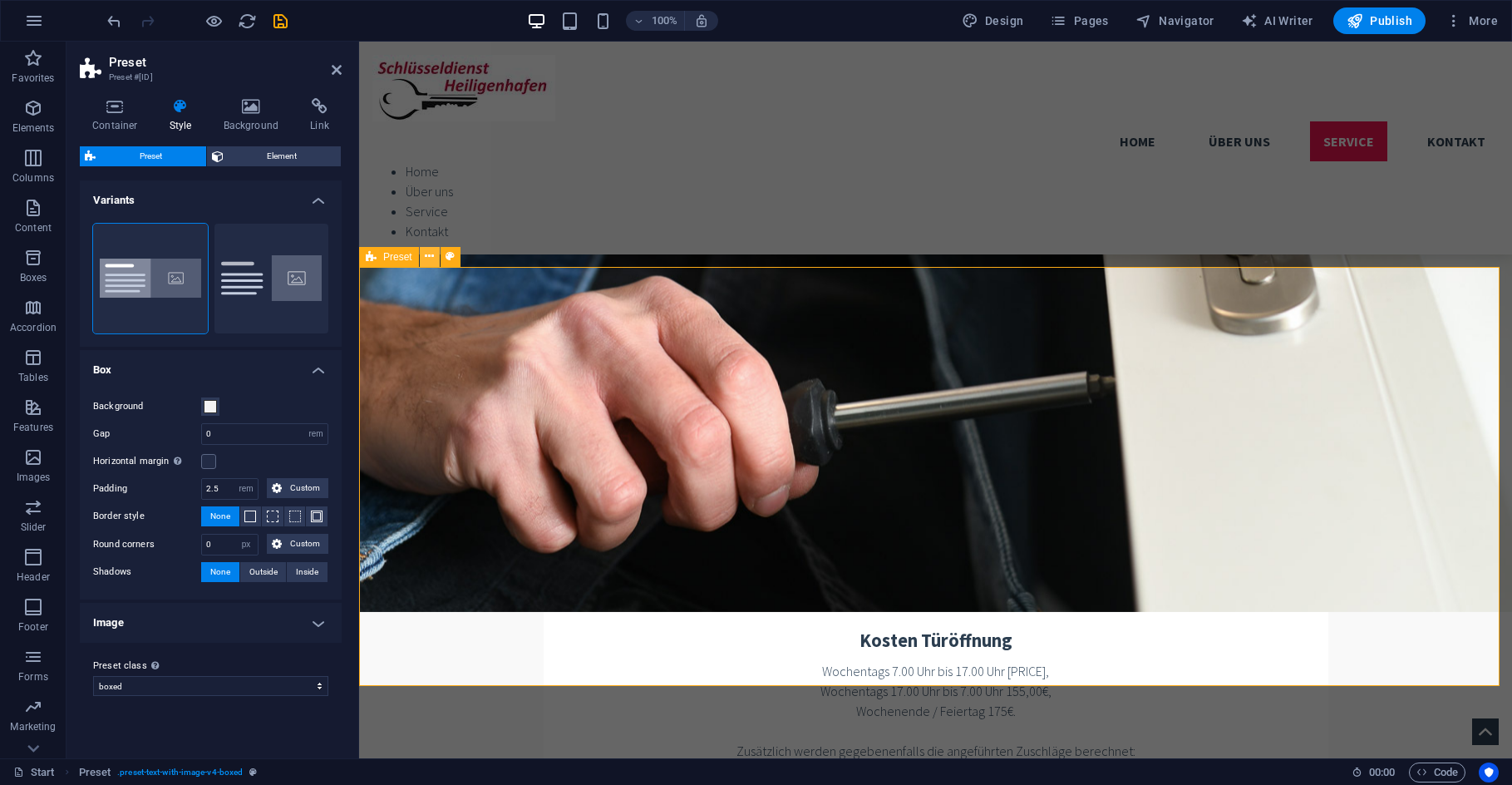 click at bounding box center (430, 257) 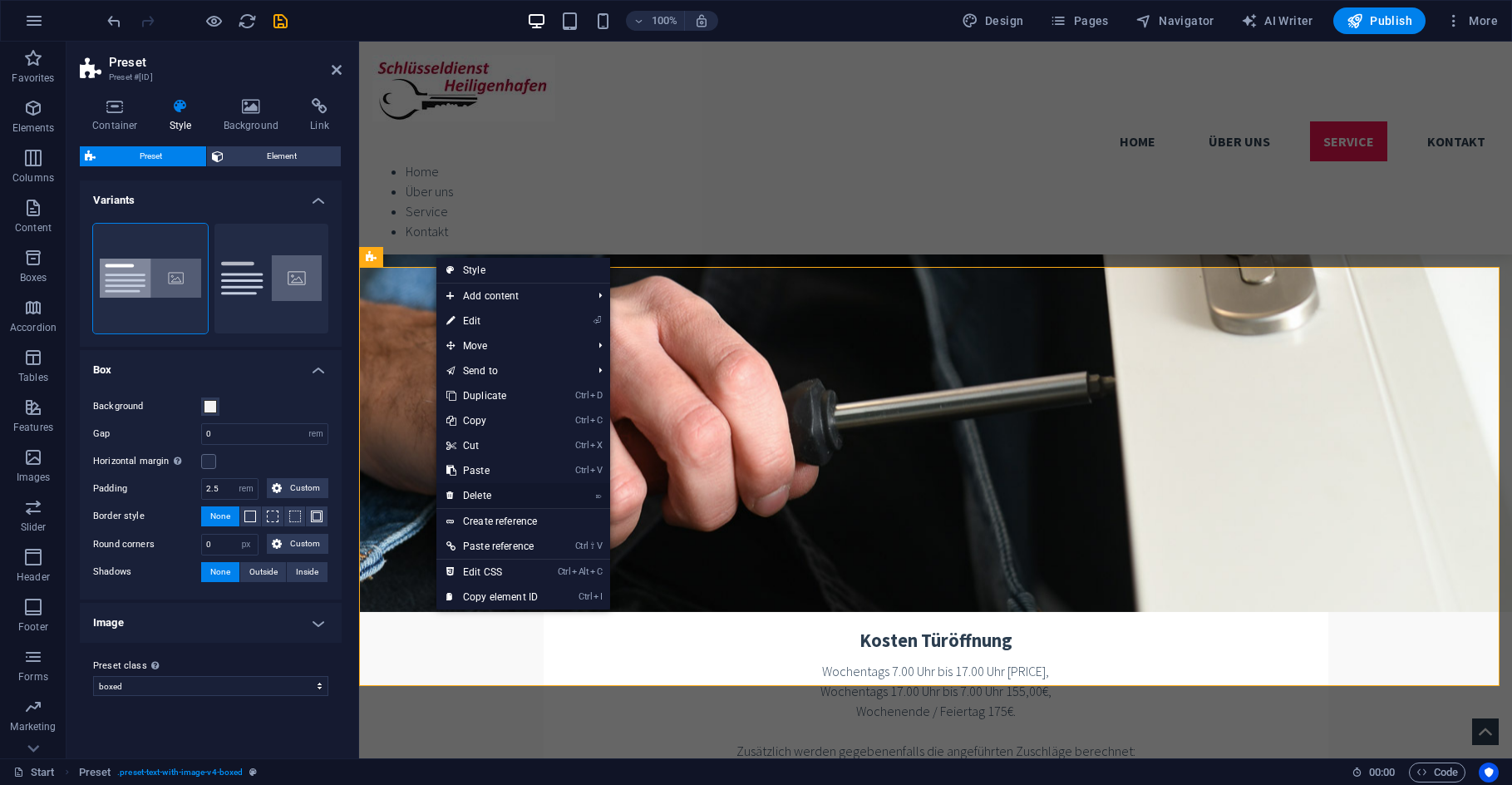 click on "⌦  Delete" at bounding box center (492, 496) 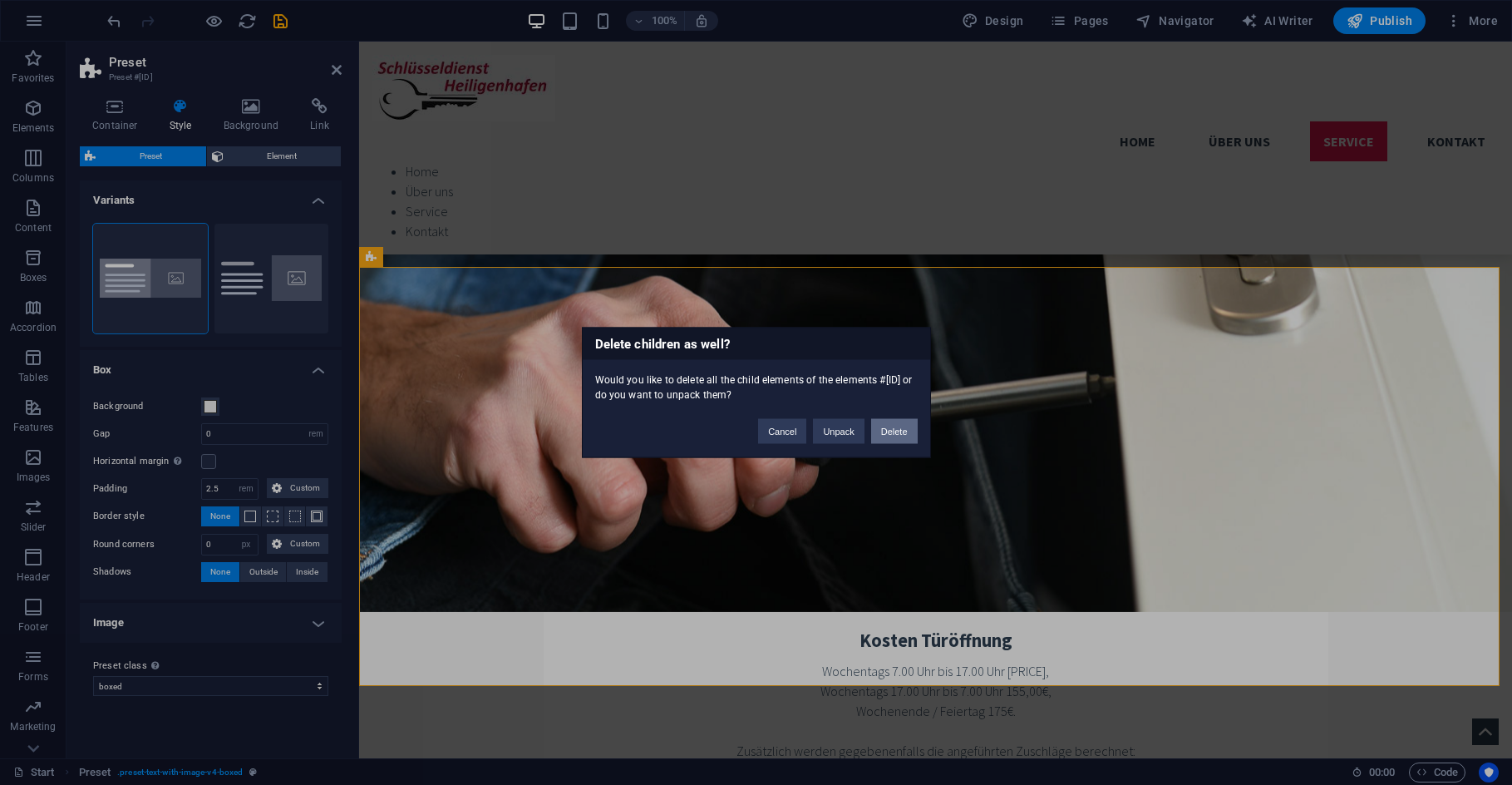 drag, startPoint x: 891, startPoint y: 435, endPoint x: 820, endPoint y: 392, distance: 83.00602 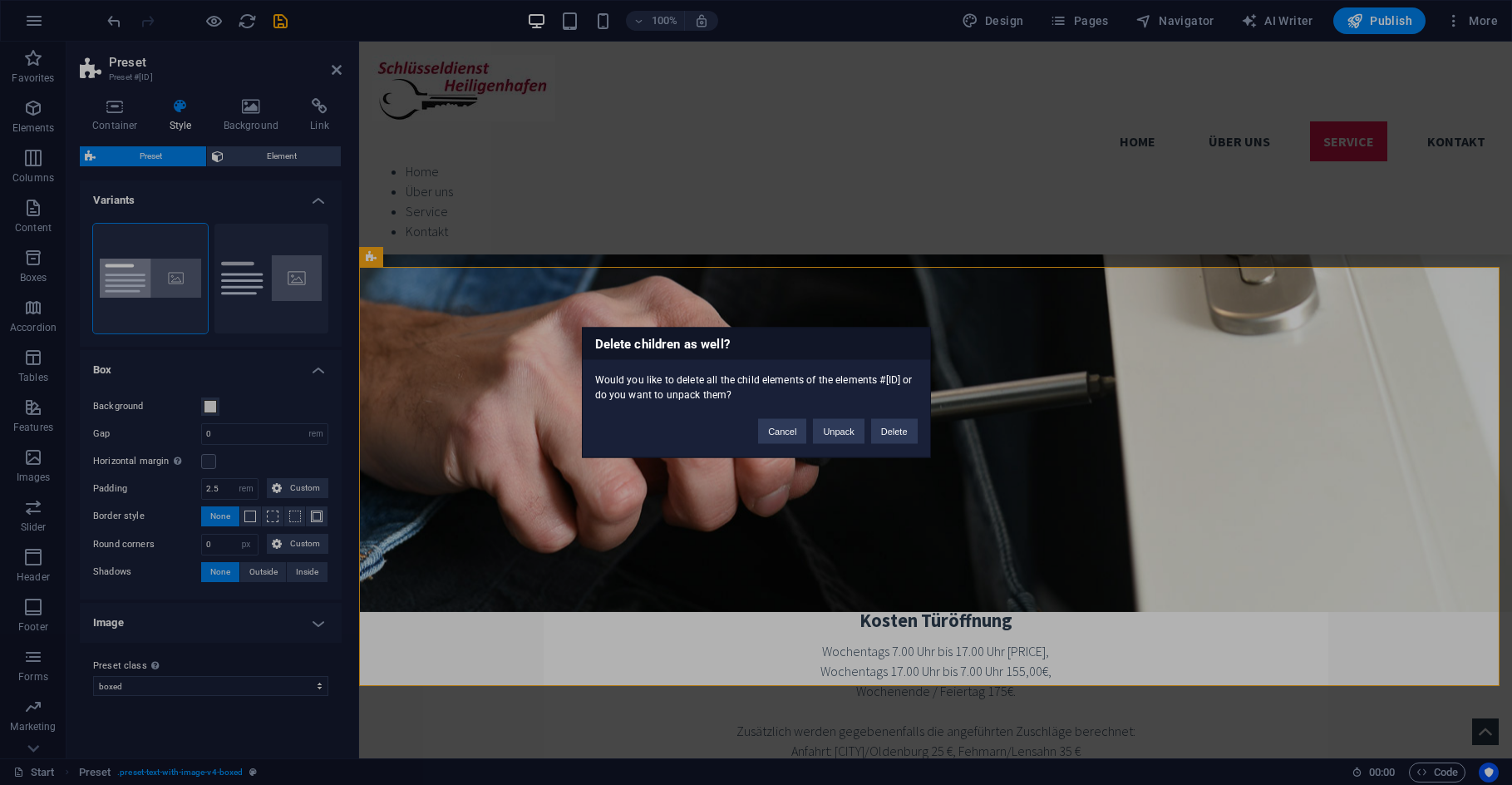 scroll, scrollTop: 1999, scrollLeft: 0, axis: vertical 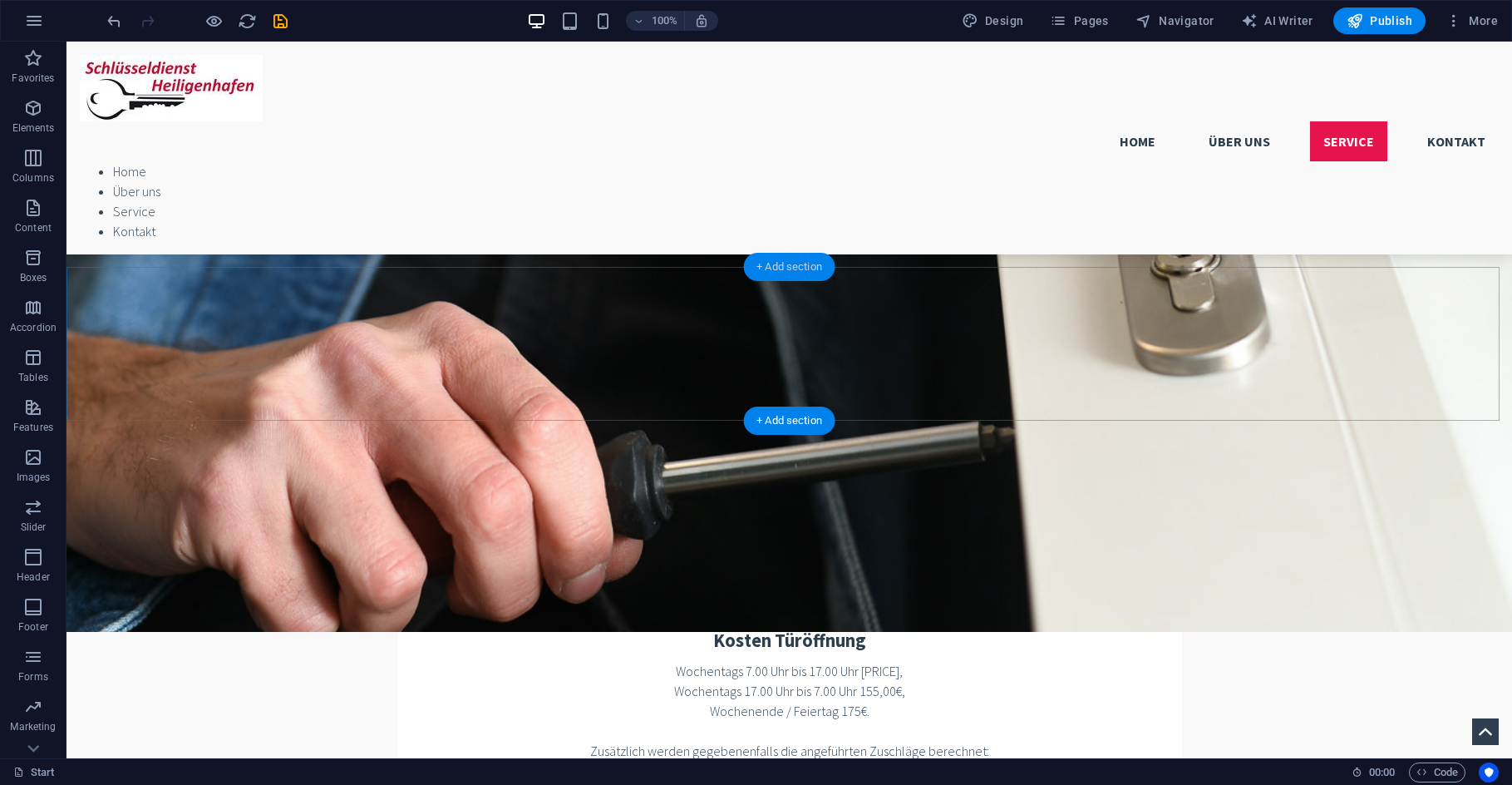 click on "+ Add section" at bounding box center (789, 267) 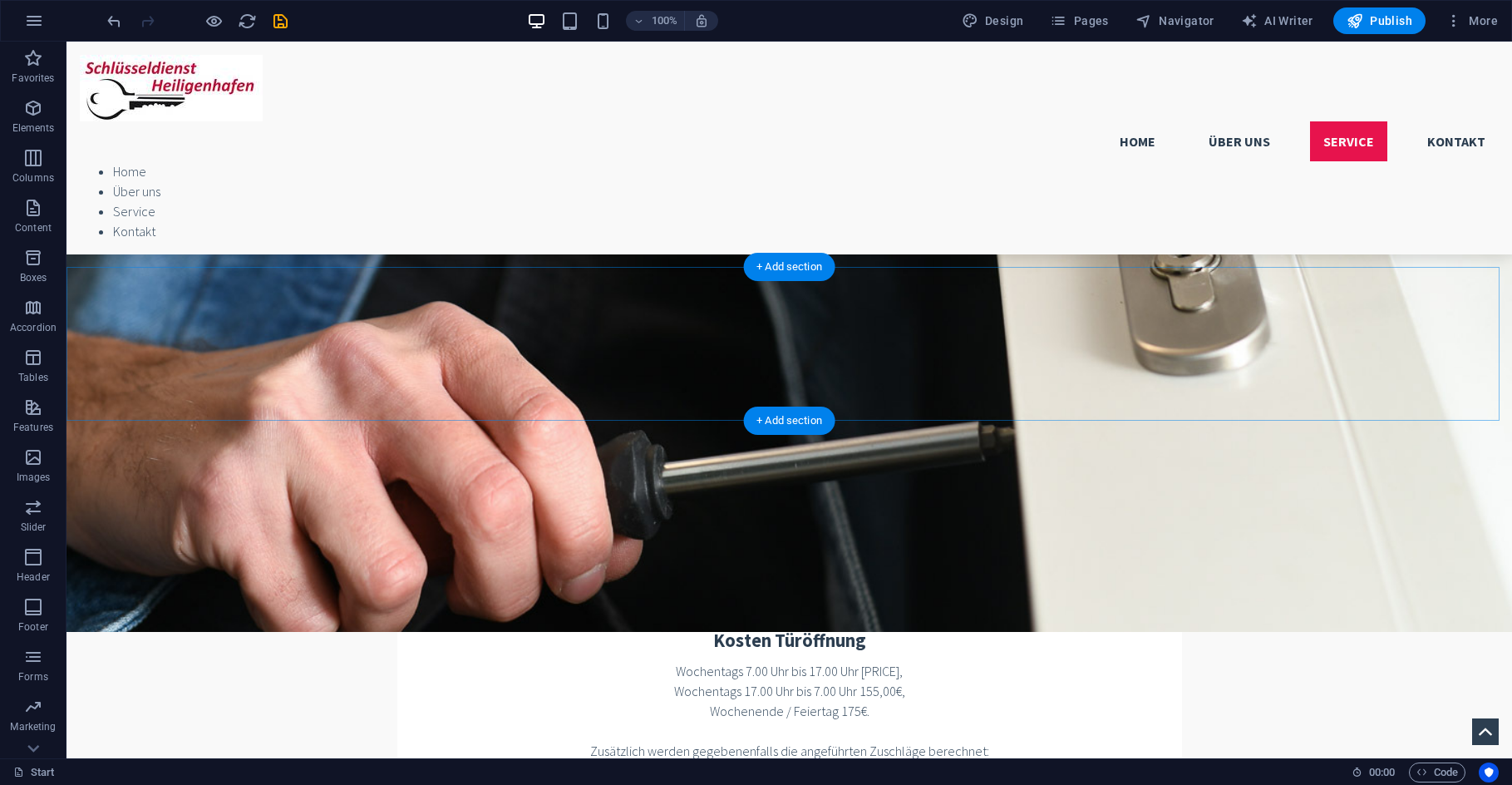 scroll, scrollTop: 2019, scrollLeft: 0, axis: vertical 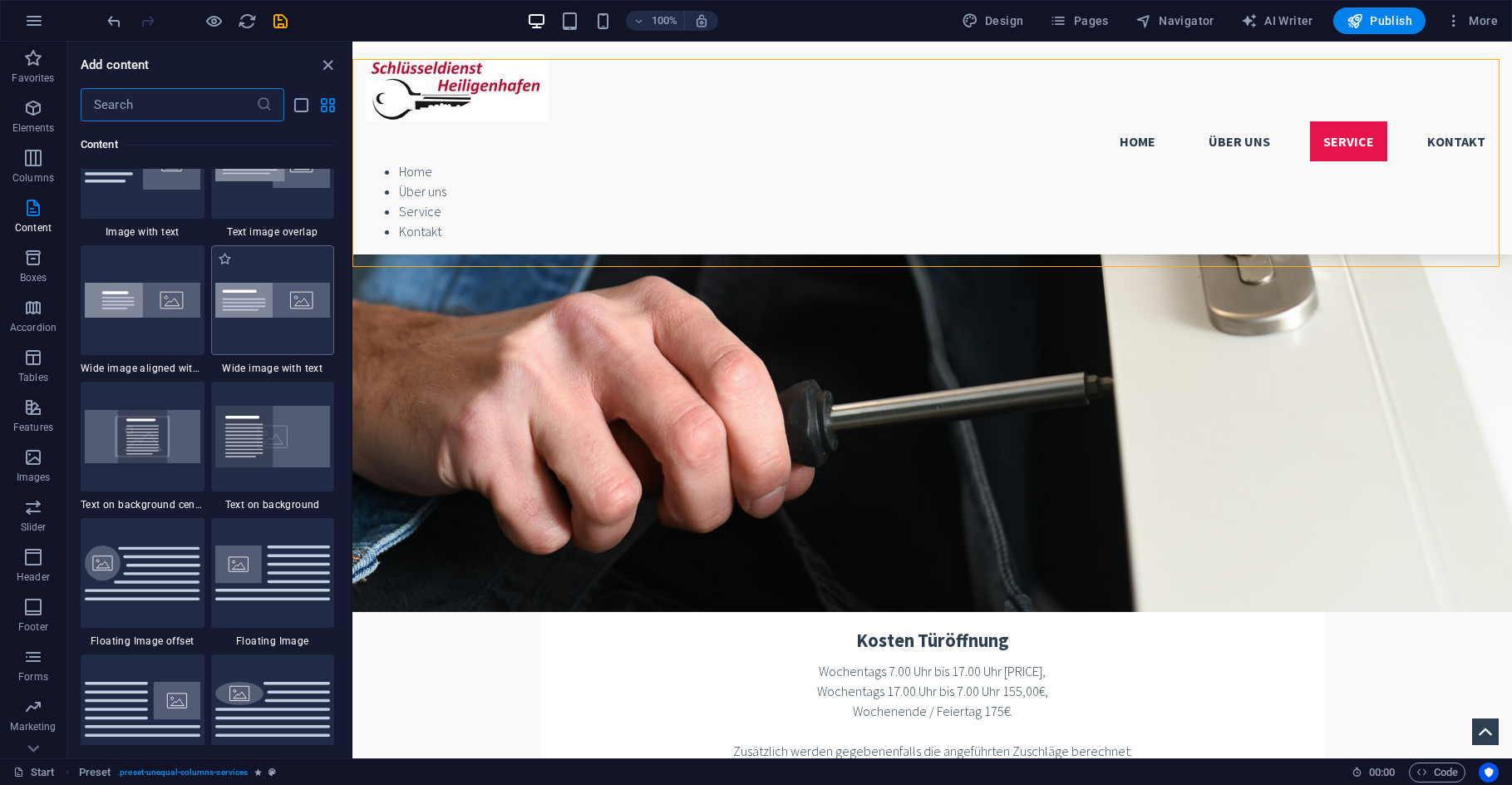click at bounding box center (273, 300) 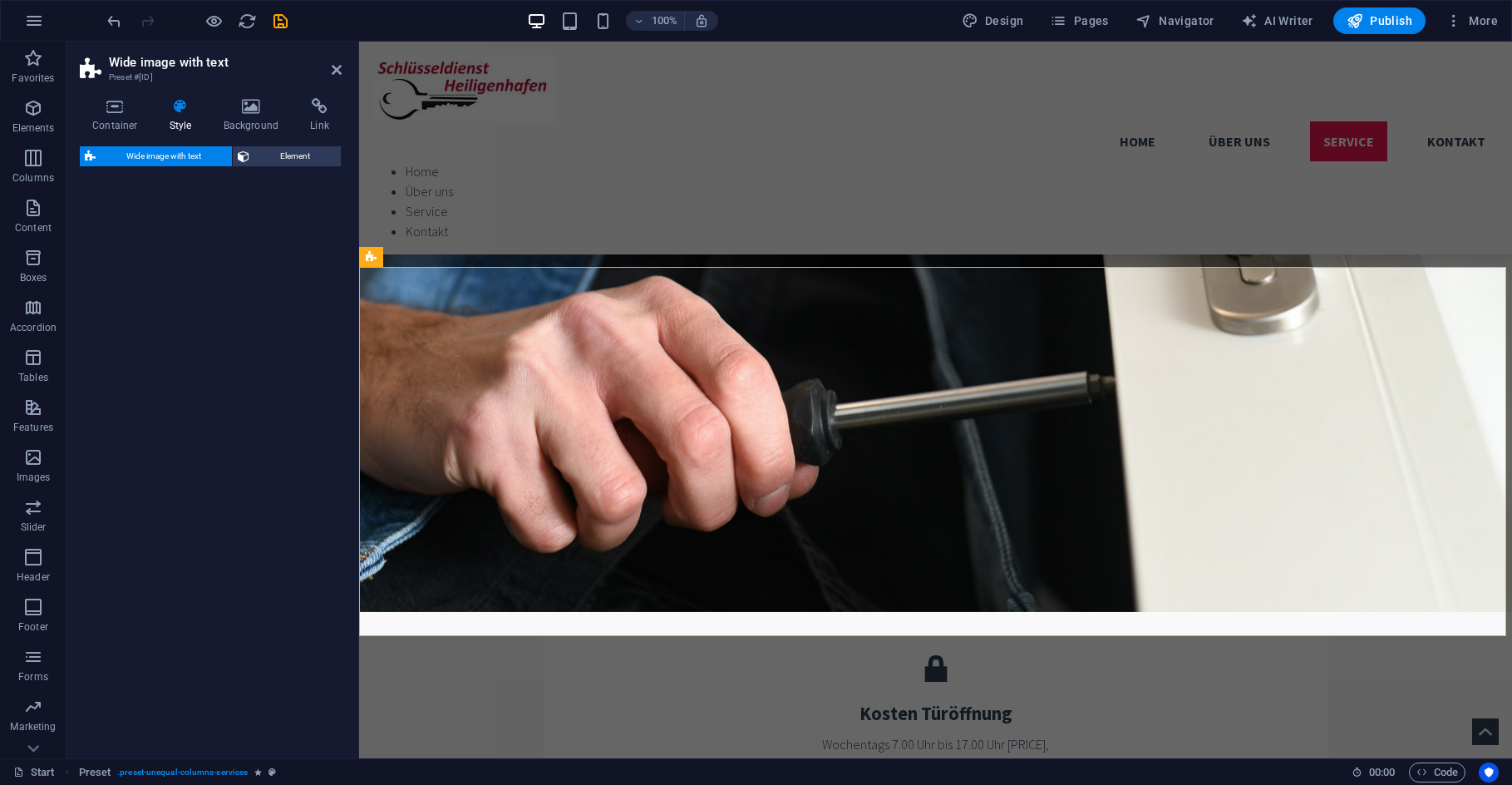 select on "%" 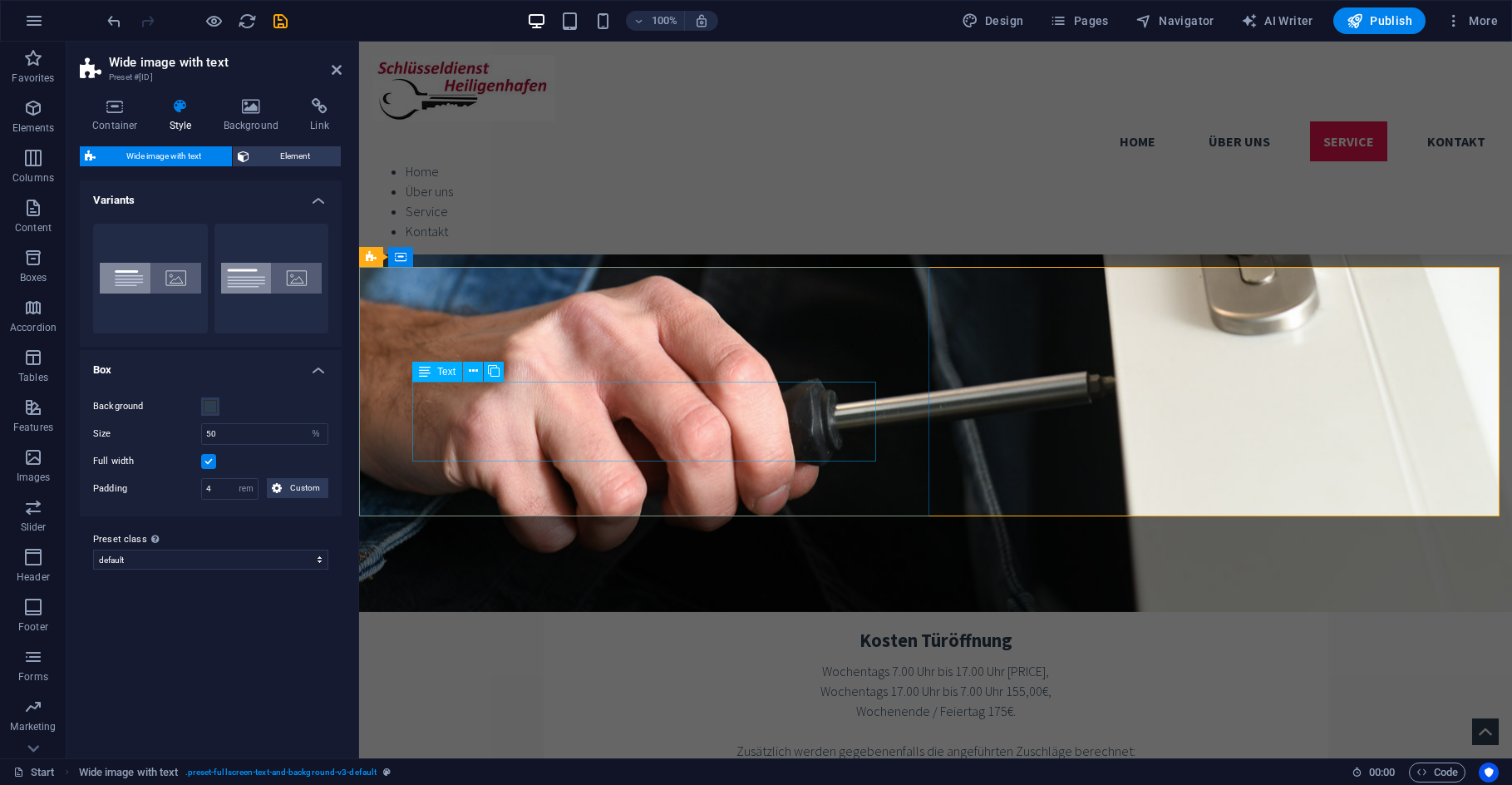 scroll, scrollTop: 1686, scrollLeft: 0, axis: vertical 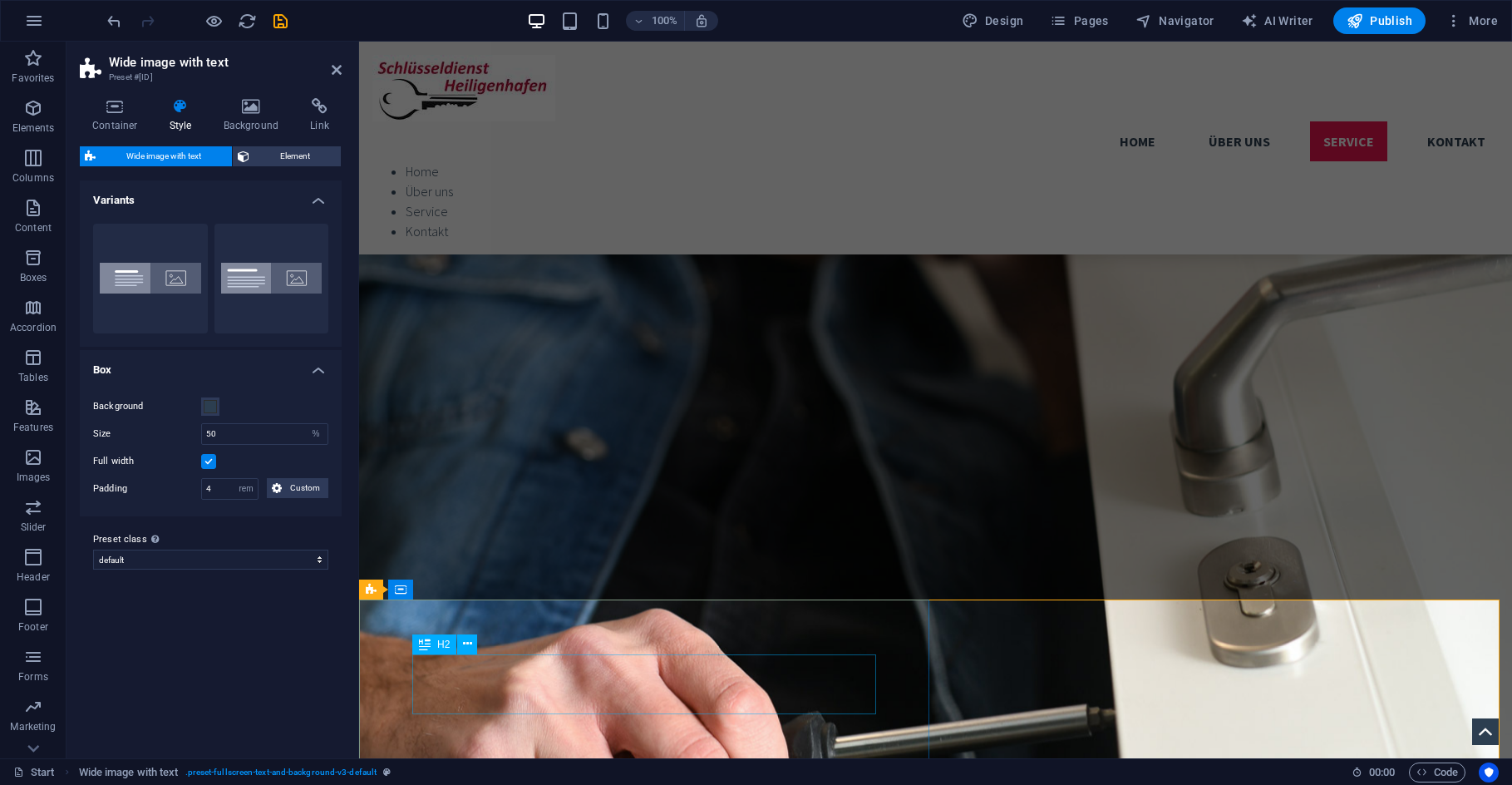 click on "Headline" at bounding box center (936, 2995) 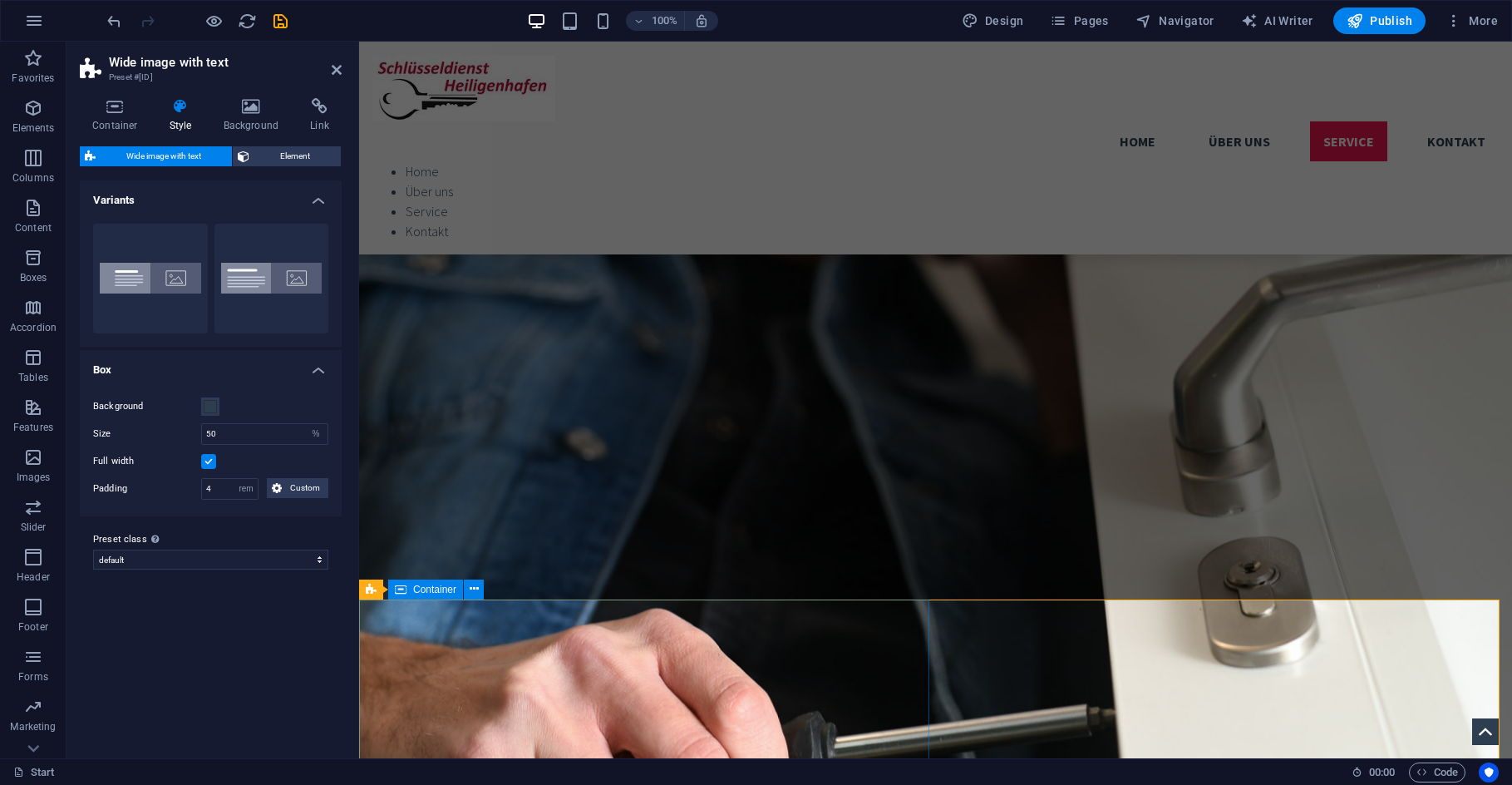 click on "Lorem ipsum dolor sit amet, consectetuer adipiscing elit. Aenean commodo ligula eget dolor. Lorem ipsum dolor sit amet, consectetuer adipiscing elit leget dolor. Lorem ipsum dolor sit amet, consectetuer adipiscing elit. Aenean commodo ligula eget dolor. Lorem ipsum dolor sit amet, consectetuer adipiscing elit dolor." at bounding box center (935, 2995) 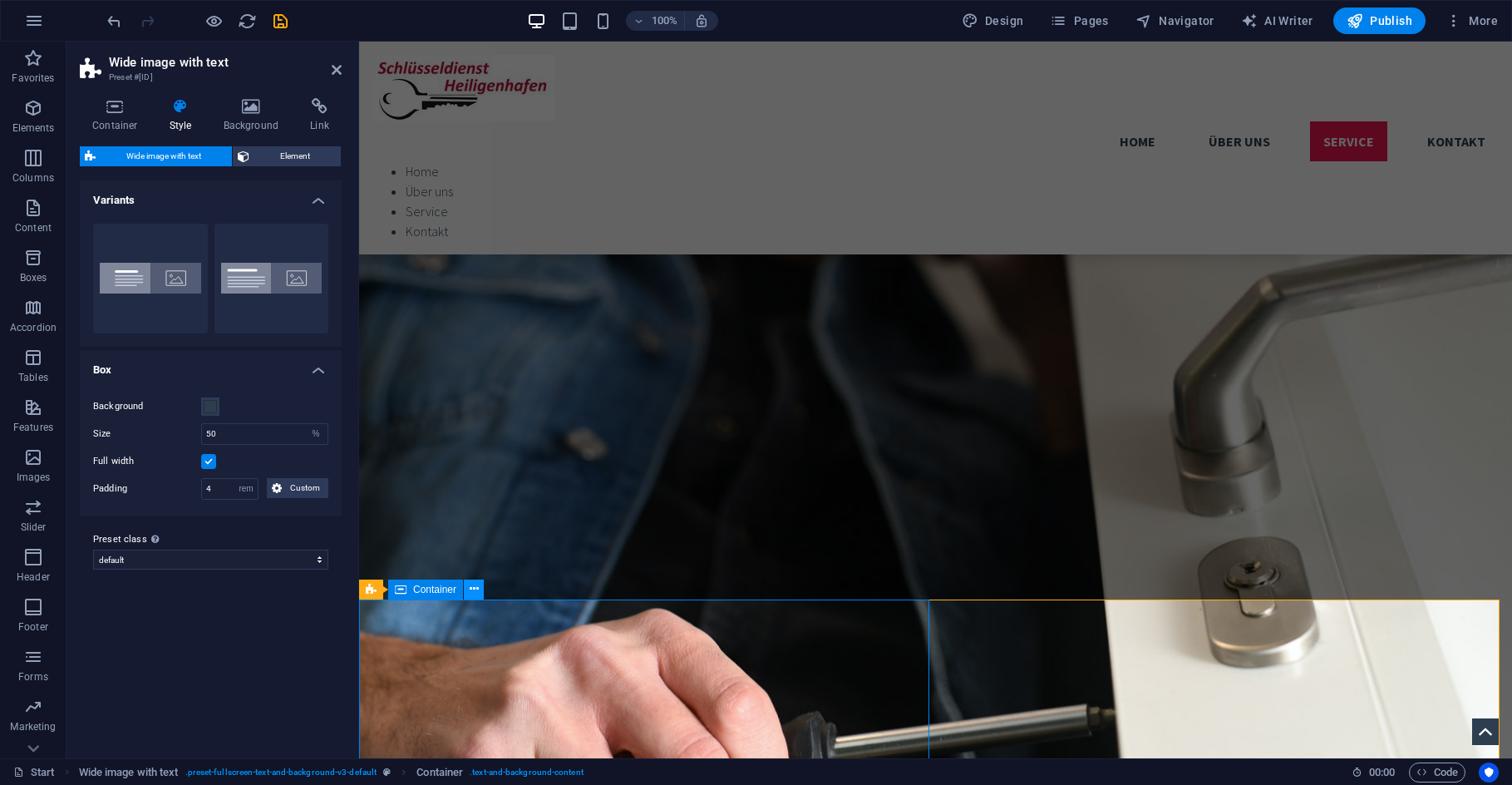 click at bounding box center (474, 589) 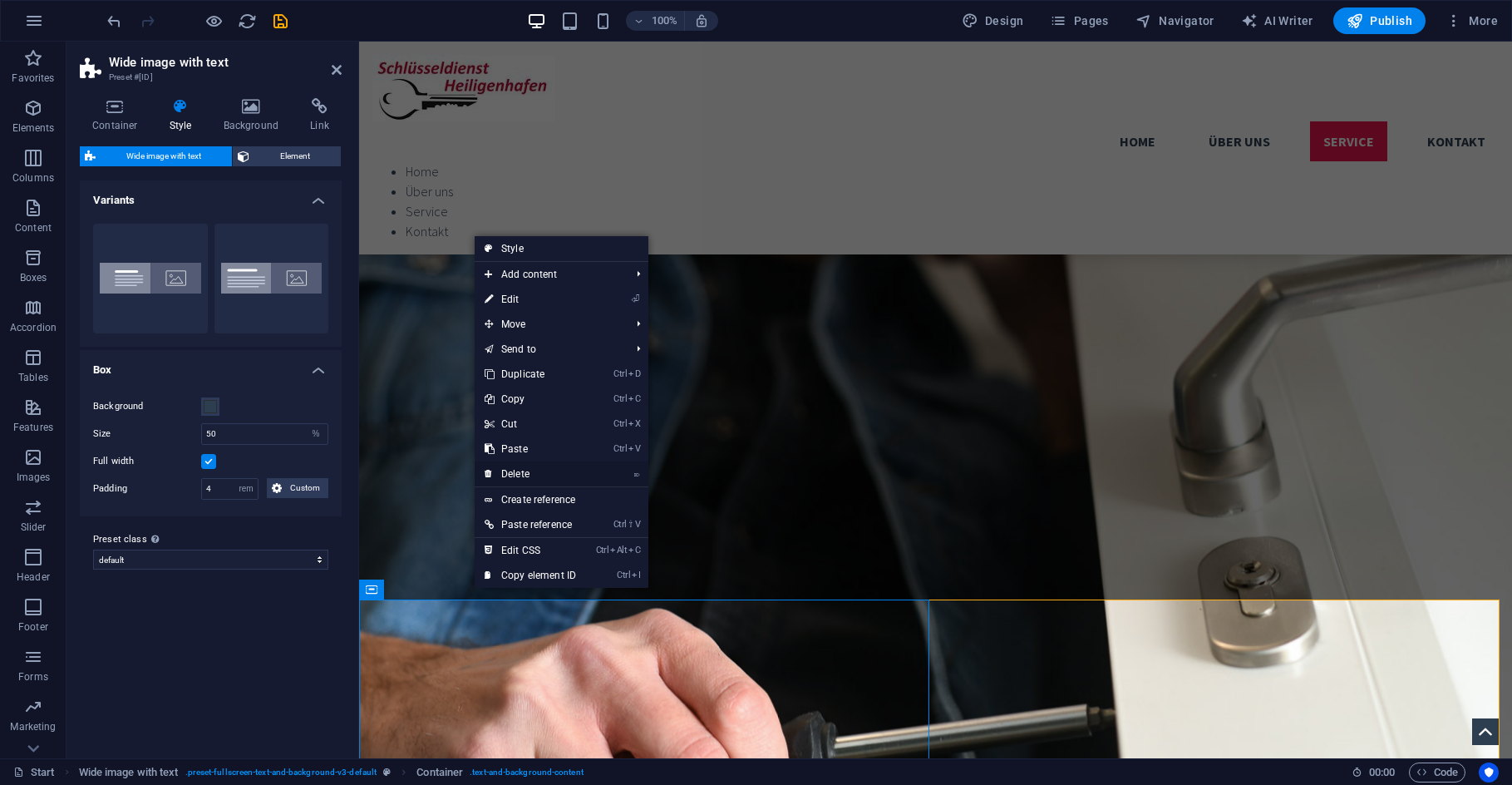 click on "⌦  Delete" at bounding box center [530, 474] 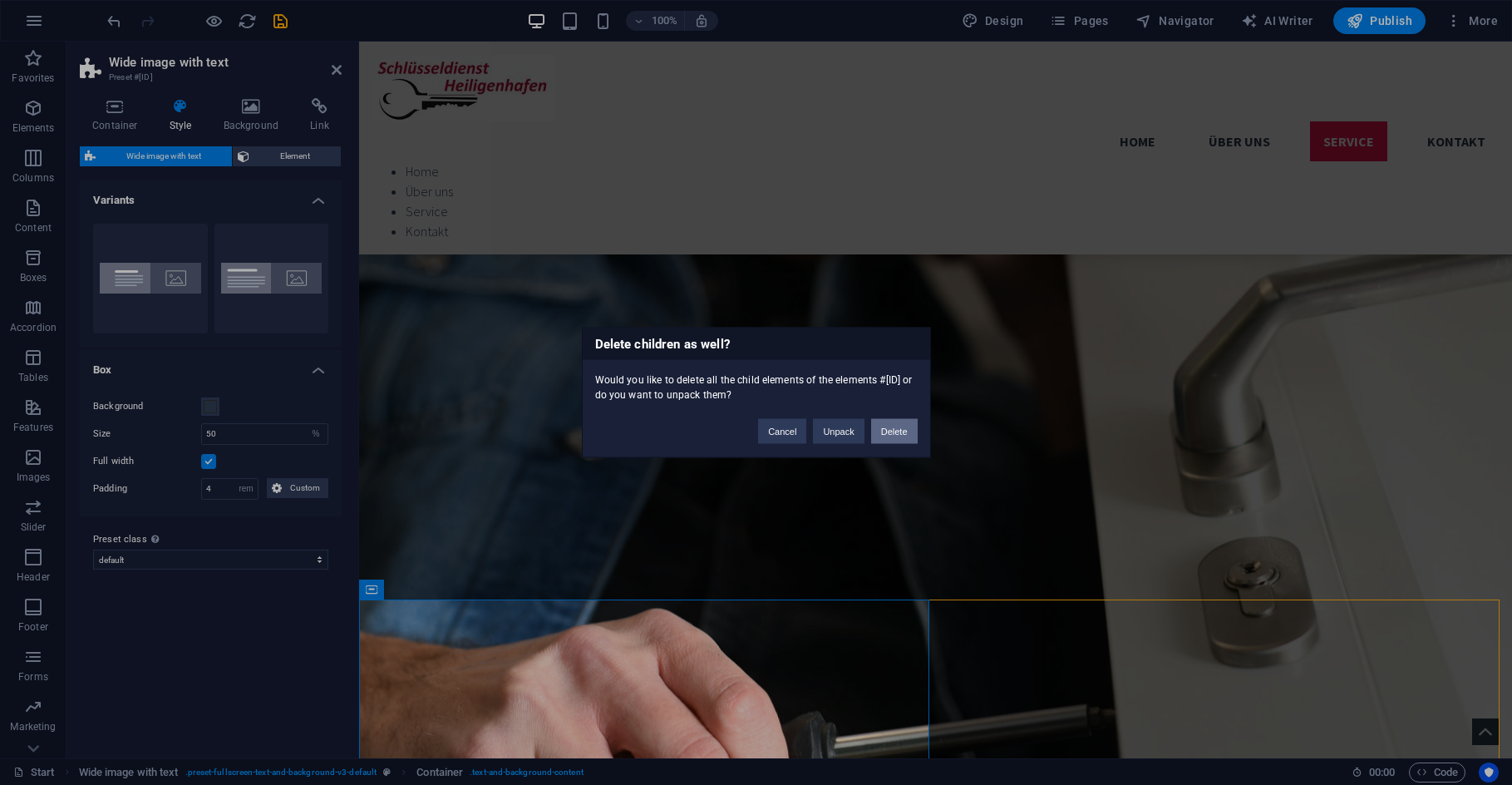 click on "Delete" at bounding box center [894, 432] 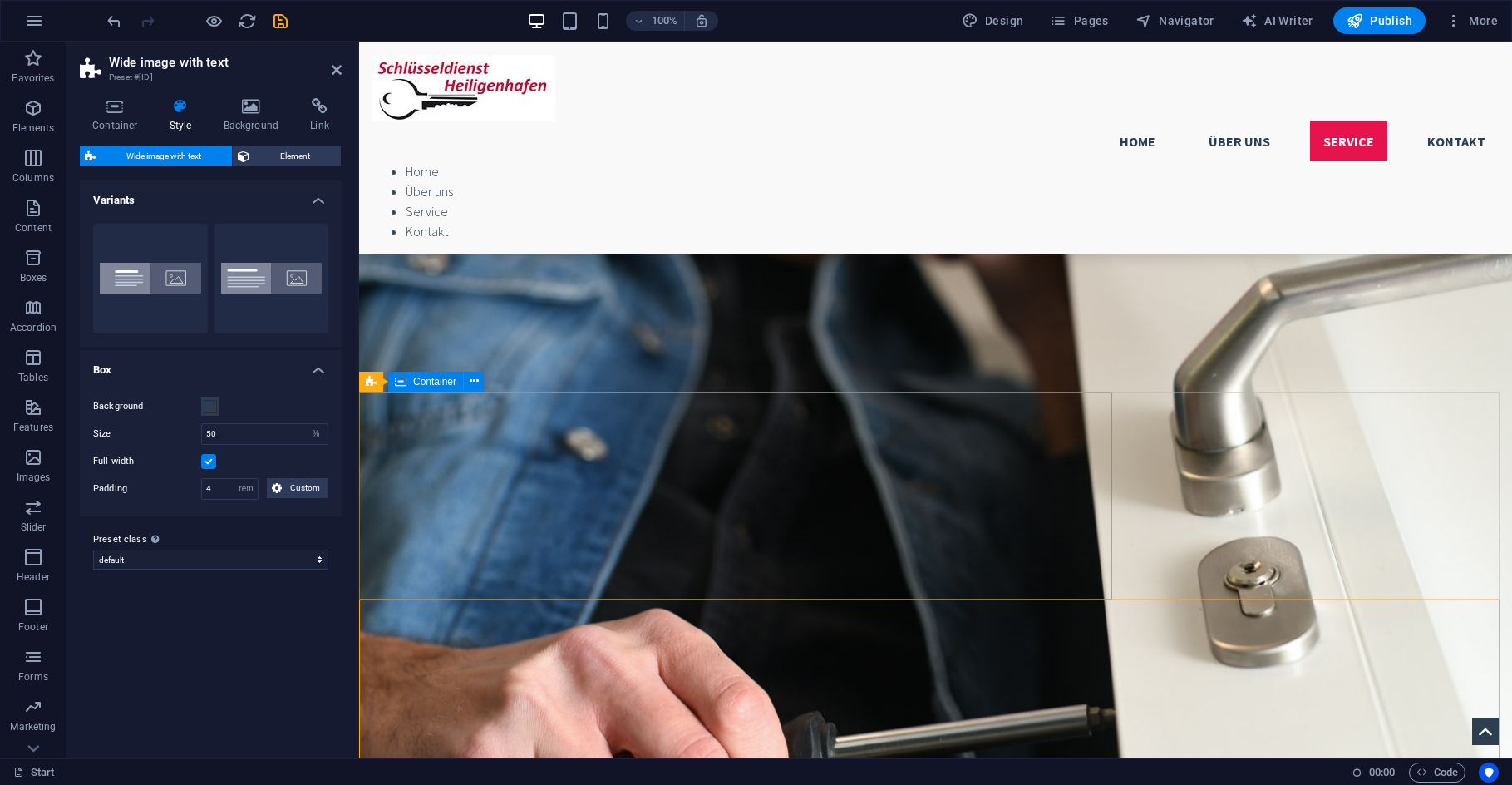 click on "[WORD] [WORD] Ihr Schlüssel ist im Schloss abgebrochen? Keine Panik. Bitte versuchen Sie es nicht mit Tipps aus dem Internet! Auf keinen Fall irgendetwas mit Kleber oder ähnlichem versuchen. Im Normalfall ist der Restschlüssel mit Spezialwerkzeug zerstörungsfrei zu entfernen." at bounding box center (935, 2518) 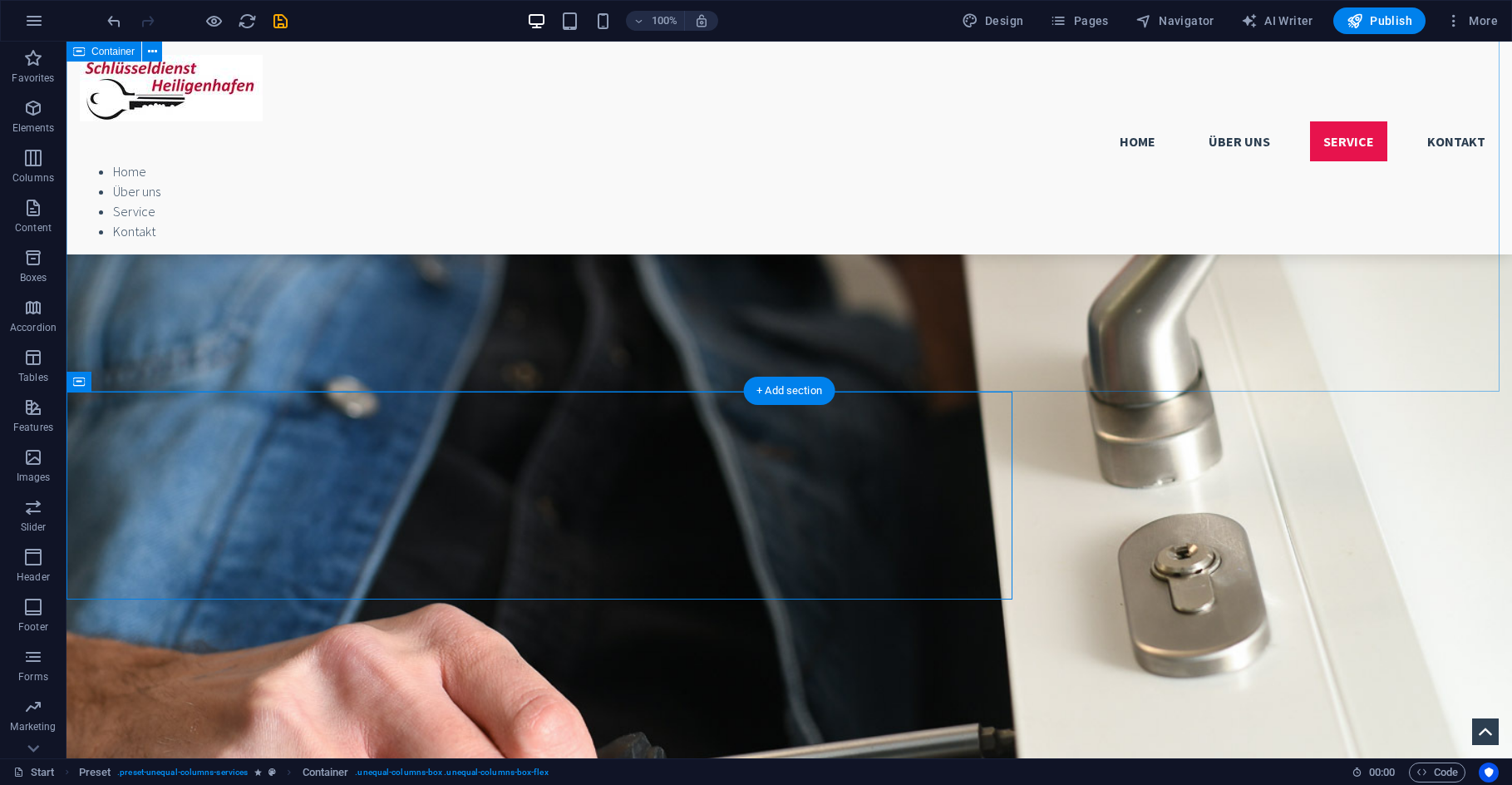 scroll, scrollTop: 1666, scrollLeft: 0, axis: vertical 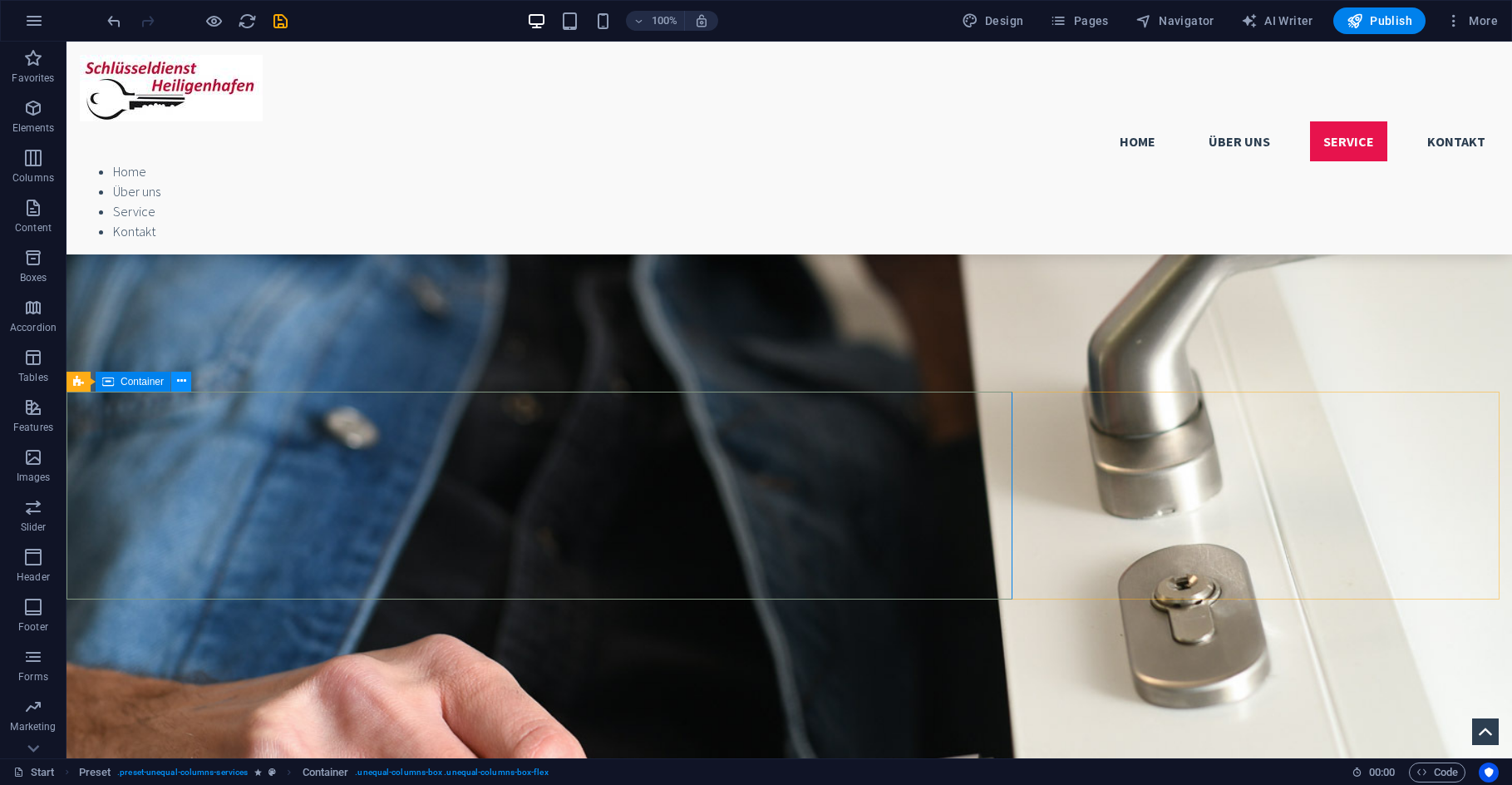 click at bounding box center (181, 381) 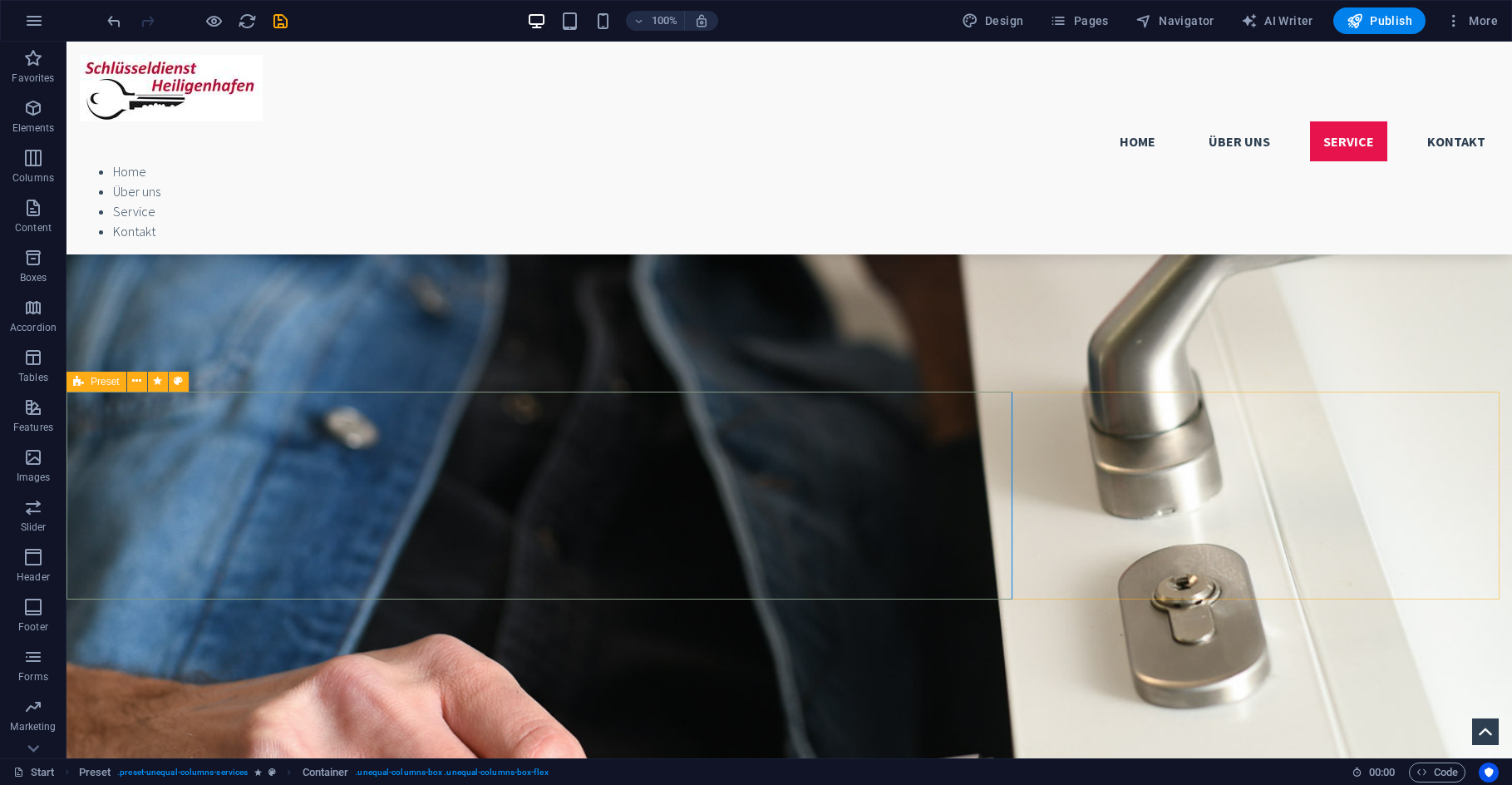 click on "Preset" at bounding box center (105, 382) 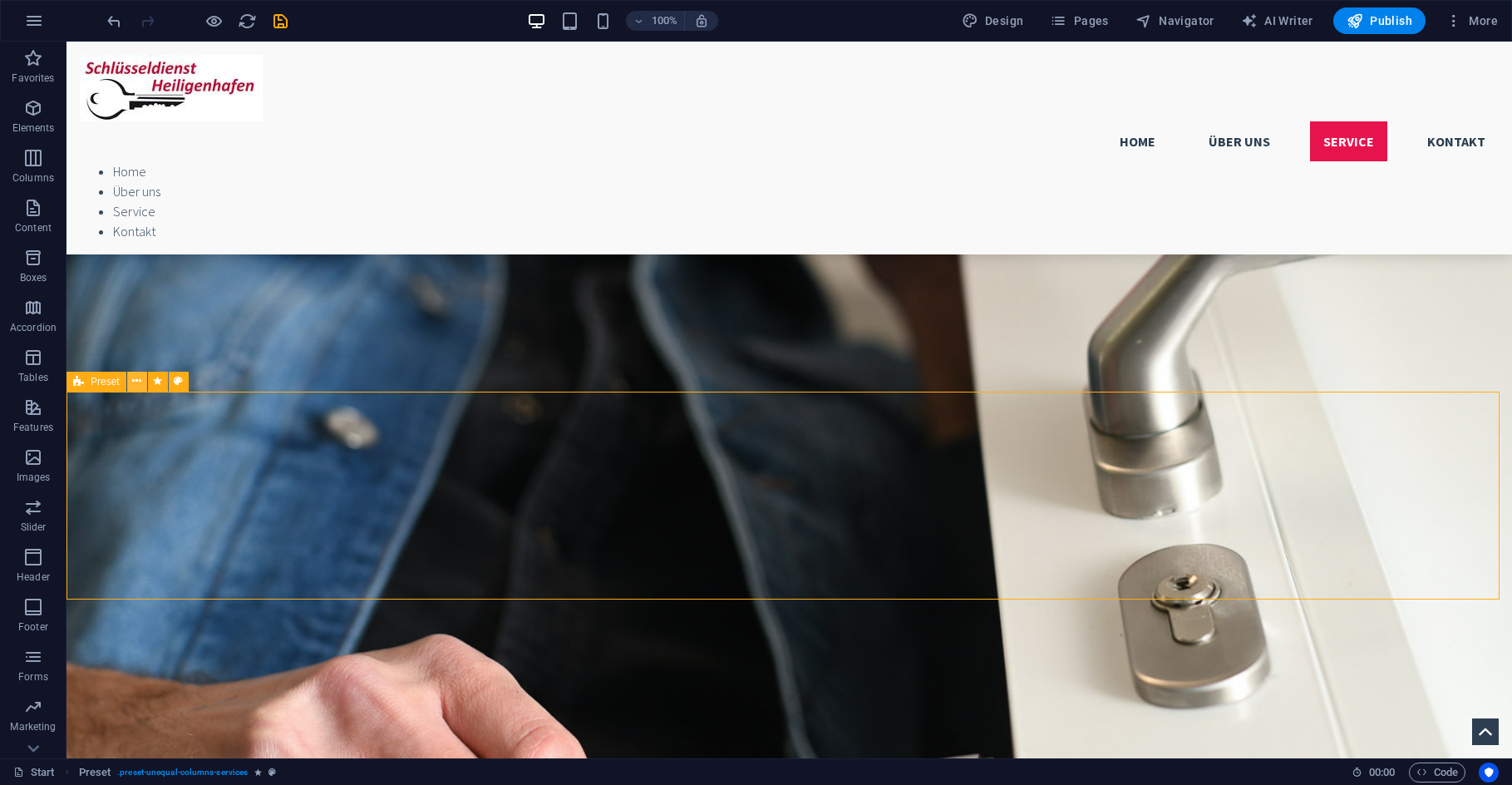 click at bounding box center [136, 381] 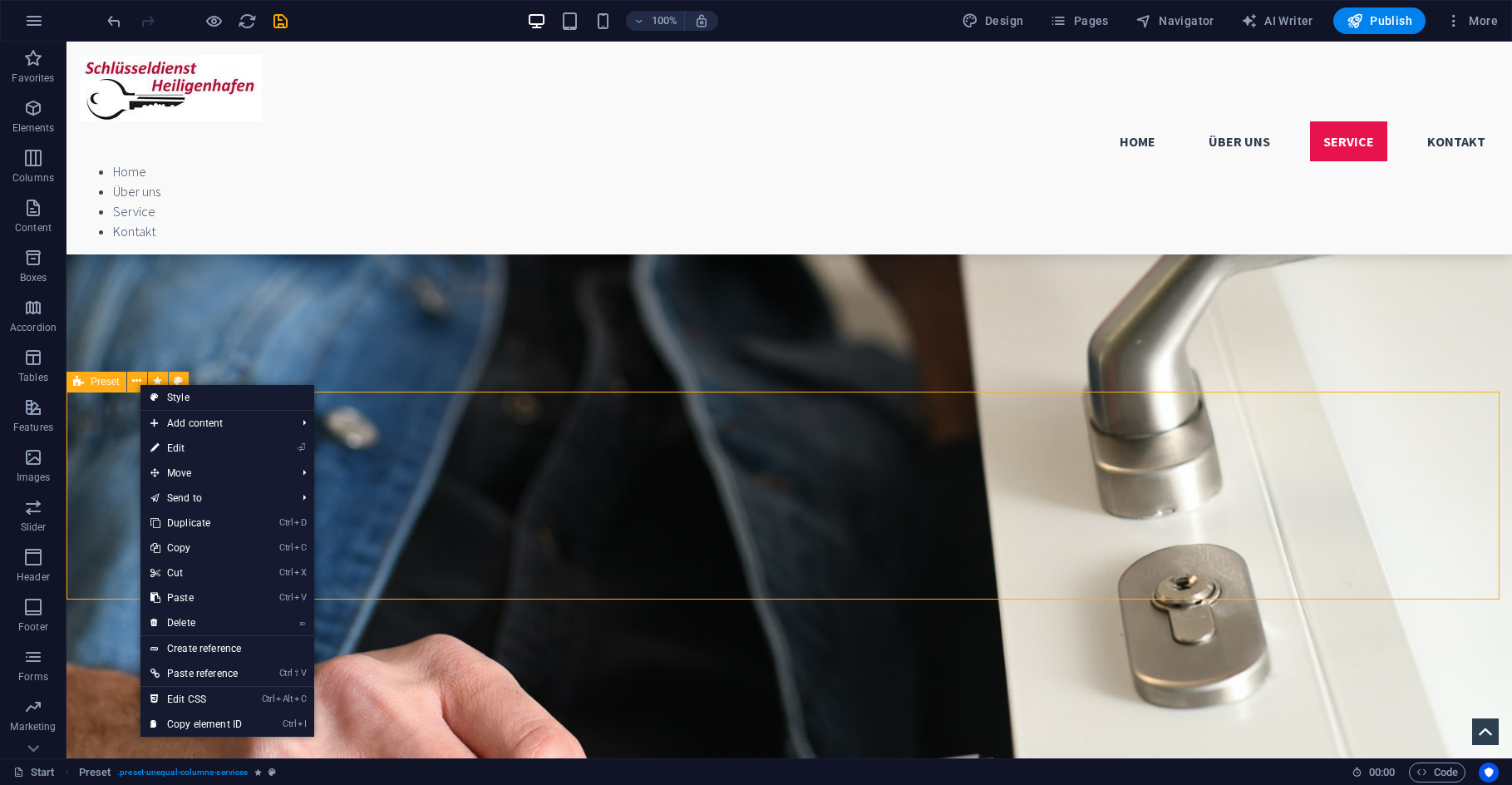 click at bounding box center [78, 382] 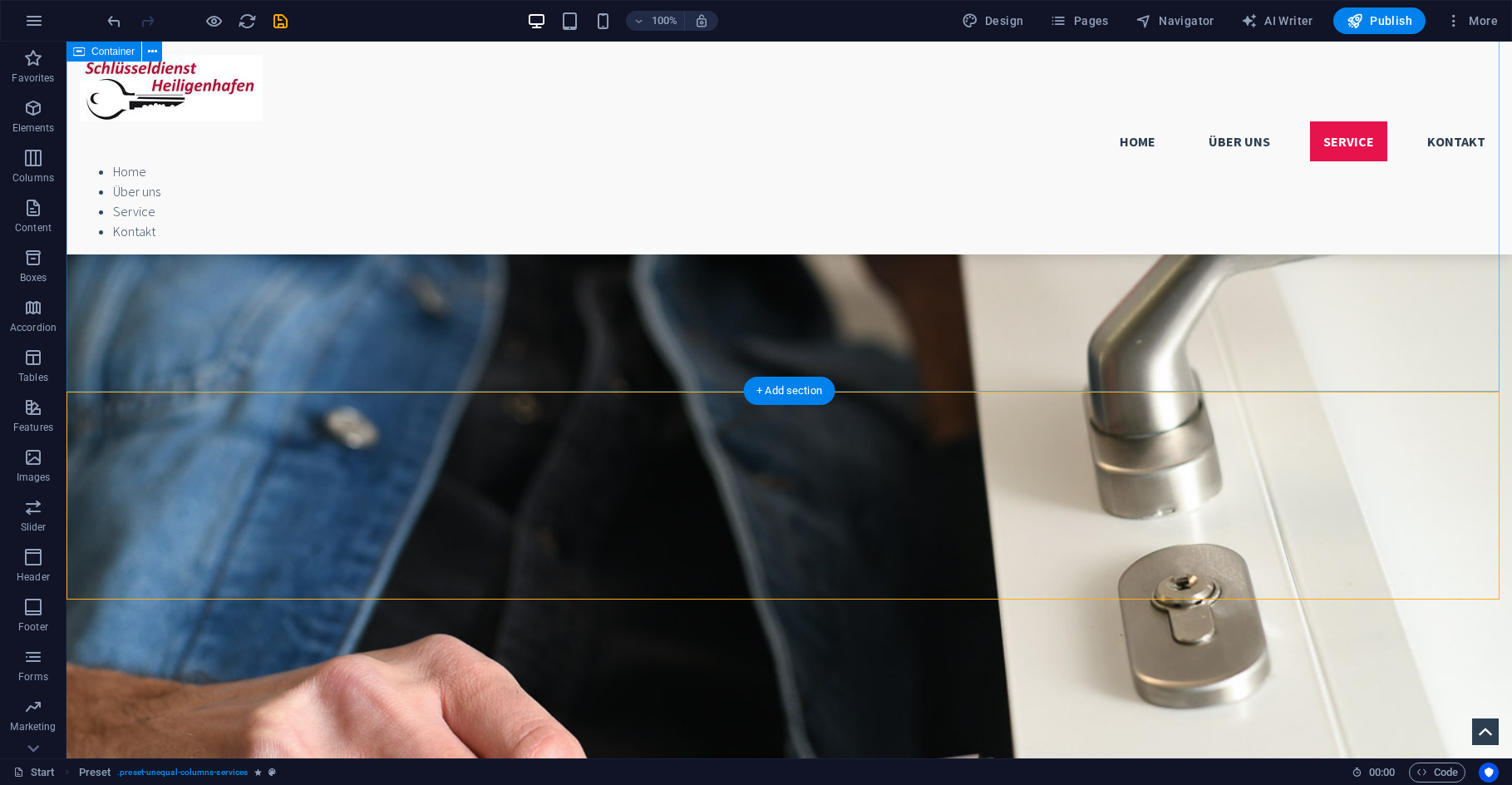click on "Services
Kosten Türöffnung Wochentags 7.00 Uhr bis 17.00 Uhr 120€,  Wochentags 17.00 Uhr bis 7.00 Uhr 155,00€,  Wochenende / Feiertag 175€. Zusätzlich werden gegebenenfalls die angeführten Zuschläge berechnet:  Anfahrt: Großenbrode/Oldenburg 25 €, Fehmarn/Lensahn 35 € Alle zusätzlichen Arbeiten werden in Einheiten zu 30 Minuten abgerechnet (1 Einheit = 30 Euro).  Die Mindestabnahme beträgt eine Einheit. Beim Notdienst ist grundsätzlich Barzahlung erforderlich.  More Details
Defektes Schloss Leider gehen Einsteckschlösser und Mehrfachverriegelungen auch plötzlich kaputt. Ich habe alle gängigen Ersatzteile mit und kann Ihnen vor Ort helfen. Sollte ein Aufbohren des Schutzbeschlag erforderlich sein, berechne ich 80 Euro Aufpreis. More Details
Warnung! Sollten Sie mich nicht erreichen, seien Sie bitte aufmerksam bei der Wahl eines anderen Schlüsseldienstes. Befolgen Sie bitte folgende Ratschläge:" at bounding box center [789, 1599] 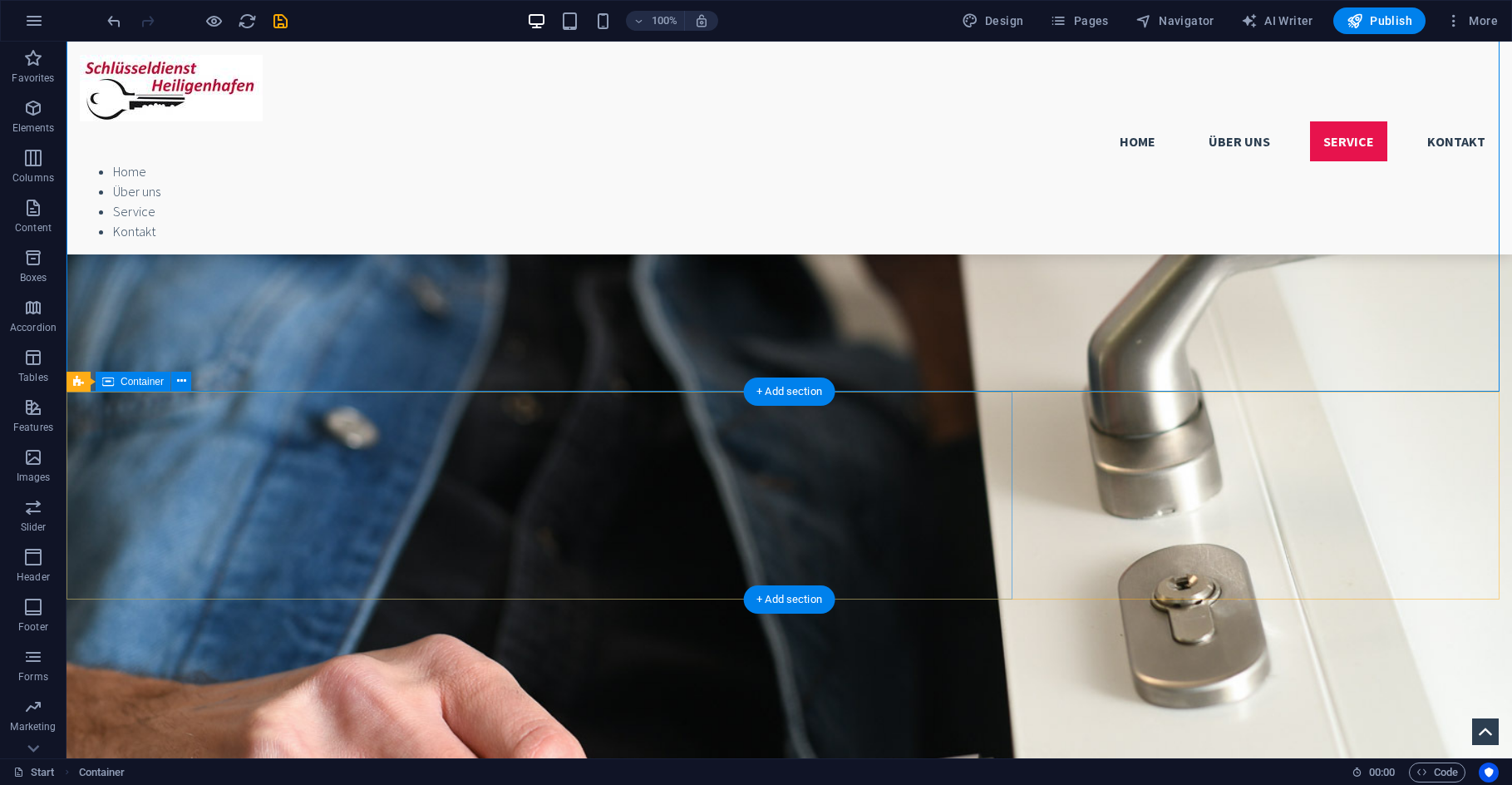 click on "Abgebrochener Schlüssel" at bounding box center [789, 2492] 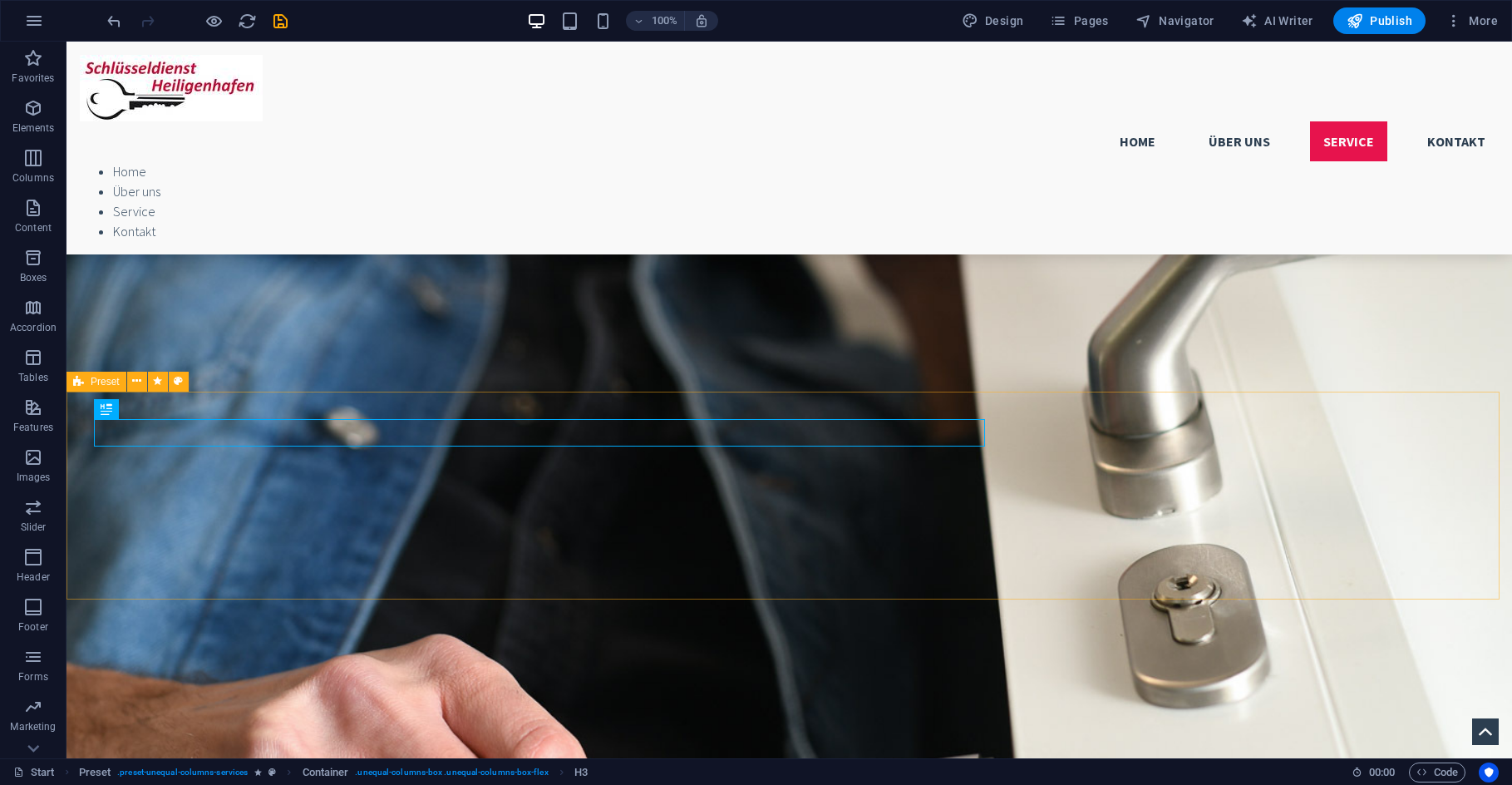 click at bounding box center [78, 382] 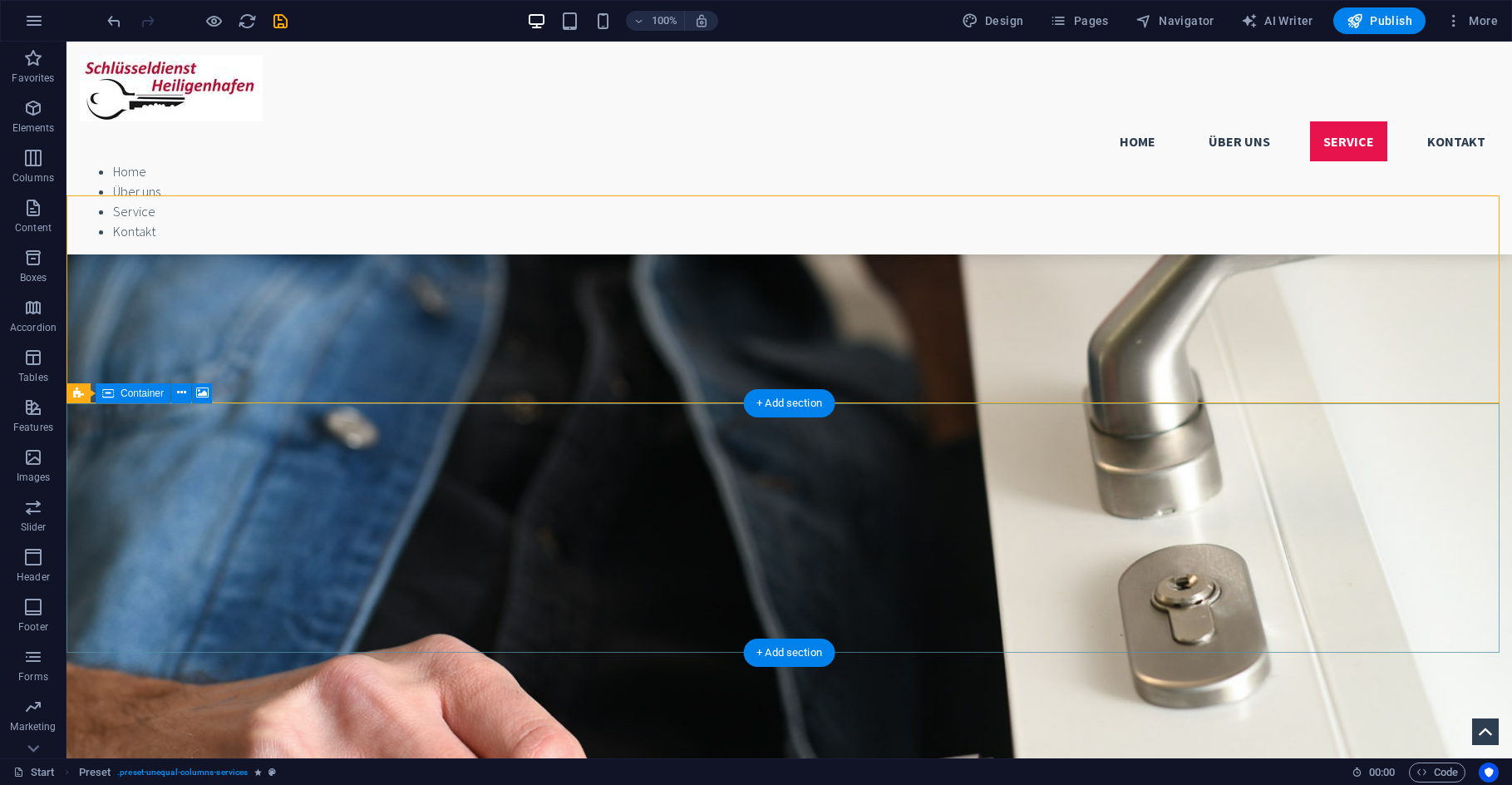 scroll, scrollTop: 1999, scrollLeft: 0, axis: vertical 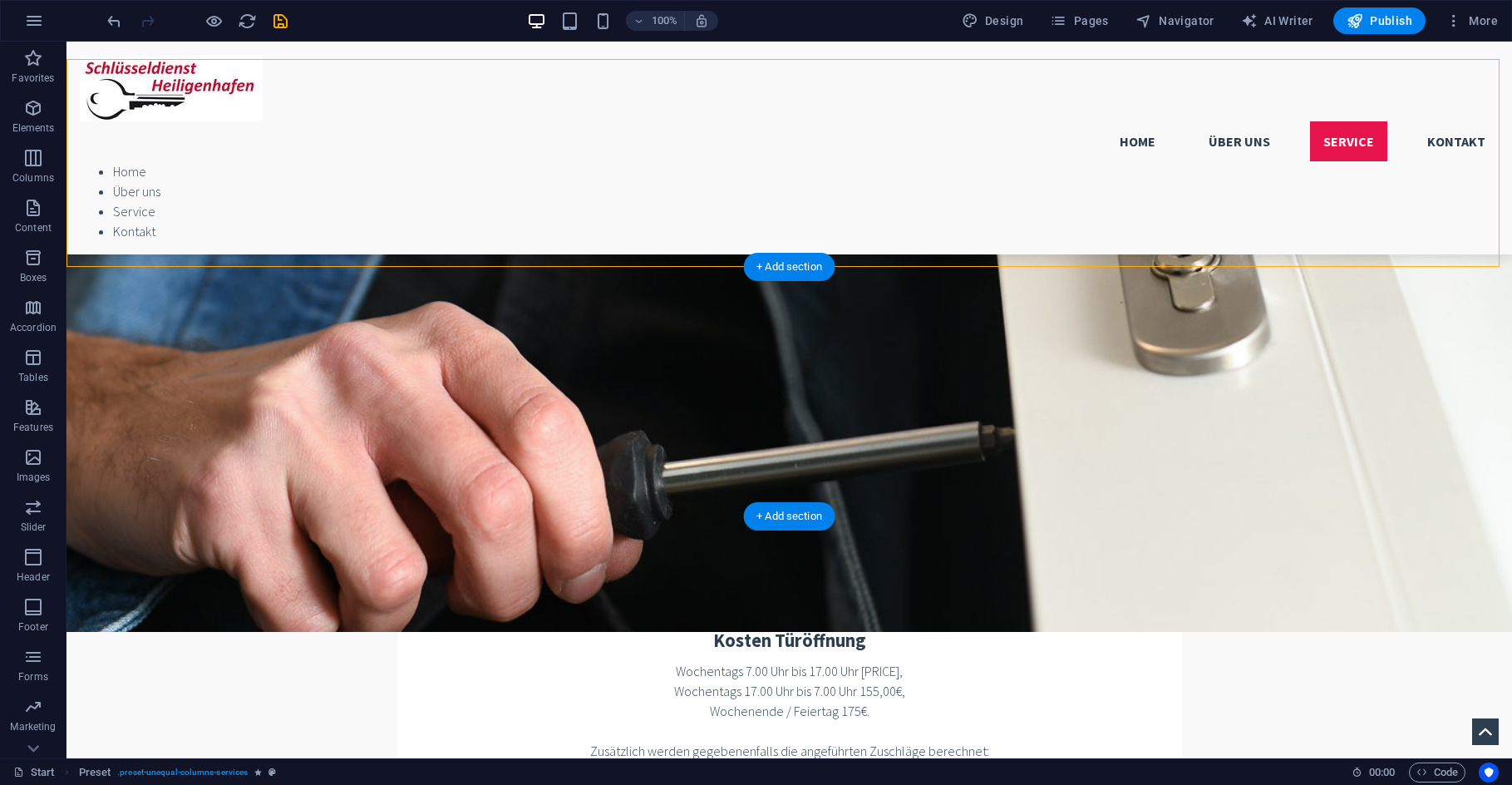 click at bounding box center (789, 2704) 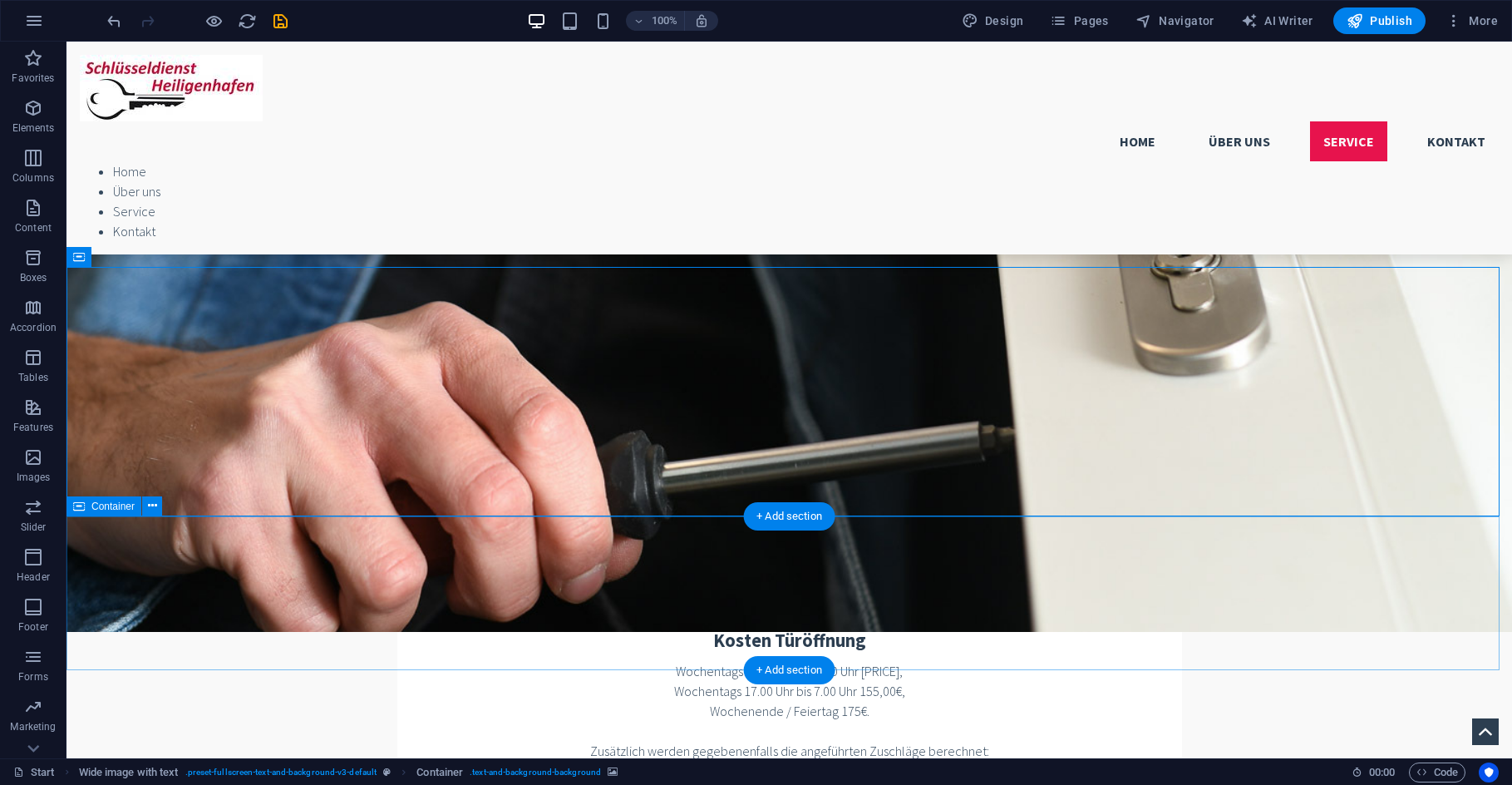 drag, startPoint x: 491, startPoint y: 518, endPoint x: 490, endPoint y: 538, distance: 20.024984 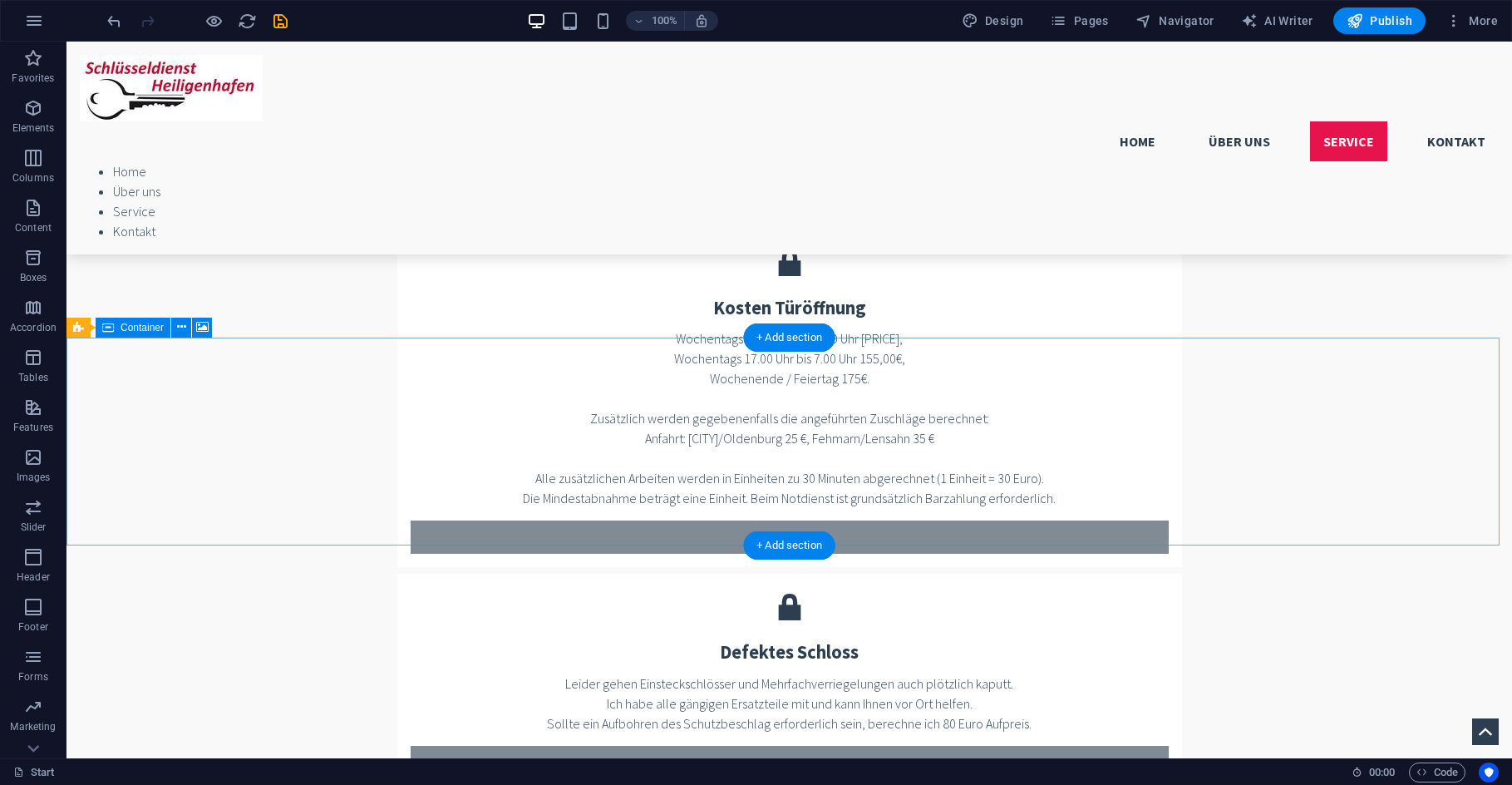 scroll, scrollTop: 1999, scrollLeft: 0, axis: vertical 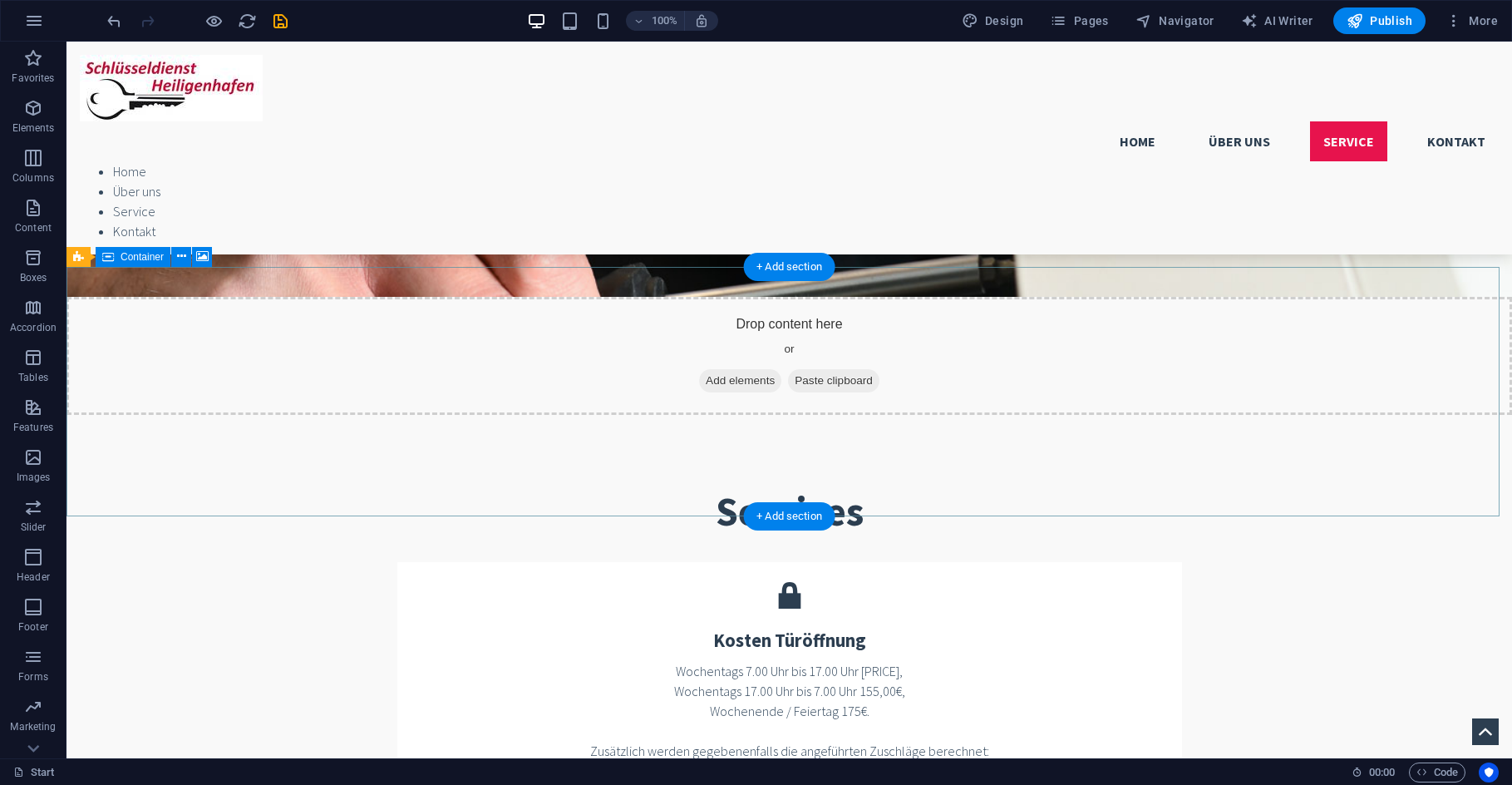click on "Drop content here or  Add elements  Paste clipboard" at bounding box center (789, 2888) 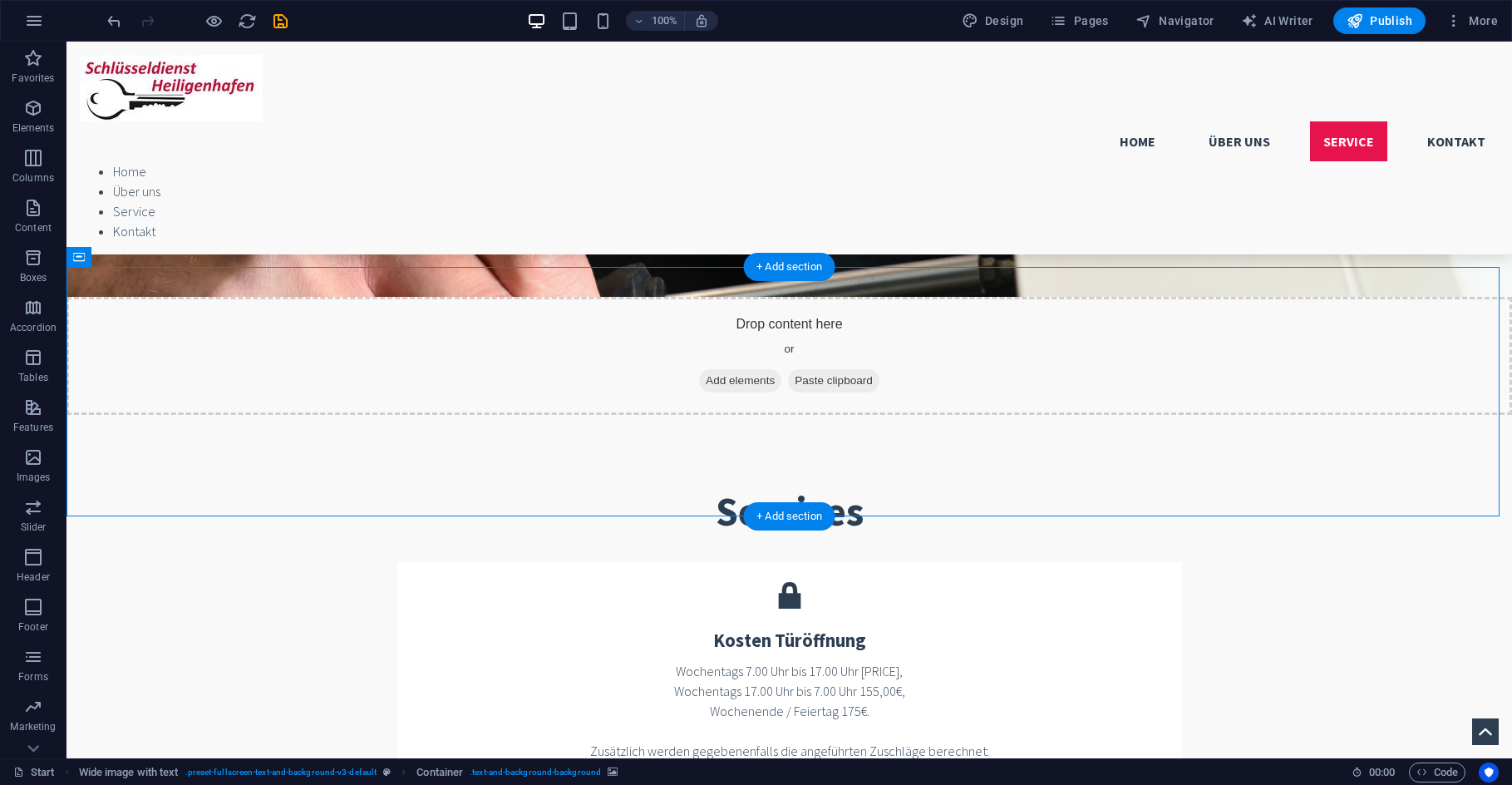 click at bounding box center [789, 2704] 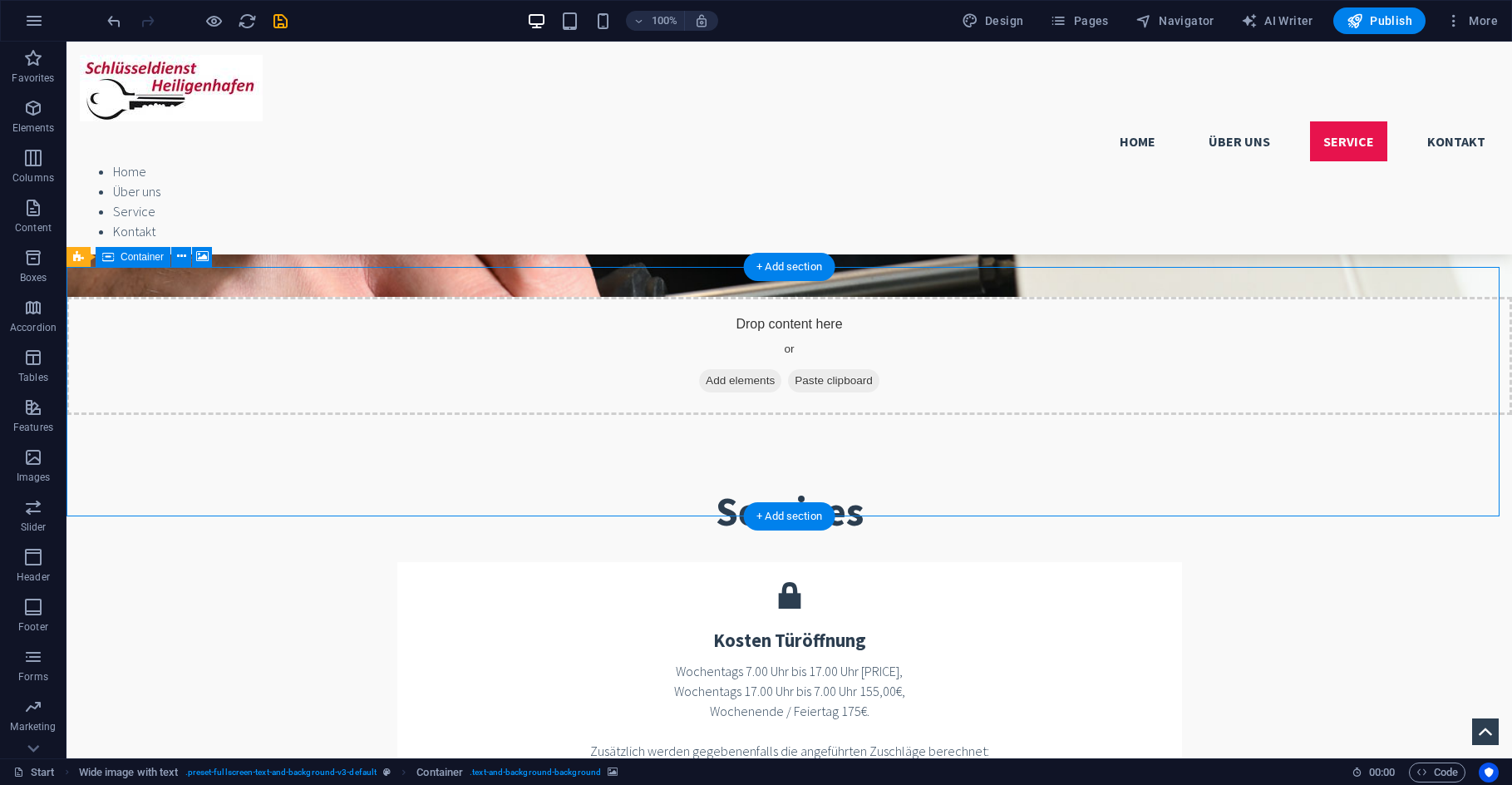 click on "Drop content here or  Add elements  Paste clipboard" at bounding box center (789, 2888) 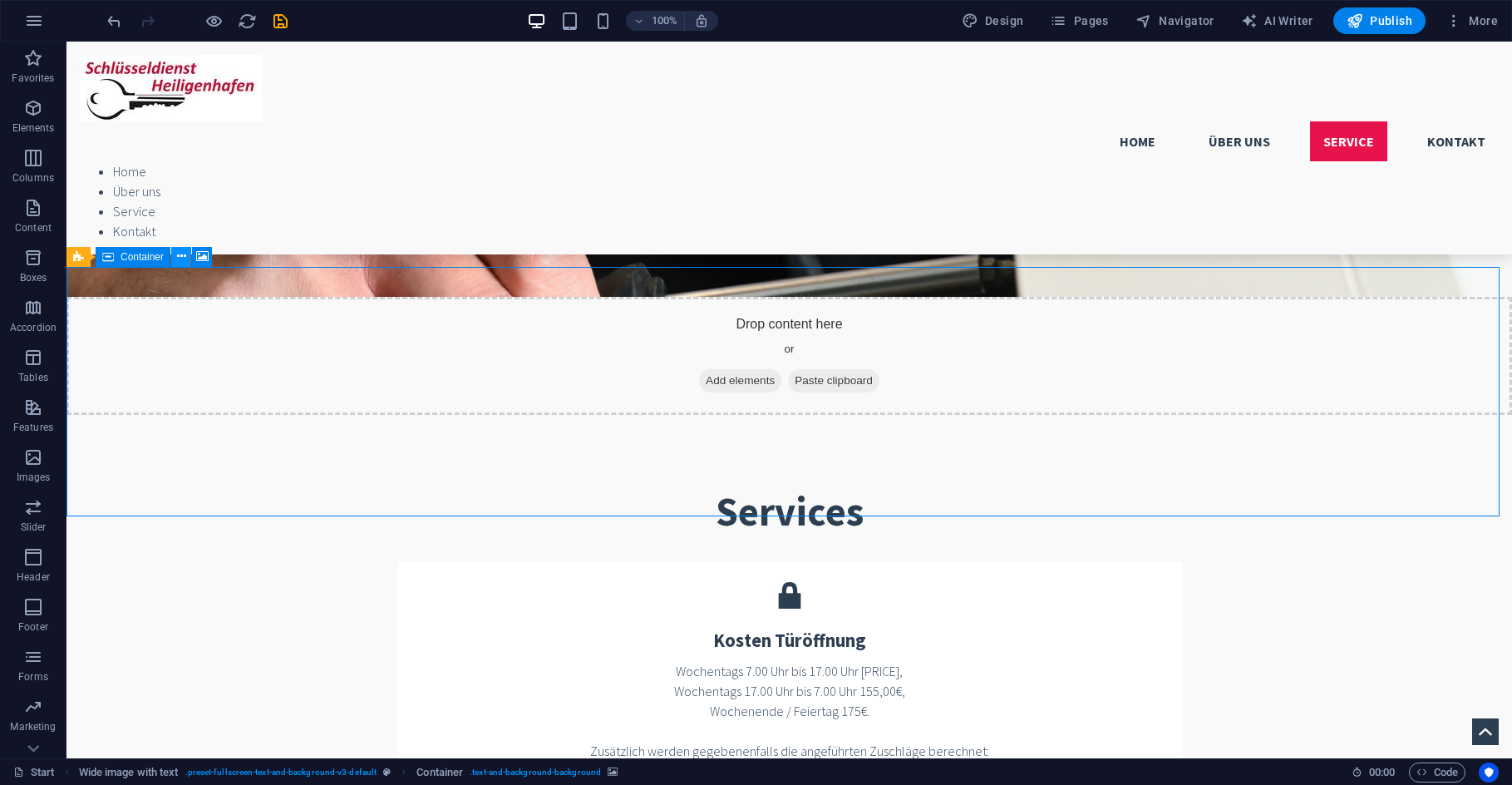click at bounding box center (181, 256) 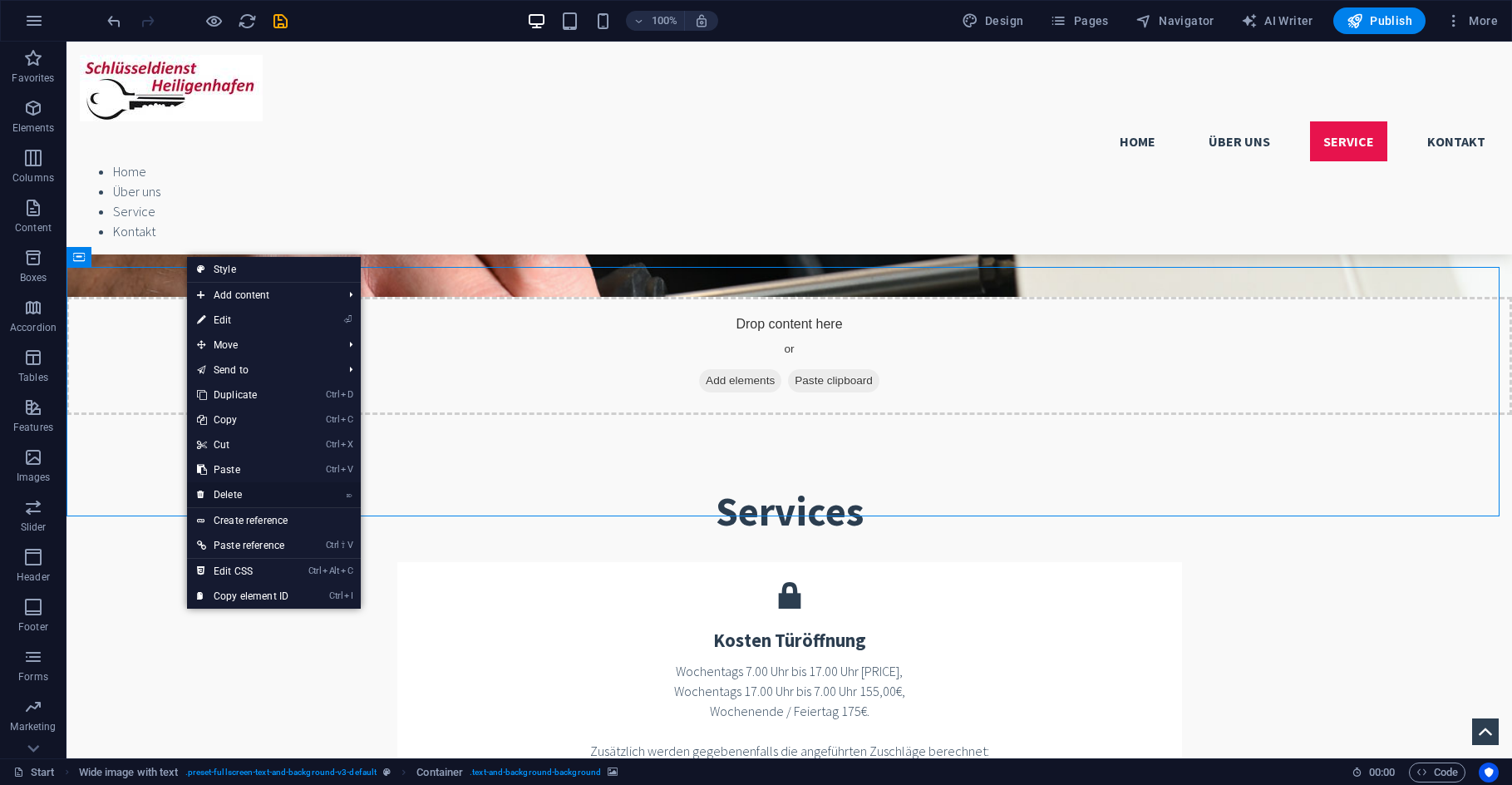click on "⌦  Delete" at bounding box center [243, 495] 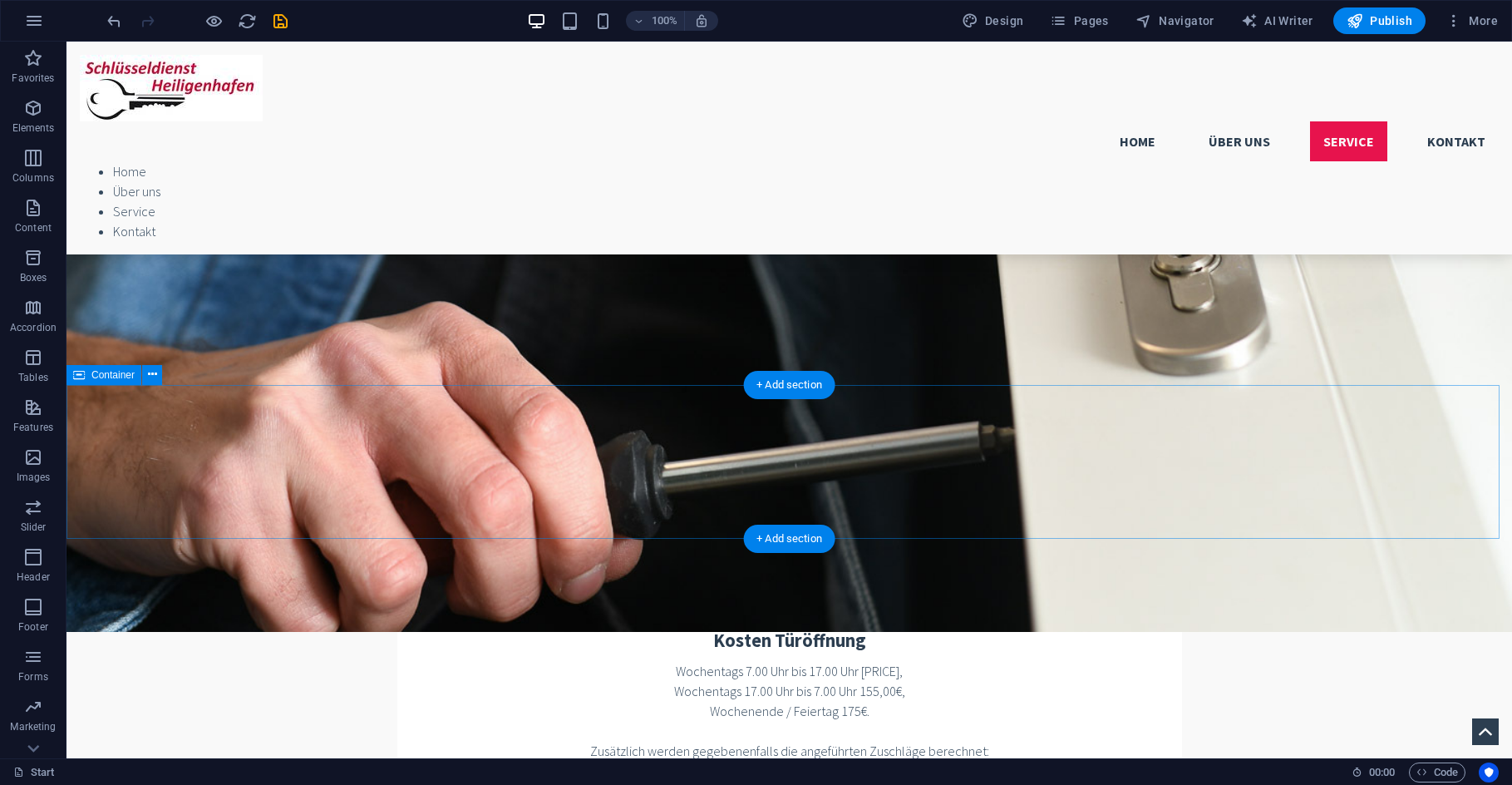 click at bounding box center (789, 2774) 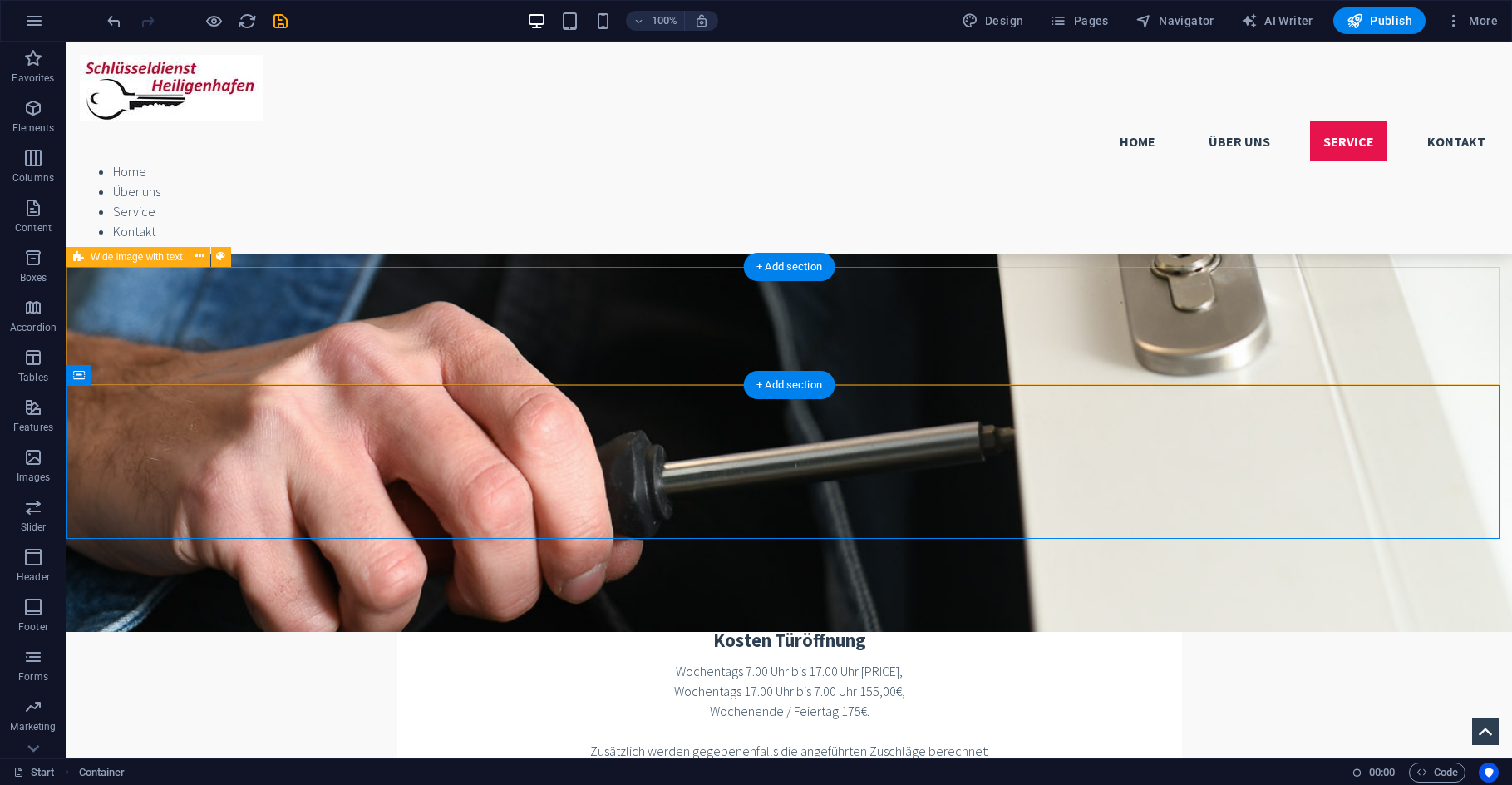 drag, startPoint x: 260, startPoint y: 352, endPoint x: 259, endPoint y: 339, distance: 13.038405 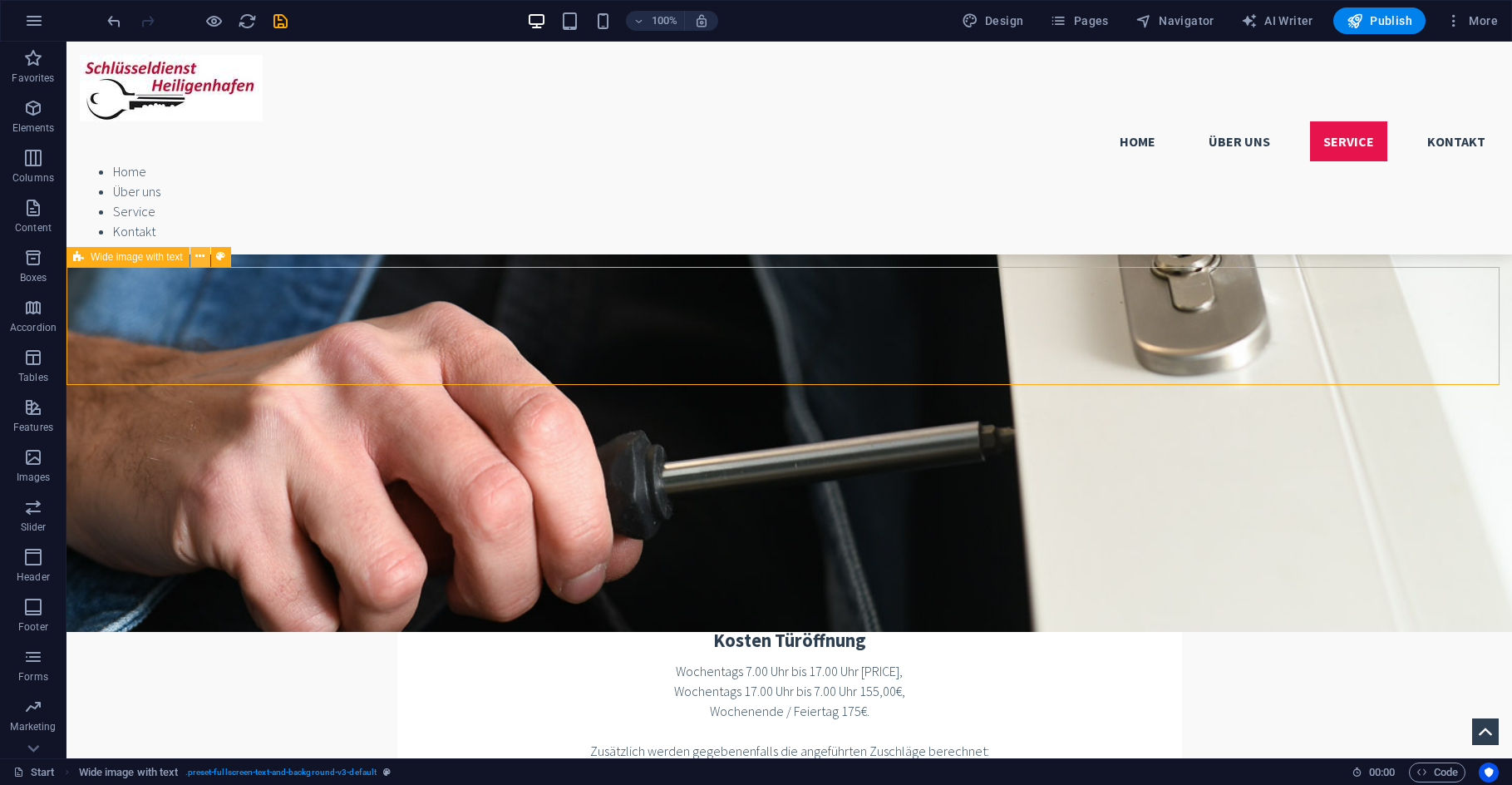 drag, startPoint x: 200, startPoint y: 257, endPoint x: 198, endPoint y: 266, distance: 9.219544 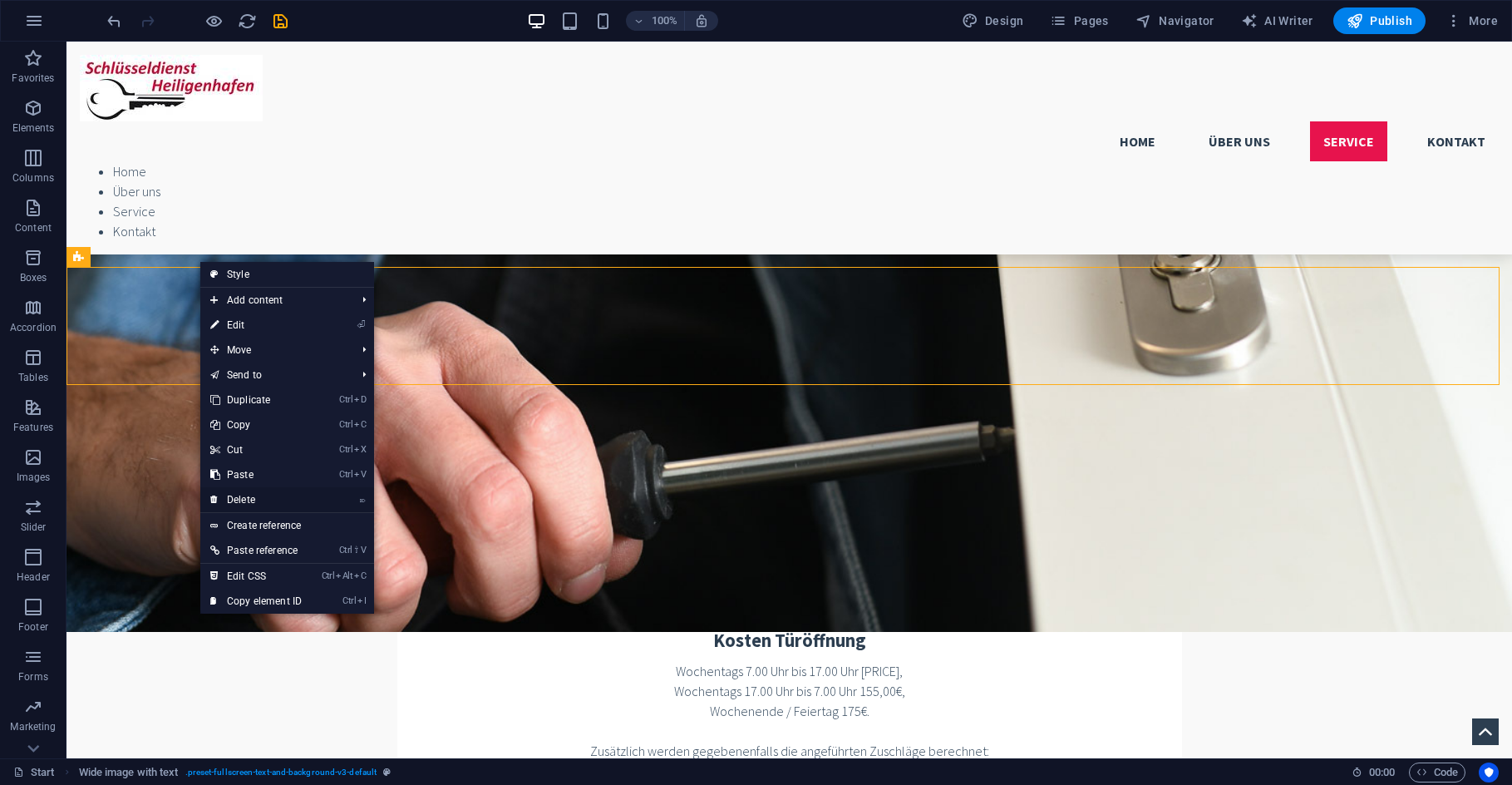 click on "⌦  Delete" at bounding box center (256, 500) 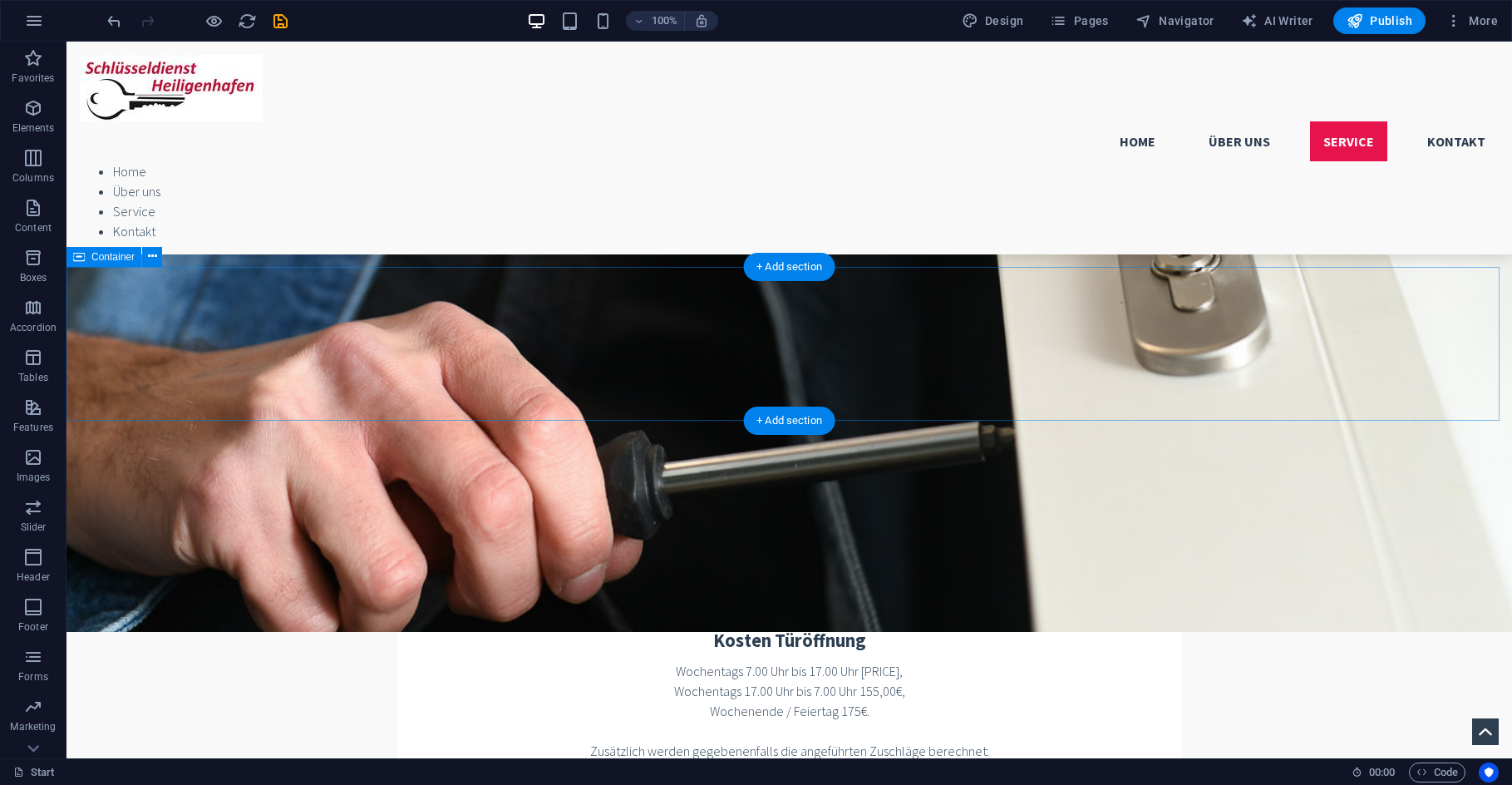 drag, startPoint x: 346, startPoint y: 325, endPoint x: 605, endPoint y: 338, distance: 259.32605 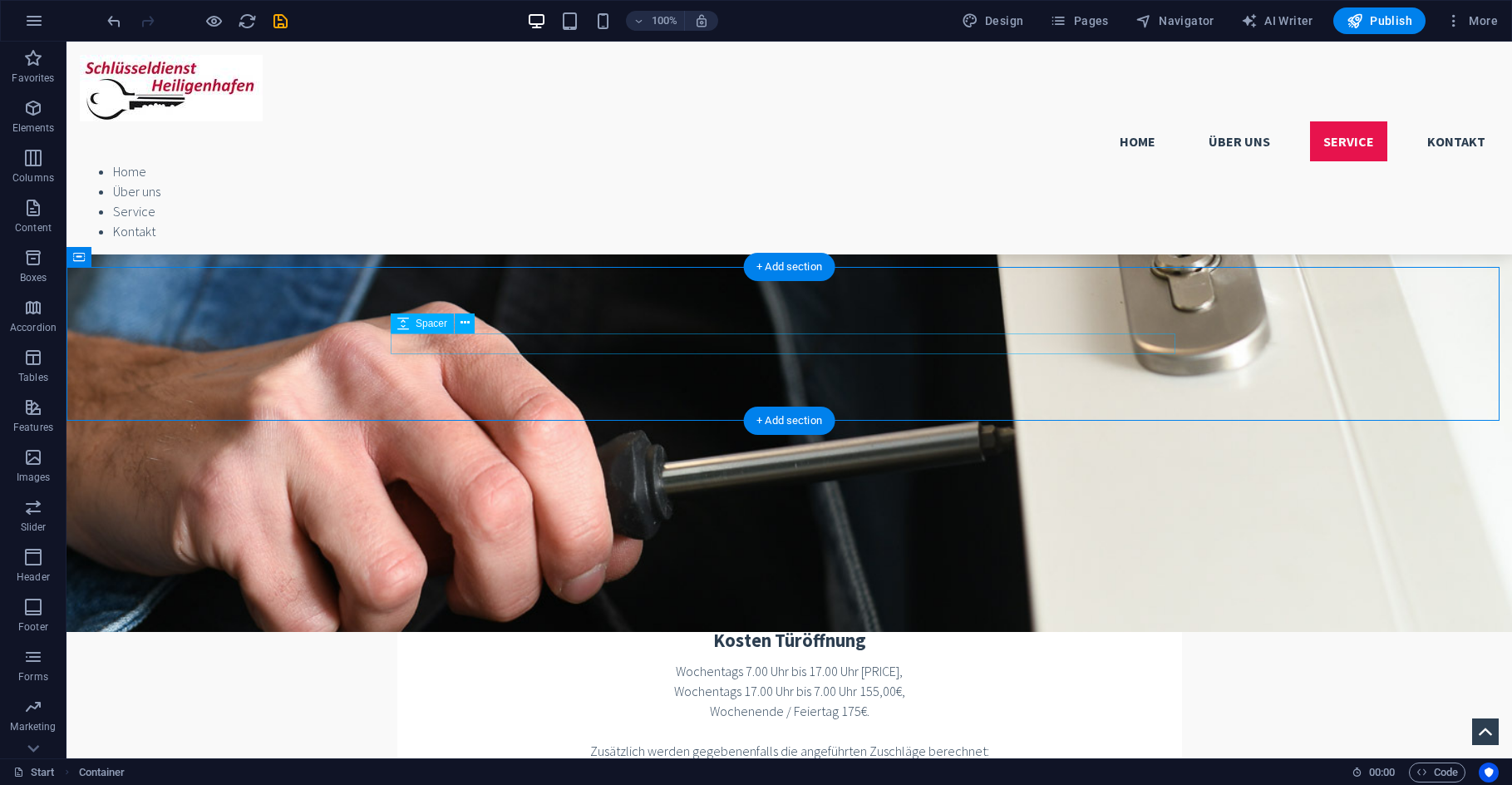 click at bounding box center (790, 2656) 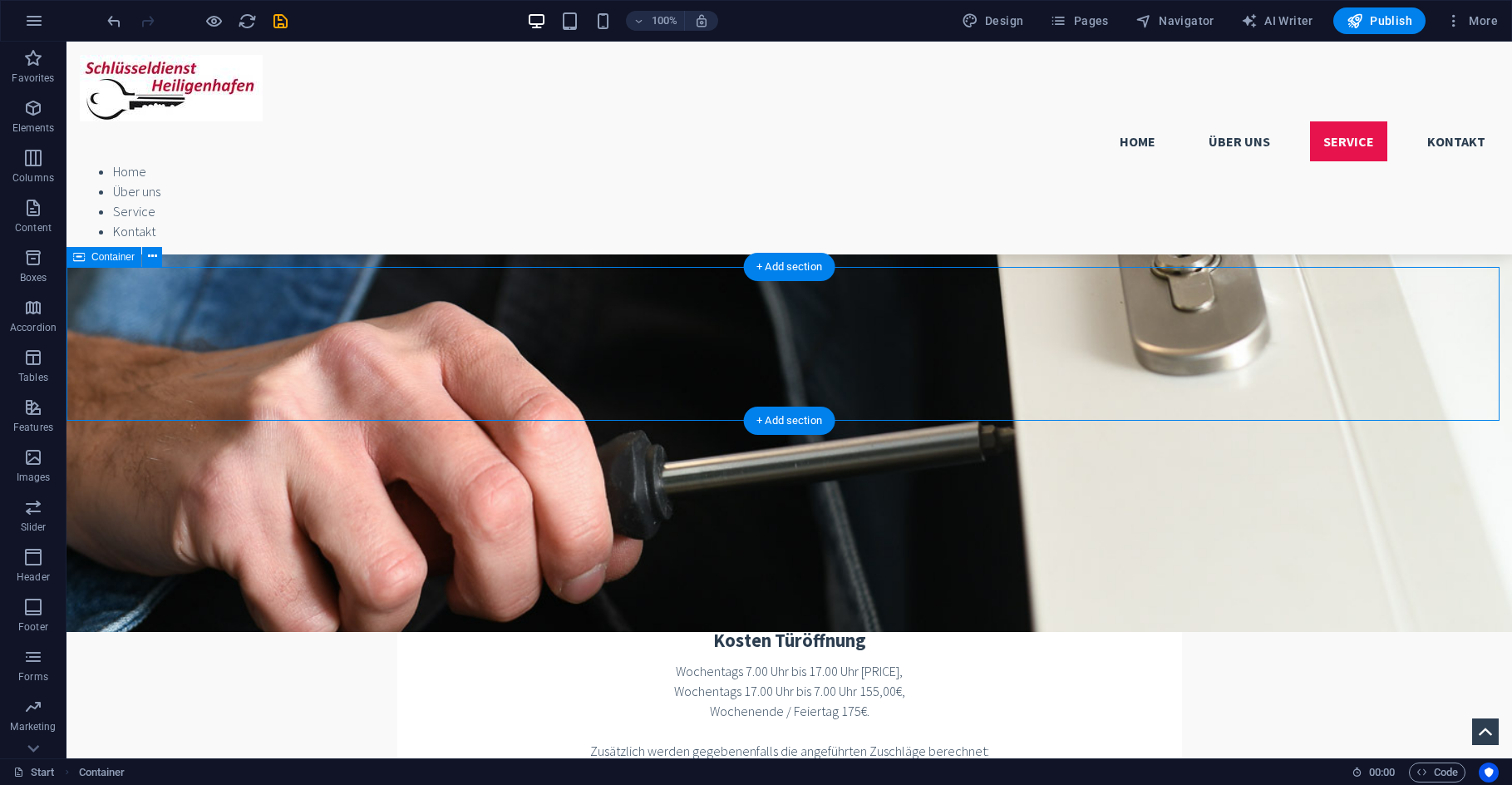 click at bounding box center (789, 2656) 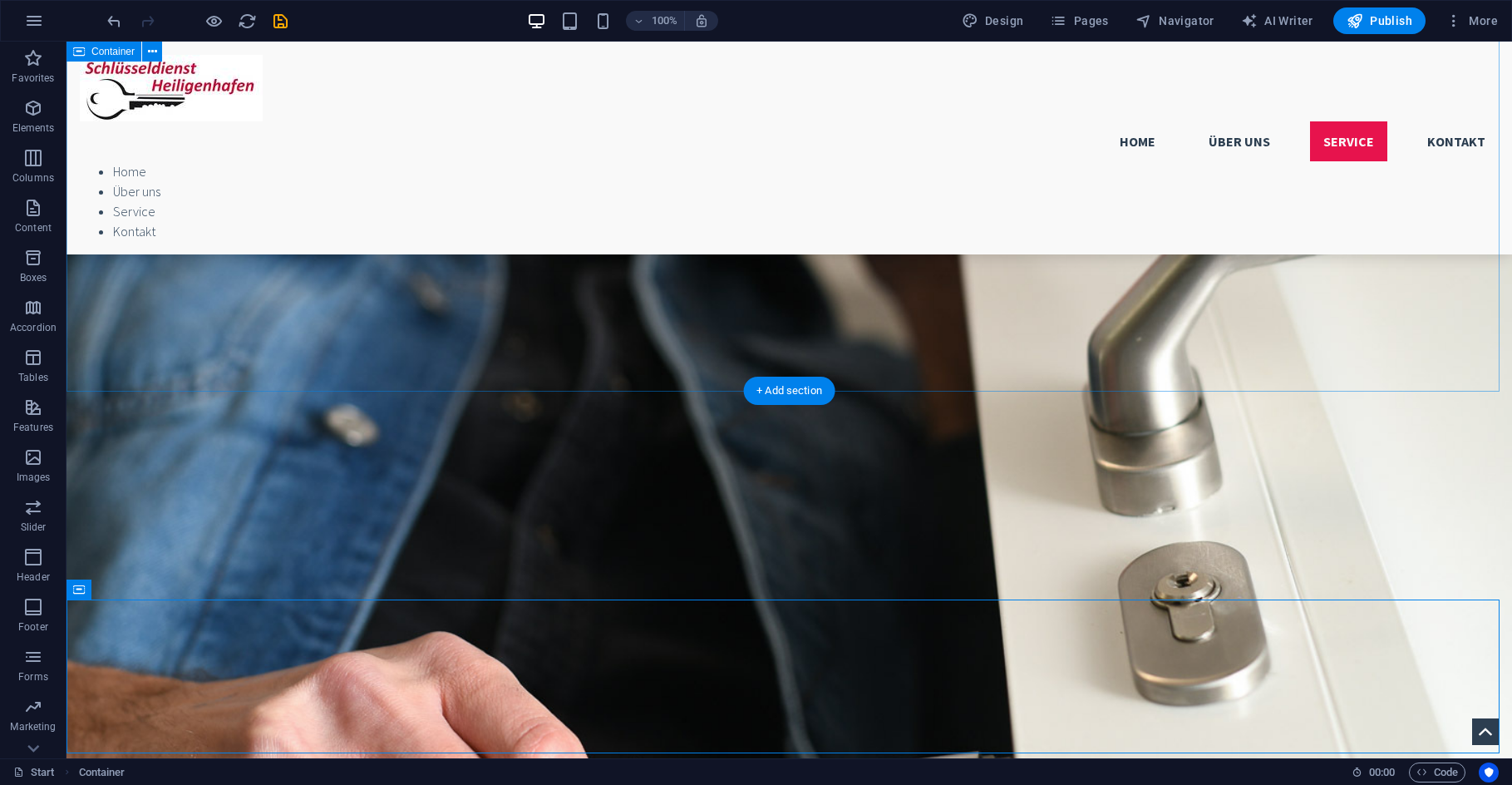 scroll, scrollTop: 1666, scrollLeft: 0, axis: vertical 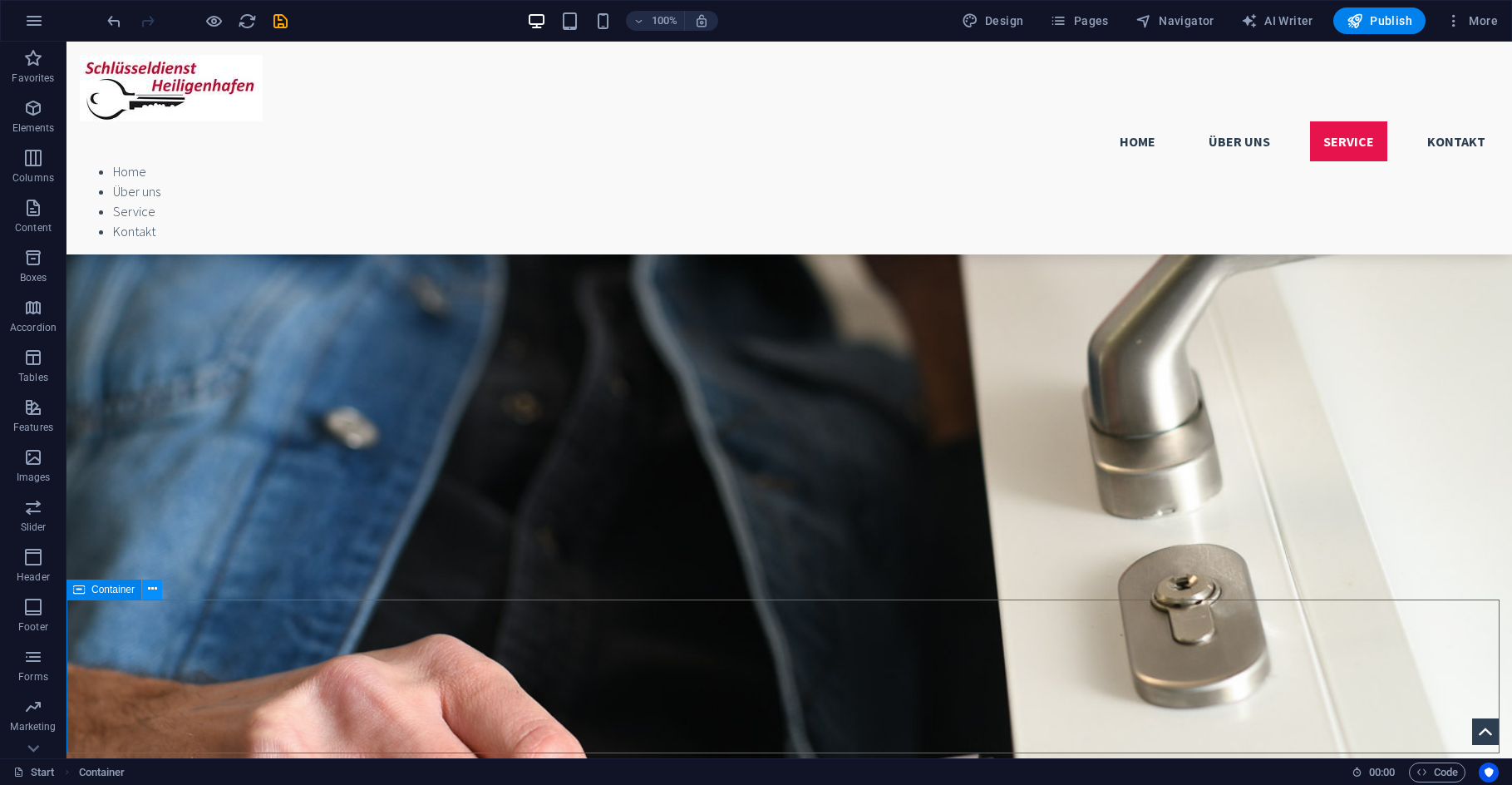 click at bounding box center (152, 589) 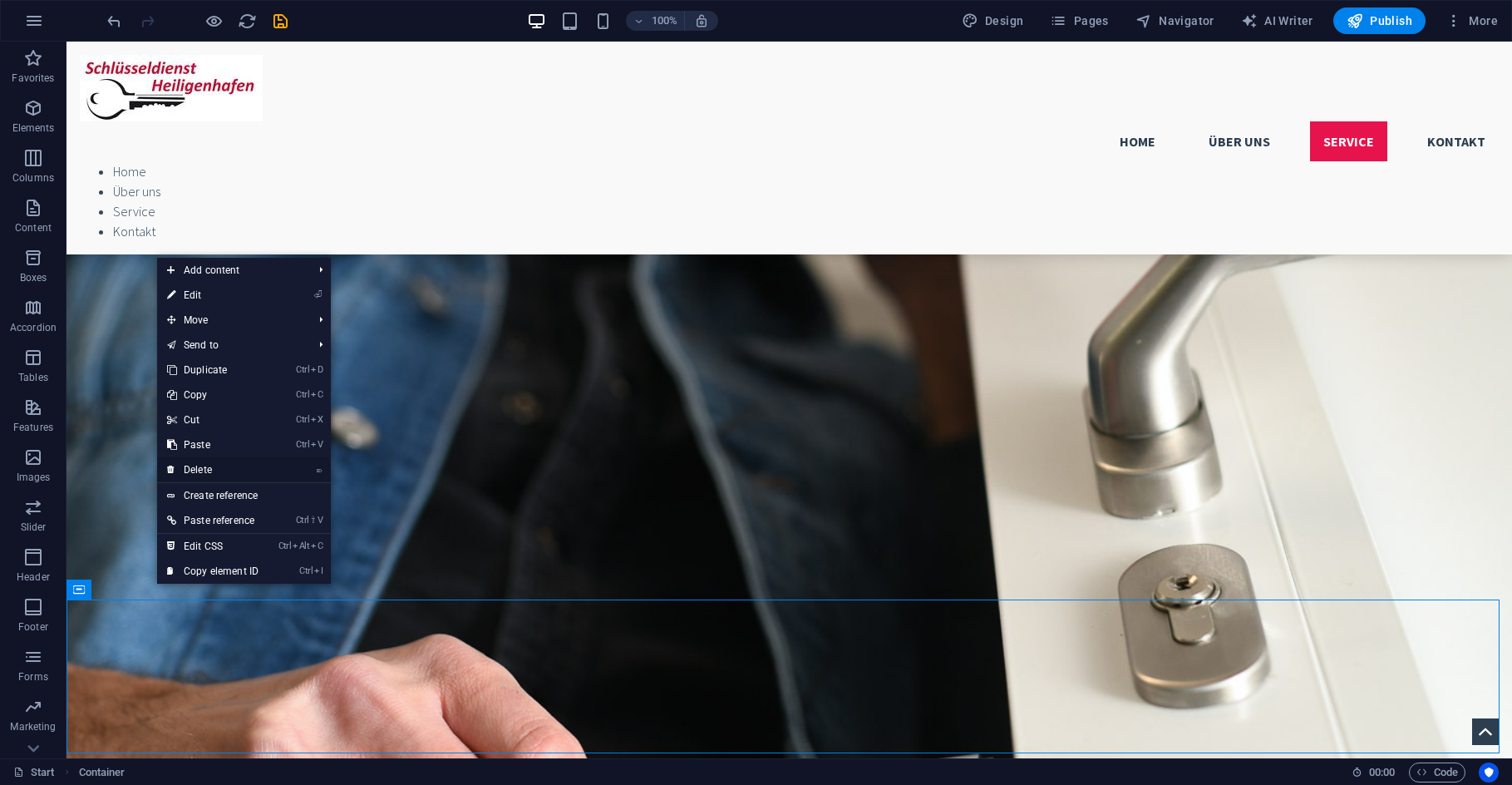 click on "⌦  Delete" at bounding box center [213, 470] 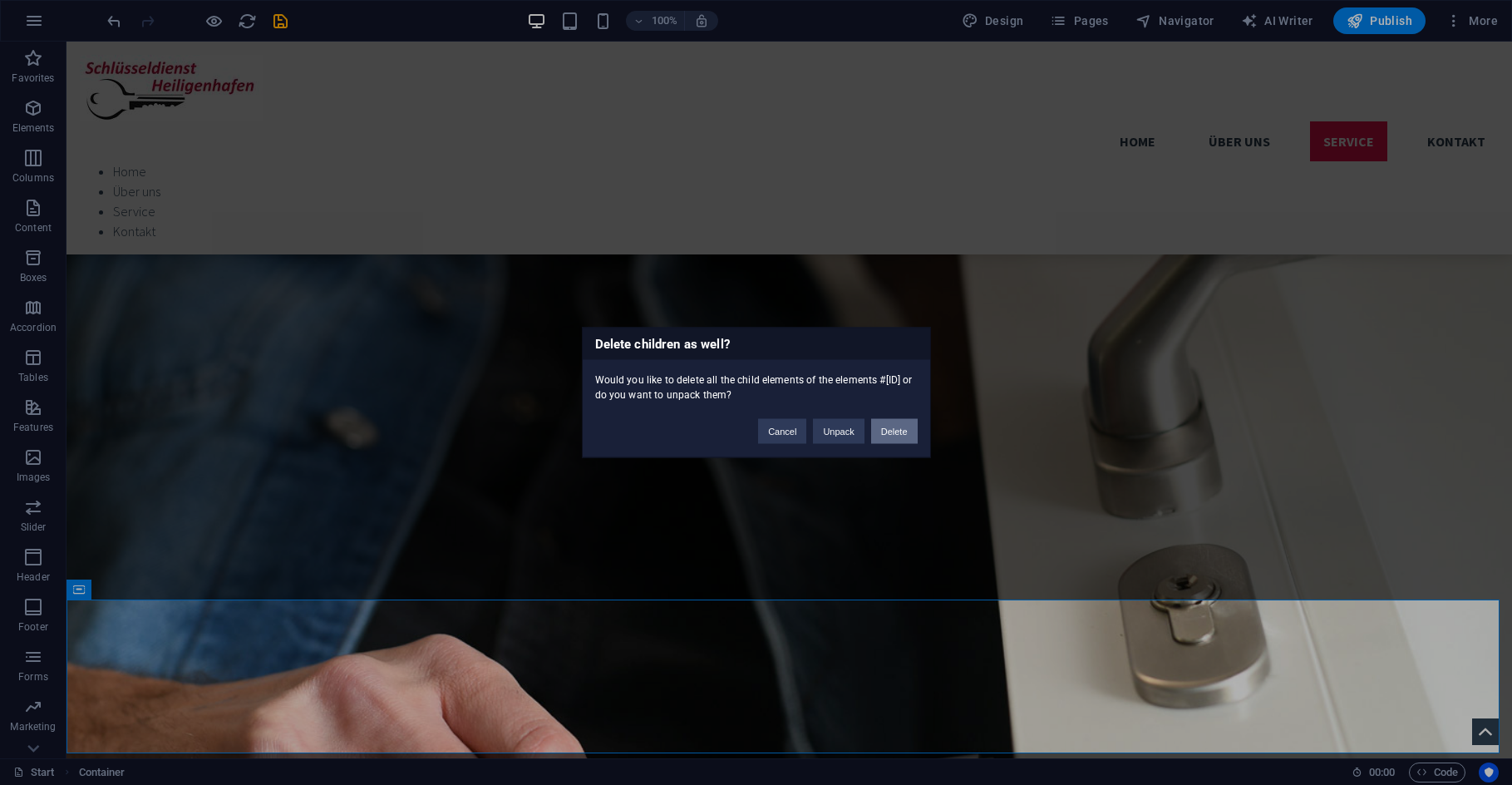 click on "Delete" at bounding box center (894, 432) 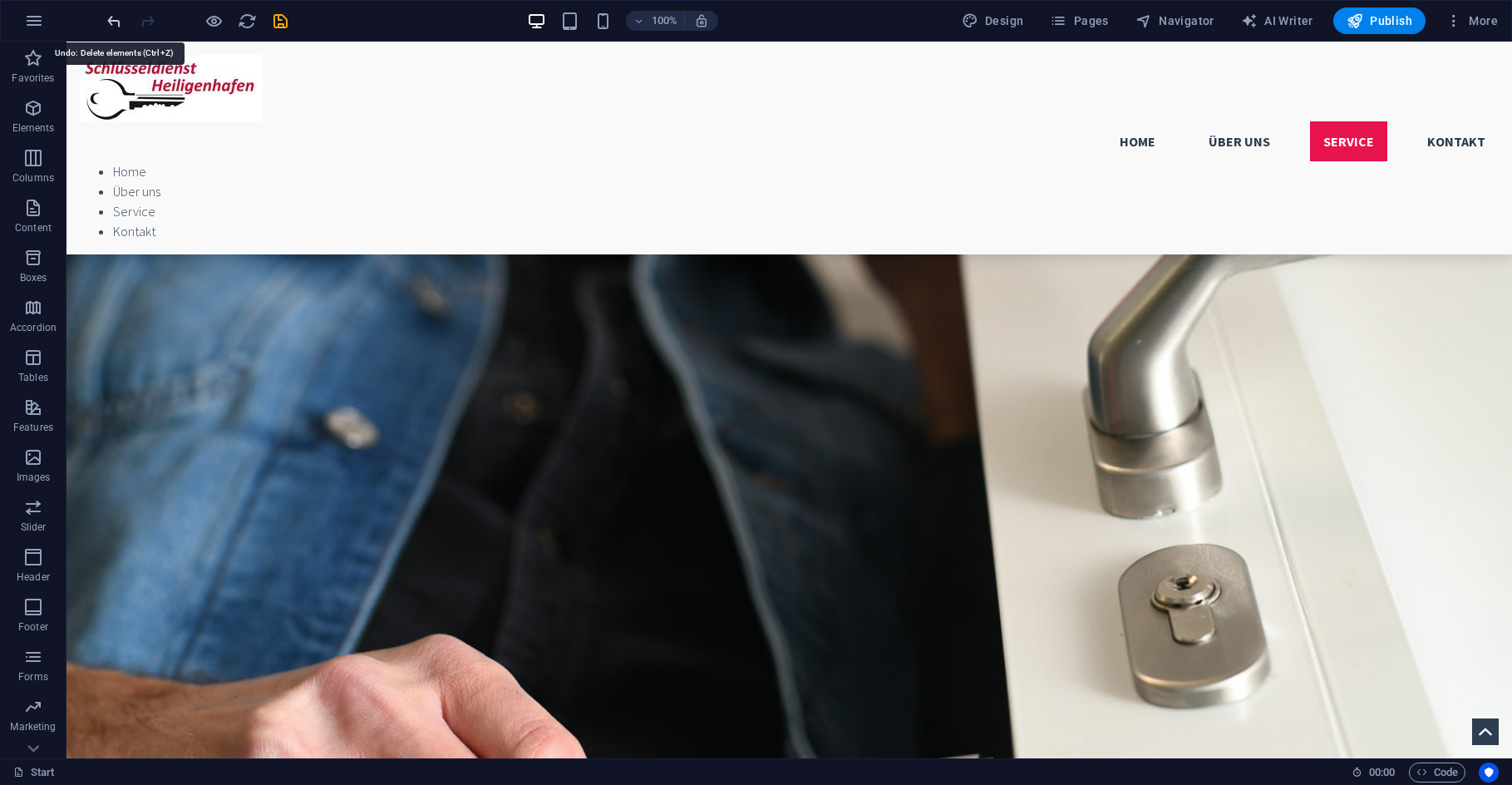 click at bounding box center [114, 21] 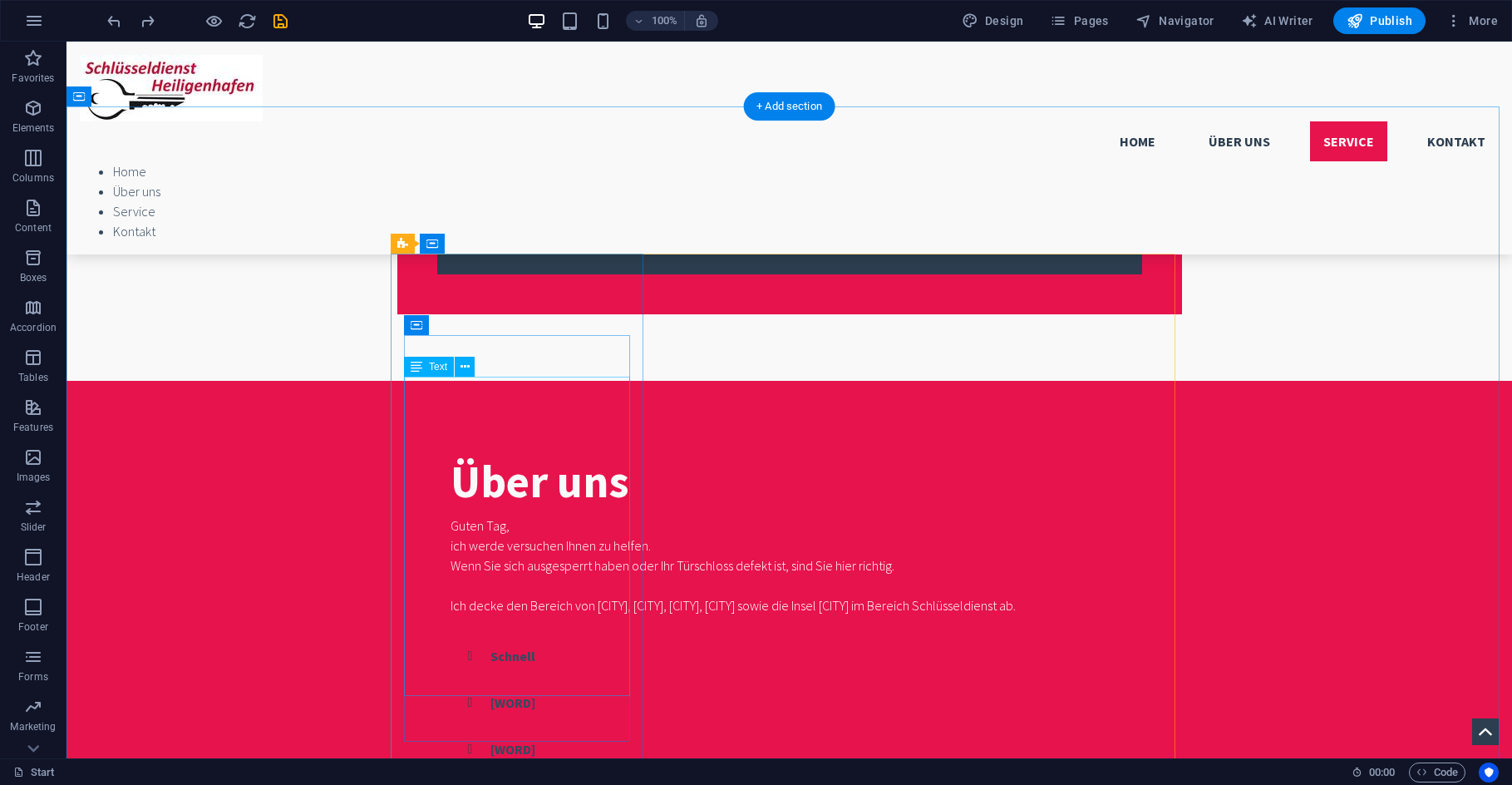 scroll, scrollTop: 1334, scrollLeft: 0, axis: vertical 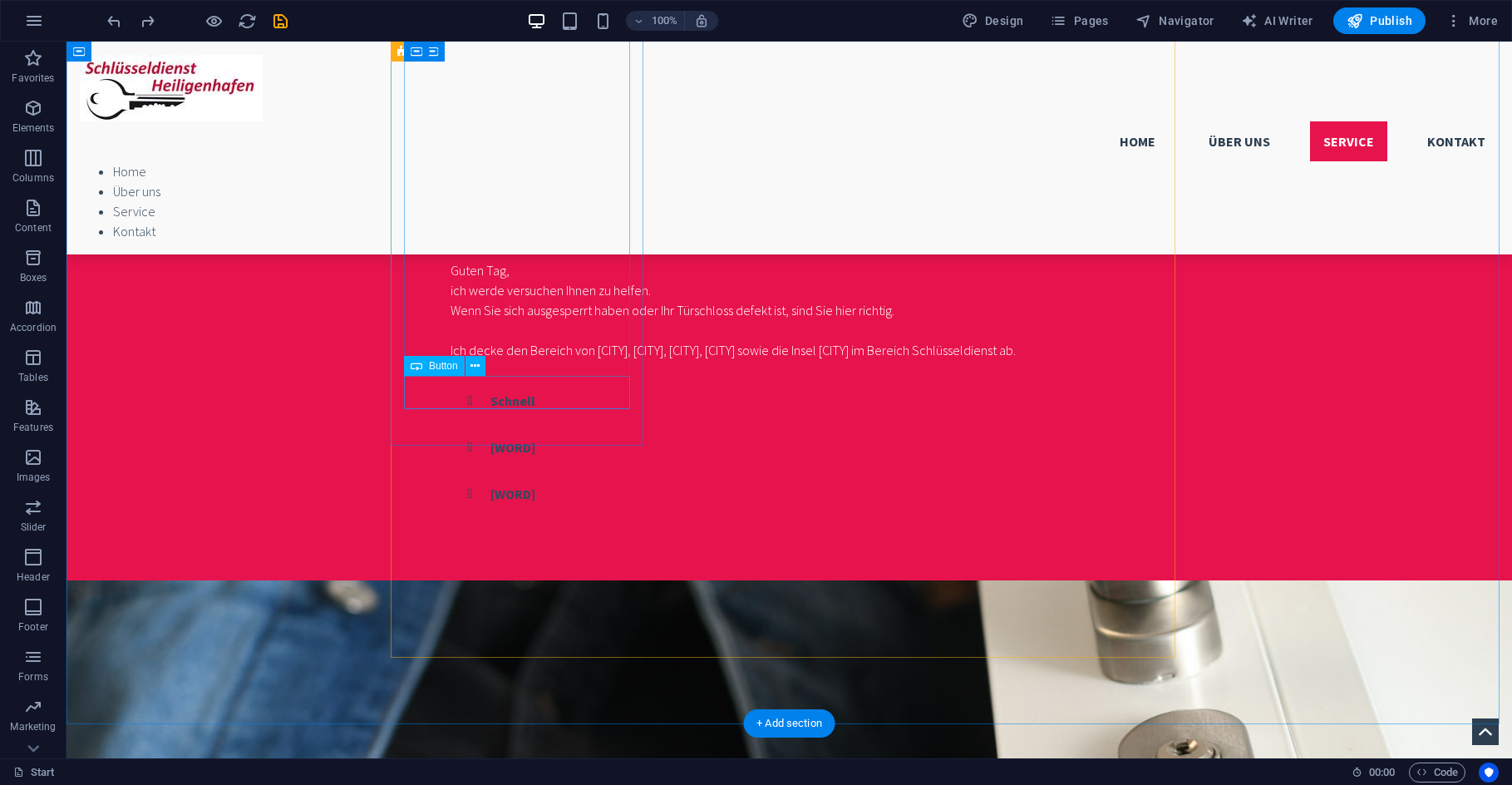 click on "More Details" at bounding box center [790, 1535] 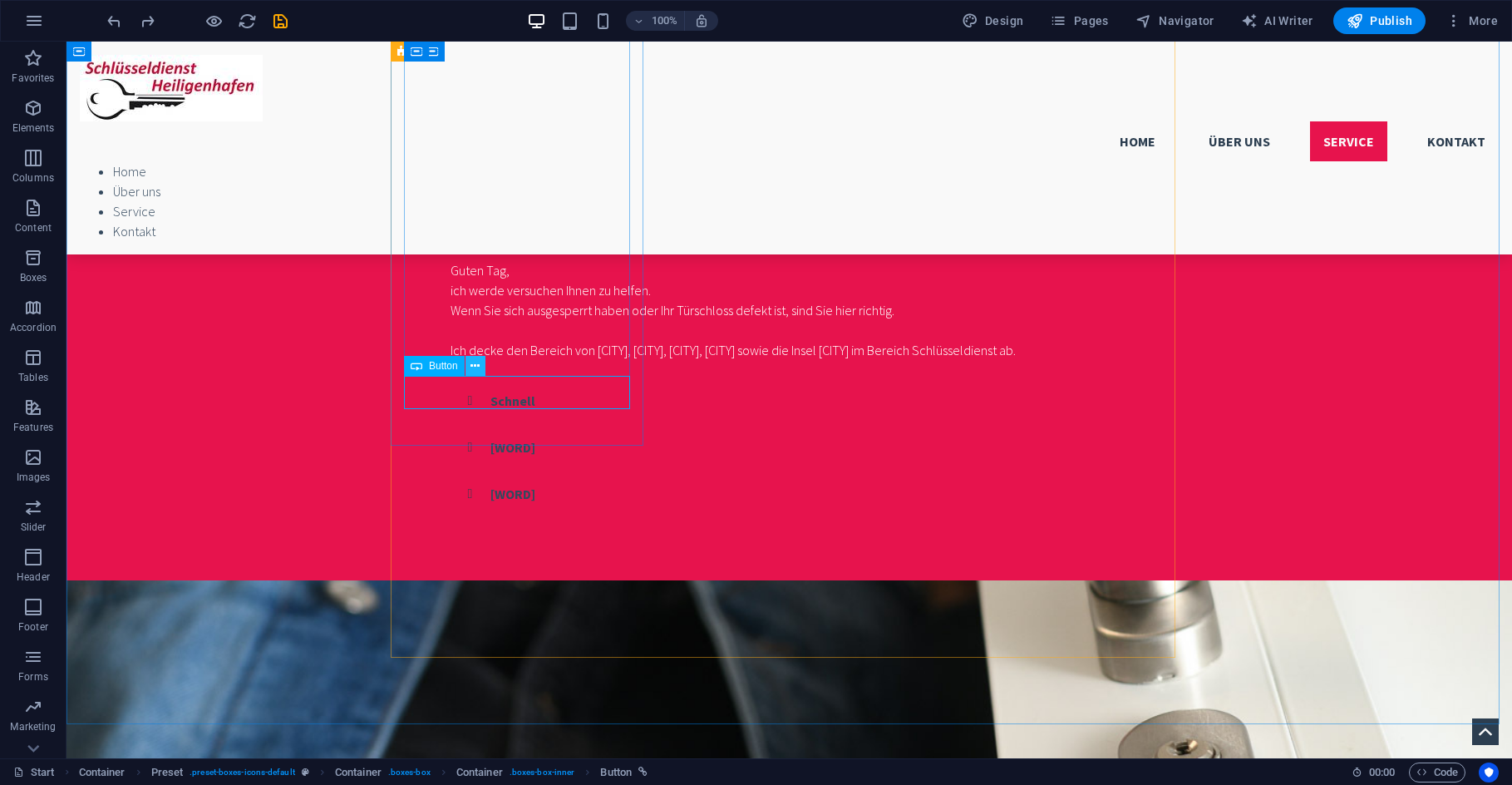 click at bounding box center [475, 366] 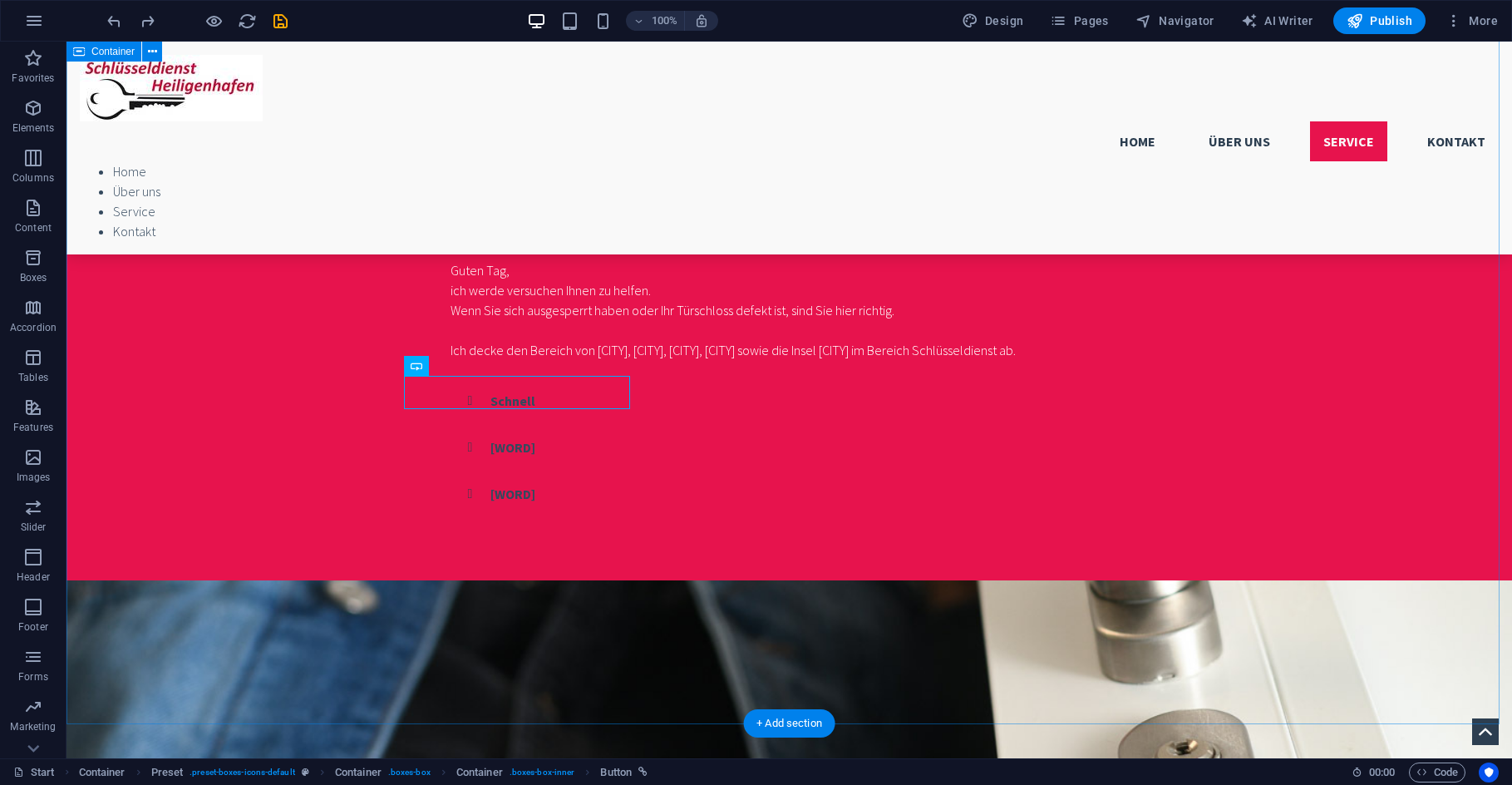 click on "Services
Kosten Türöffnung Wochentags 7.00 Uhr bis 17.00 Uhr 120€,  Wochentags 17.00 Uhr bis 7.00 Uhr 155,00€,  Wochenende / Feiertag 175€. Zusätzlich werden gegebenenfalls die angeführten Zuschläge berechnet:  Anfahrt: Großenbrode/Oldenburg 25 €, Fehmarn/Lensahn 35 € Alle zusätzlichen Arbeiten werden in Einheiten zu 30 Minuten abgerechnet (1 Einheit = 30 Euro).  Die Mindestabnahme beträgt eine Einheit. Beim Notdienst ist grundsätzlich Barzahlung erforderlich.  More Details
Defektes Schloss Leider gehen Einsteckschlösser und Mehrfachverriegelungen auch plötzlich kaputt. Ich habe alle gängigen Ersatzteile mit und kann Ihnen vor Ort helfen. Sollte ein Aufbohren des Schutzbeschlag erforderlich sein, berechne ich 80 Euro Aufpreis. More Details
Warnung! Sollten Sie mich nicht erreichen, seien Sie bitte aufmerksam bei der Wahl eines anderen Schlüsseldienstes. Befolgen Sie bitte folgende Ratschläge:" at bounding box center [789, 1932] 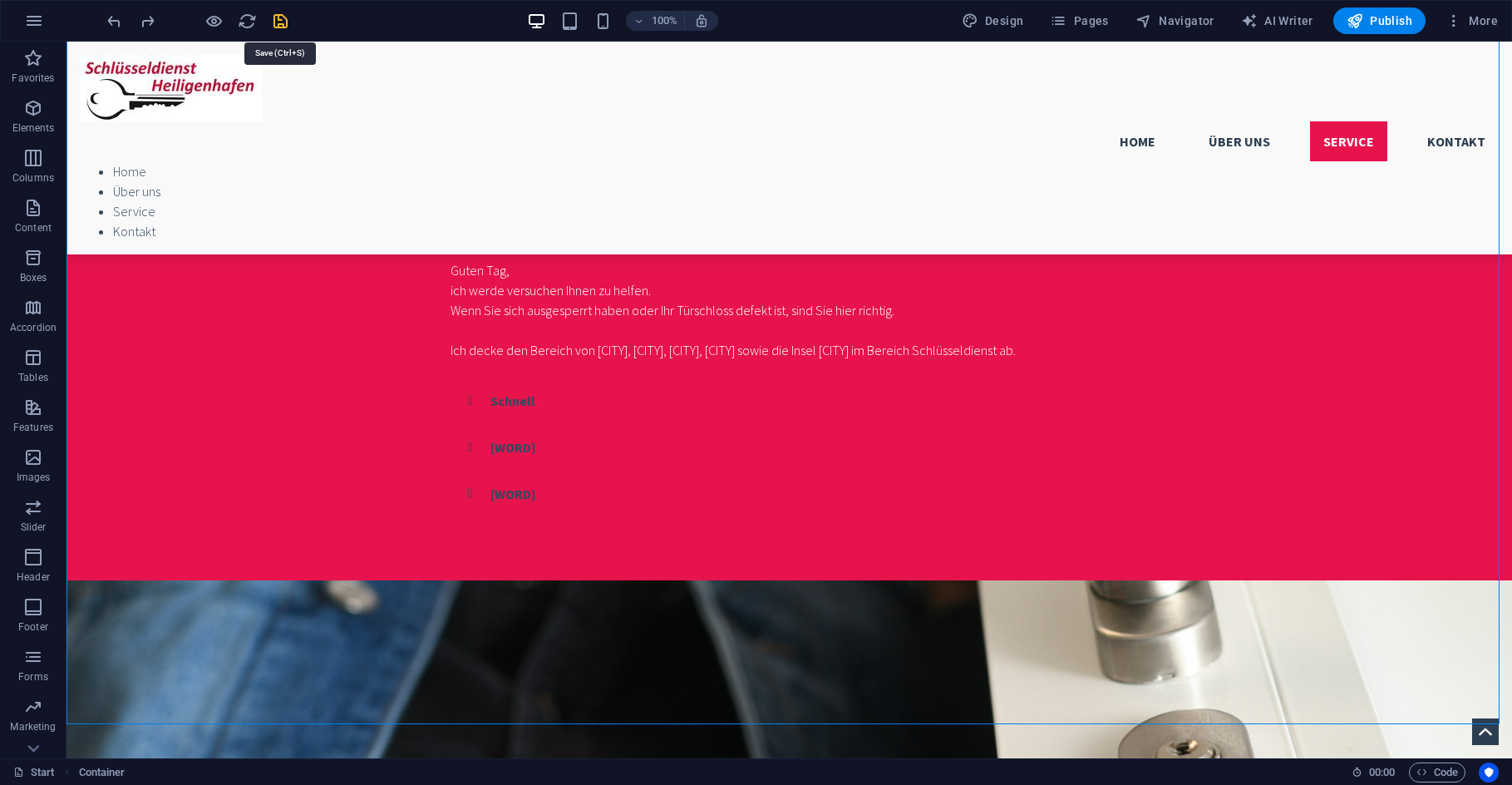 click at bounding box center (280, 21) 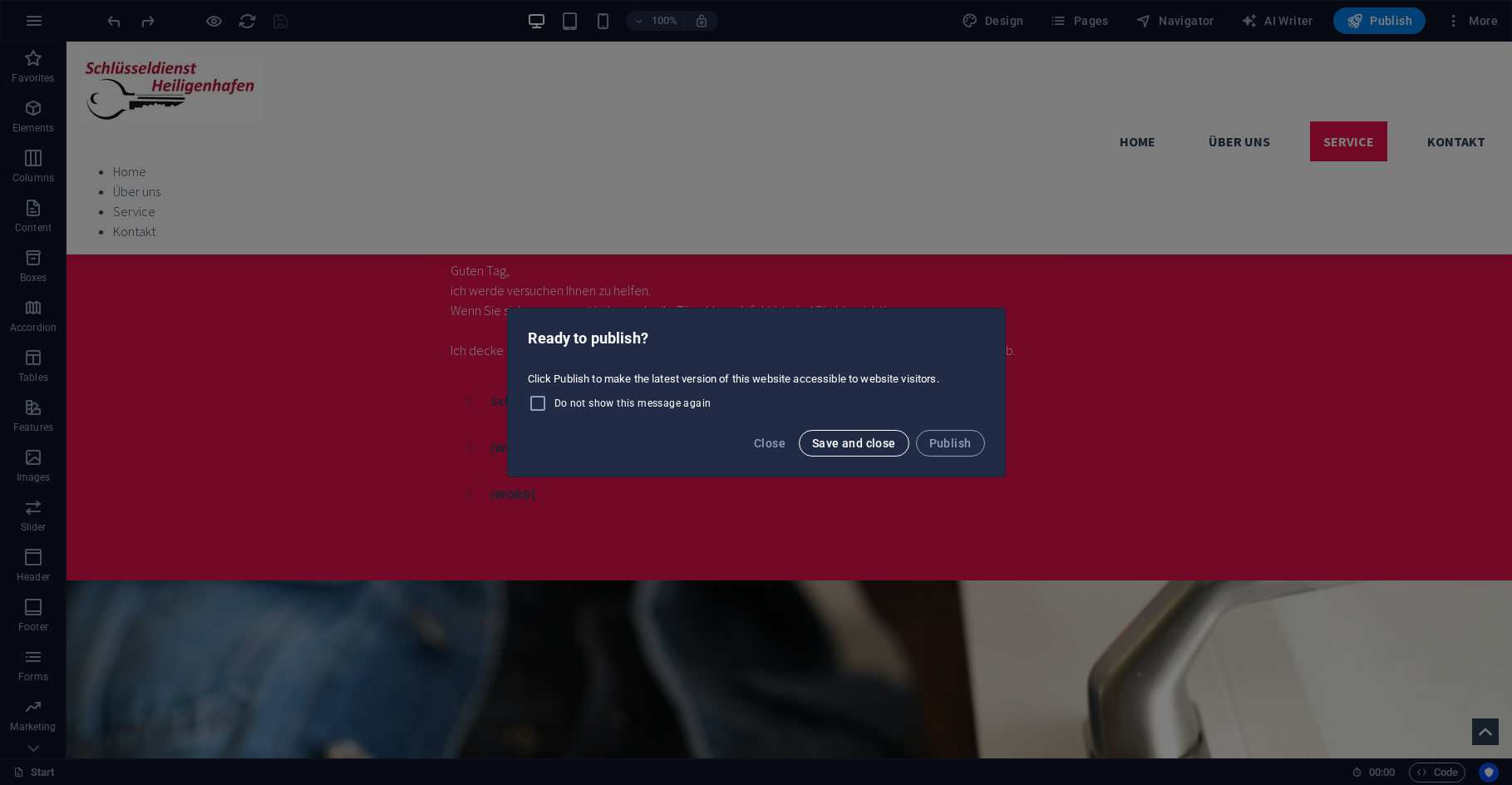 click on "Save and close" at bounding box center (854, 443) 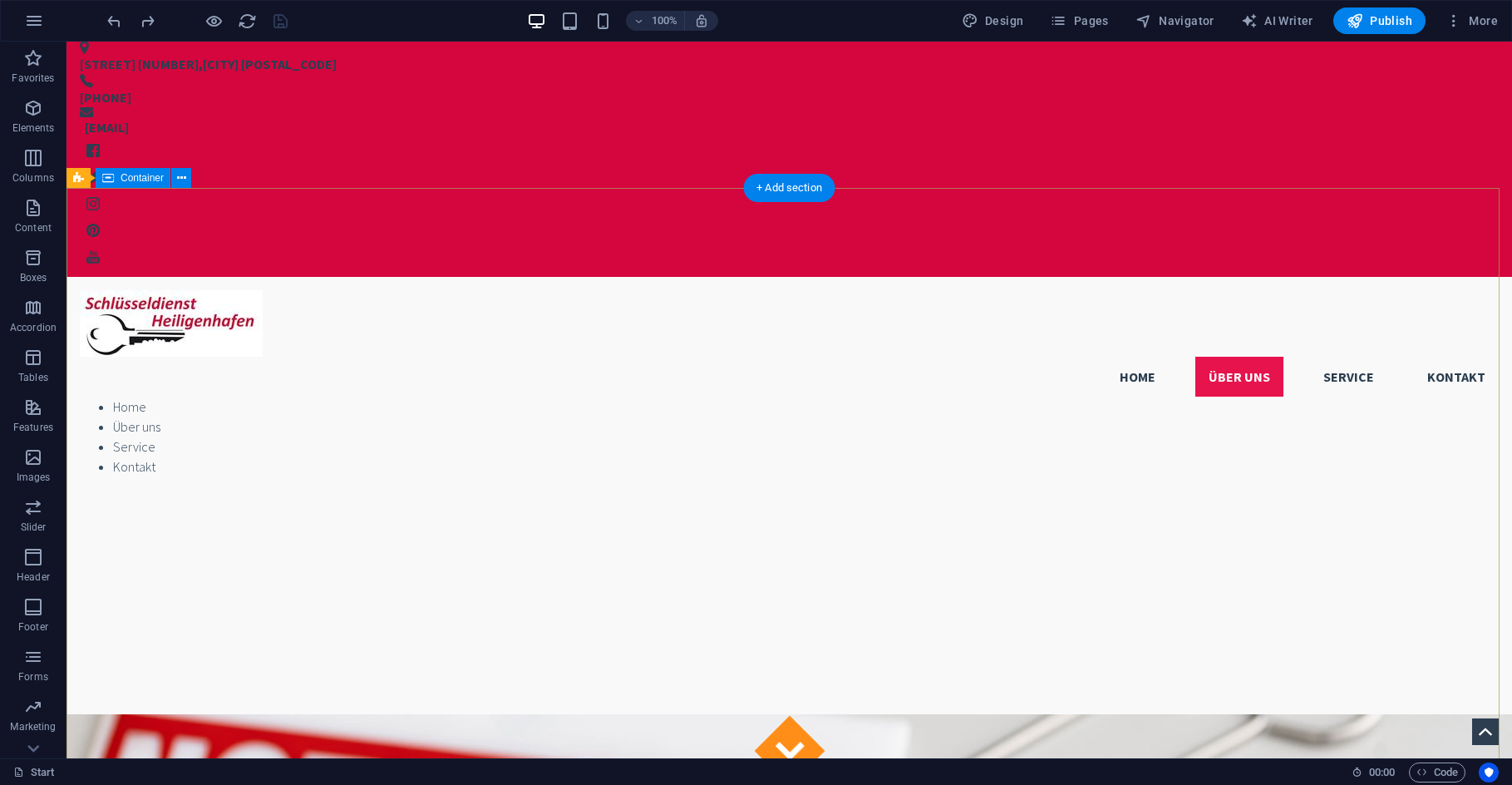 scroll, scrollTop: 0, scrollLeft: 0, axis: both 